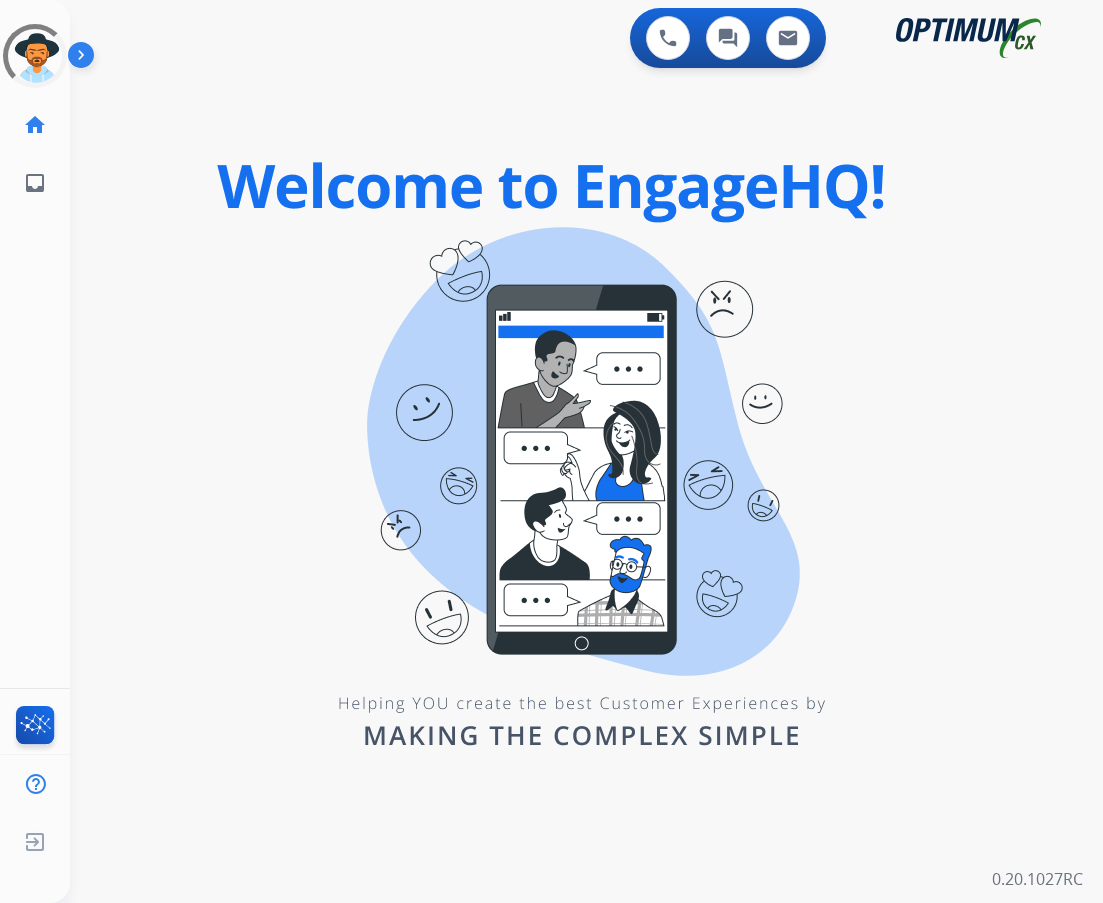 scroll, scrollTop: 0, scrollLeft: 0, axis: both 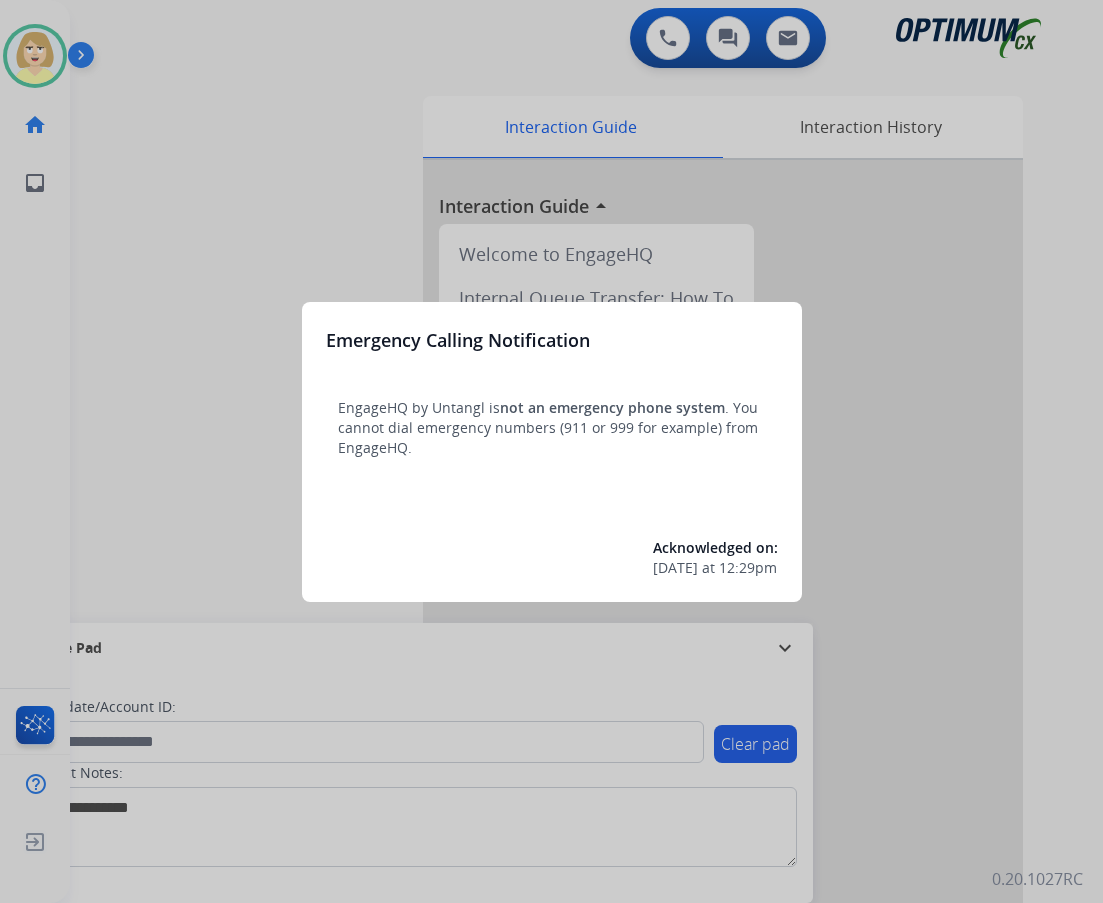 click at bounding box center (551, 451) 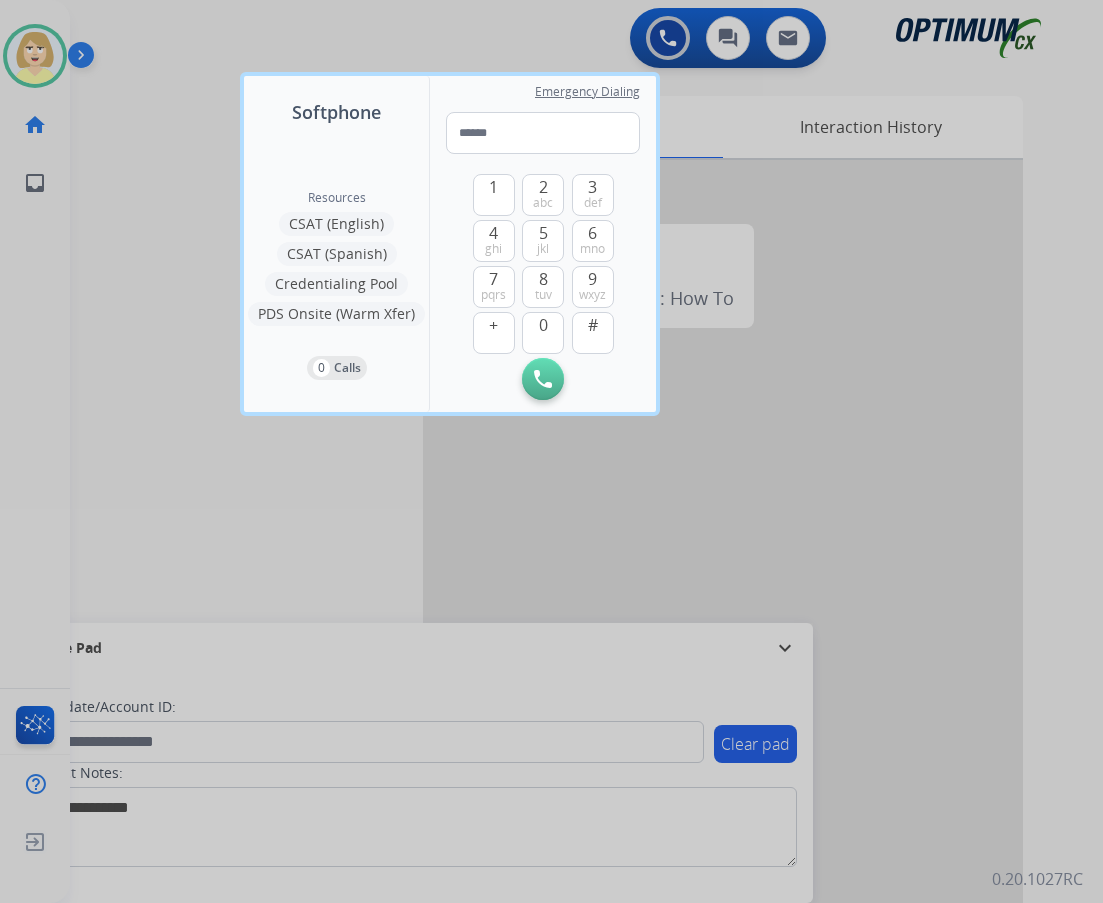 click at bounding box center (551, 451) 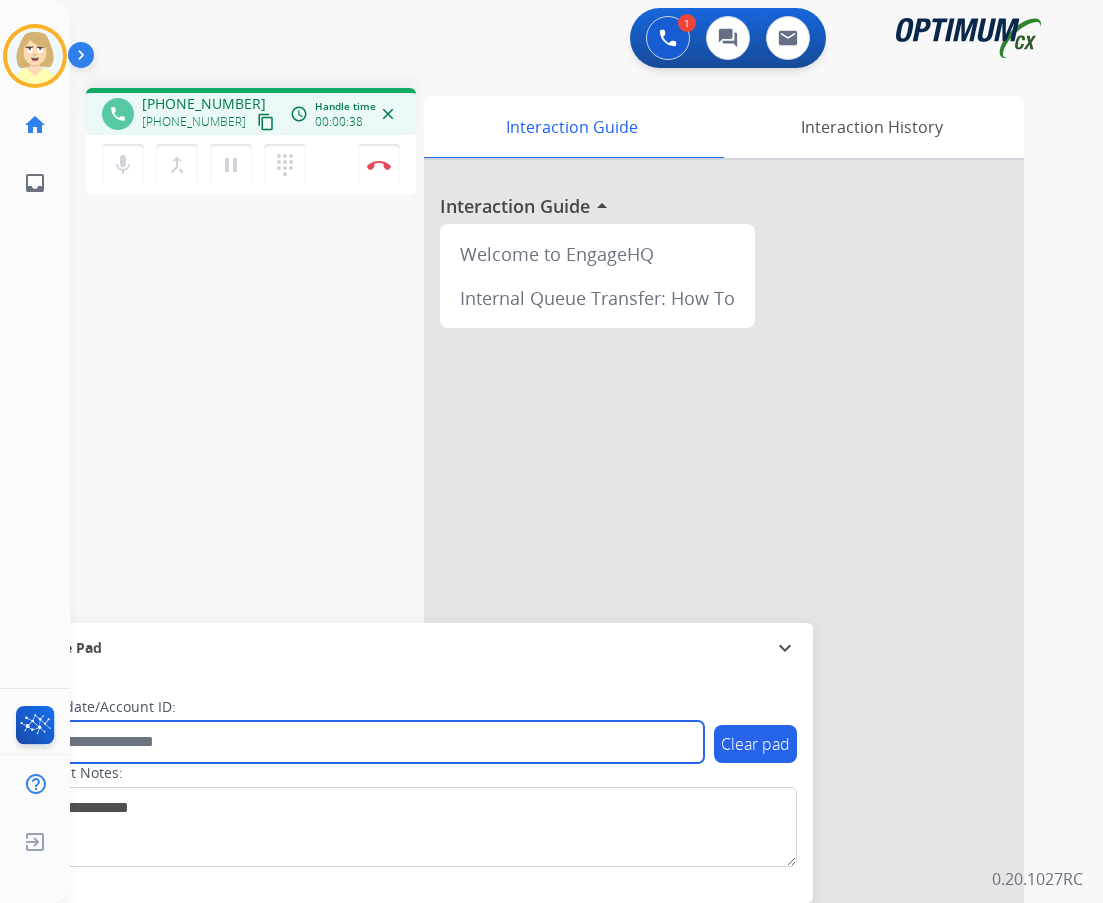 click at bounding box center (365, 742) 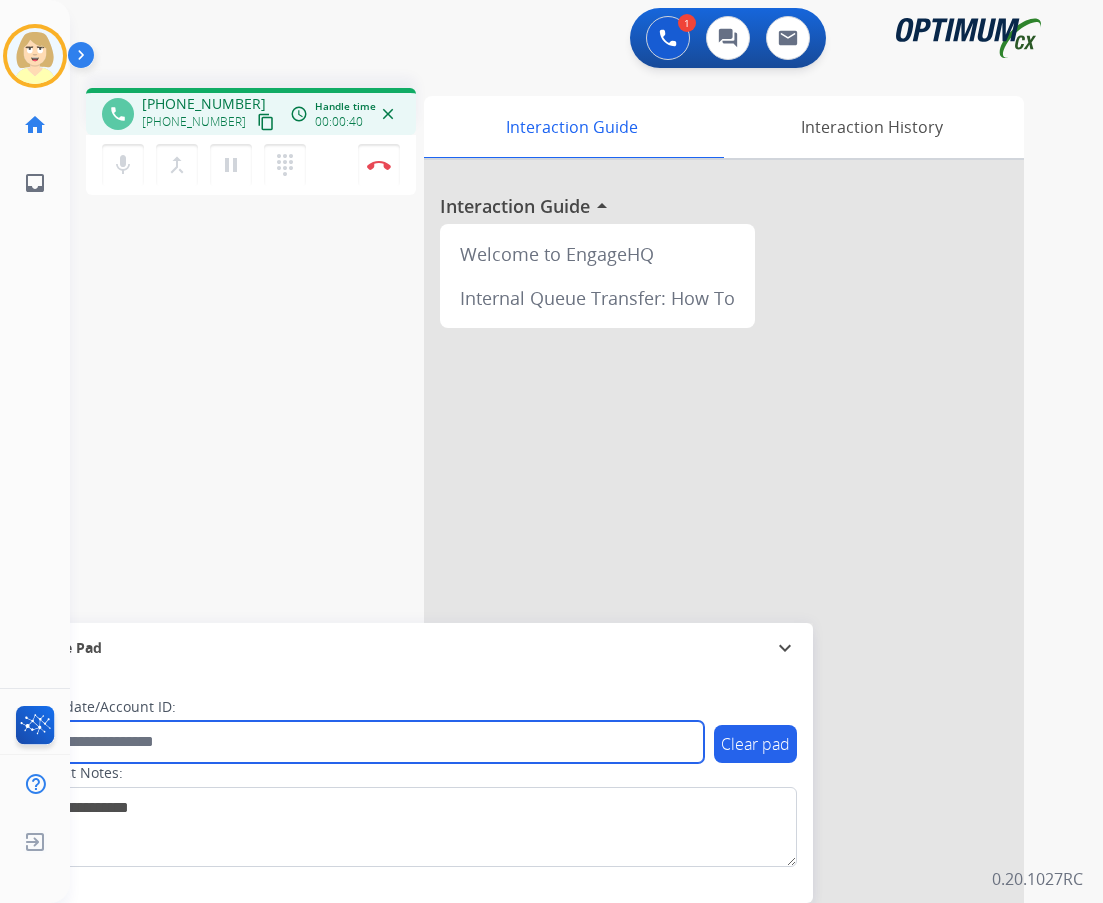 paste on "*******" 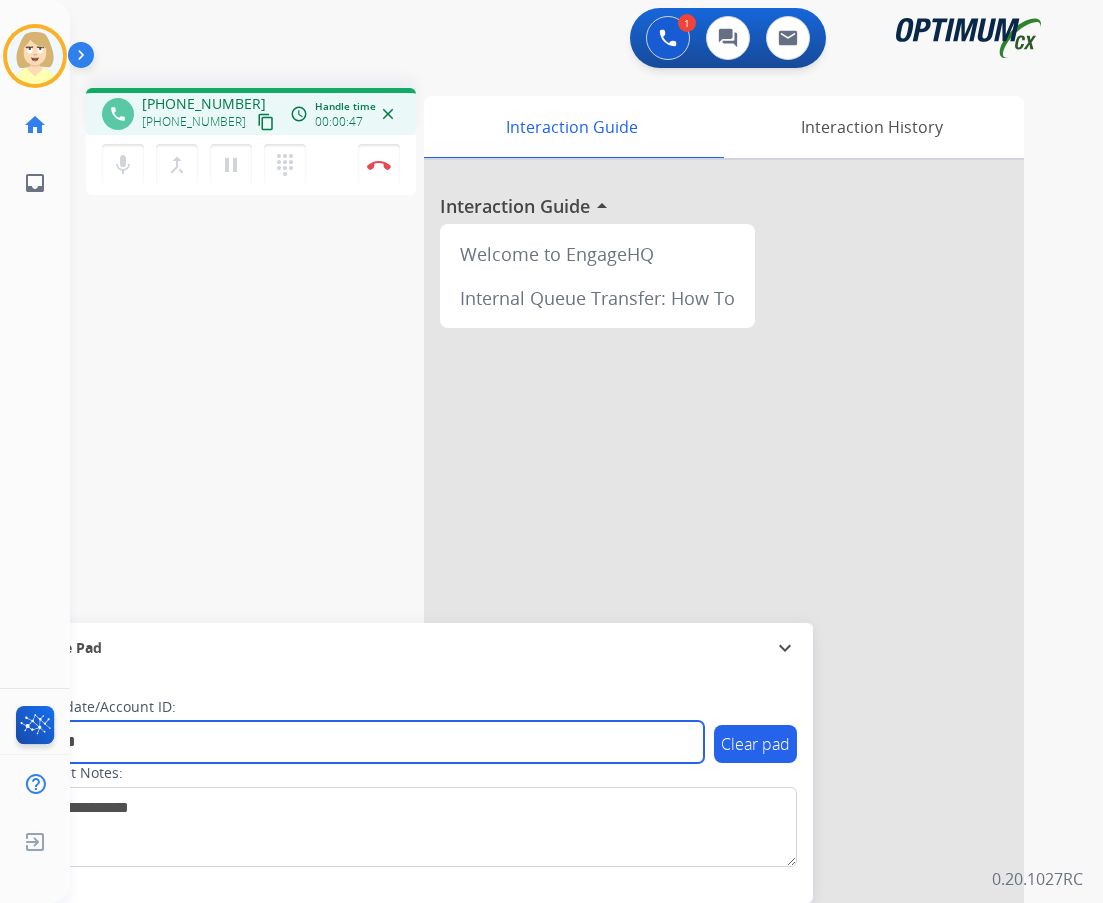 type on "*******" 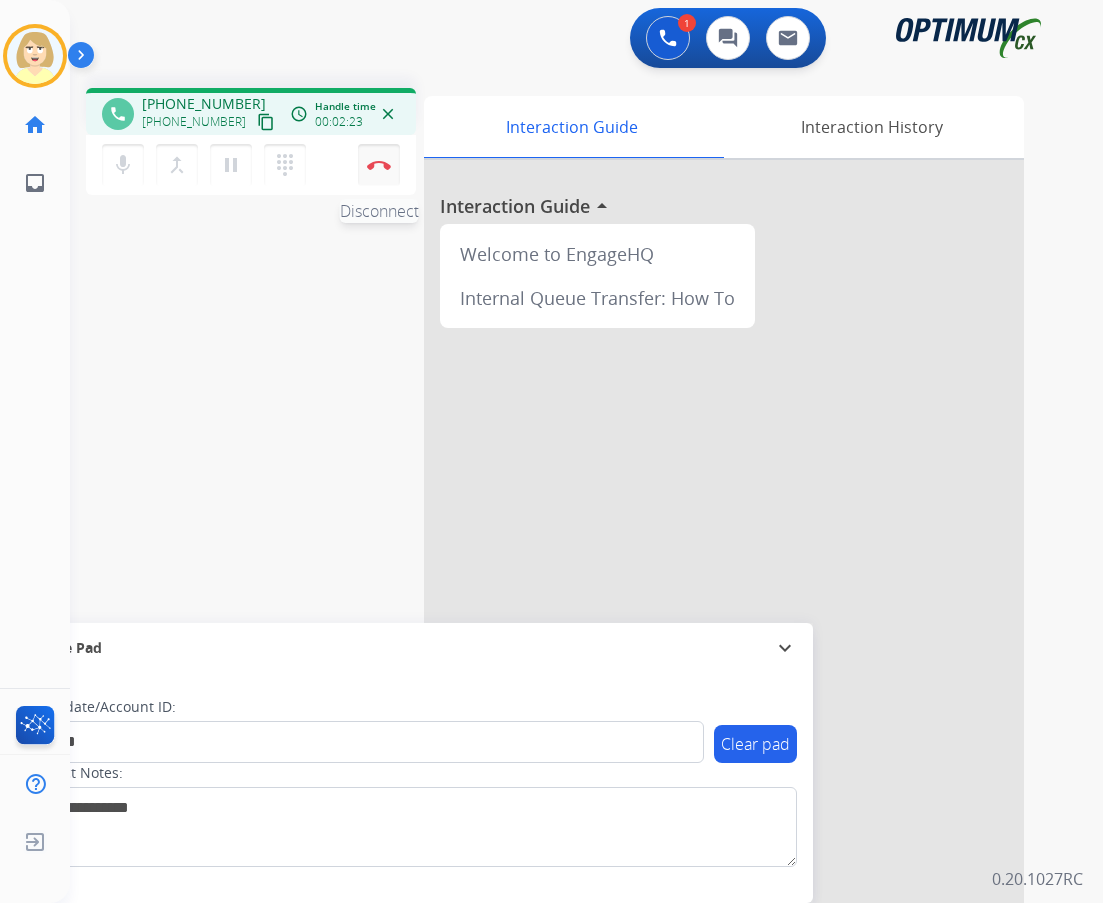 click at bounding box center (379, 165) 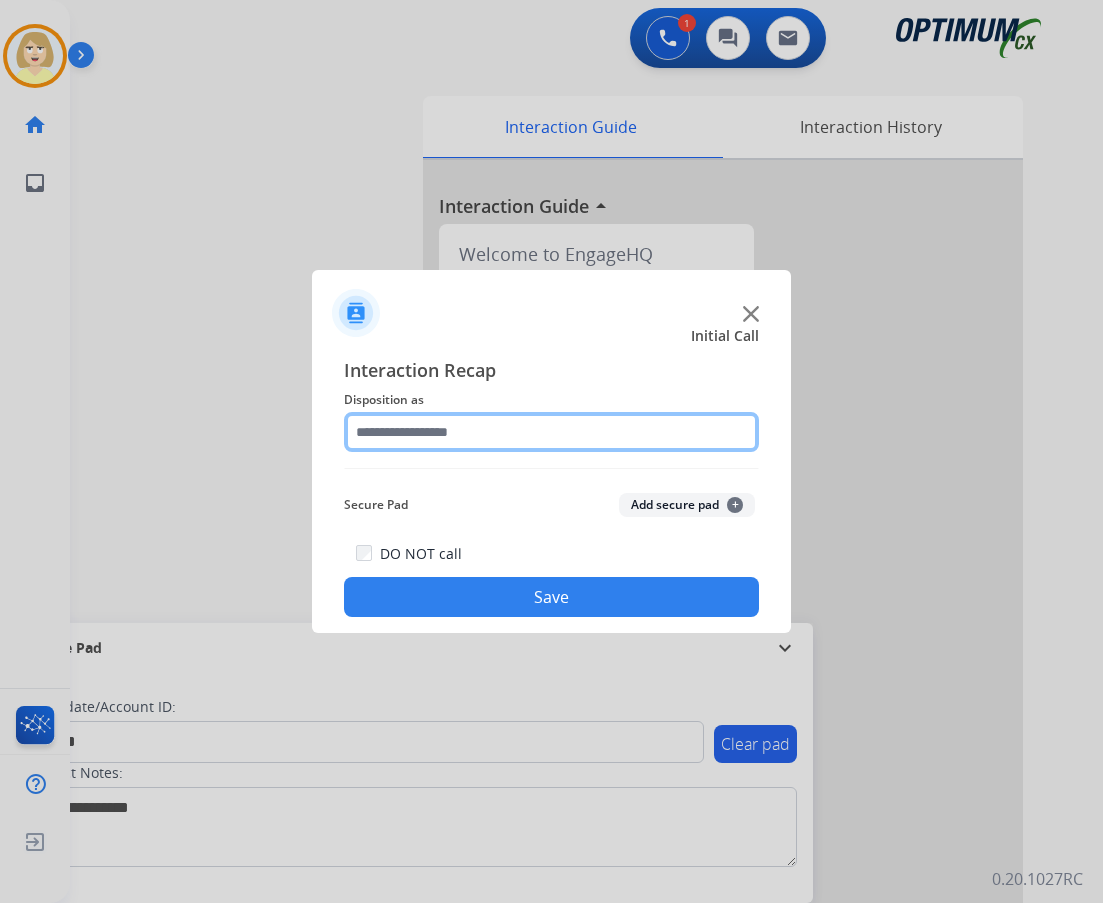 click 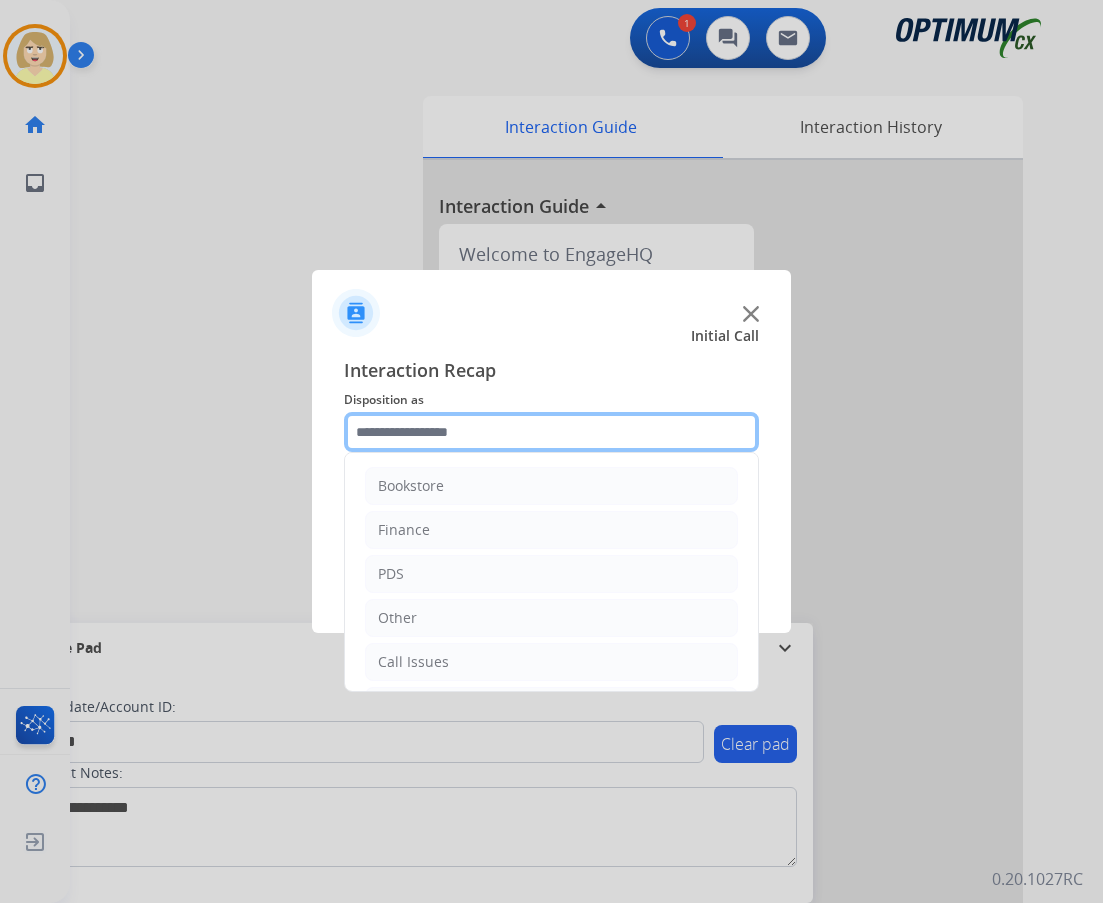 scroll, scrollTop: 136, scrollLeft: 0, axis: vertical 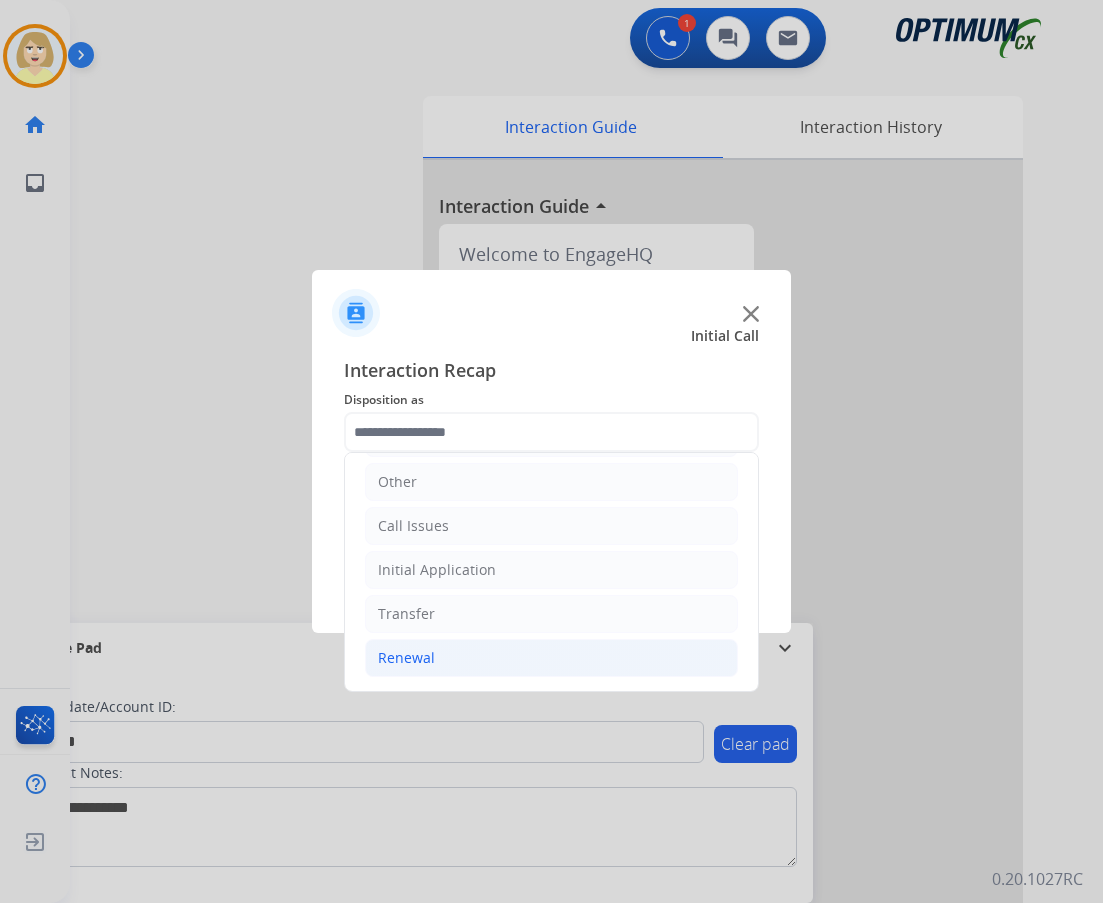 click on "Renewal" 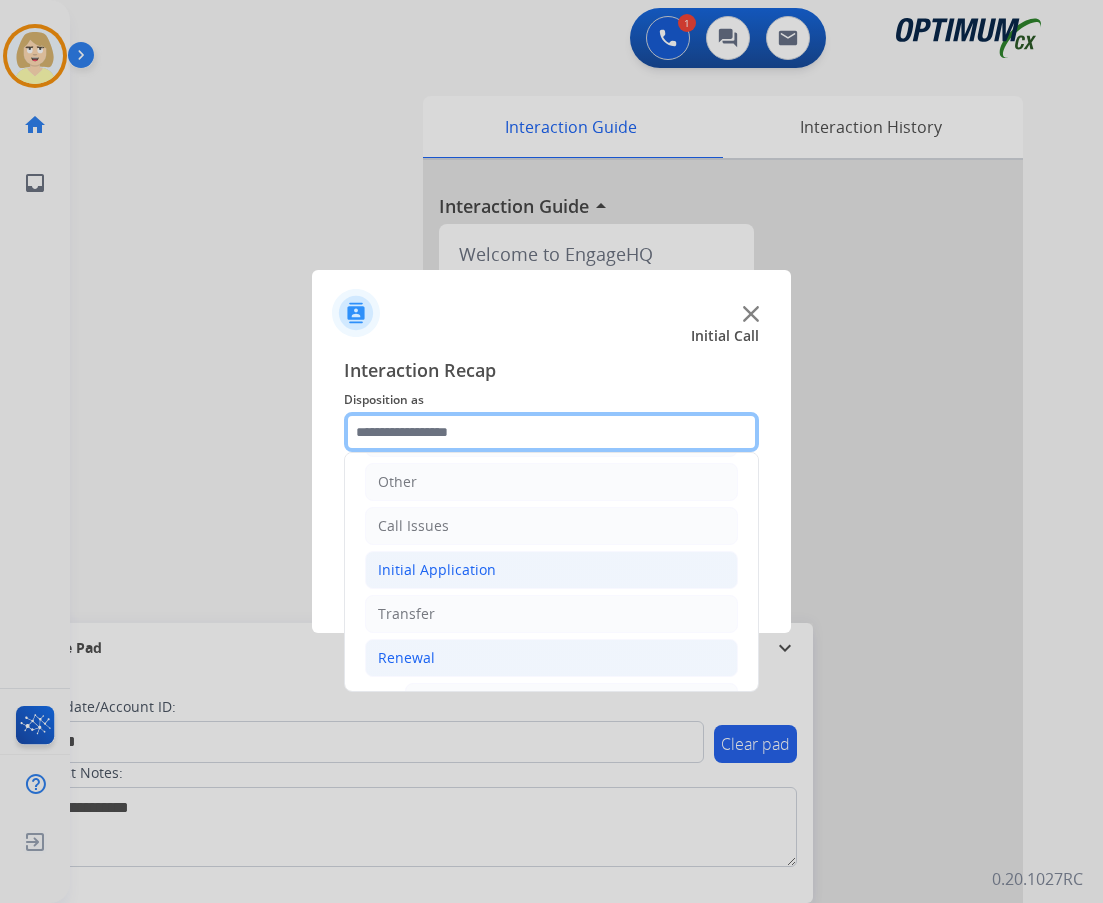 scroll, scrollTop: 436, scrollLeft: 0, axis: vertical 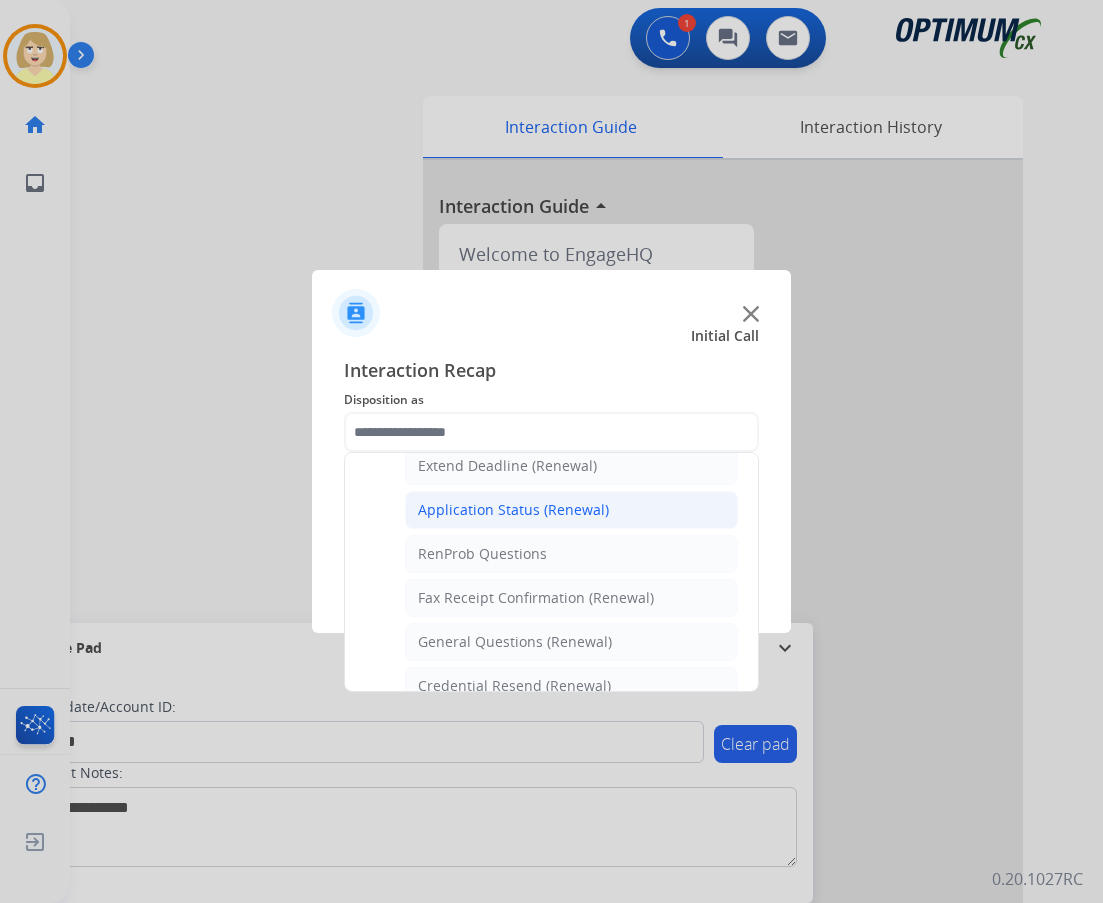 click on "Application Status (Renewal)" 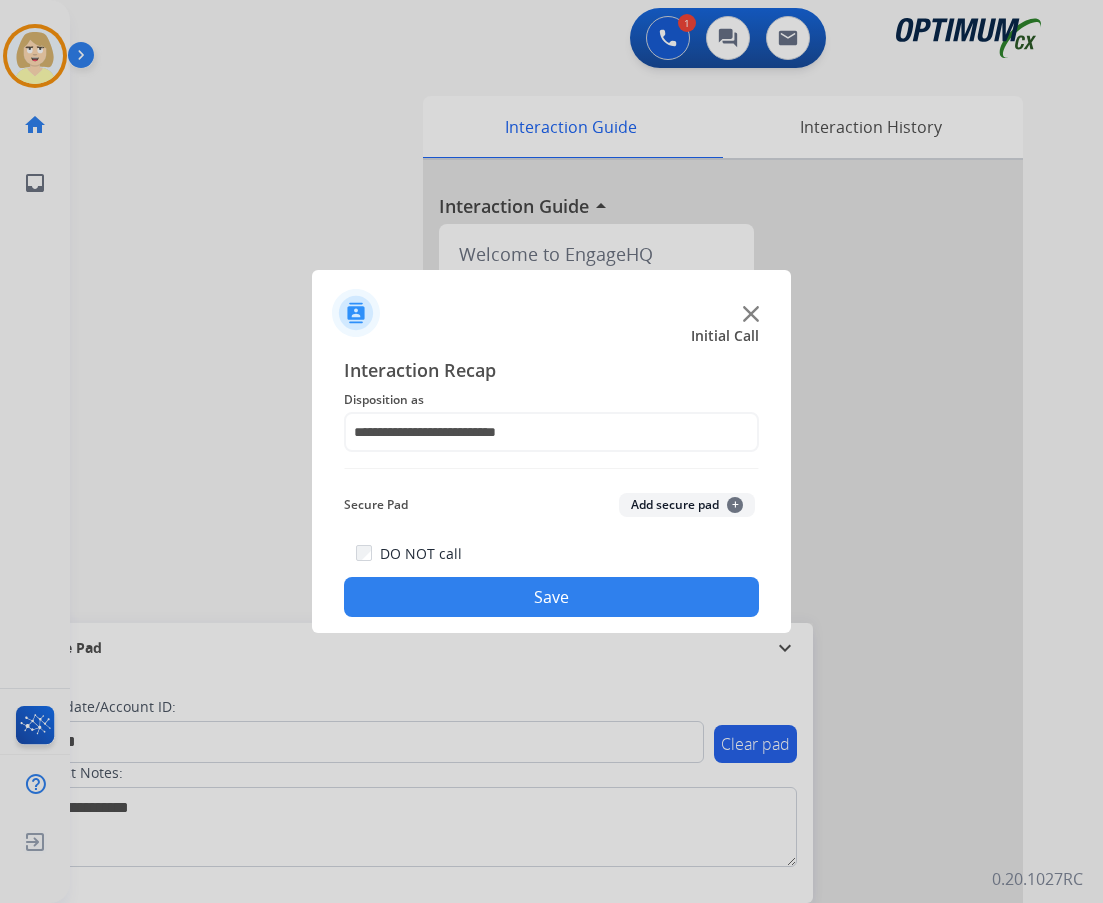 click on "Add secure pad  +" 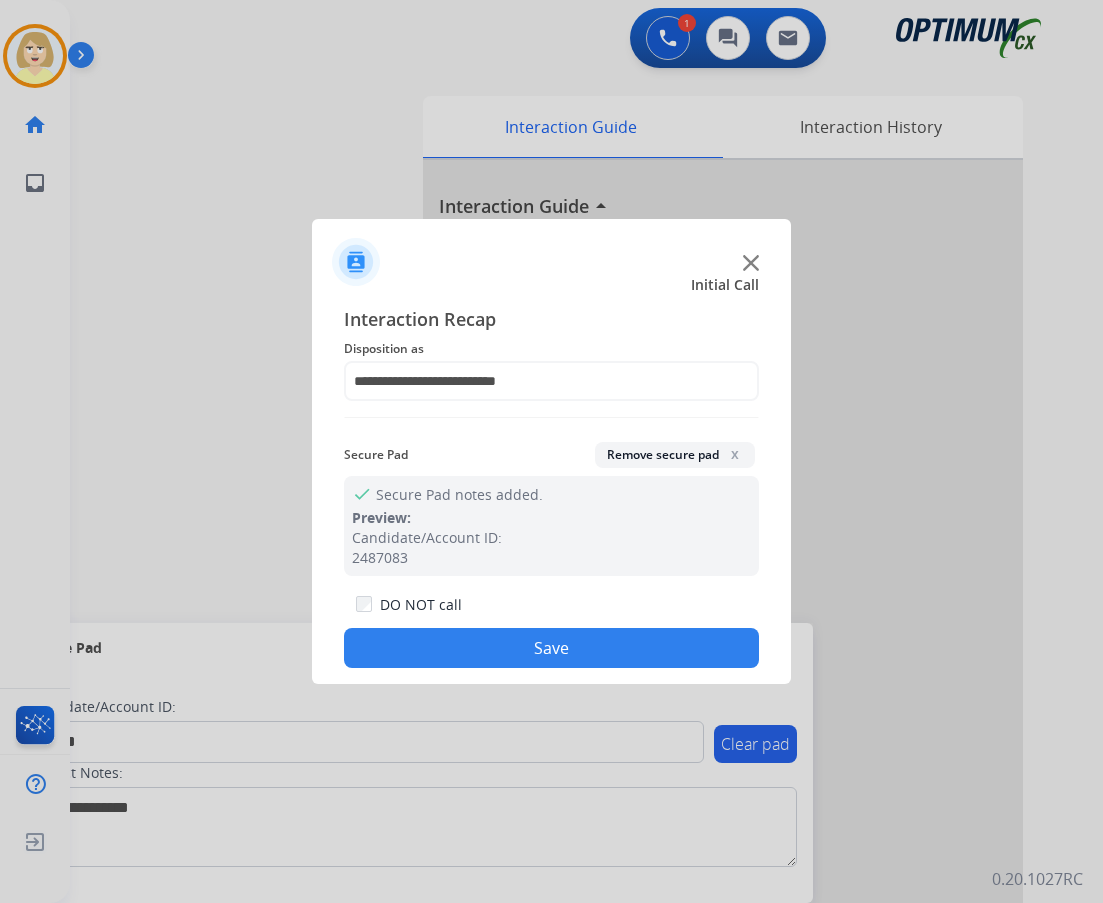 drag, startPoint x: 505, startPoint y: 647, endPoint x: 468, endPoint y: 649, distance: 37.054016 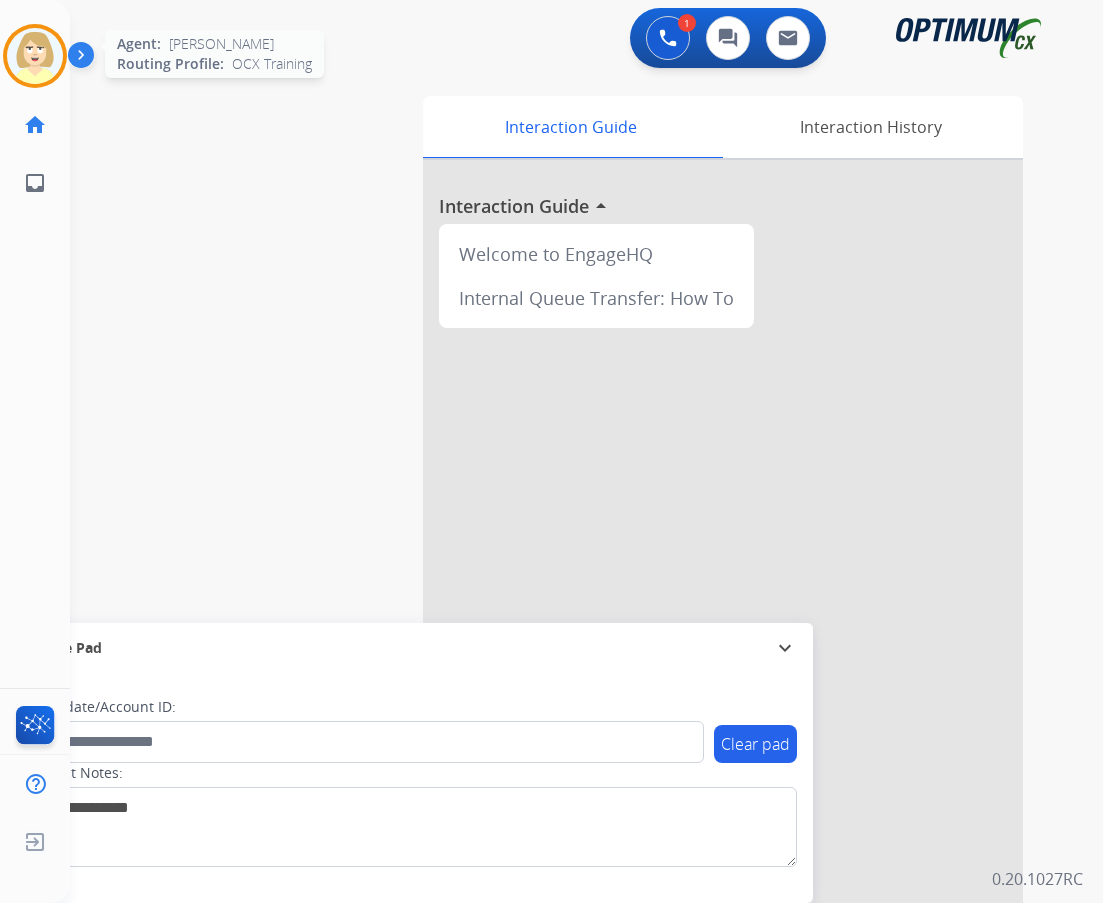 click at bounding box center [35, 56] 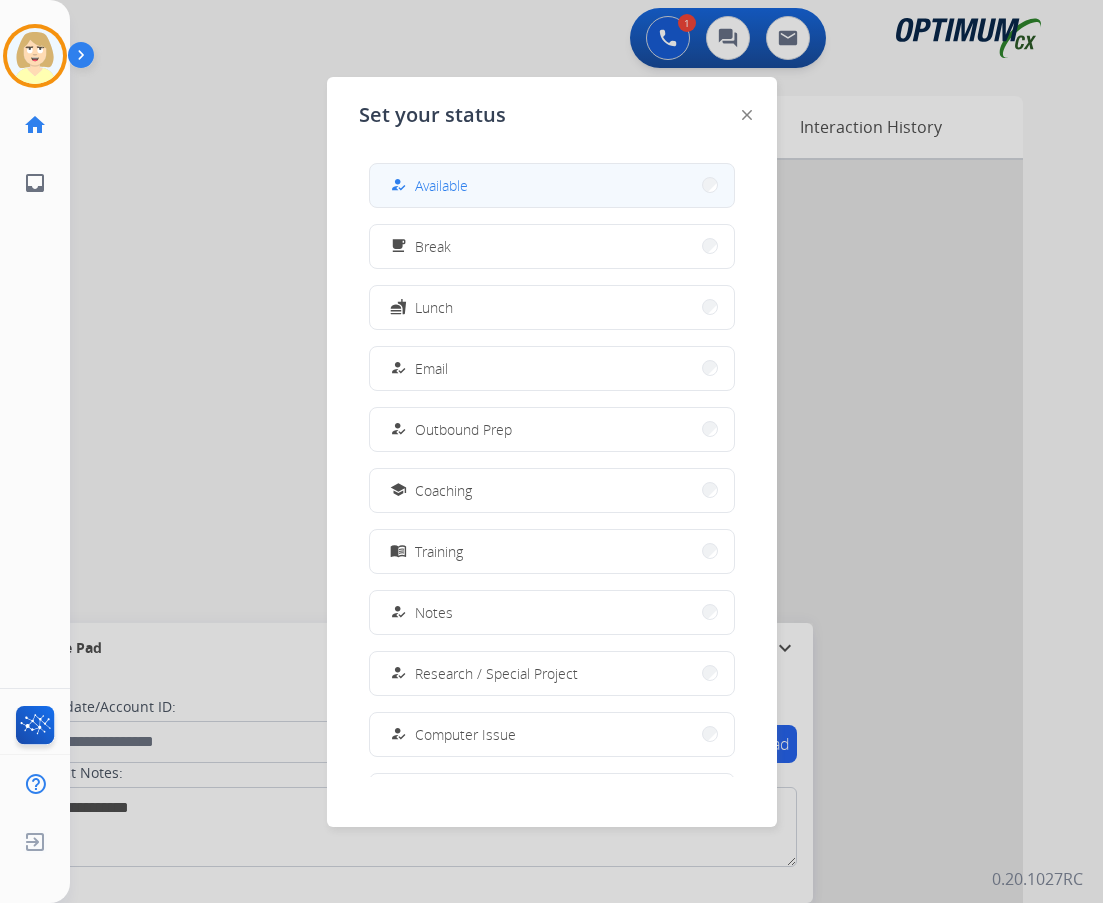 click on "Available" at bounding box center [441, 185] 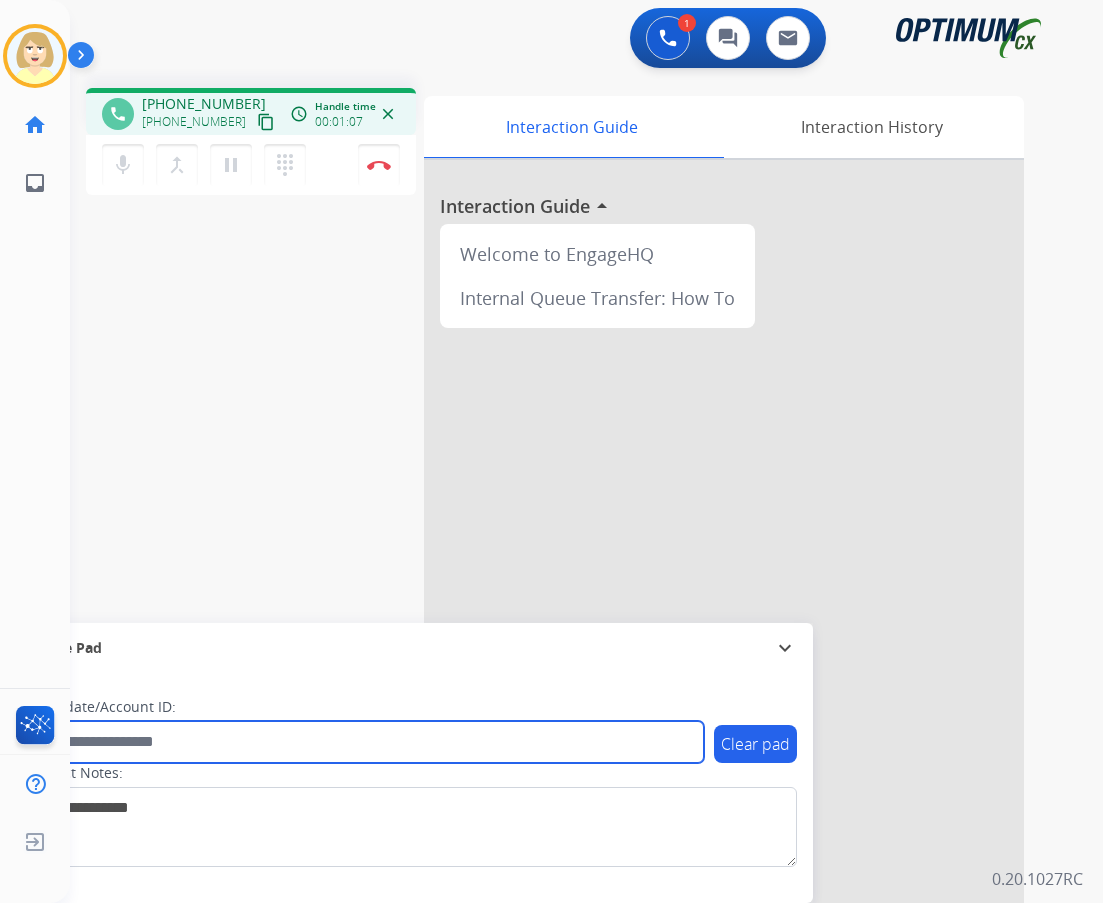 click at bounding box center [365, 742] 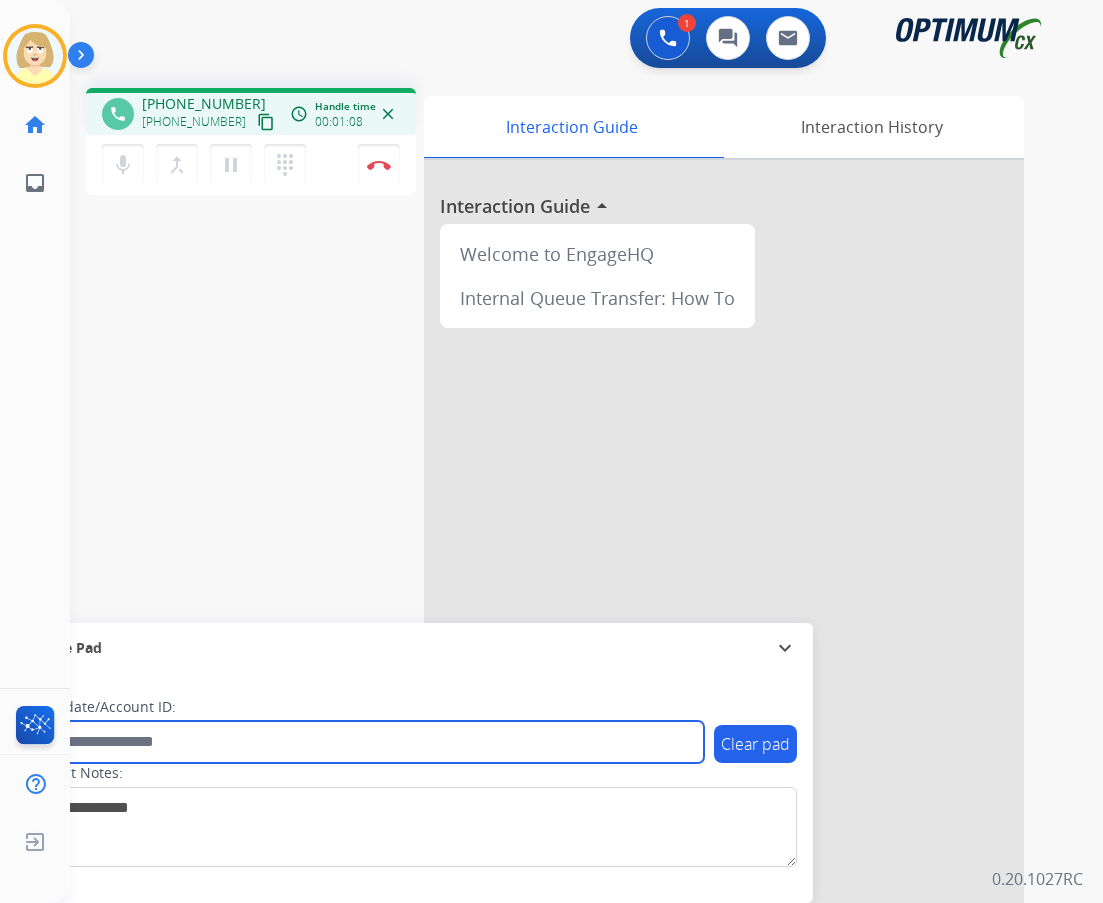 paste on "*******" 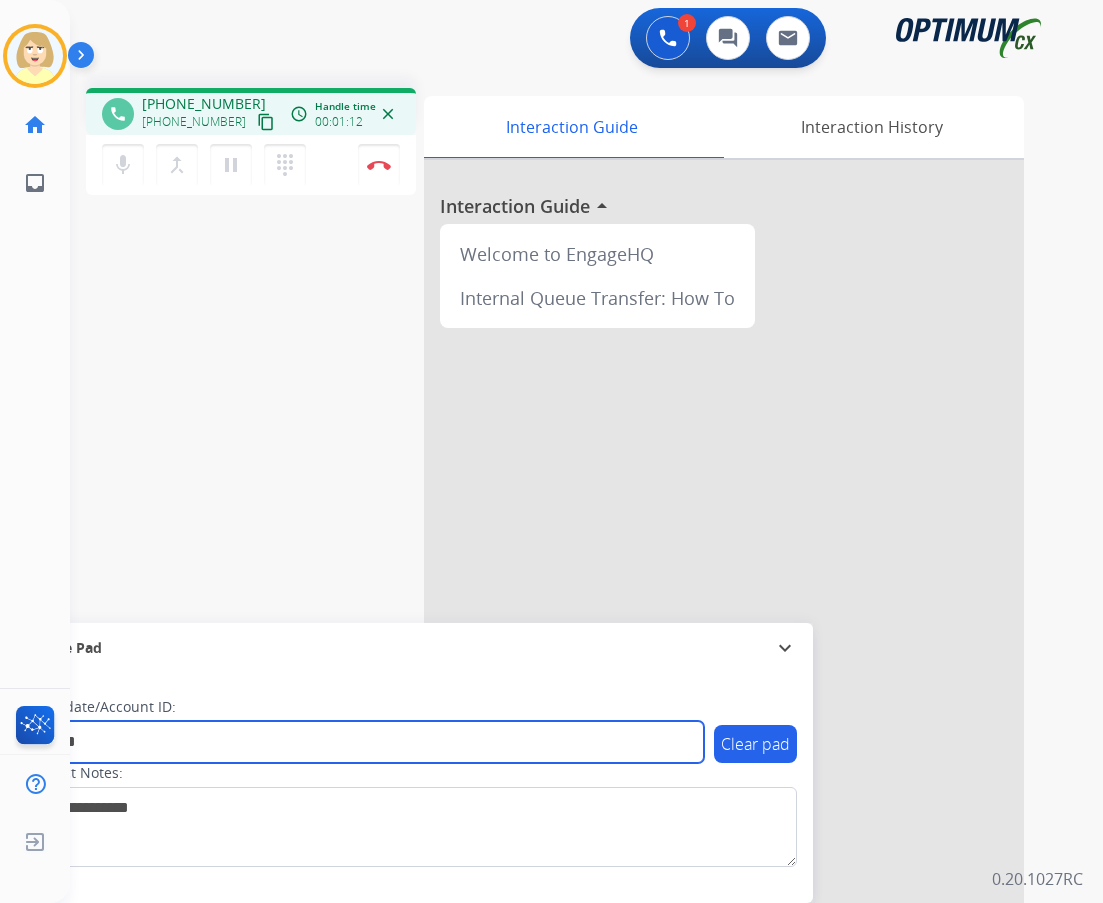type on "*******" 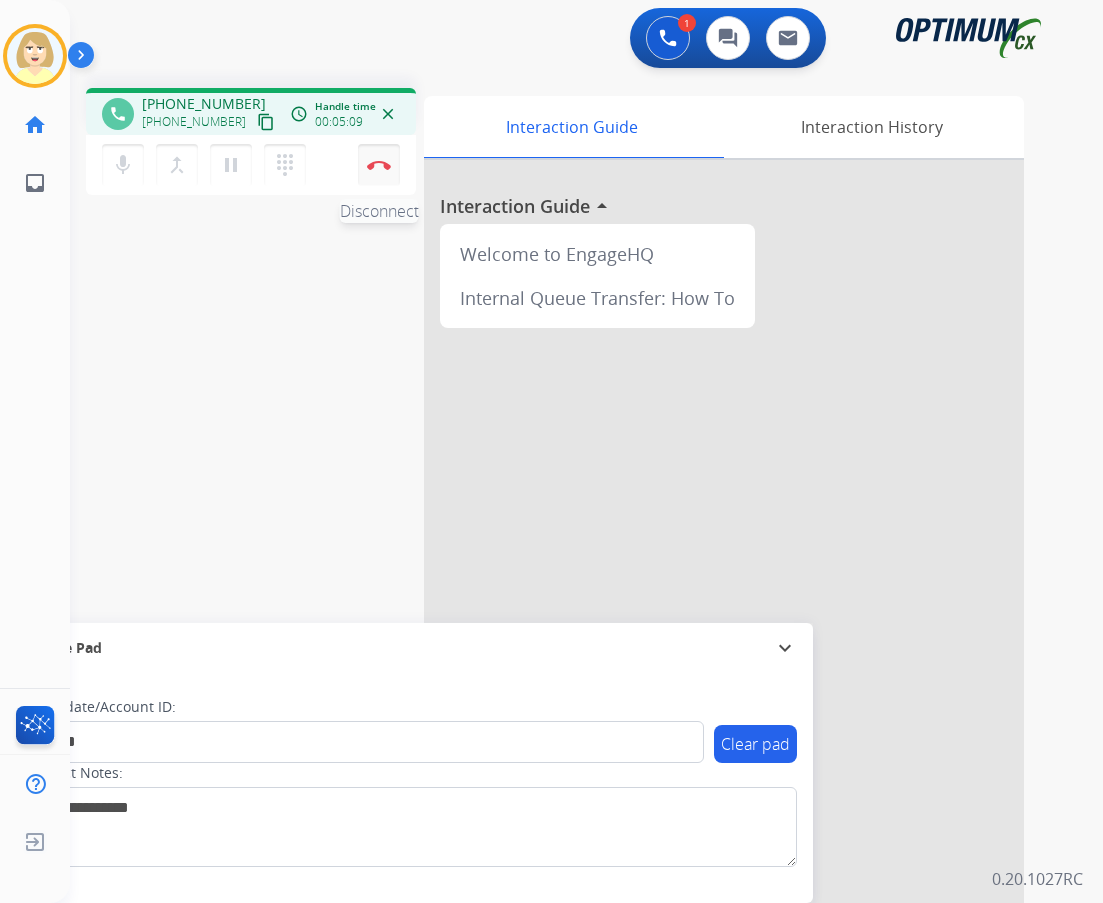 click at bounding box center [379, 165] 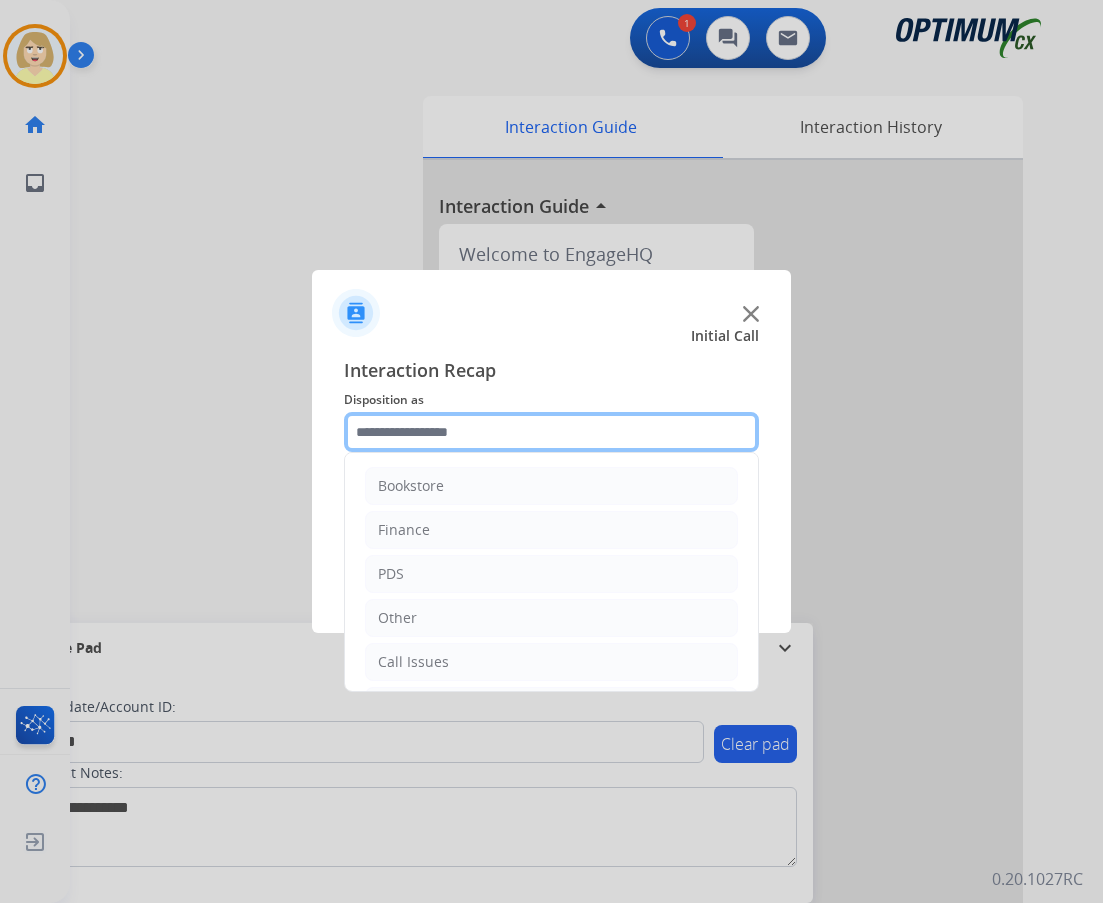 click 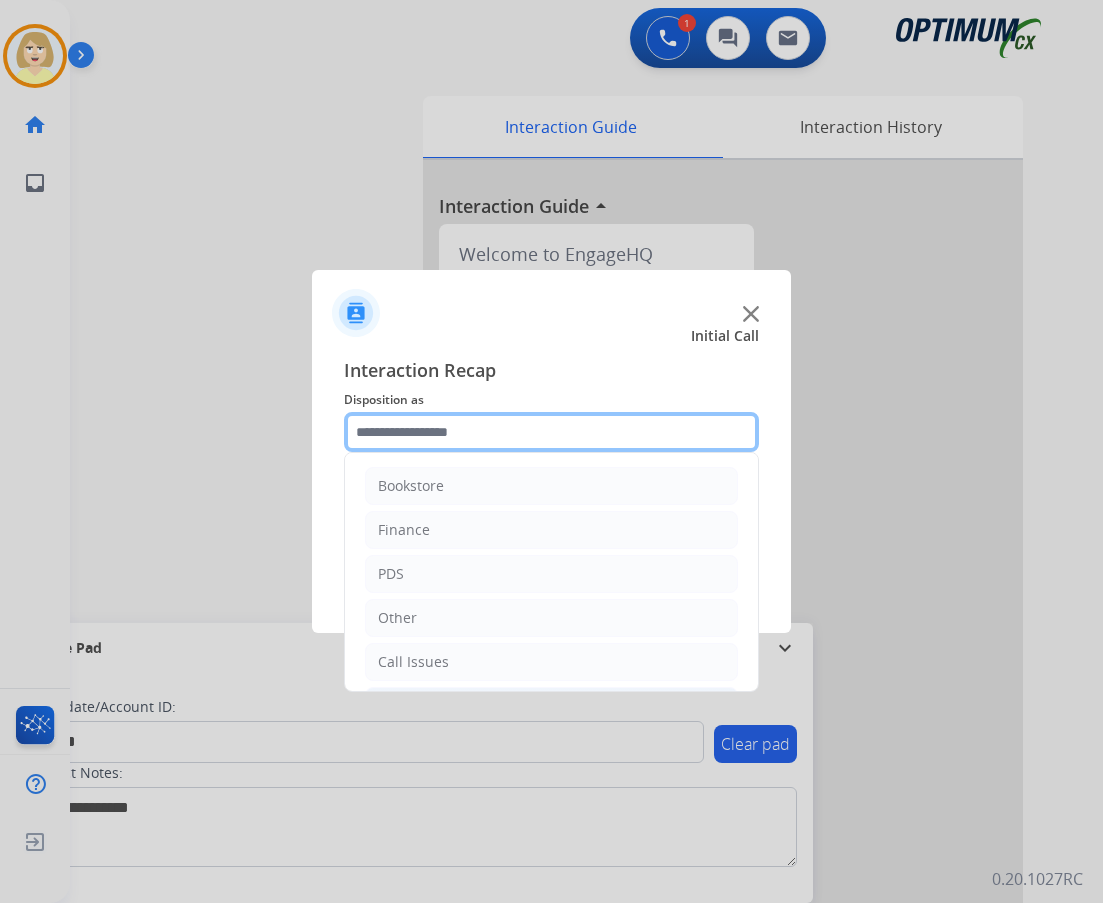 scroll, scrollTop: 136, scrollLeft: 0, axis: vertical 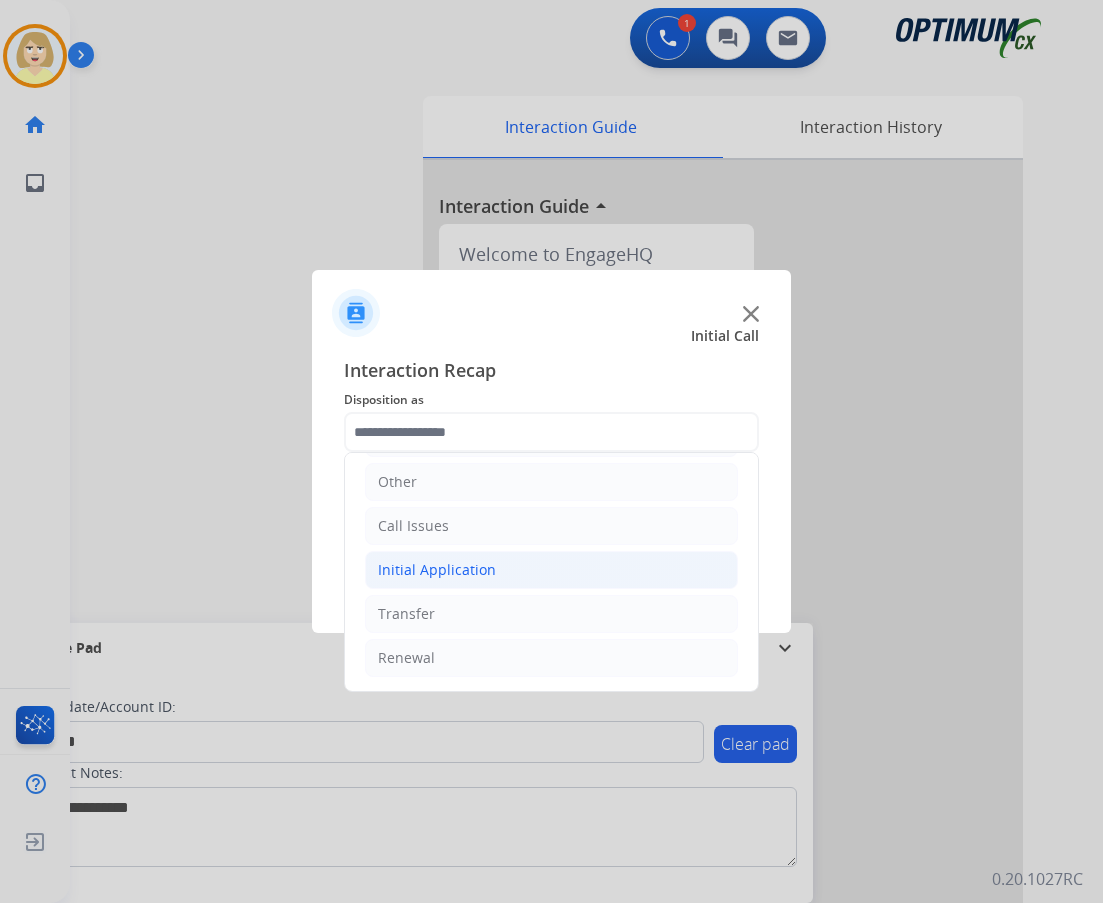 click on "Initial Application" 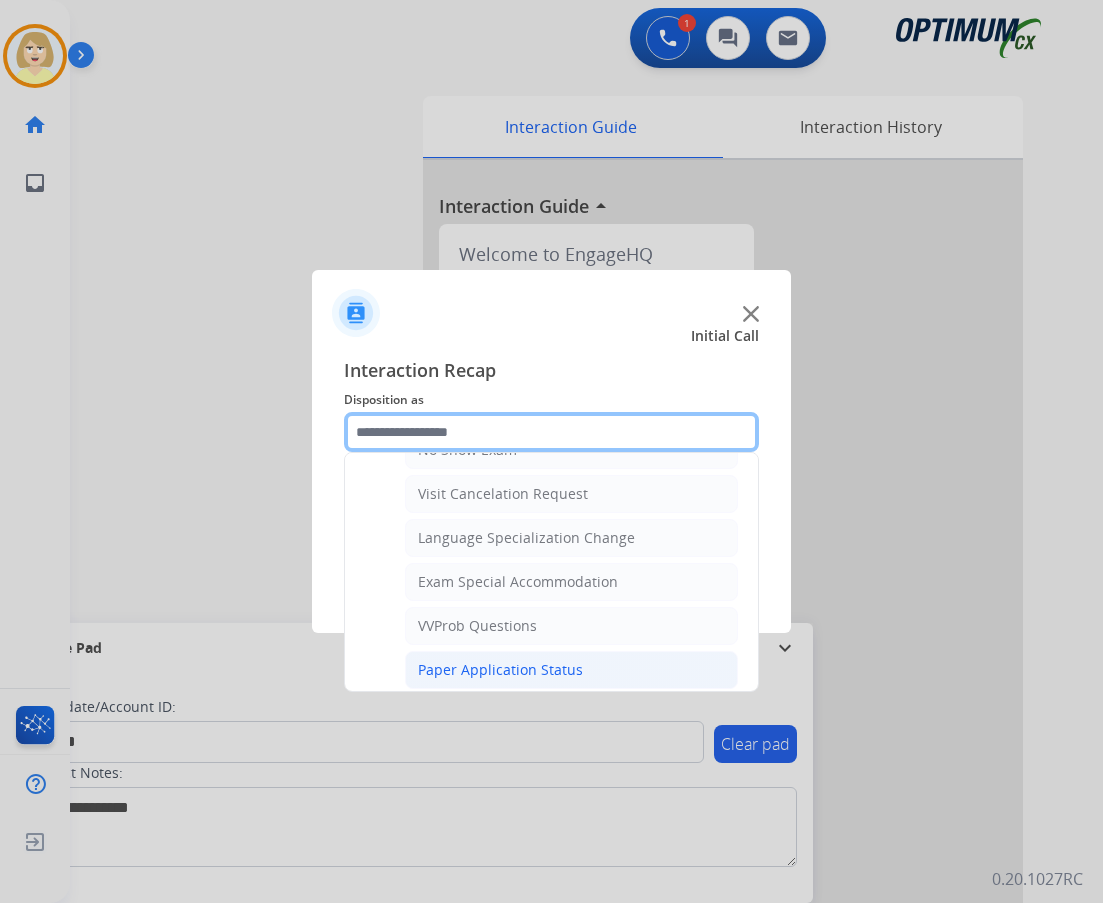 scroll, scrollTop: 1136, scrollLeft: 0, axis: vertical 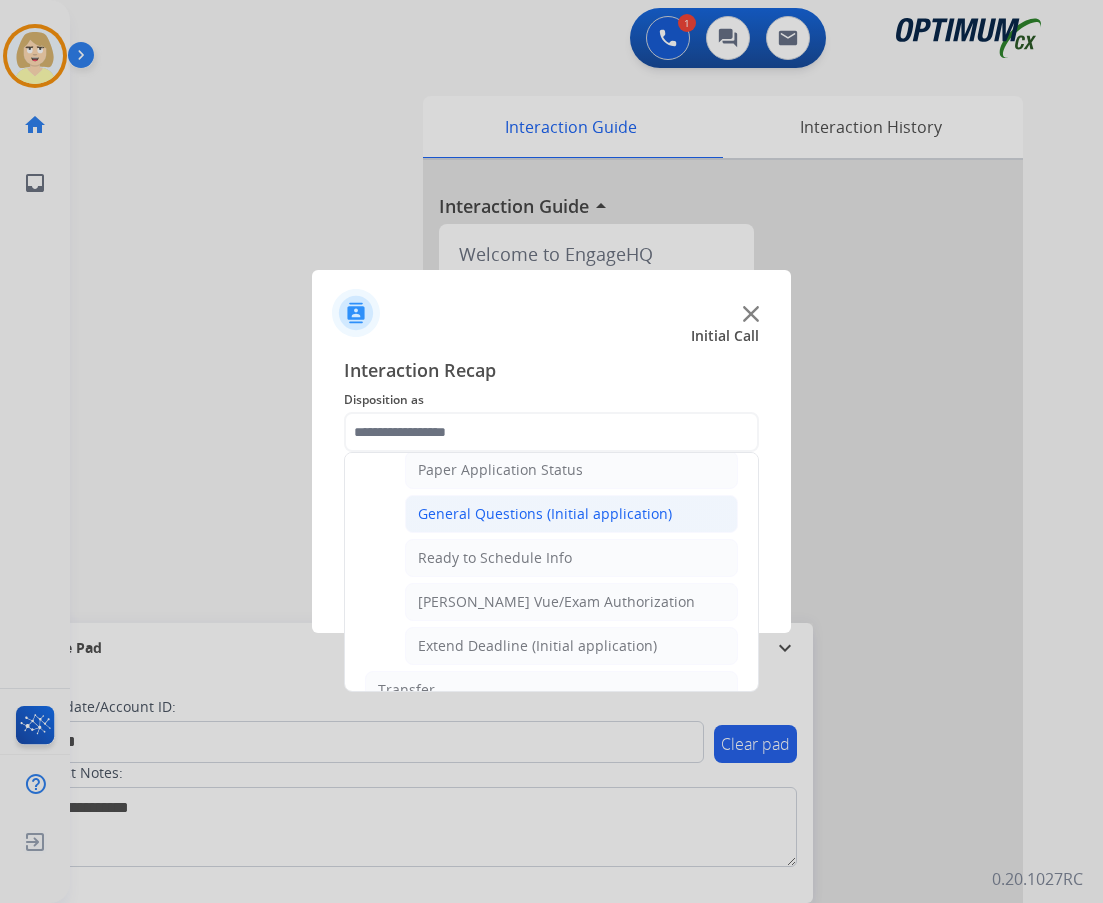 click on "General Questions (Initial application)" 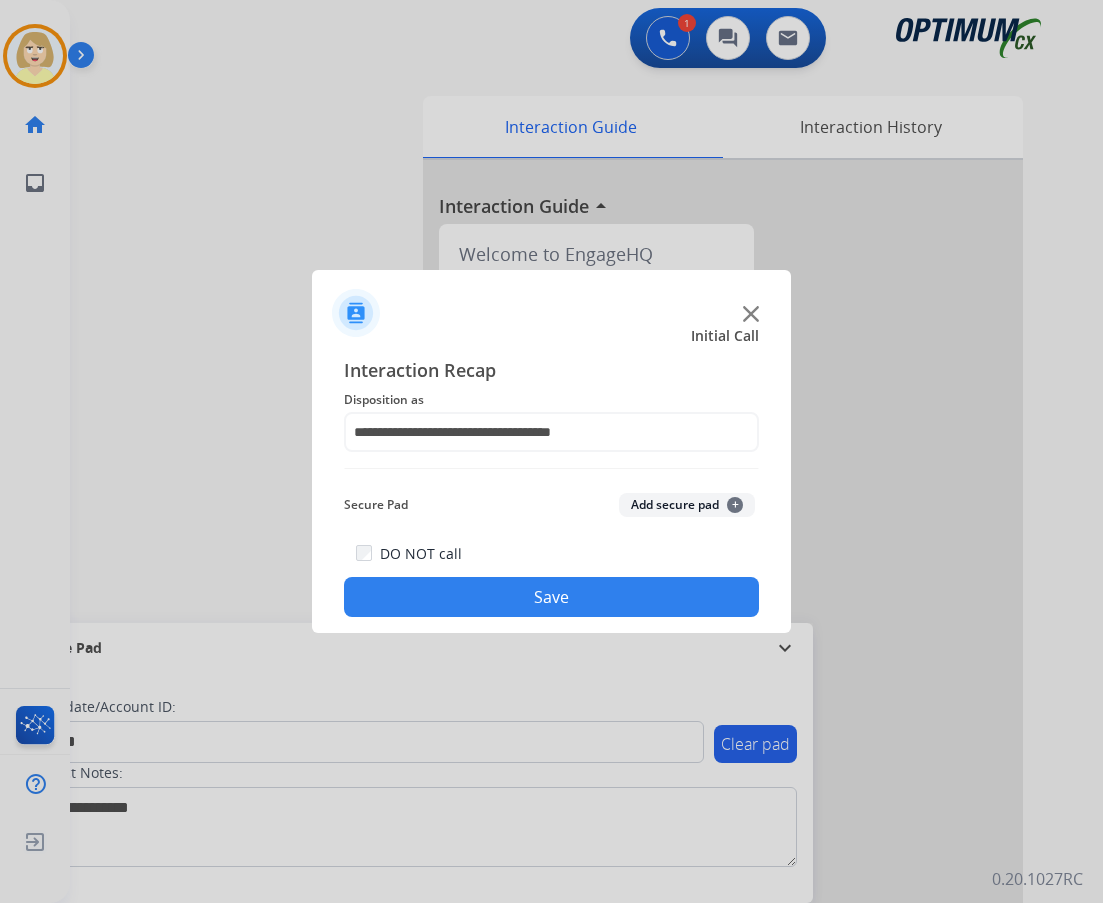 click on "Add secure pad  +" 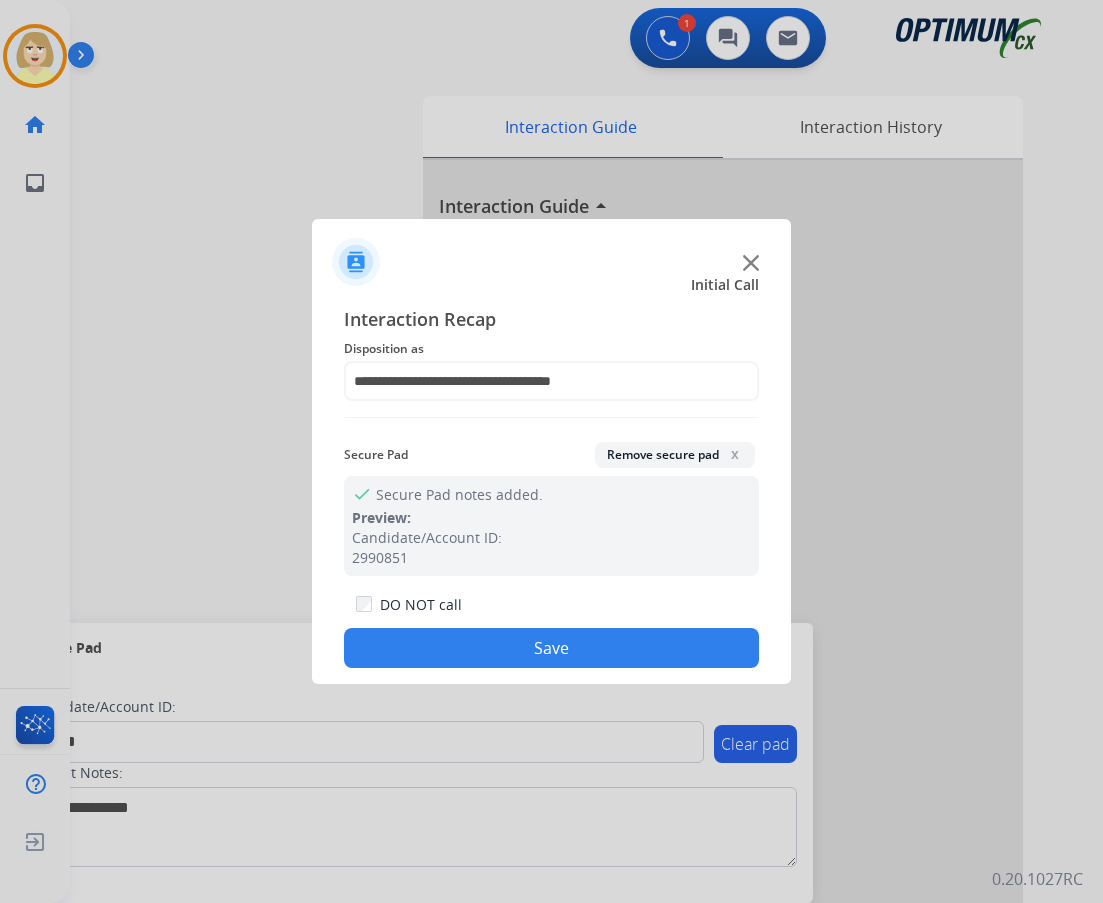 click on "Save" 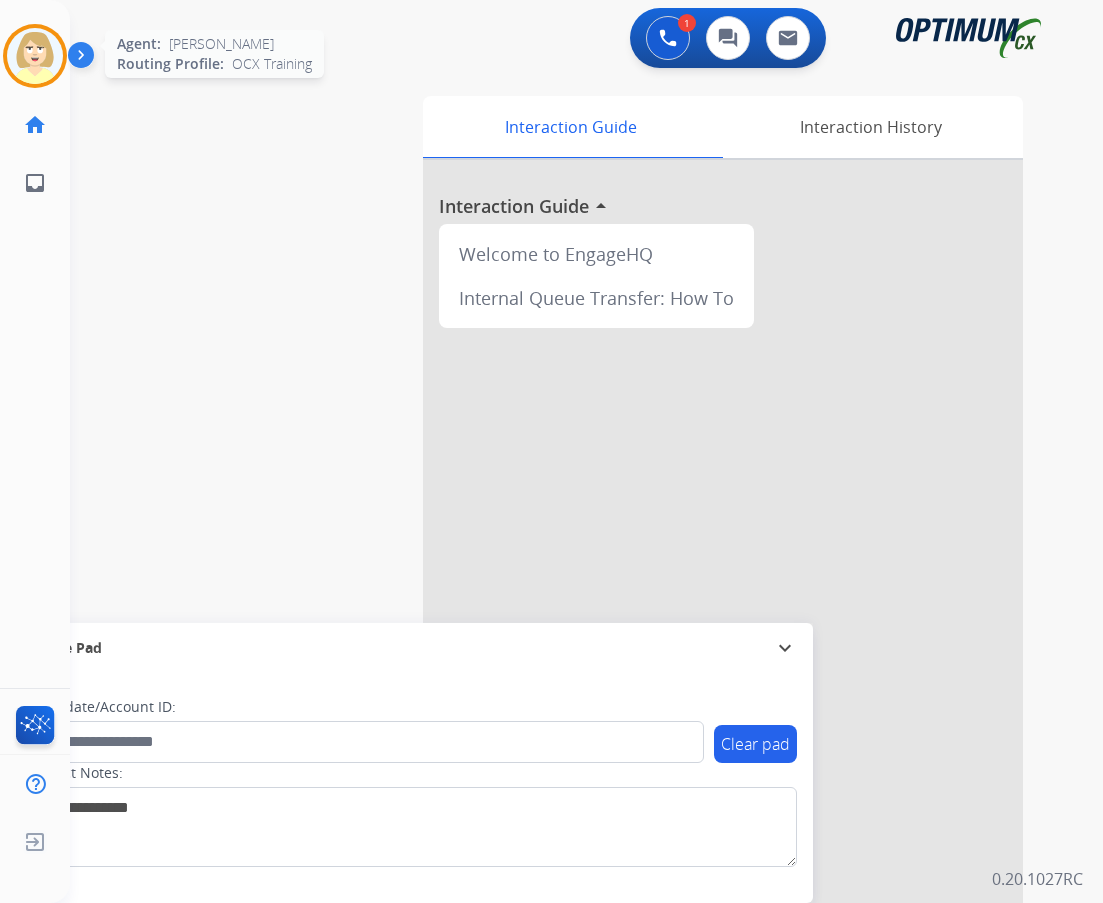 click at bounding box center (35, 56) 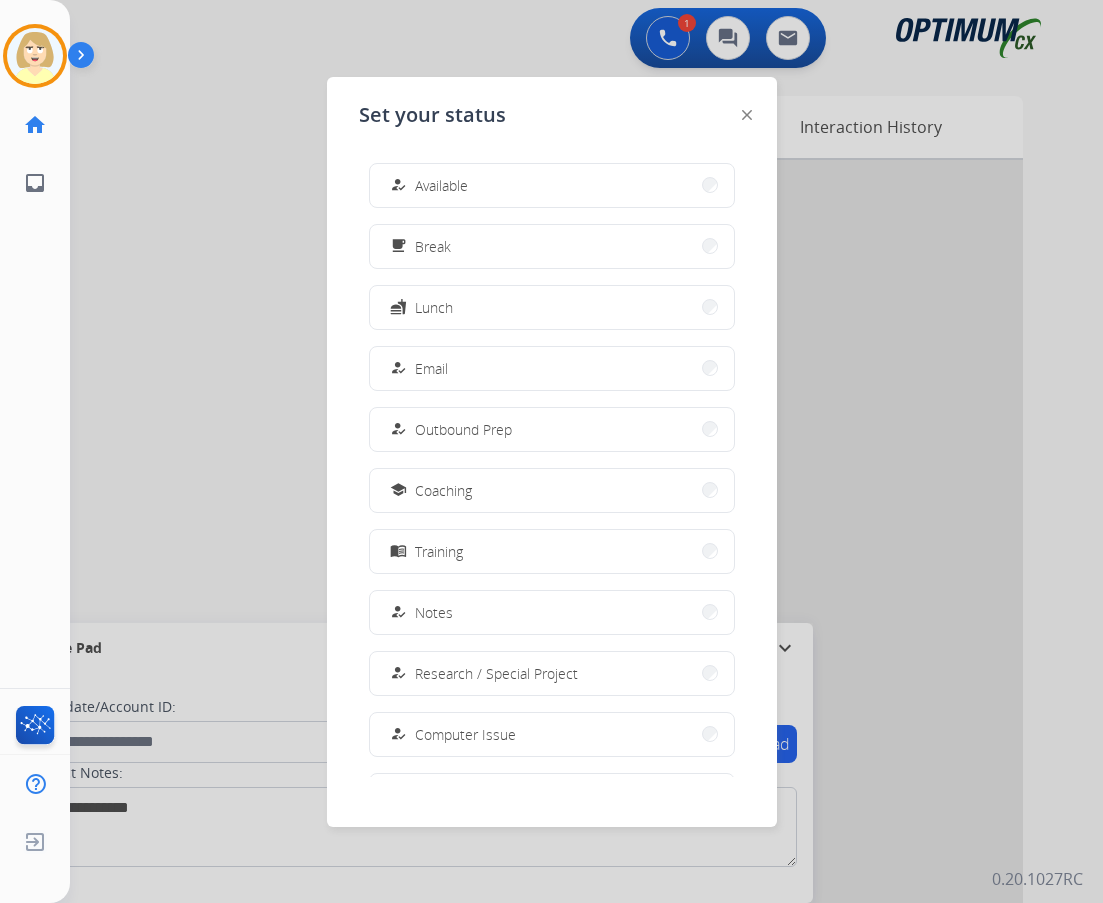click on "Available" at bounding box center [441, 185] 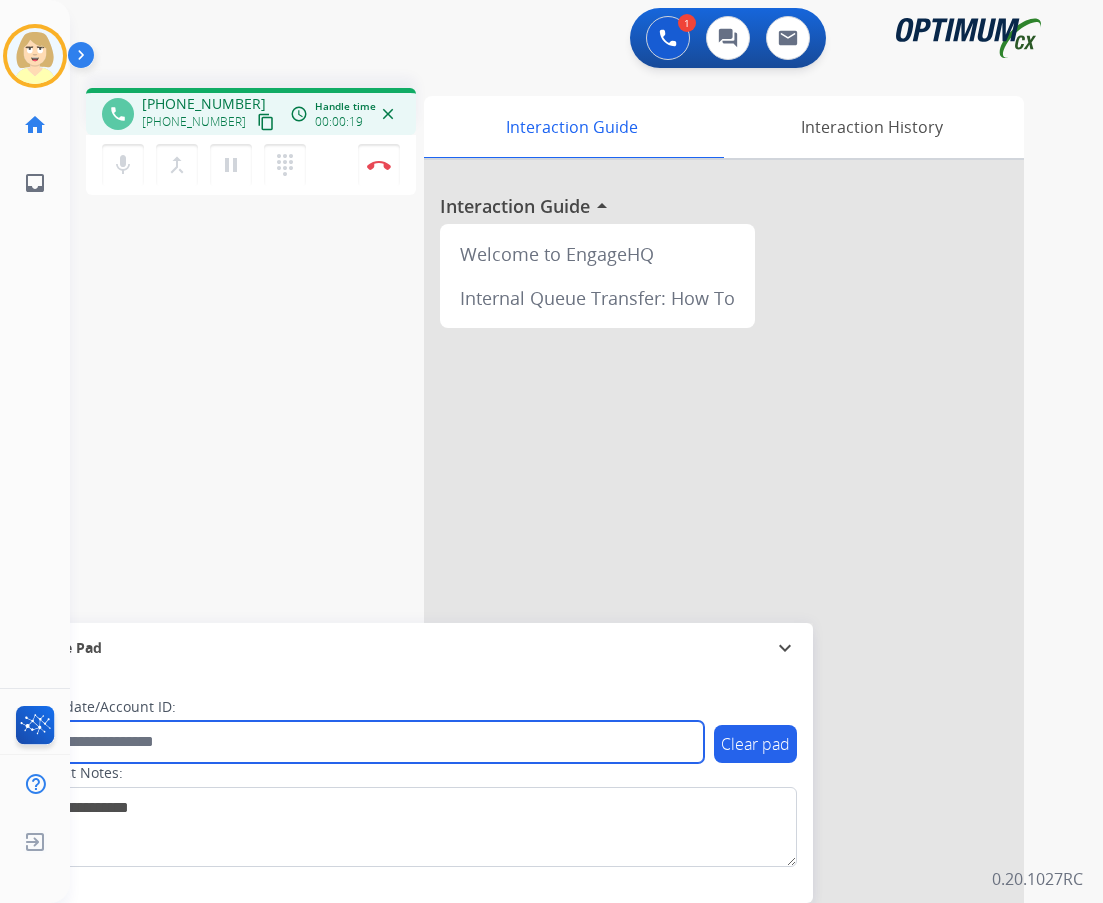 click at bounding box center (365, 742) 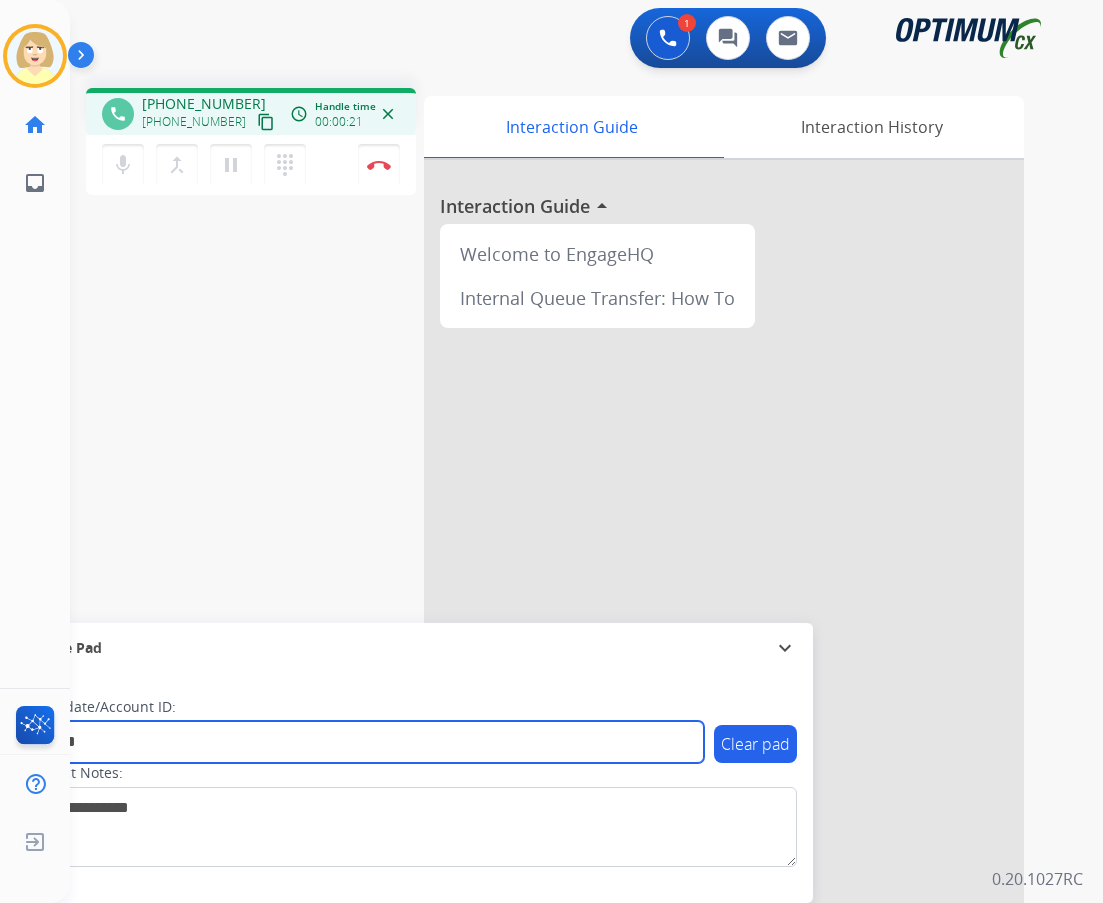 type on "*******" 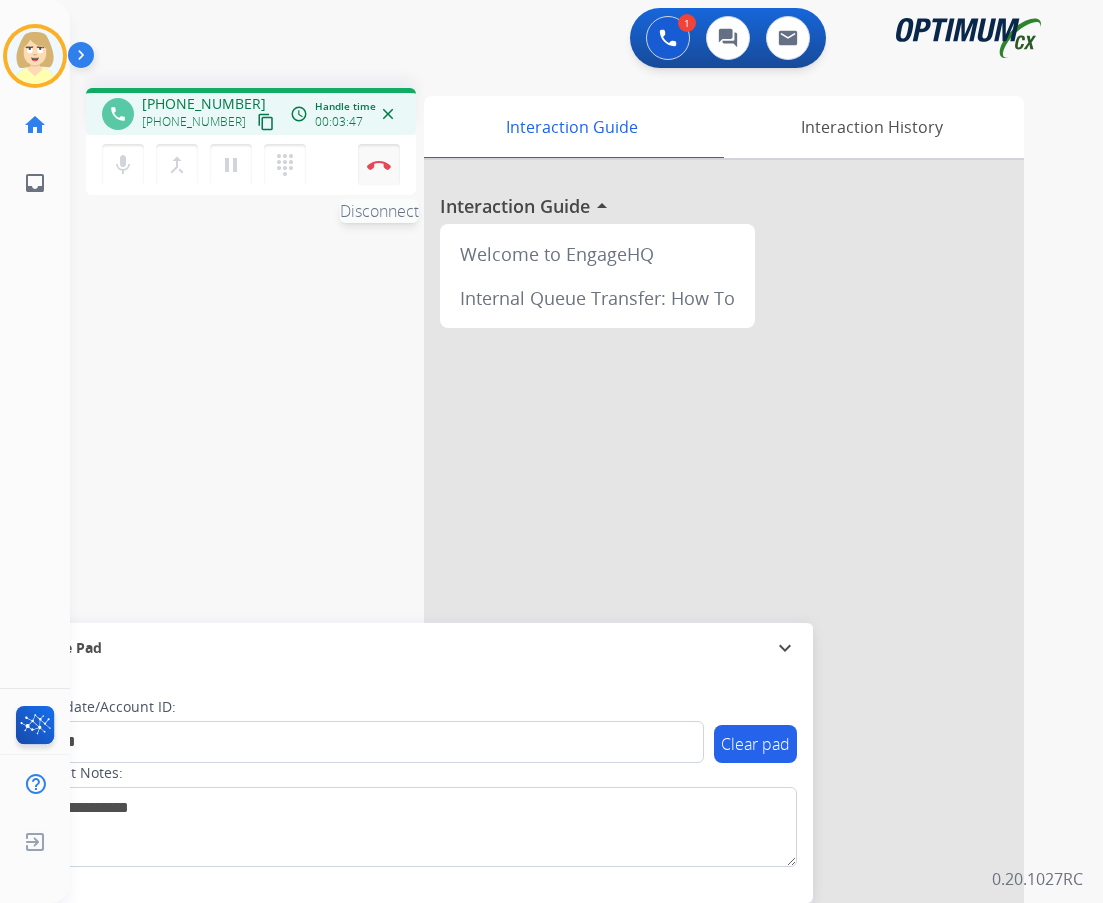 click at bounding box center (379, 165) 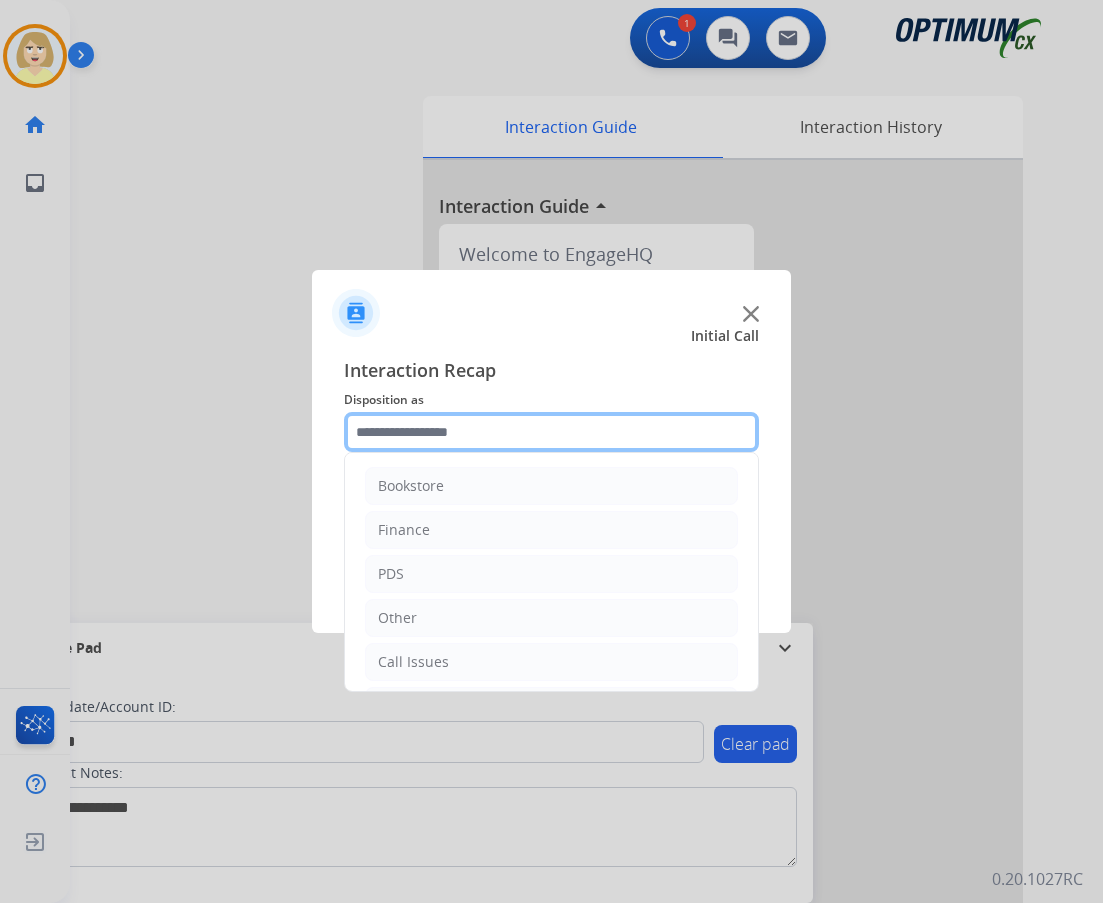click 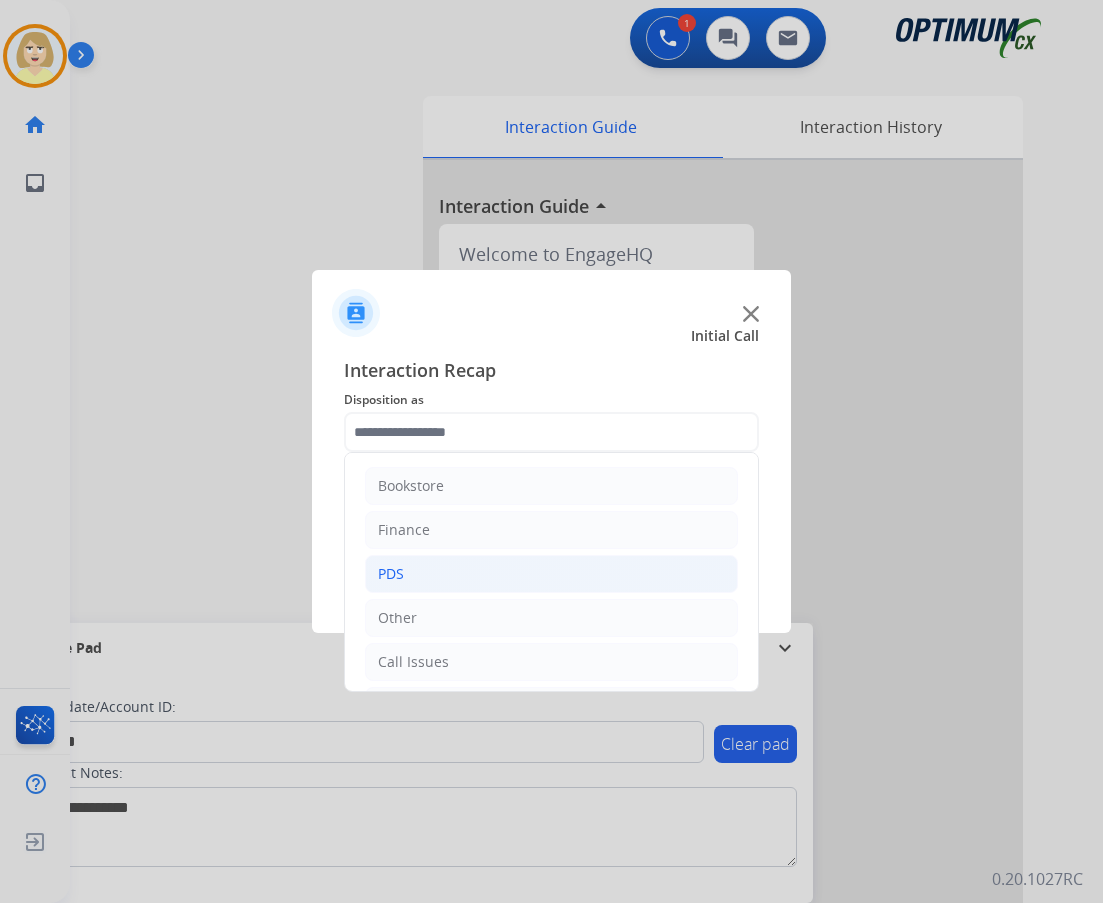click on "PDS" 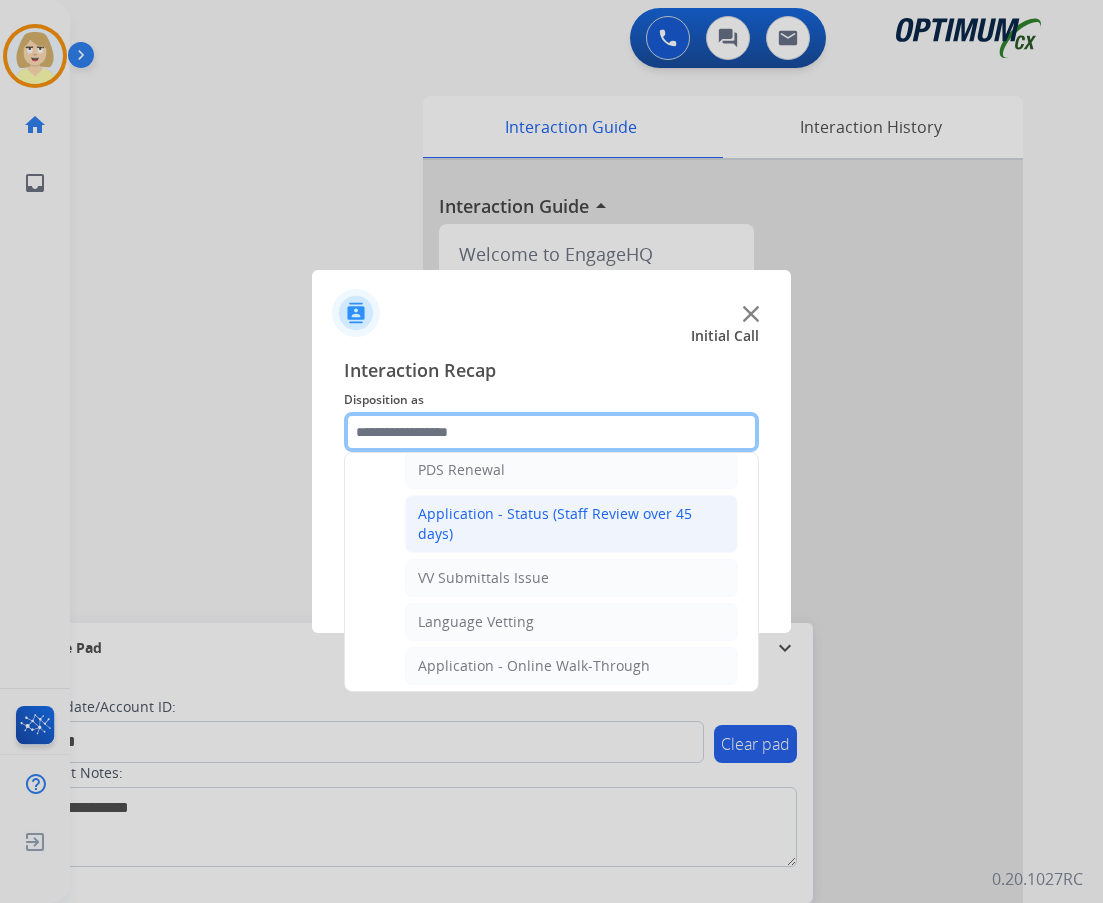 scroll, scrollTop: 200, scrollLeft: 0, axis: vertical 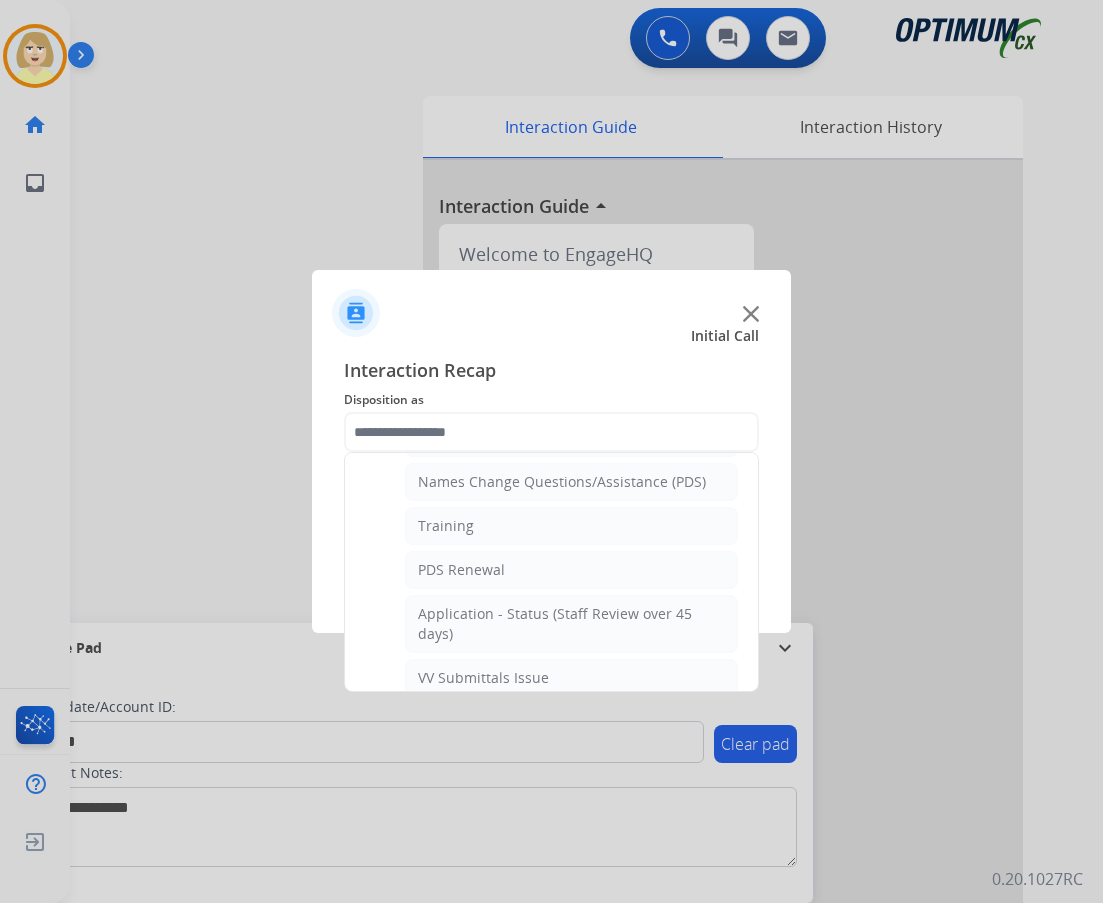 click on "Training" 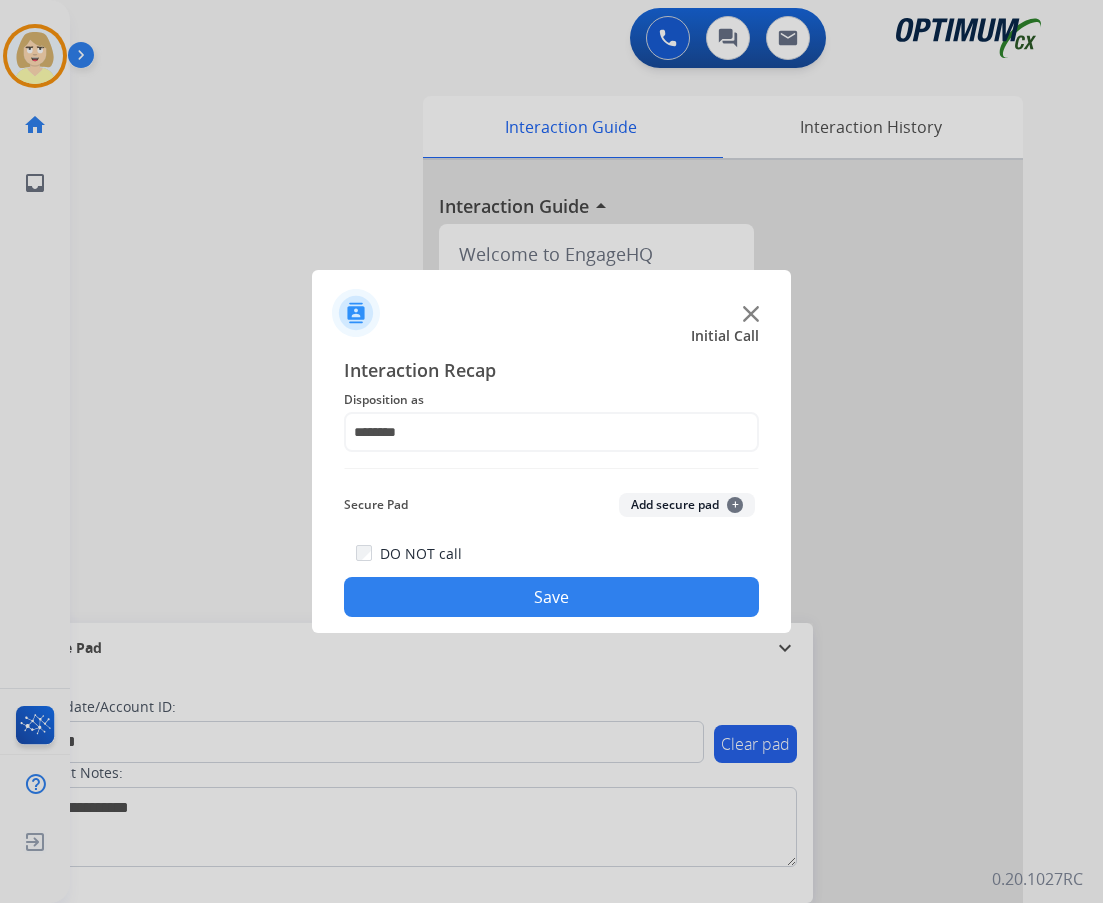 click on "Add secure pad  +" 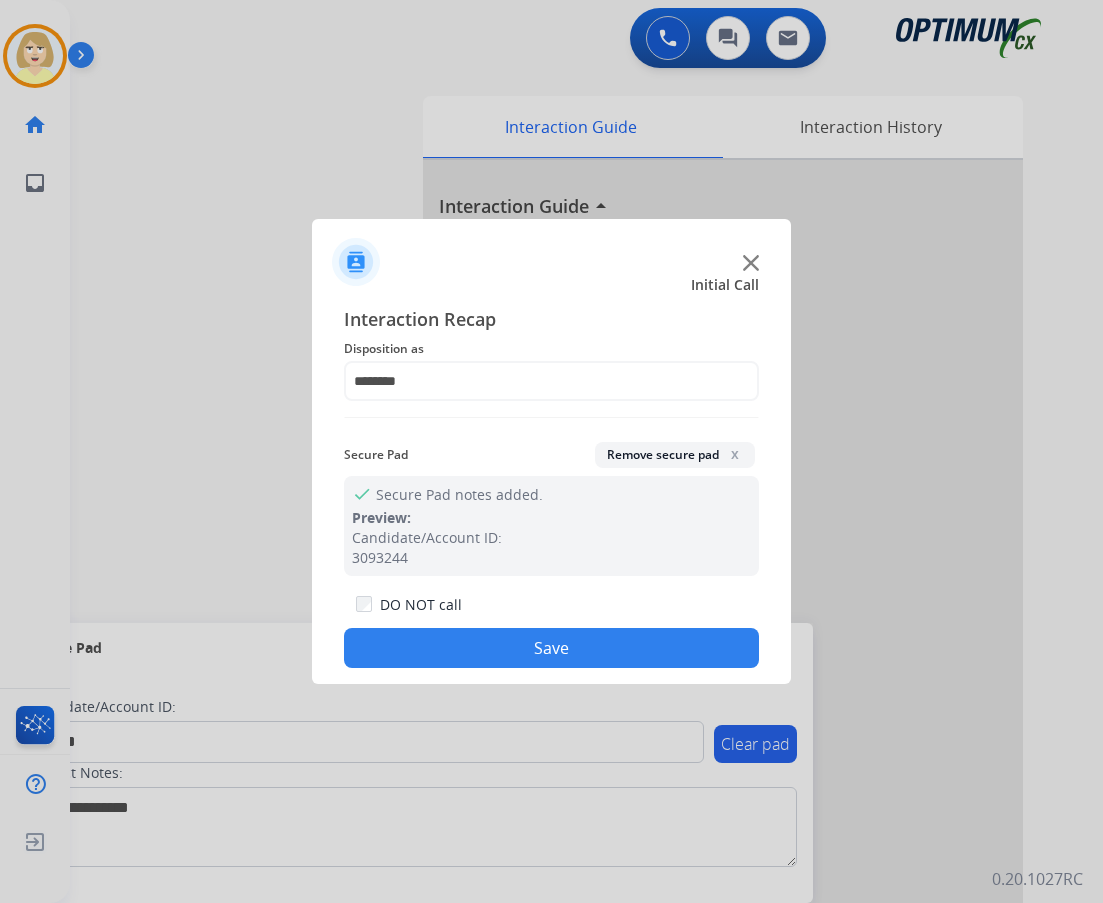 click on "Save" 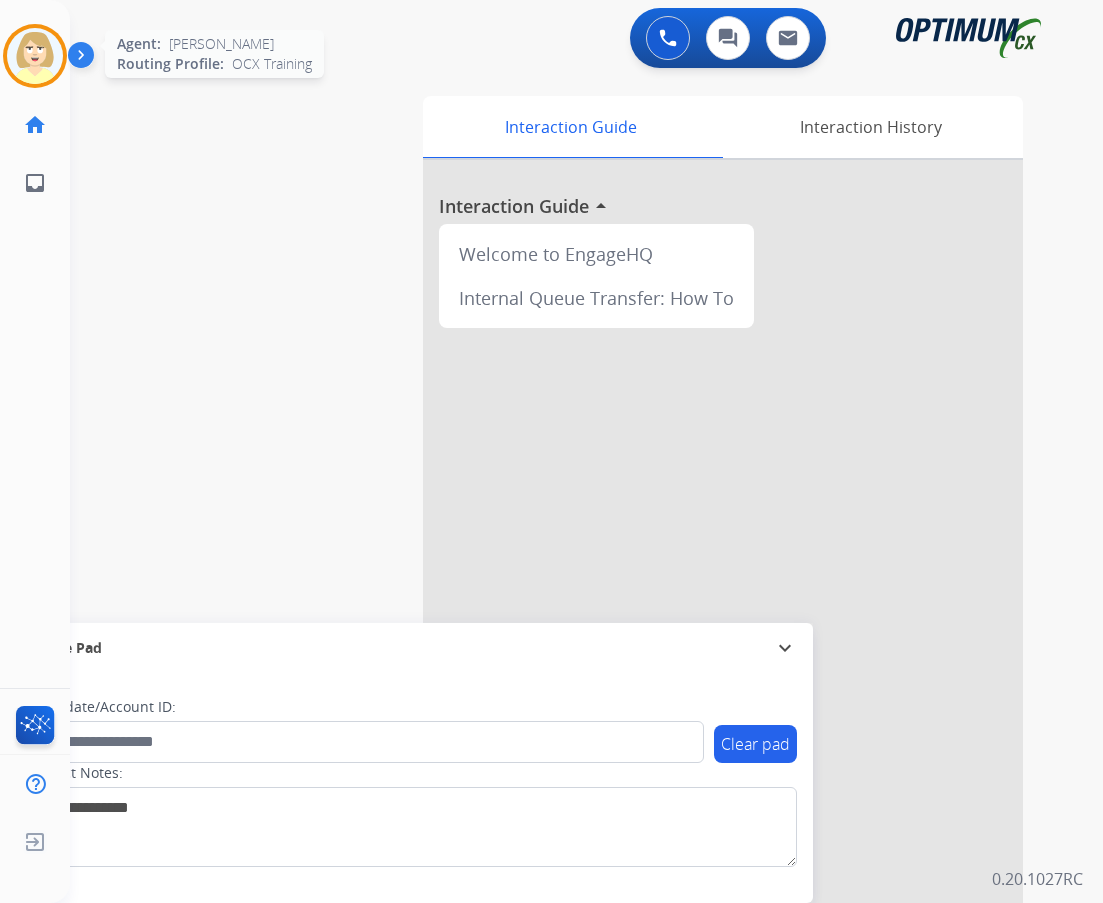 click at bounding box center [35, 56] 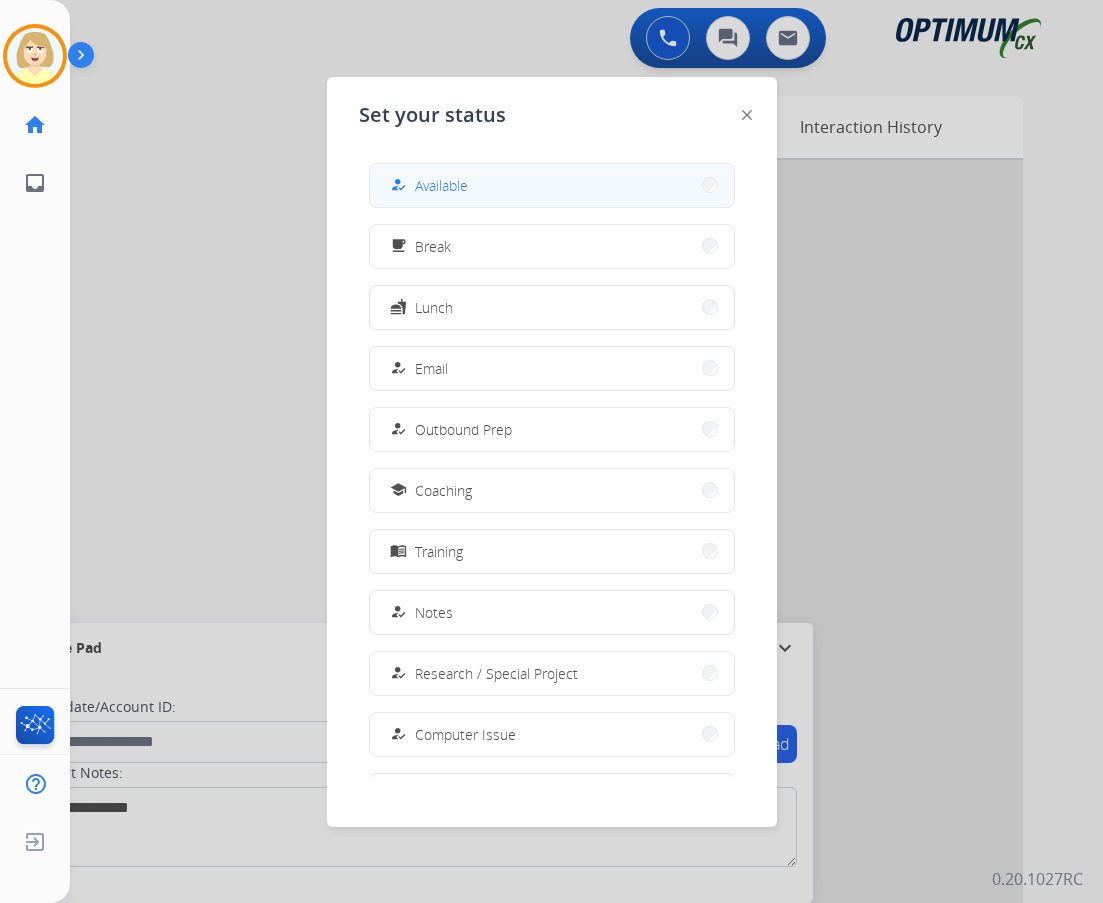 click on "Available" at bounding box center (441, 185) 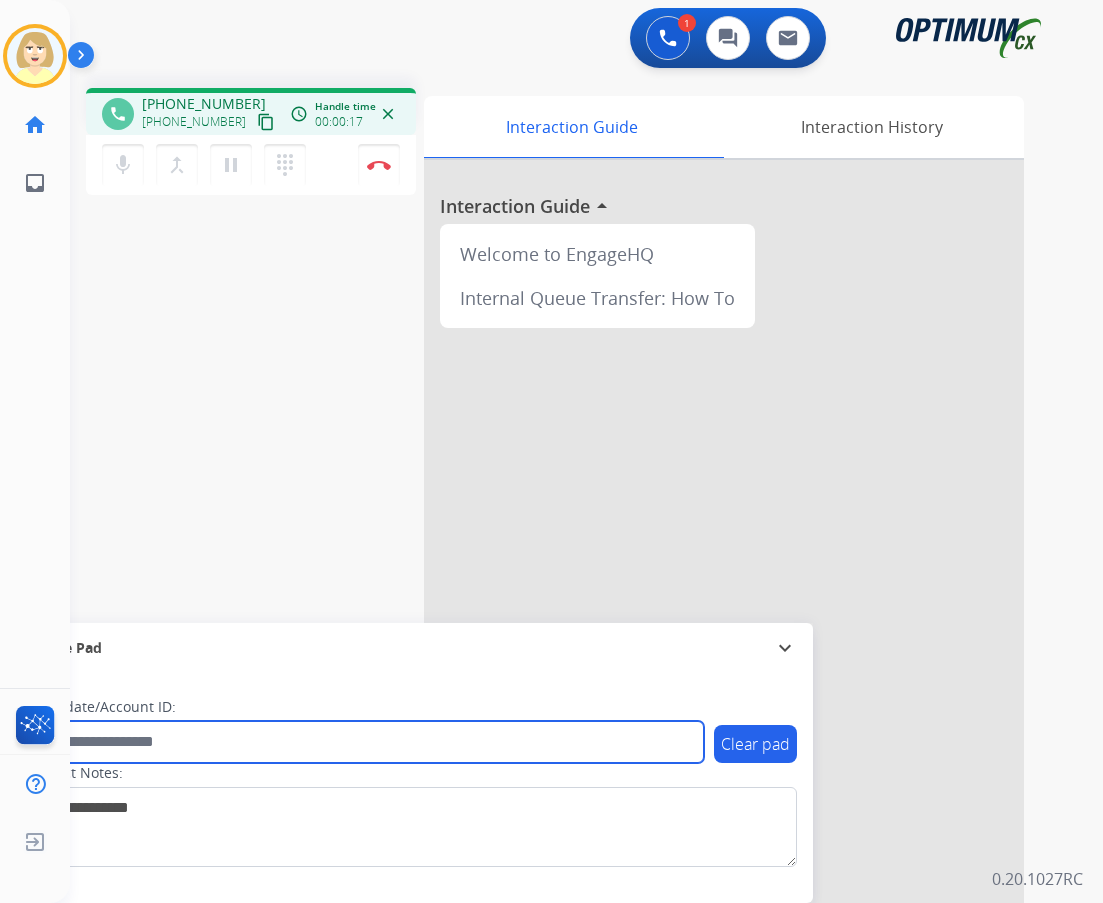 click at bounding box center (365, 742) 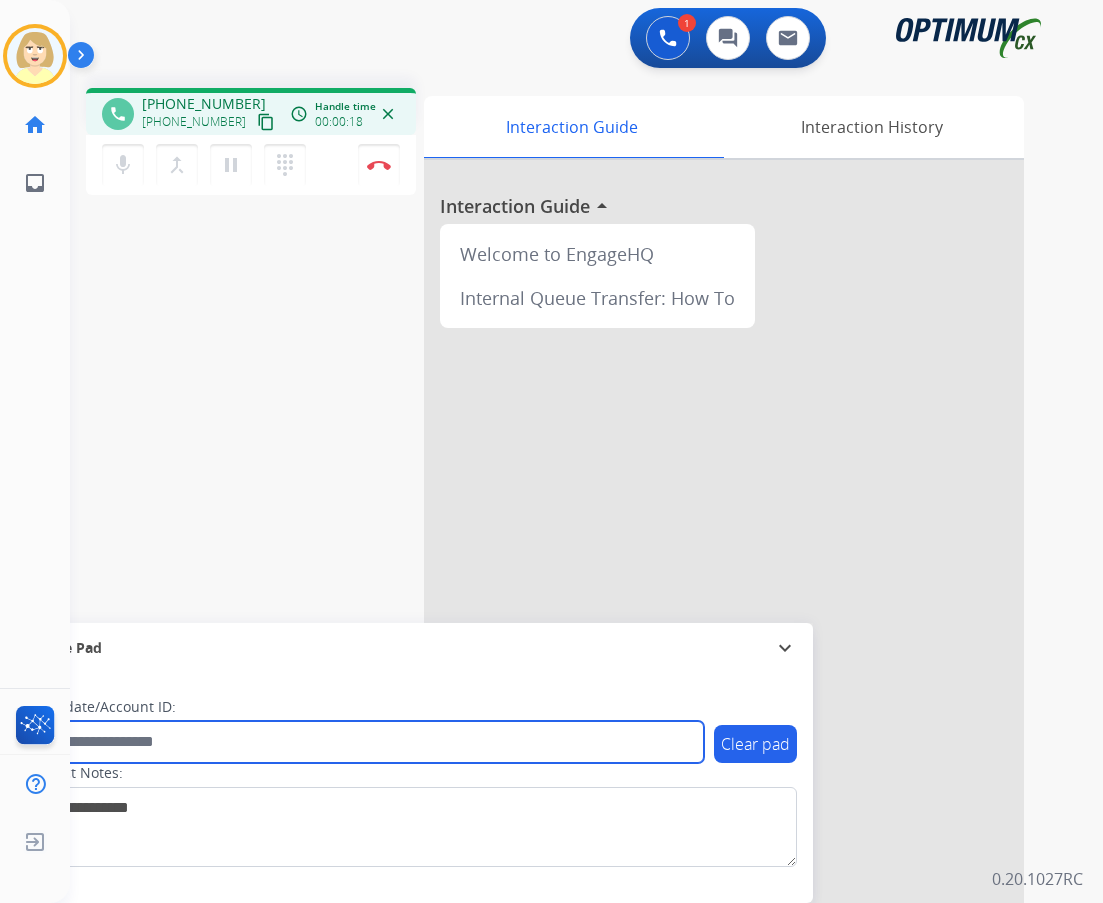 paste on "*******" 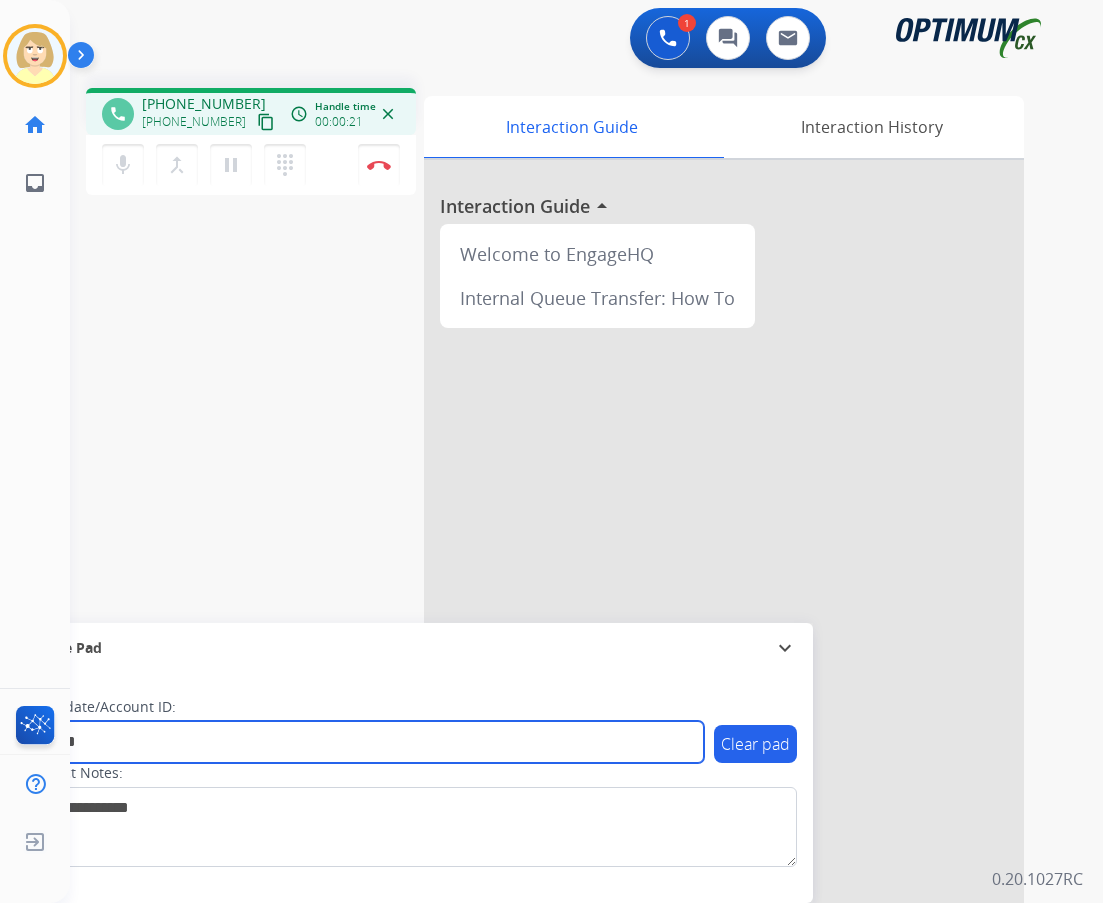 type on "*******" 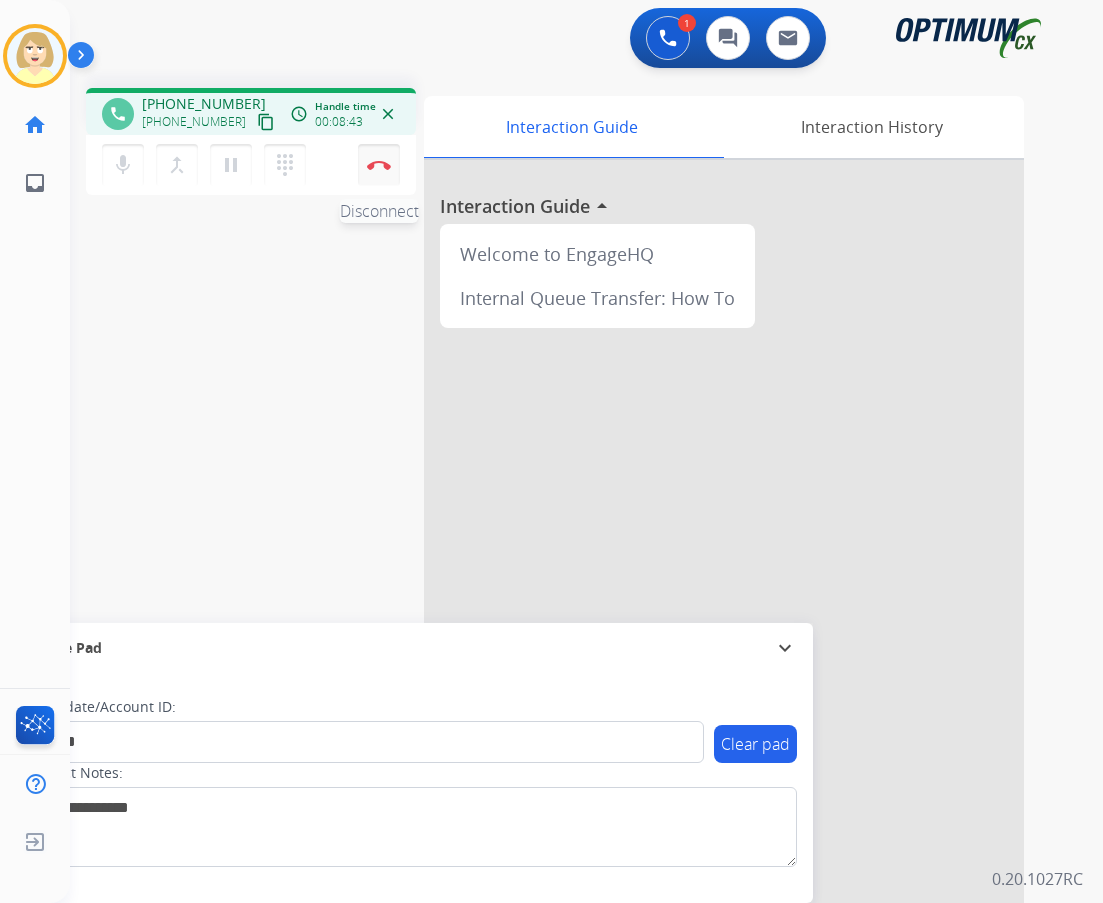click on "Disconnect" at bounding box center [379, 165] 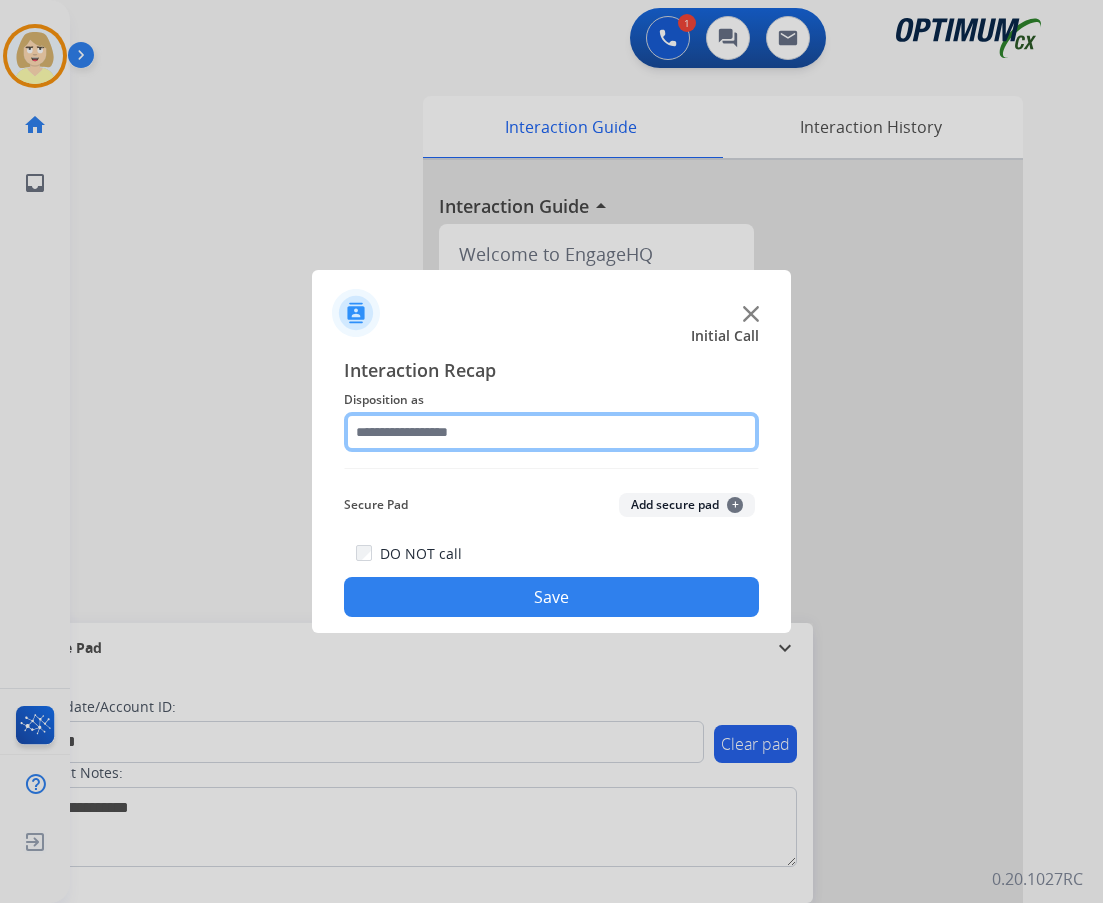 click 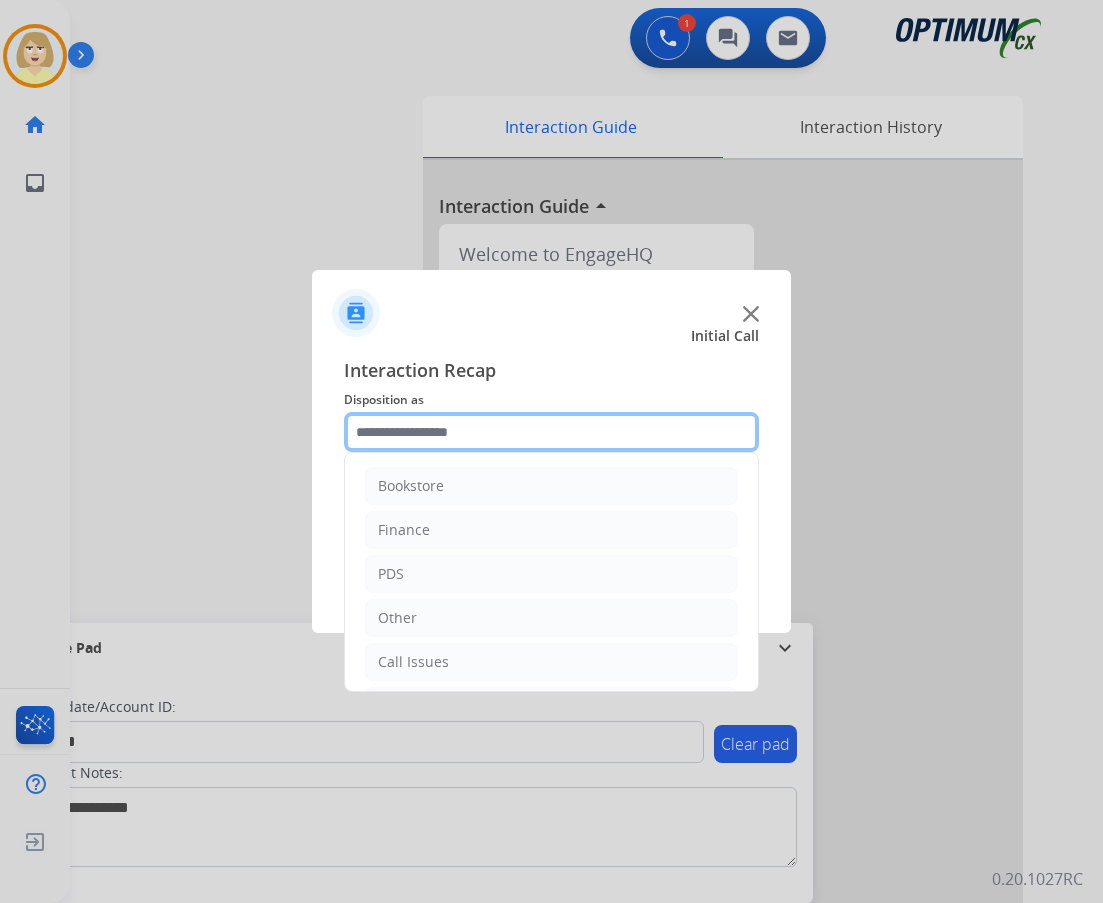 scroll, scrollTop: 136, scrollLeft: 0, axis: vertical 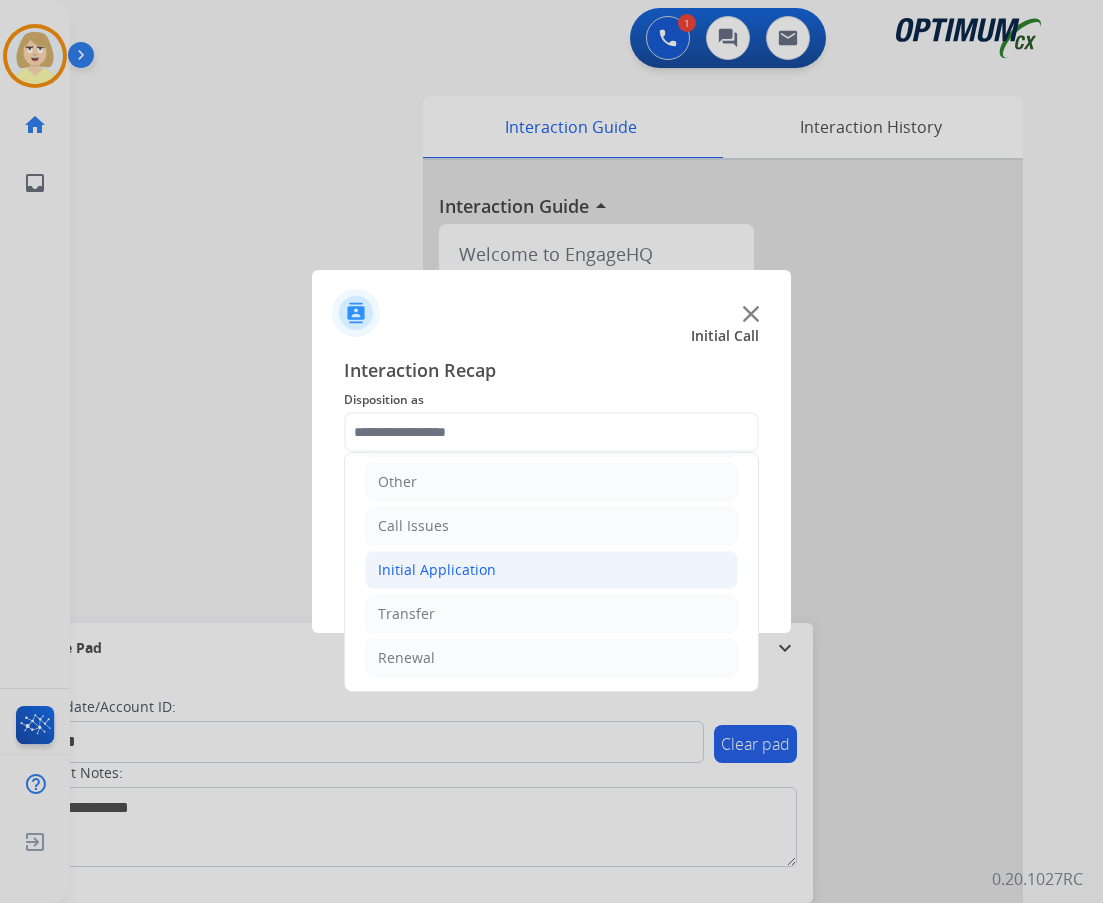 click on "Initial Application" 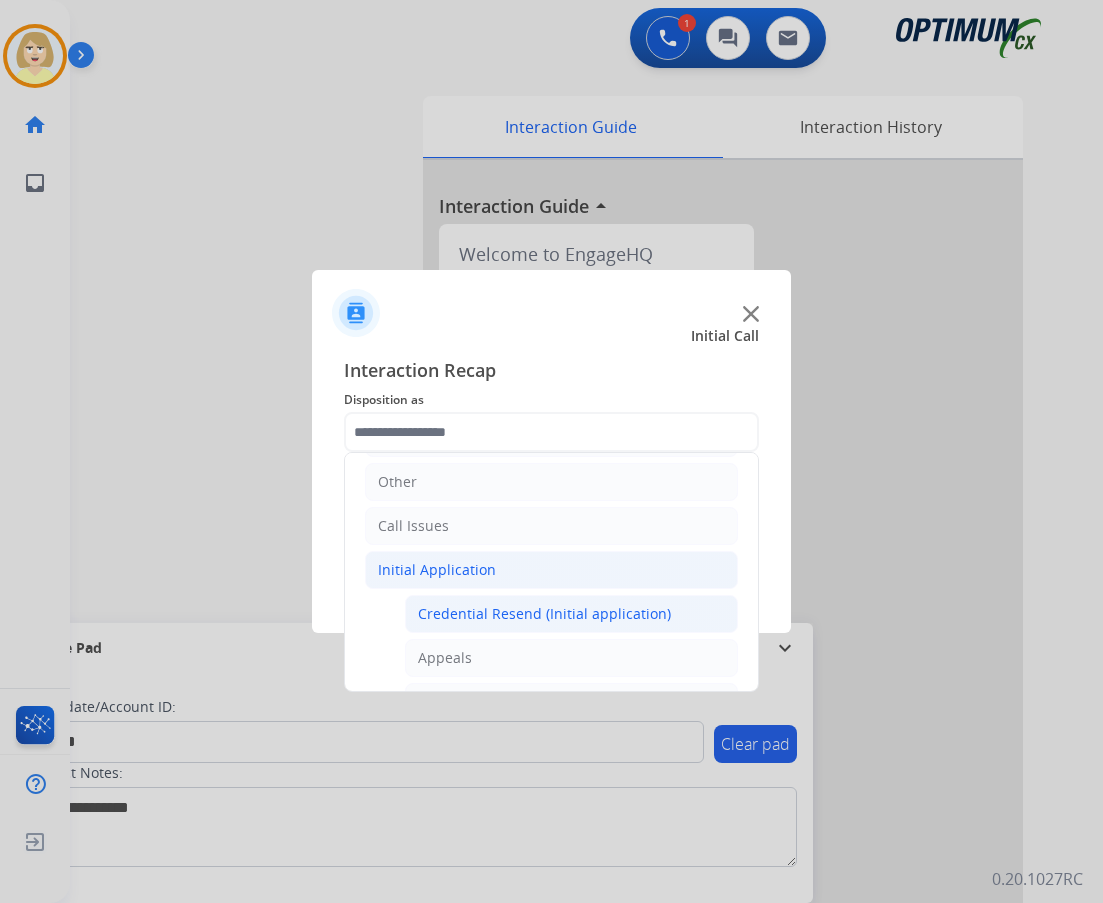 click on "Credential Resend (Initial application)" 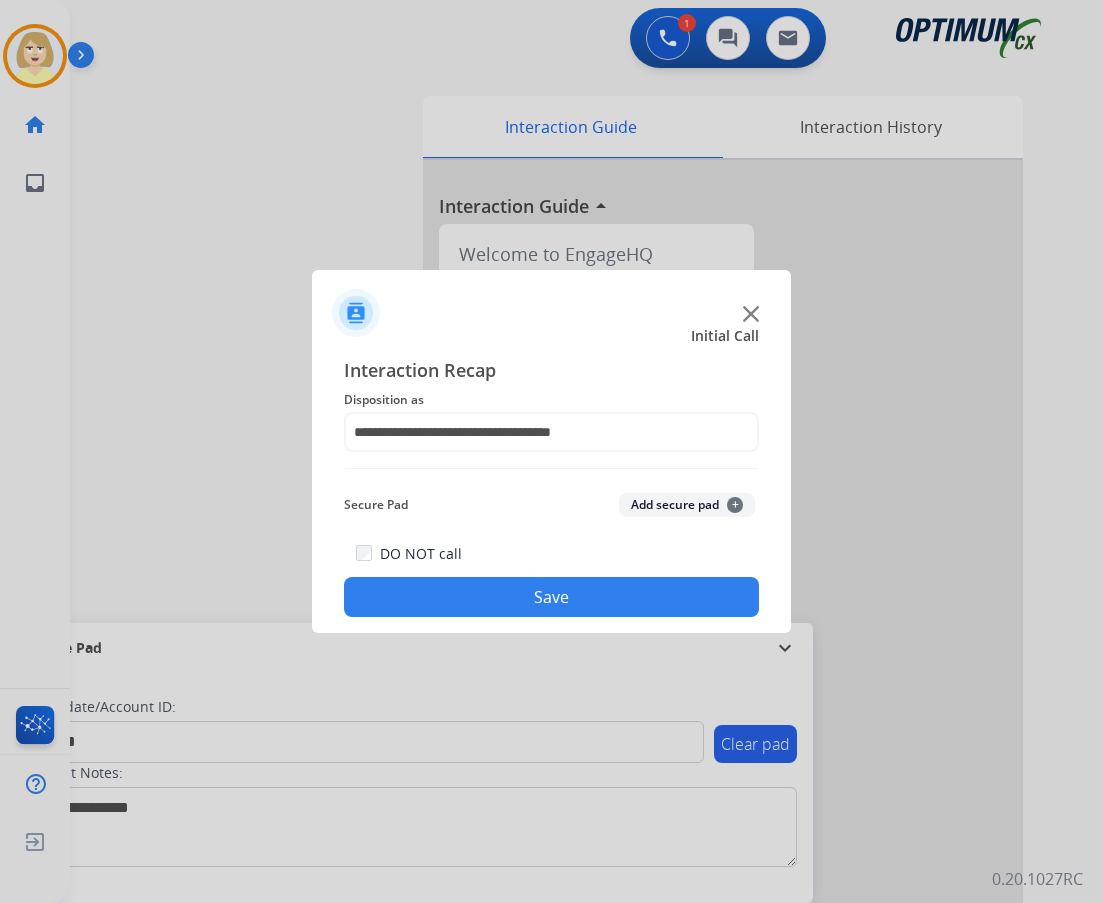click on "Add secure pad  +" 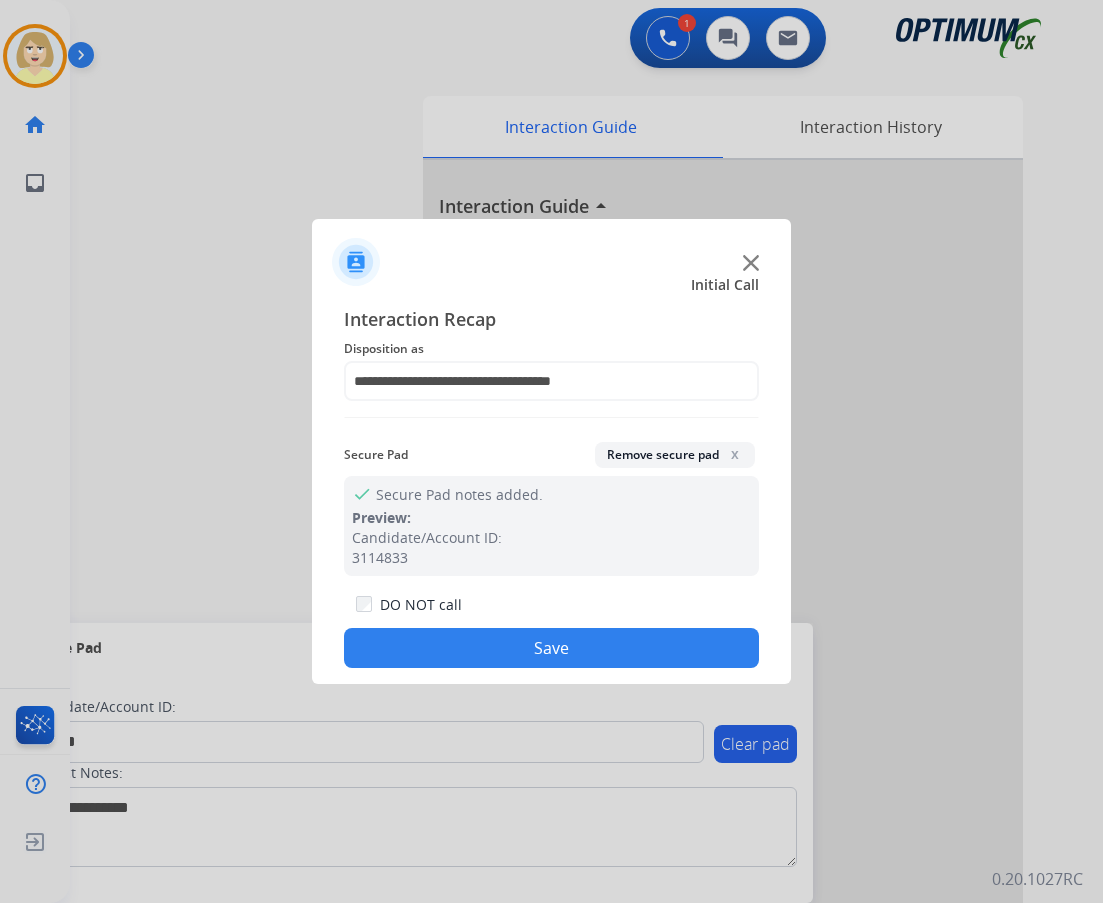 drag, startPoint x: 496, startPoint y: 657, endPoint x: 358, endPoint y: 526, distance: 190.27611 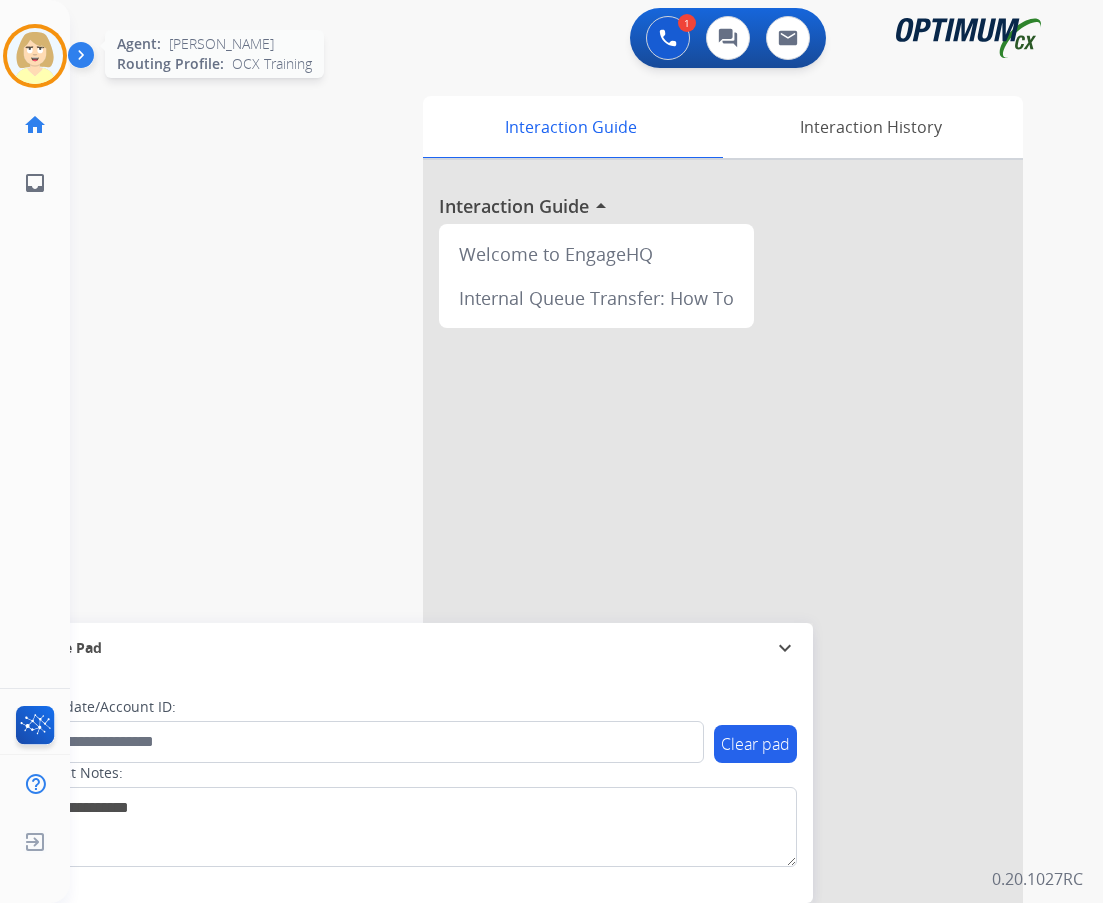 click at bounding box center (35, 56) 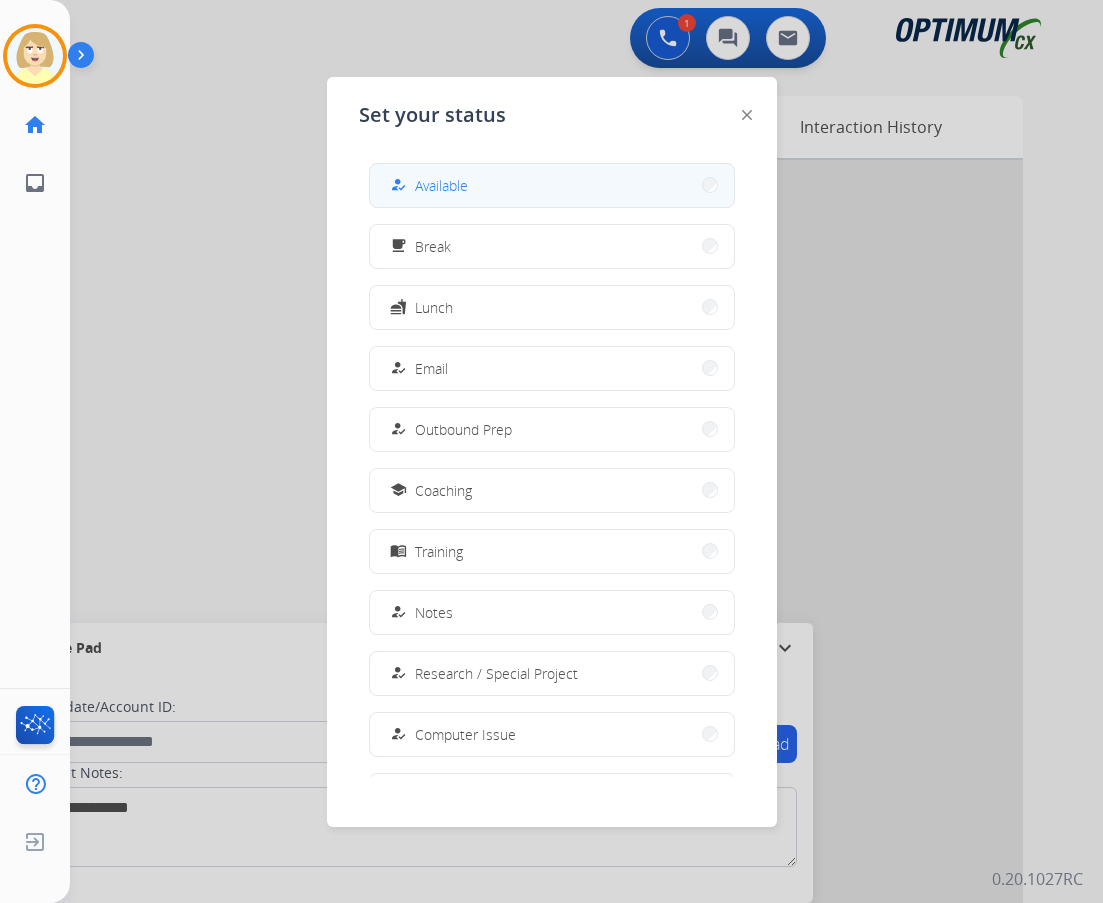 click on "Available" at bounding box center [441, 185] 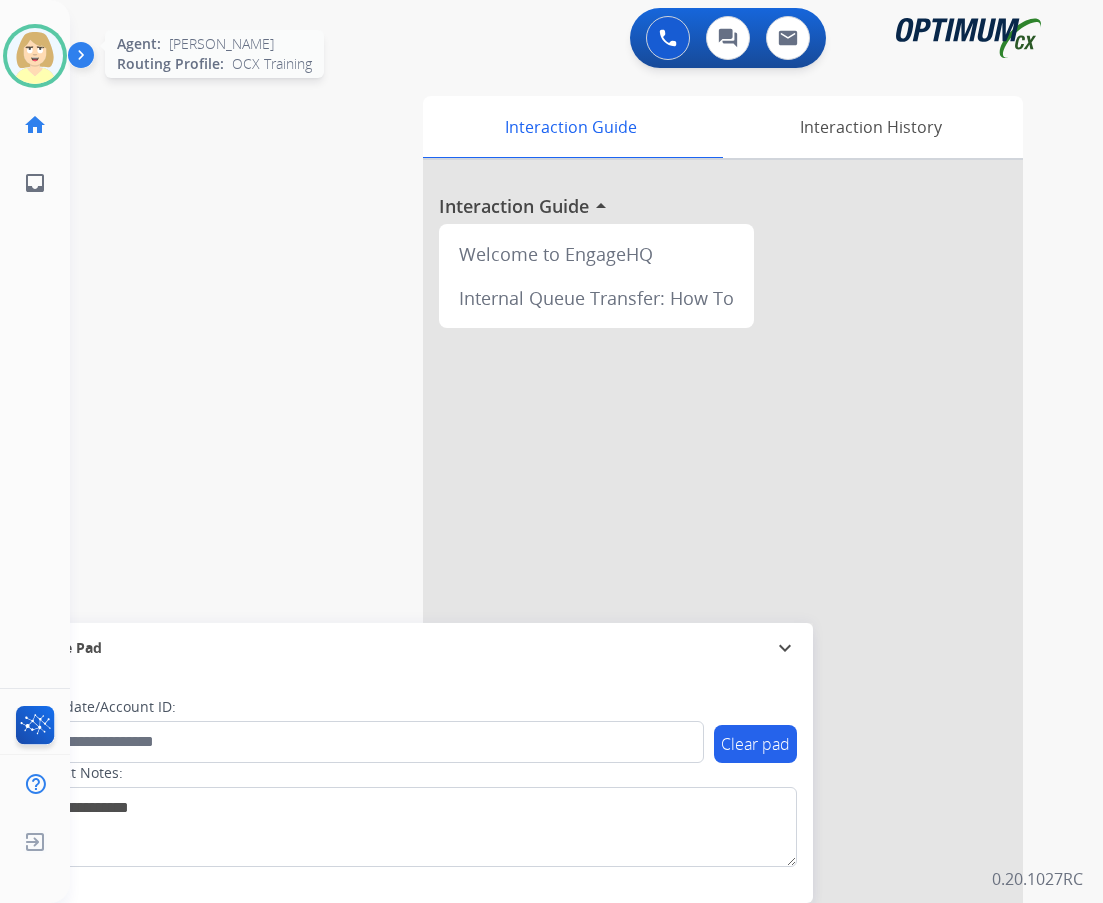 click at bounding box center [35, 56] 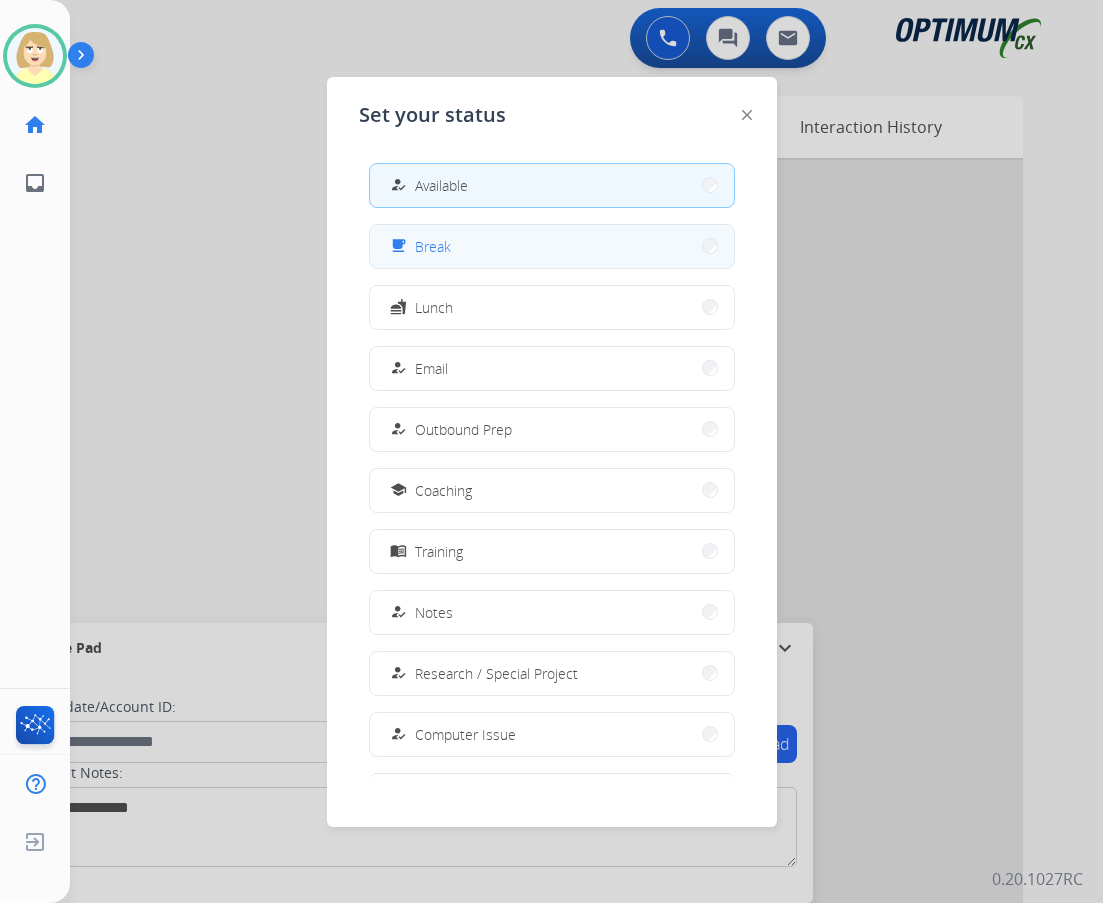 click on "Break" at bounding box center (433, 246) 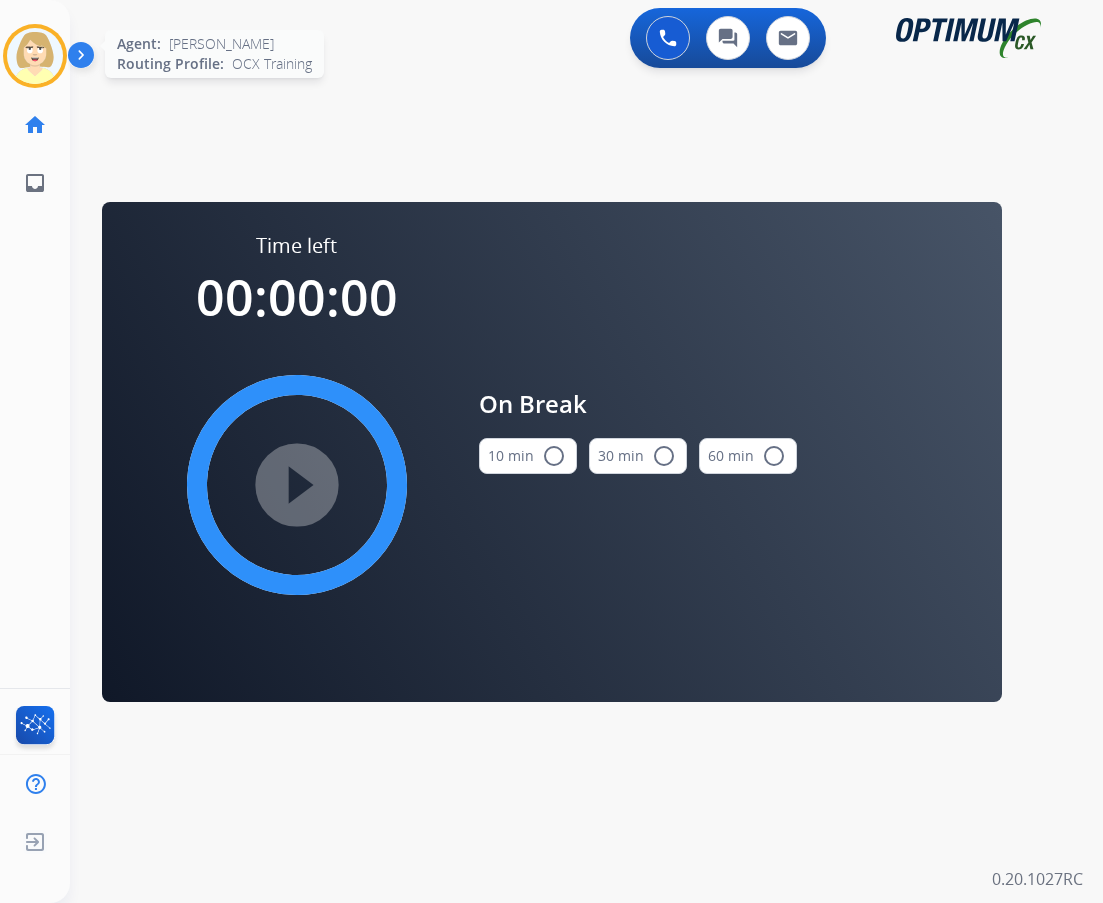 click at bounding box center [35, 56] 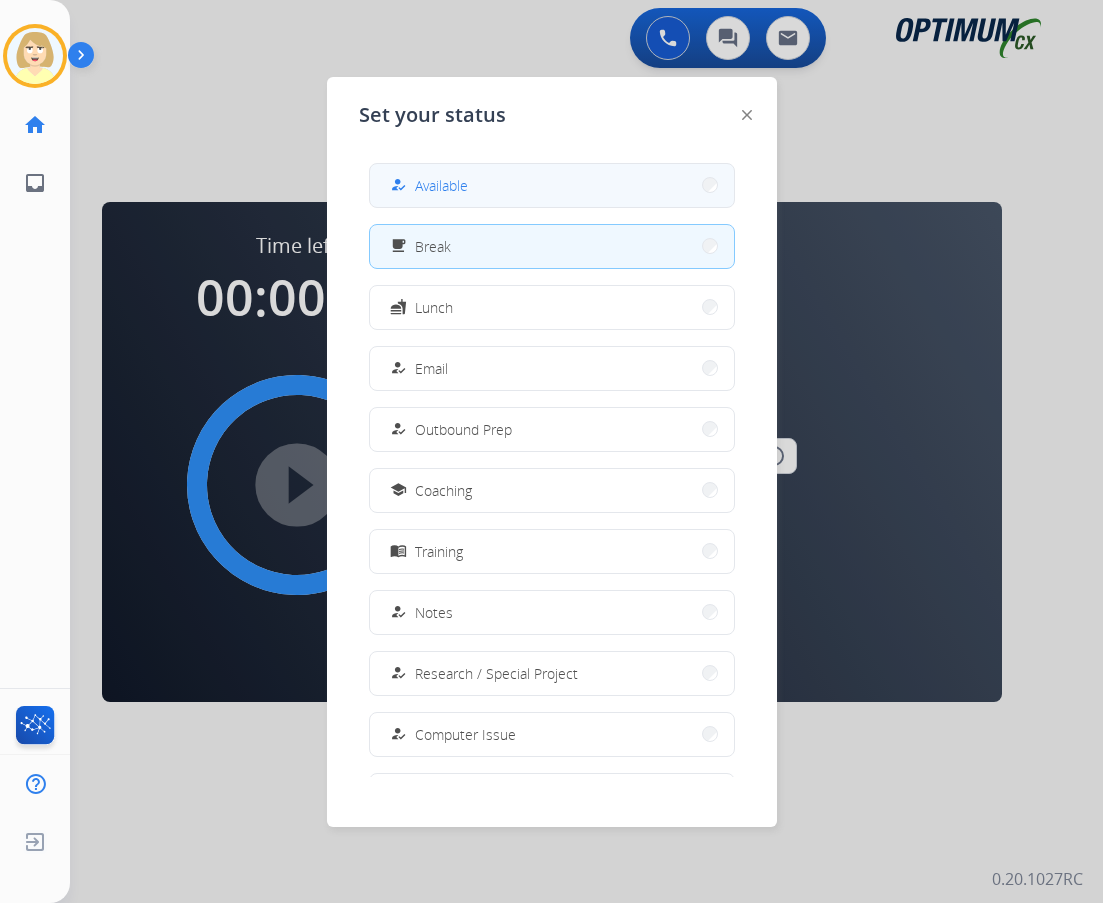 click on "how_to_reg Available" at bounding box center [552, 185] 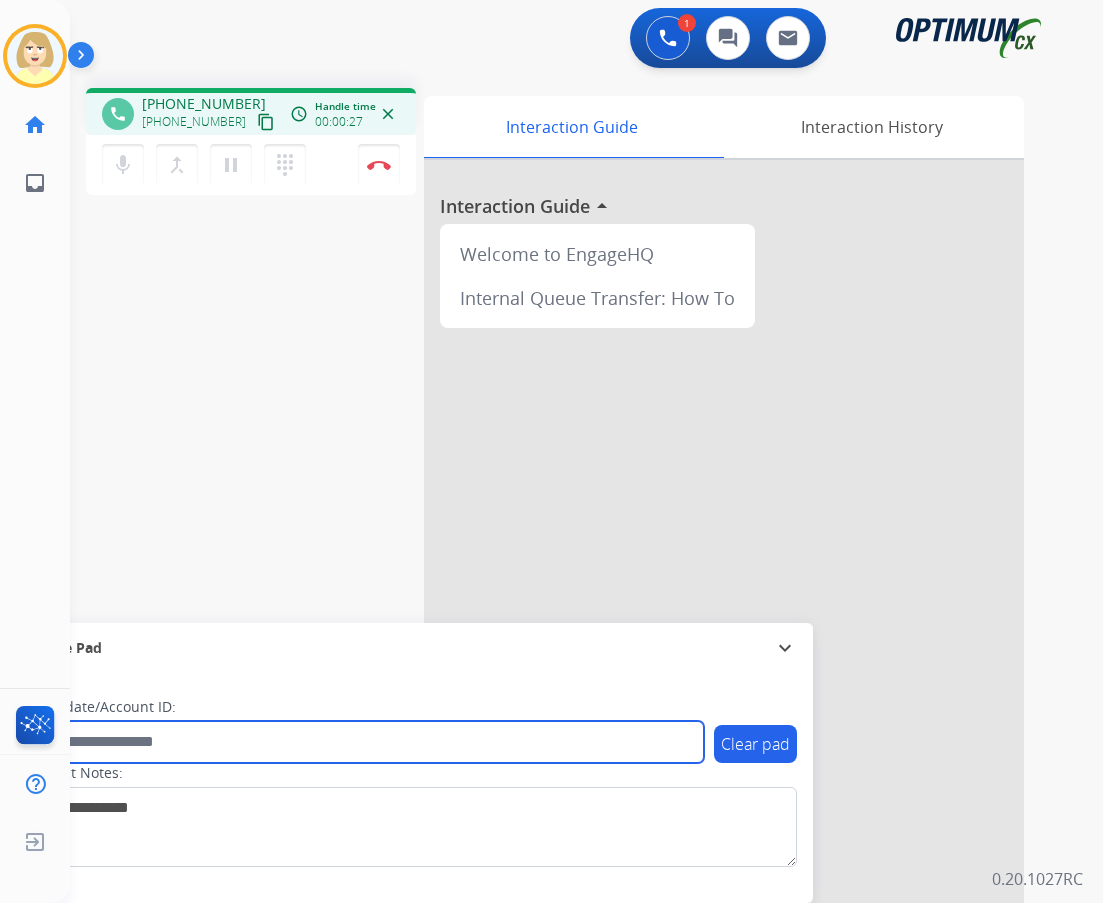click at bounding box center [365, 742] 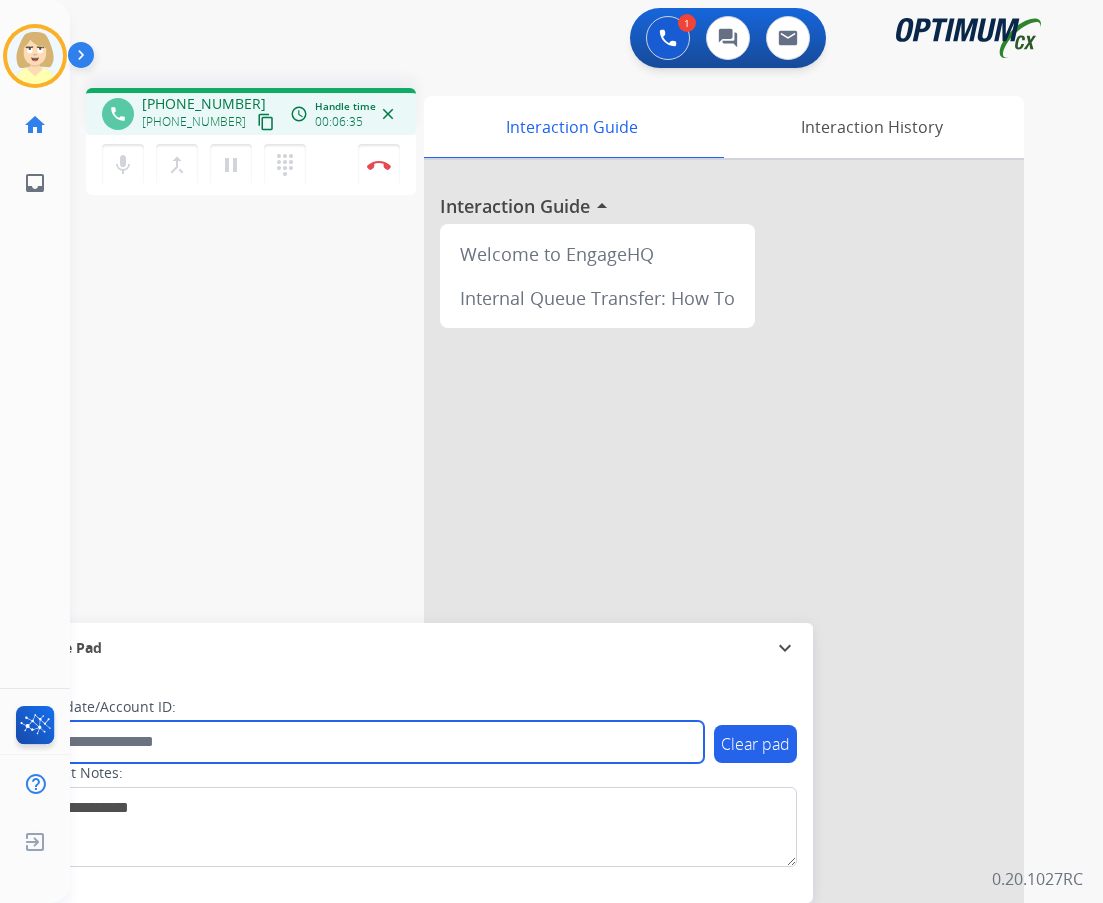 click at bounding box center [365, 742] 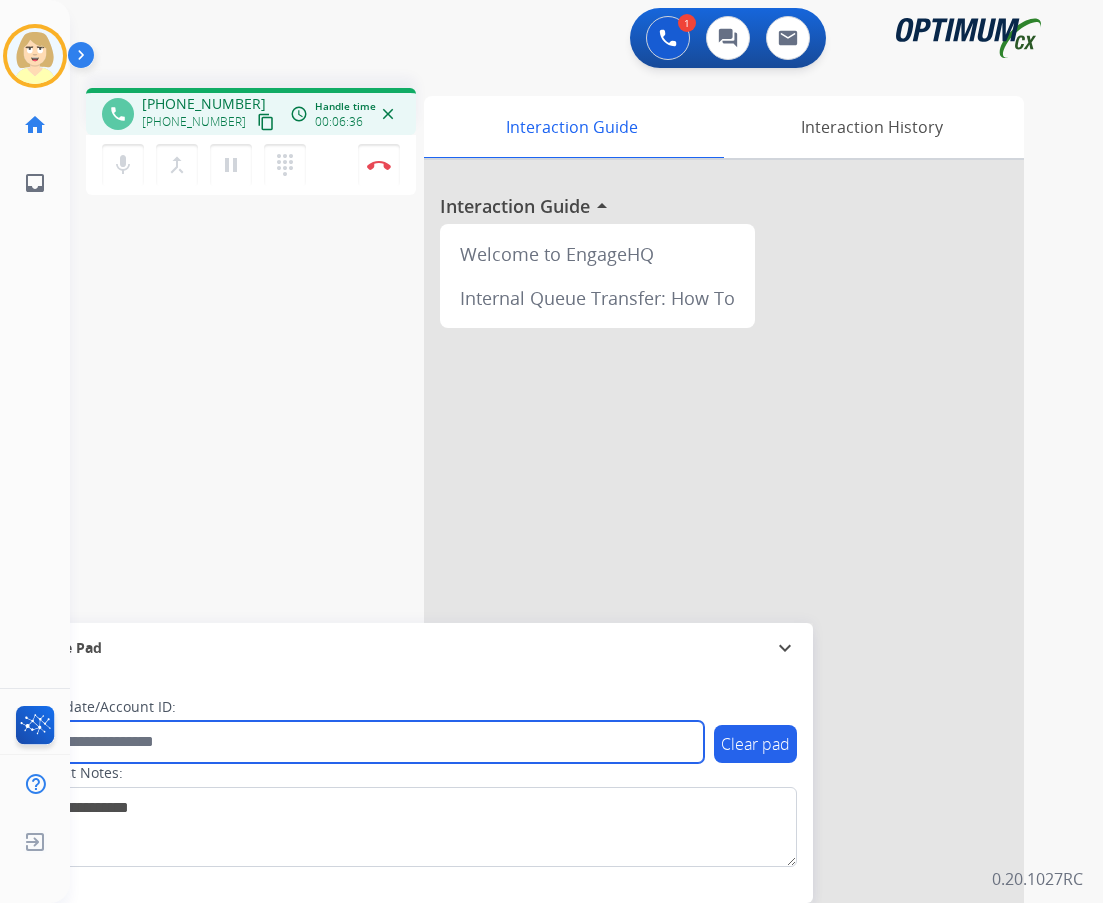 paste on "*******" 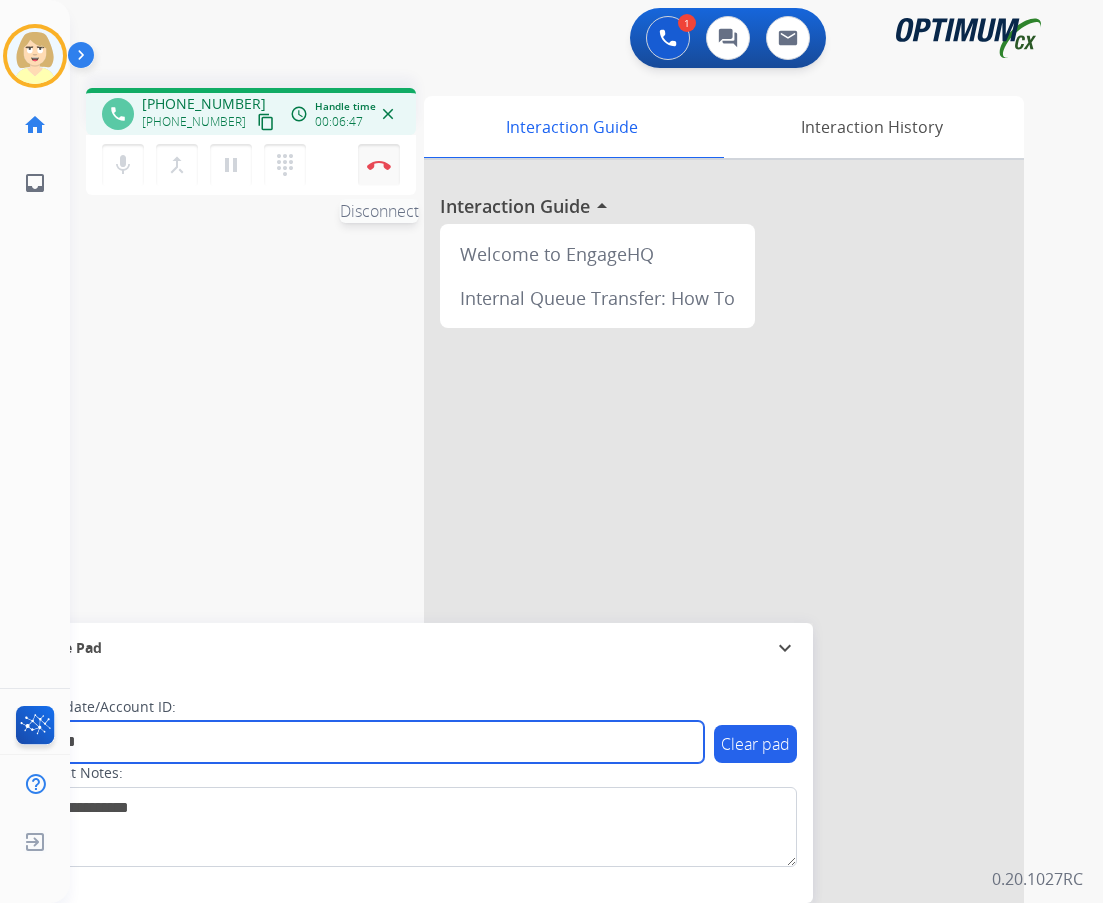 type on "*******" 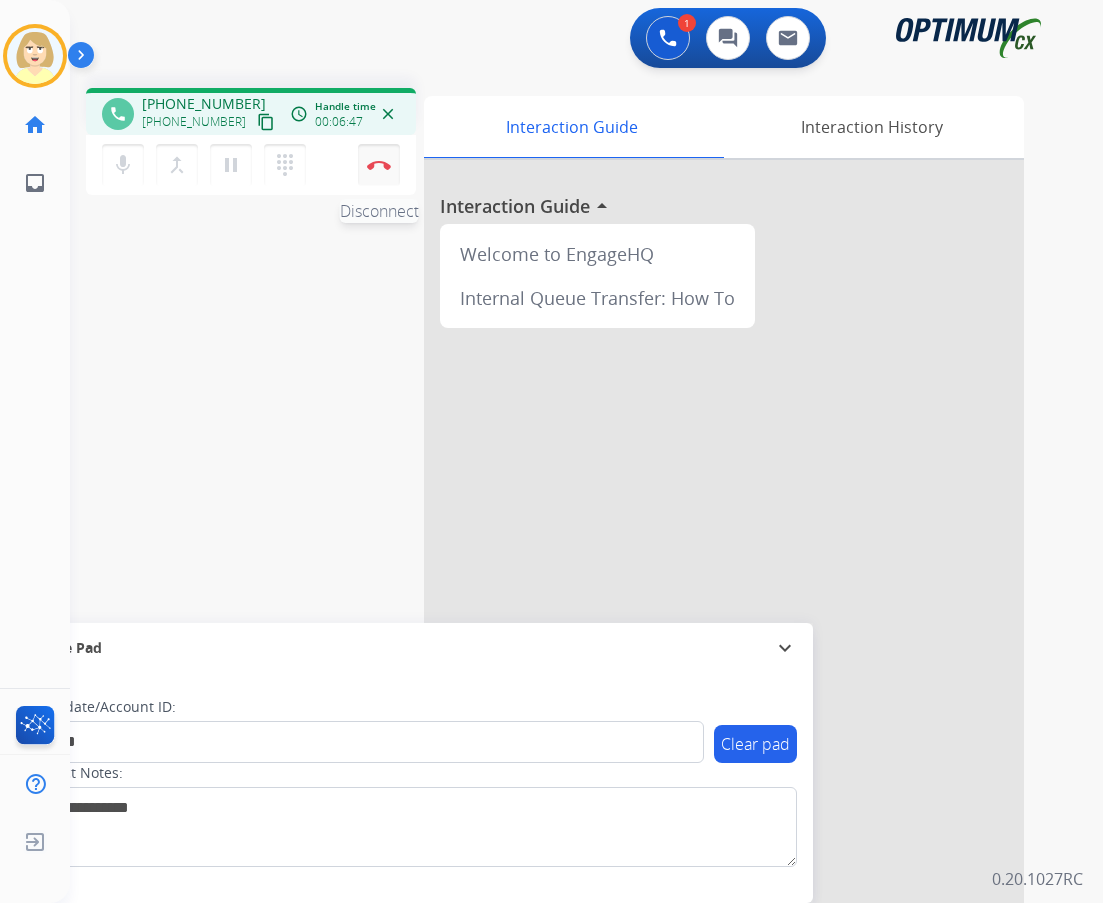 click on "Disconnect" at bounding box center [379, 165] 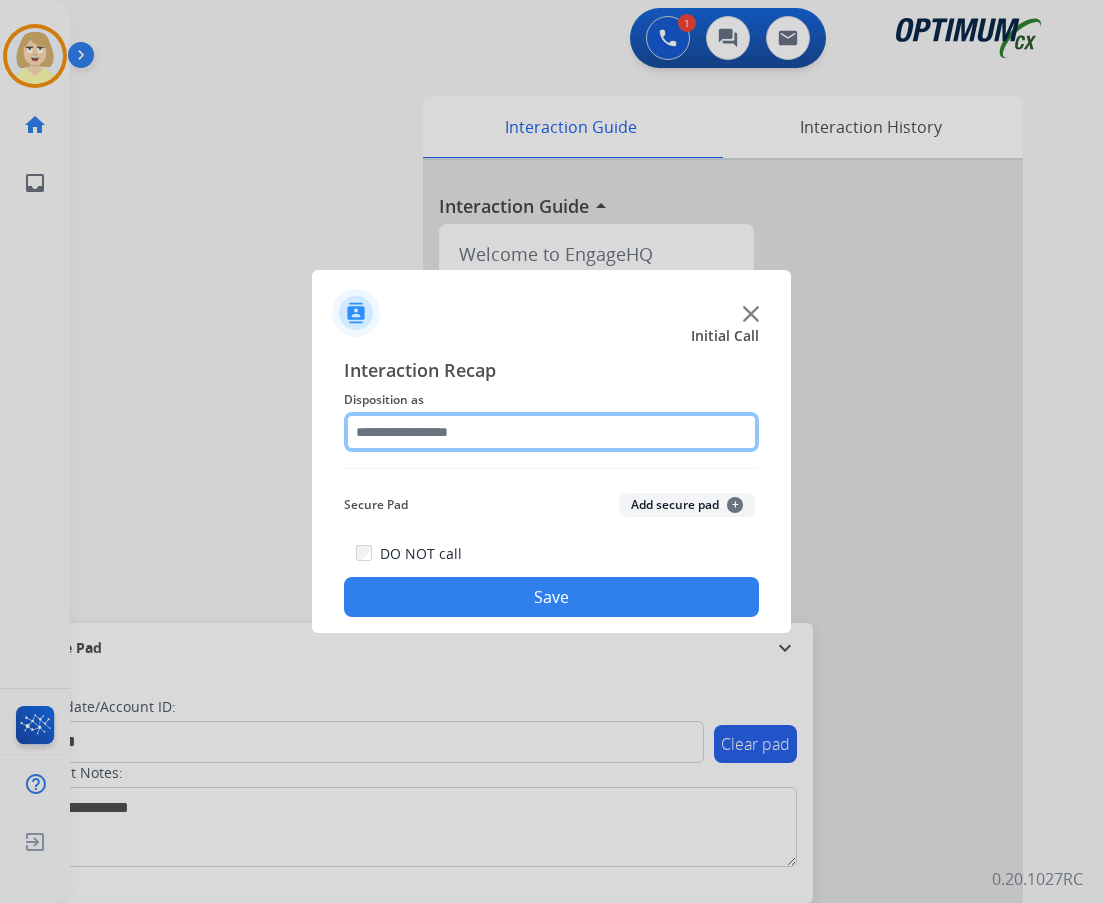 click 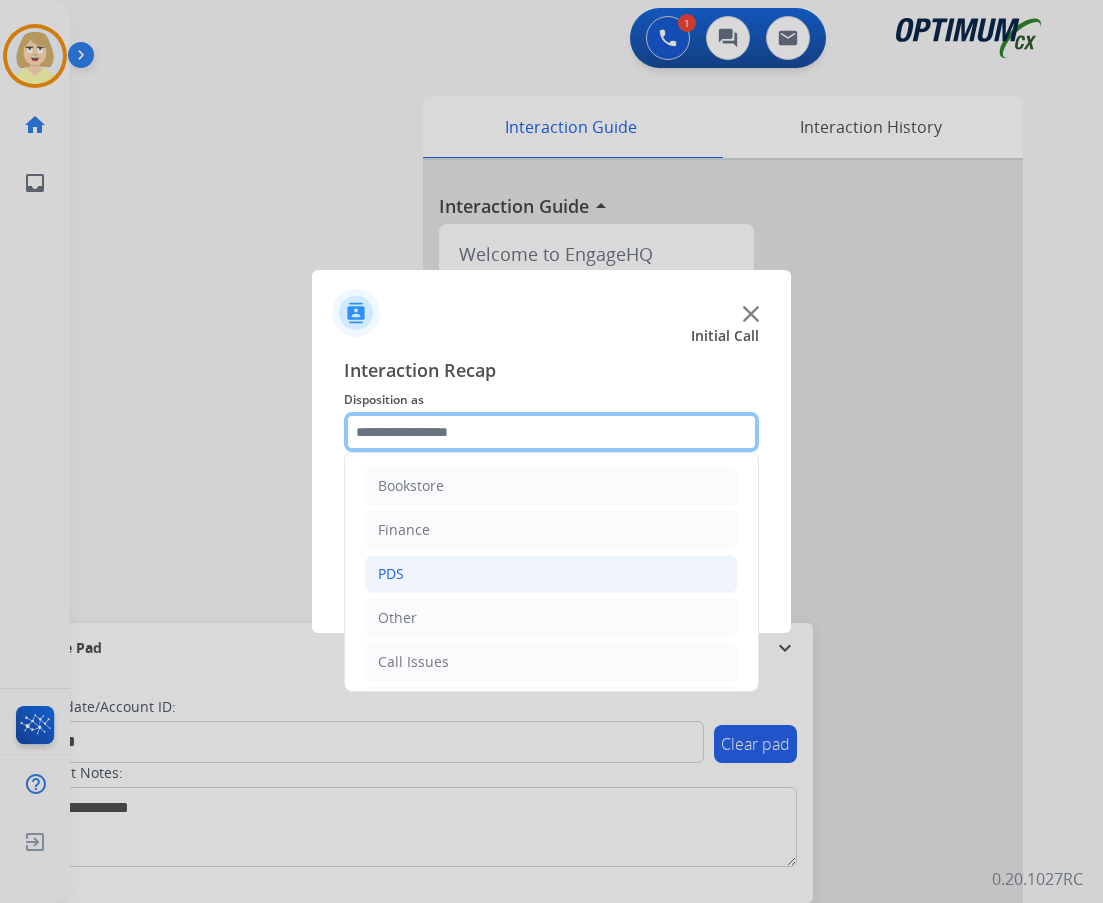 scroll, scrollTop: 136, scrollLeft: 0, axis: vertical 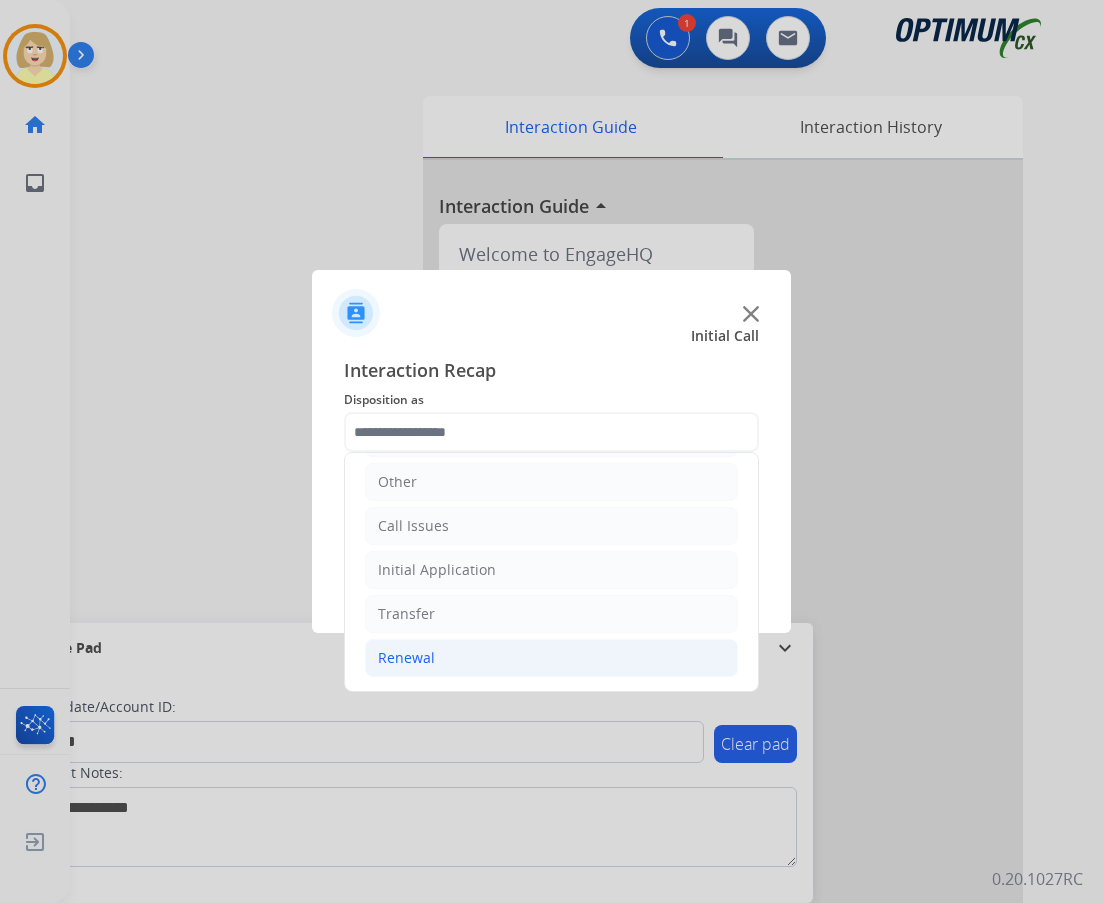 click on "Renewal" 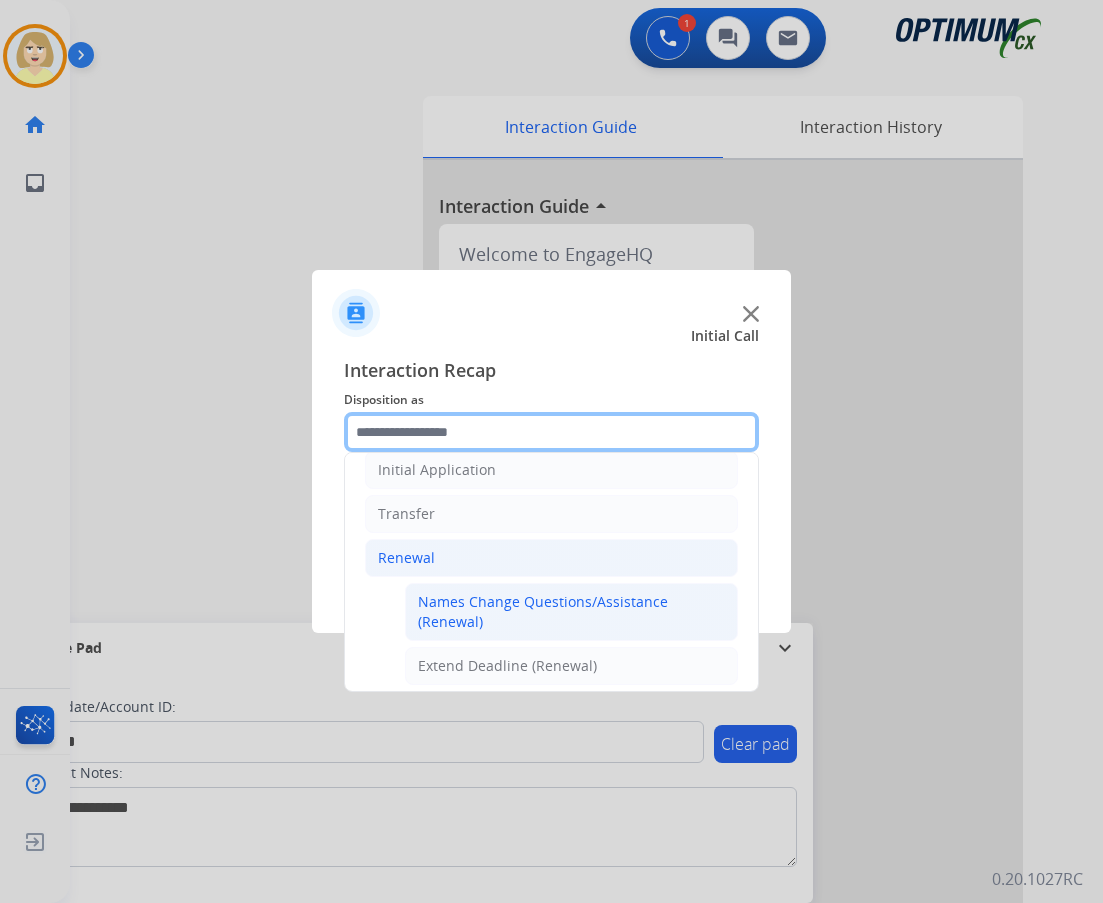 scroll, scrollTop: 436, scrollLeft: 0, axis: vertical 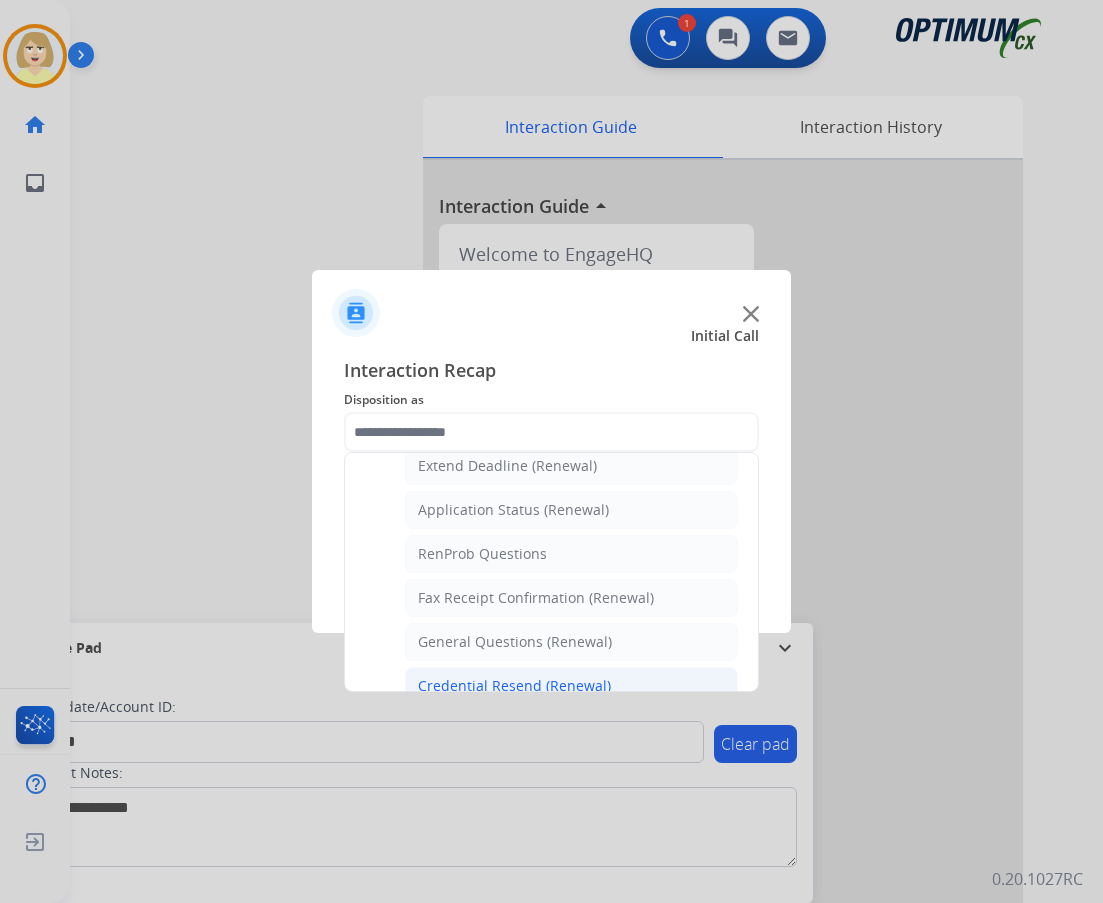 click on "Credential Resend (Renewal)" 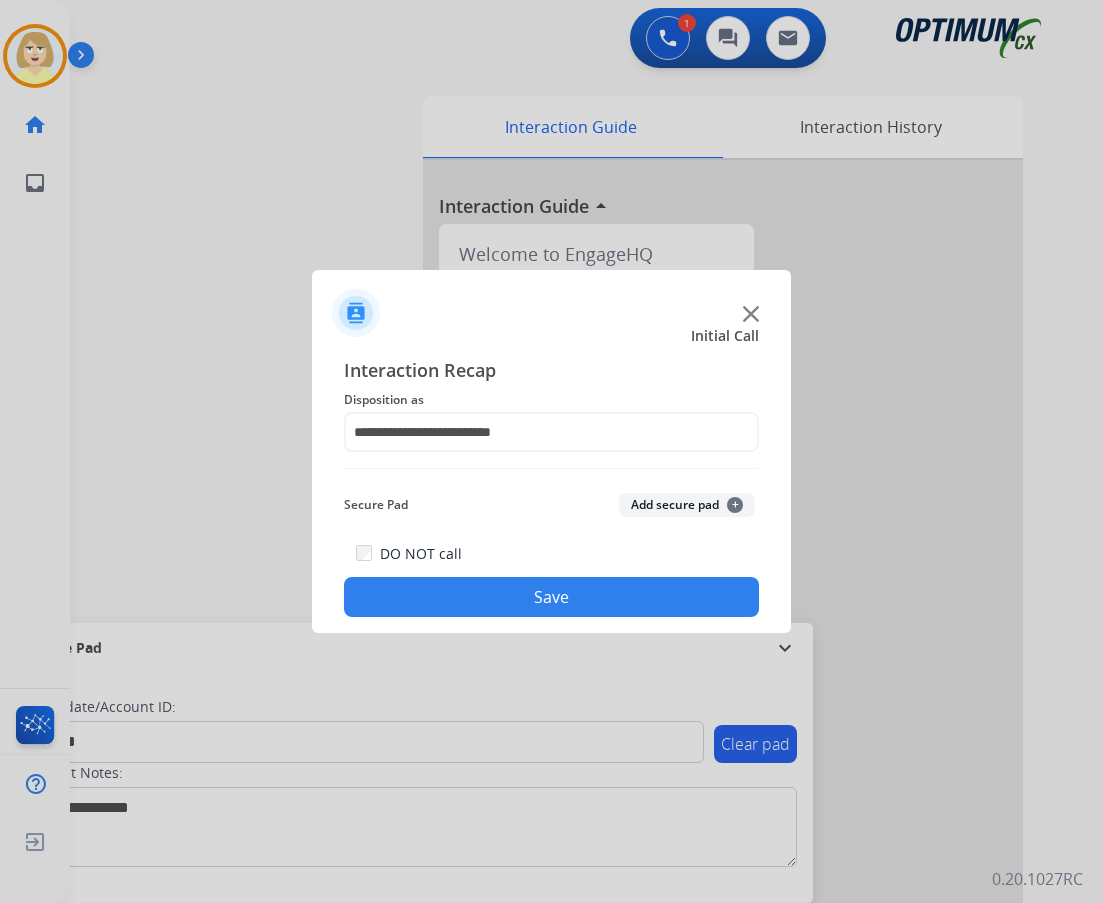 click on "Add secure pad  +" 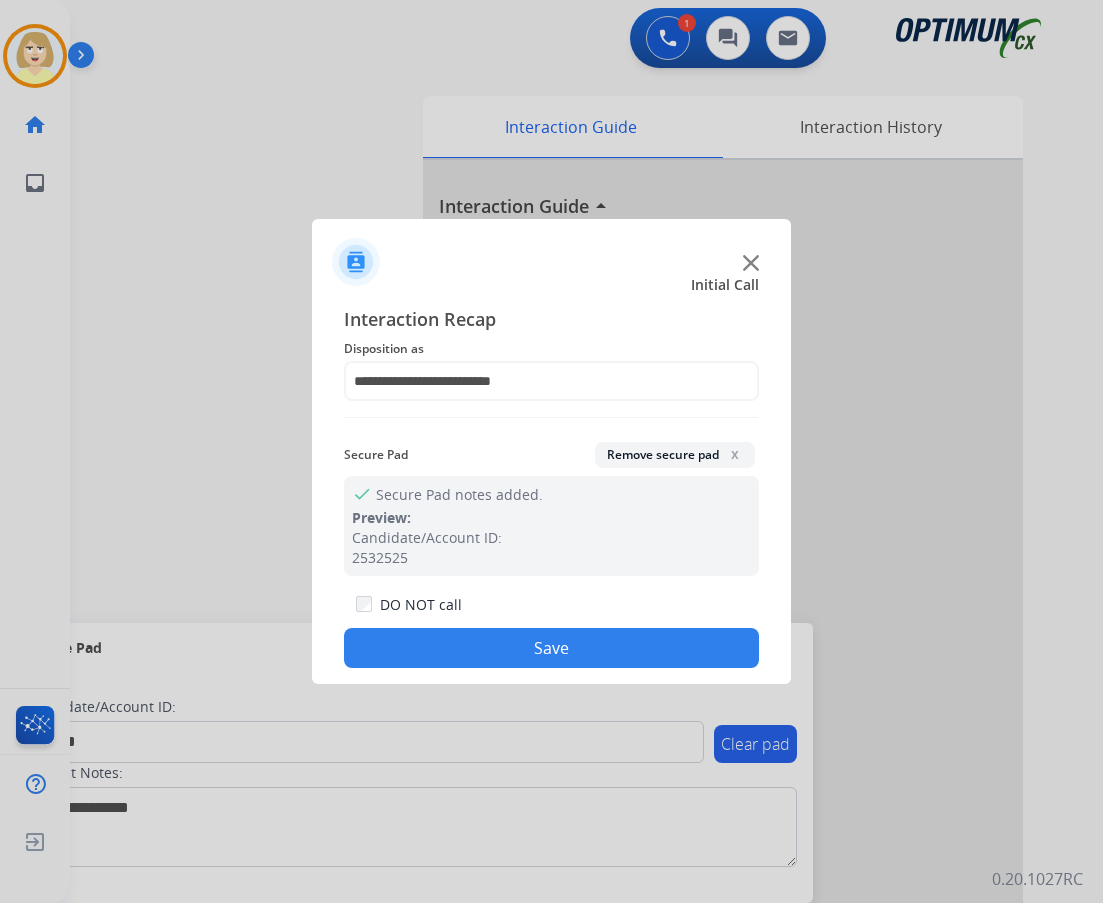 click on "Save" 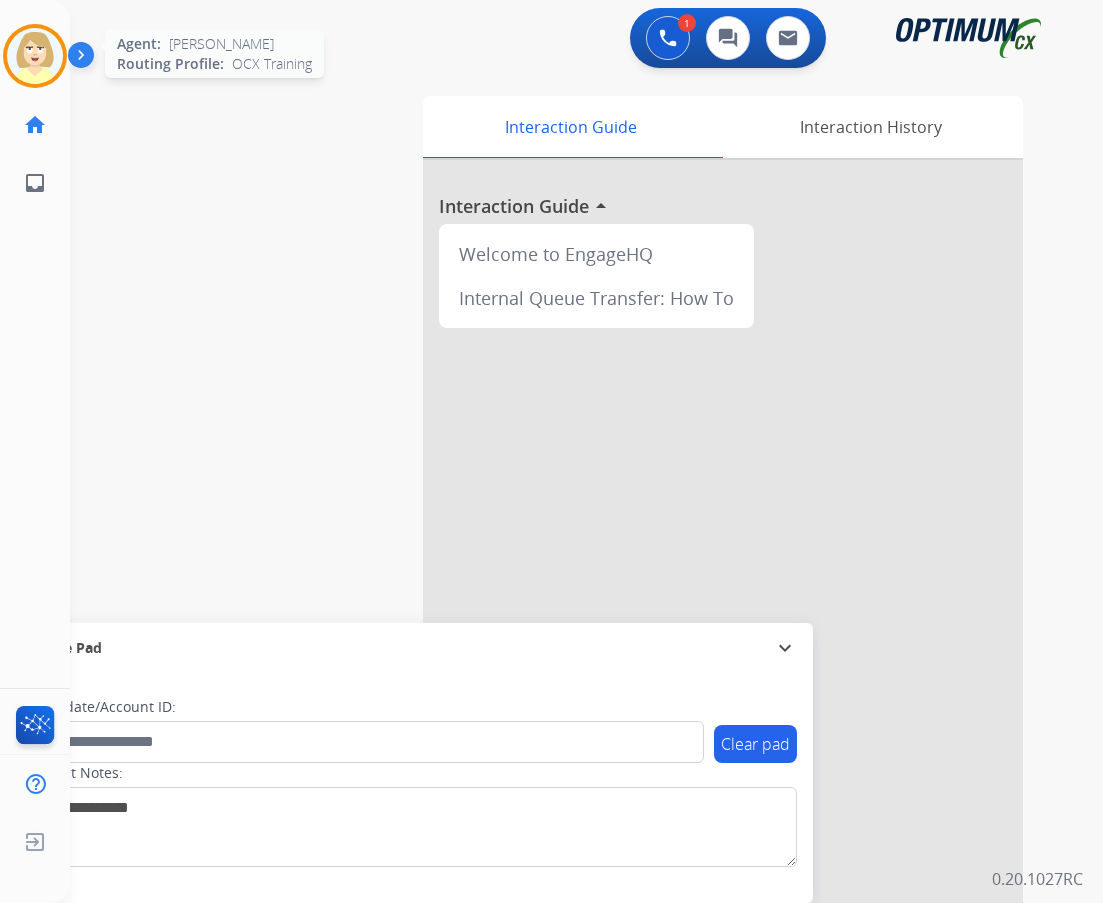 click at bounding box center [35, 56] 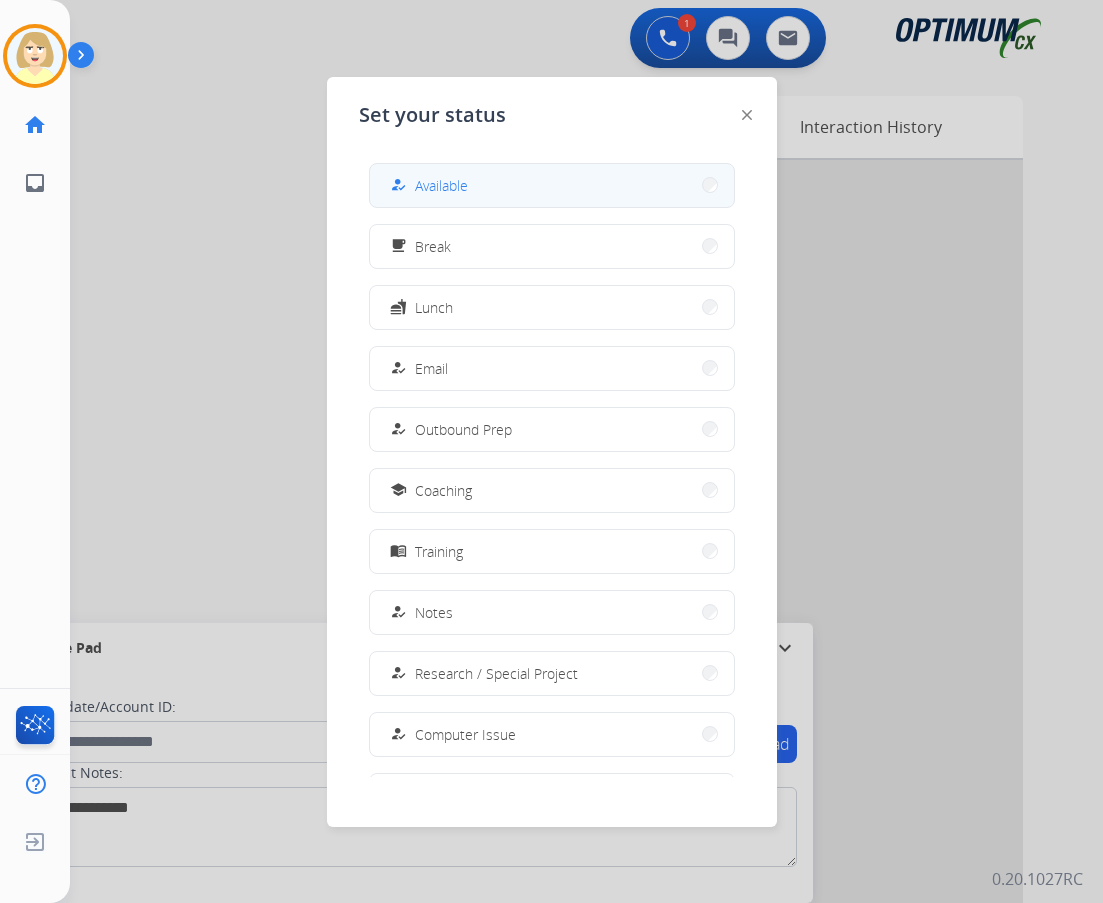 click on "Available" at bounding box center [441, 185] 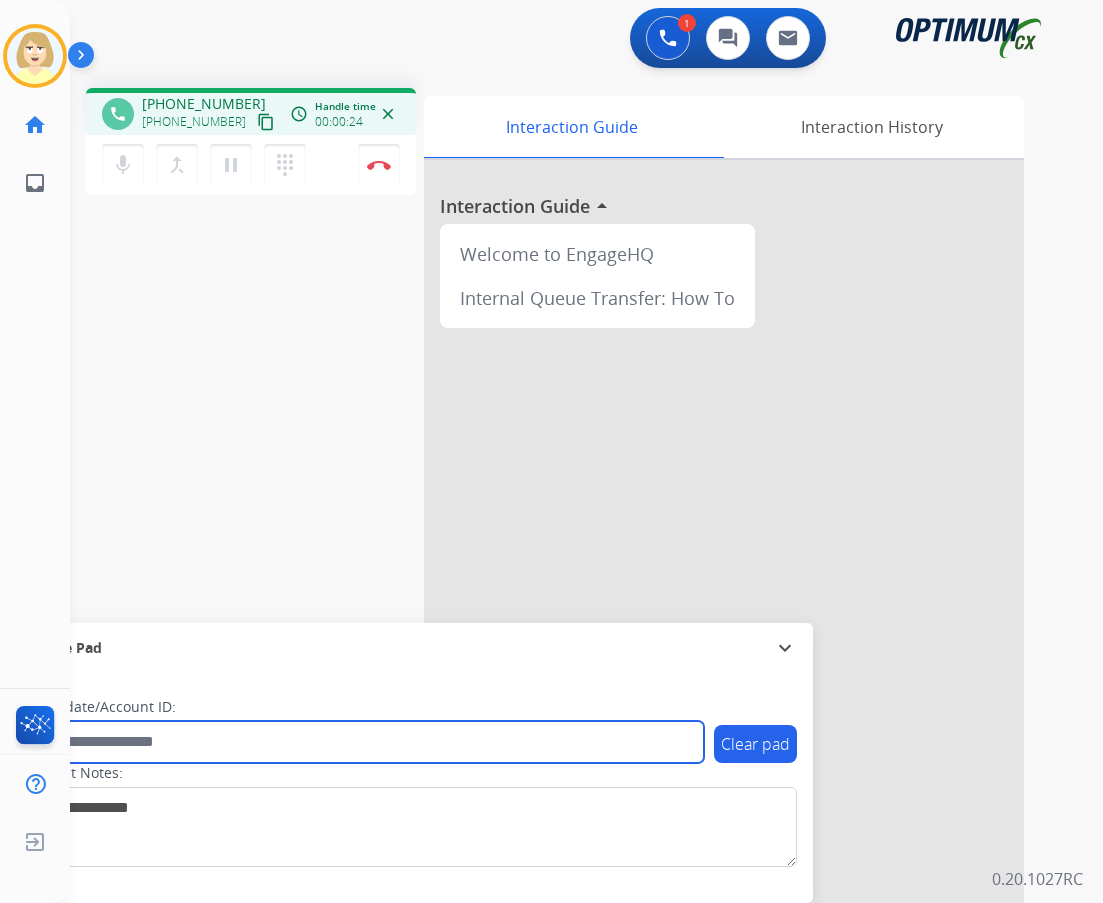 click at bounding box center (365, 742) 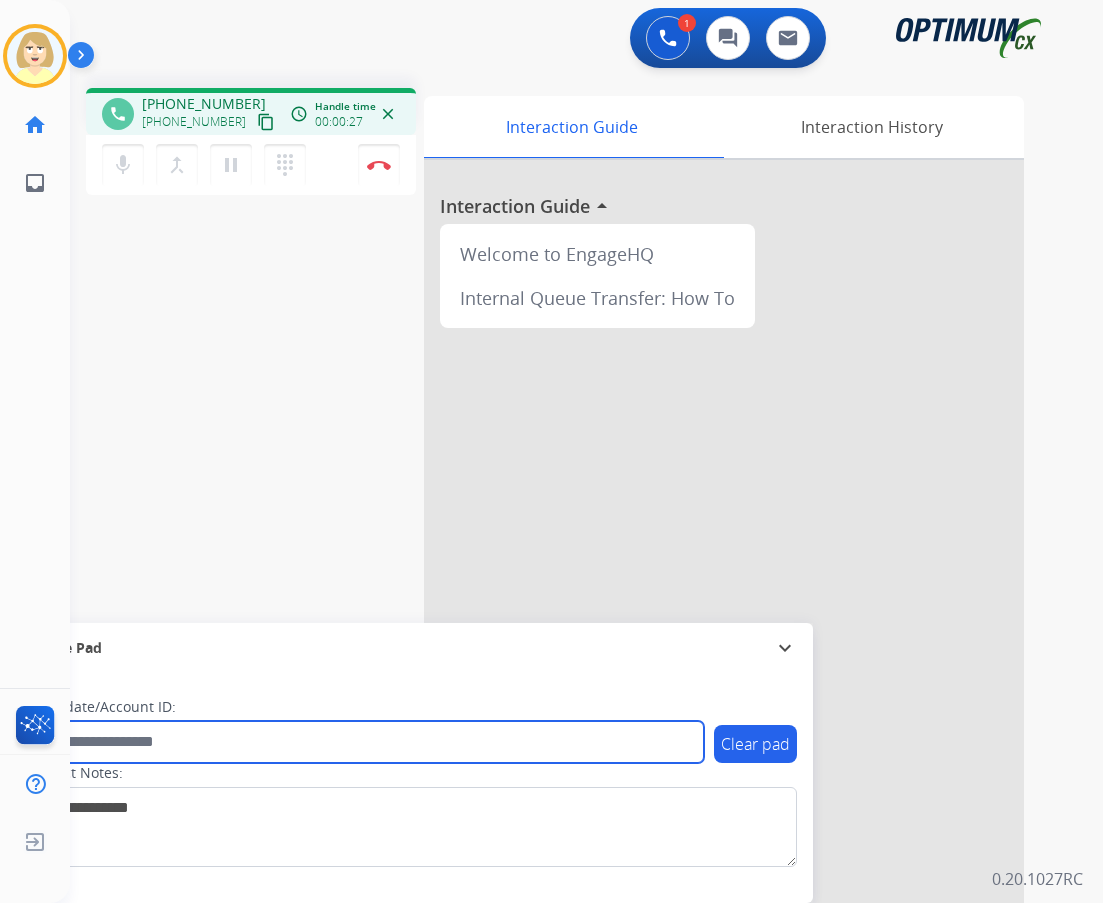 paste on "*******" 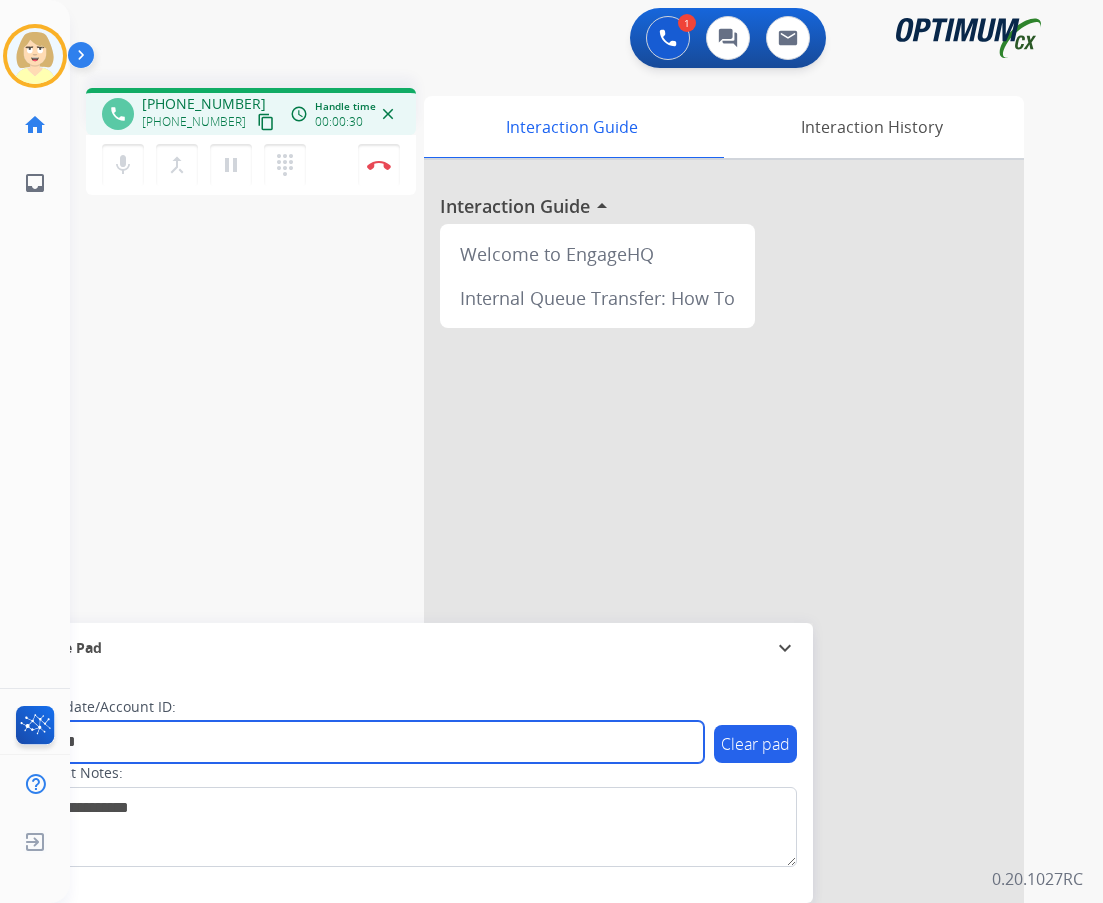type on "*******" 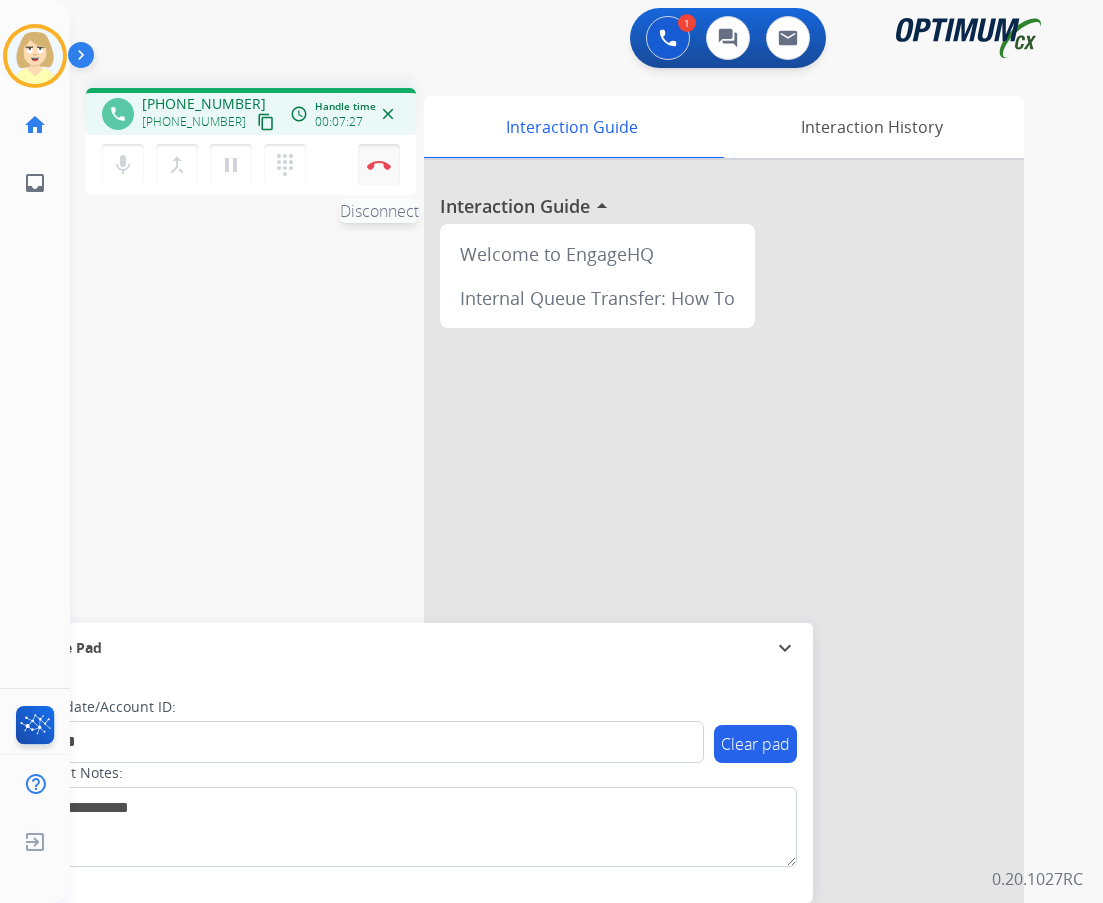 click at bounding box center [379, 165] 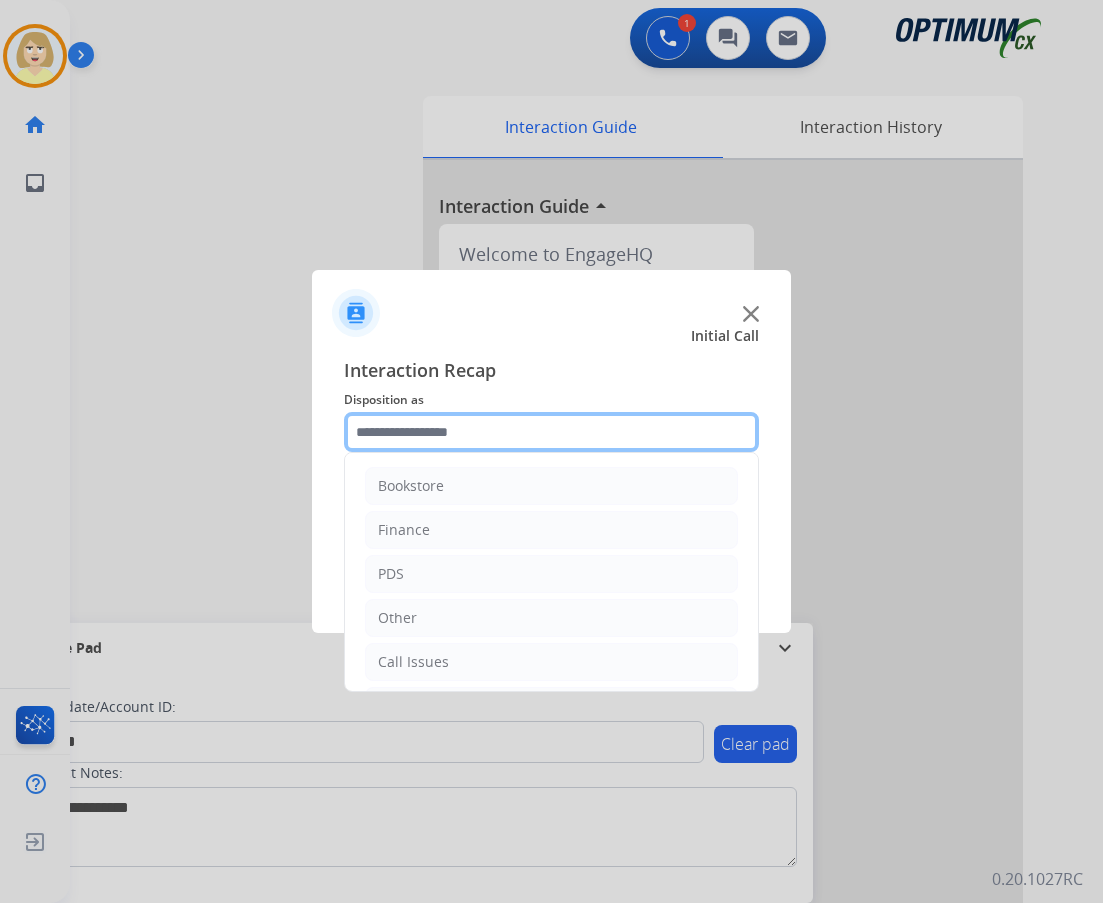 click 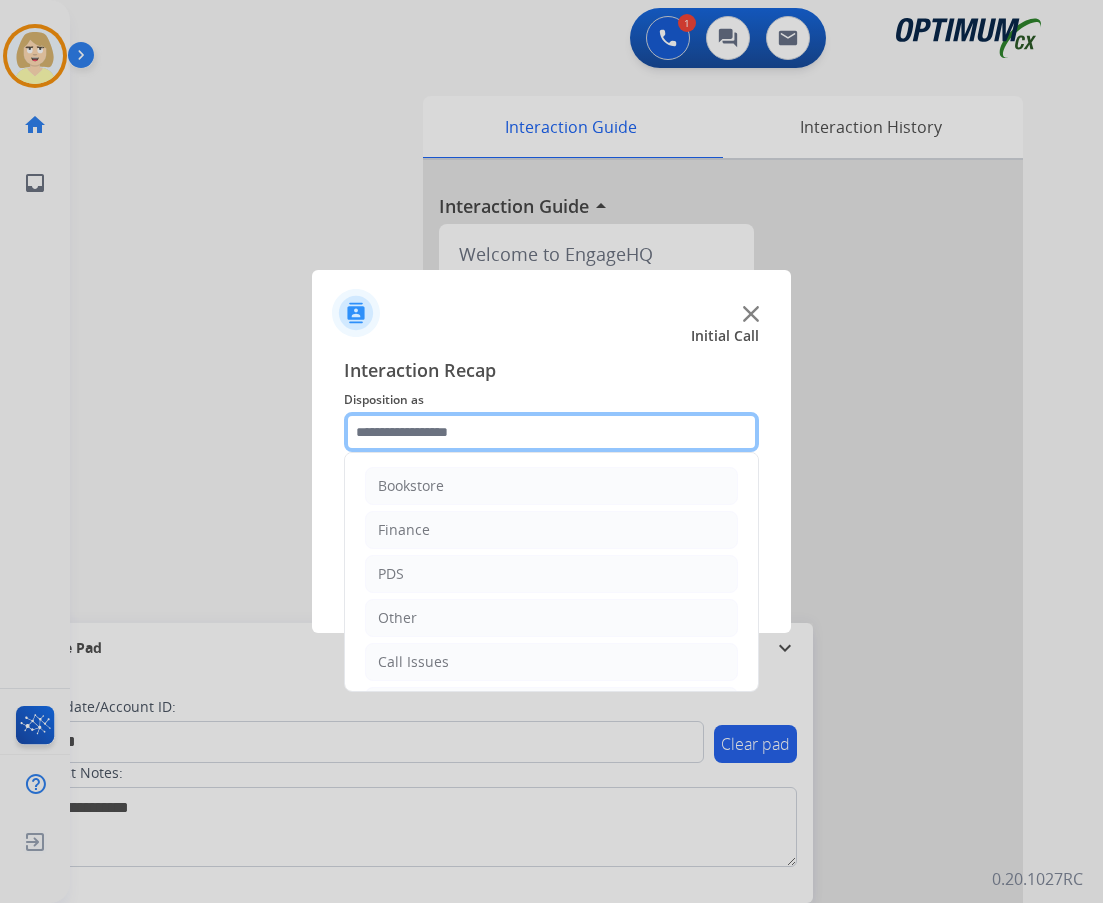 scroll, scrollTop: 136, scrollLeft: 0, axis: vertical 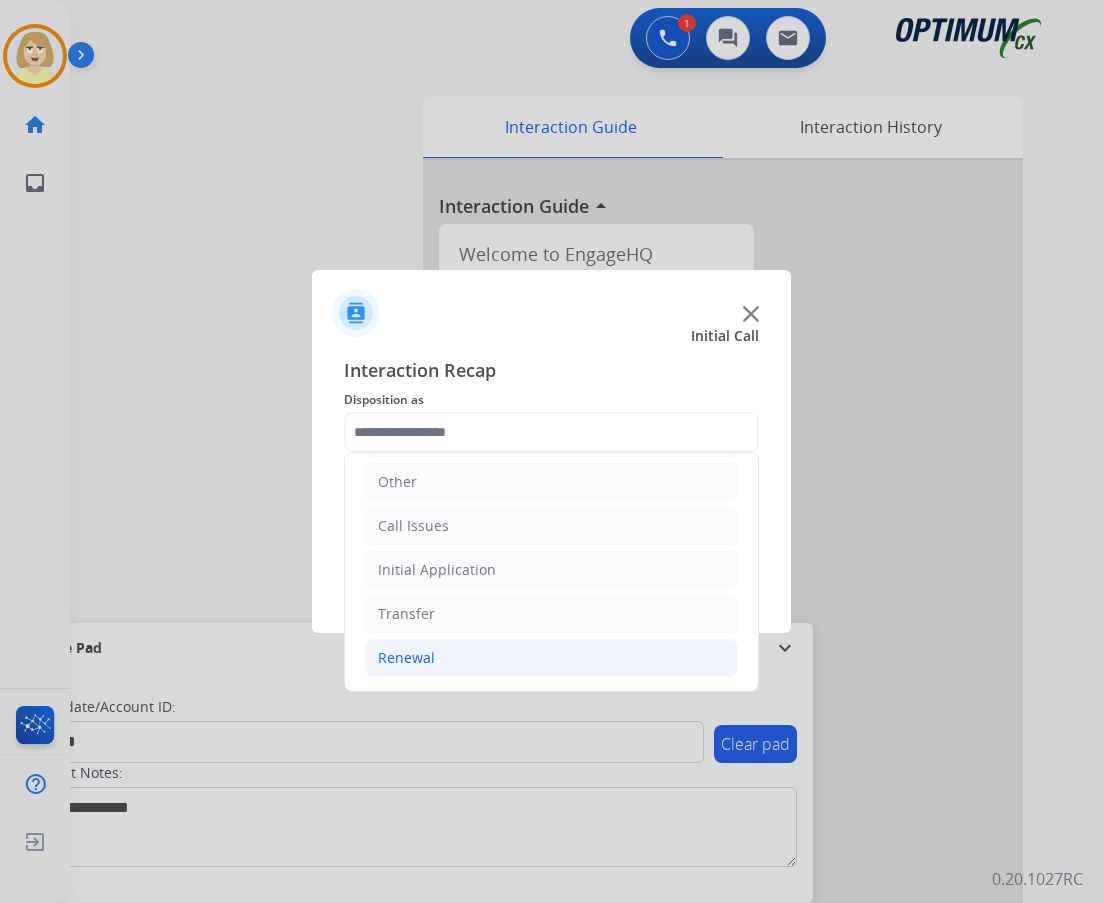 click on "Renewal" 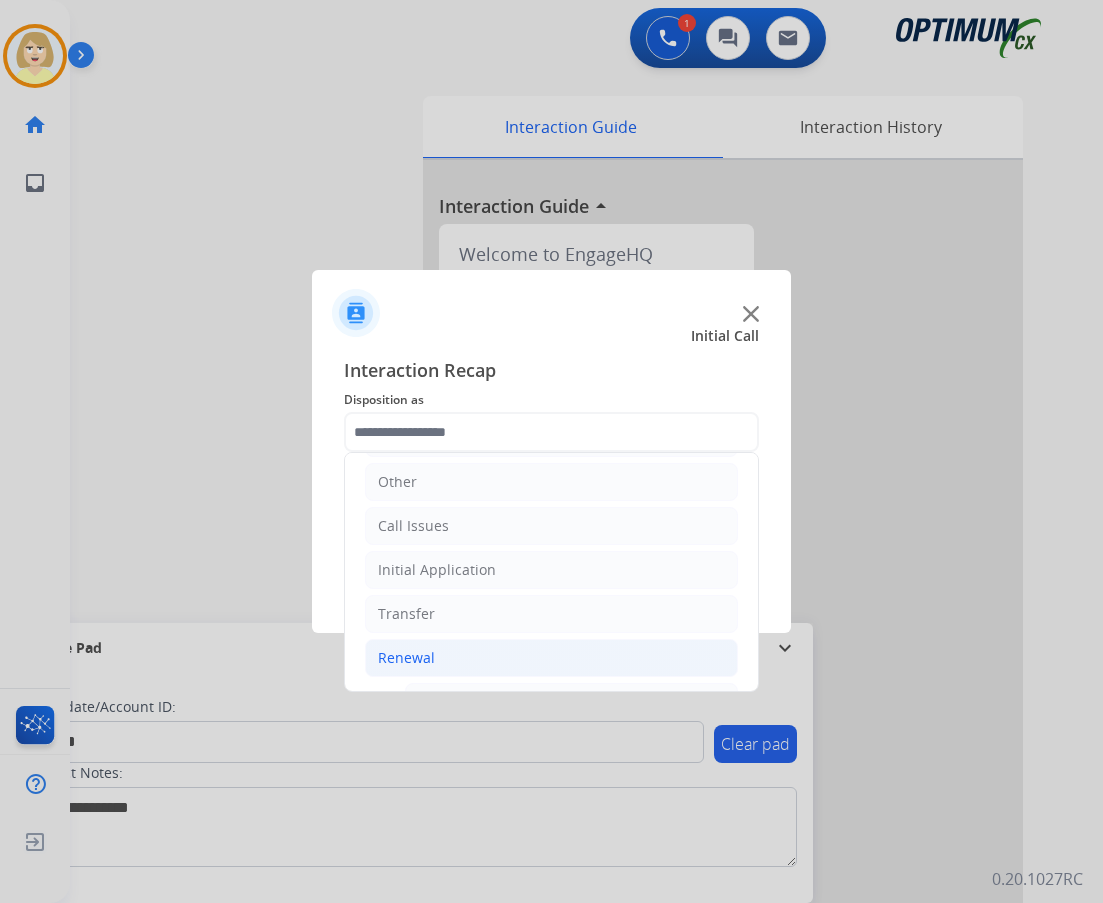 click on "Renewal" 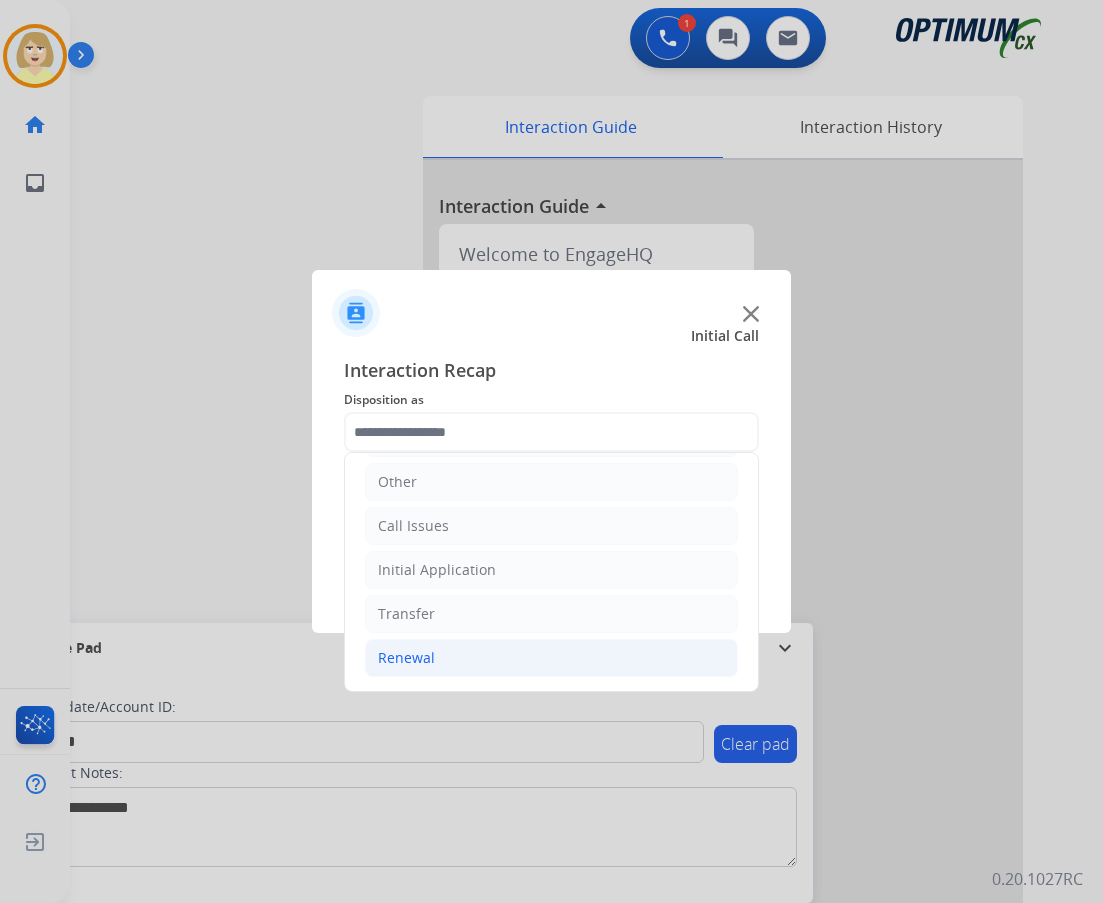 click on "Renewal" 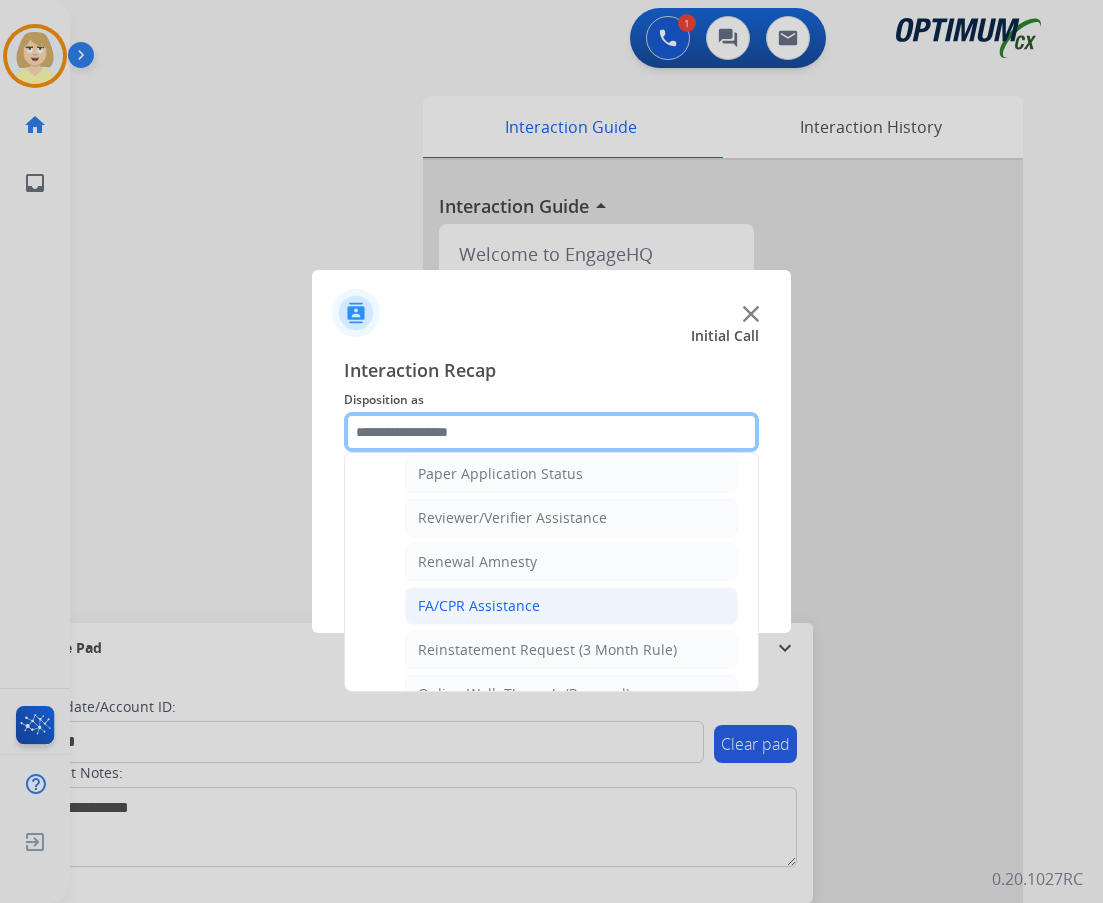 scroll, scrollTop: 772, scrollLeft: 0, axis: vertical 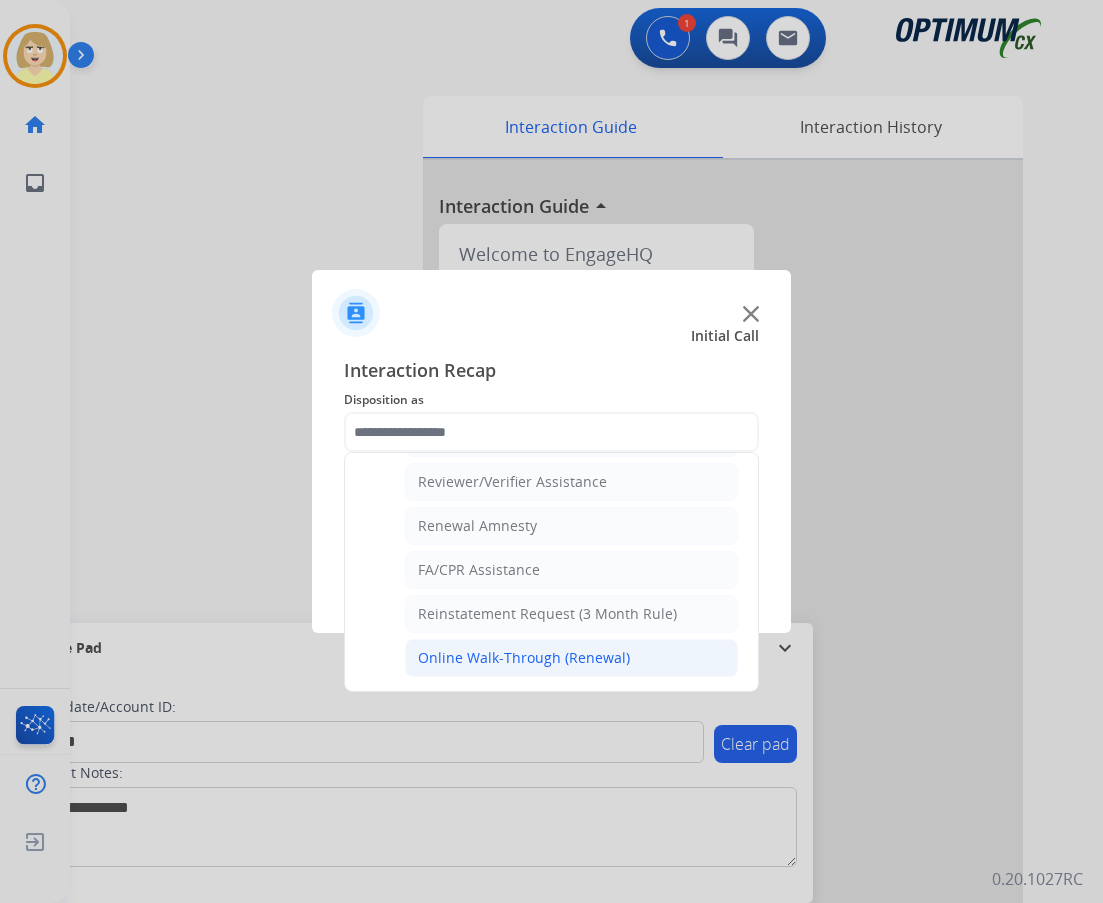 click on "Online Walk-Through (Renewal)" 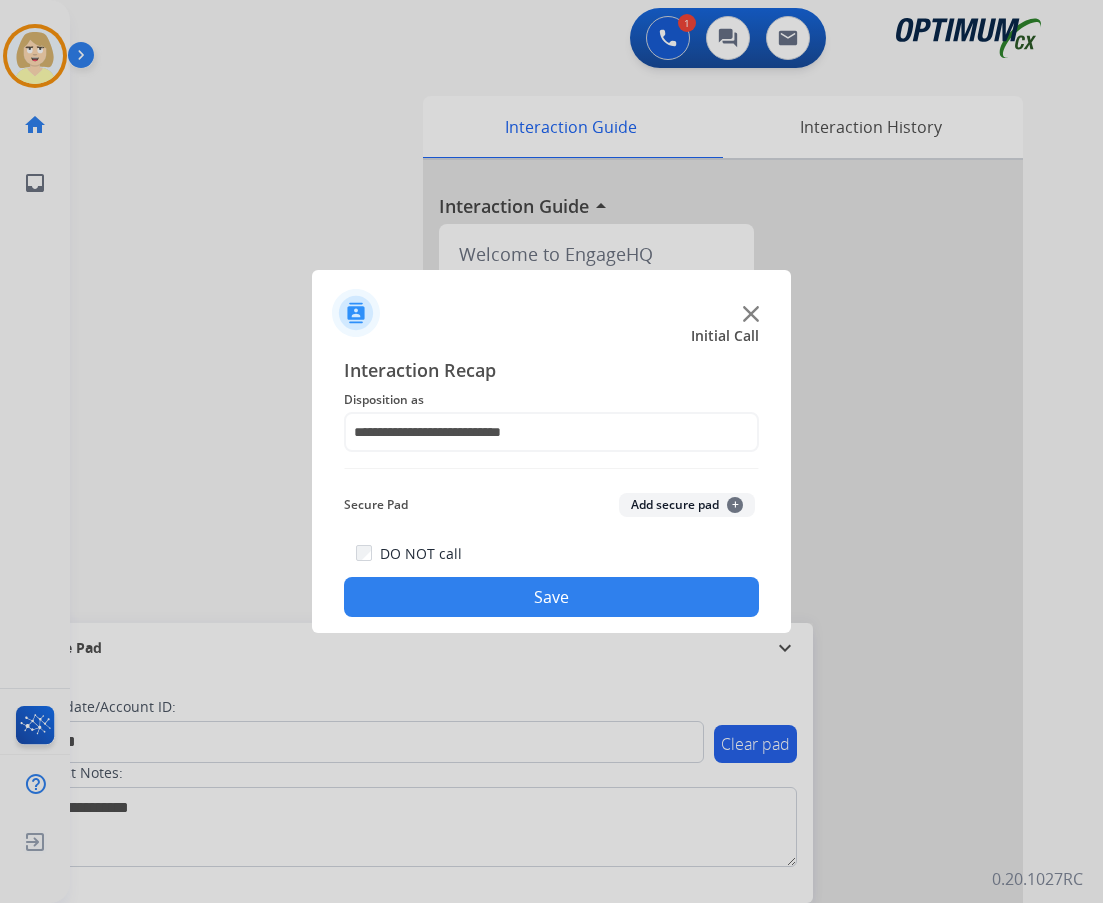 click on "Add secure pad  +" 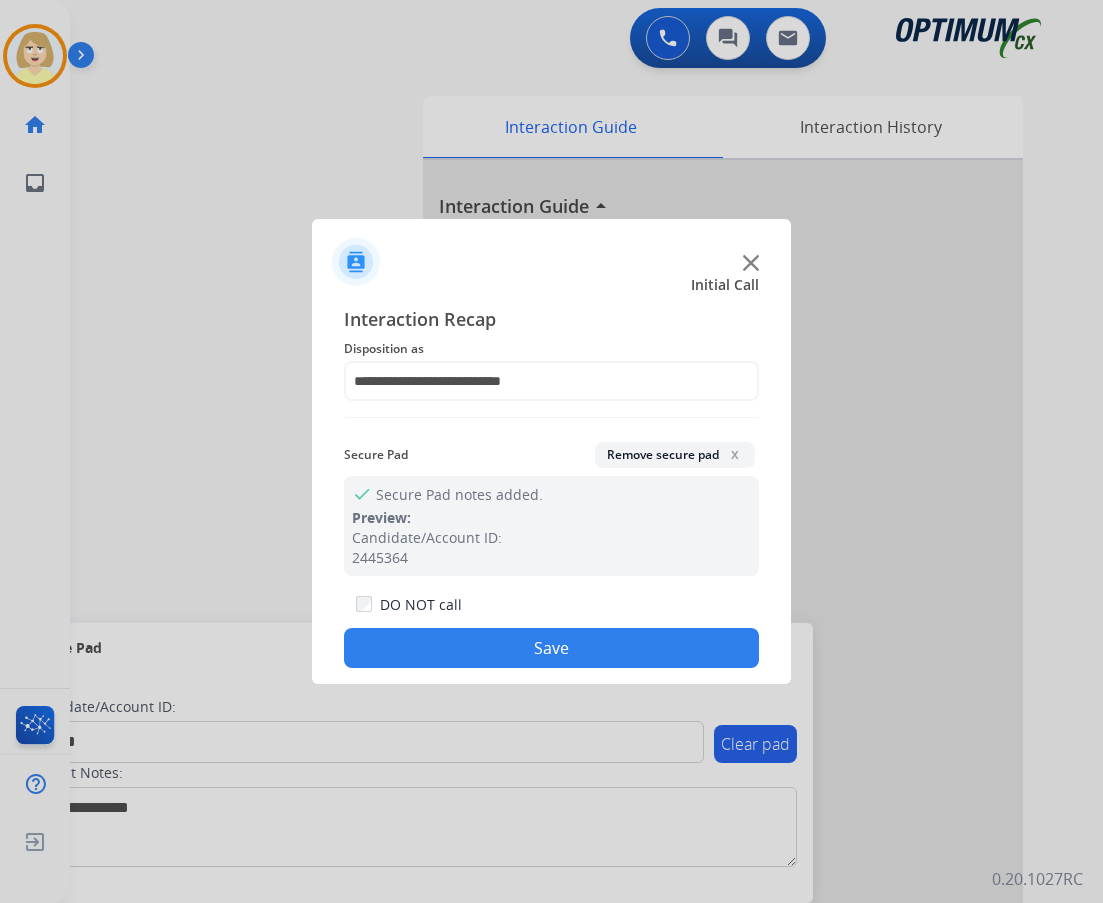 click on "Save" 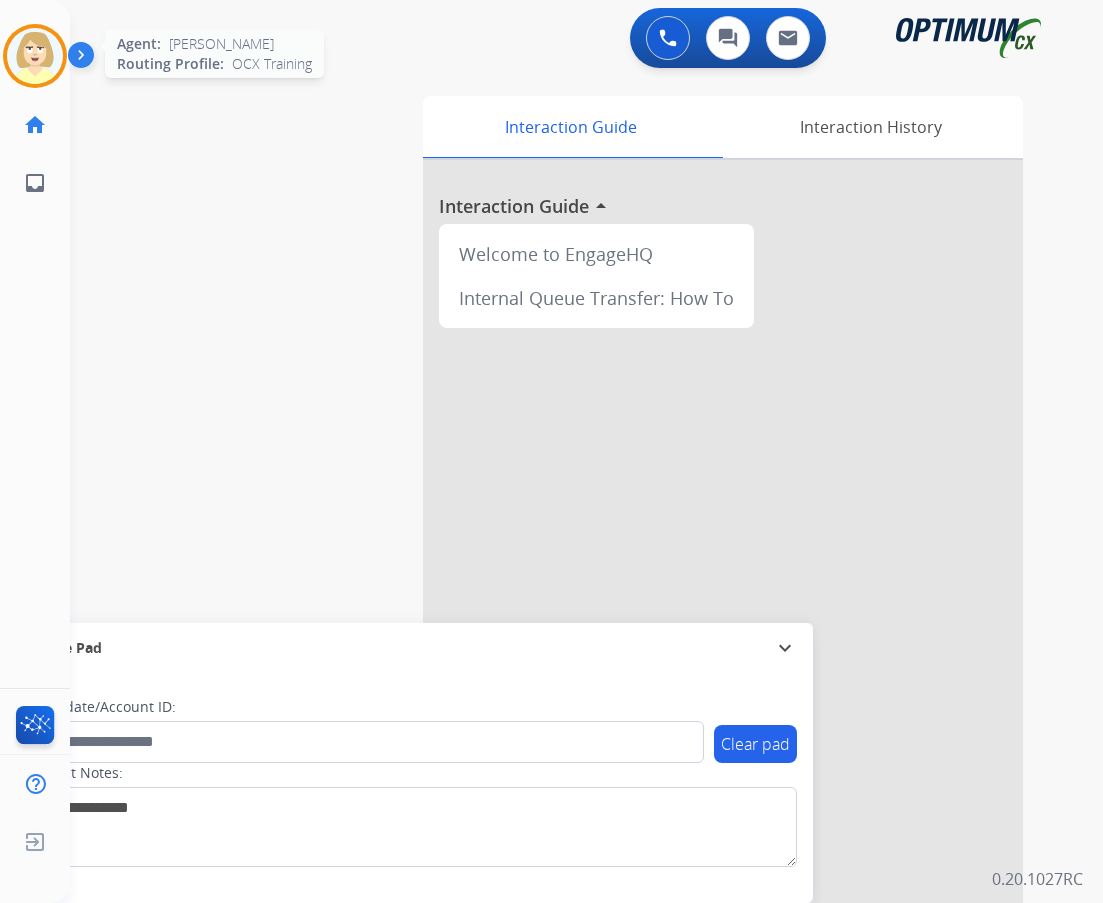 click at bounding box center [35, 56] 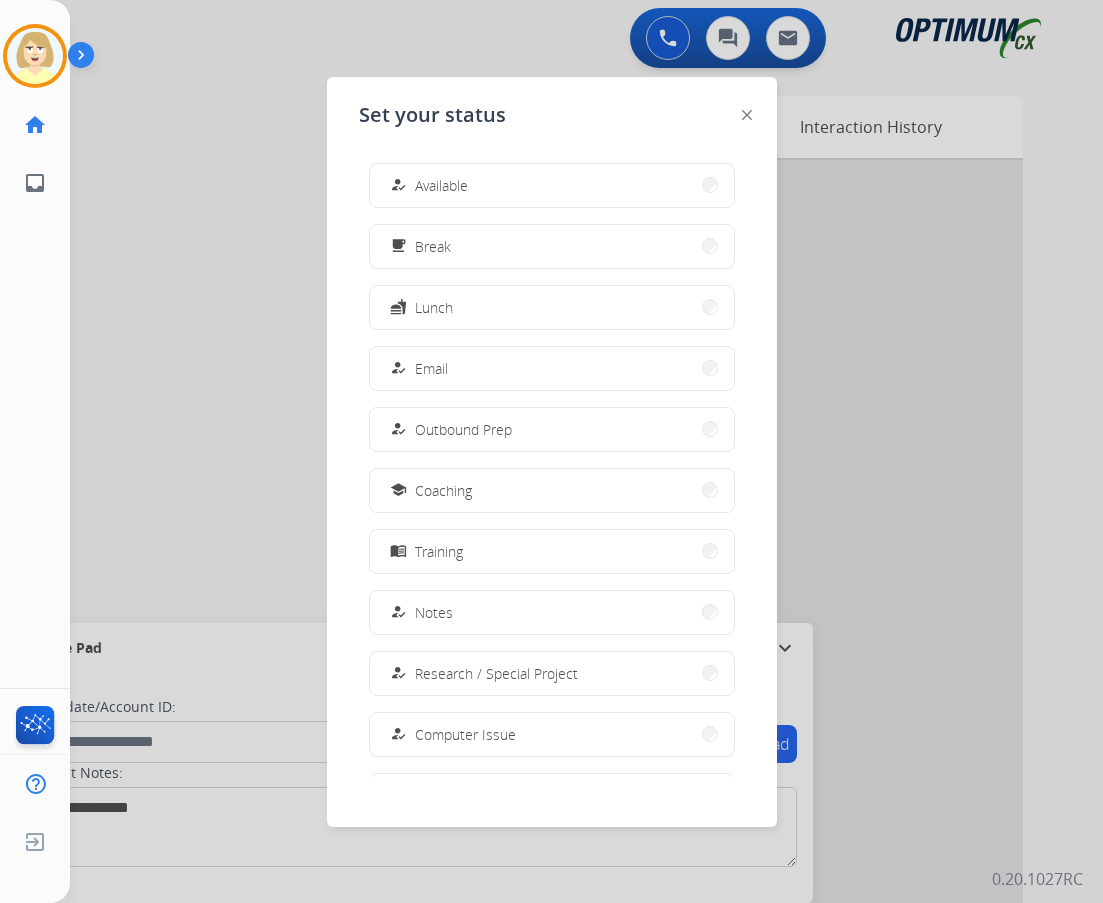 click on "Available" at bounding box center [441, 185] 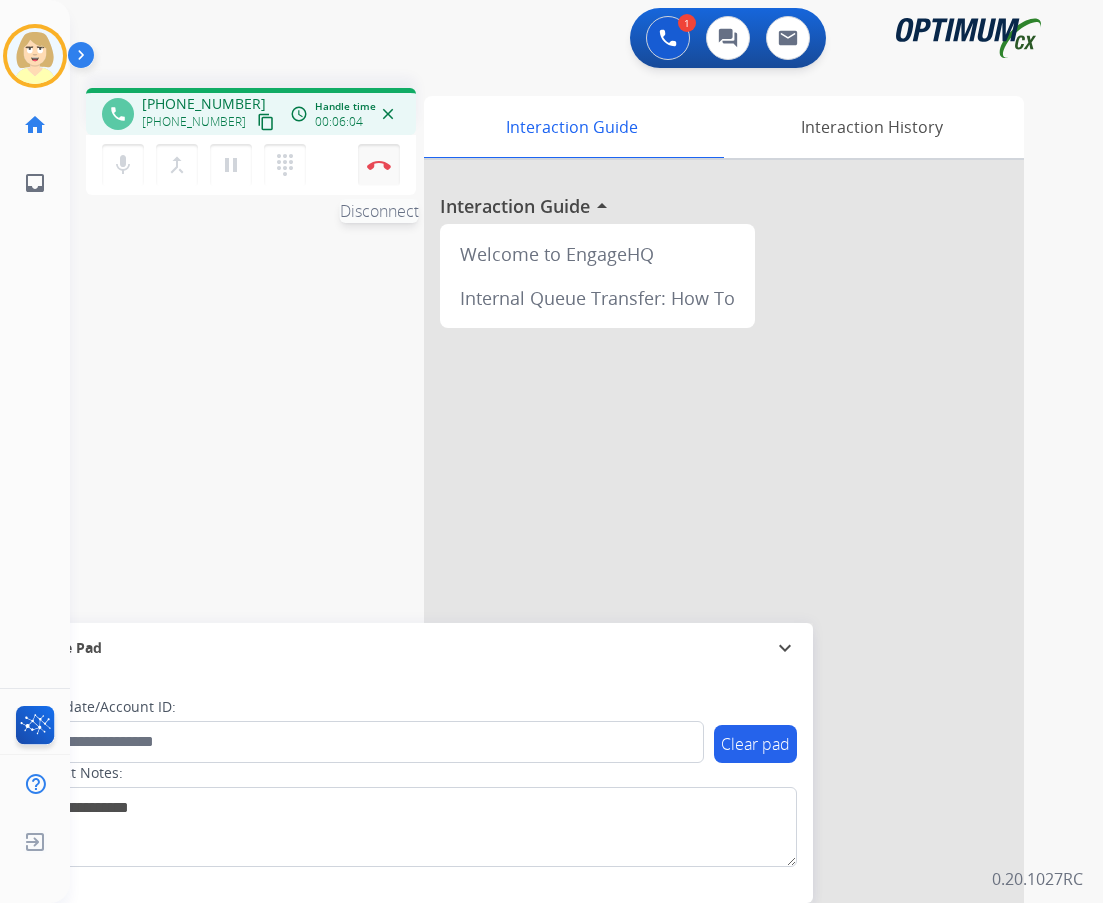 click at bounding box center [379, 165] 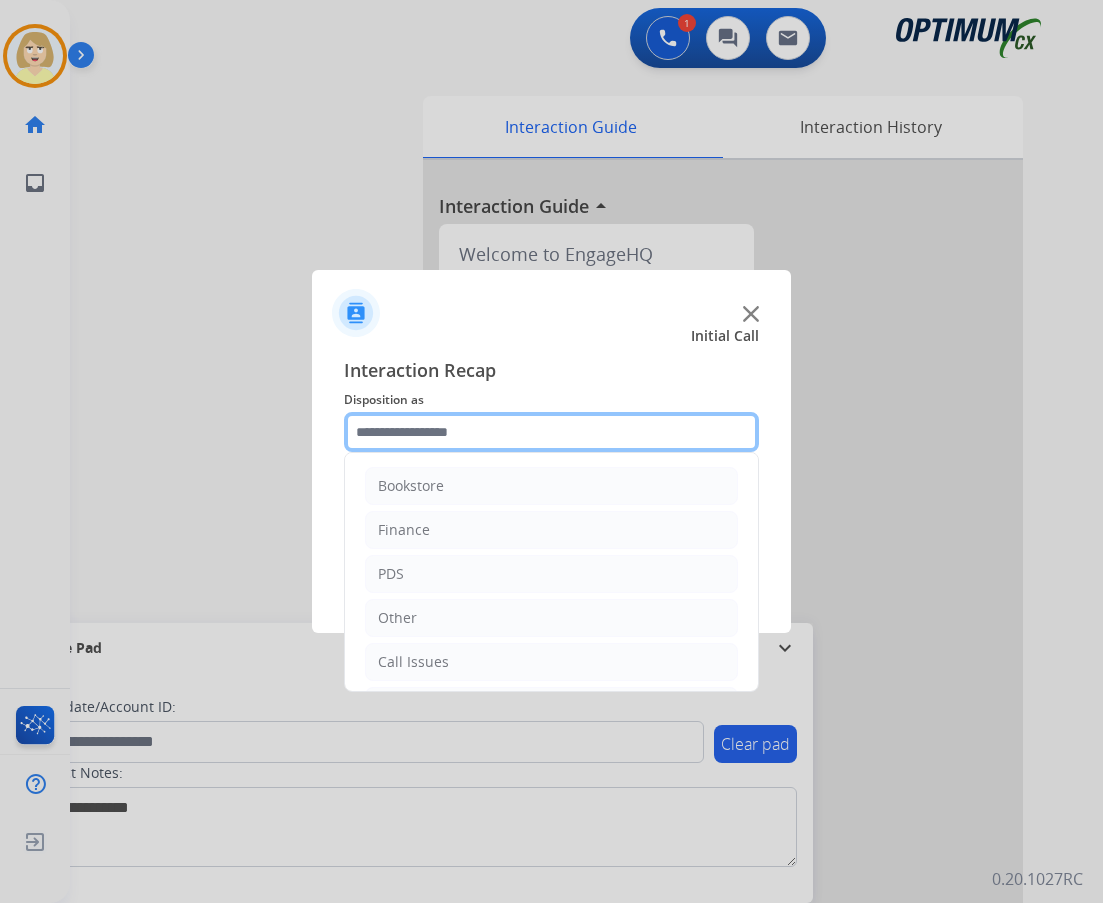 drag, startPoint x: 418, startPoint y: 435, endPoint x: 425, endPoint y: 423, distance: 13.892444 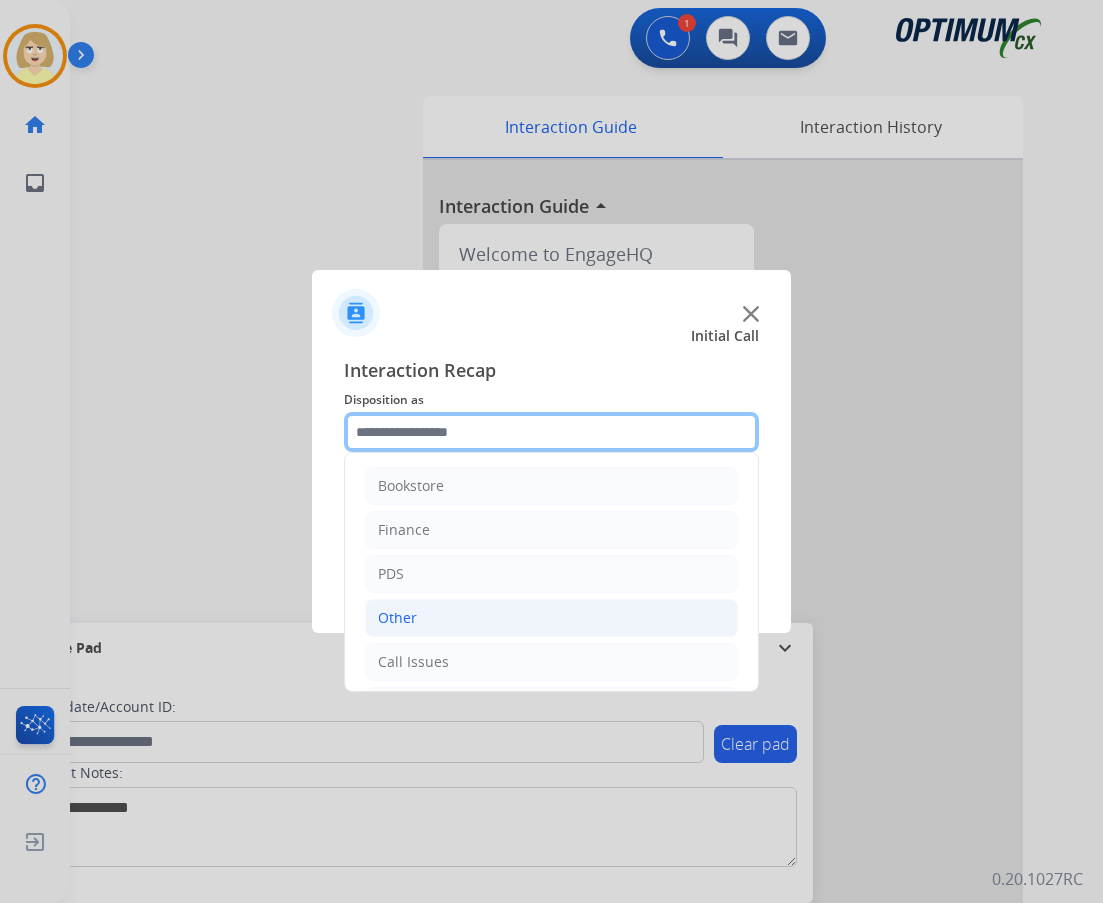 scroll, scrollTop: 136, scrollLeft: 0, axis: vertical 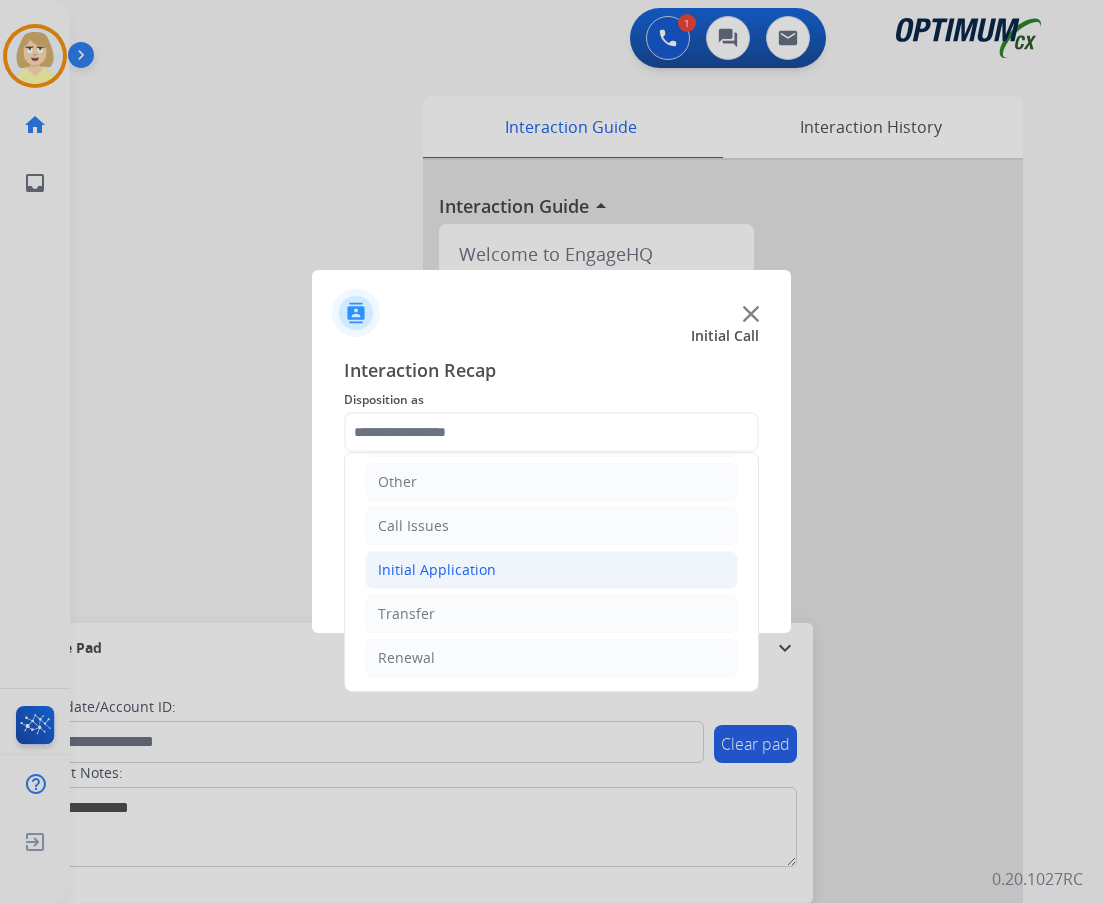 click on "Initial Application" 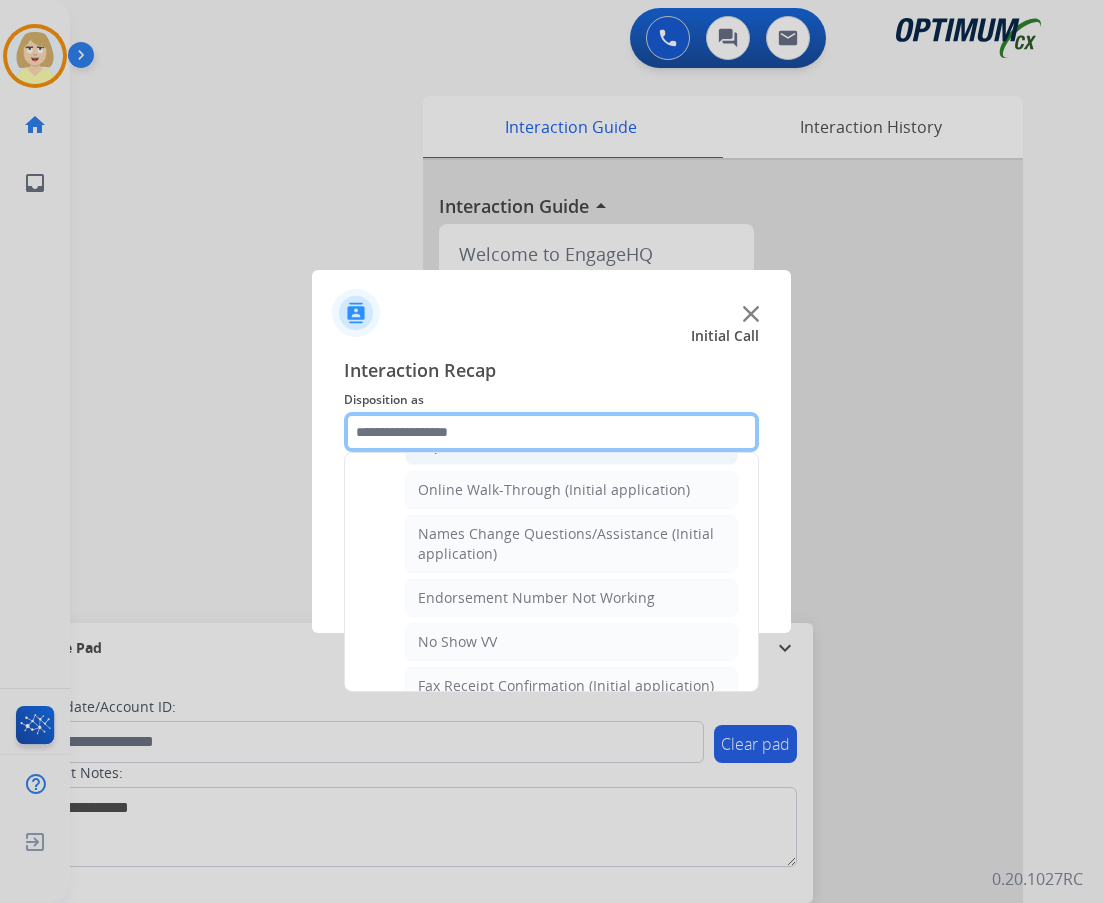 scroll, scrollTop: 636, scrollLeft: 0, axis: vertical 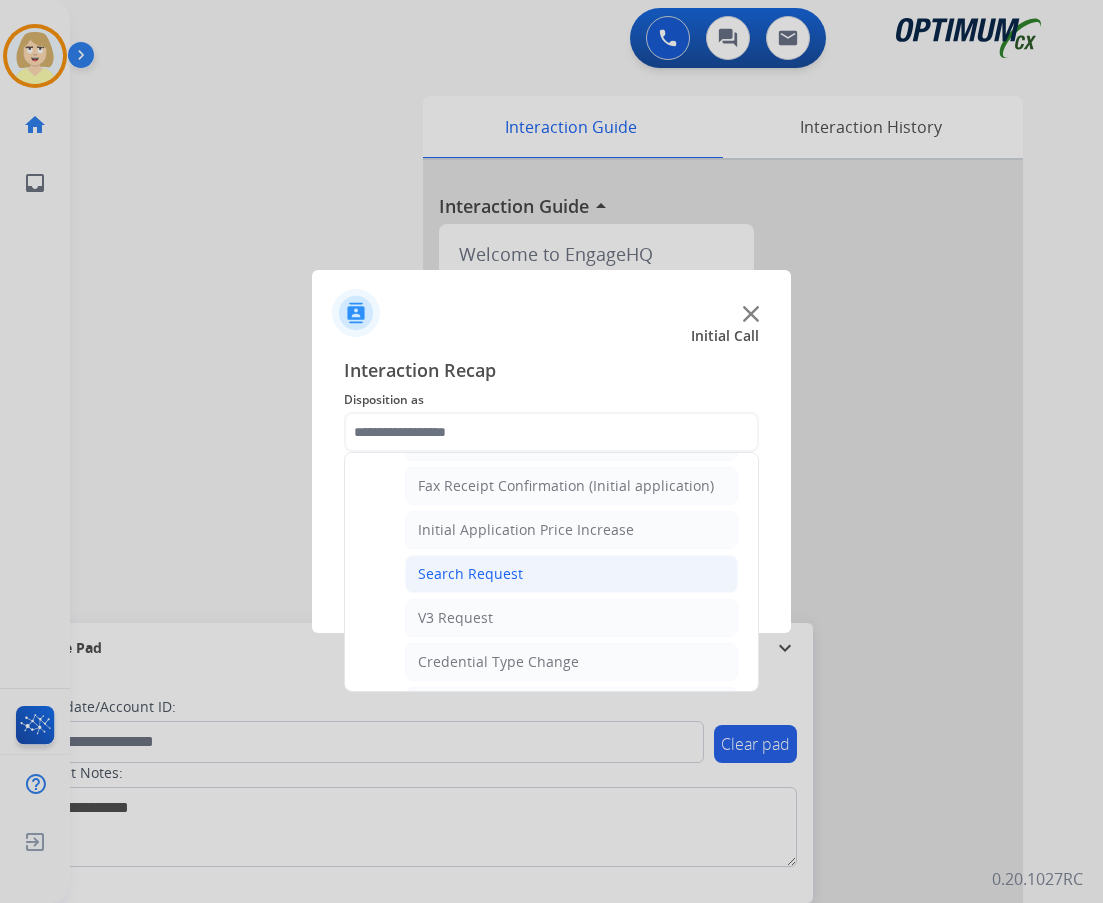 click on "Search Request" 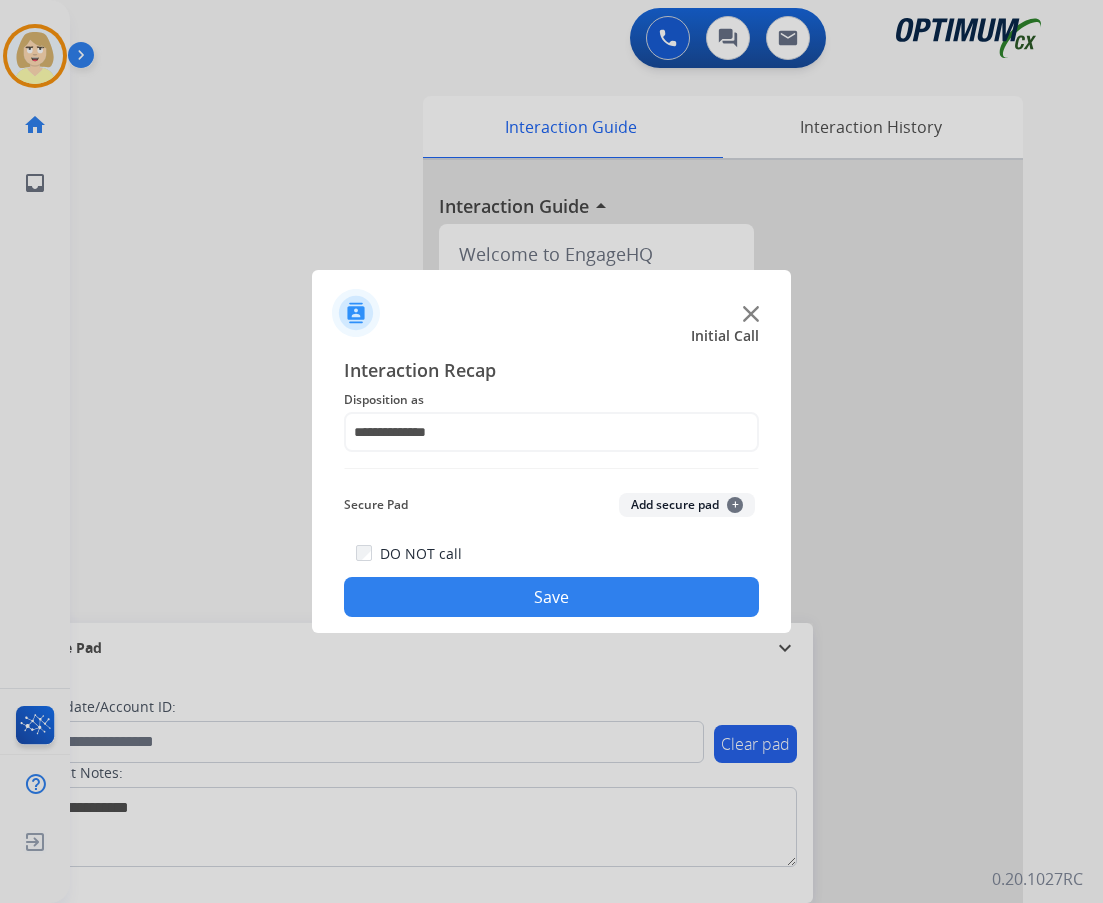 click on "Add secure pad  +" 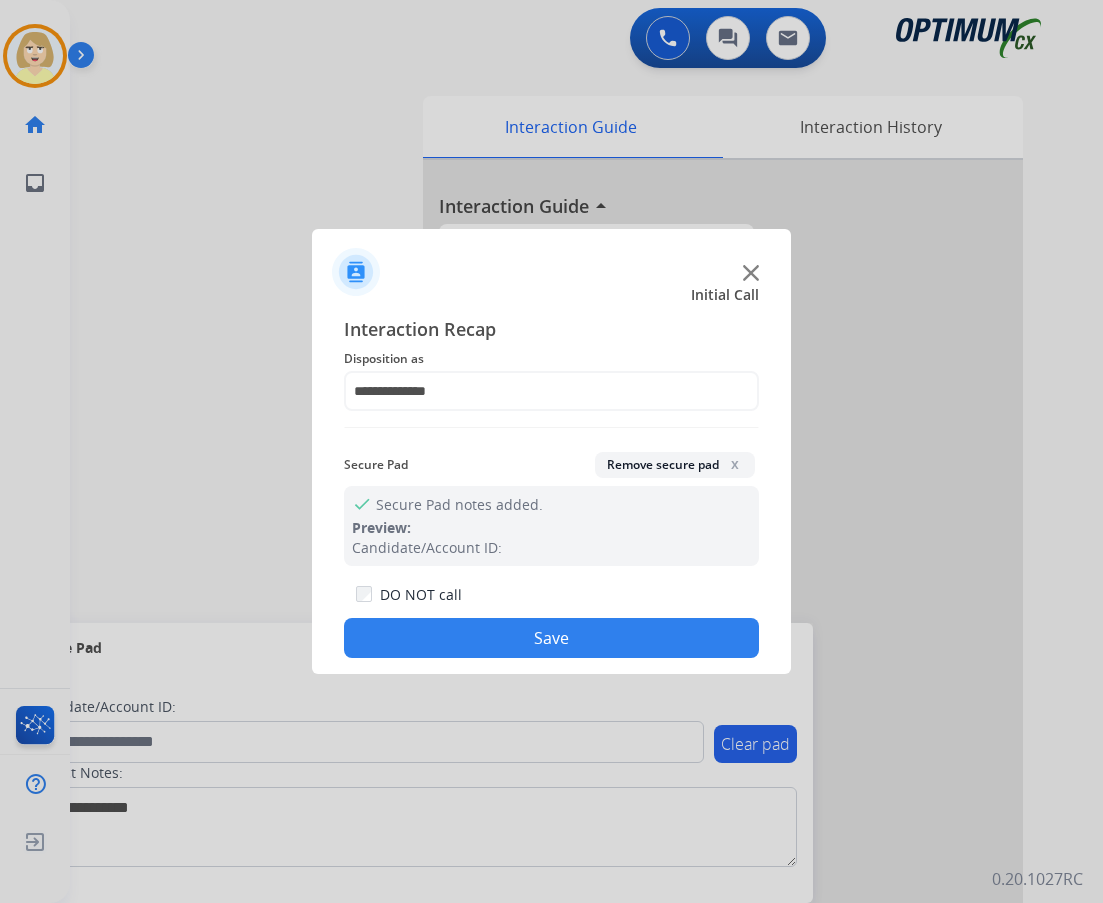 click on "Save" 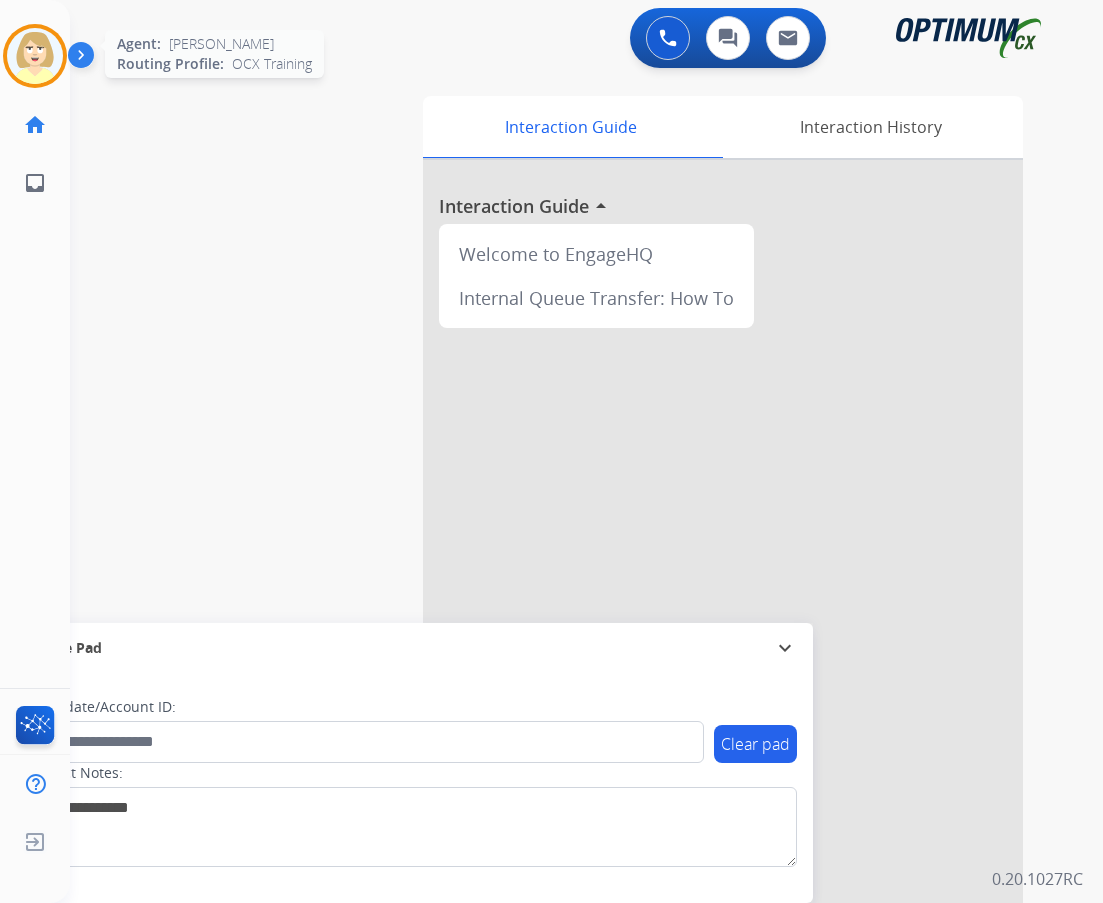 click at bounding box center [35, 56] 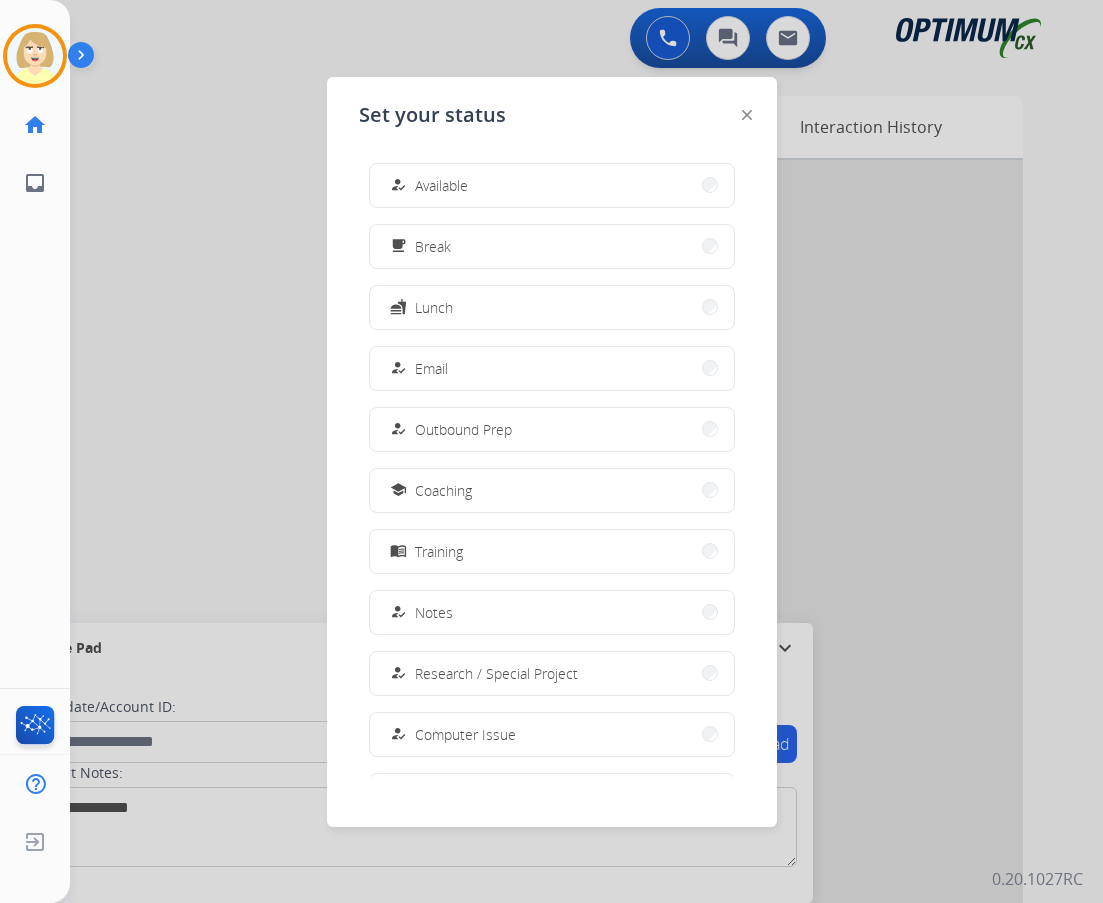 click on "Available" at bounding box center (441, 185) 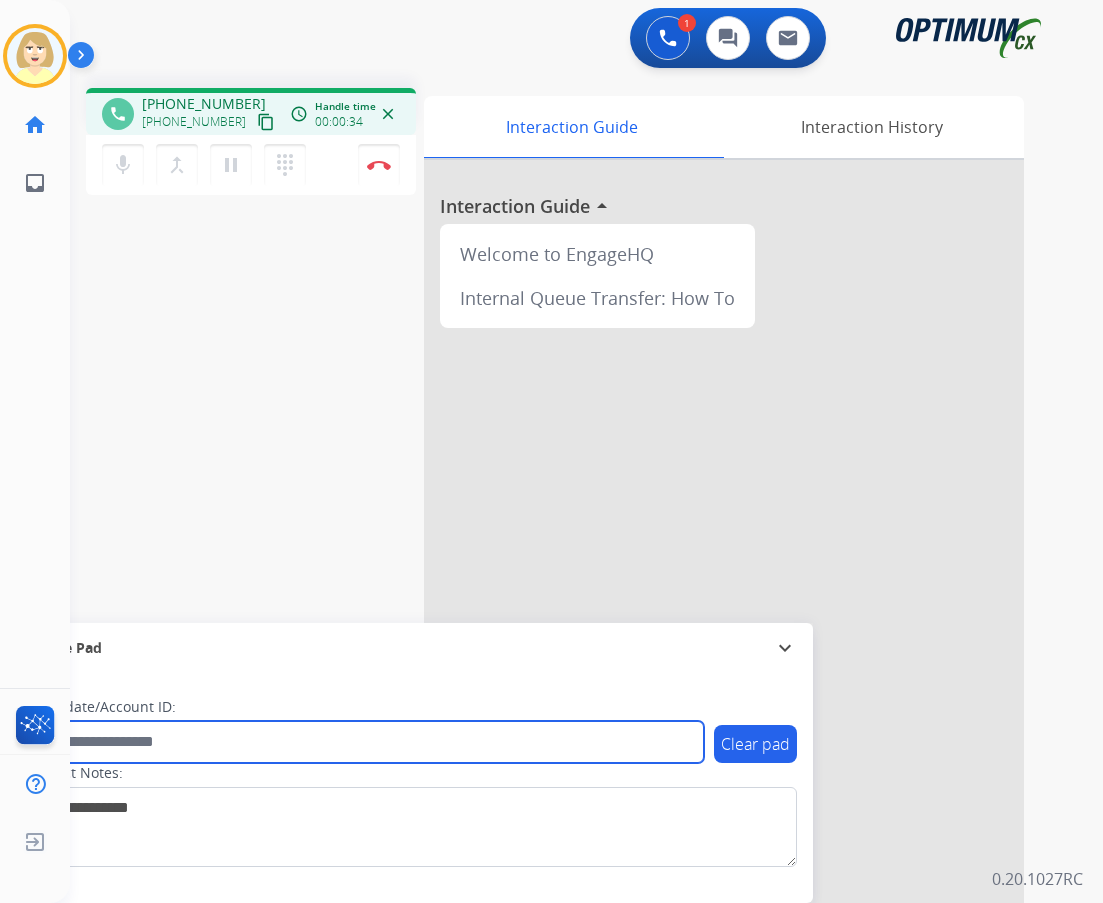 click at bounding box center [365, 742] 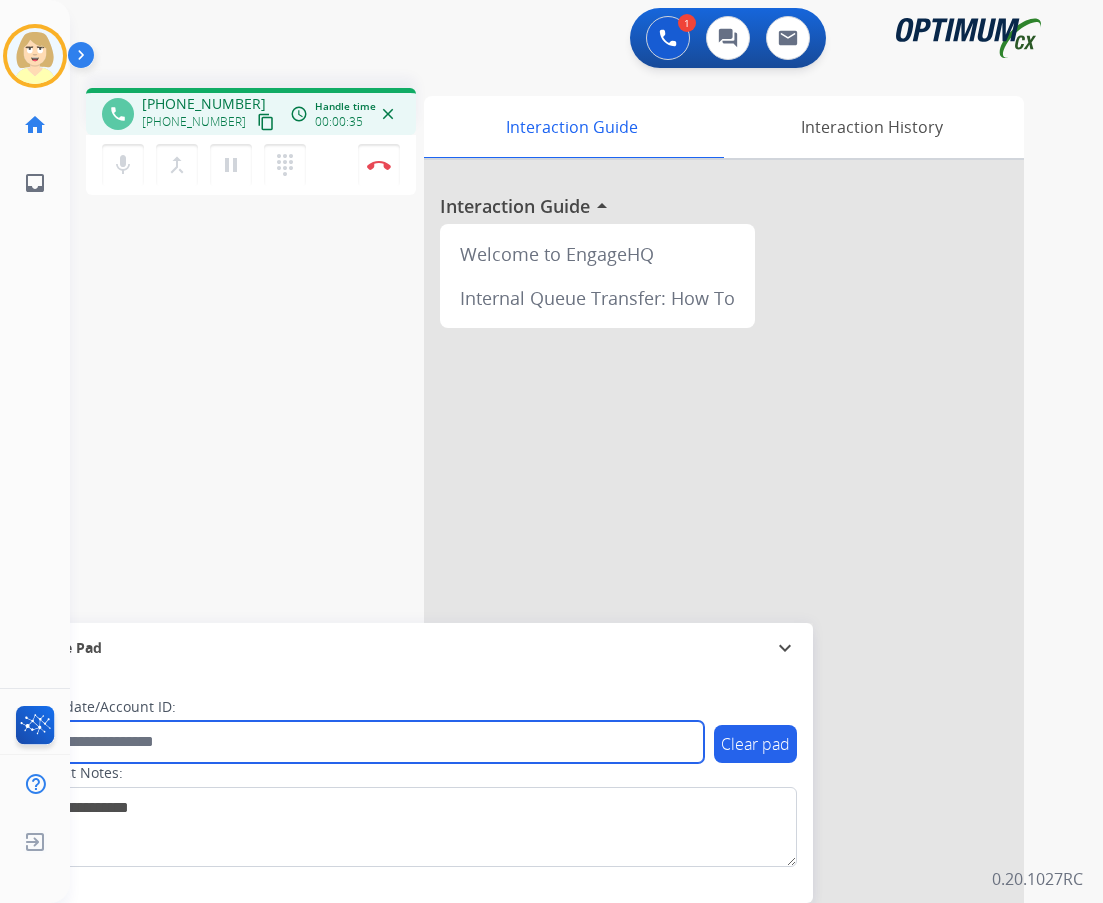 paste on "*******" 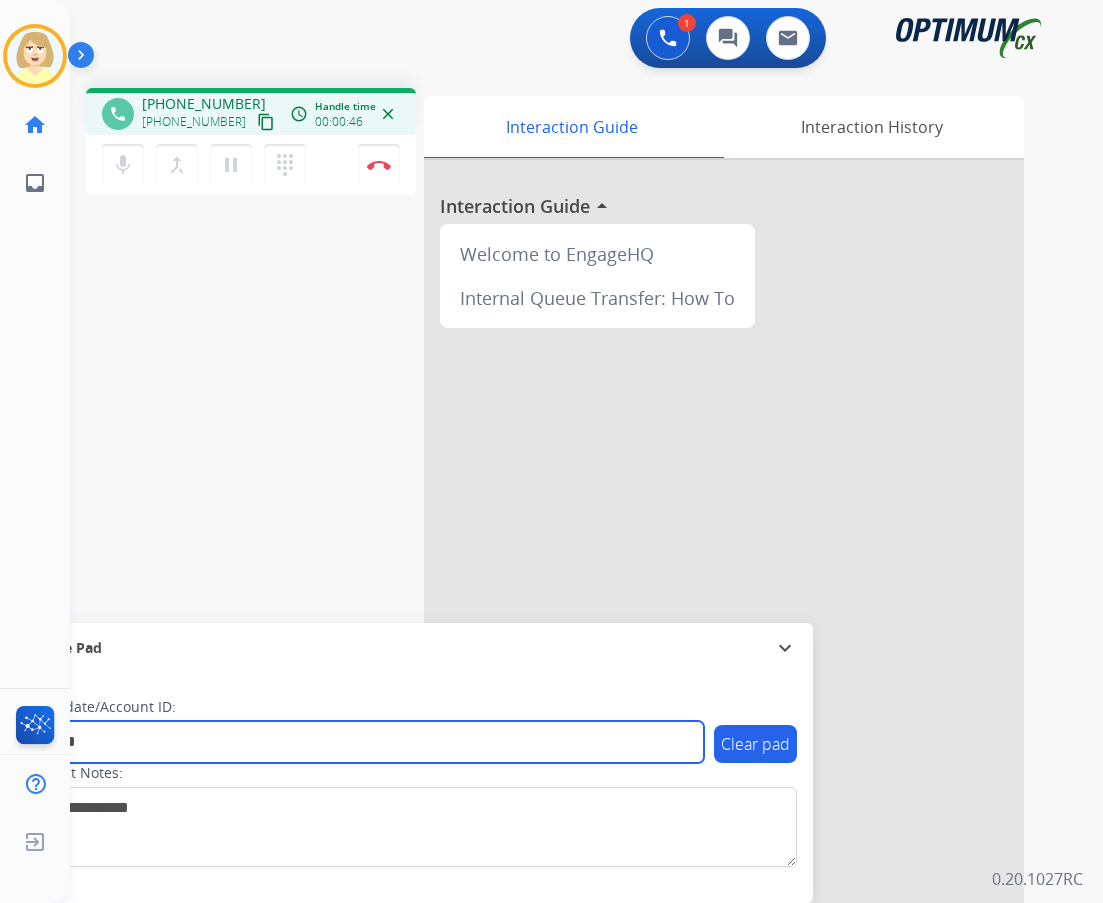 type on "*******" 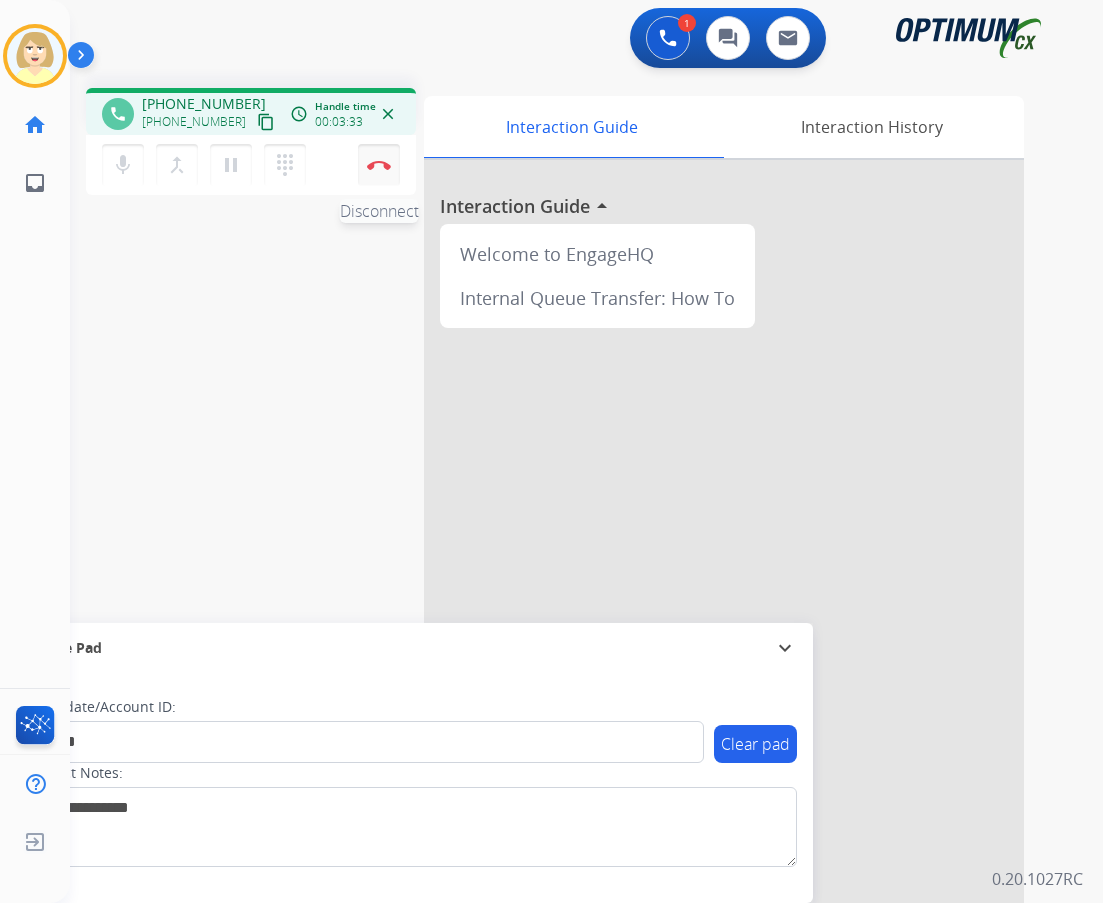 click at bounding box center (379, 165) 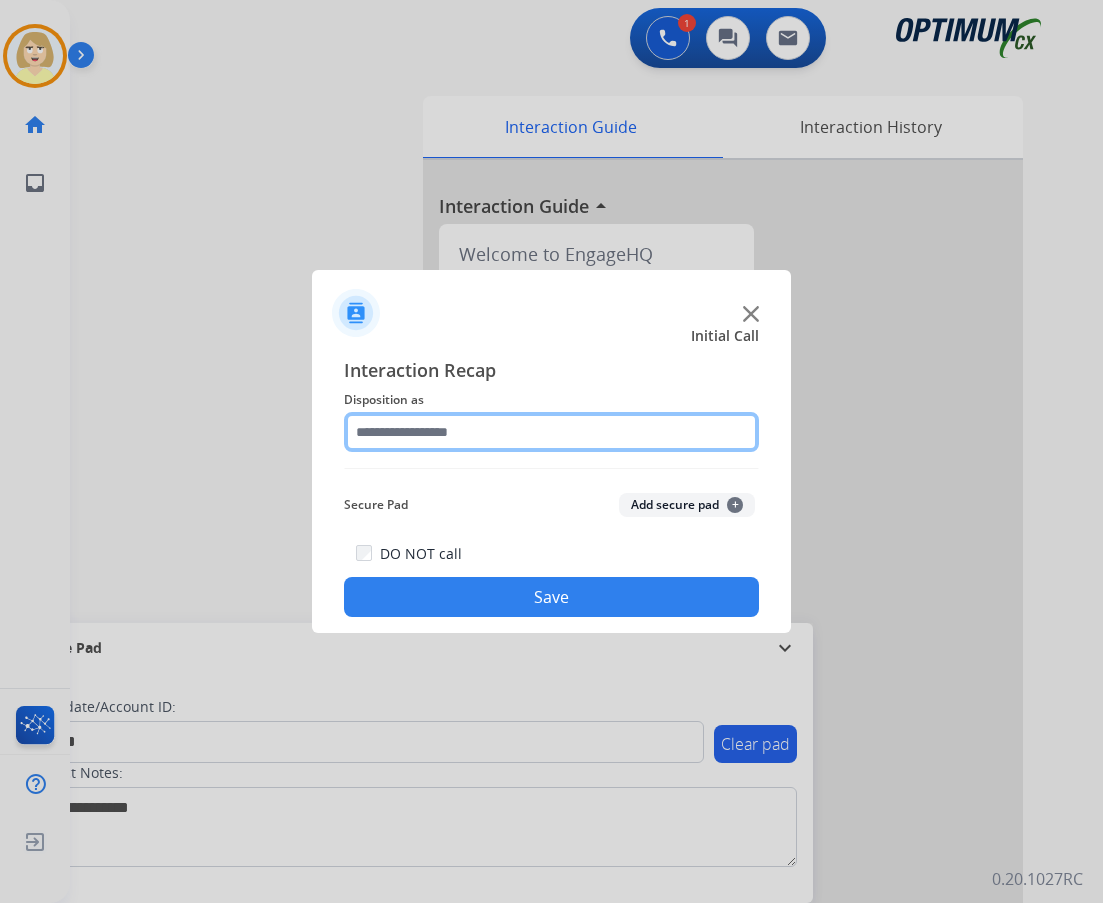 click 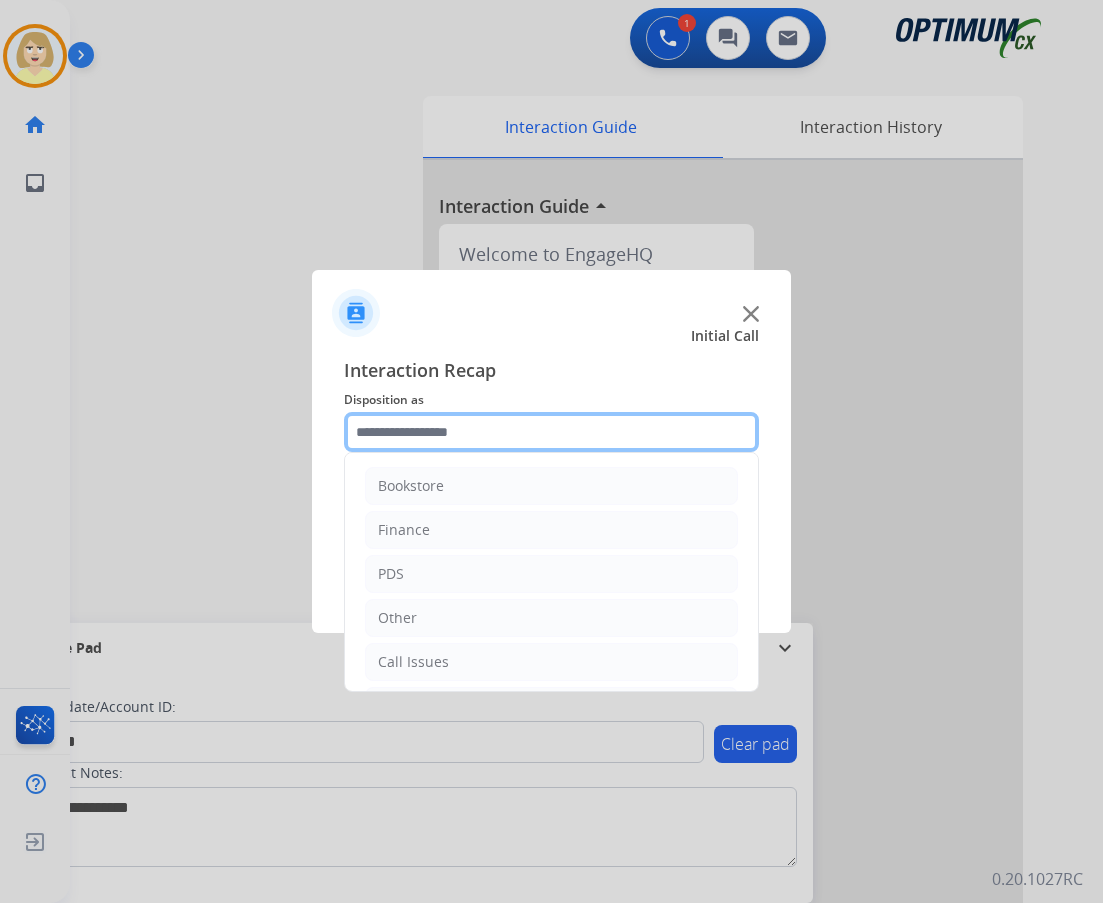 scroll, scrollTop: 136, scrollLeft: 0, axis: vertical 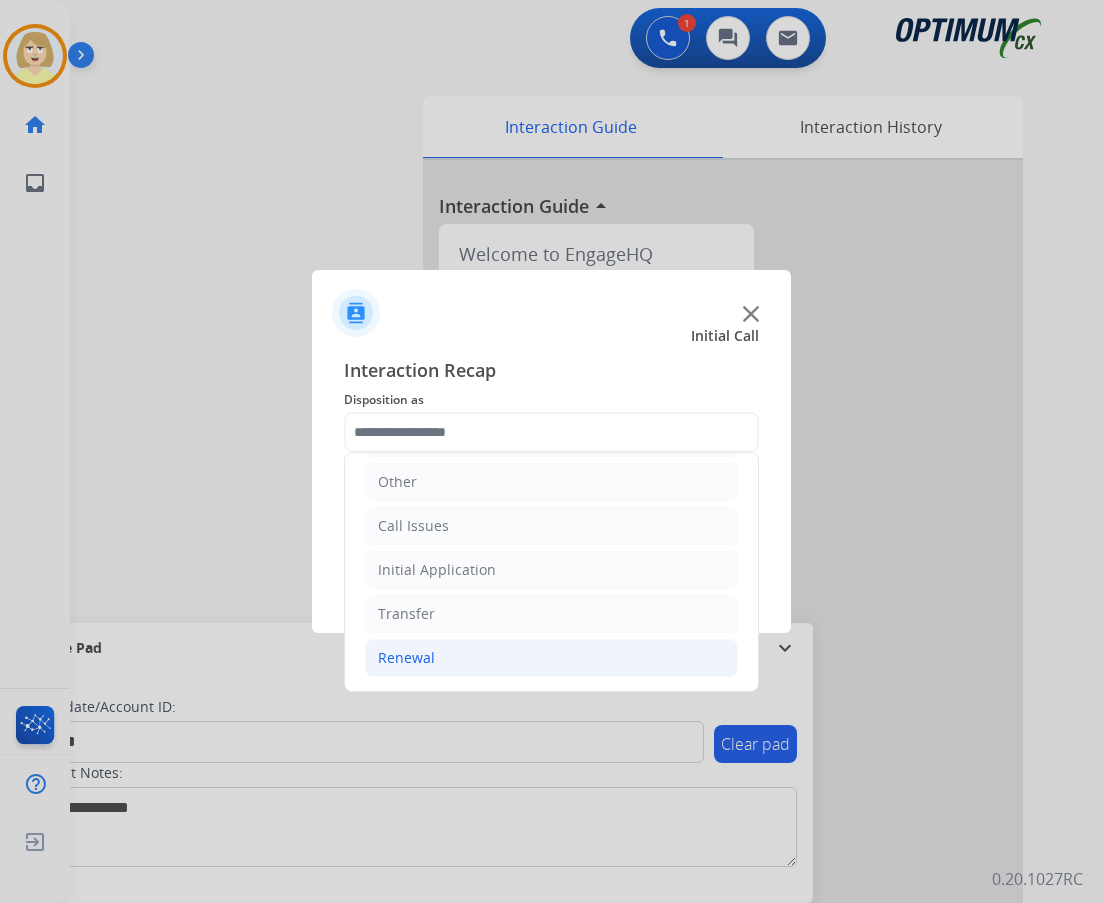 click on "Renewal" 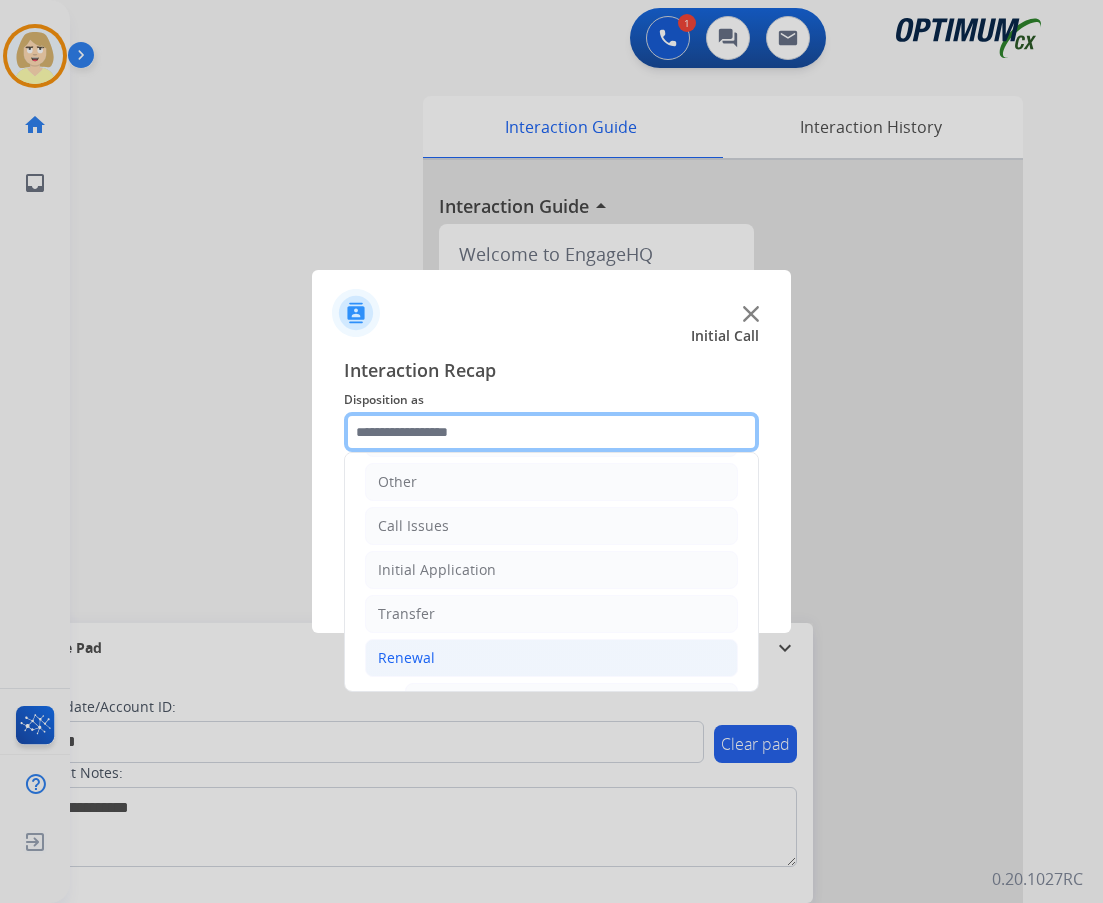 scroll, scrollTop: 536, scrollLeft: 0, axis: vertical 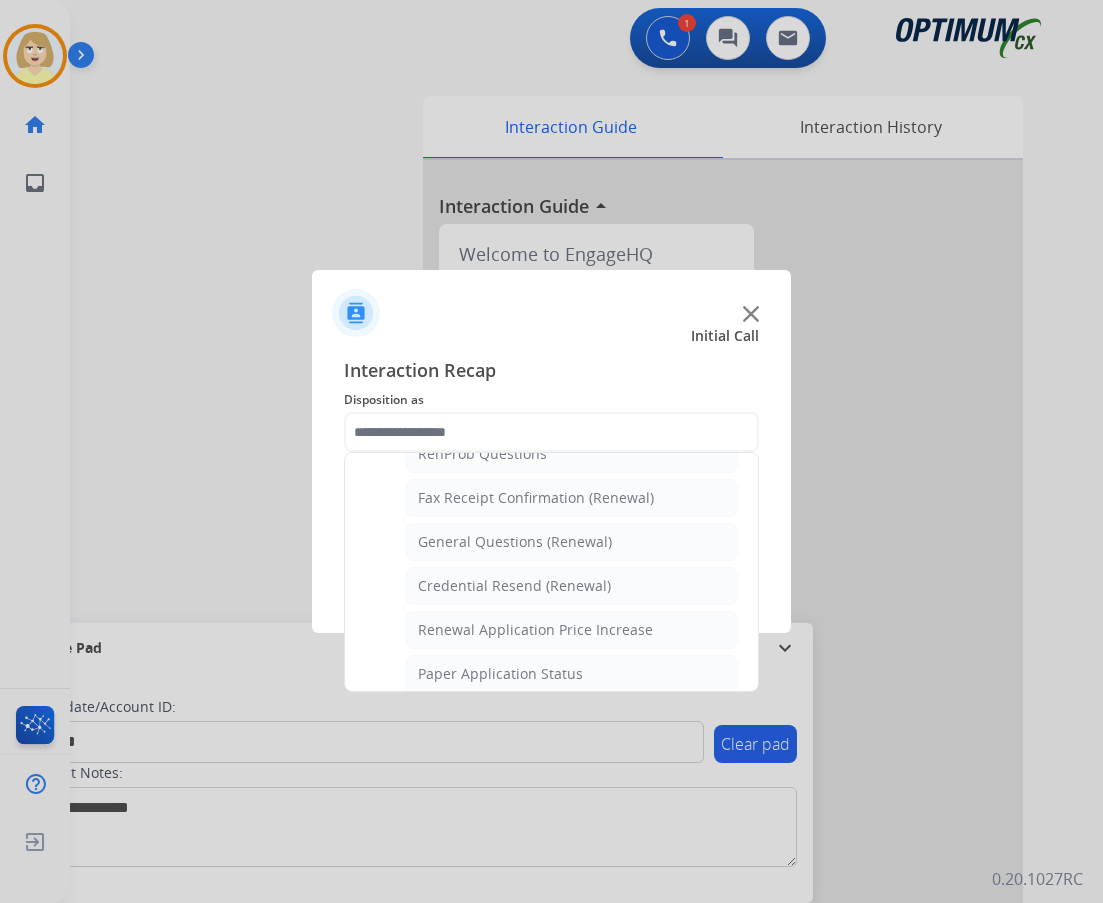 click on "Credential Resend (Renewal)" 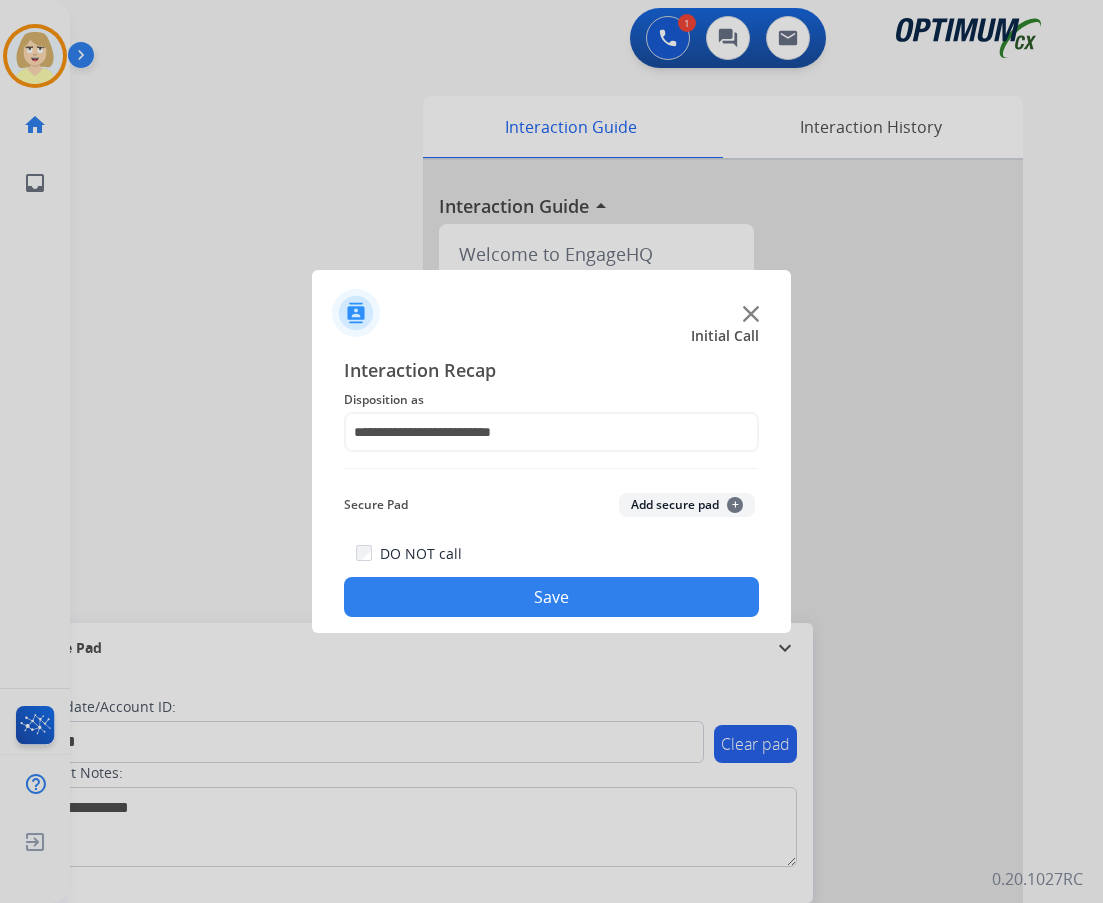 click on "Add secure pad  +" 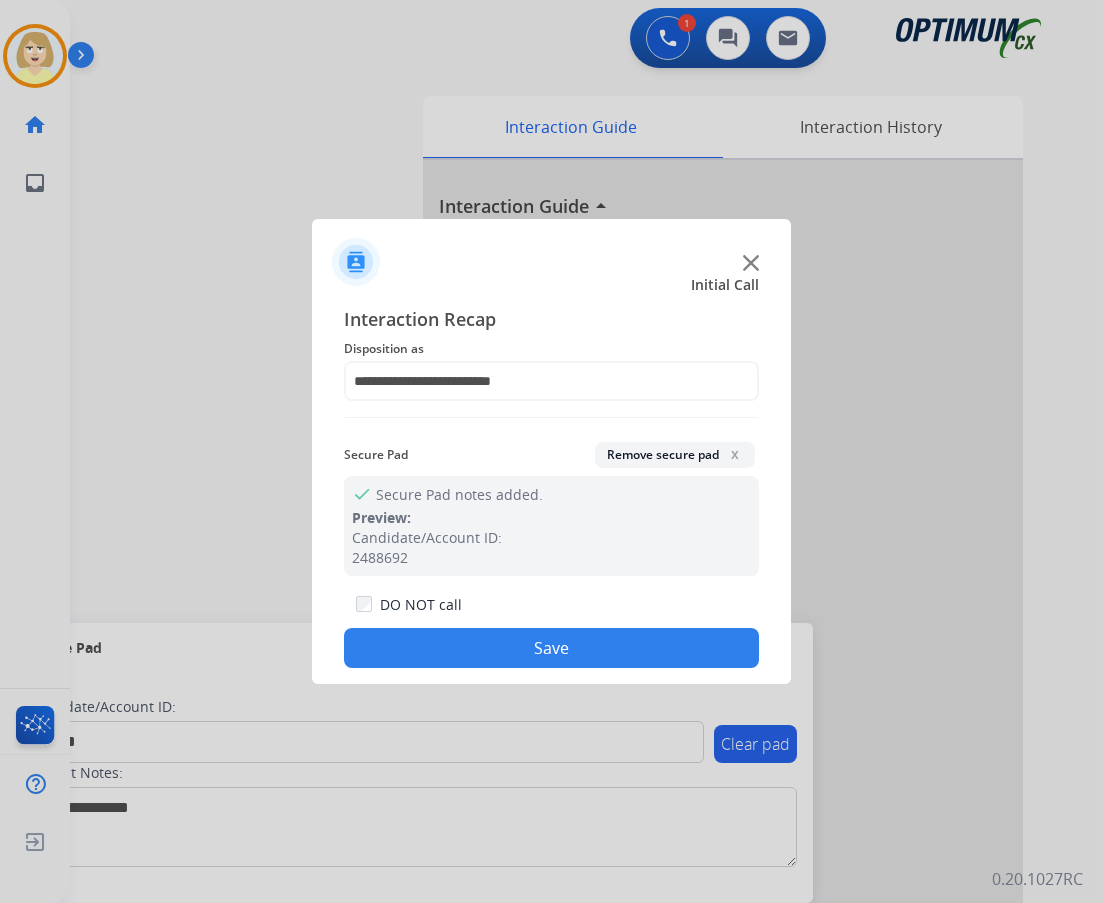 drag, startPoint x: 499, startPoint y: 637, endPoint x: 452, endPoint y: 570, distance: 81.84131 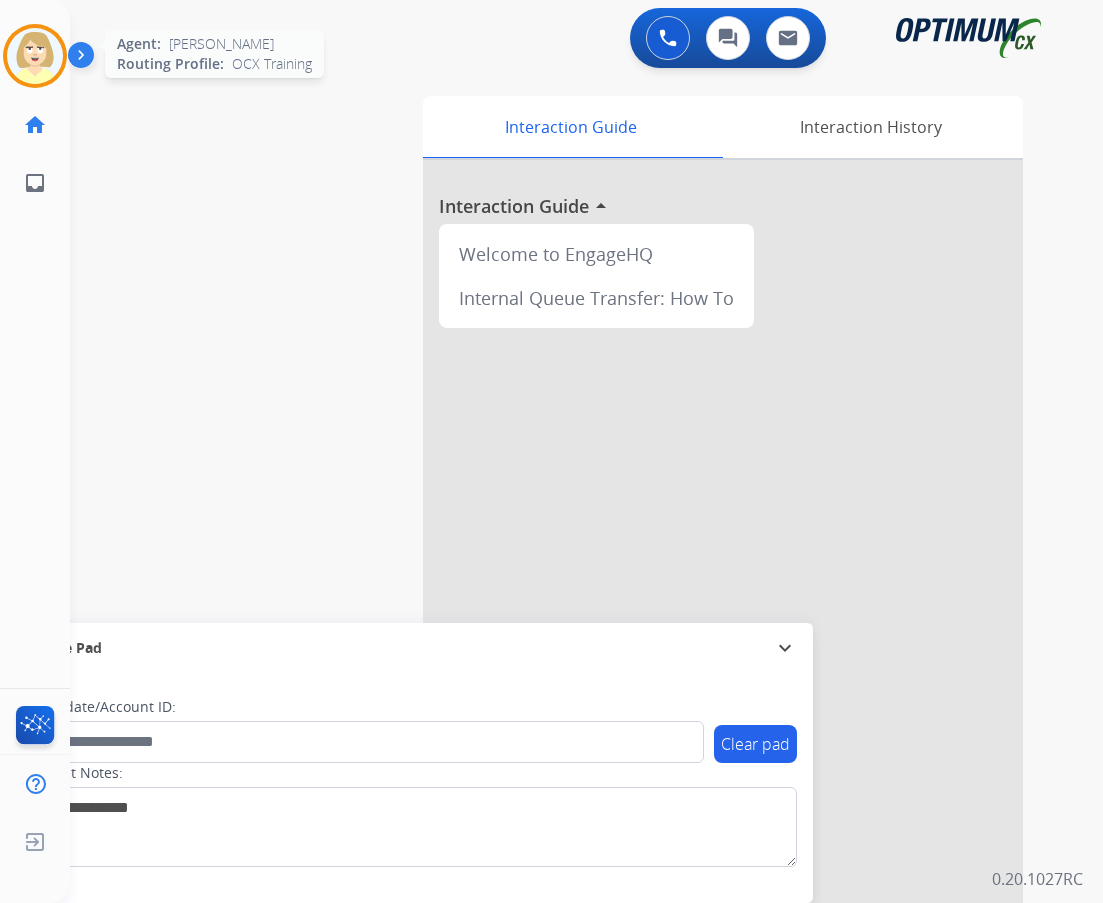 click at bounding box center (35, 56) 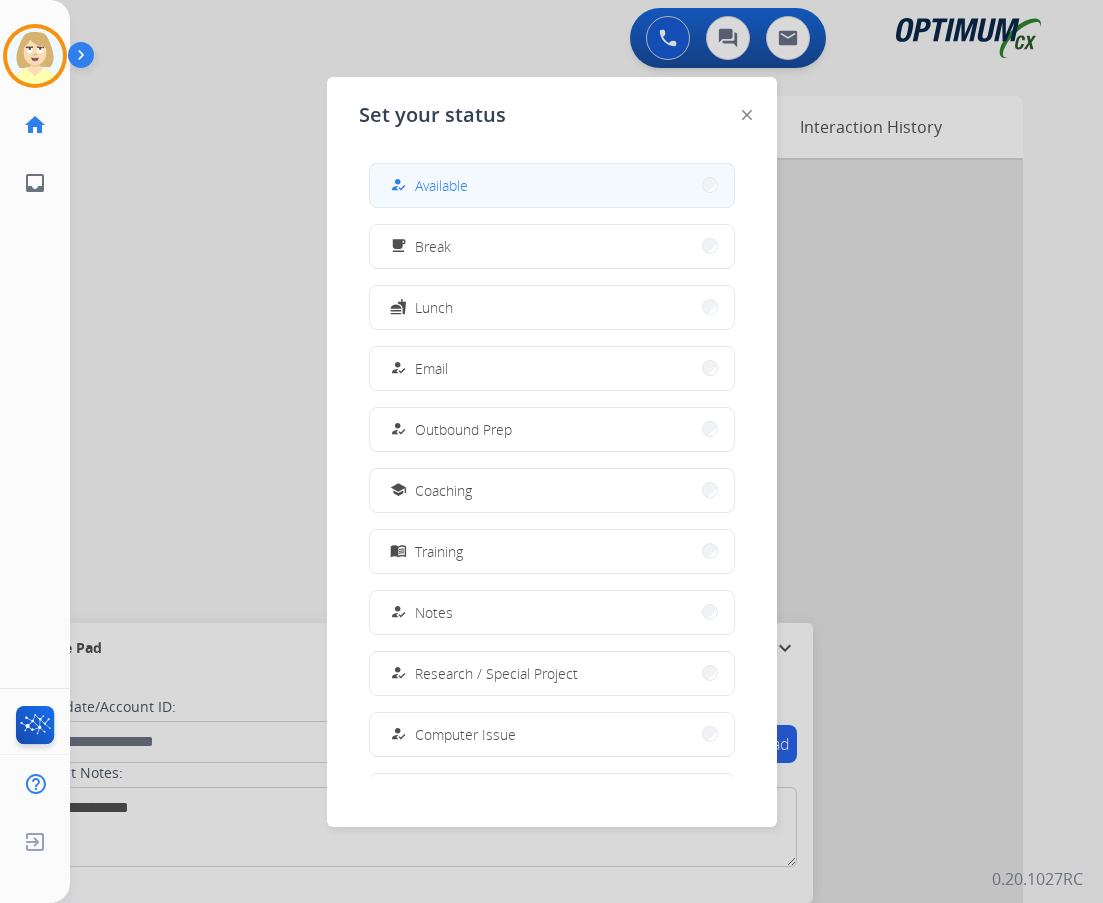 click on "Available" at bounding box center (441, 185) 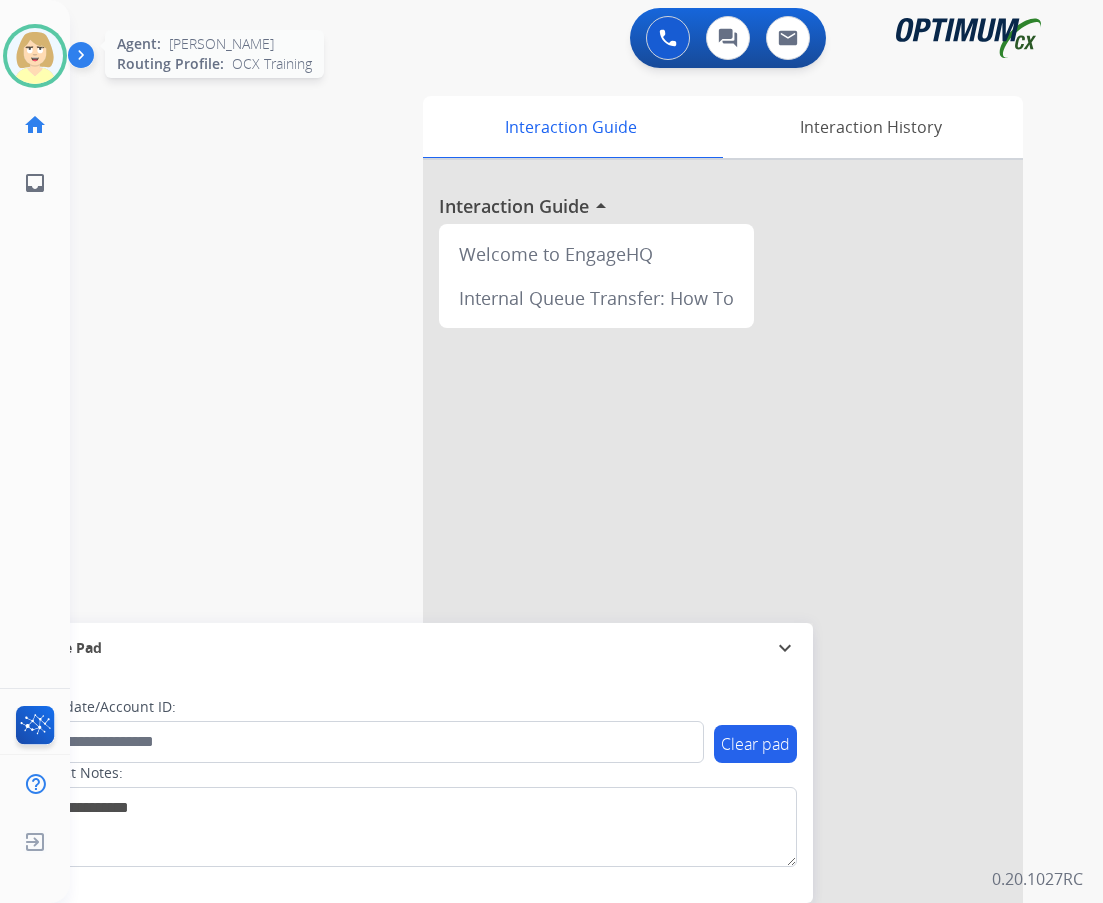 click at bounding box center (35, 56) 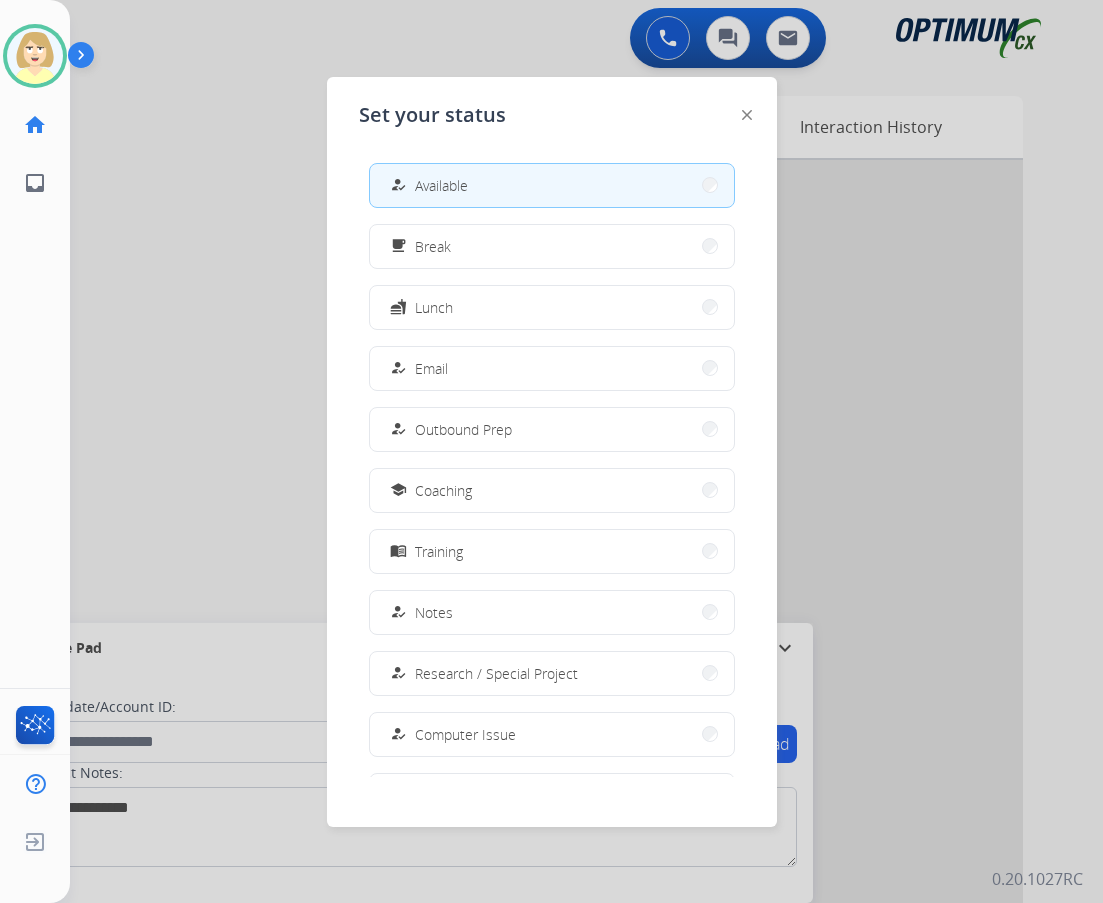 click on "Break" at bounding box center (433, 246) 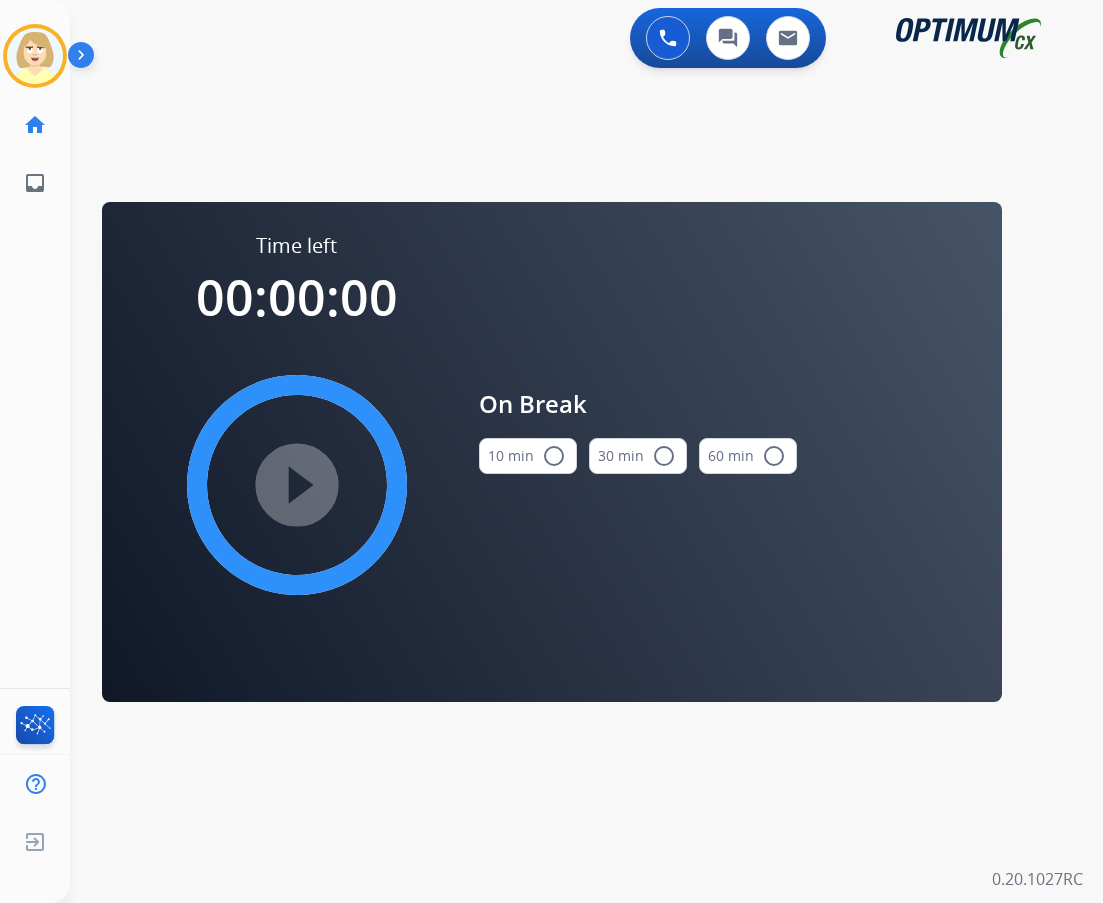 drag, startPoint x: 540, startPoint y: 457, endPoint x: 251, endPoint y: 469, distance: 289.24902 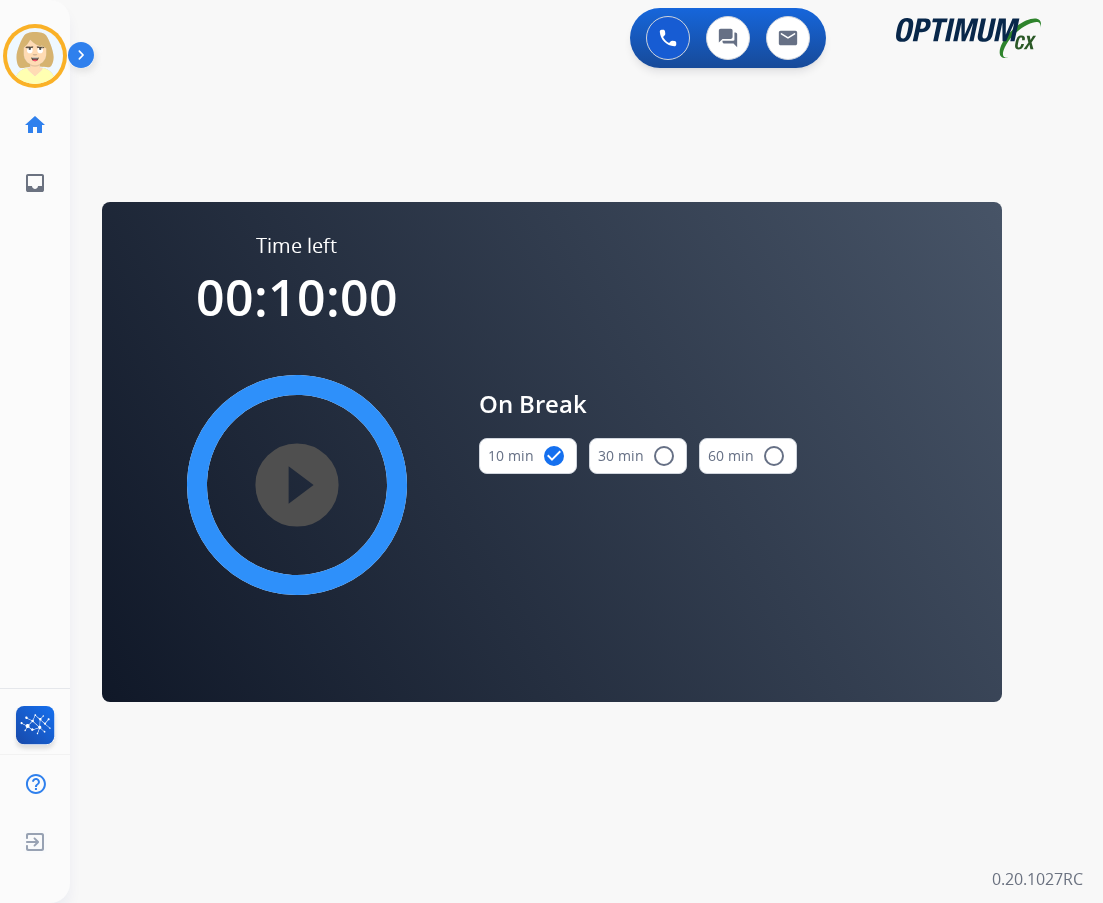 click on "play_circle_filled" at bounding box center (297, 485) 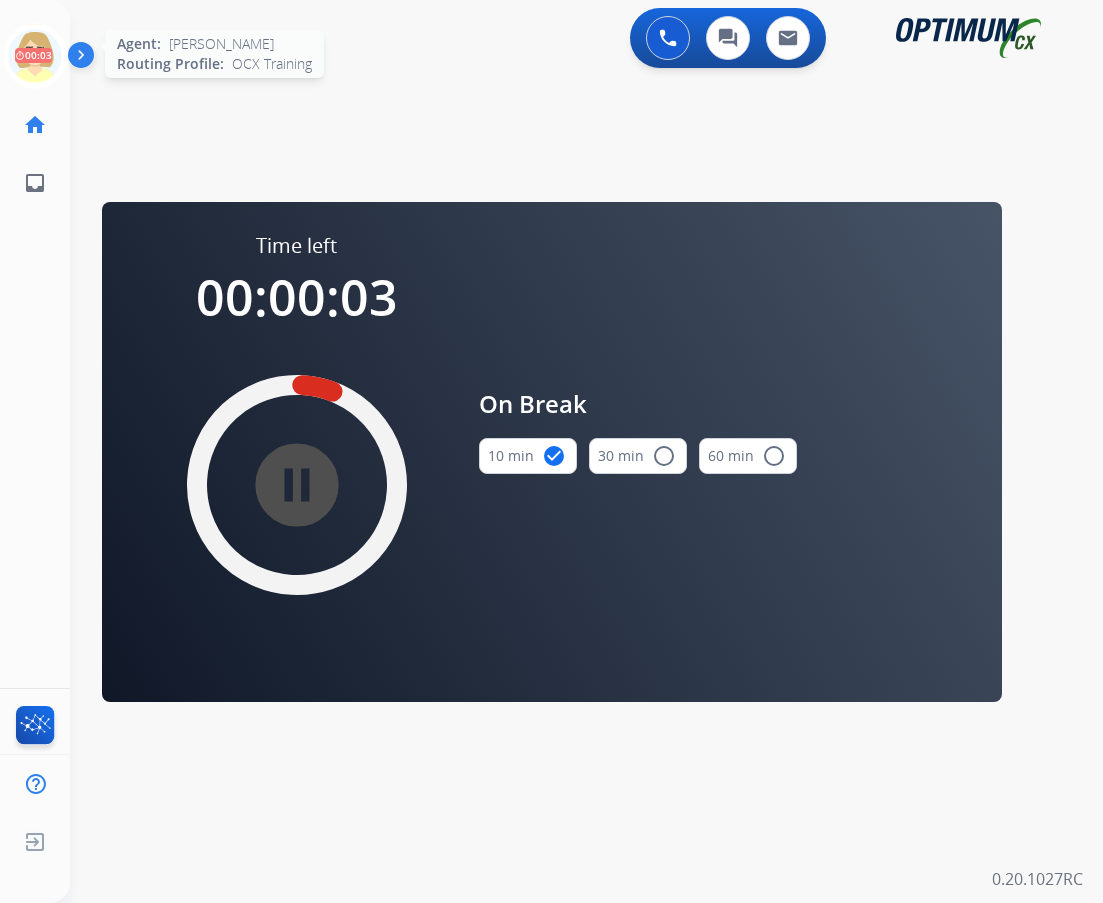 click 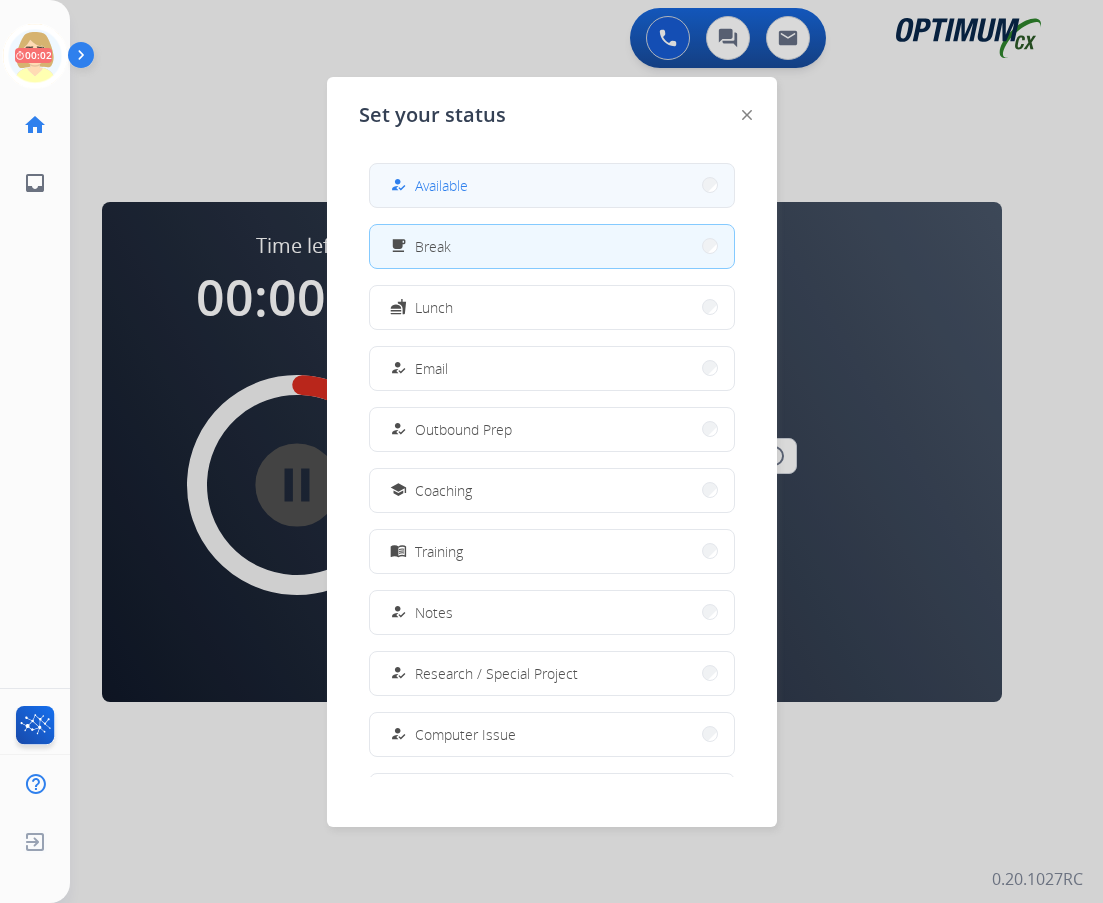 click on "Available" at bounding box center (441, 185) 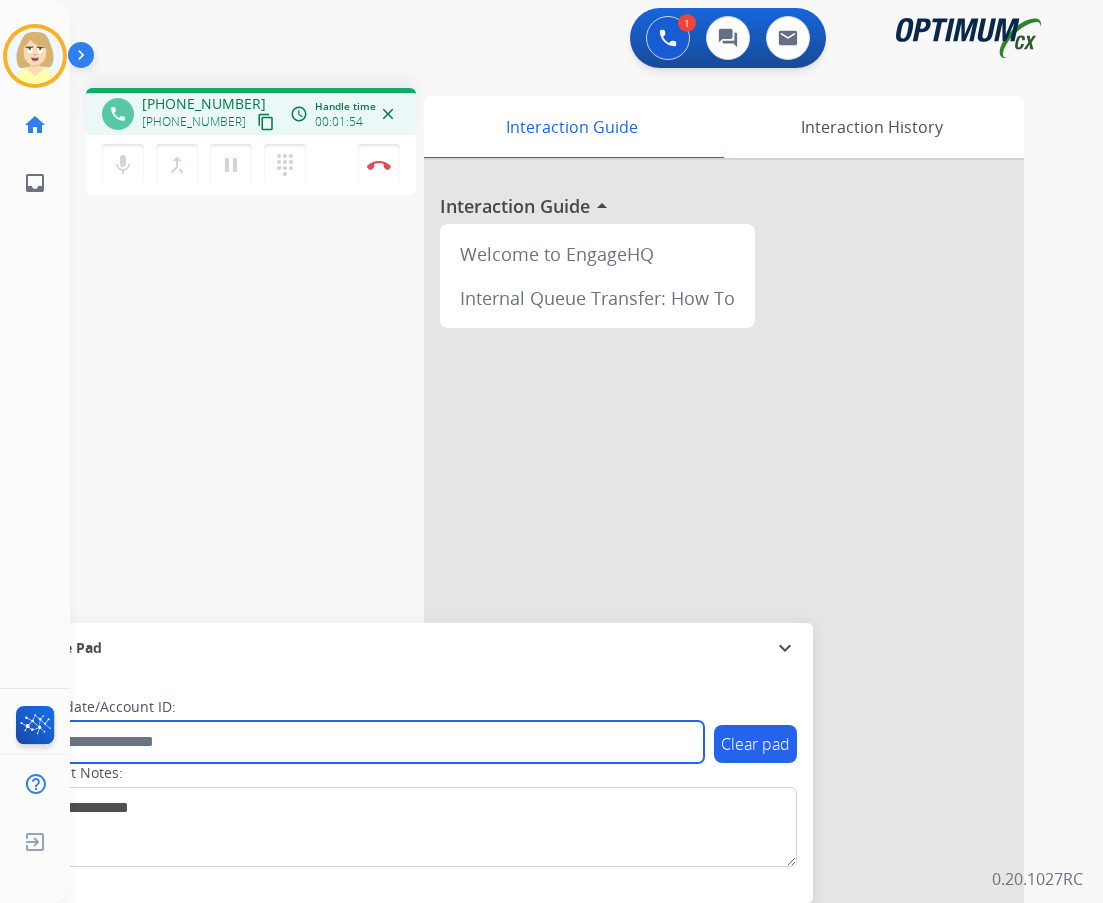 click at bounding box center [365, 742] 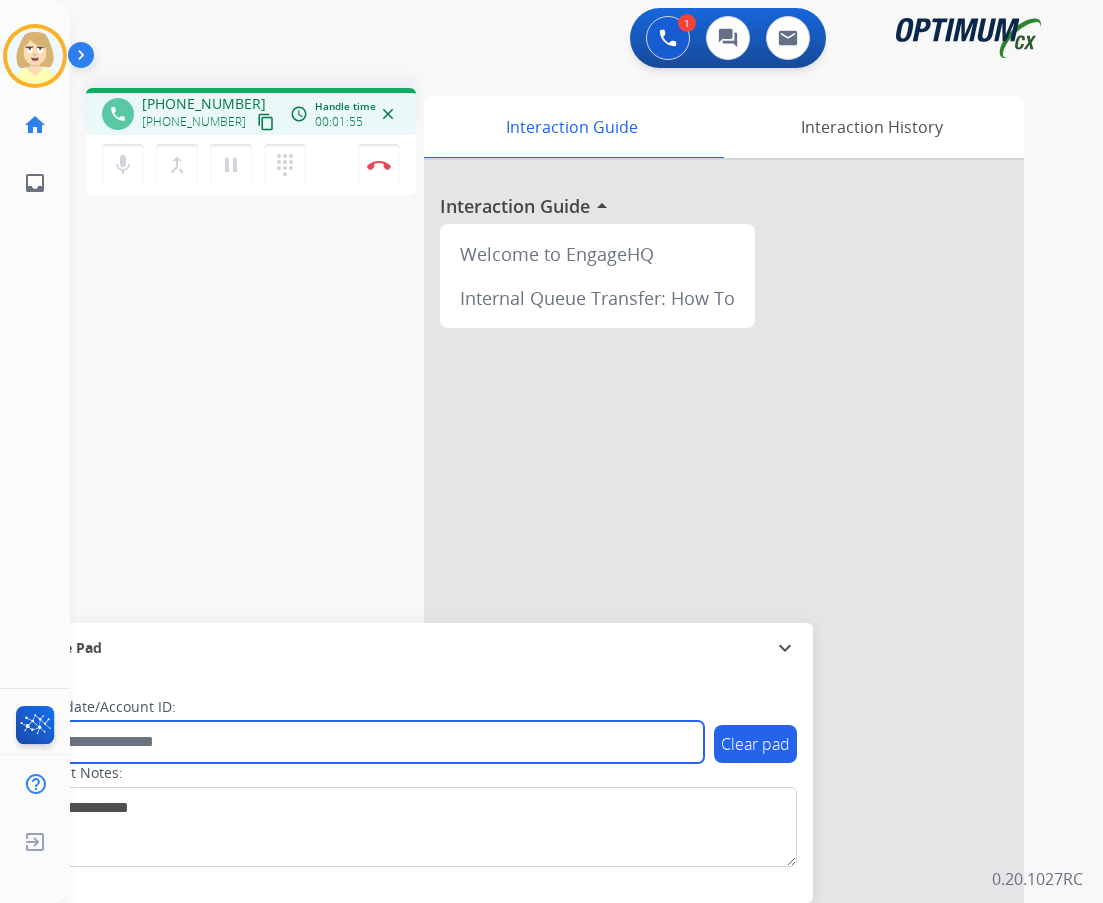 paste on "*******" 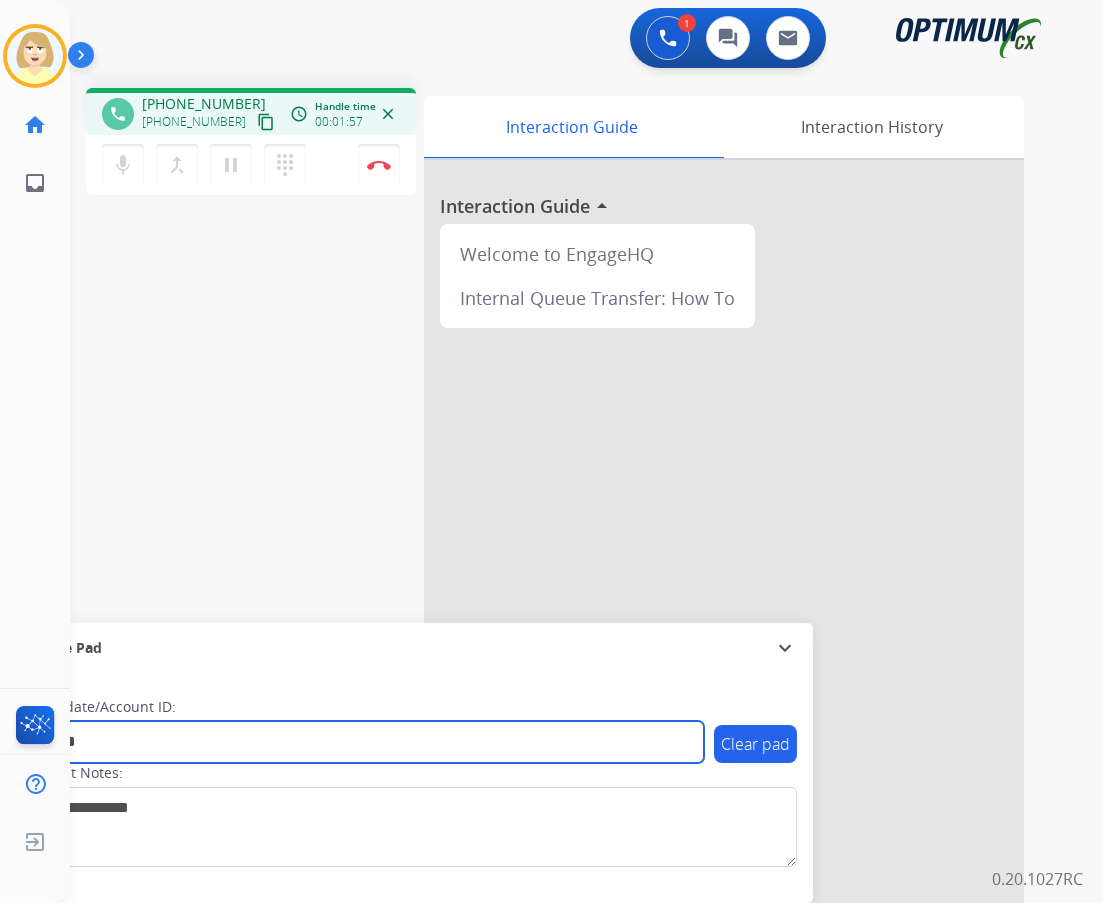 type on "*******" 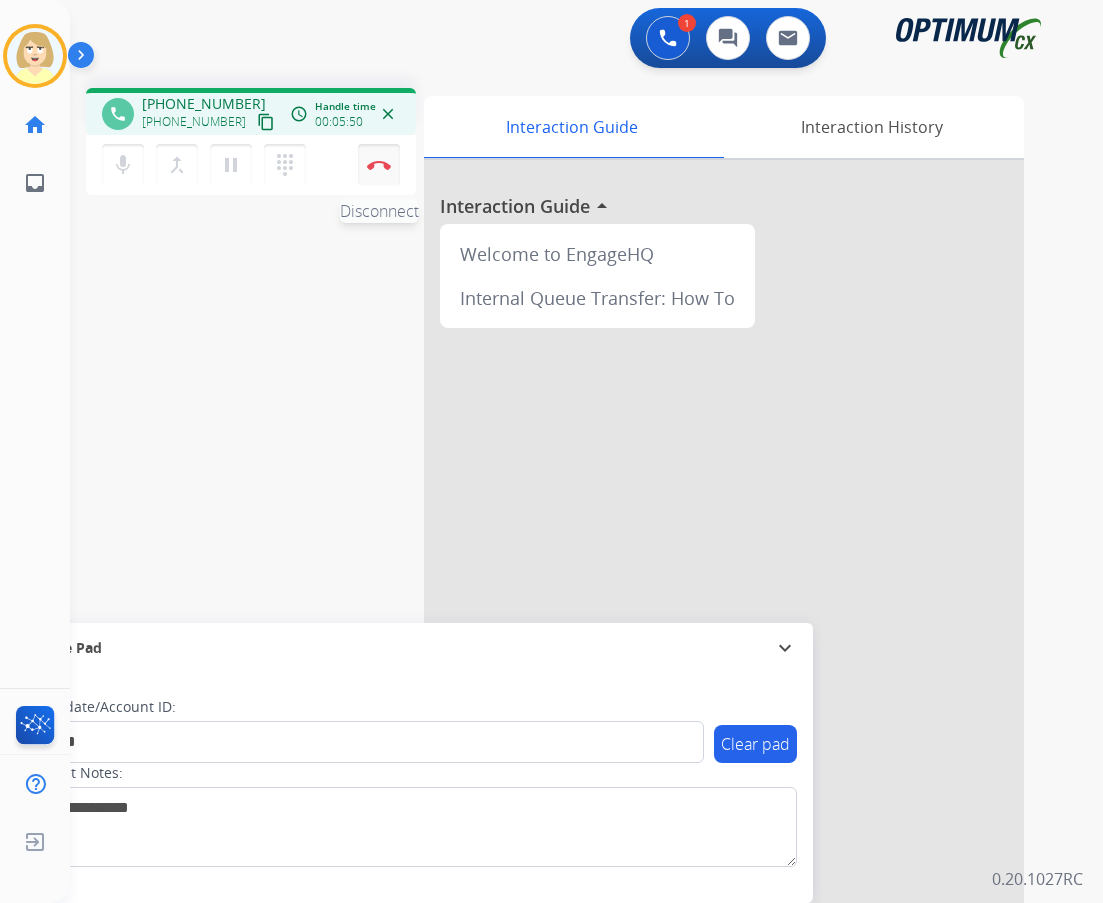 click on "Disconnect" at bounding box center (379, 165) 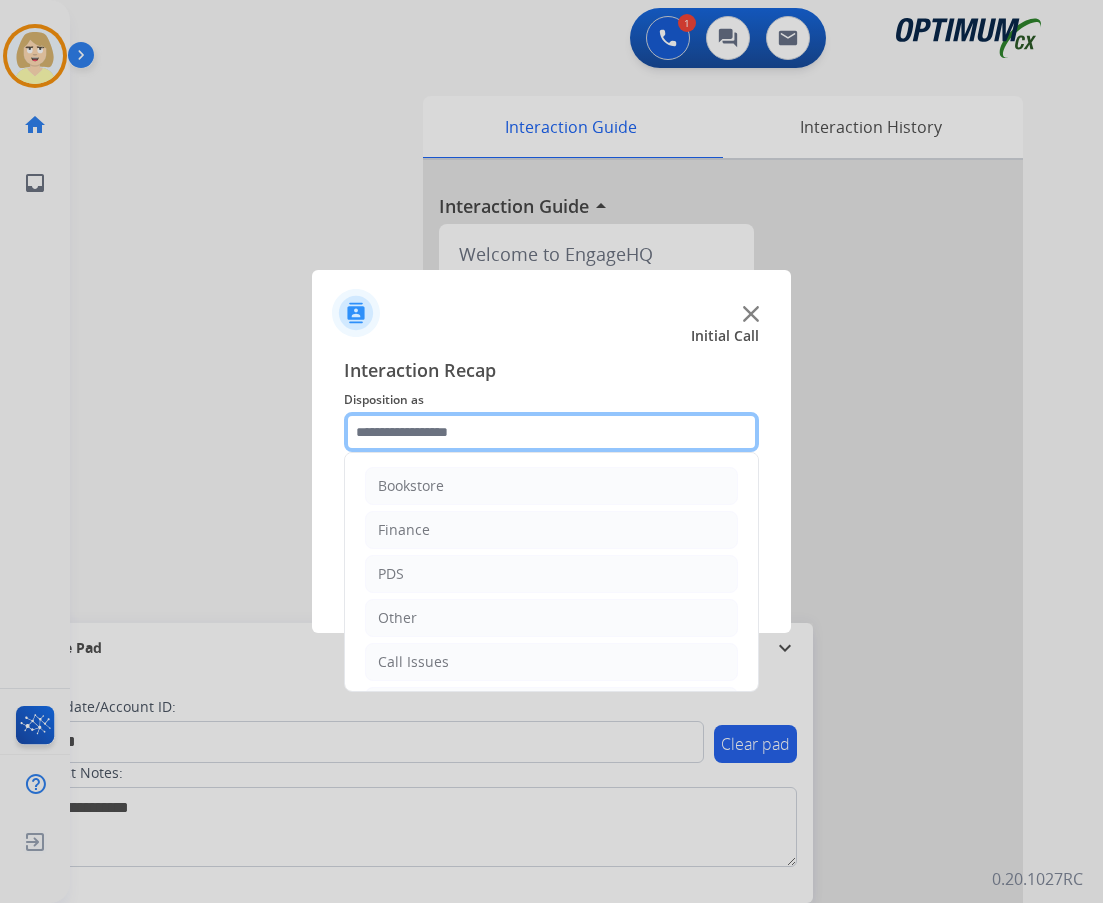 click 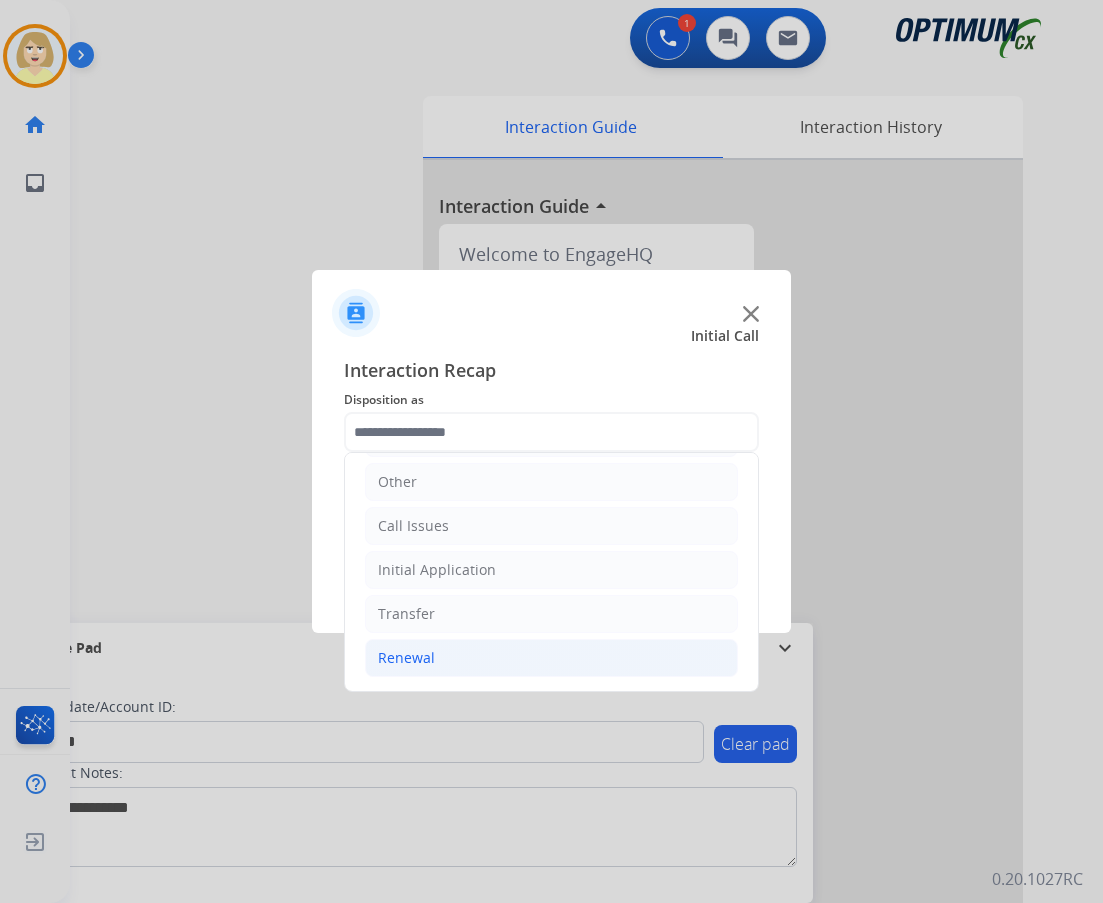 click on "Renewal" 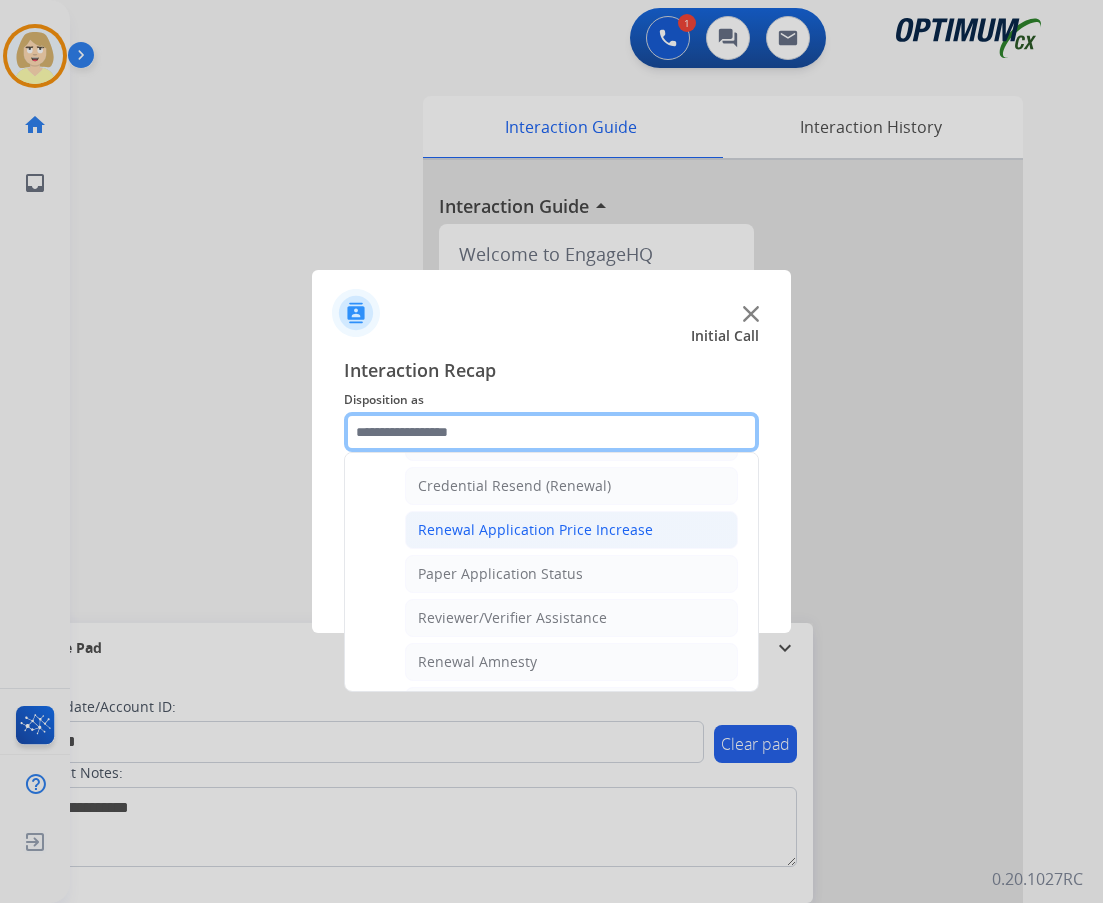 scroll, scrollTop: 736, scrollLeft: 0, axis: vertical 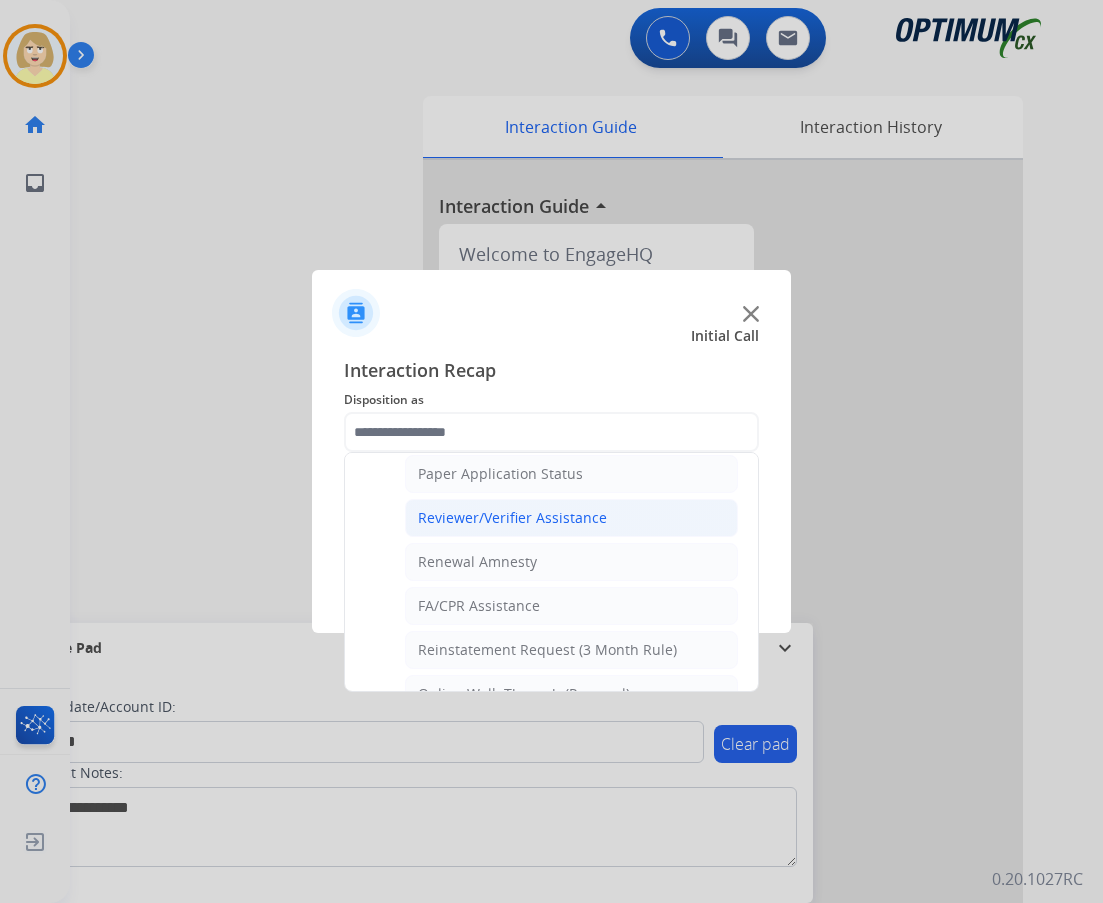 click on "Reviewer/Verifier Assistance" 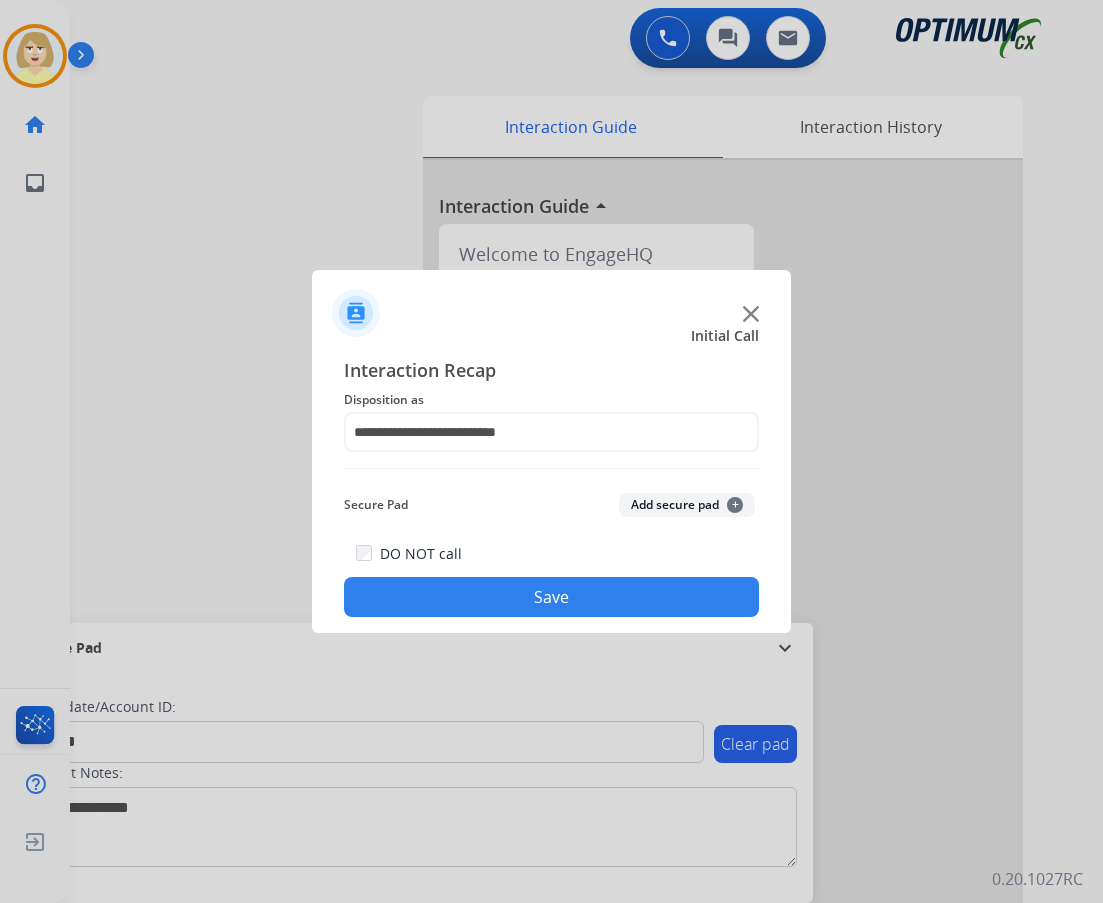 click on "Add secure pad  +" 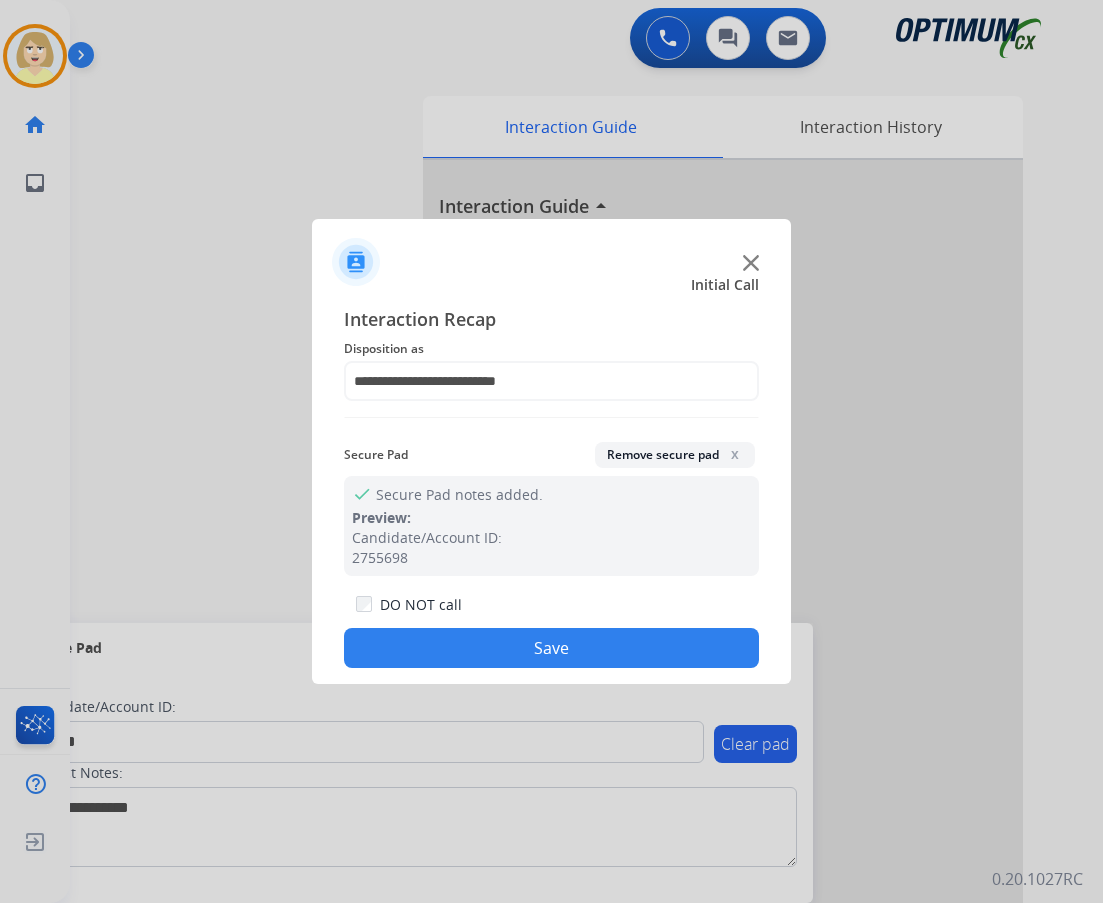 click on "Save" 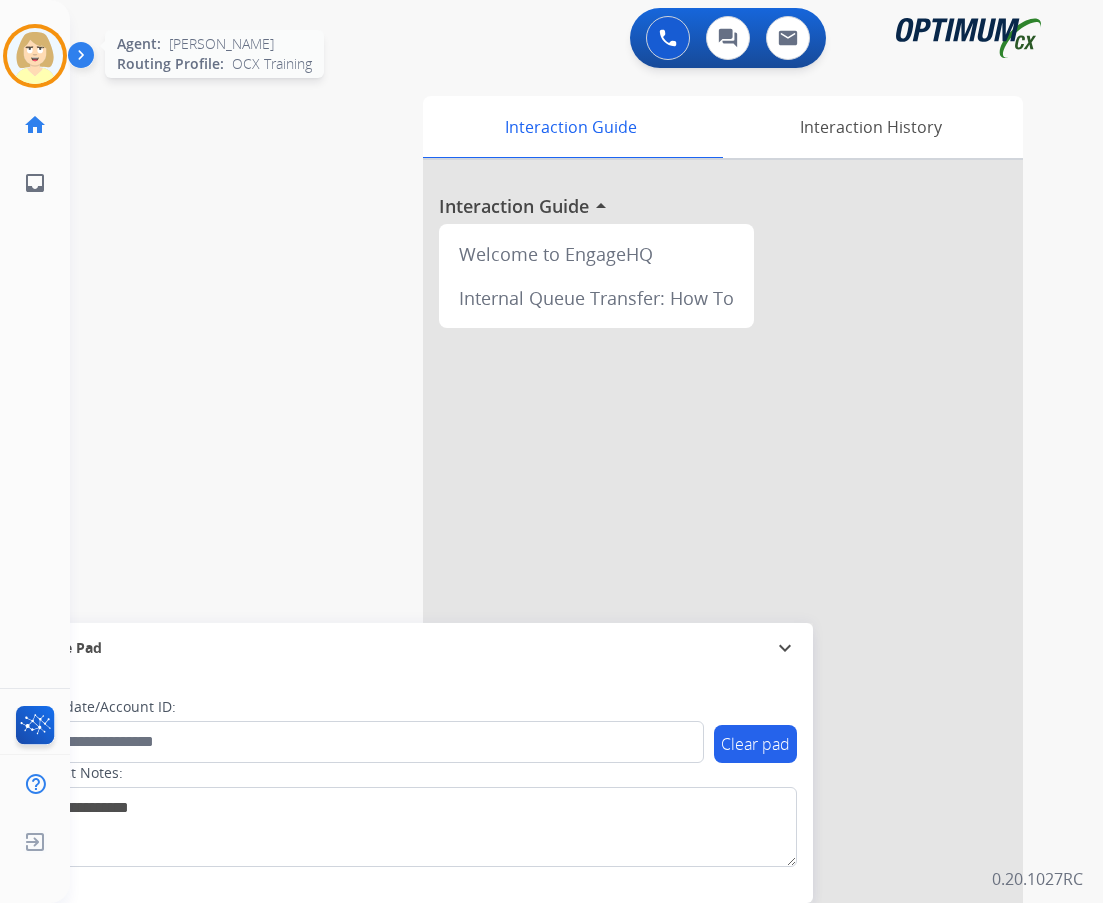 click at bounding box center (35, 56) 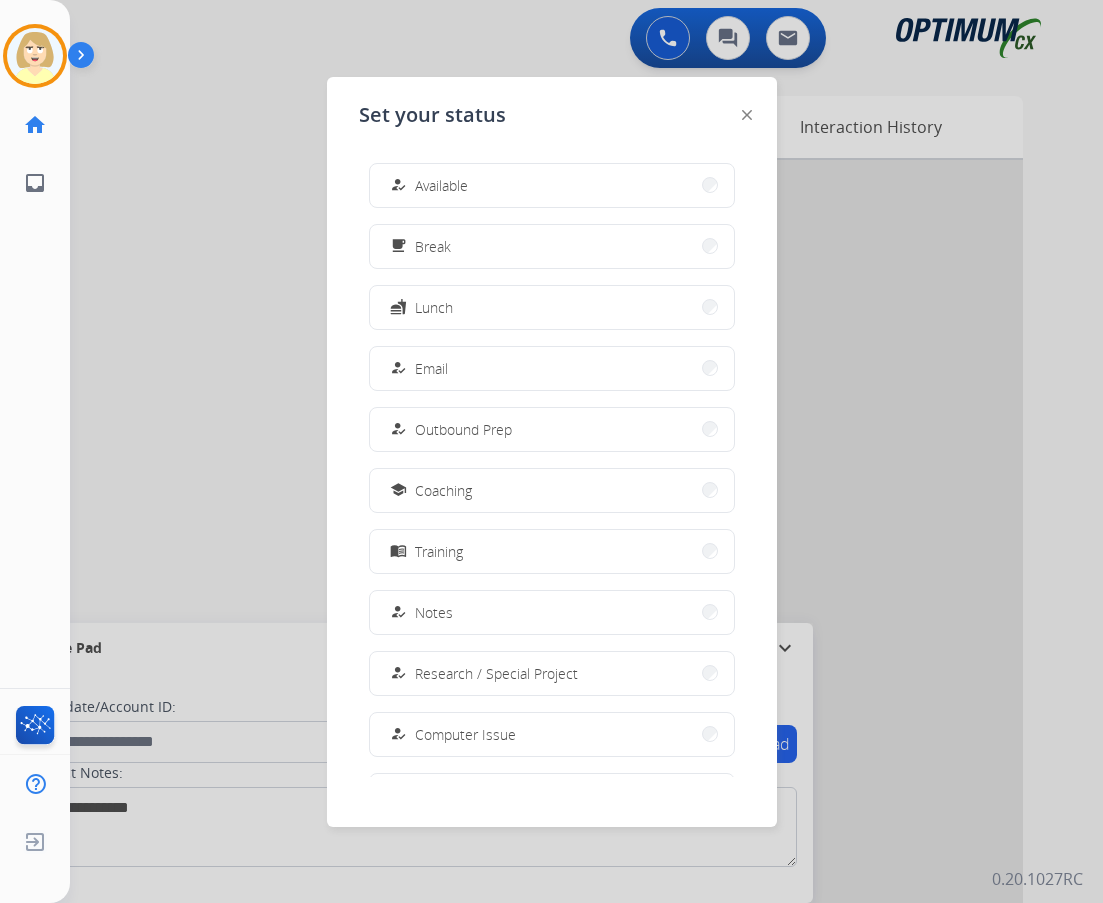 drag, startPoint x: 457, startPoint y: 189, endPoint x: 383, endPoint y: 211, distance: 77.201035 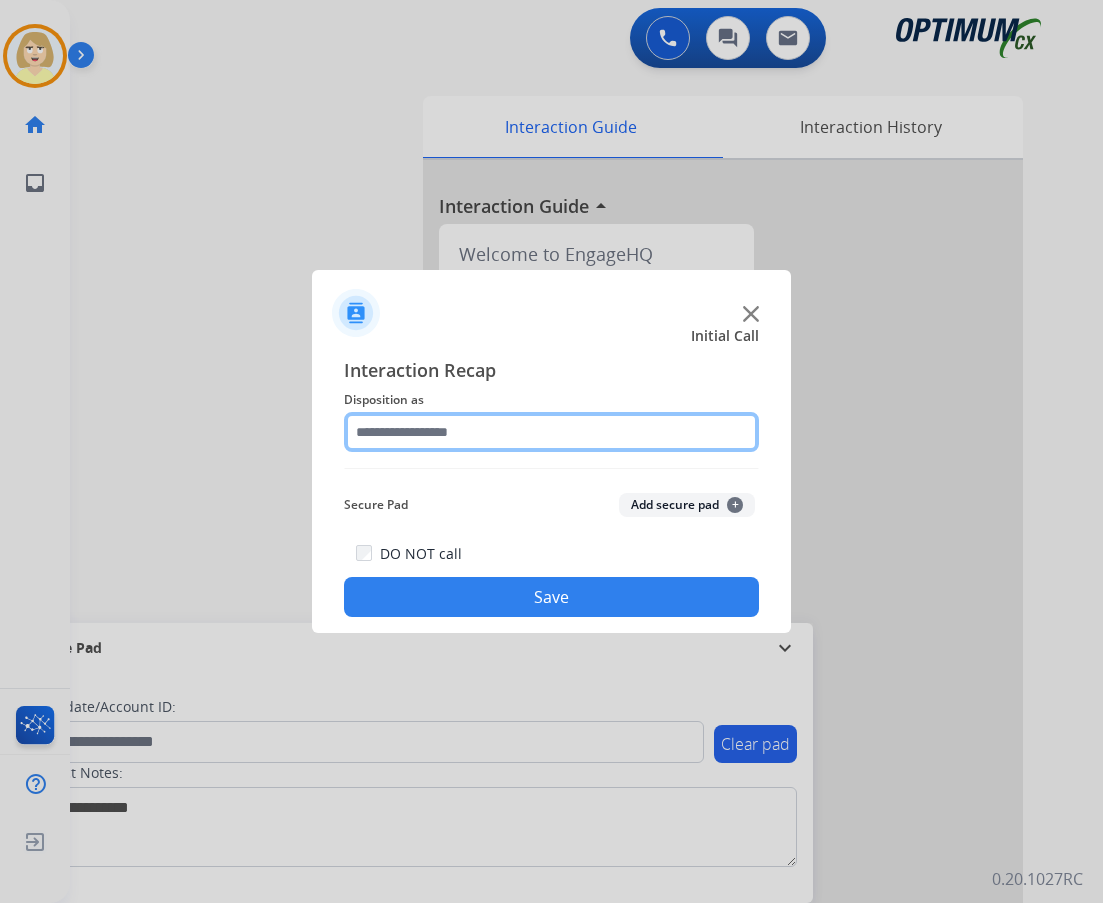 click 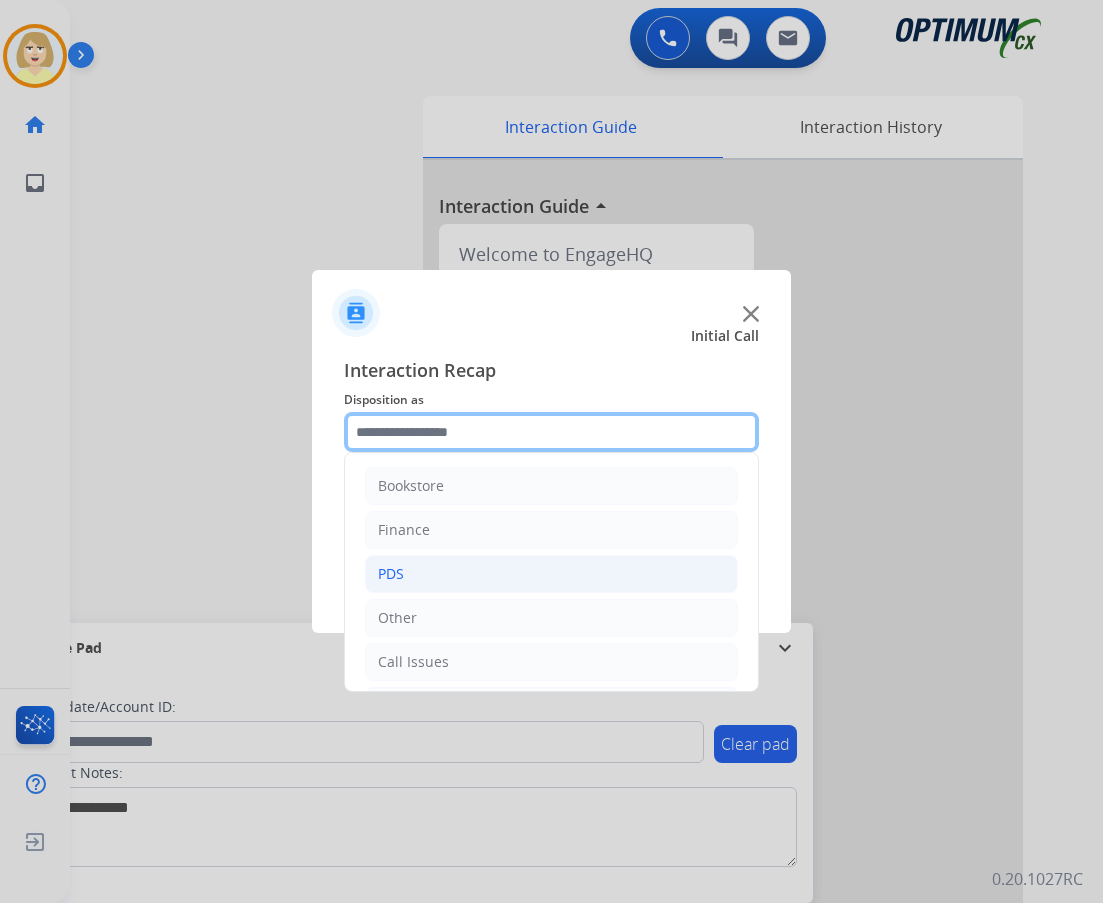 scroll, scrollTop: 136, scrollLeft: 0, axis: vertical 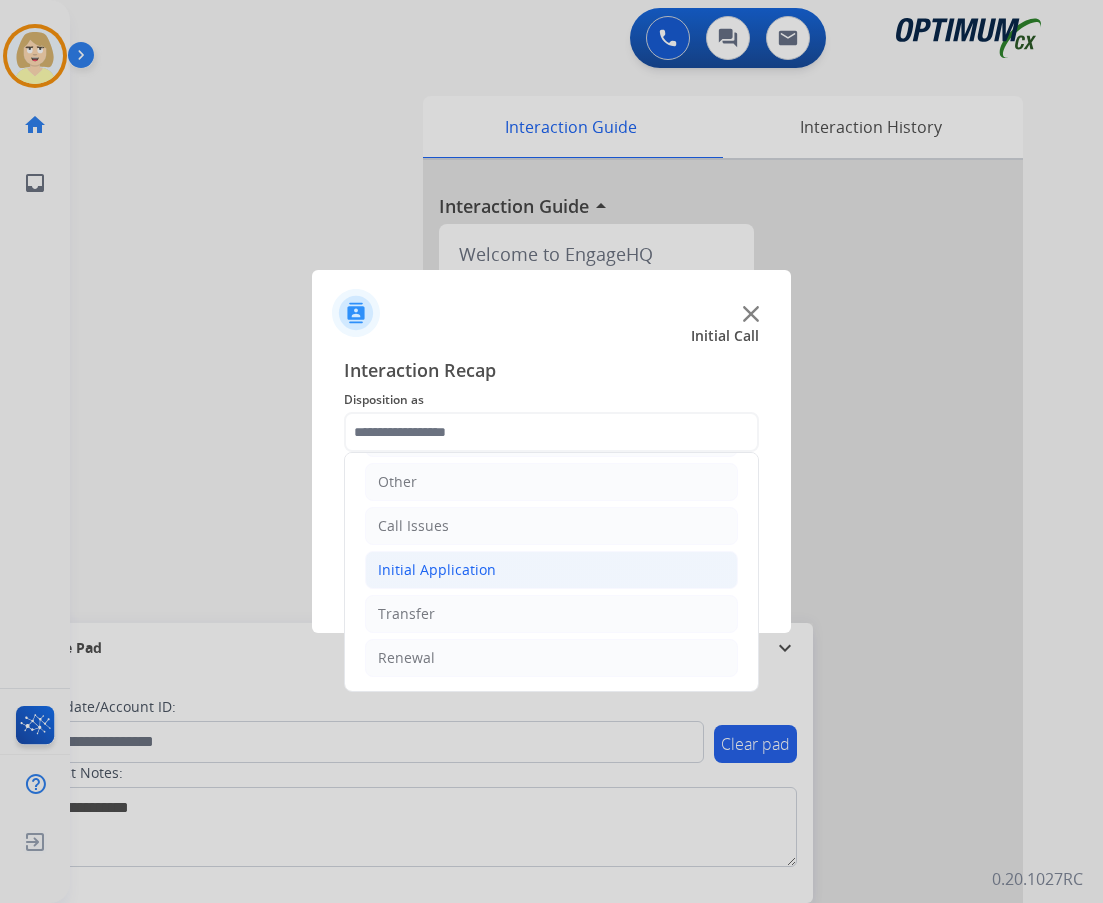click on "Initial Application" 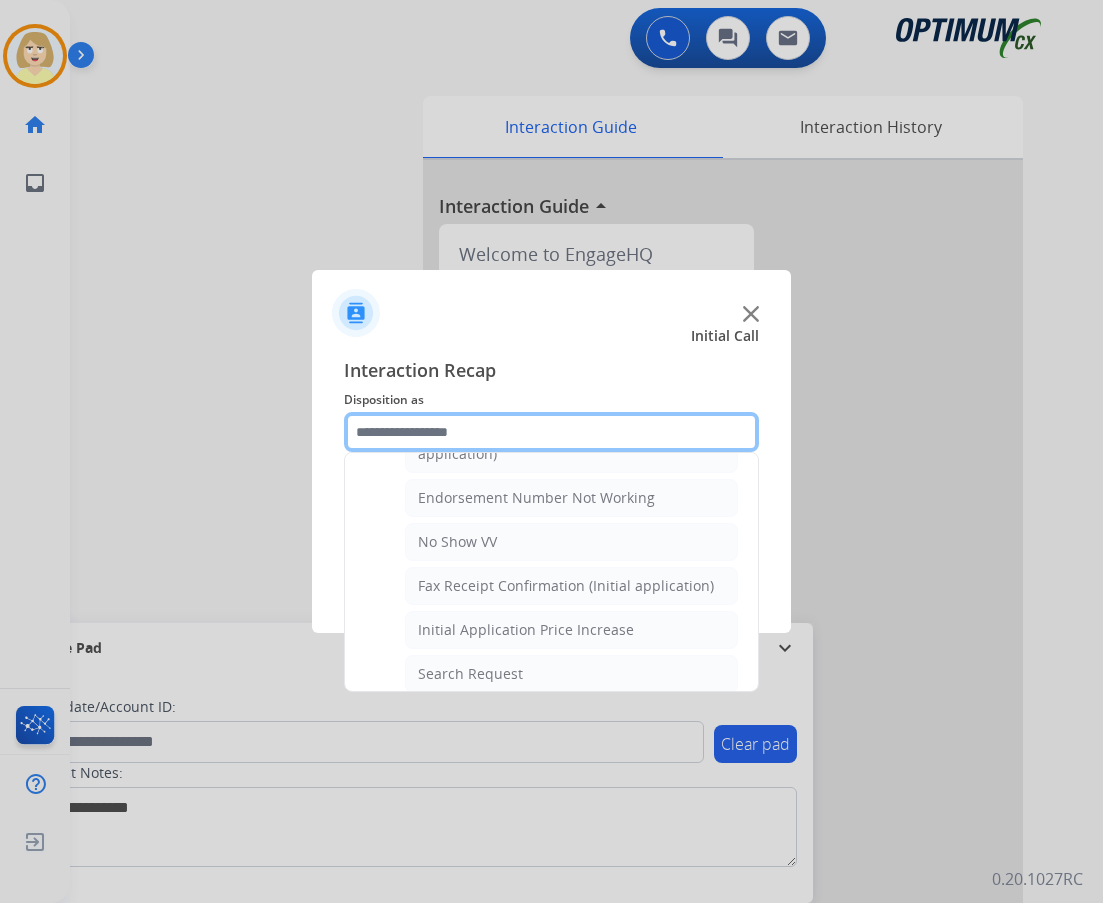 scroll, scrollTop: 636, scrollLeft: 0, axis: vertical 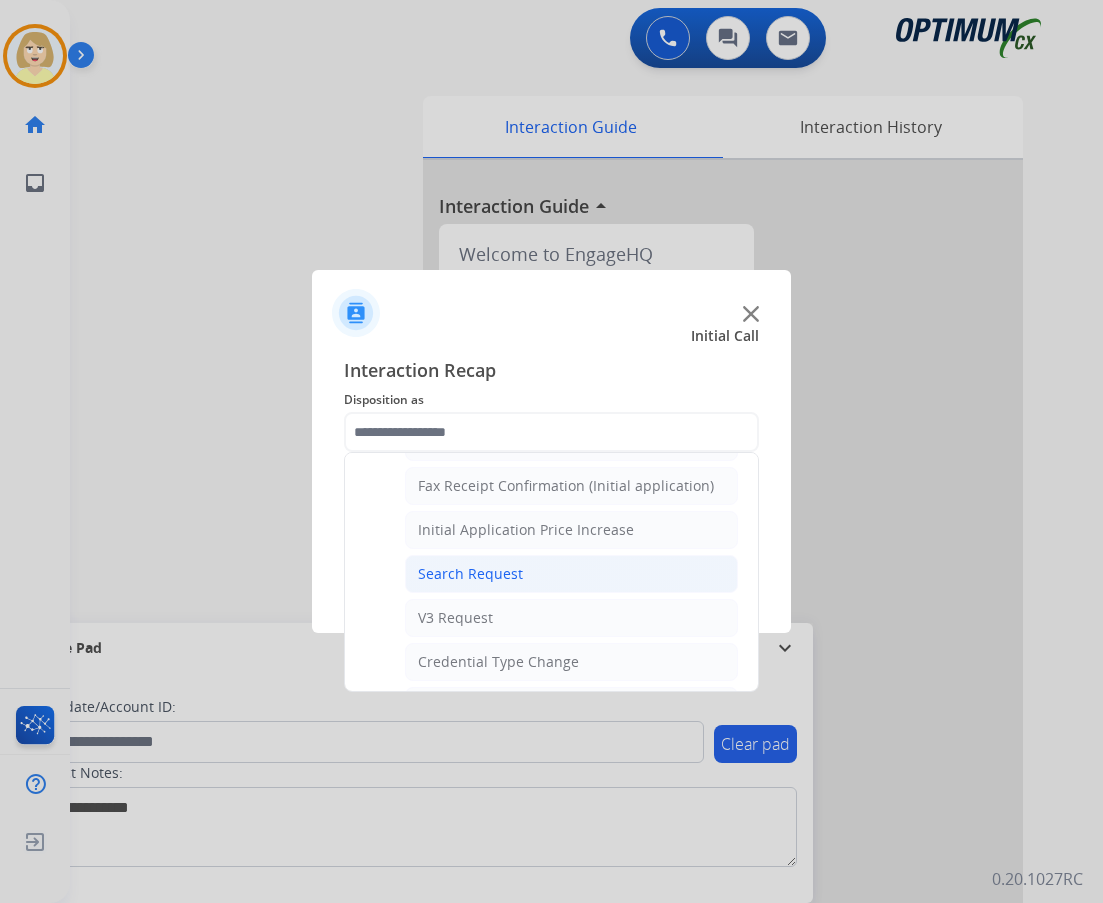click on "Search Request" 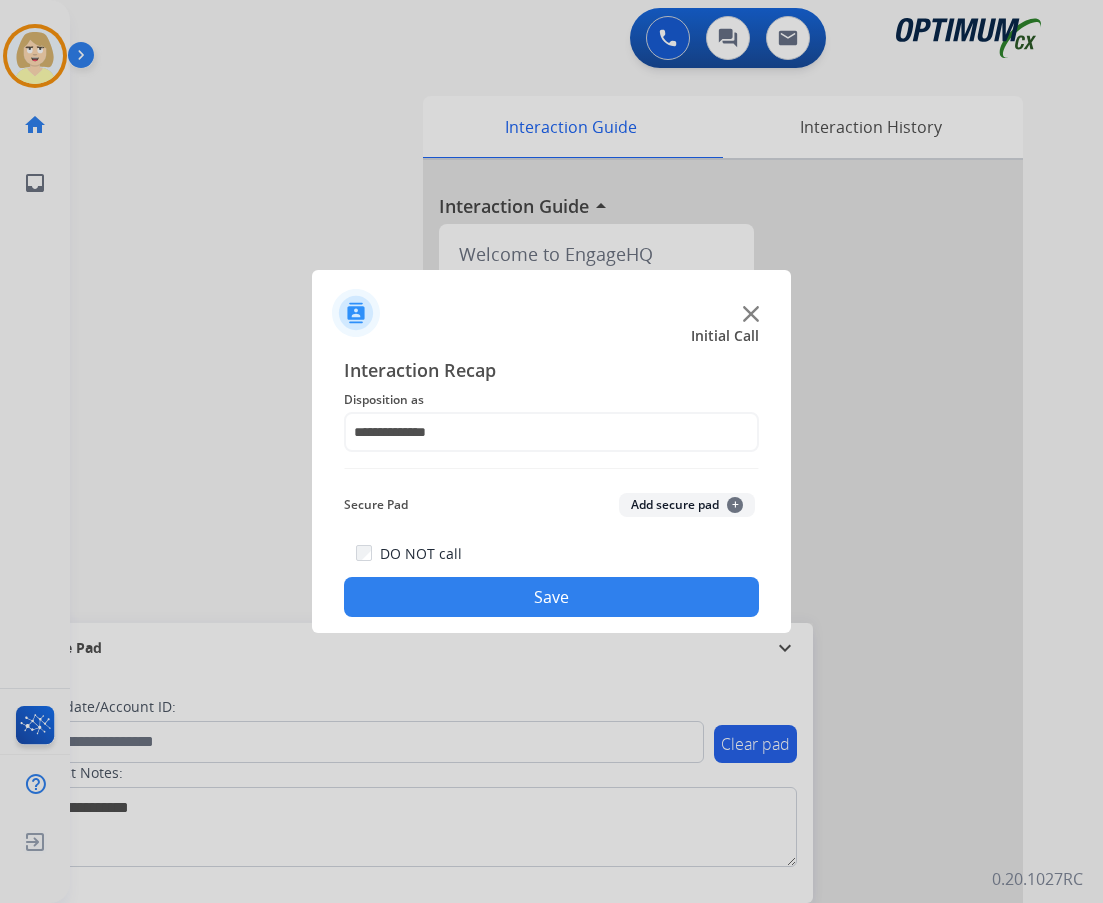 click on "Add secure pad  +" 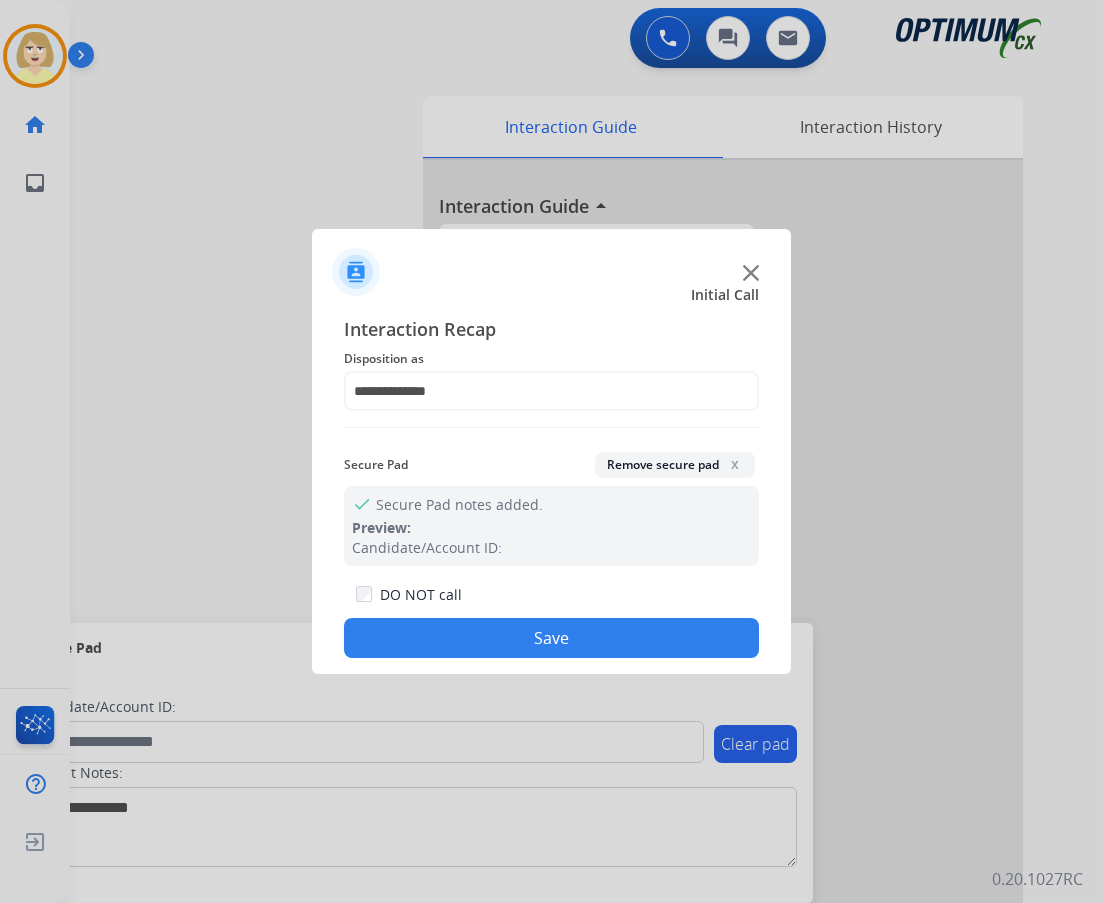 click on "Save" 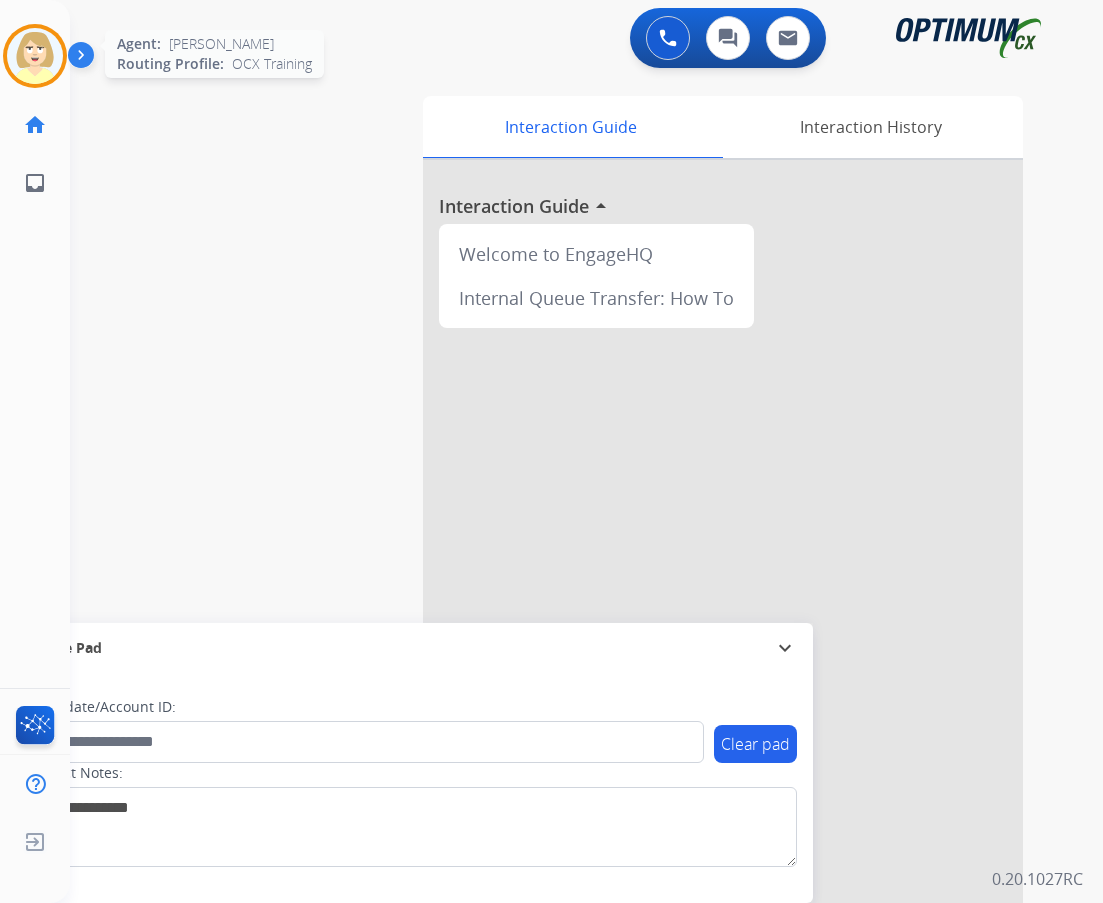 click at bounding box center [35, 56] 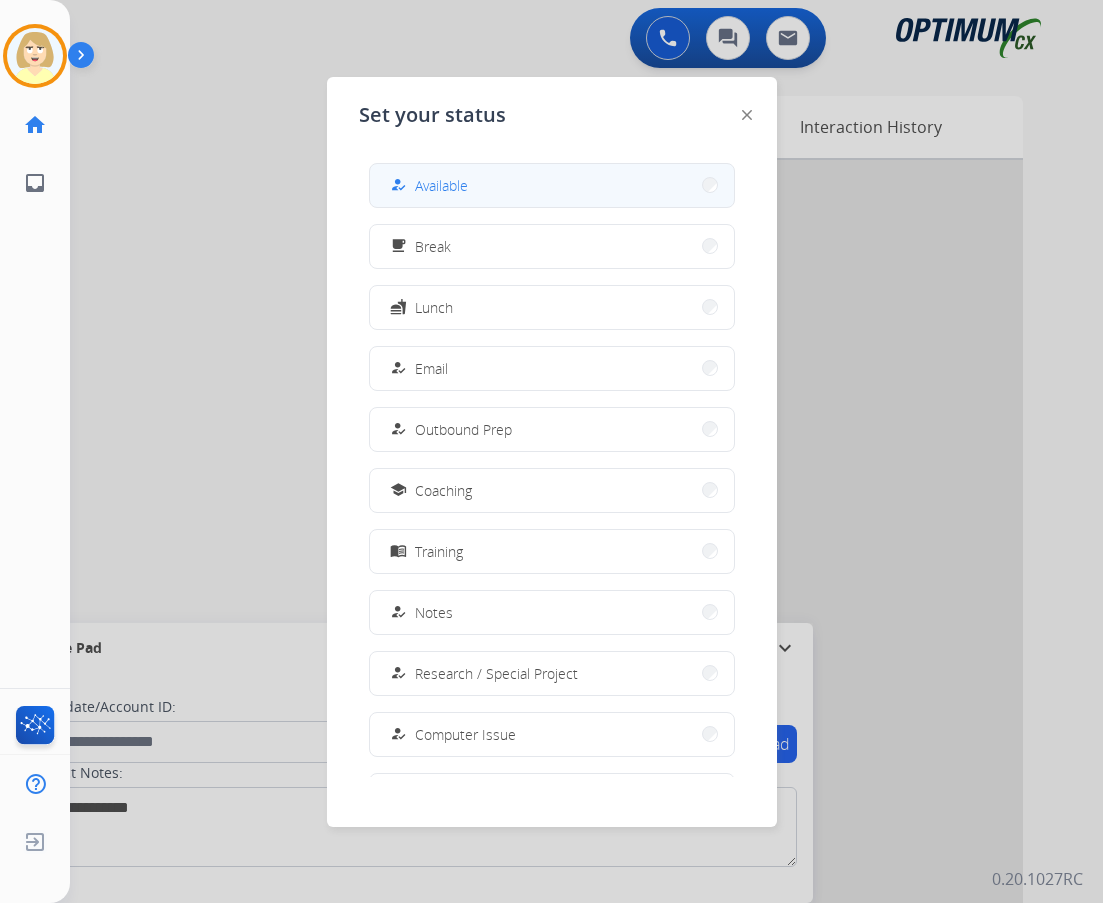 click on "Available" at bounding box center (441, 185) 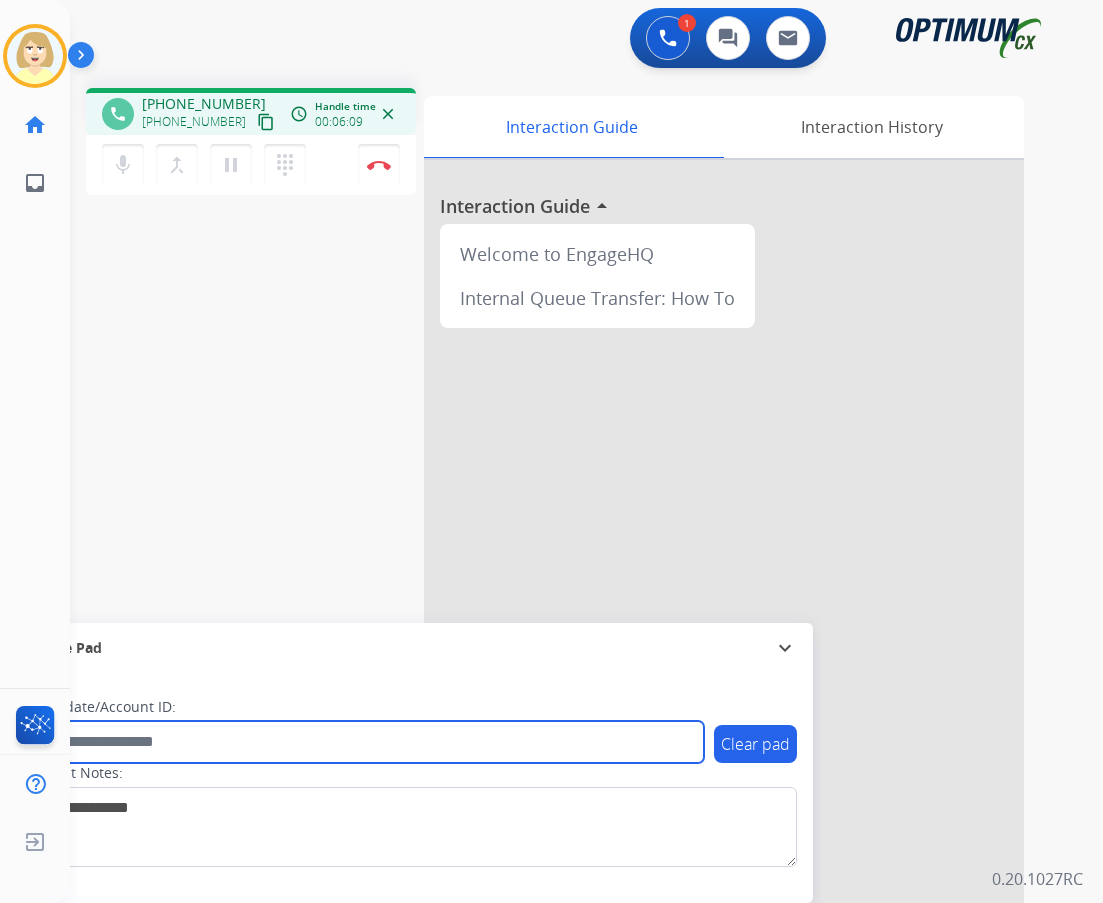 click at bounding box center [365, 742] 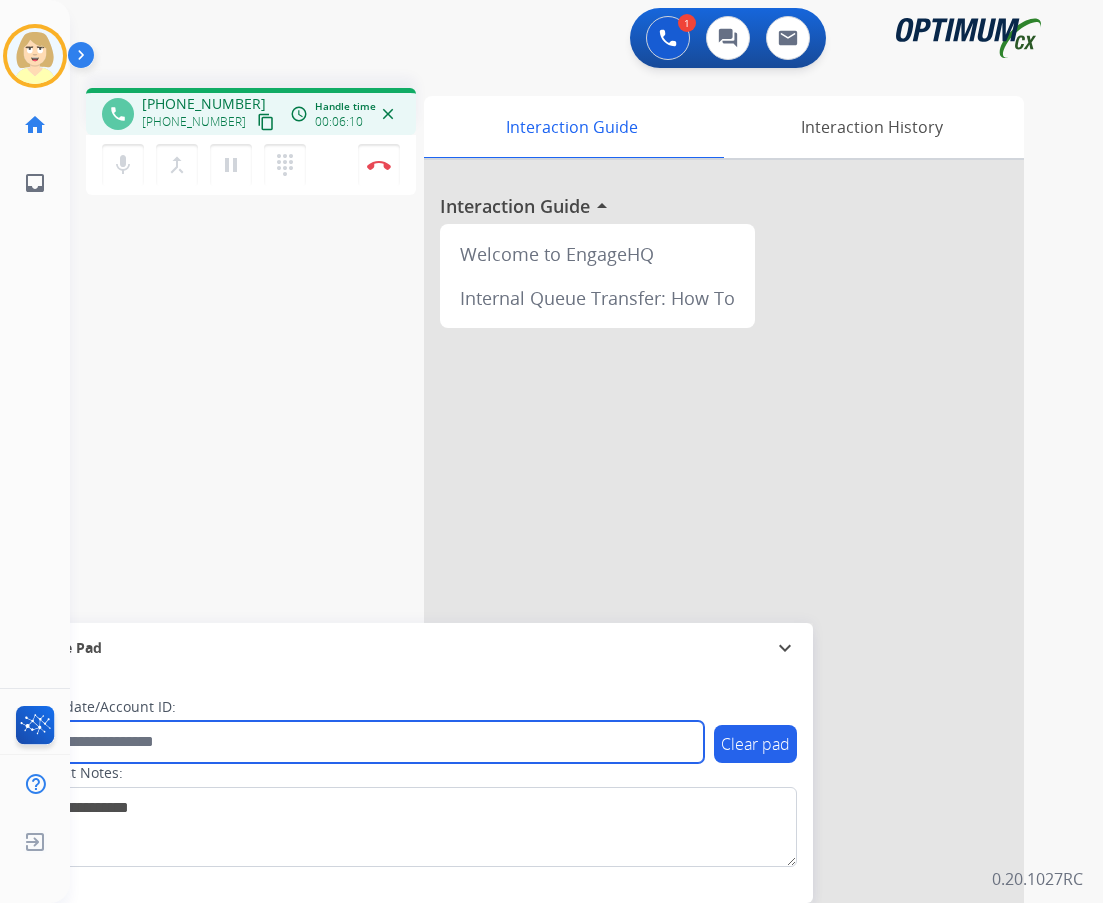 paste on "*********" 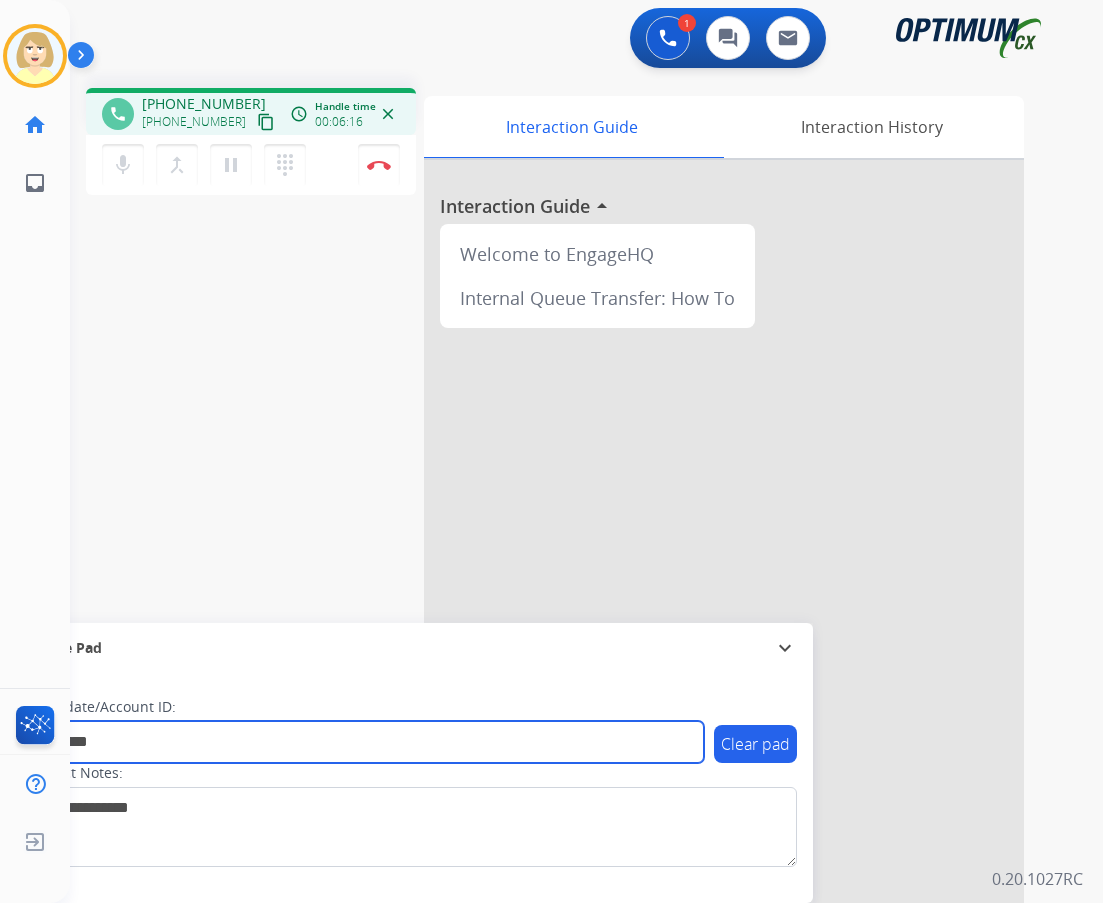 type on "*********" 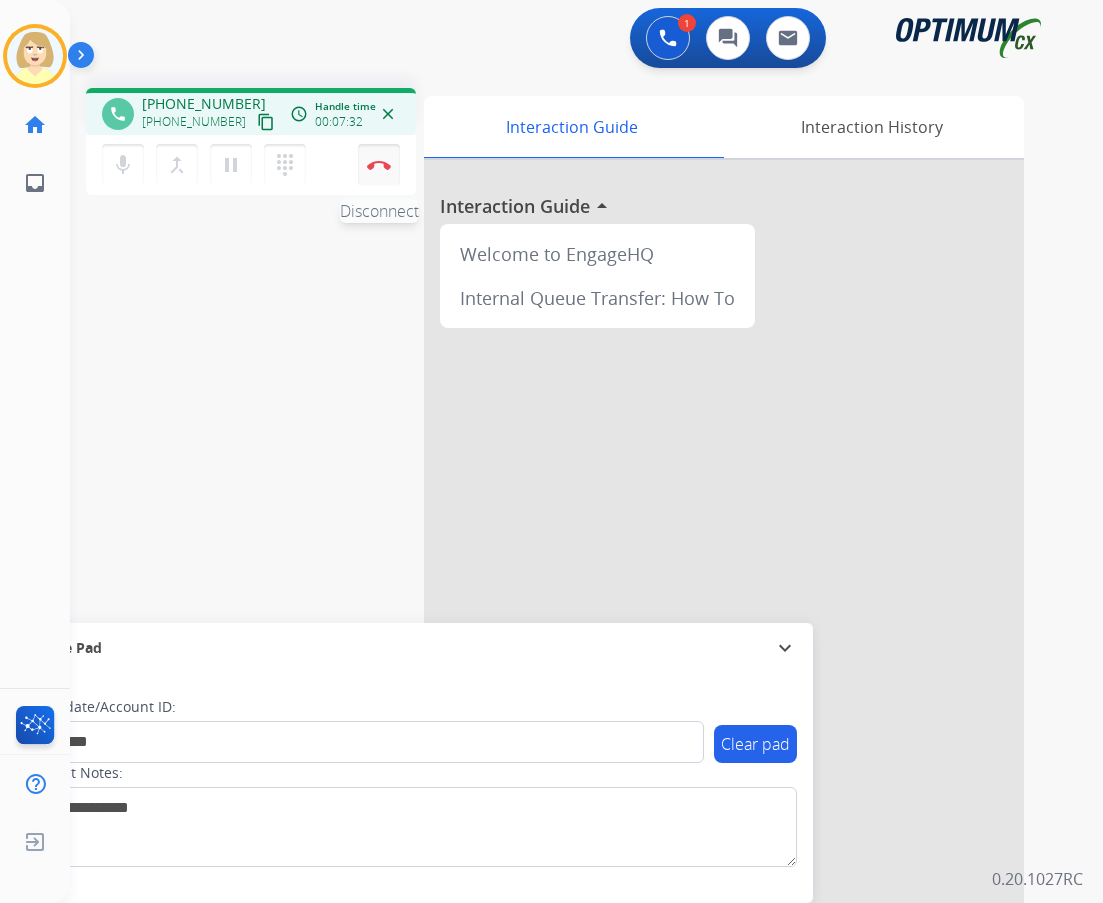 click at bounding box center [379, 165] 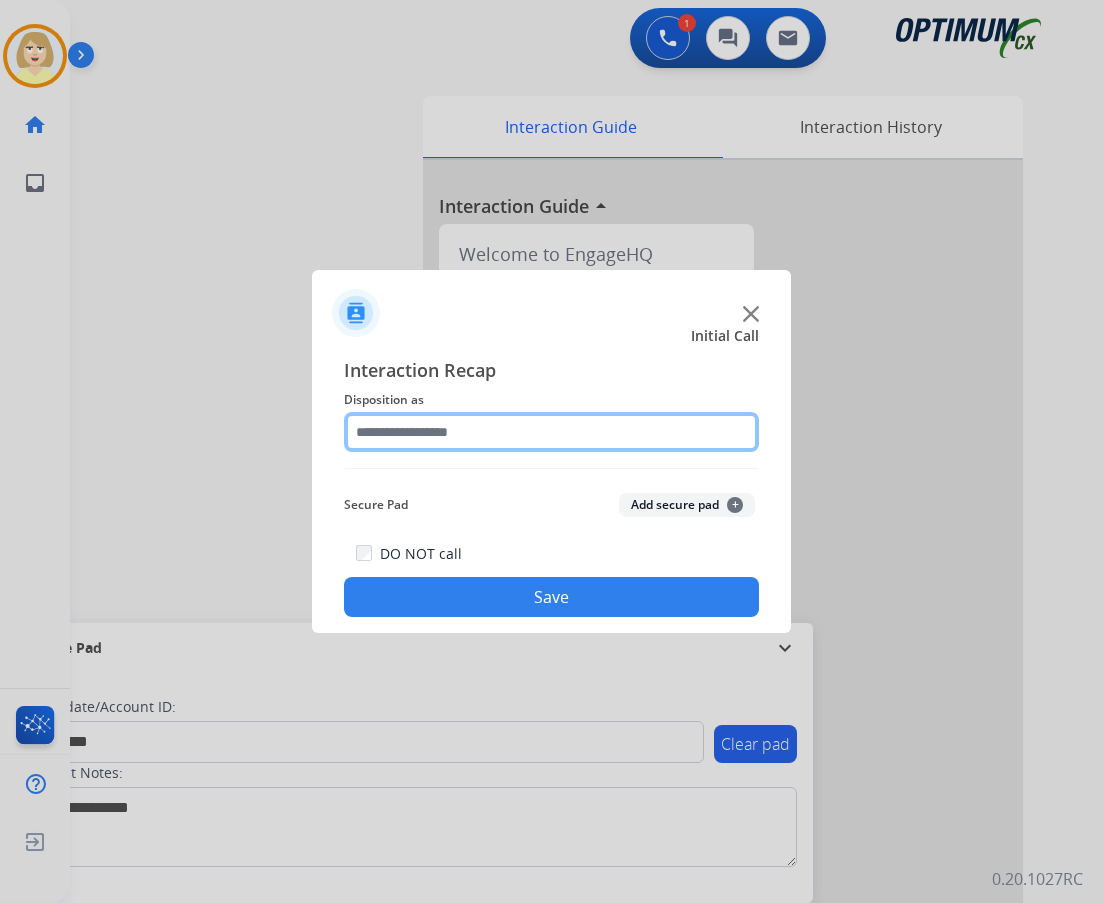 click 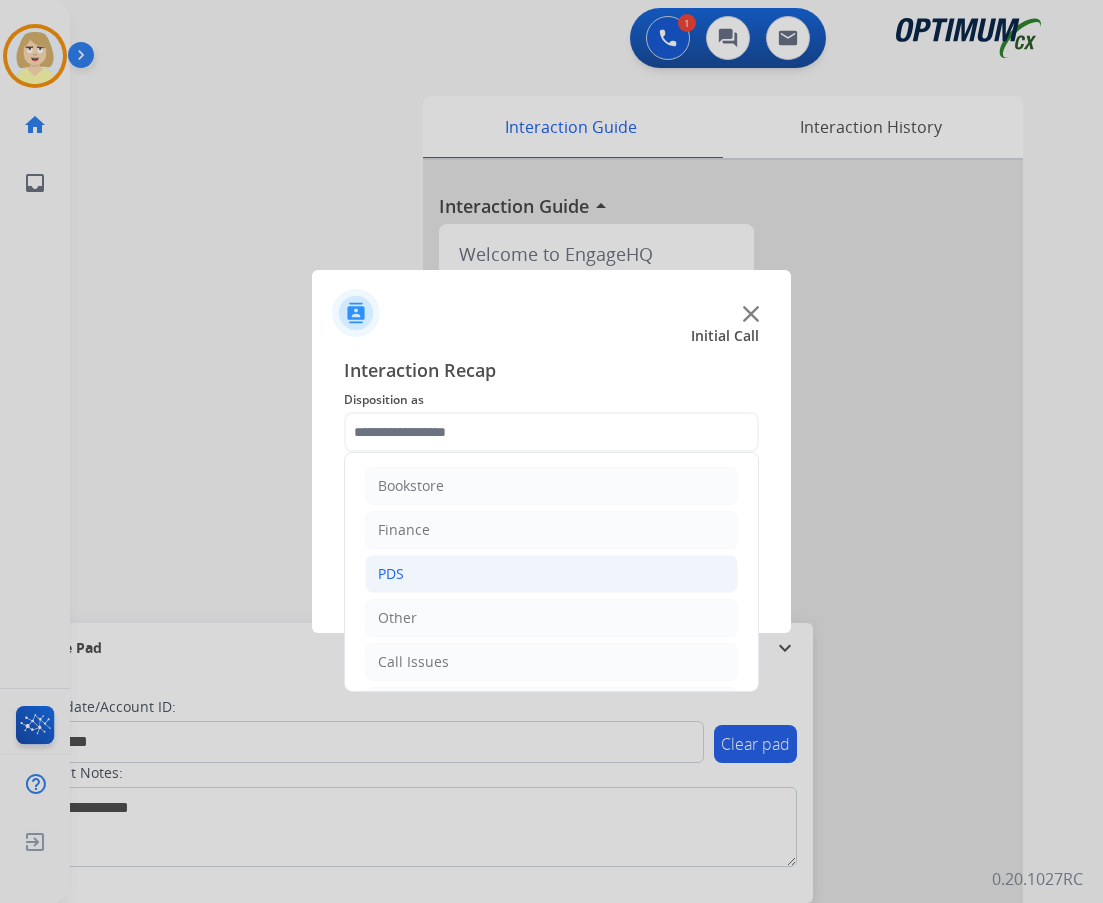 click on "PDS" 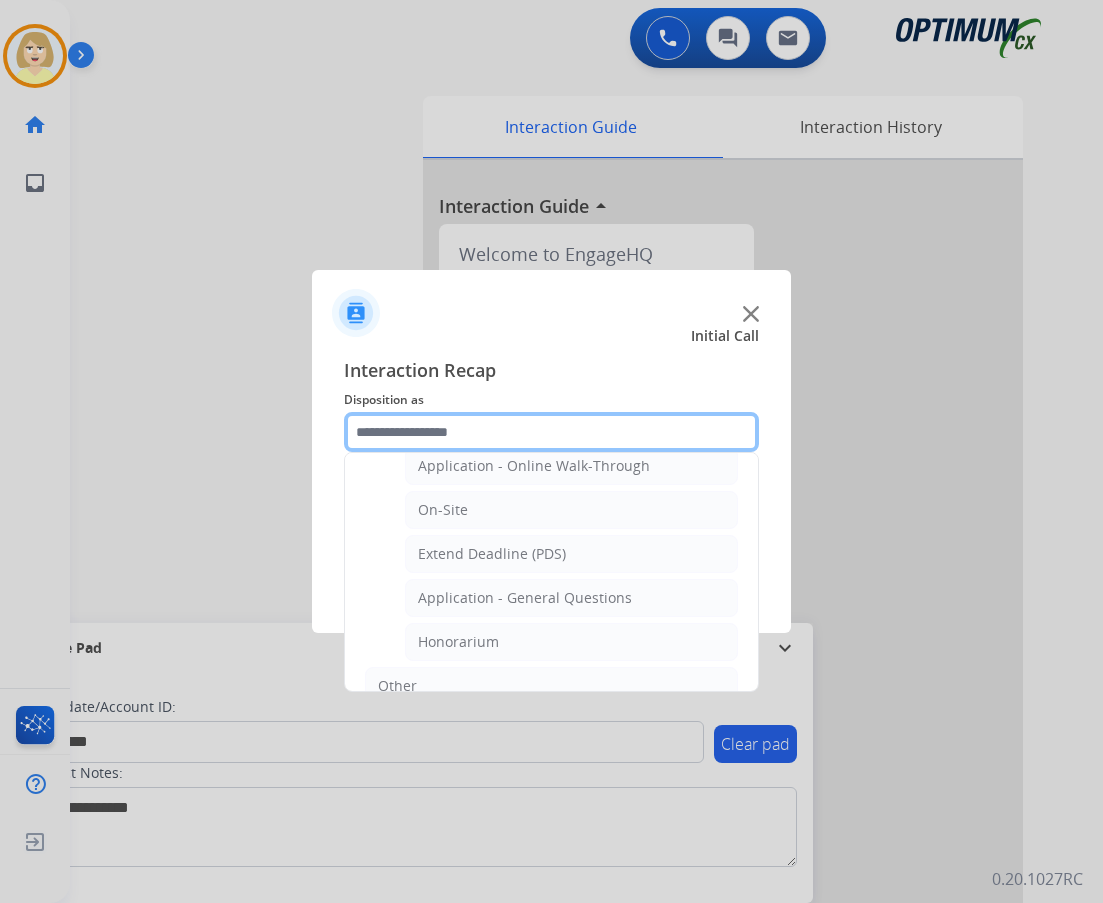 scroll, scrollTop: 600, scrollLeft: 0, axis: vertical 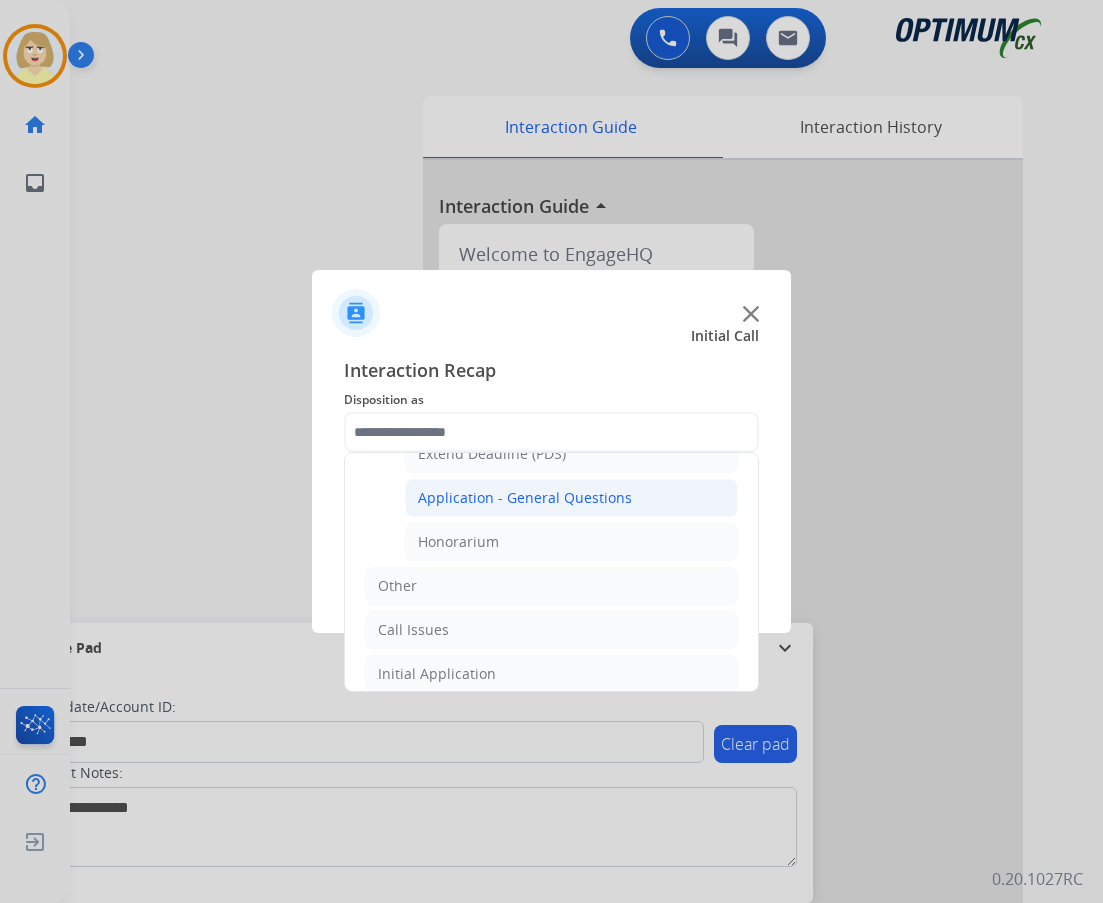 click on "Application - General Questions" 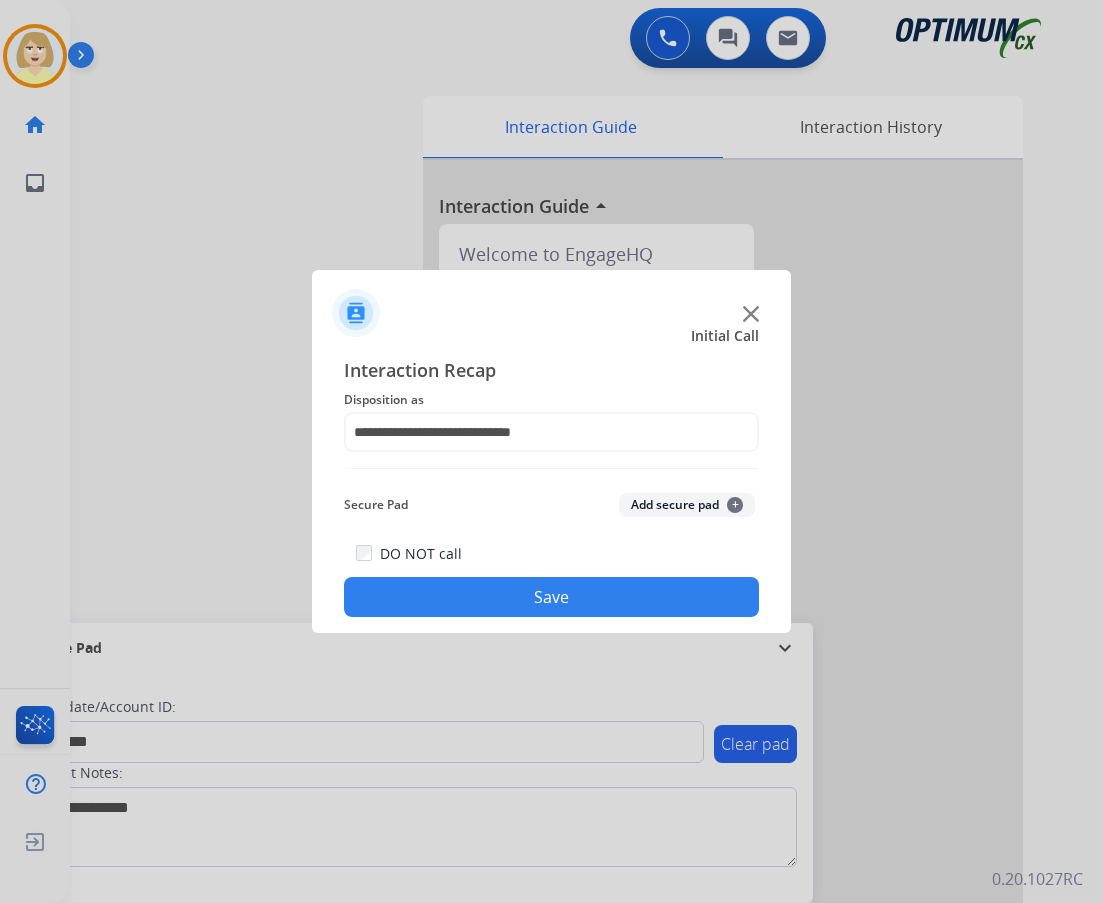click on "Add secure pad  +" 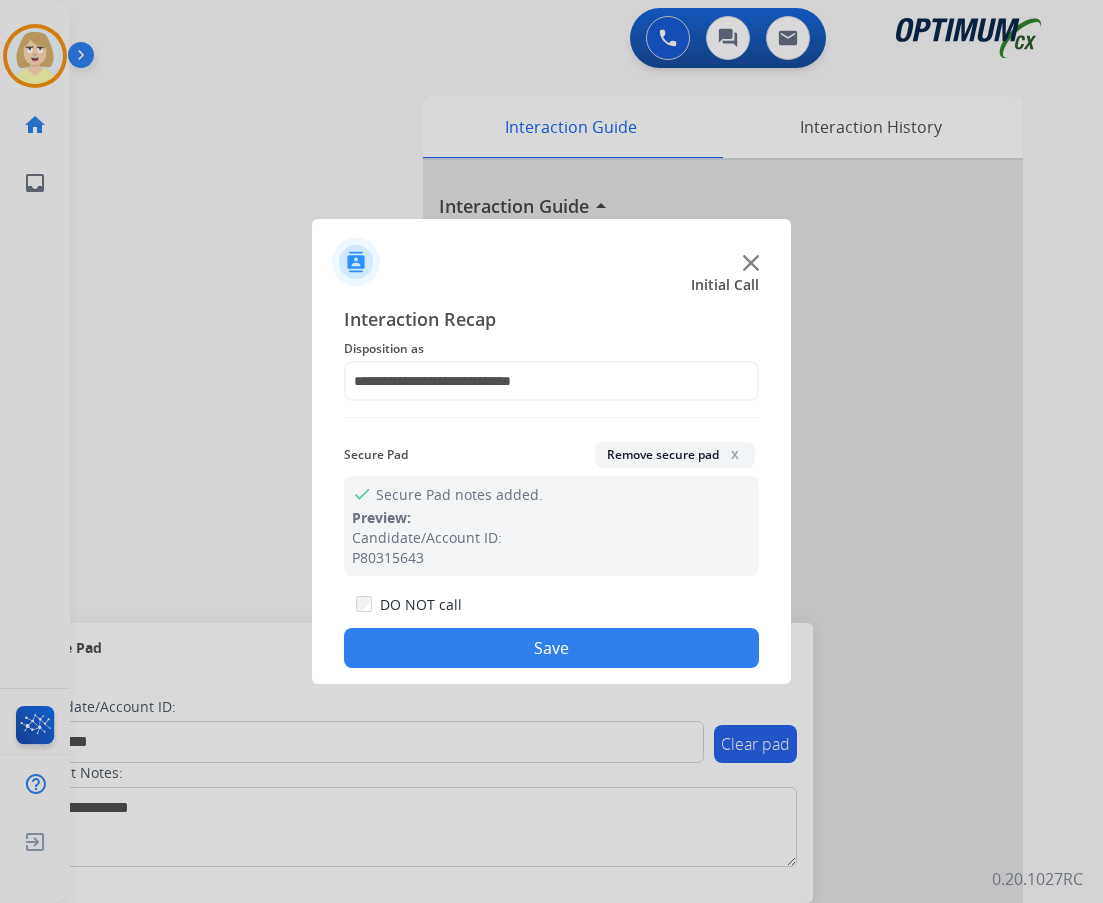 click on "Save" 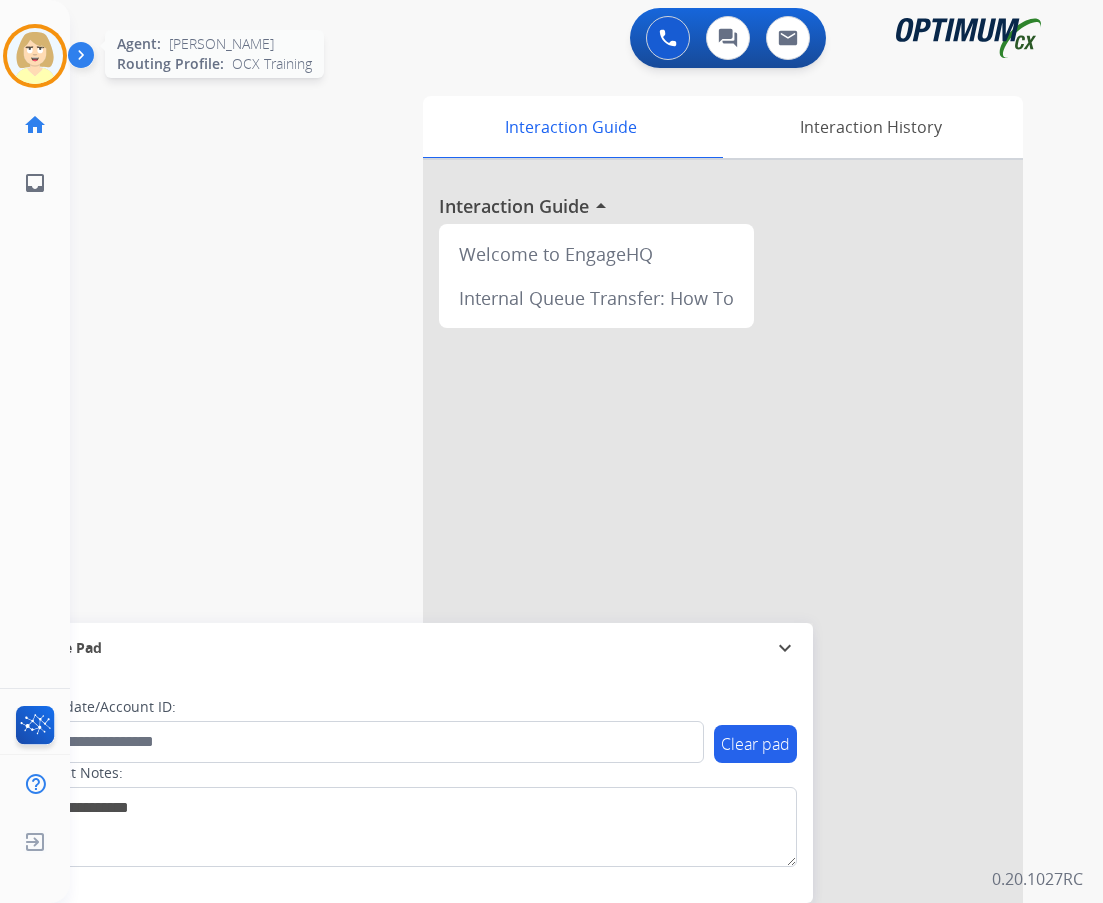 click at bounding box center (35, 56) 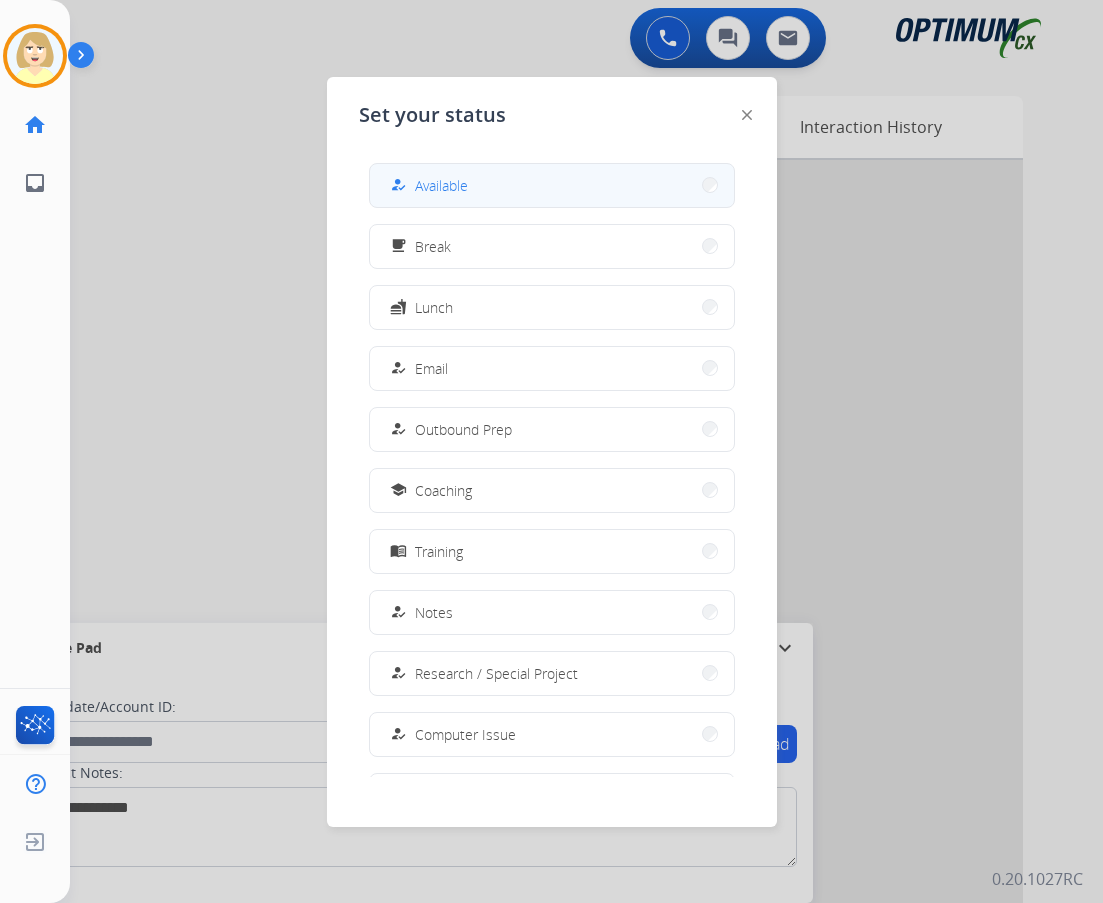 click on "Available" at bounding box center (441, 185) 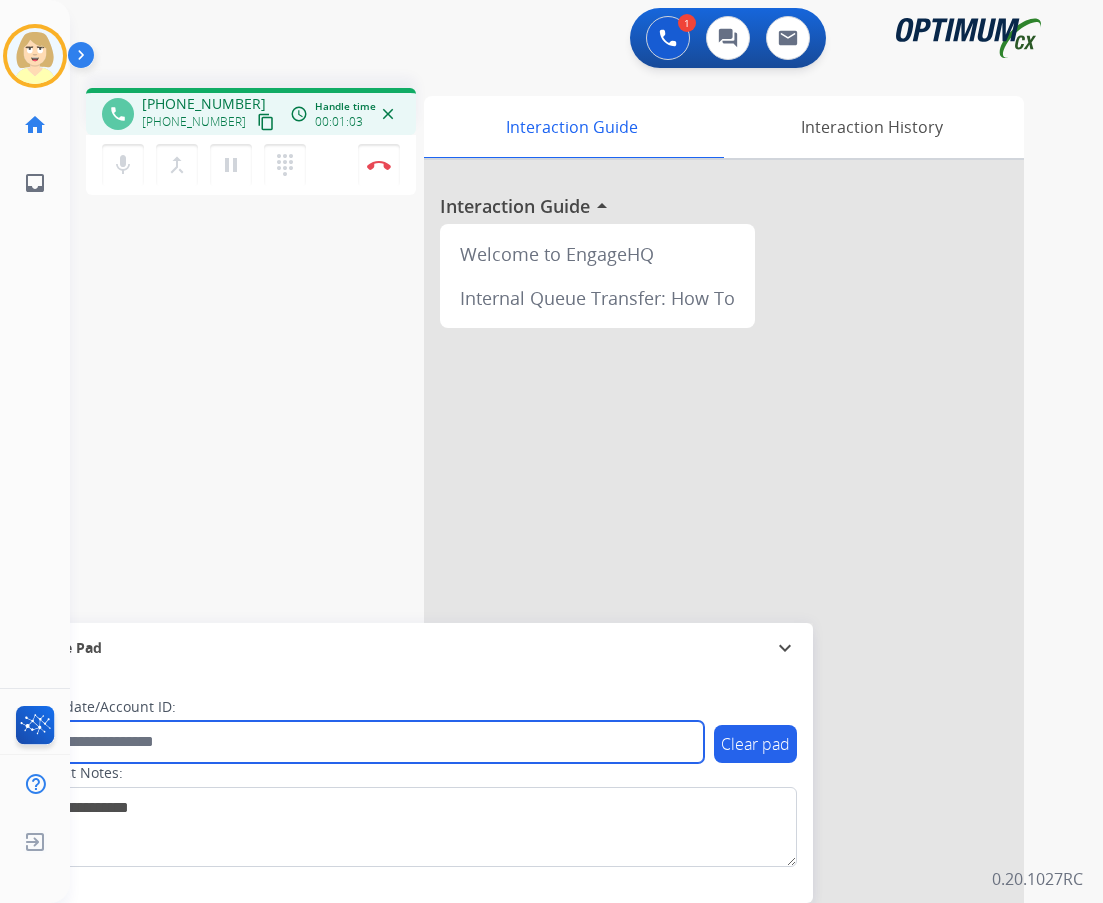 click at bounding box center [365, 742] 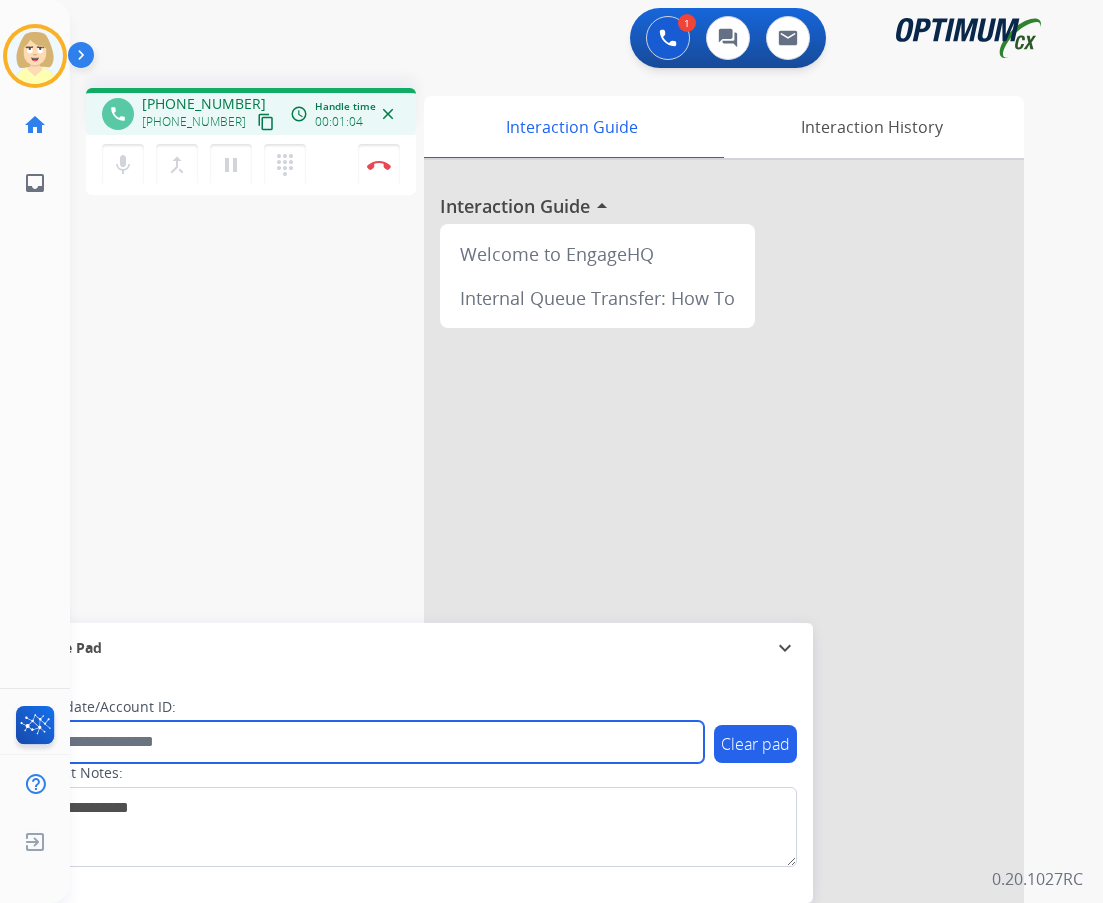 paste on "*******" 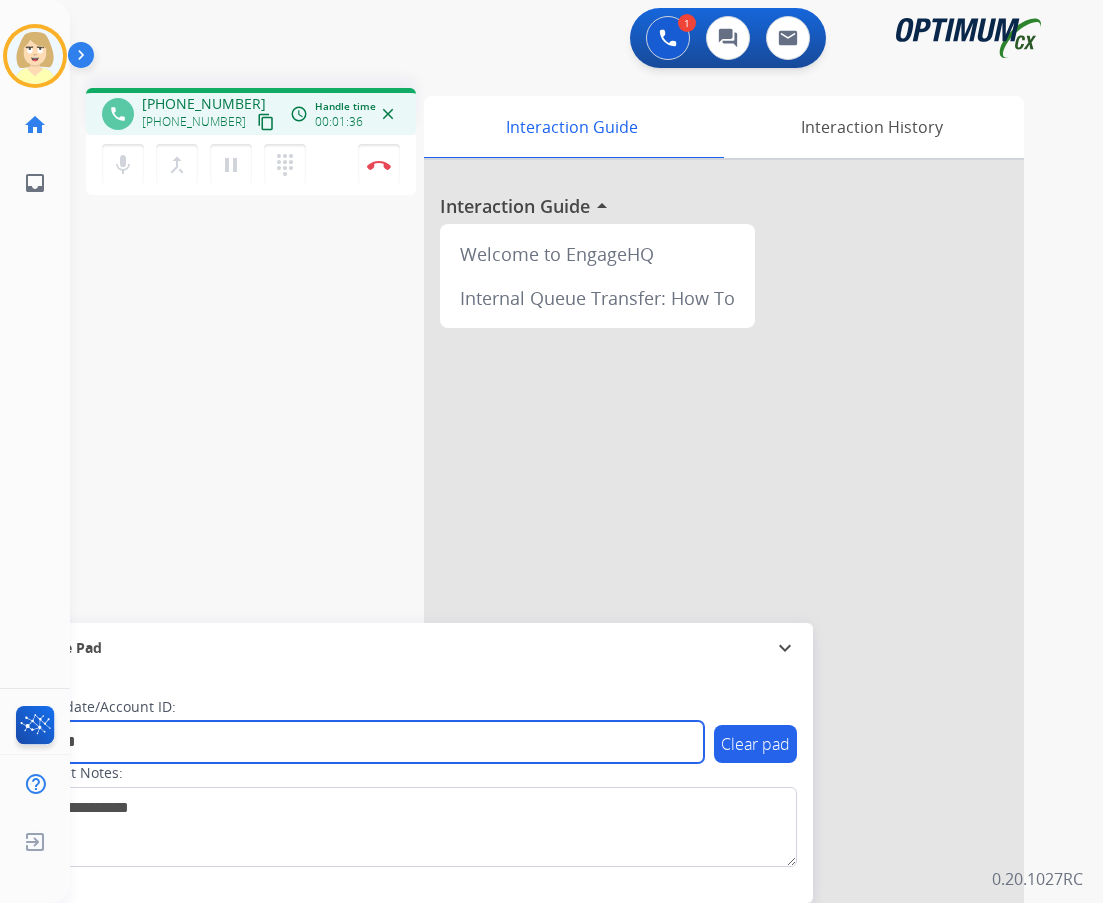 type on "*******" 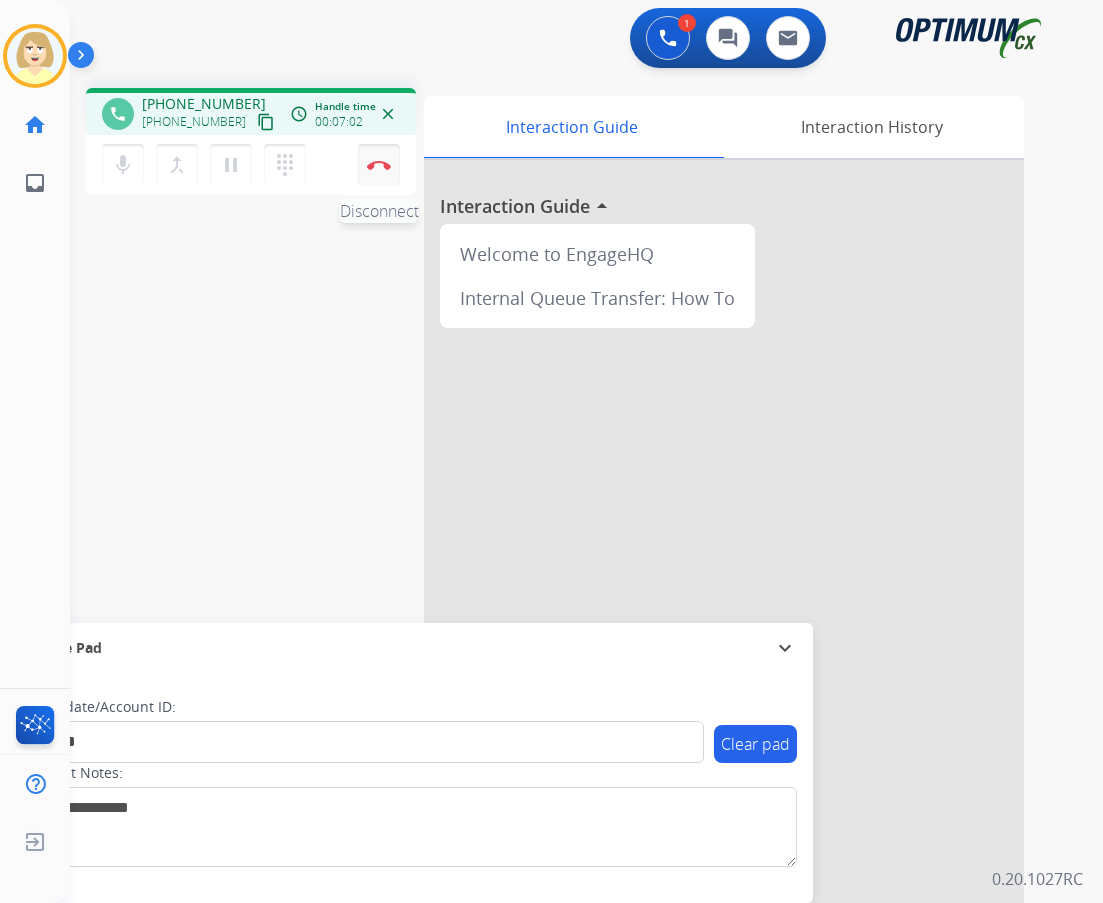 click at bounding box center [379, 165] 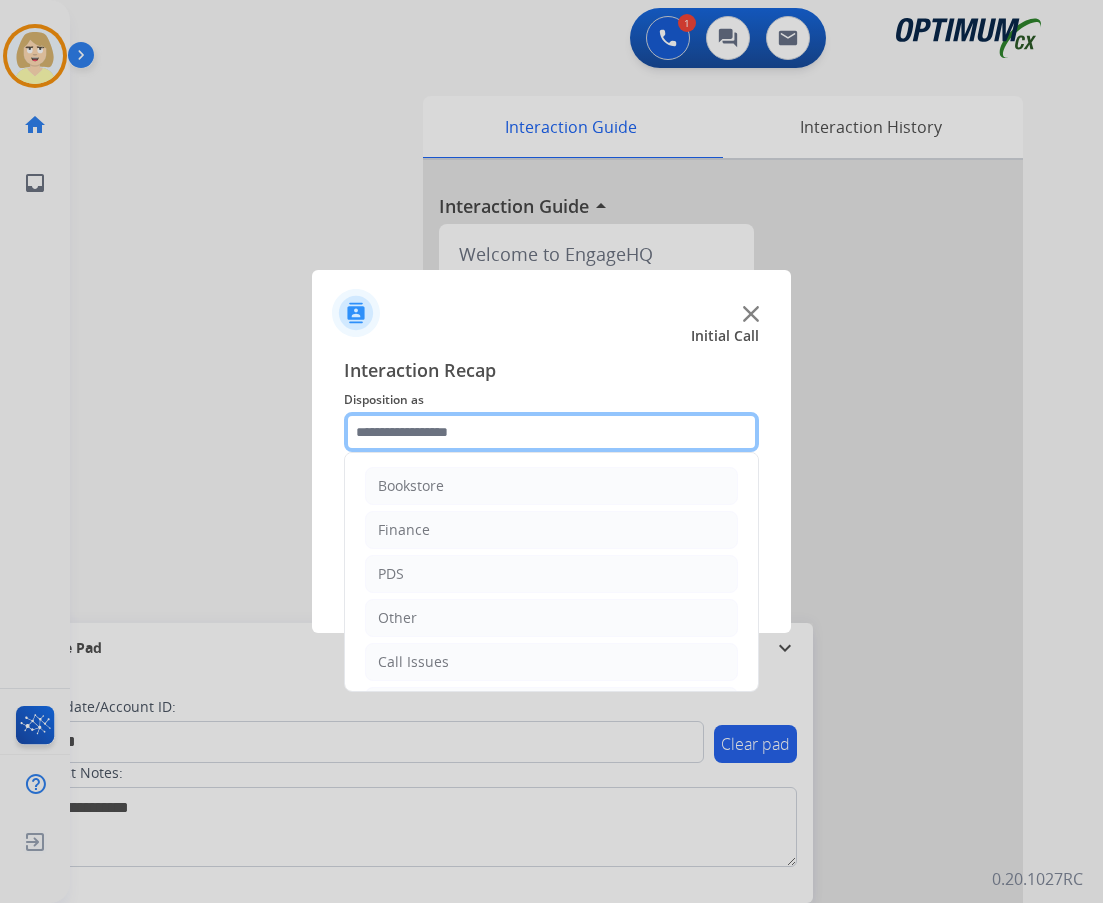 click 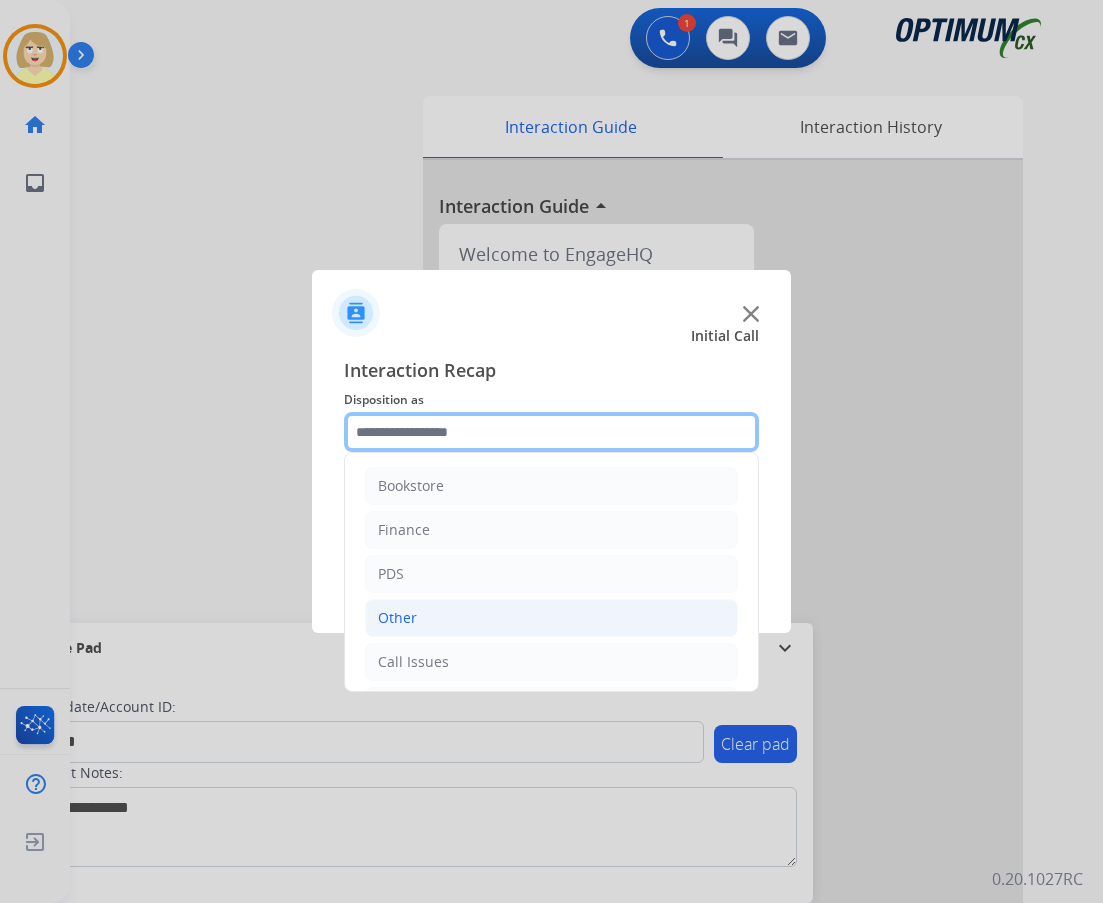 scroll, scrollTop: 136, scrollLeft: 0, axis: vertical 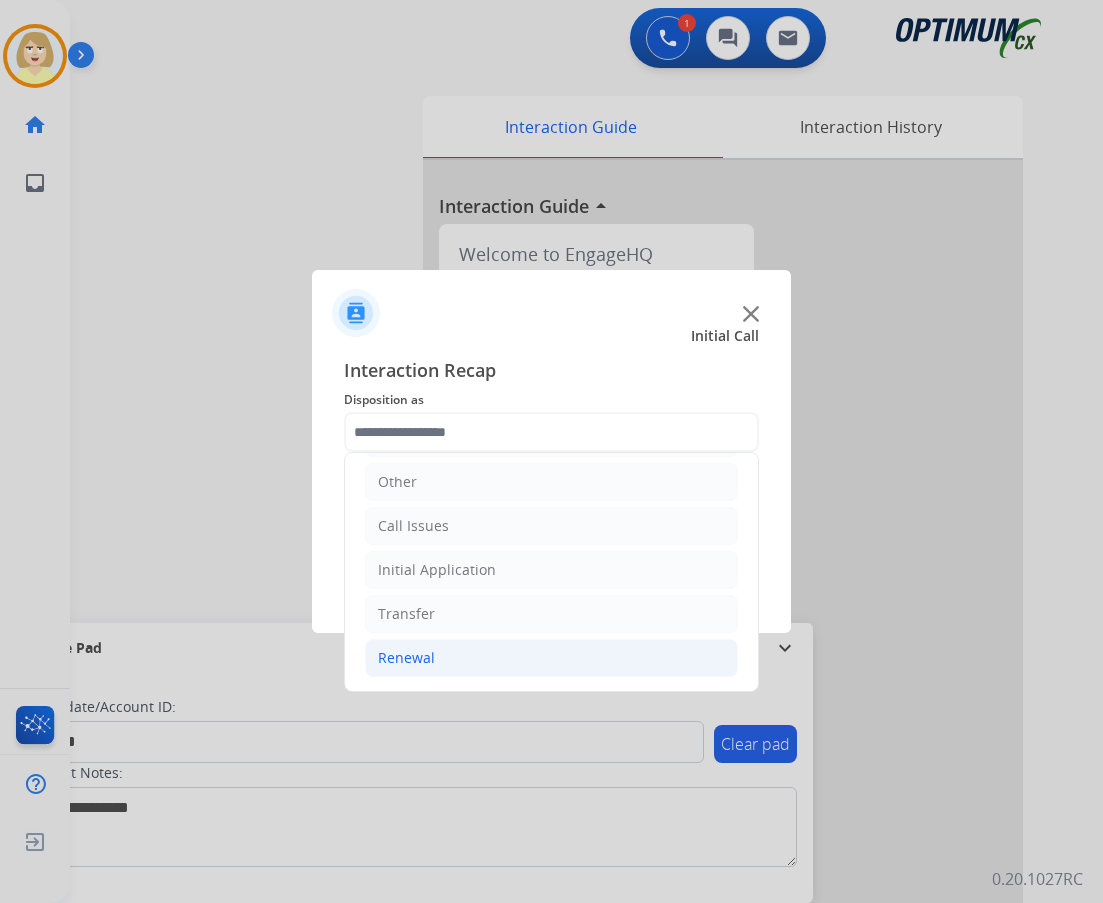 click on "Renewal" 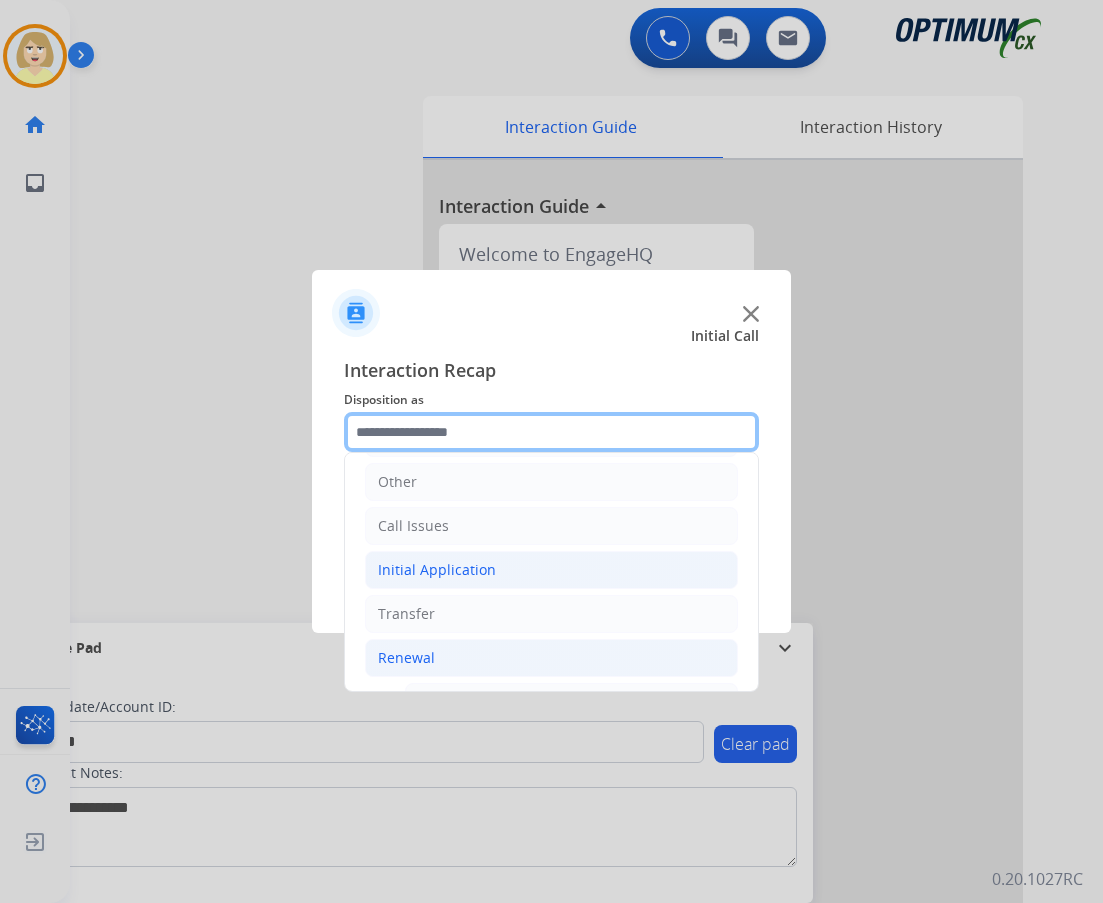 scroll, scrollTop: 436, scrollLeft: 0, axis: vertical 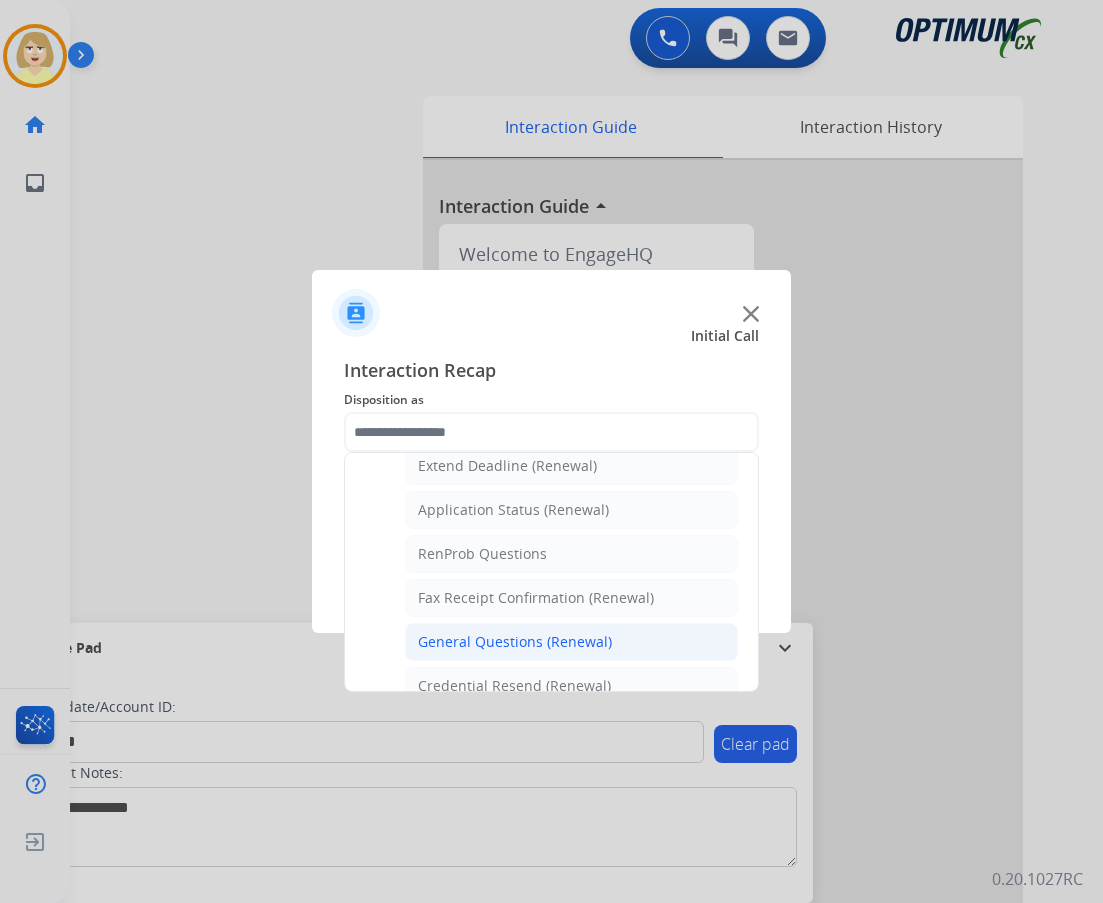 click on "General Questions (Renewal)" 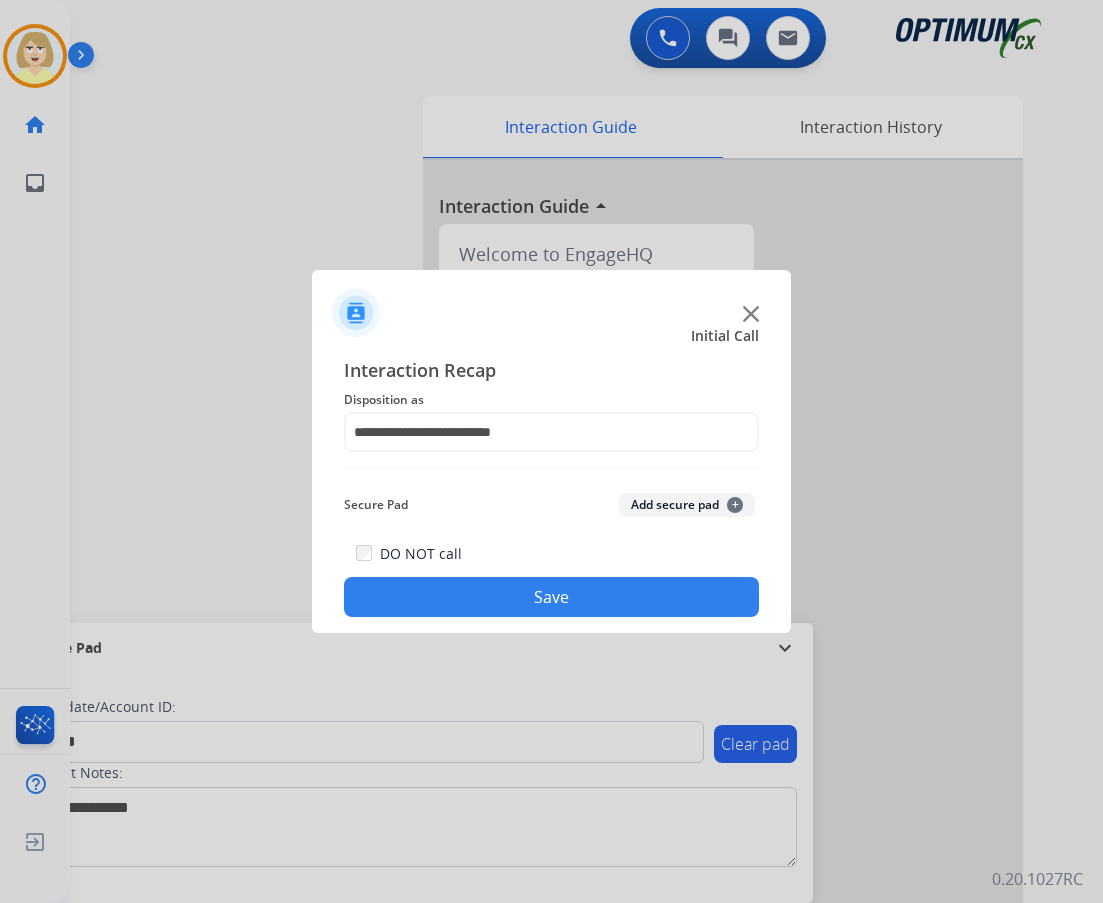 click on "Add secure pad  +" 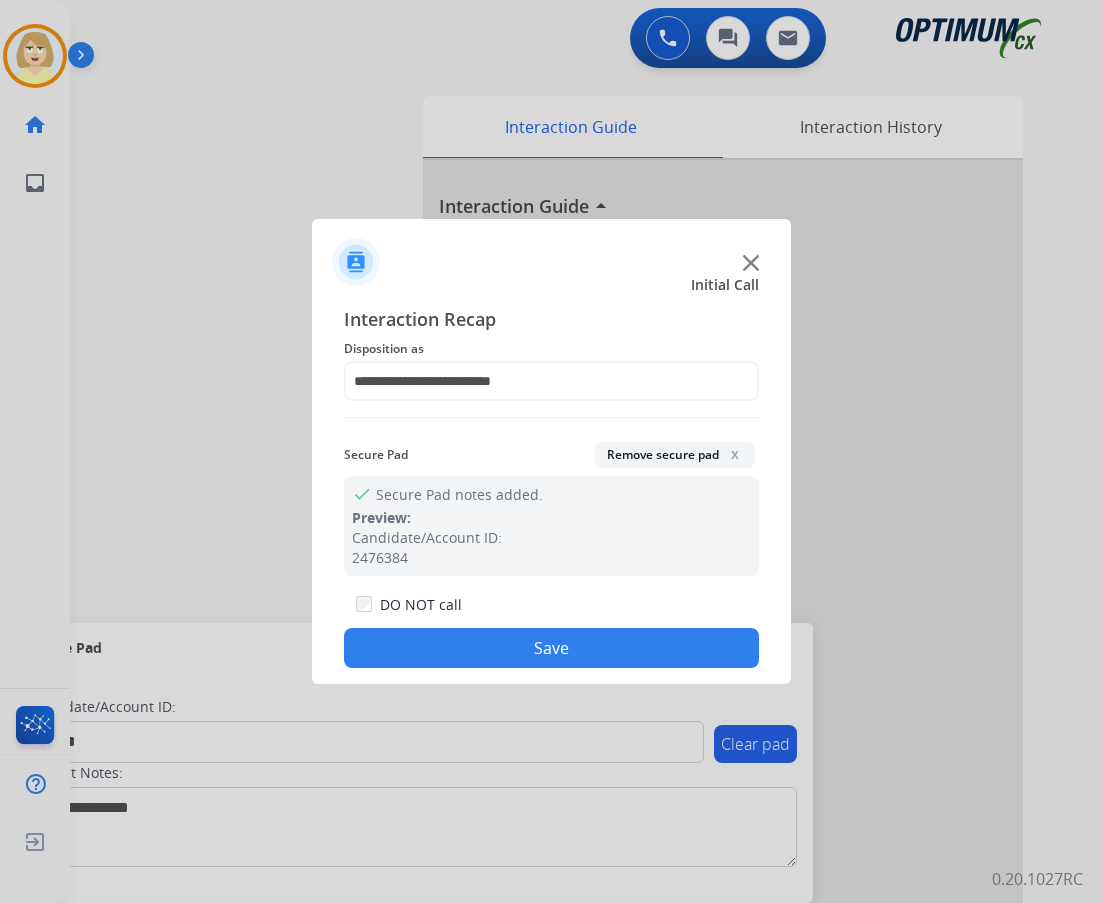 drag, startPoint x: 516, startPoint y: 649, endPoint x: 361, endPoint y: 452, distance: 250.66711 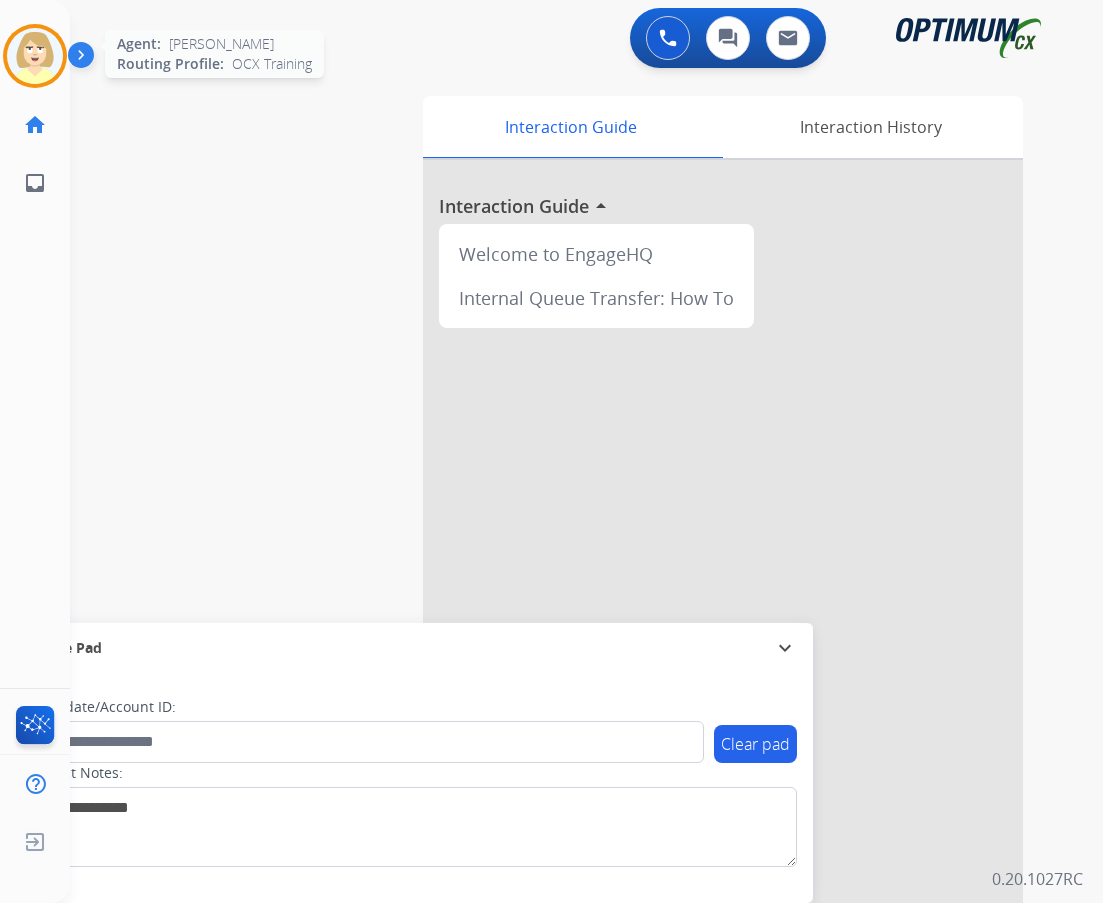 click at bounding box center [35, 56] 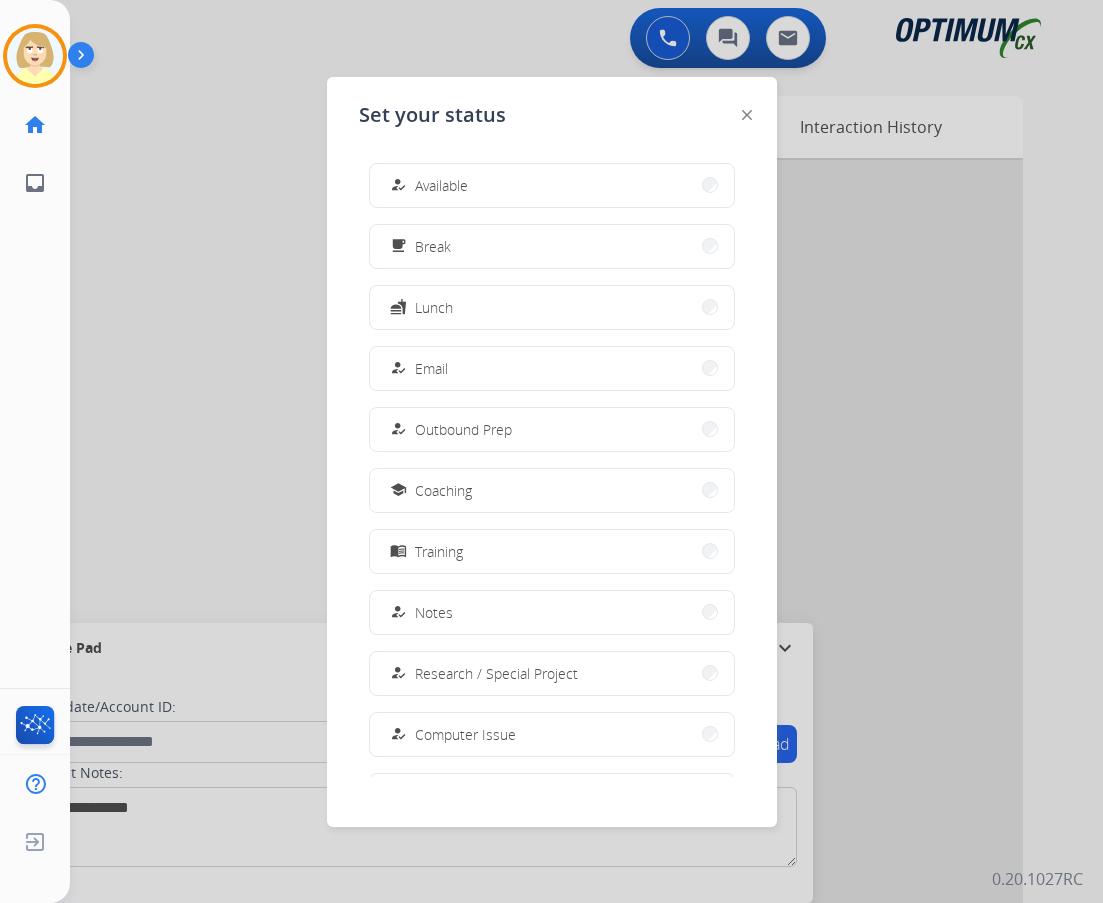 click on "Available" at bounding box center (441, 185) 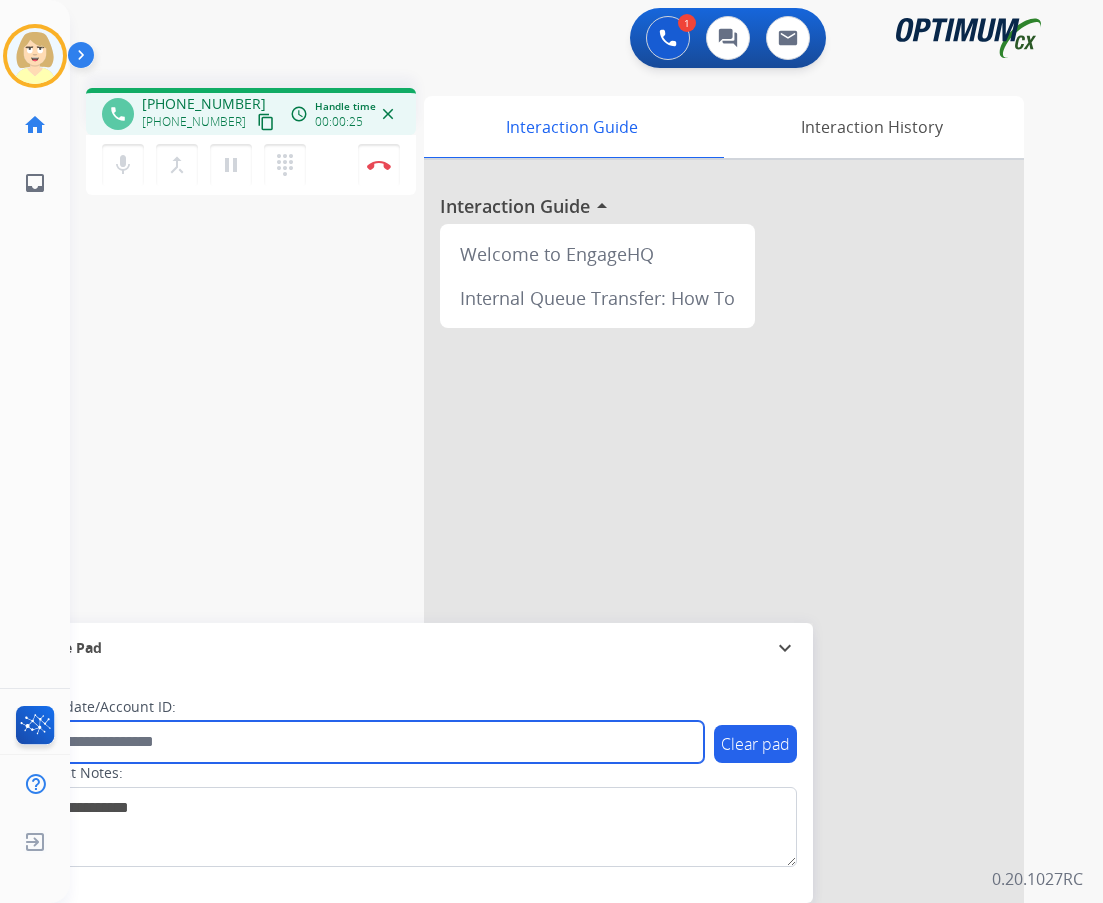 click at bounding box center (365, 742) 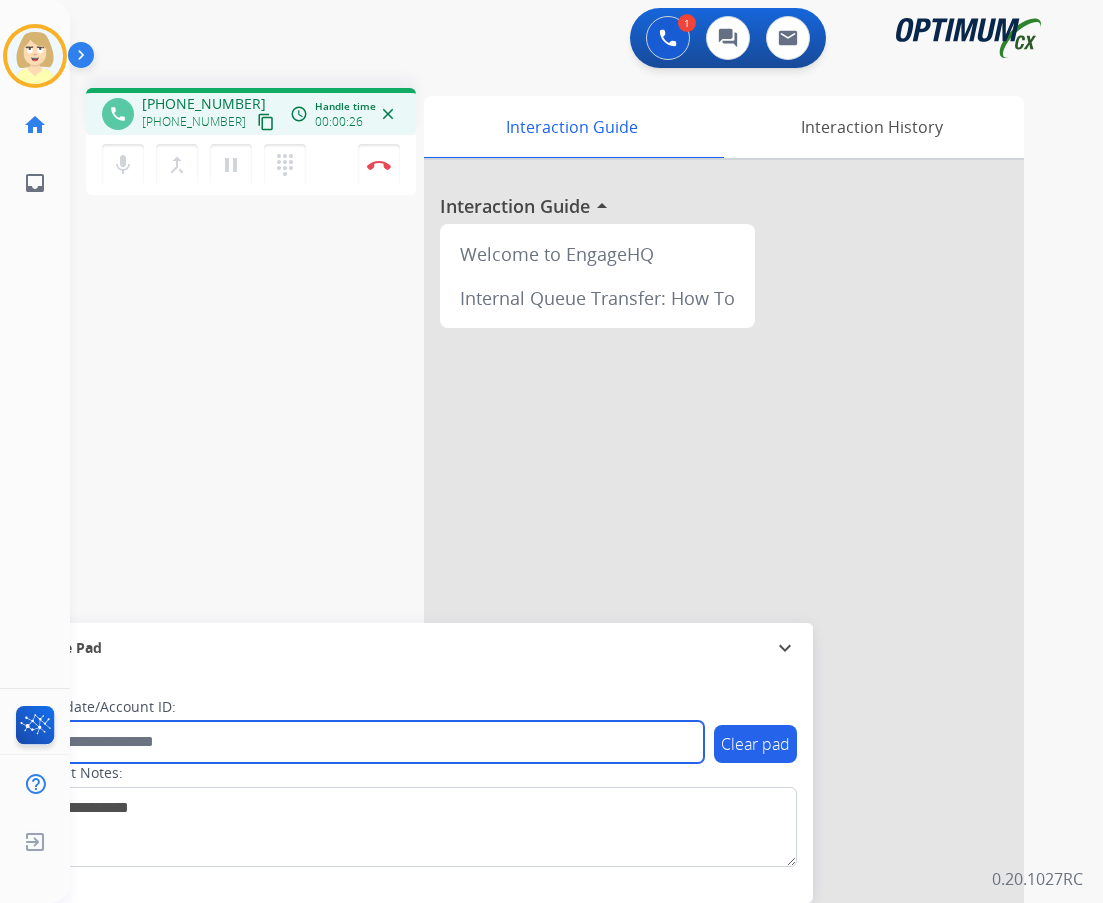 paste on "*******" 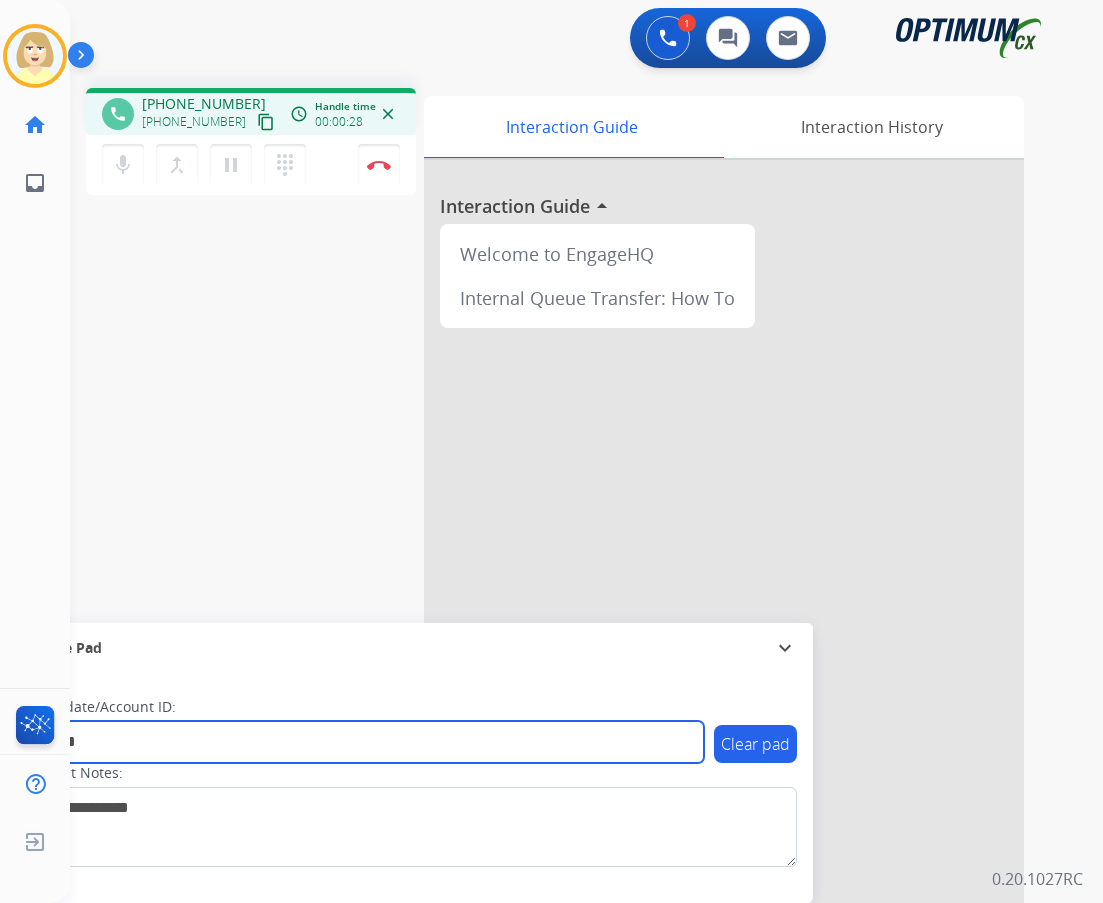 type on "*******" 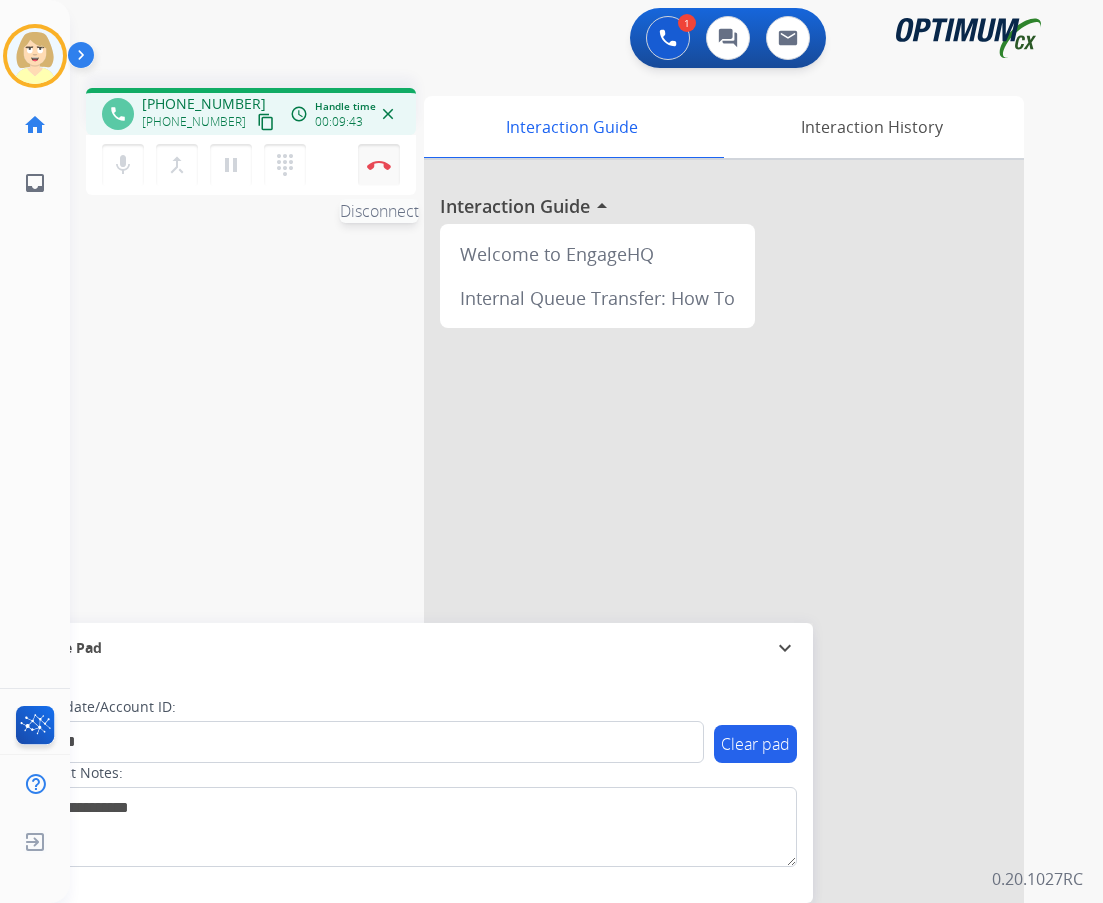 click at bounding box center (379, 165) 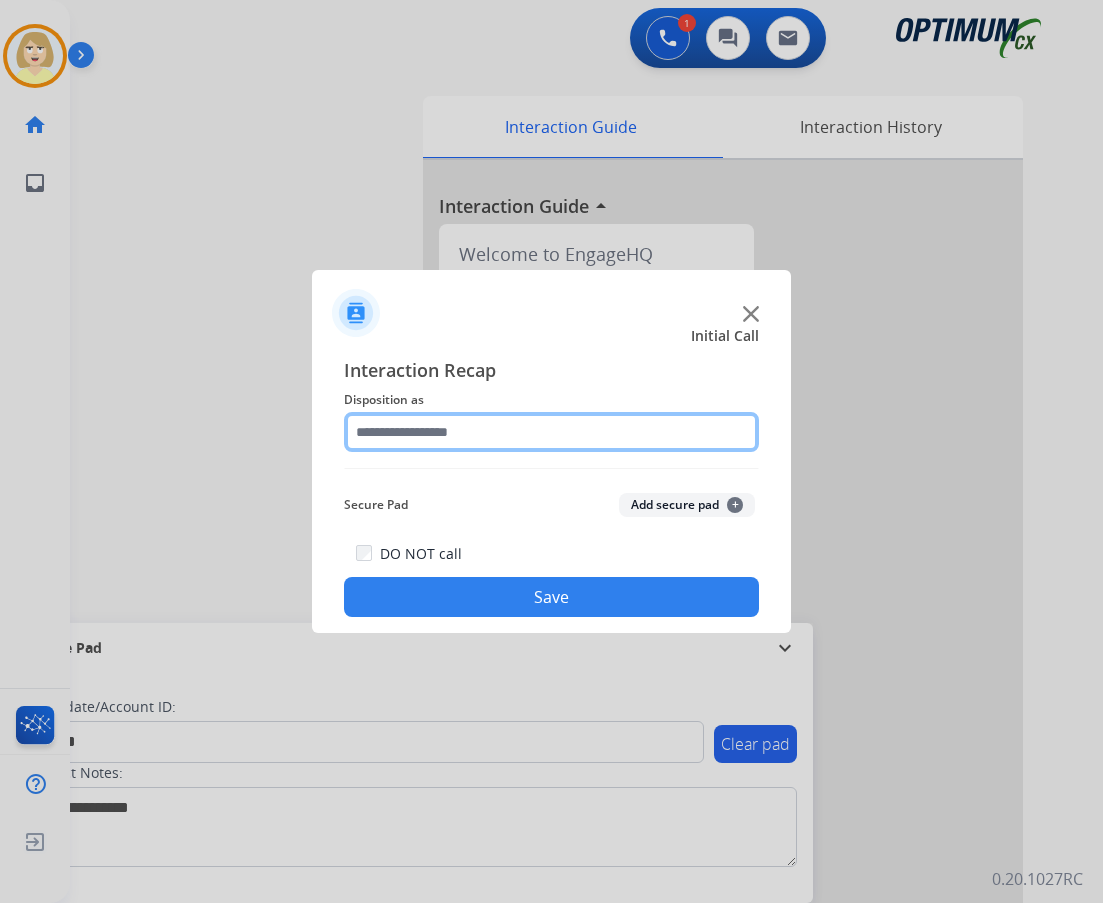 click 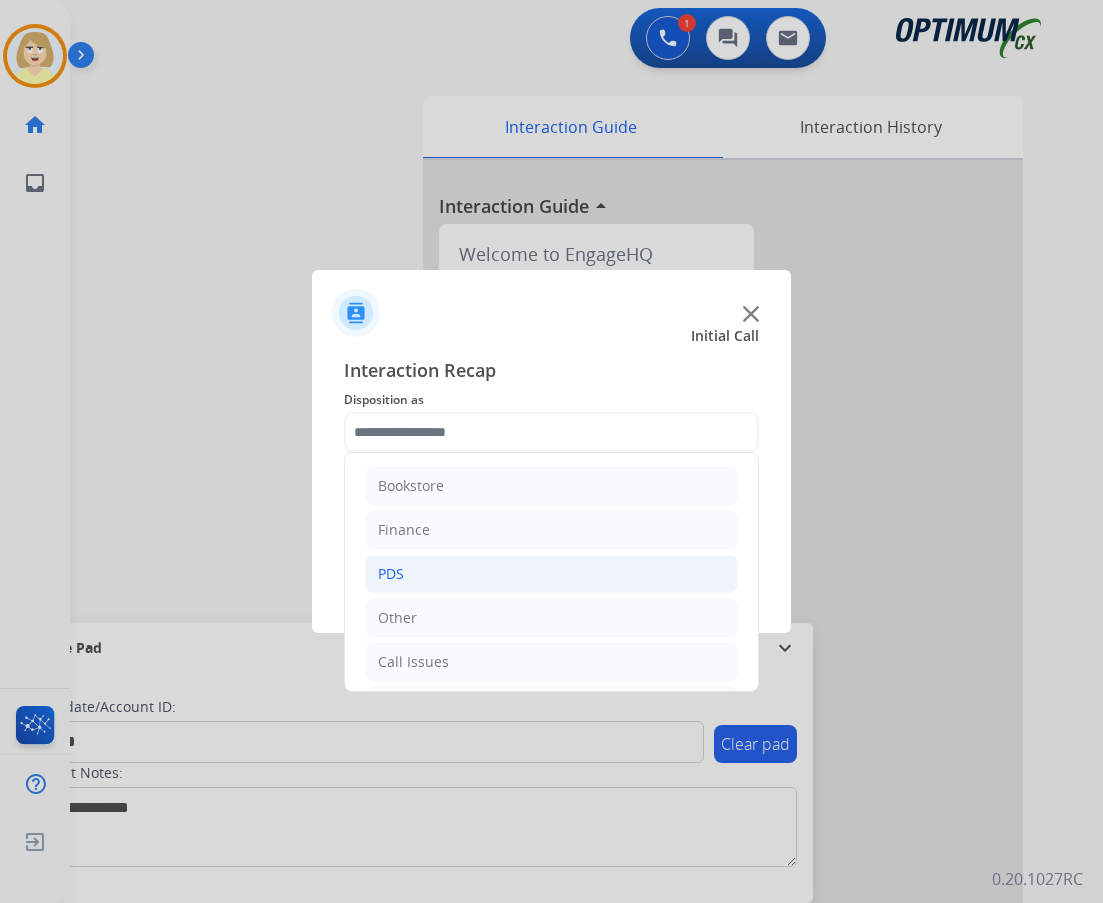 click on "PDS" 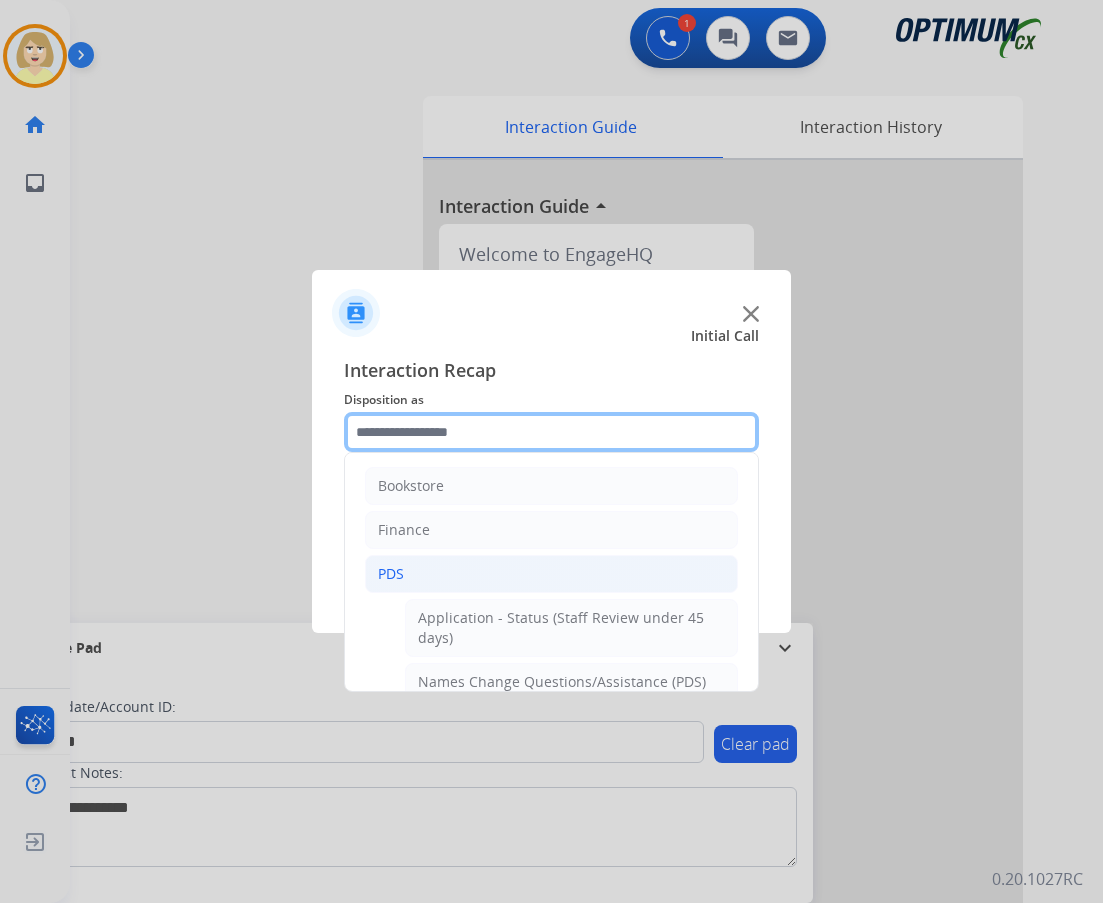 scroll, scrollTop: 200, scrollLeft: 0, axis: vertical 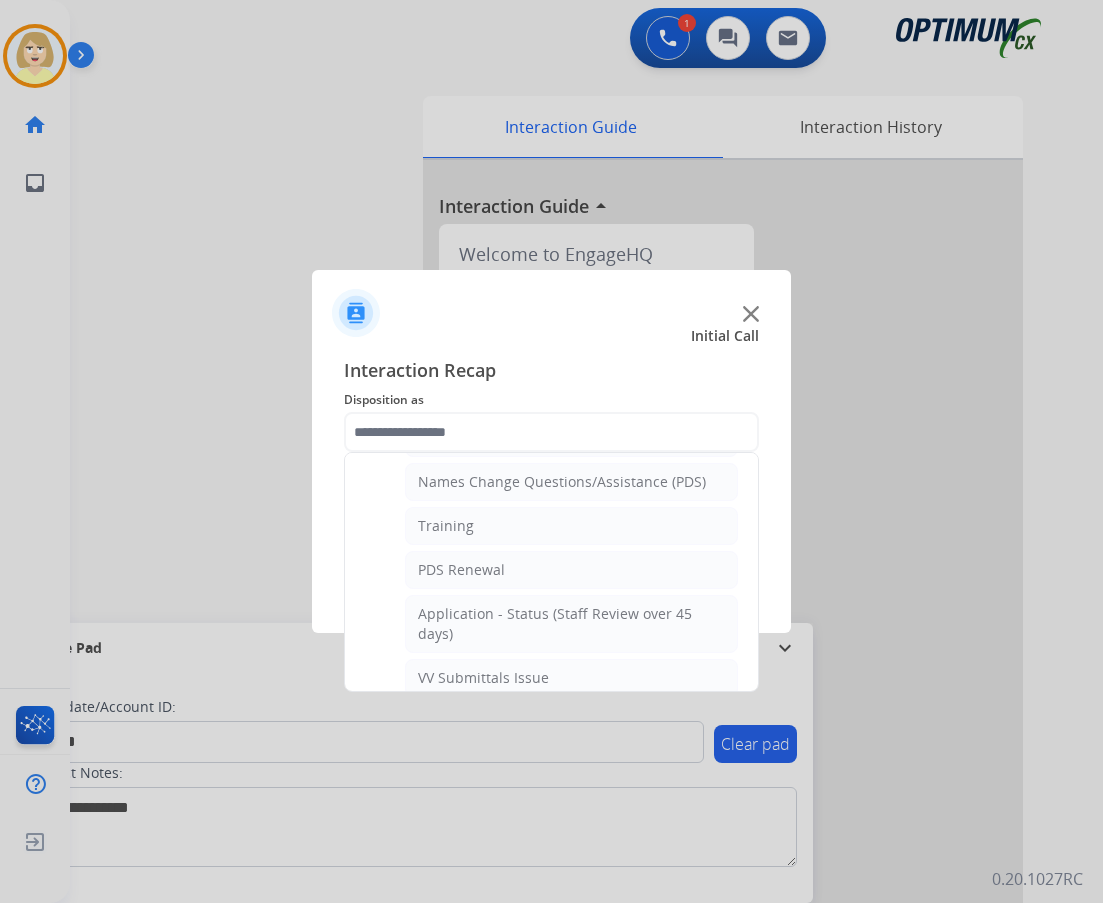 drag, startPoint x: 436, startPoint y: 523, endPoint x: 596, endPoint y: 516, distance: 160.15305 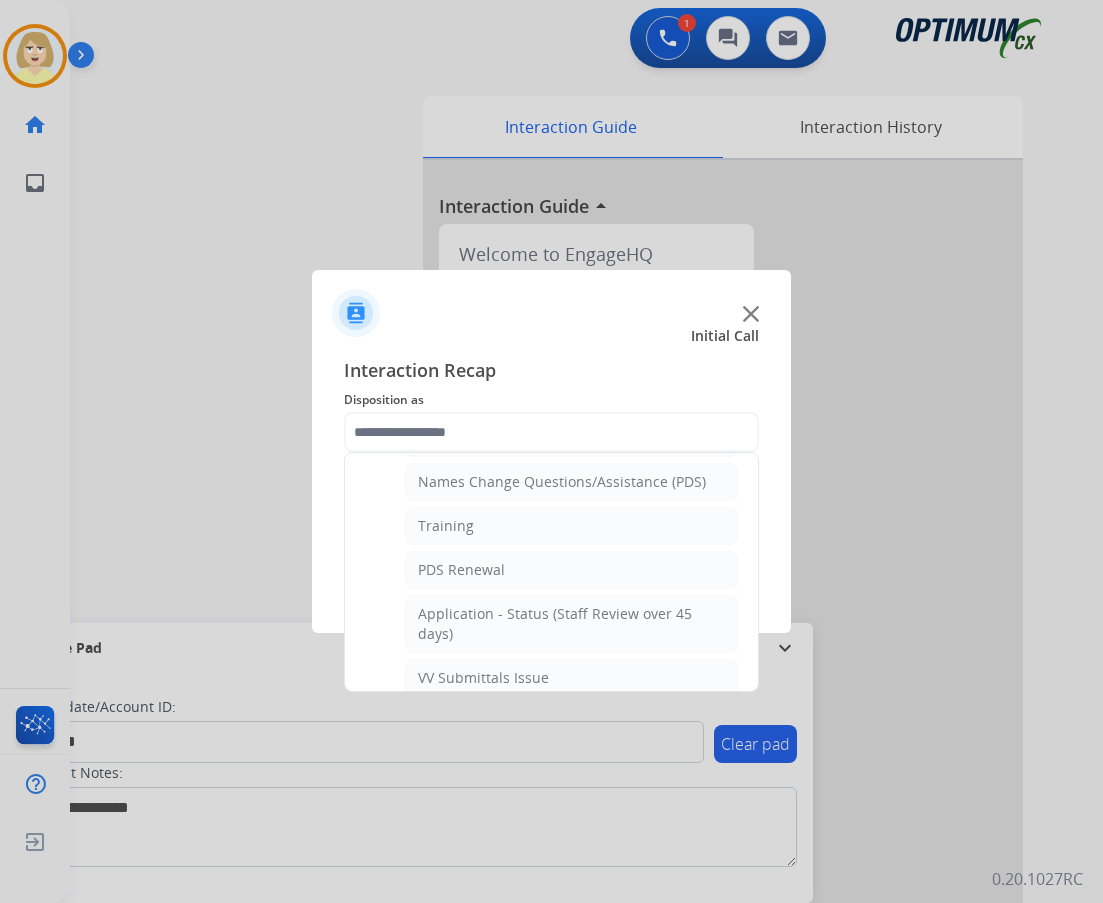click on "Training" 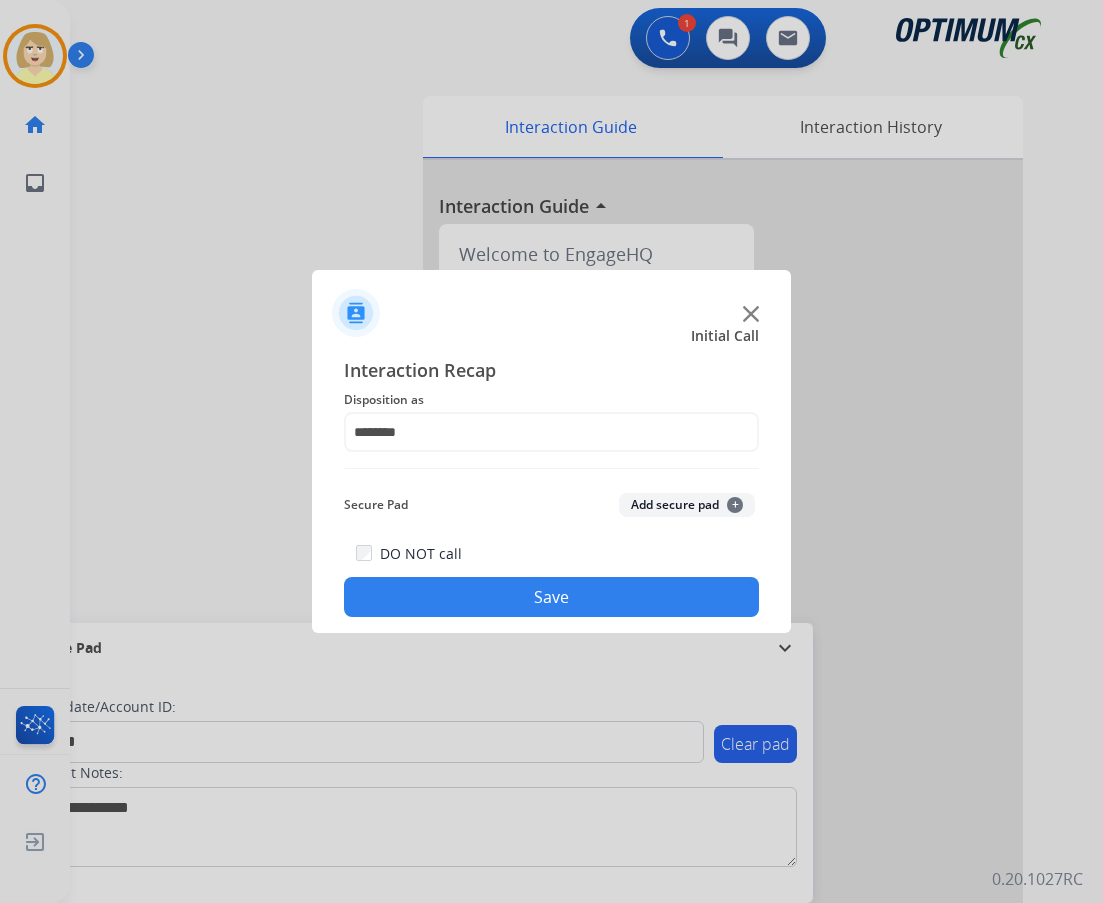 click on "Add secure pad  +" 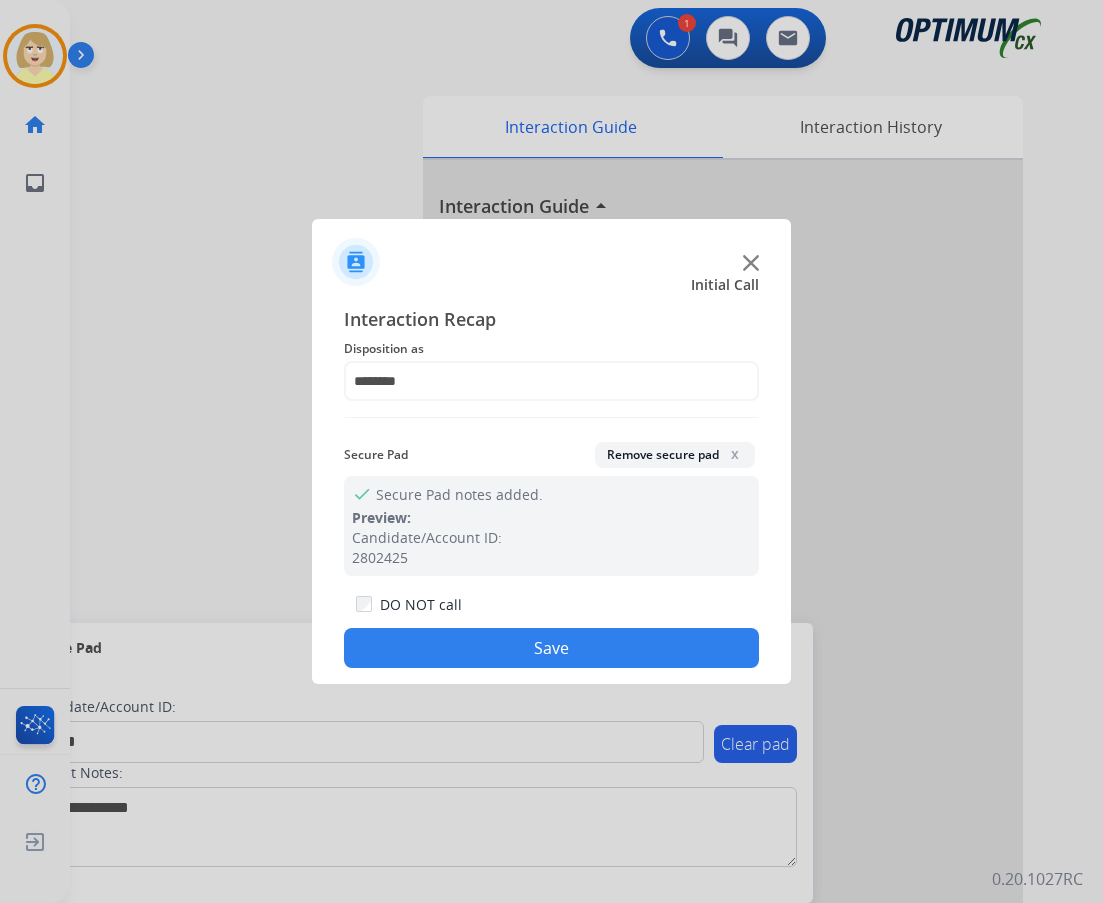 drag, startPoint x: 486, startPoint y: 643, endPoint x: 292, endPoint y: 473, distance: 257.94574 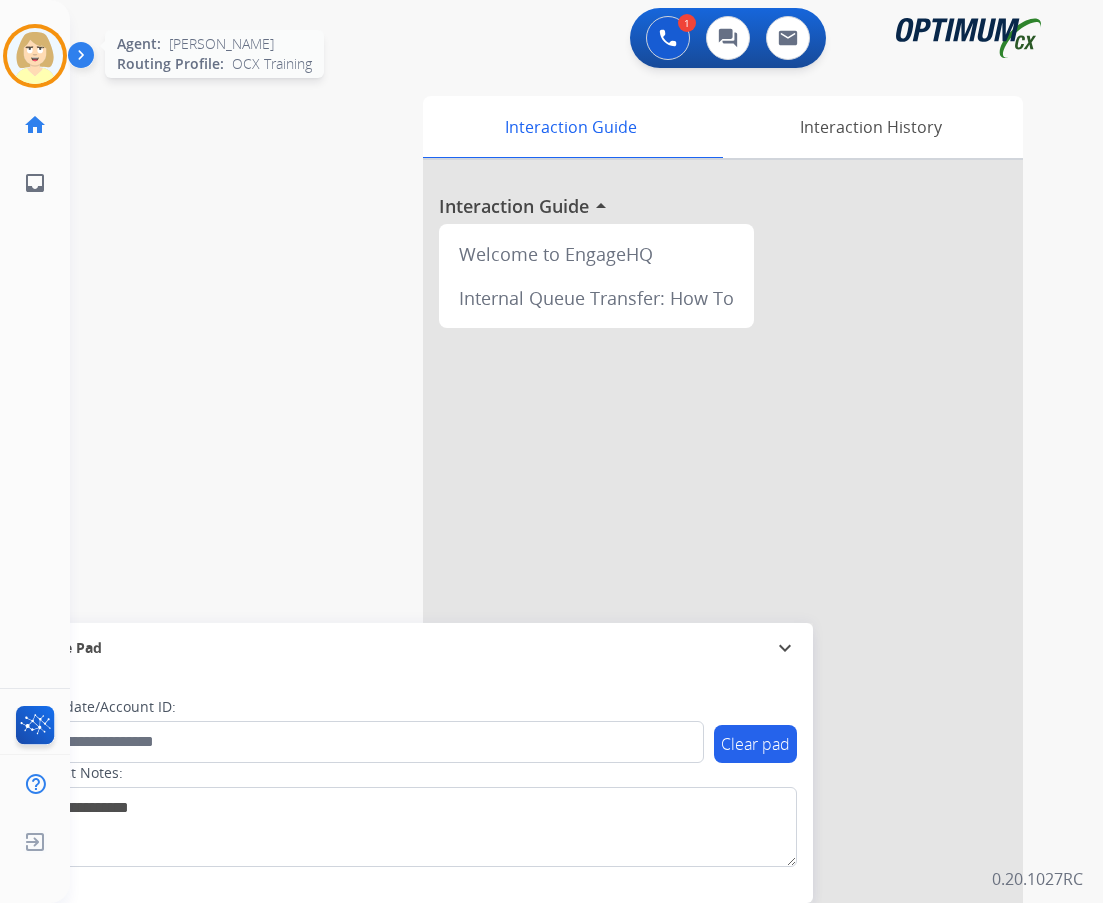 click at bounding box center [35, 56] 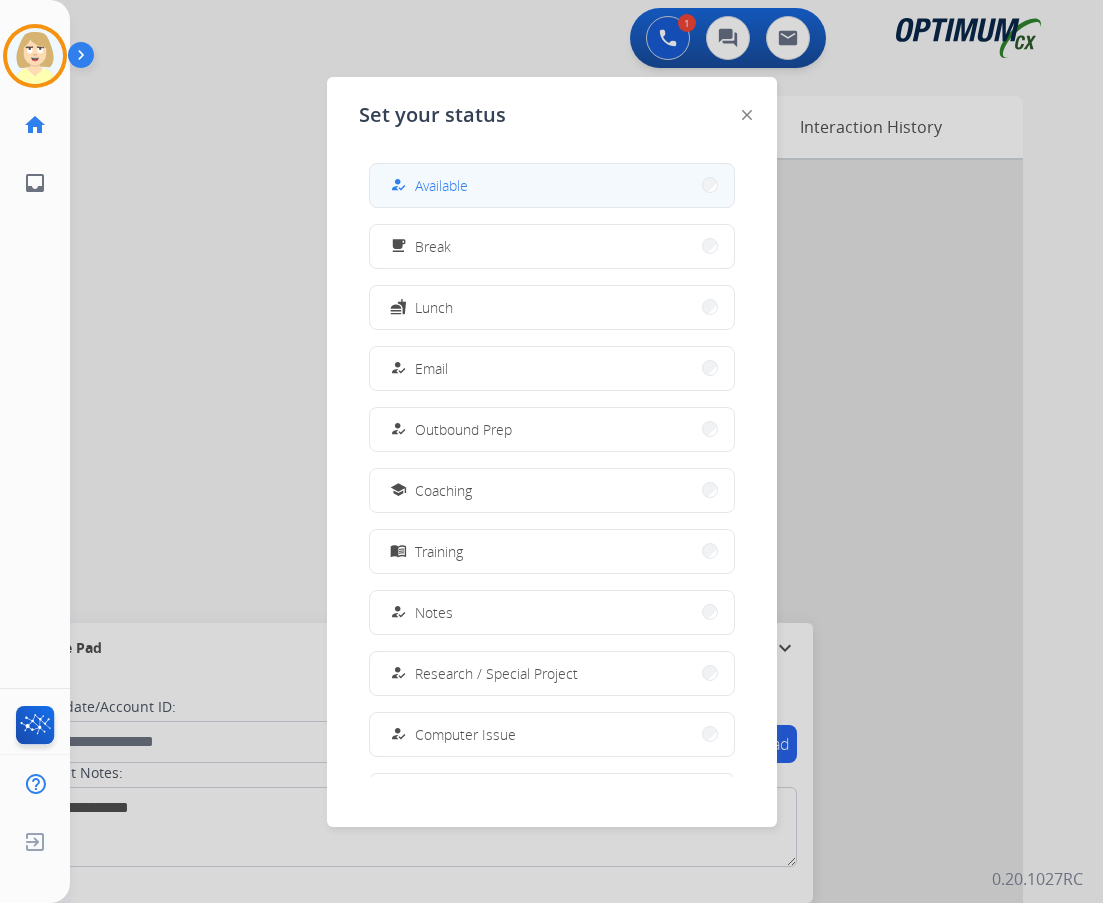 click on "Available" at bounding box center (441, 185) 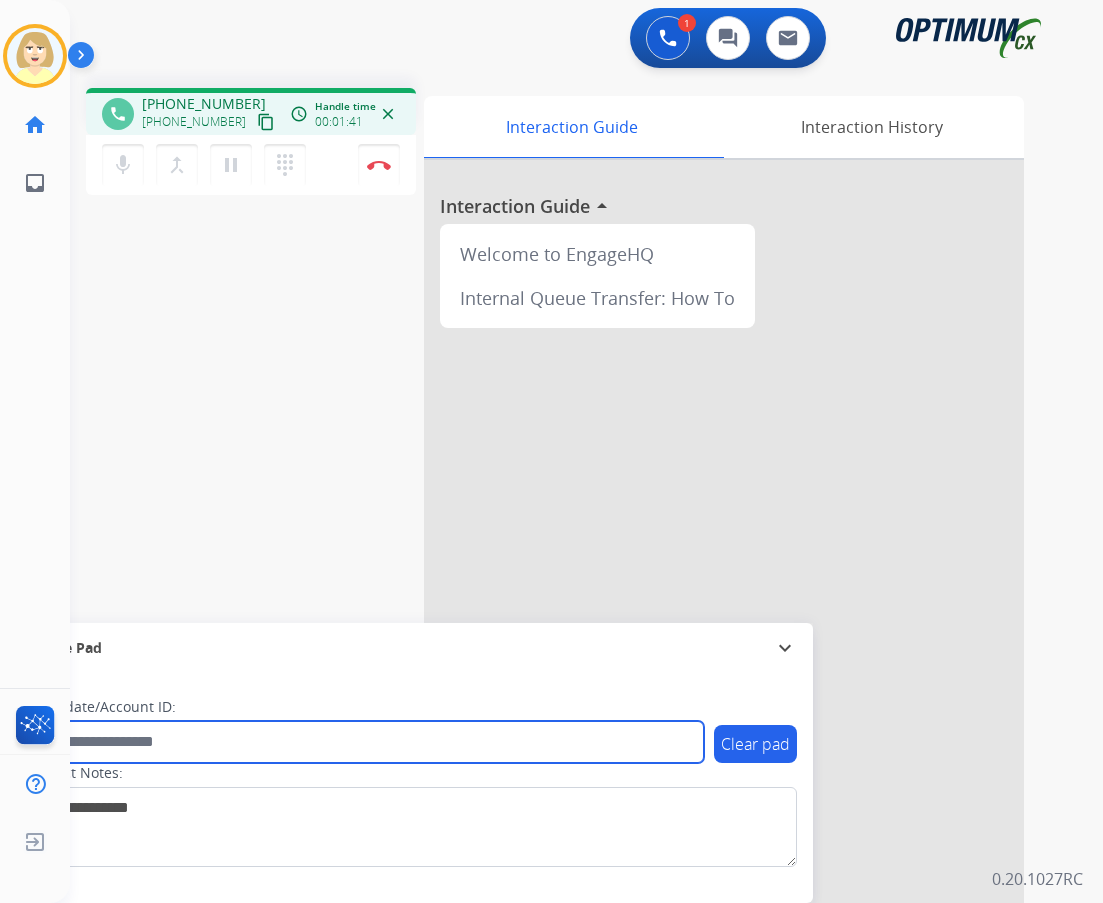 click at bounding box center [365, 742] 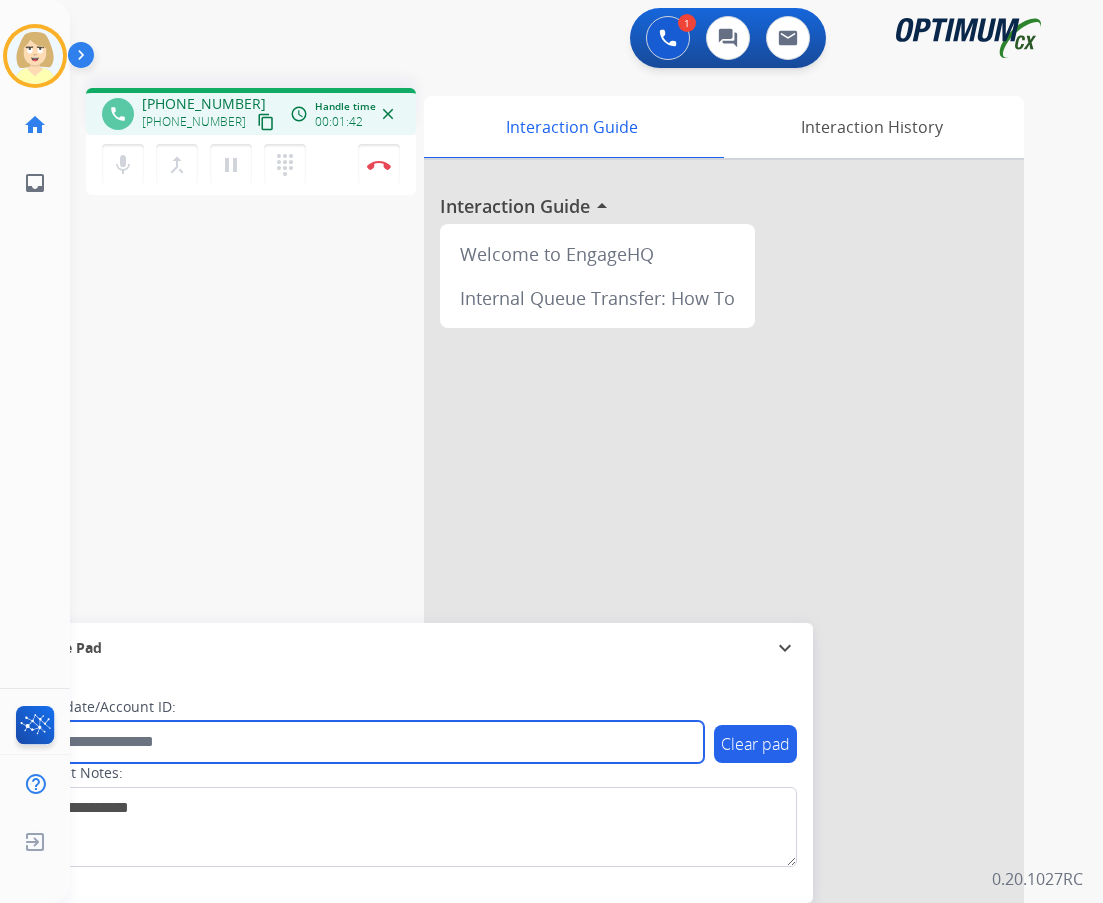 paste on "*******" 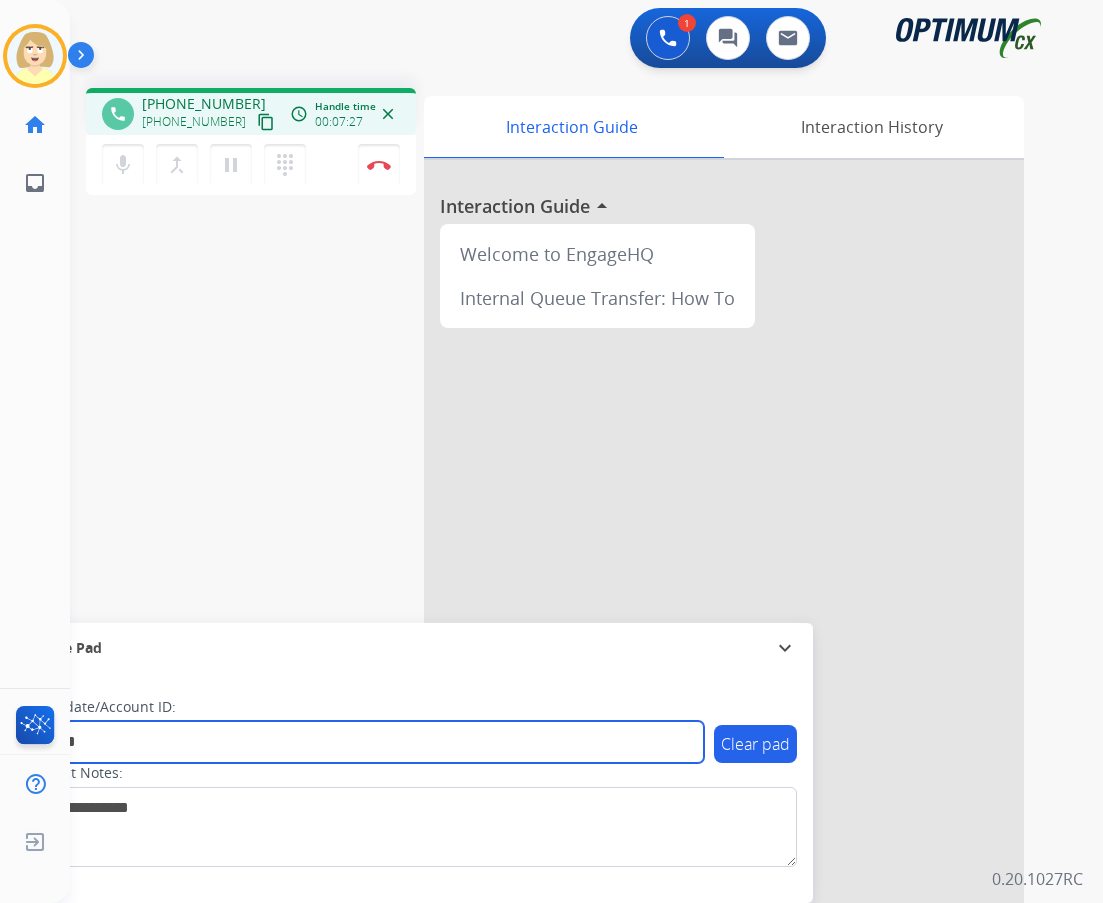 click on "*******" at bounding box center [365, 742] 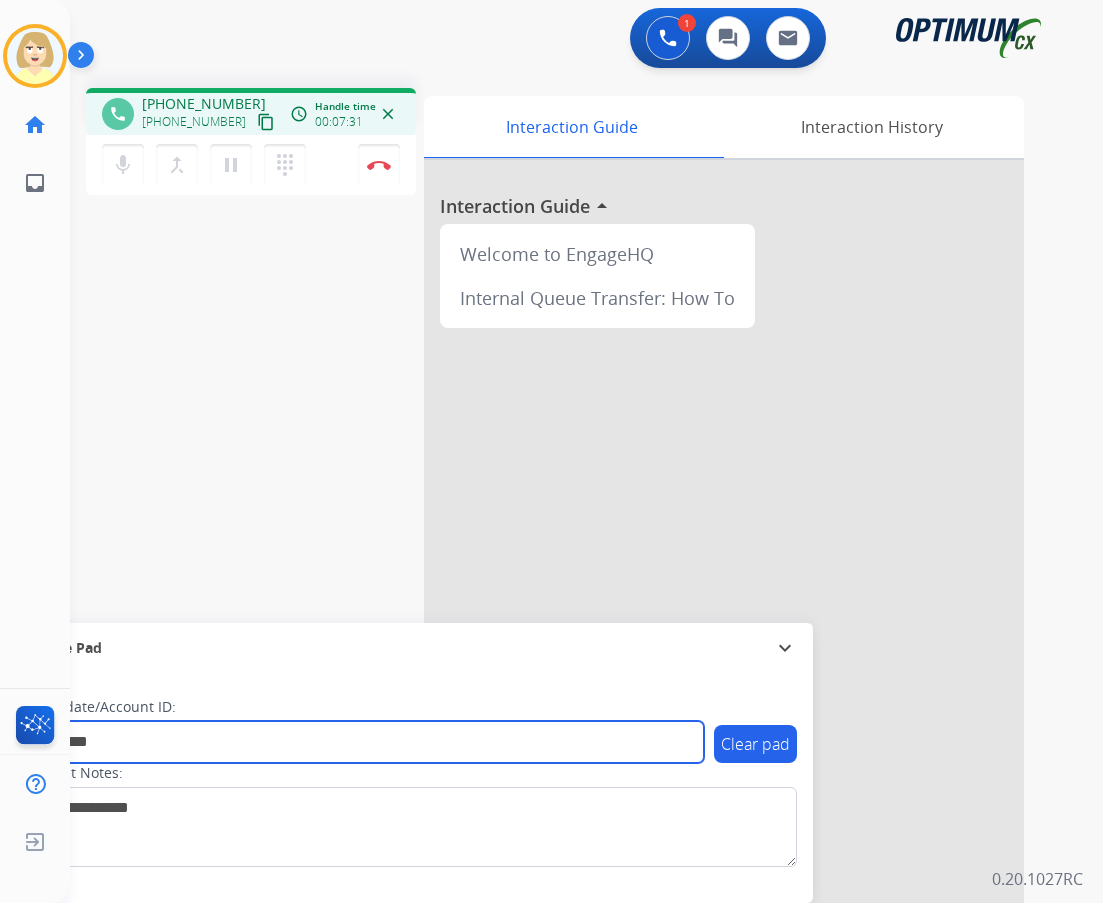 paste on "********" 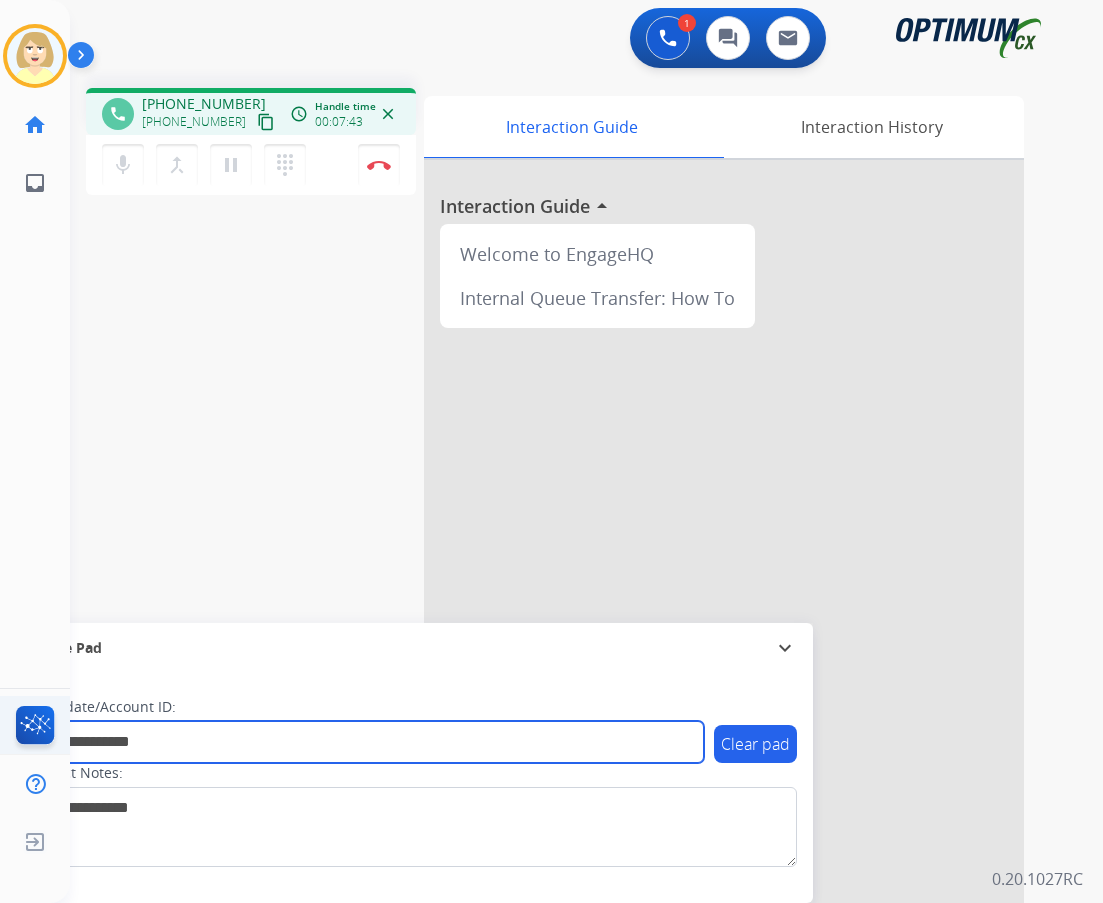 type on "**********" 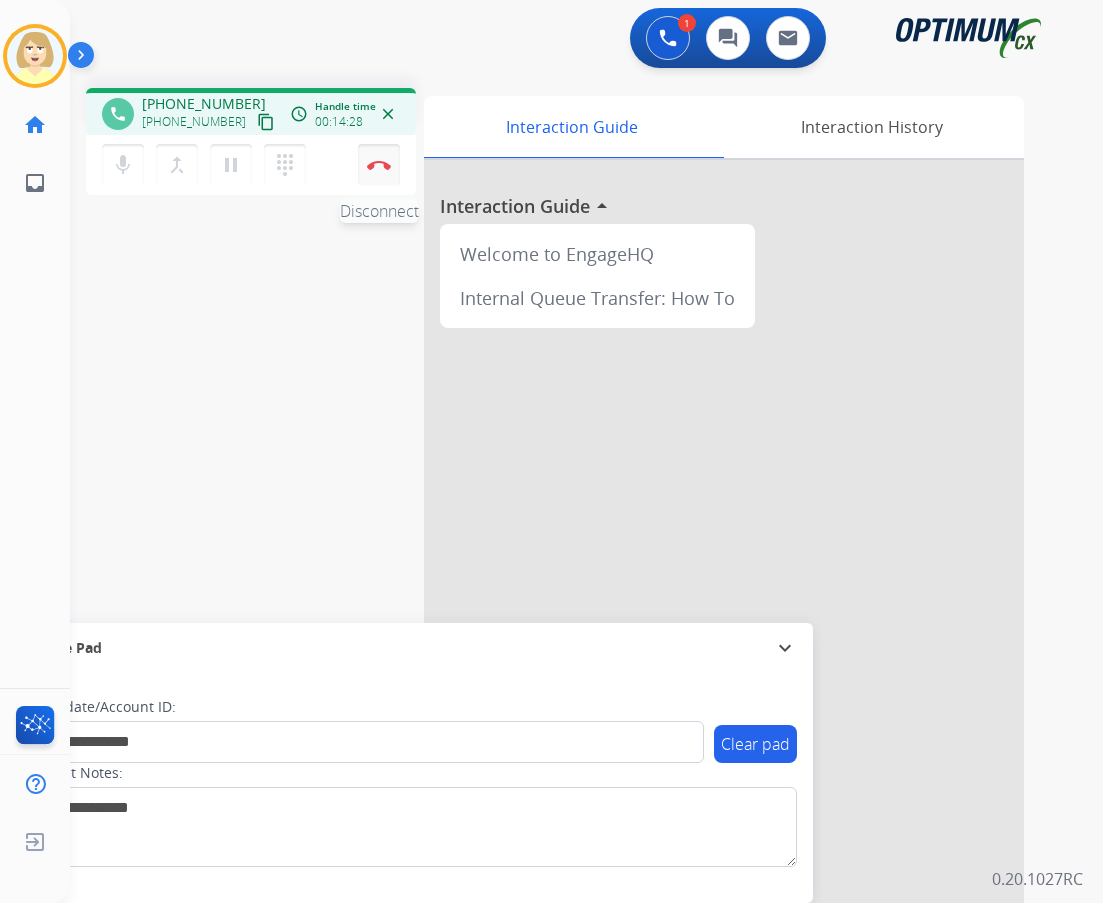 click on "Disconnect" at bounding box center (379, 165) 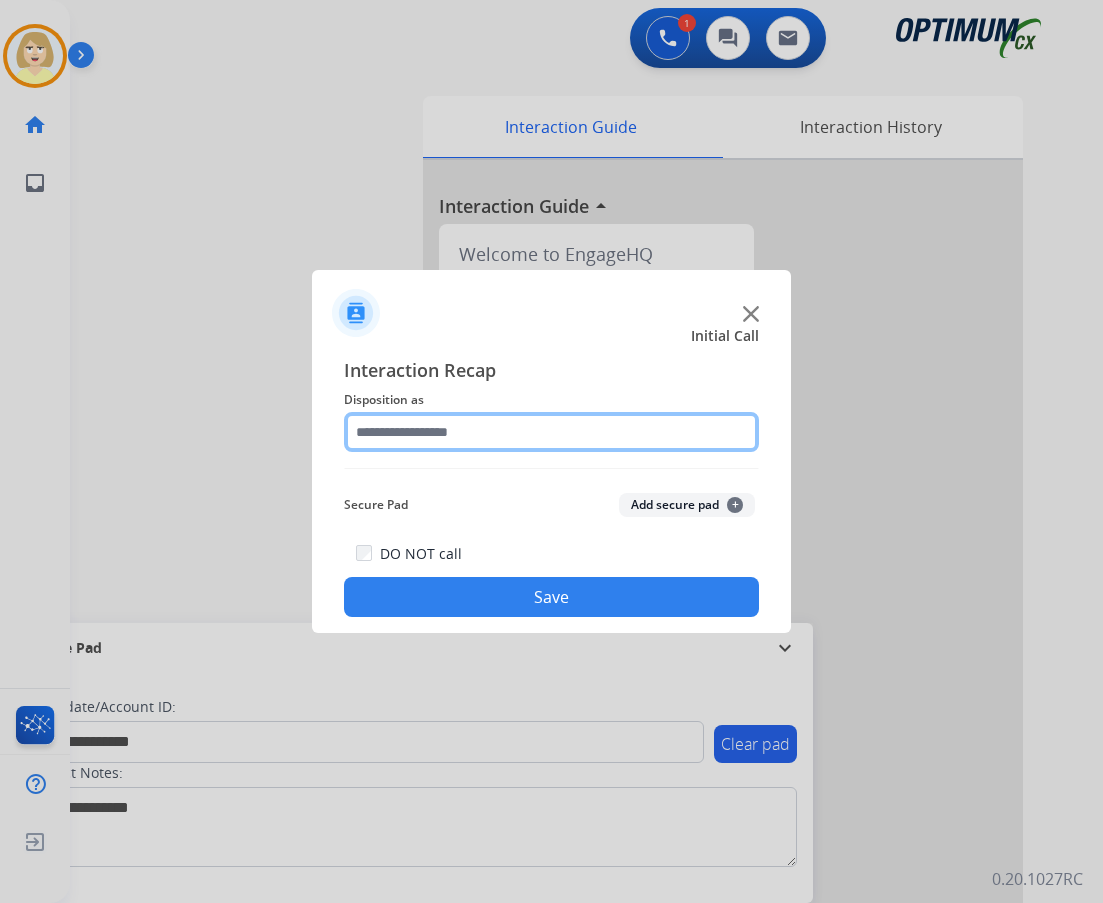 click 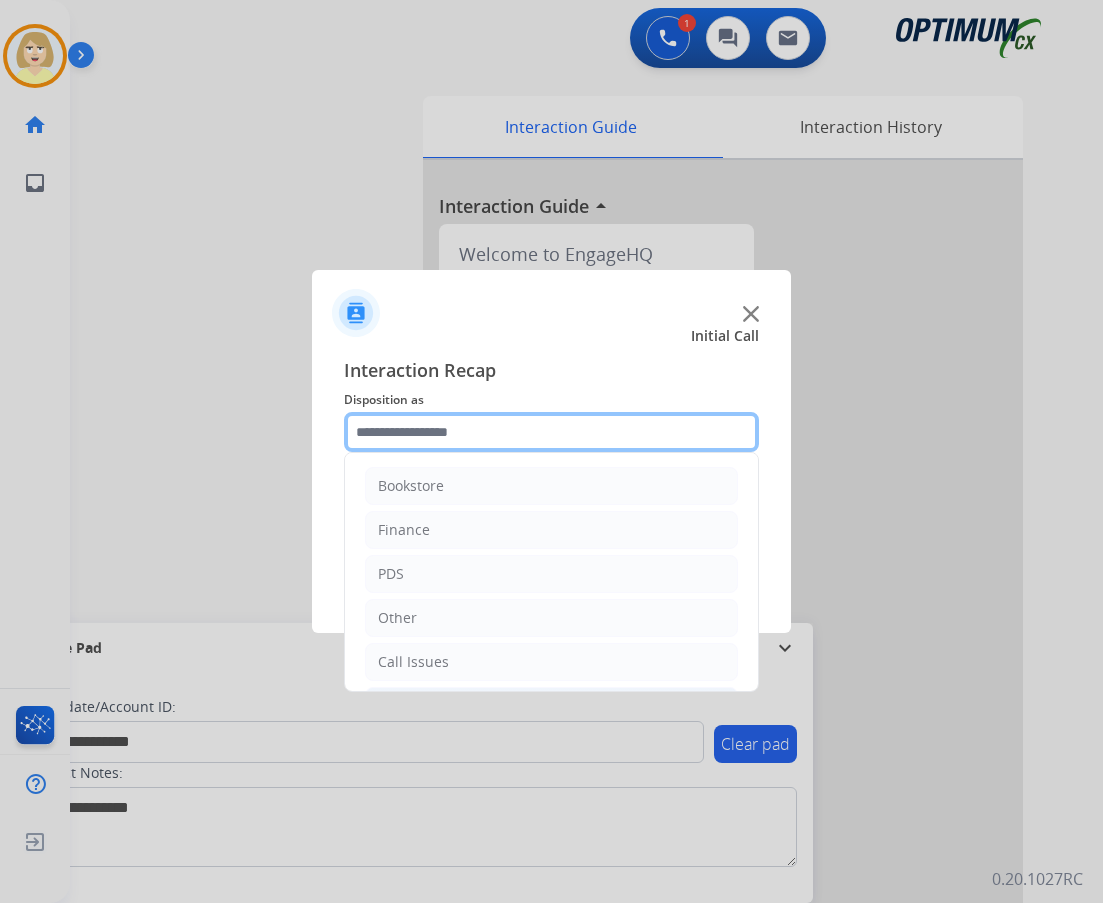 scroll, scrollTop: 136, scrollLeft: 0, axis: vertical 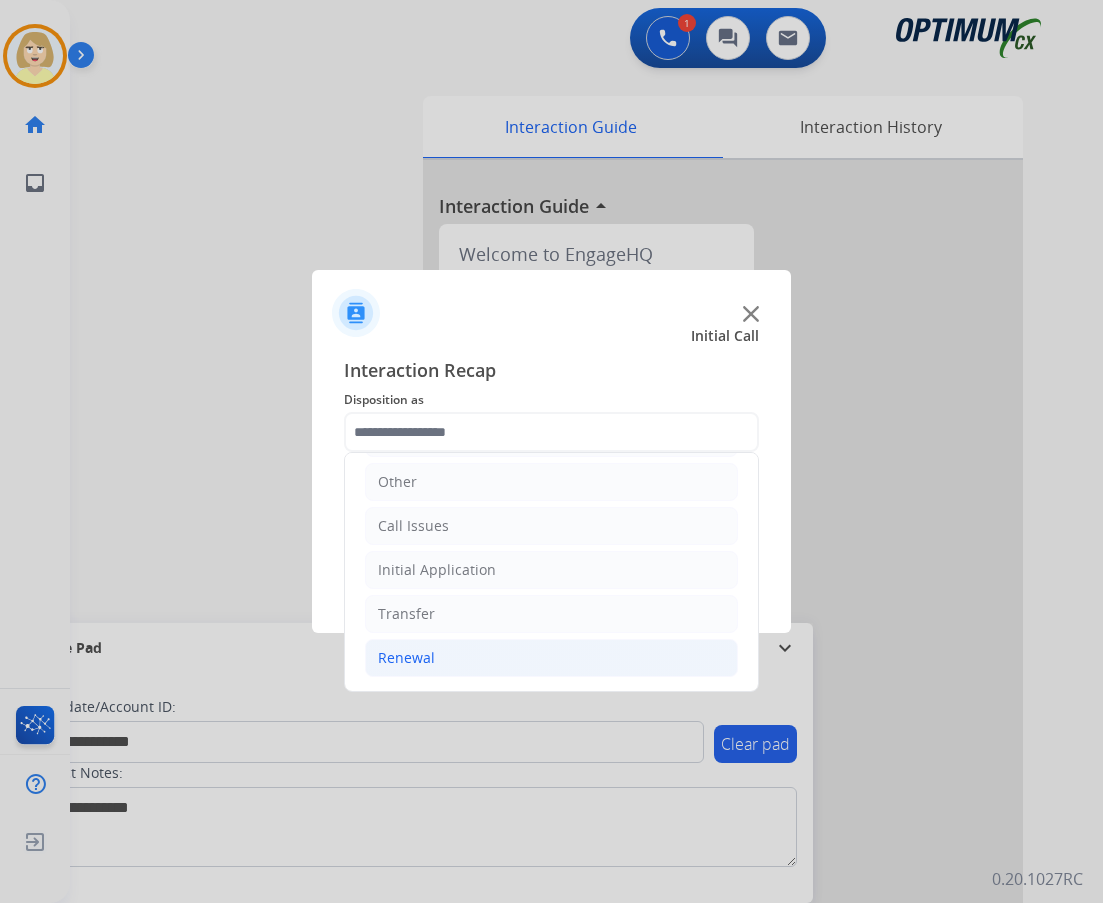 click on "Renewal" 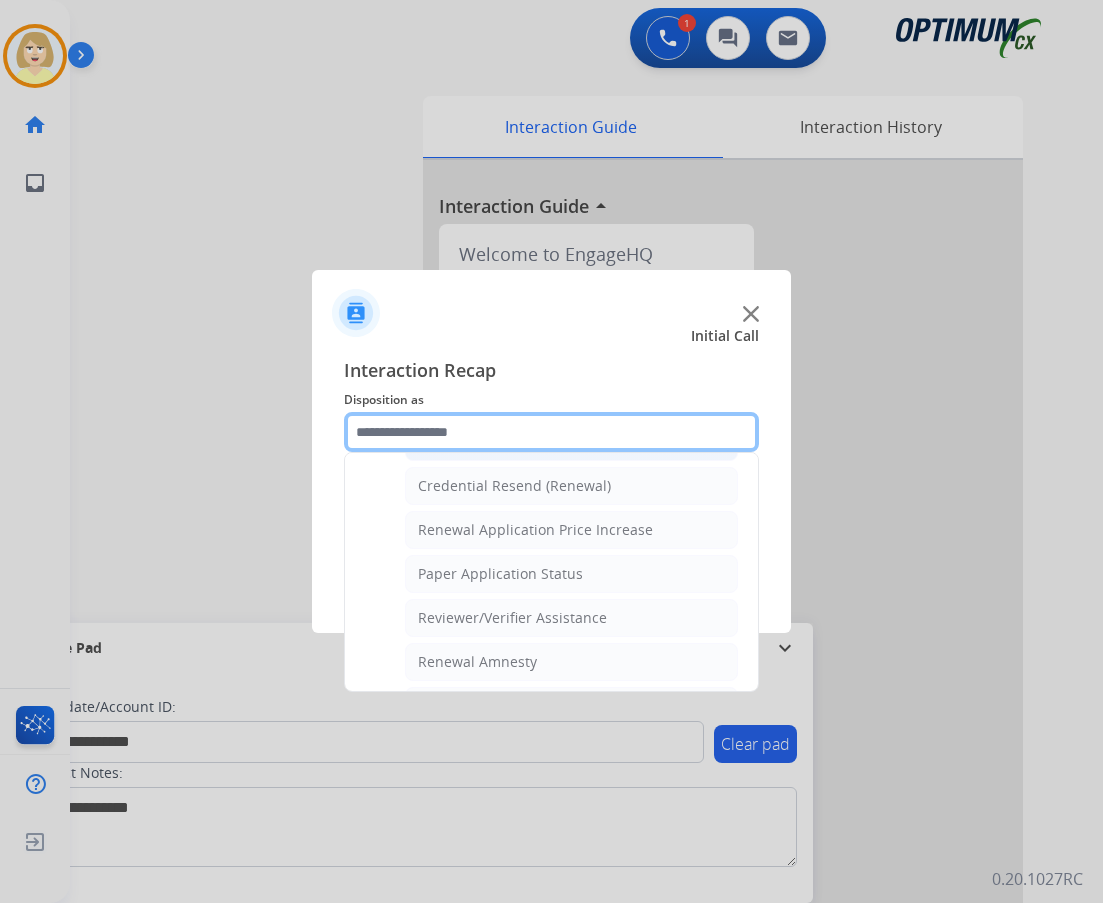 scroll, scrollTop: 772, scrollLeft: 0, axis: vertical 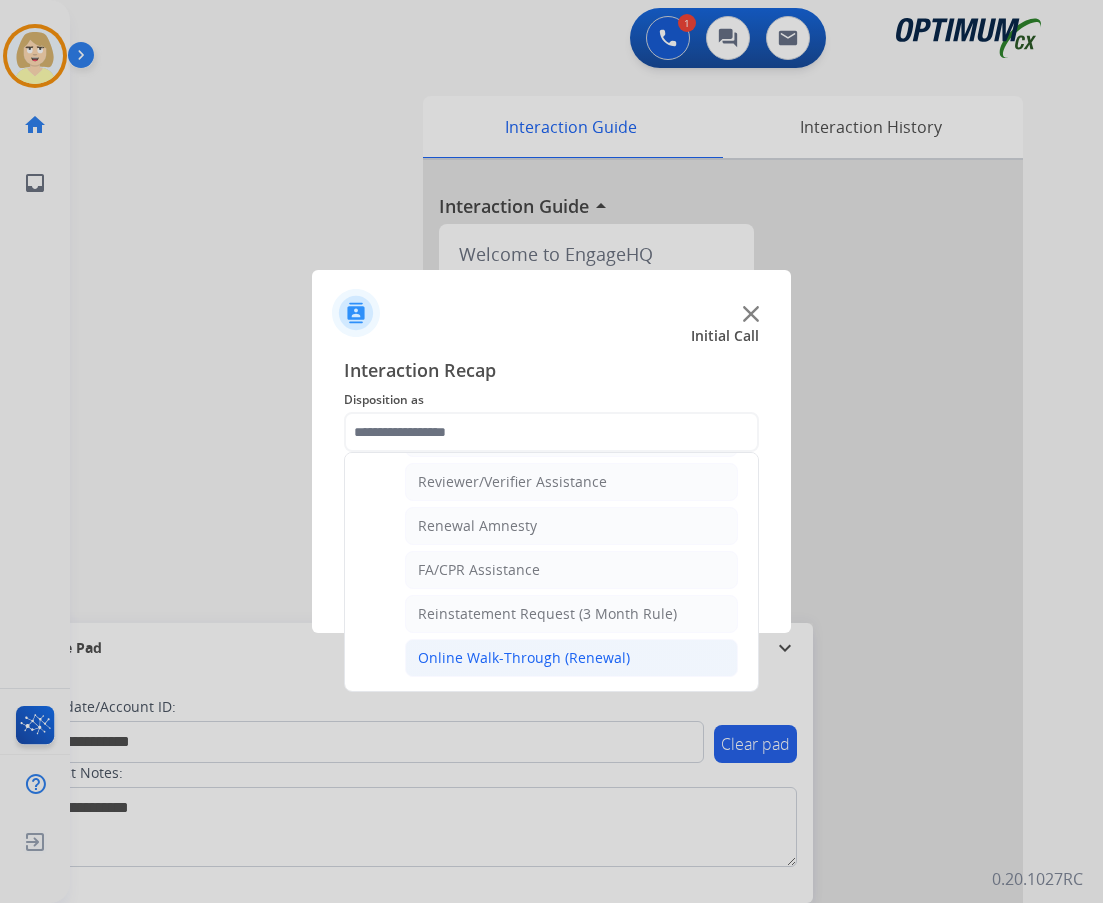 click on "Online Walk-Through (Renewal)" 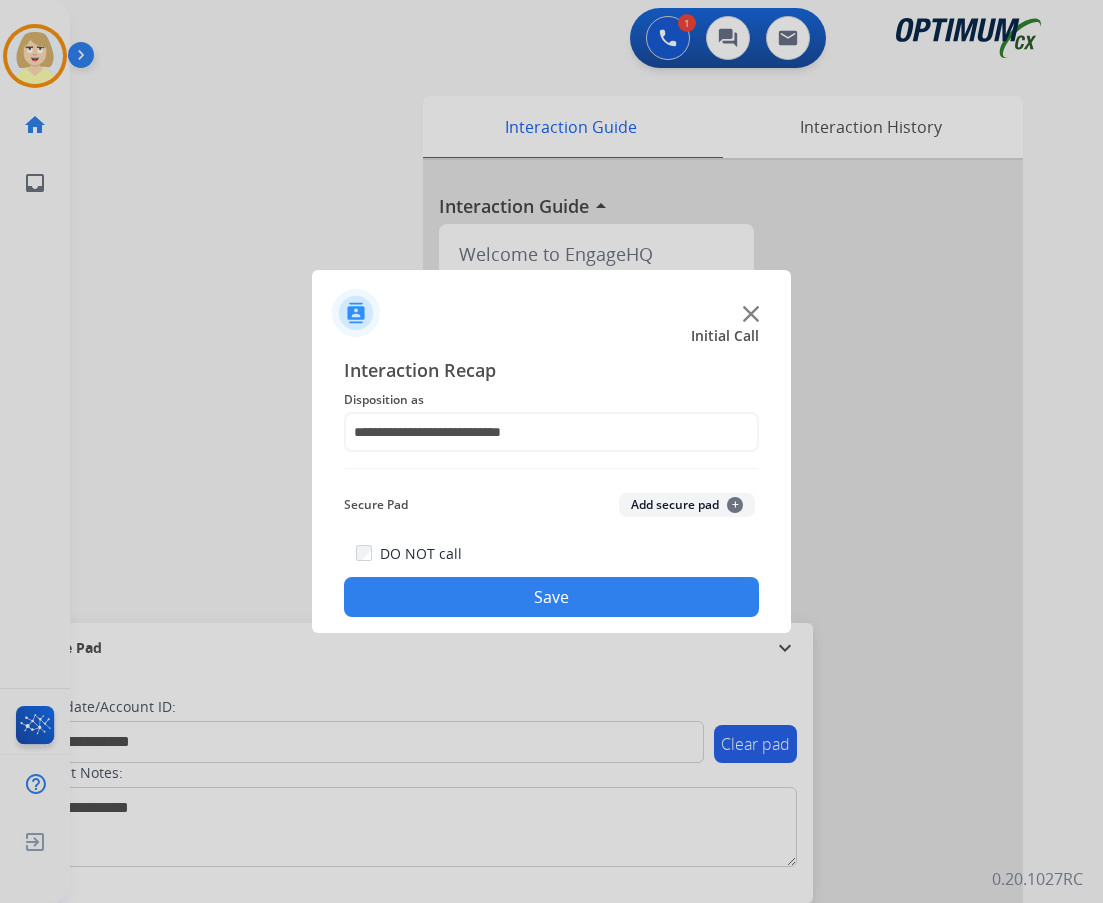 click on "Add secure pad  +" 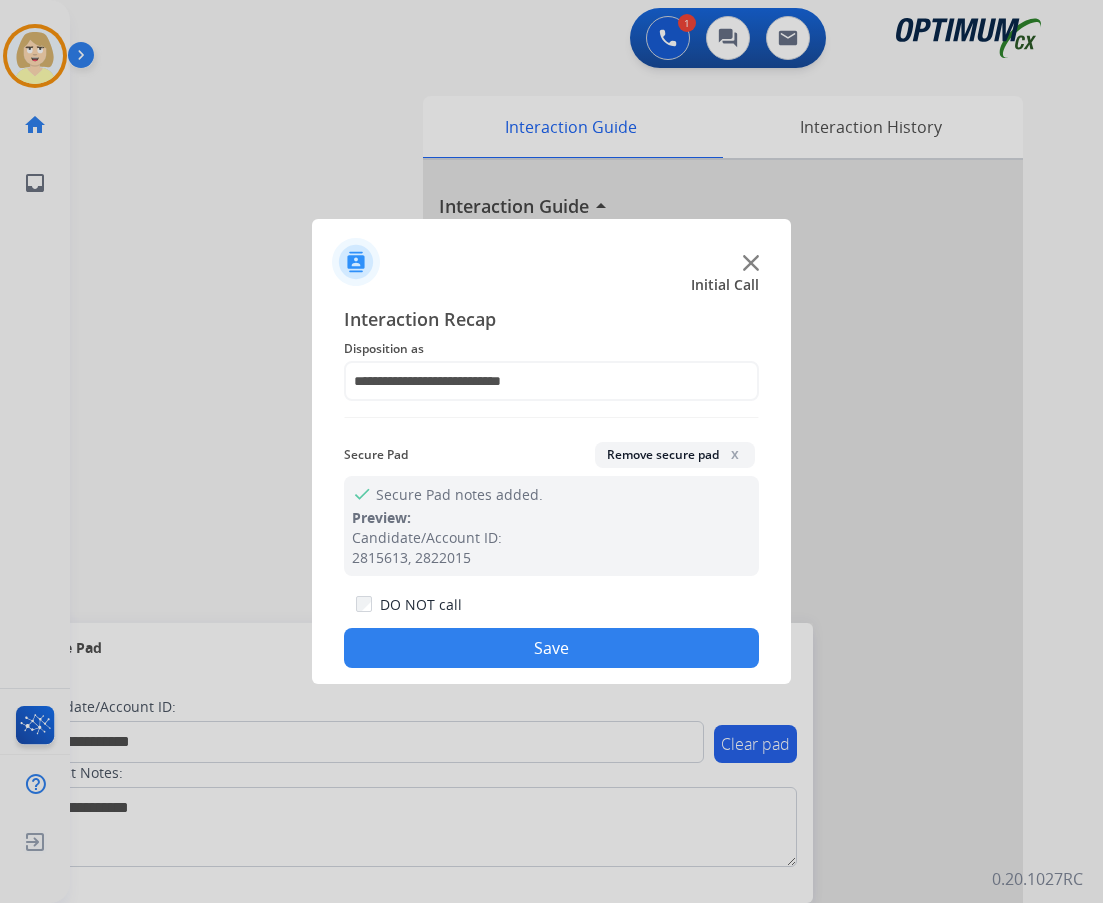 click on "Save" 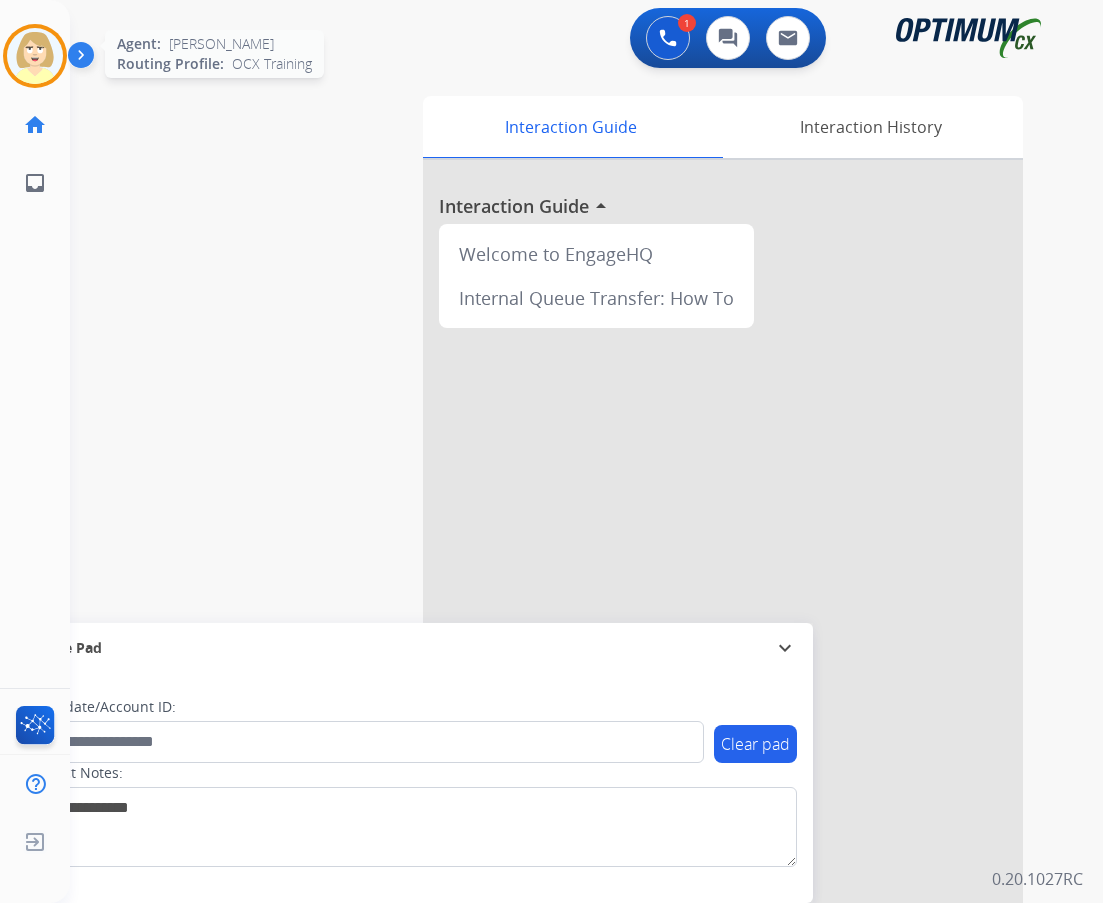 click at bounding box center (35, 56) 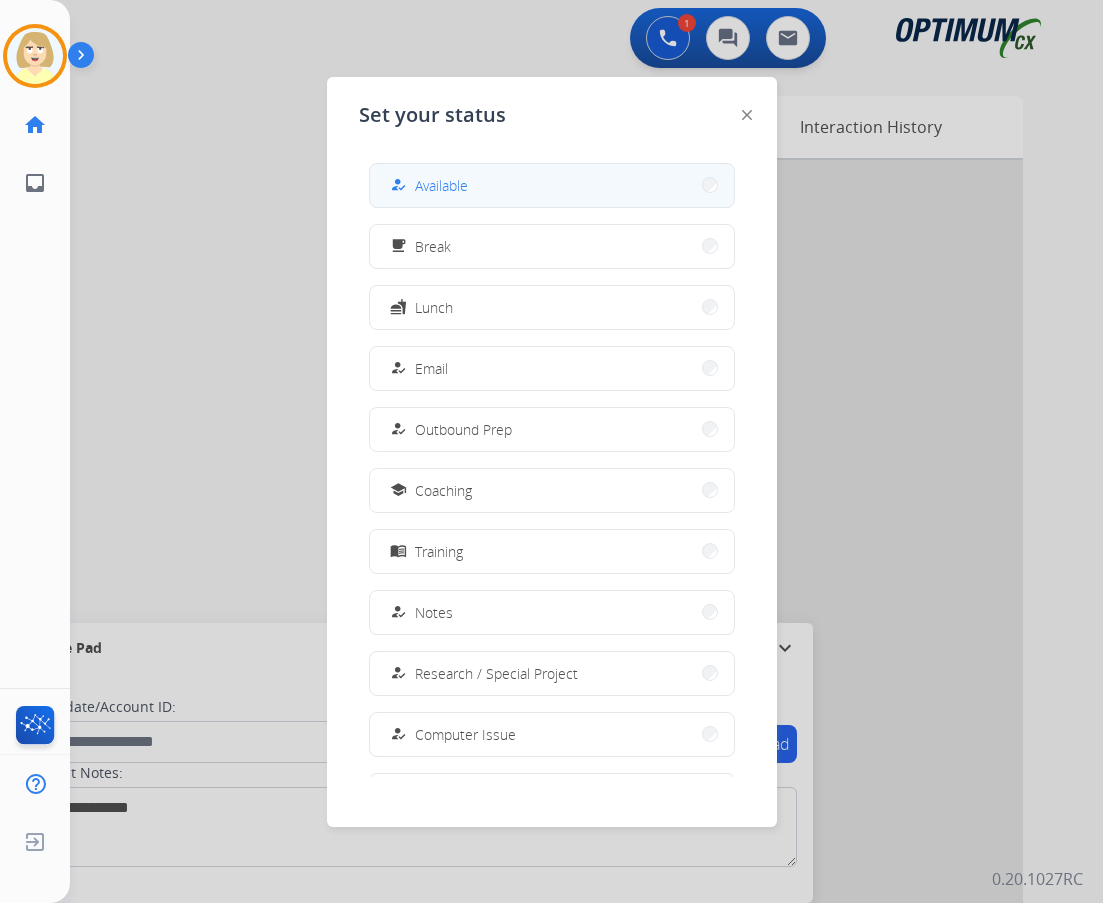 click on "Available" at bounding box center (441, 185) 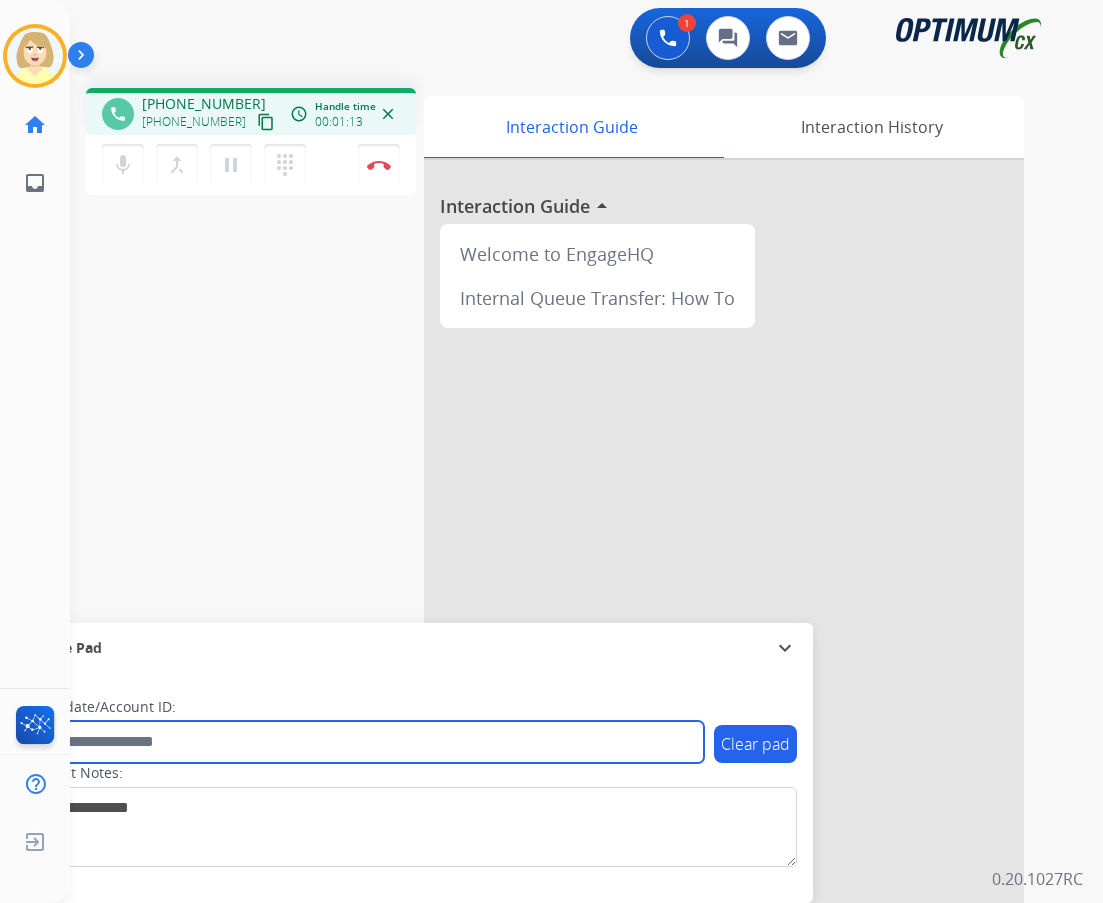 click at bounding box center (365, 742) 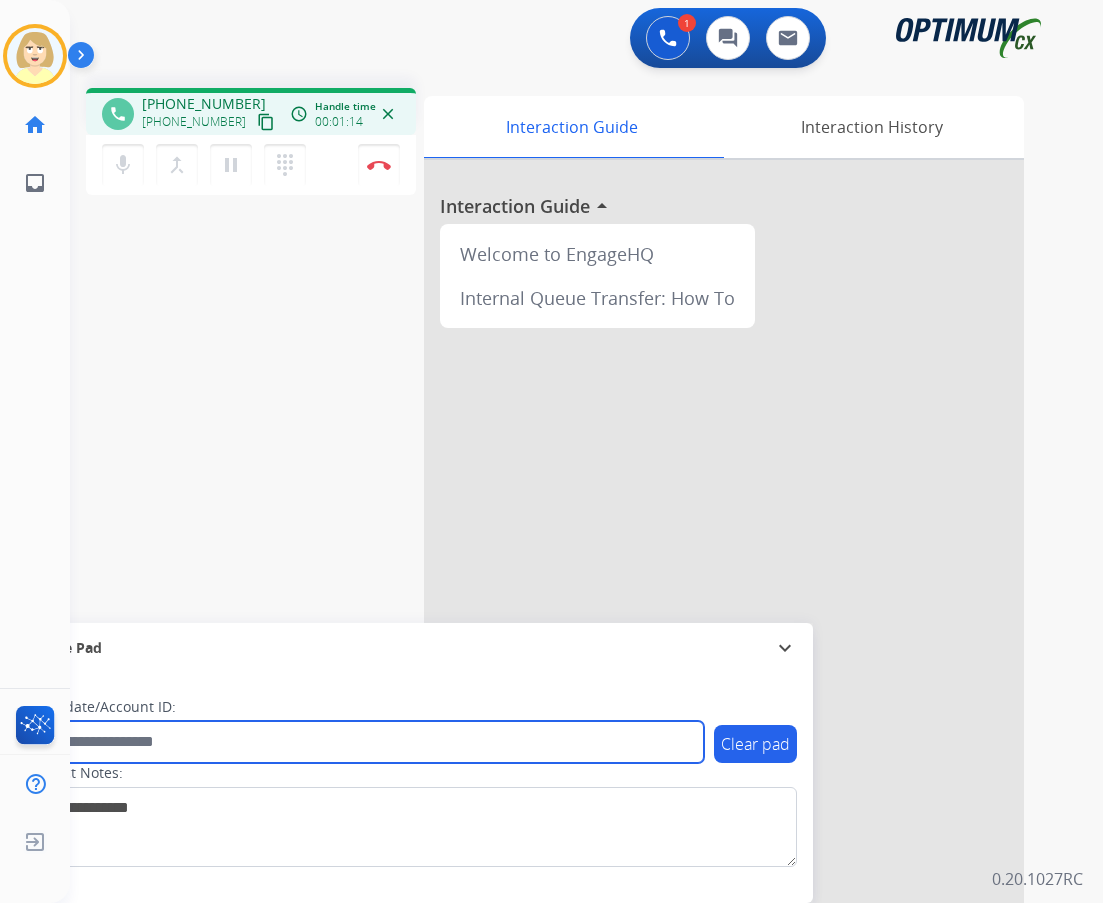 paste on "*******" 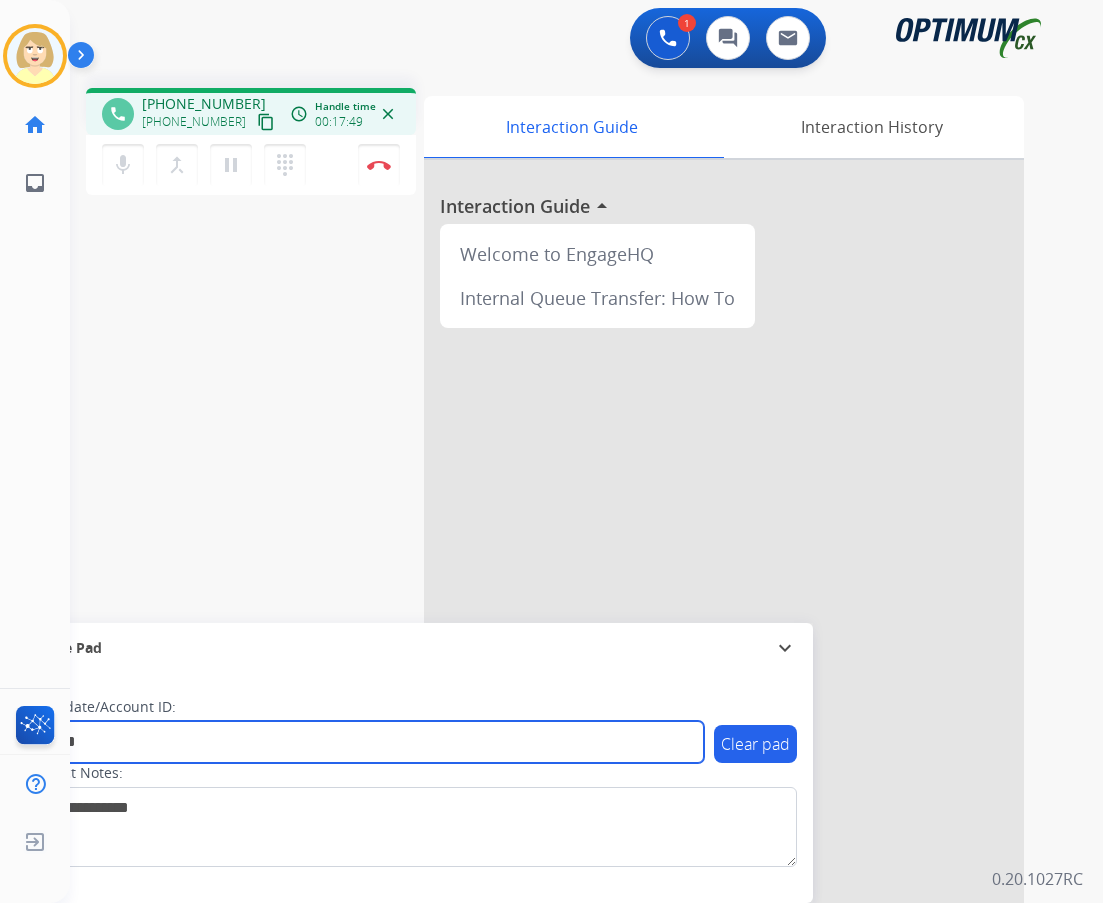 click on "*******" at bounding box center [365, 742] 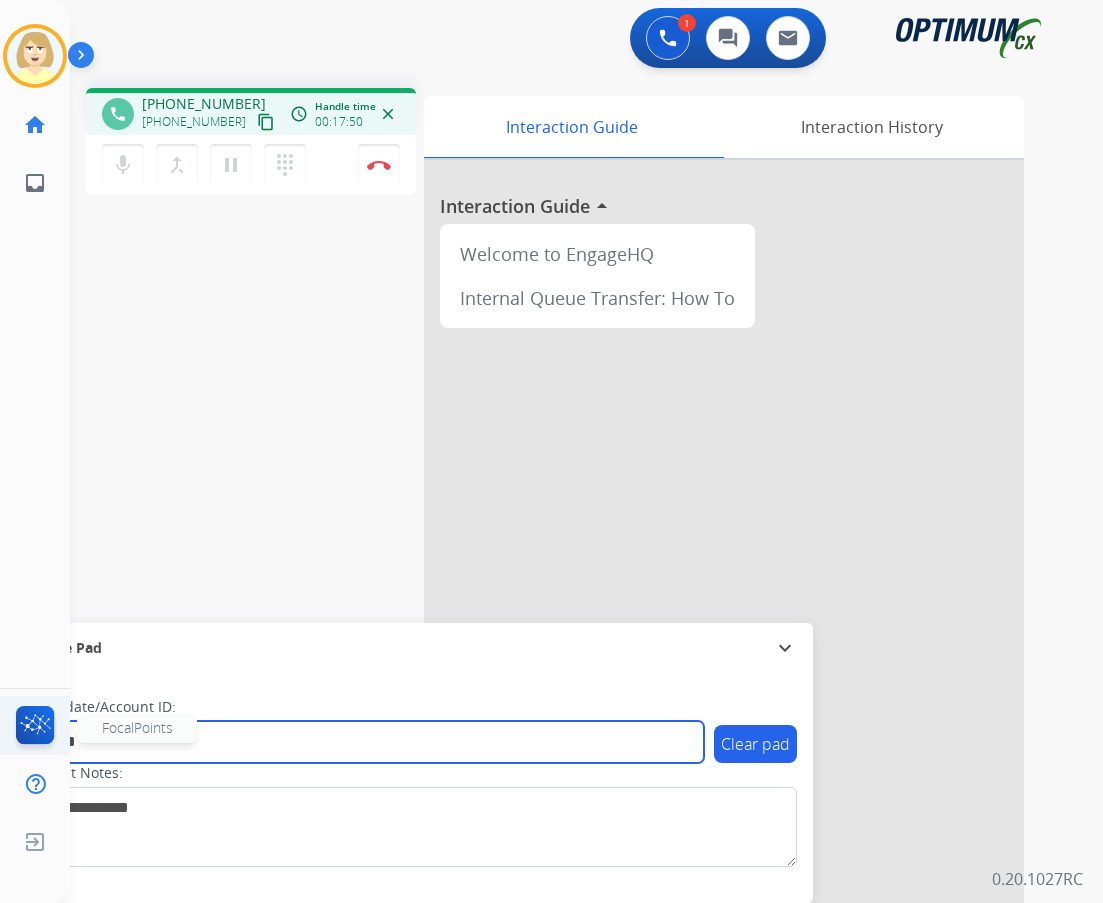 drag, startPoint x: 152, startPoint y: 742, endPoint x: 17, endPoint y: 724, distance: 136.19472 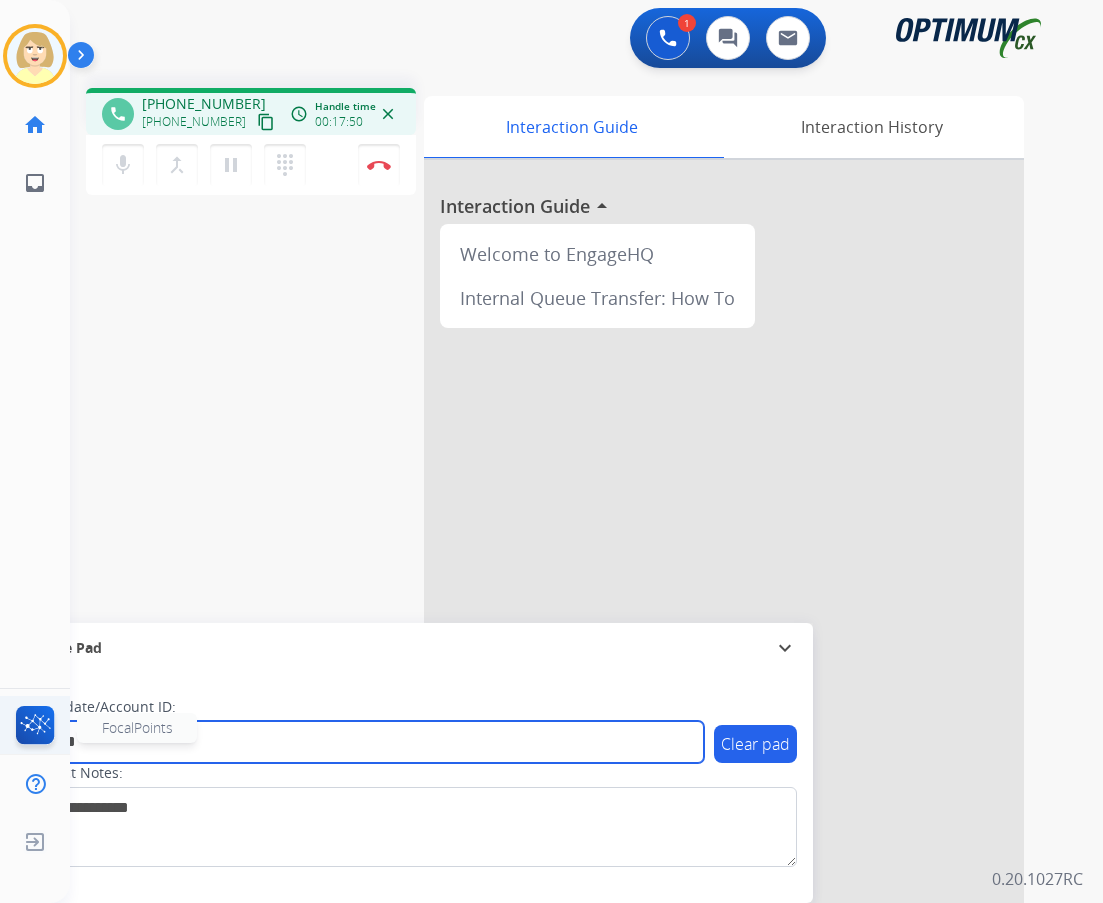 click on "Outbound call Quit Outbound call Quit Schedule interaction + Add to my list  Customer   Date   Duration  ****** ****** ****** ****** ****** ****** Availability  Morning Mid Day Afternoon Customer information Default Phone Default Email Add new + Cancel Schedule  [PERSON_NAME]  Edit Avatar  Agent:   [PERSON_NAME] Profile:  OCX Training home  Home  Home inbox  Emails  Emails  FocalPoints  FocalPoints Help Center  Help Center  Log out  Log out  1 Voice Interactions  0  Chat Interactions   0  Email Interactions phone [PHONE_NUMBER] [PHONE_NUMBER] content_copy access_time Call metrics Queue   00:06 Hold   00:00 Talk   17:51 Total   17:56 Handle time 00:17:50 close mic Mute merge_type Bridge pause Hold dialpad Dialpad Disconnect swap_horiz Break voice bridge close_fullscreen Connect 3-Way Call merge_type Separate 3-Way Call  Interaction Guide   Interaction History  Interaction Guide arrow_drop_up  Welcome to EngageHQ   Internal Queue Transfer: How To  Secure Pad expand_more Clear pad Candidate/Account ID: *******" at bounding box center (551, 451) 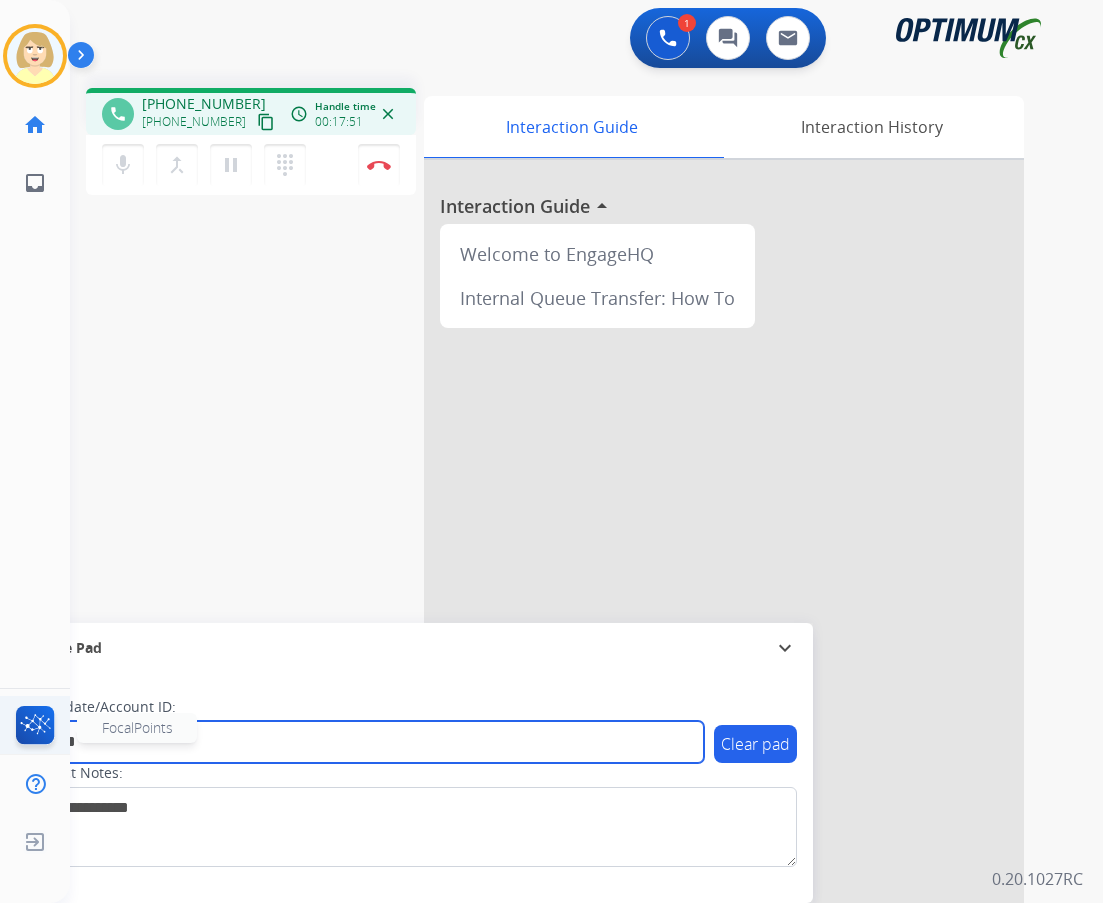paste 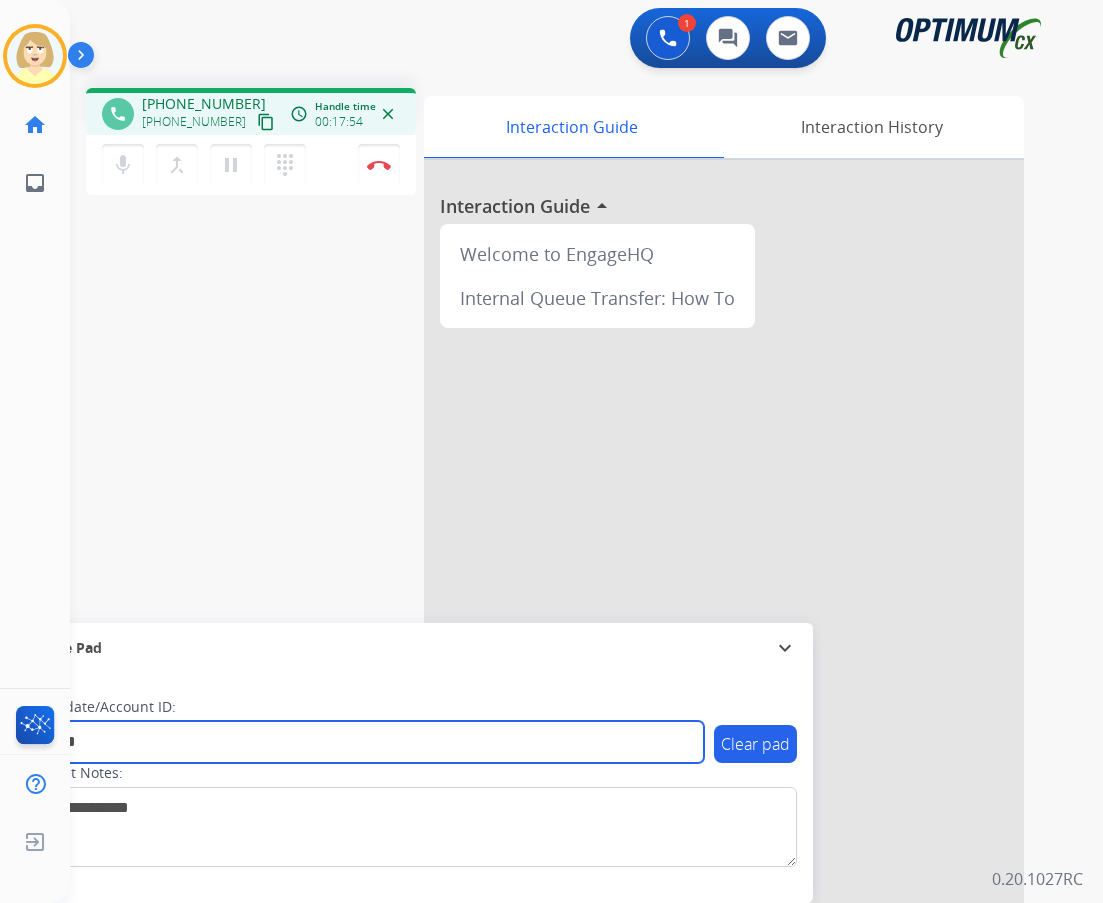 type on "*******" 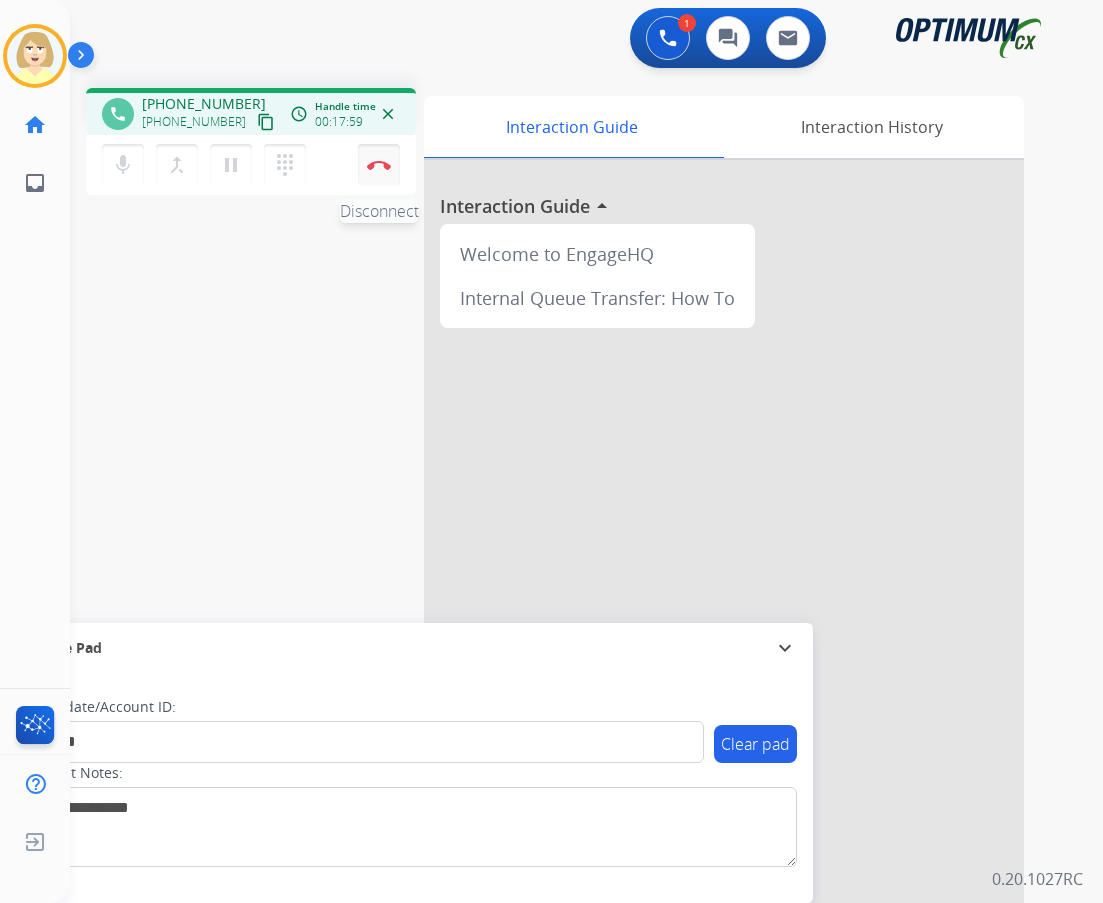 click on "Disconnect" at bounding box center (379, 165) 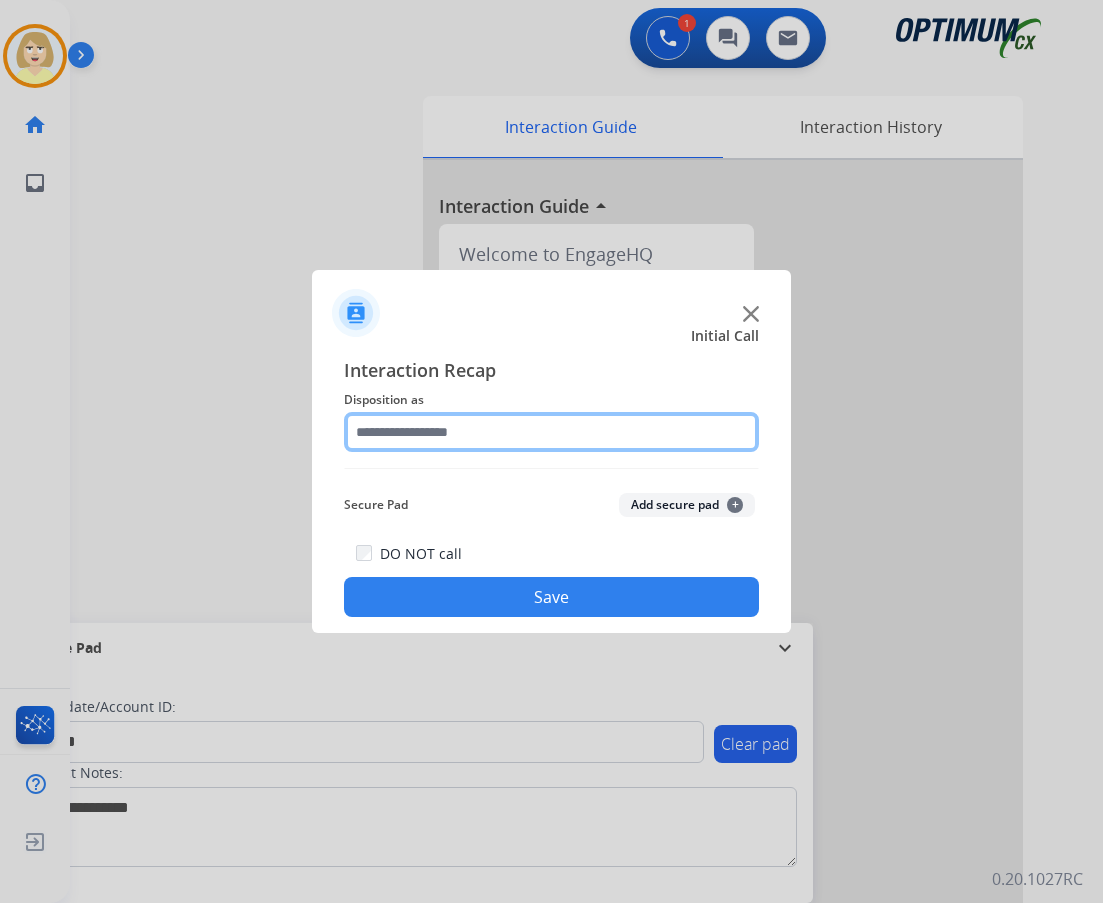click 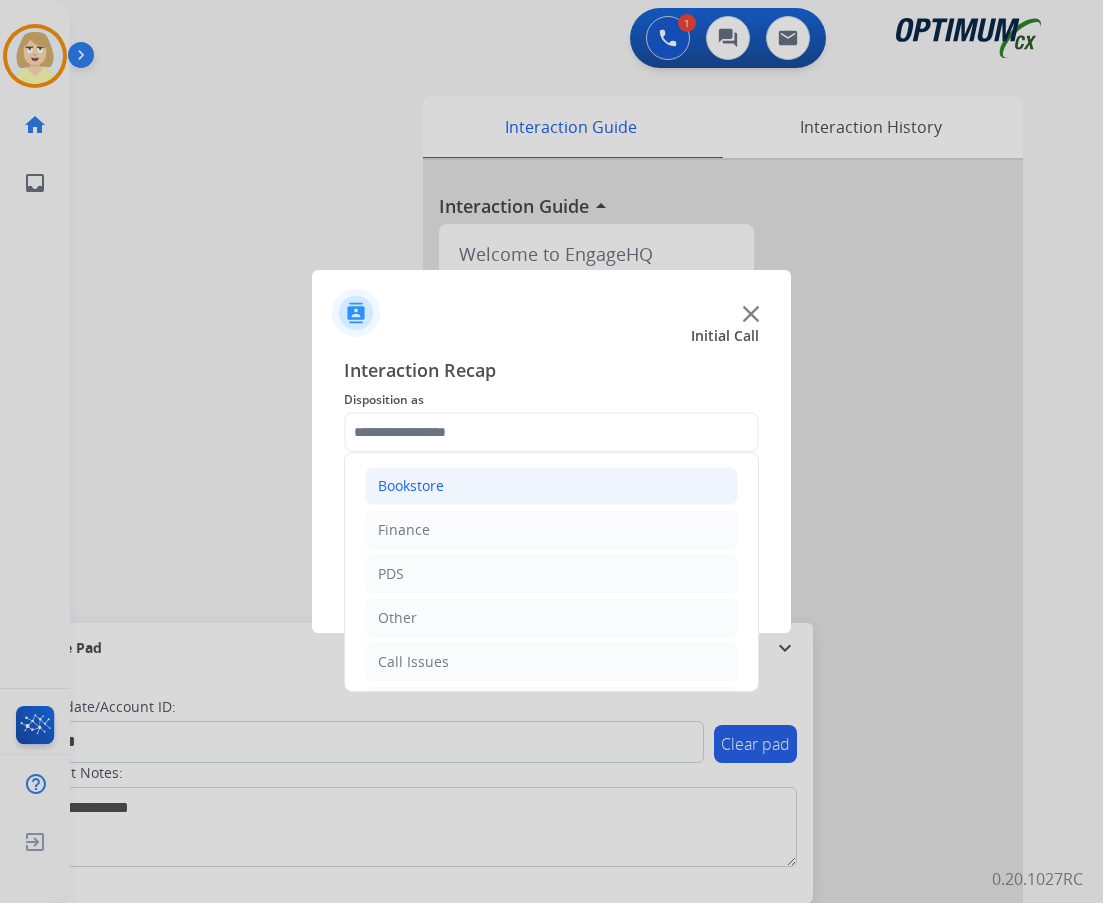 click on "Bookstore" 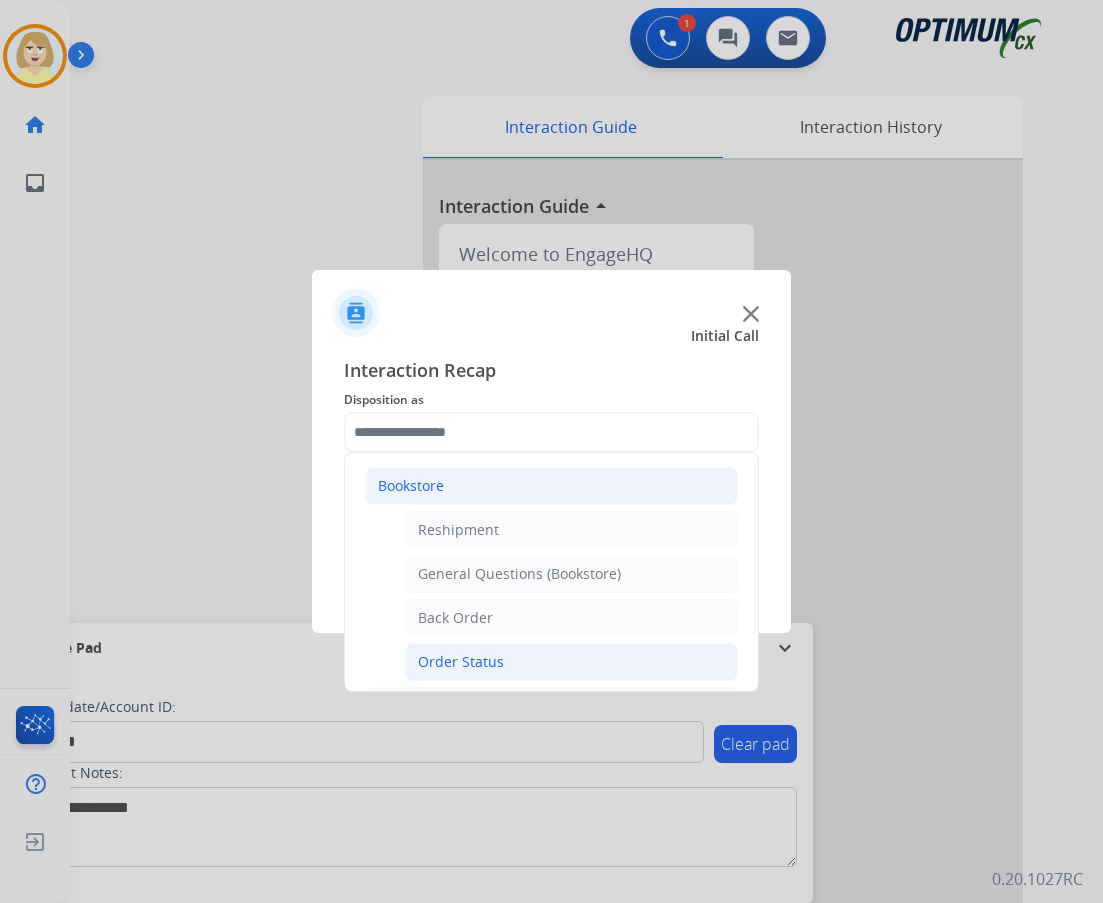 click on "Order Status" 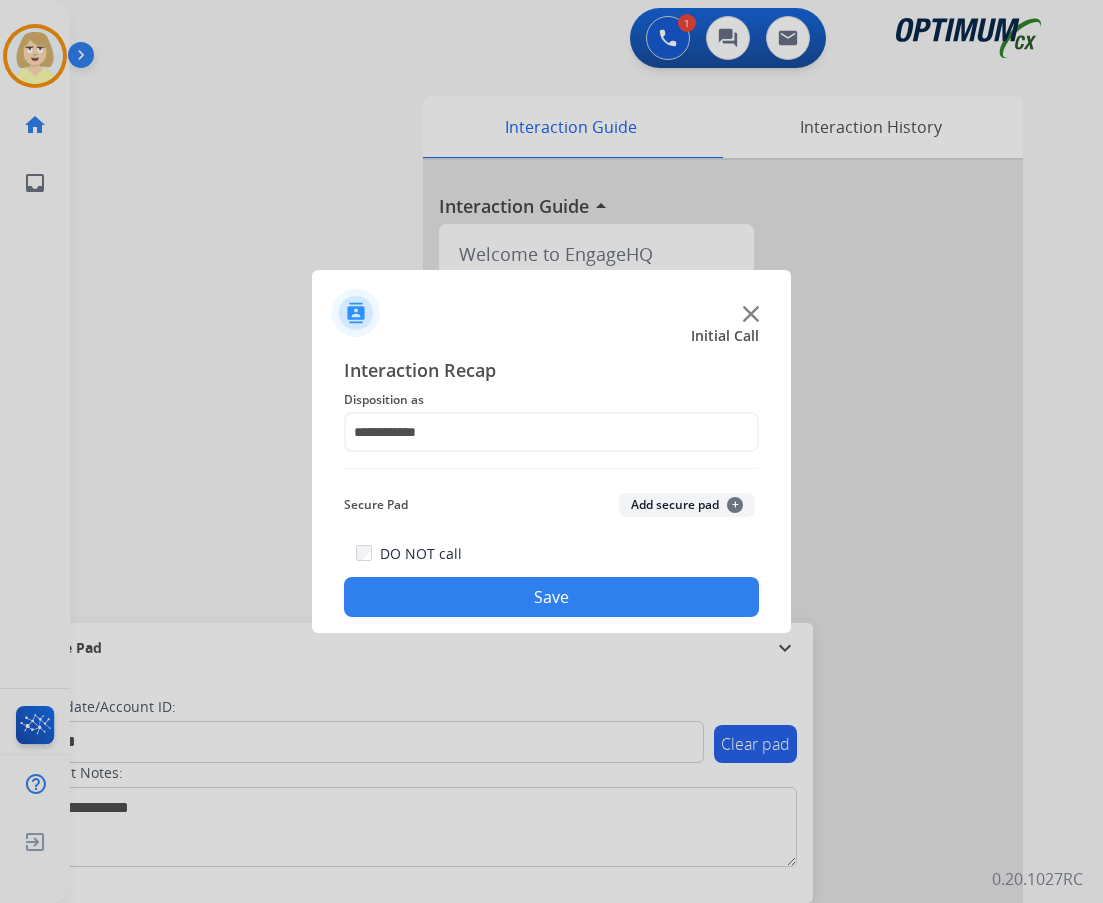 click on "Add secure pad  +" 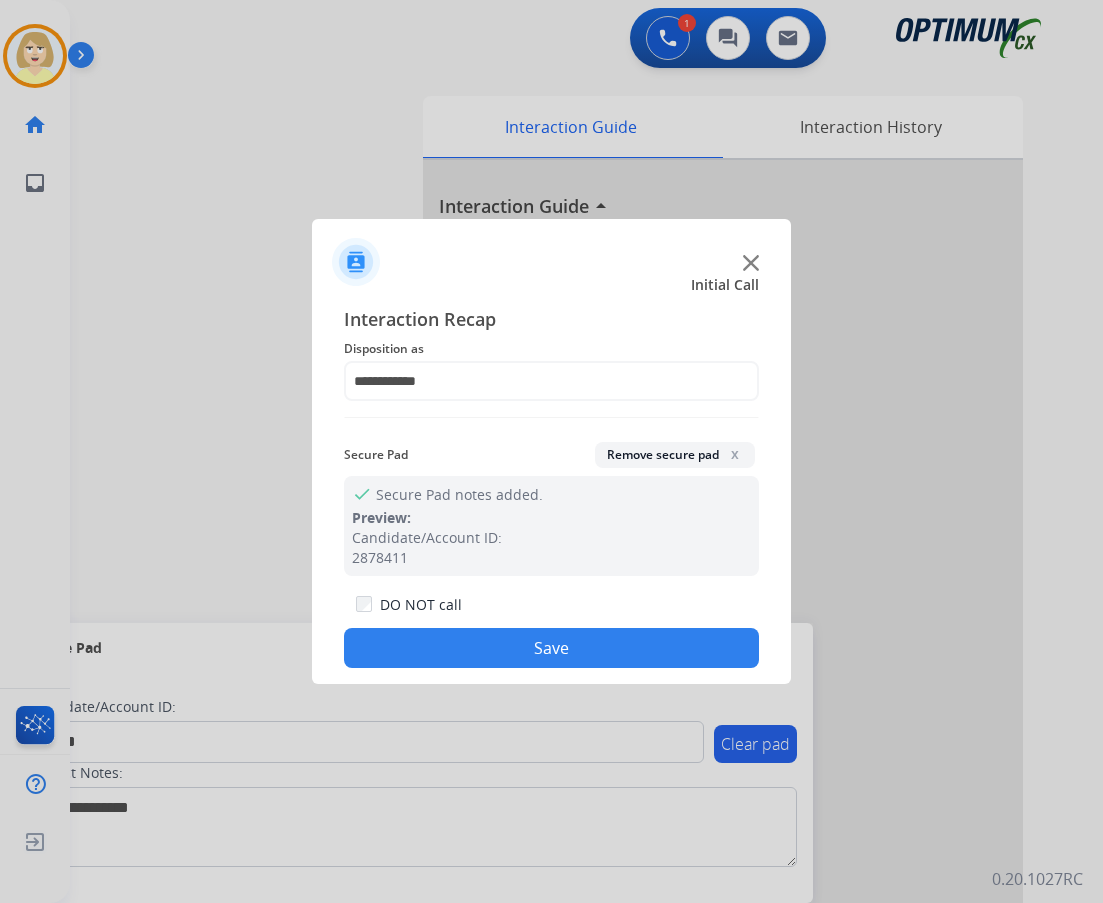 click on "Save" 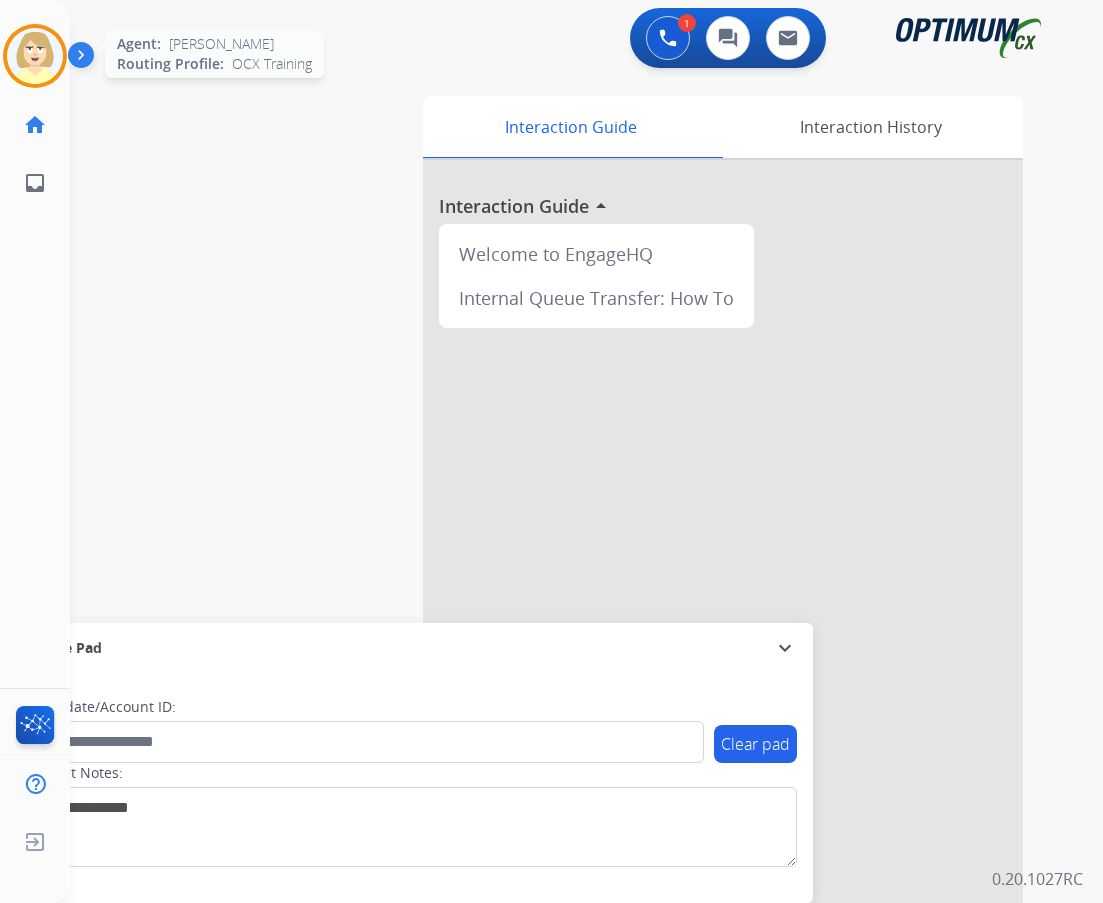 click at bounding box center [35, 56] 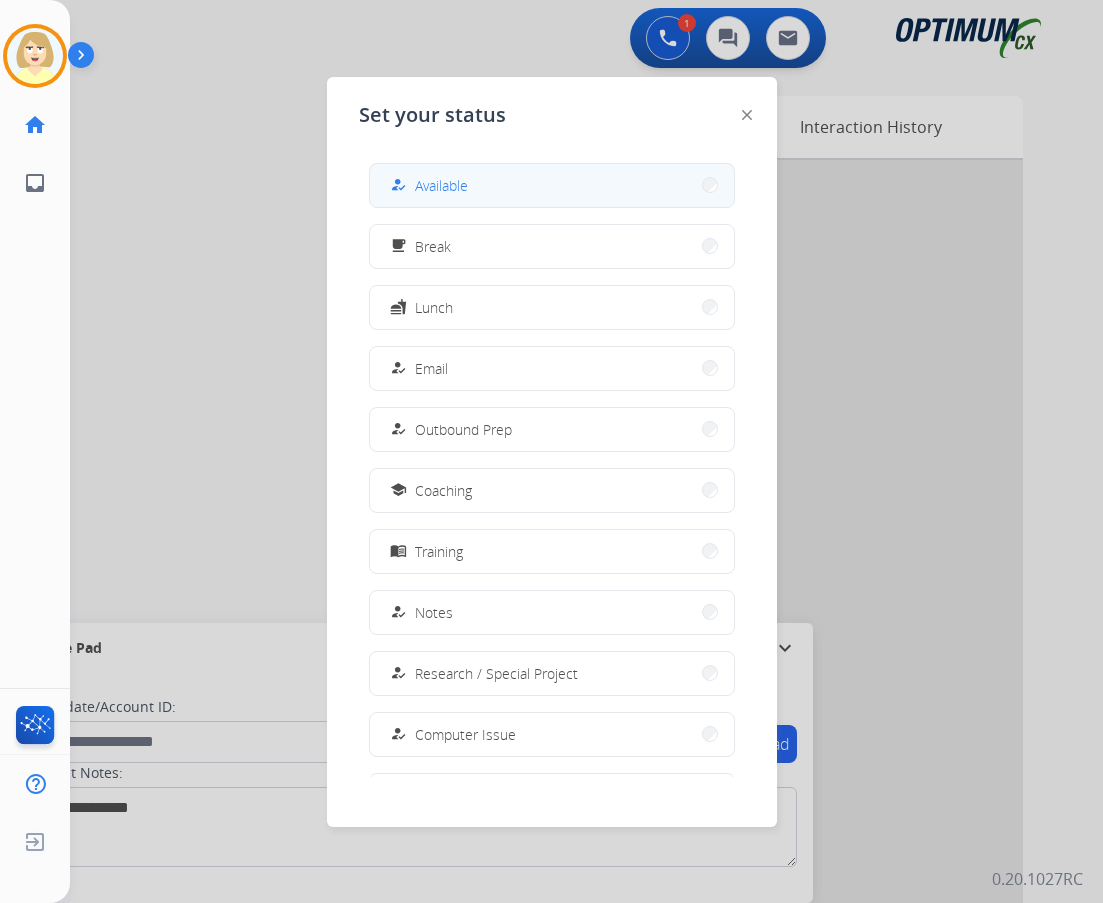 drag, startPoint x: 466, startPoint y: 186, endPoint x: 93, endPoint y: 312, distance: 393.70676 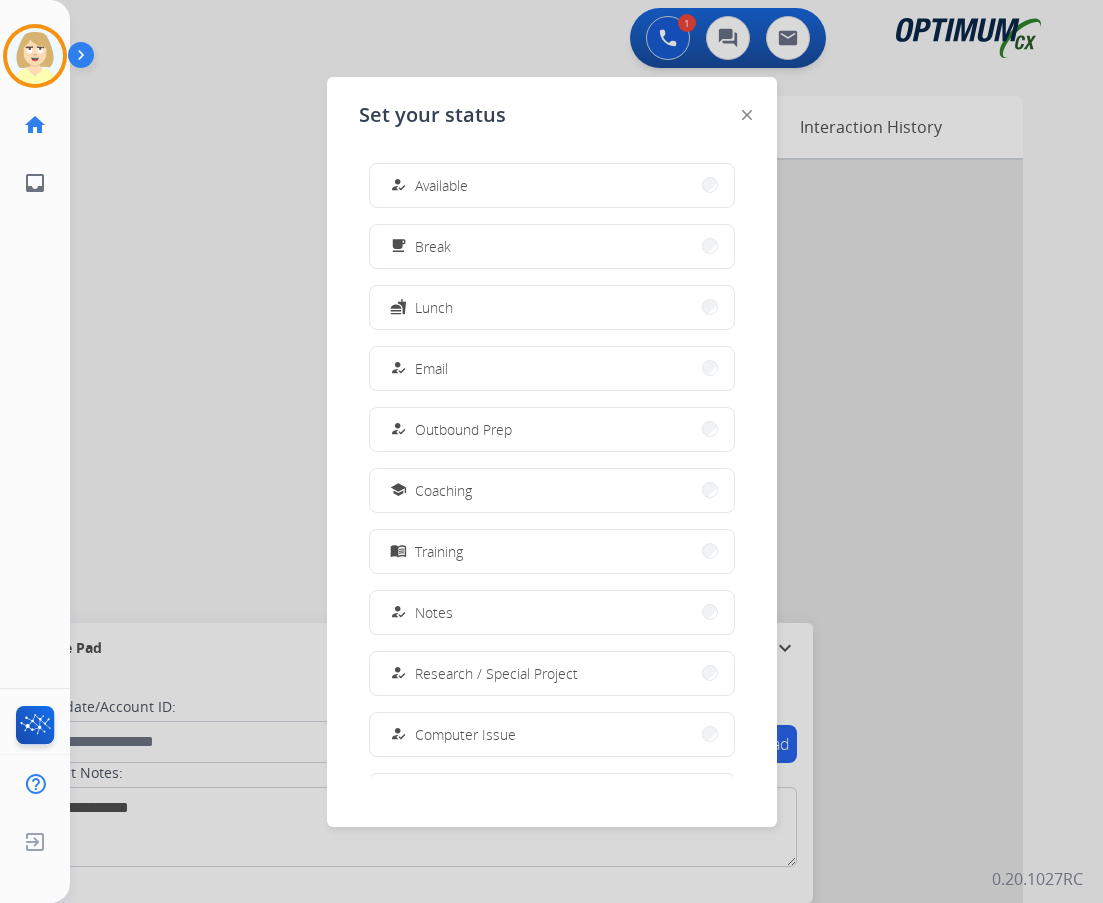 click on "Available" at bounding box center (441, 185) 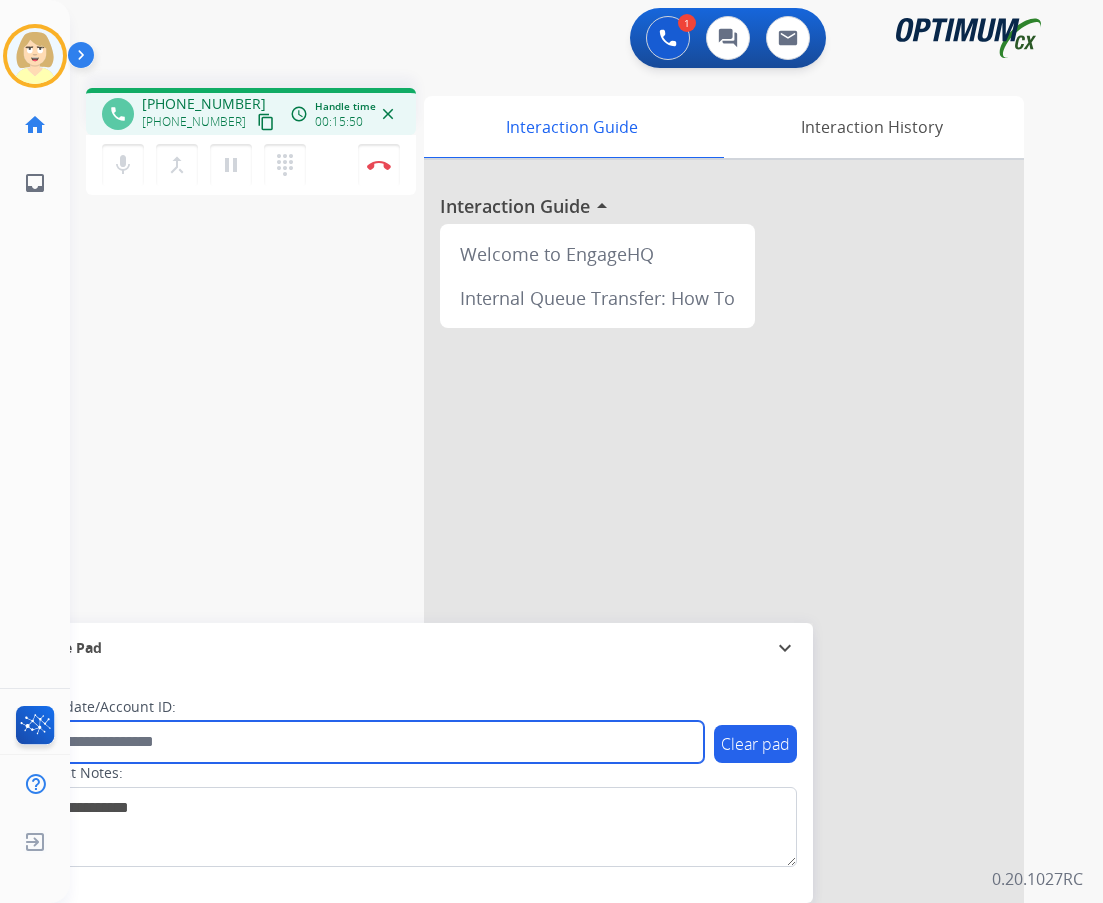 click at bounding box center (365, 742) 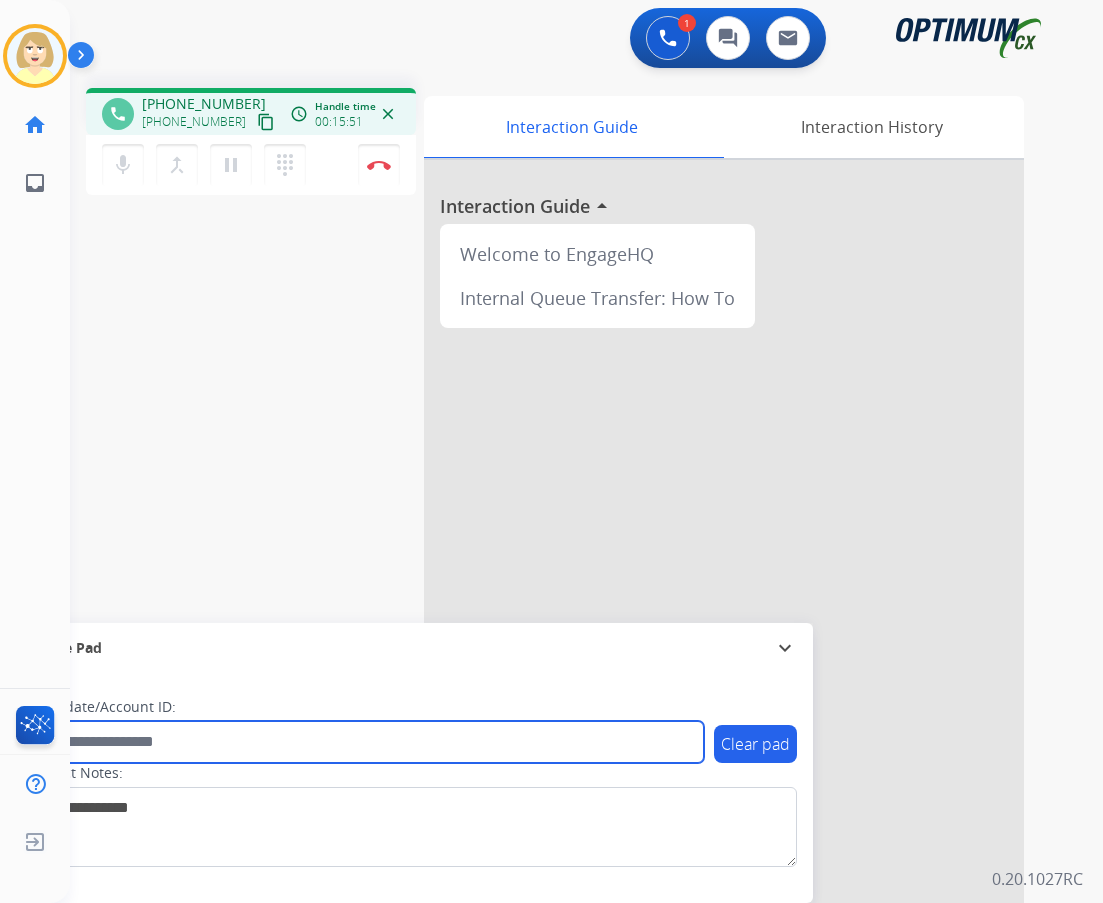 paste on "*******" 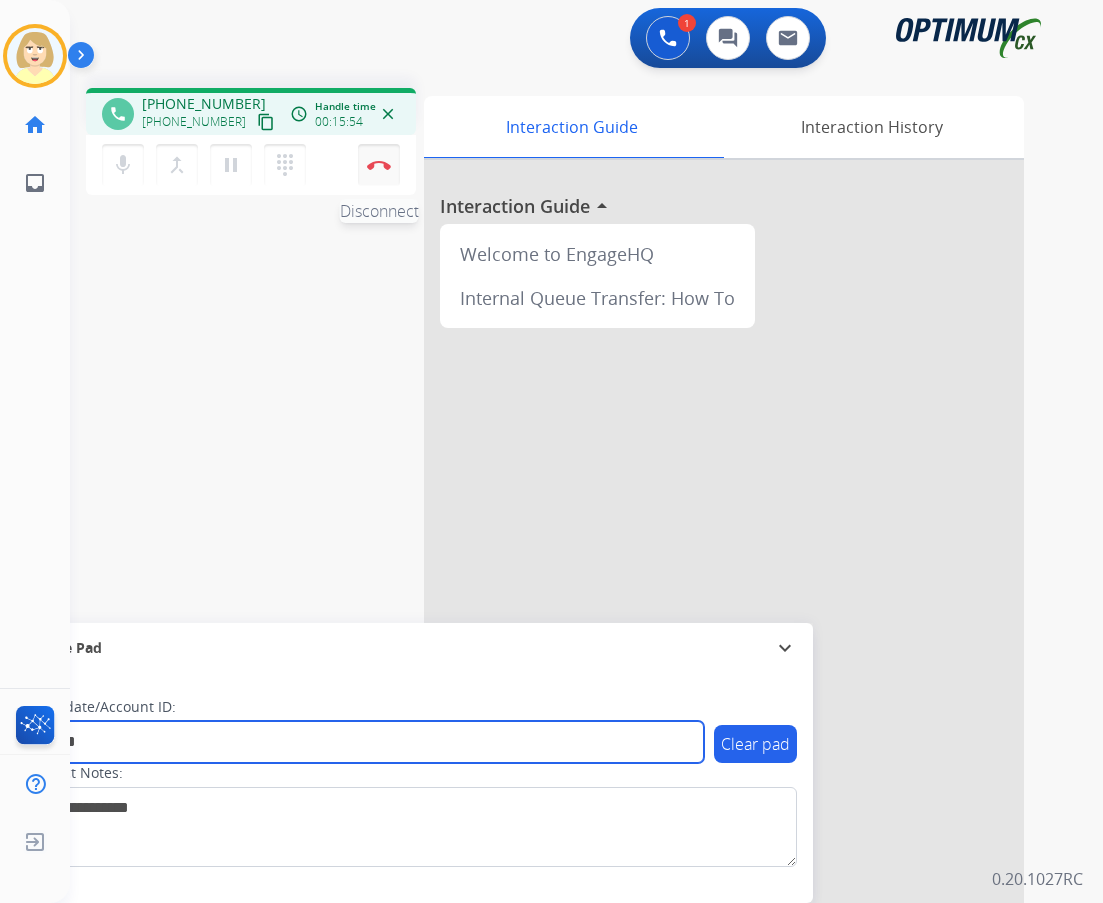 type on "*******" 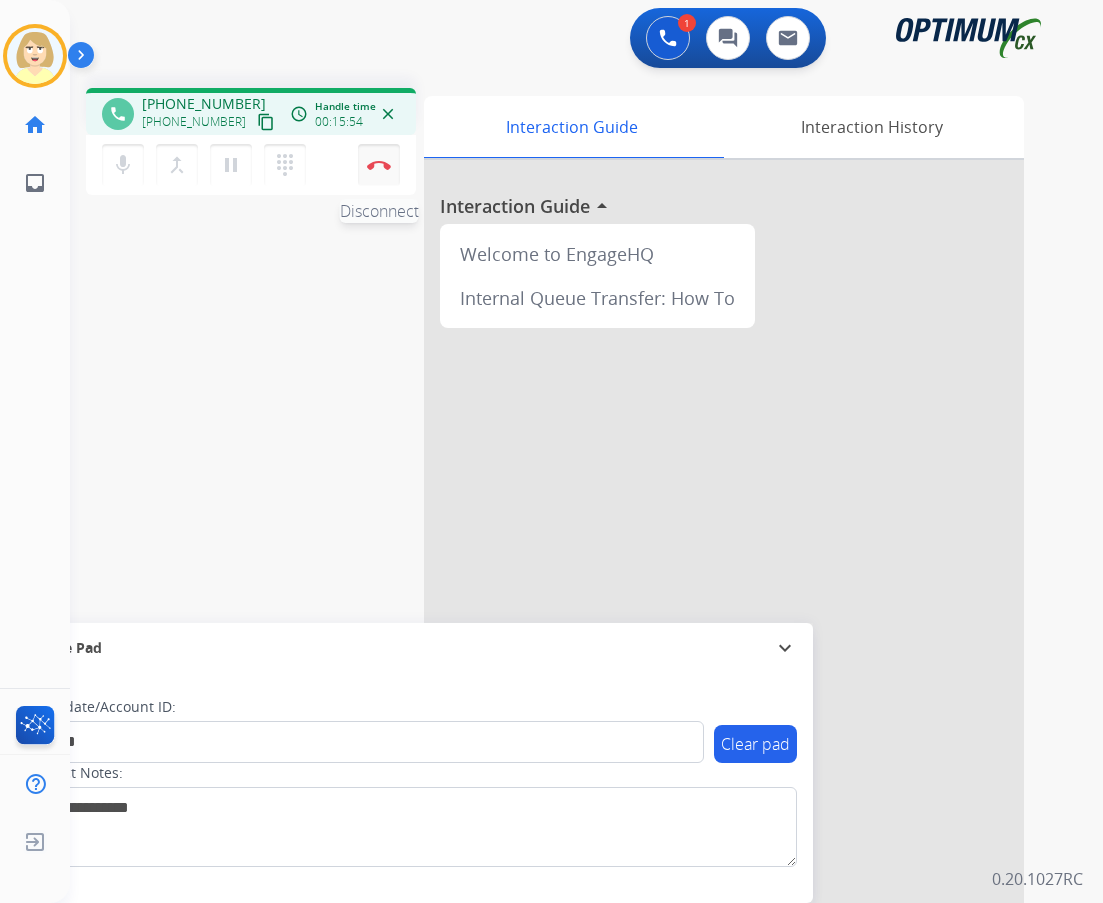 click on "Disconnect" at bounding box center [379, 165] 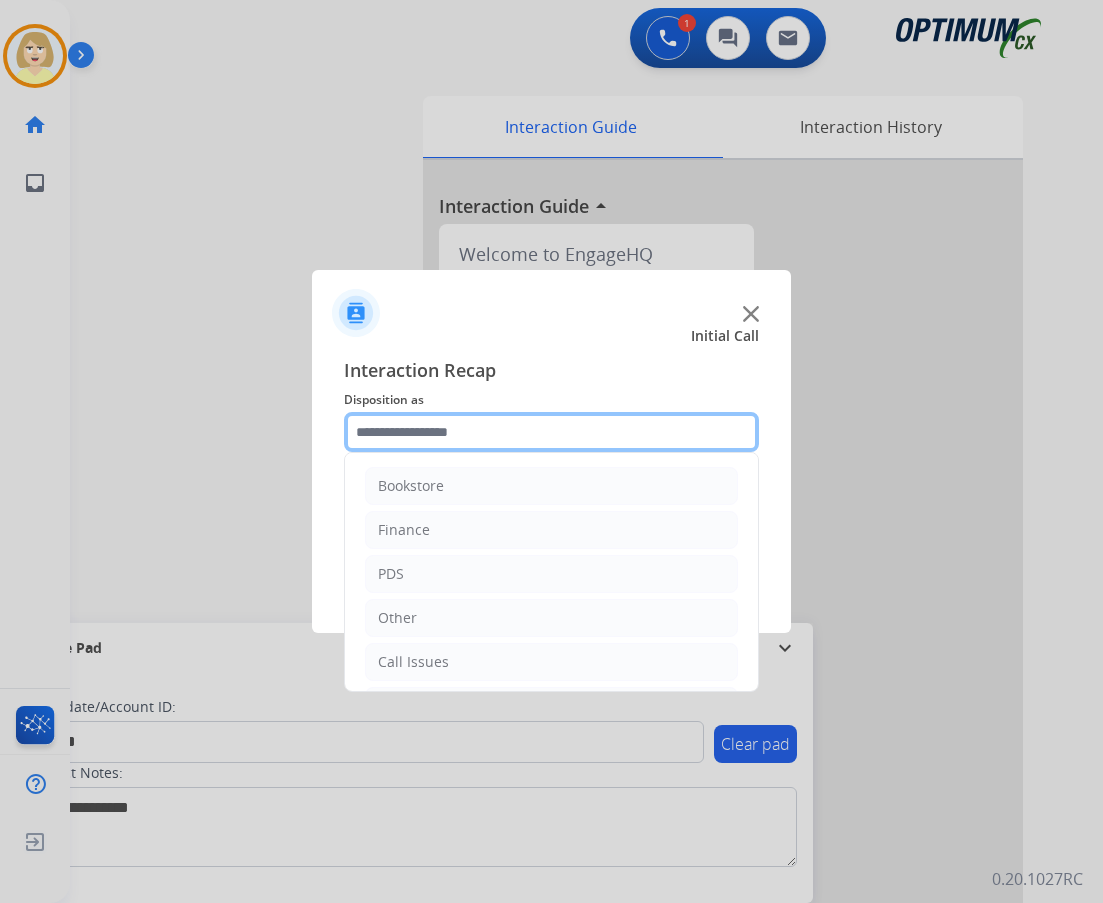 click 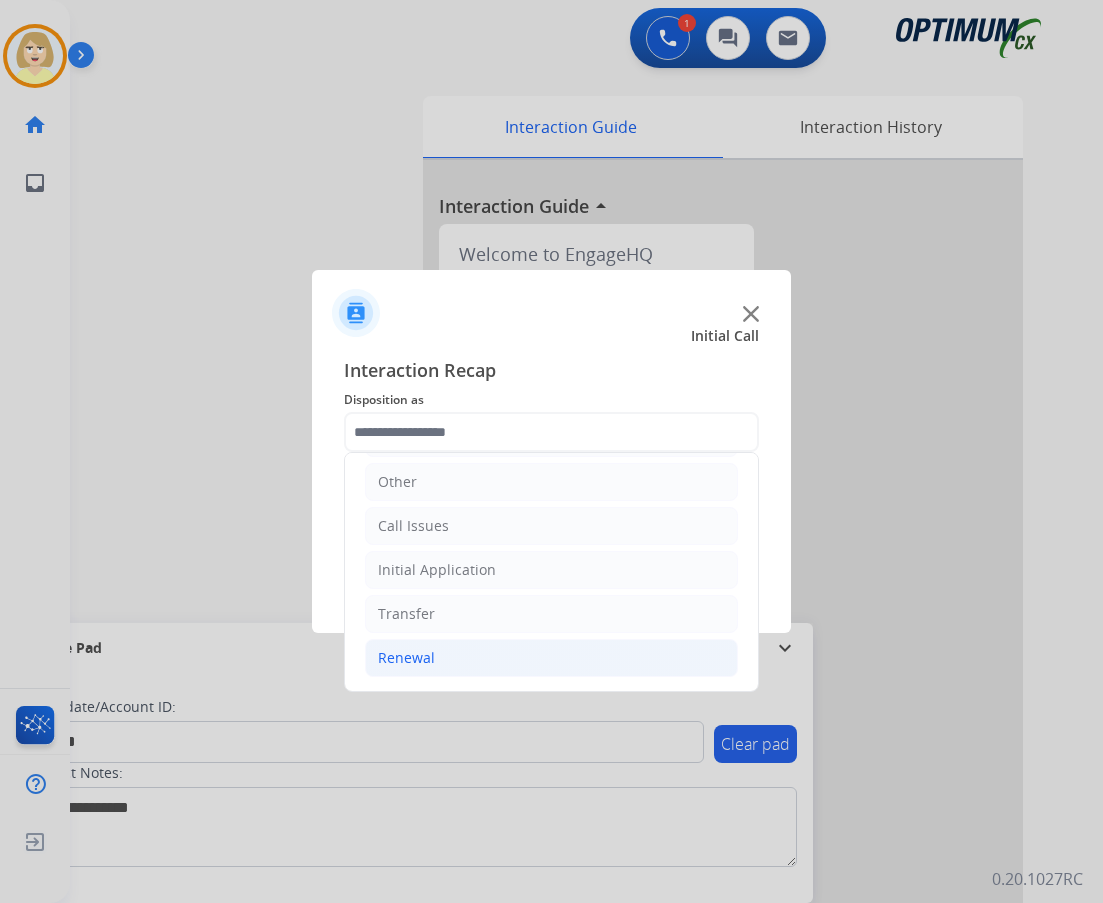 click on "Renewal" 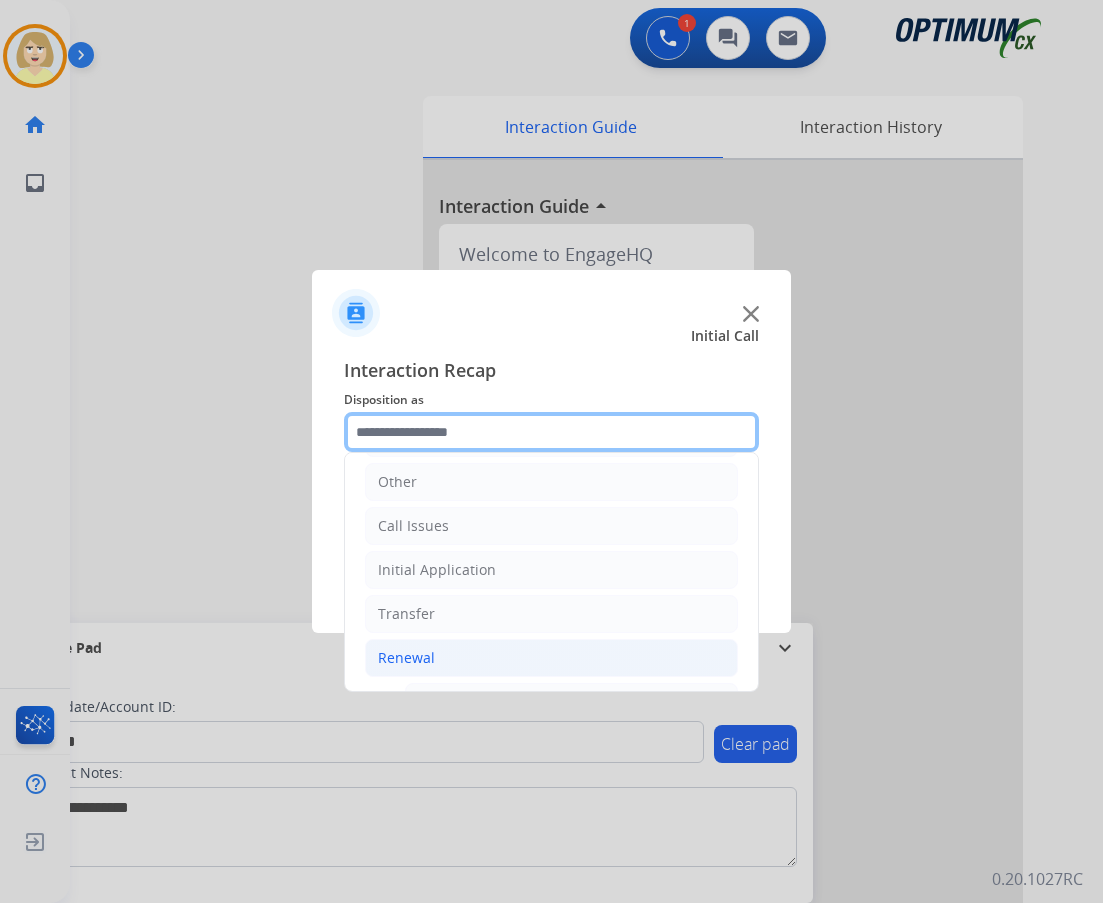 scroll, scrollTop: 536, scrollLeft: 0, axis: vertical 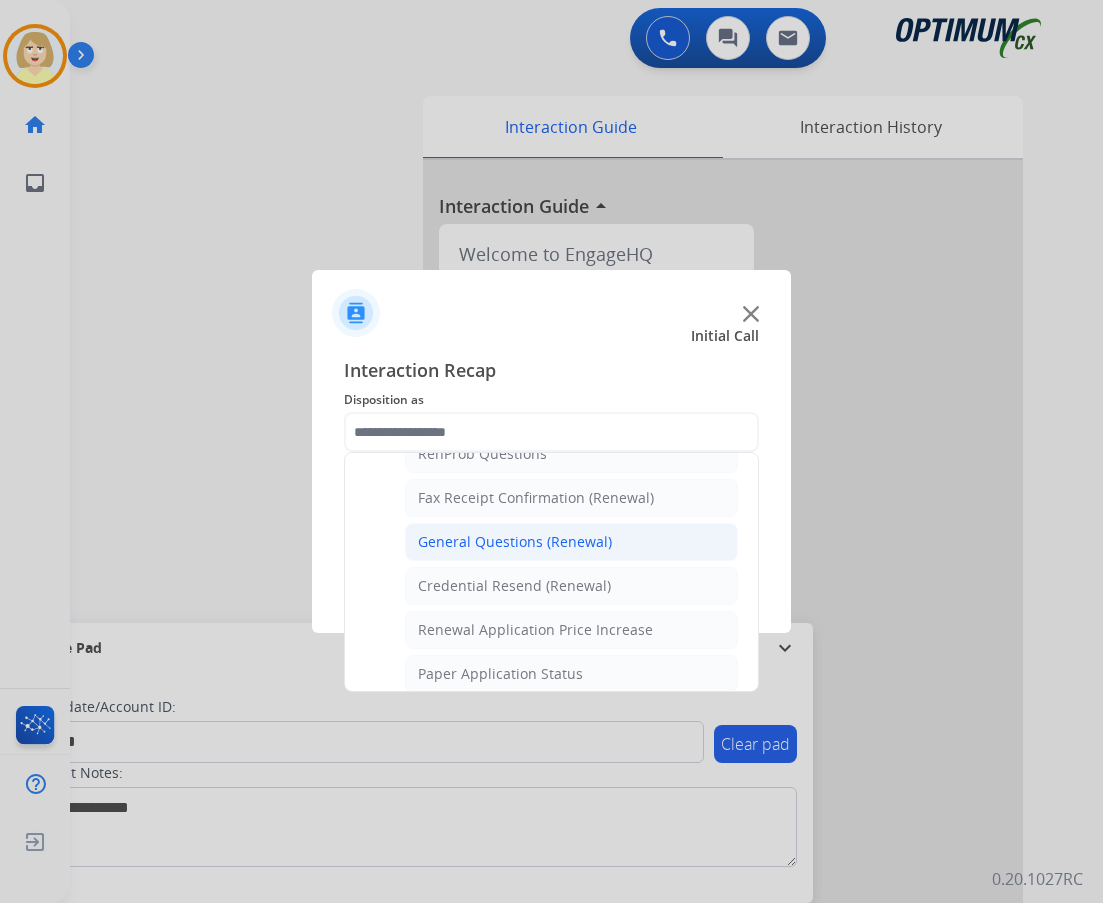 click on "General Questions (Renewal)" 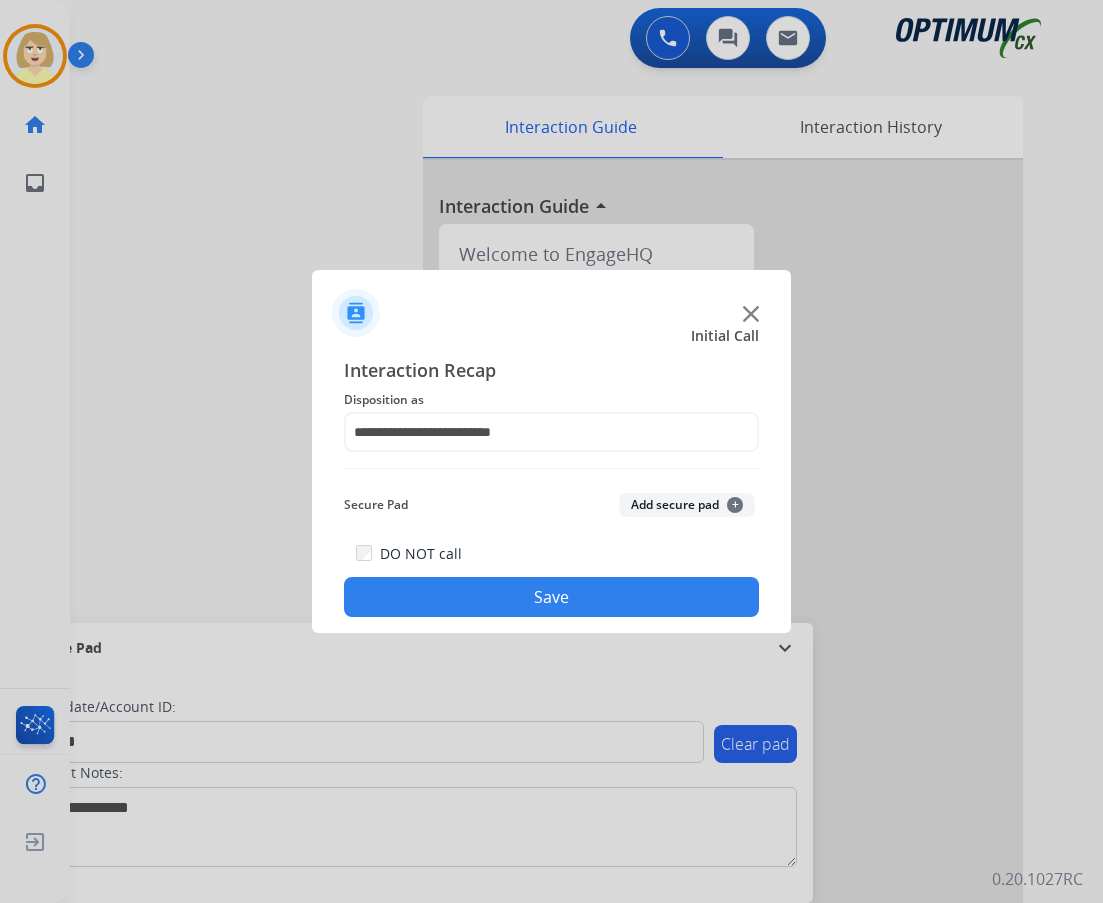 click on "Add secure pad  +" 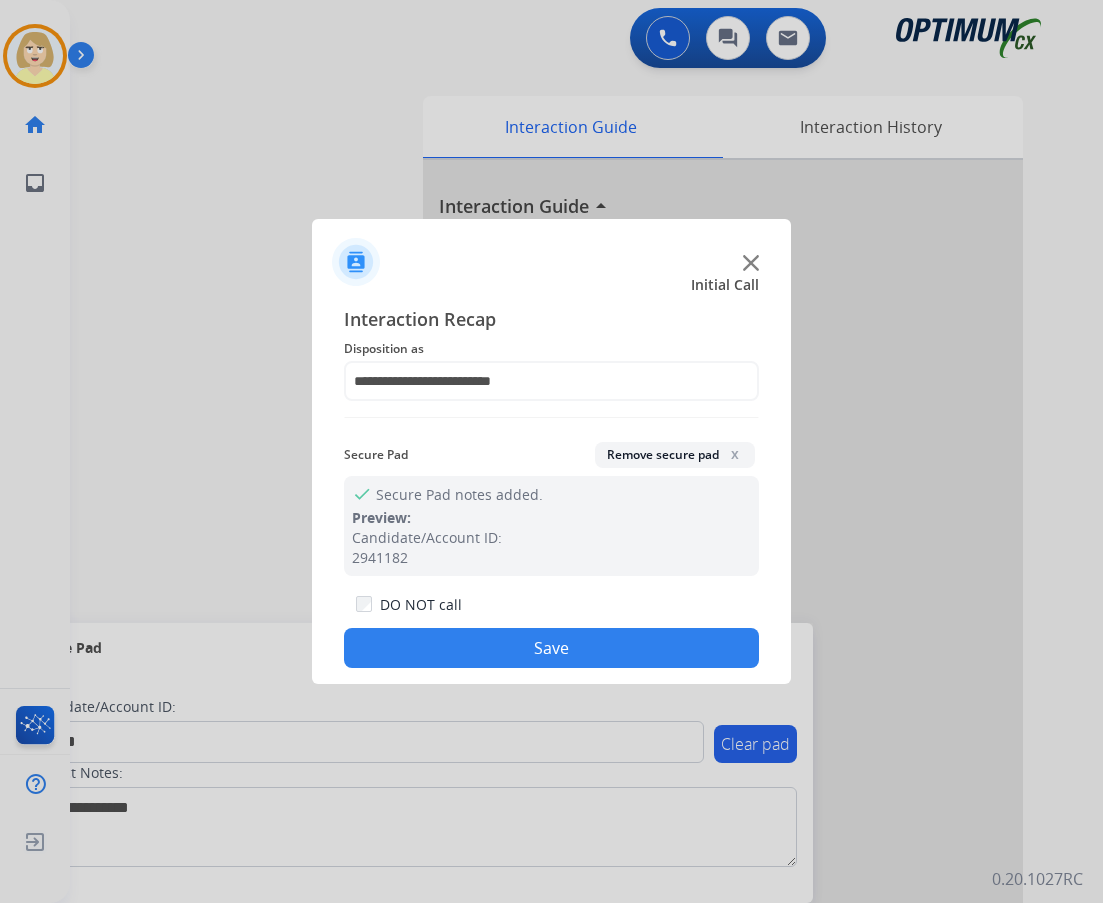 drag, startPoint x: 538, startPoint y: 649, endPoint x: 410, endPoint y: 537, distance: 170.08234 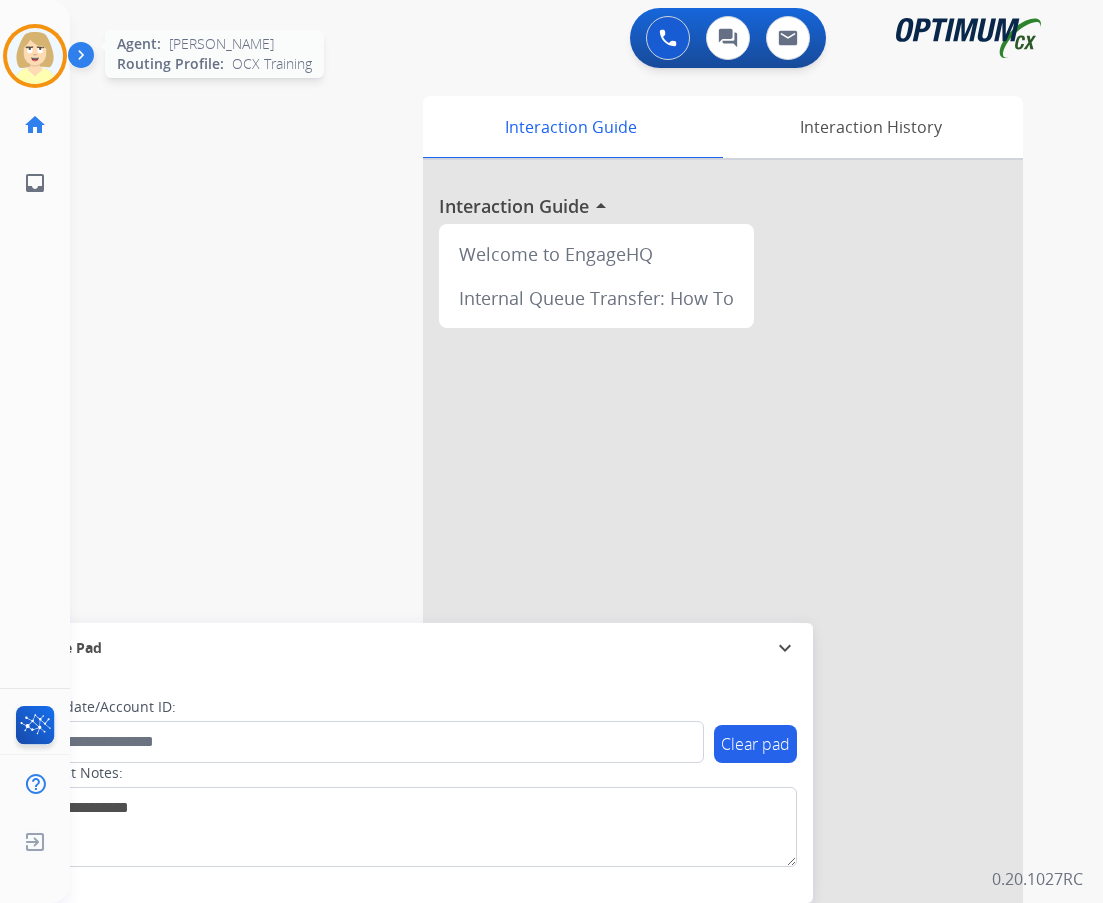 click at bounding box center [35, 56] 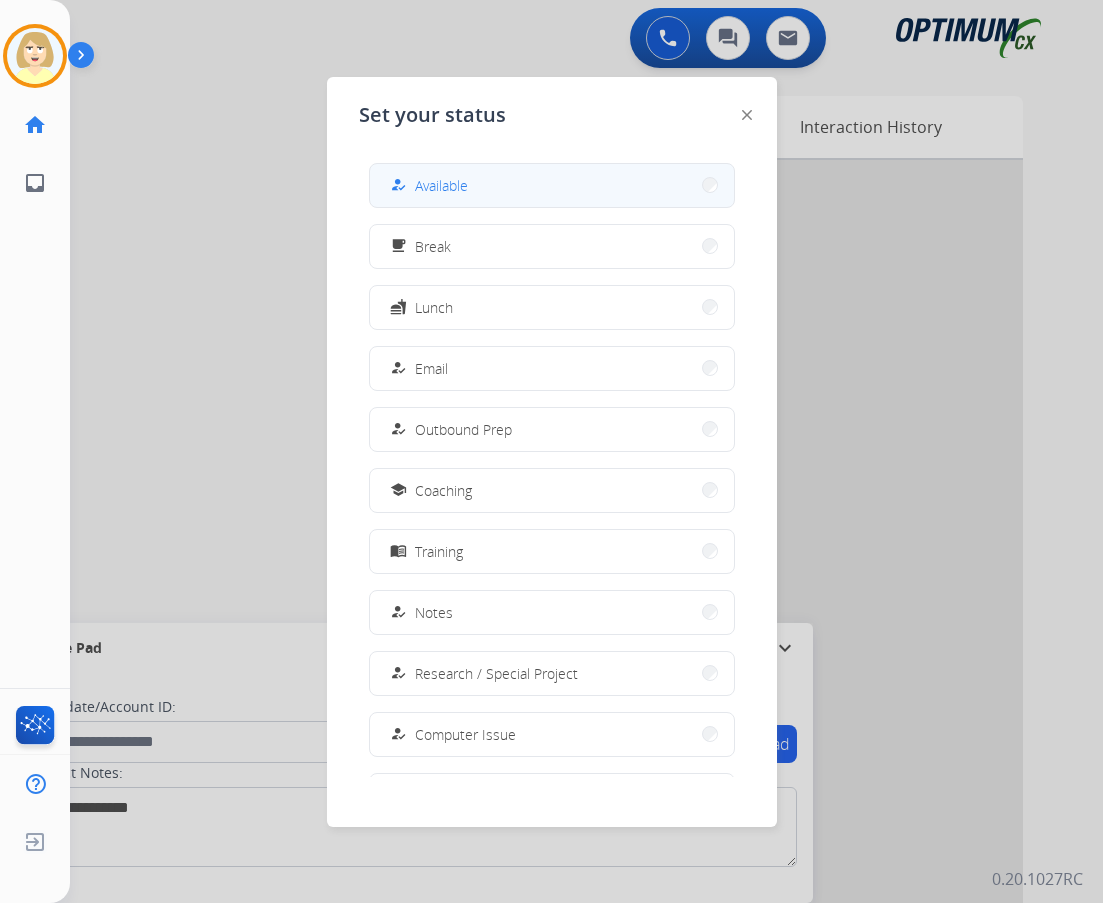 click on "Available" at bounding box center [441, 185] 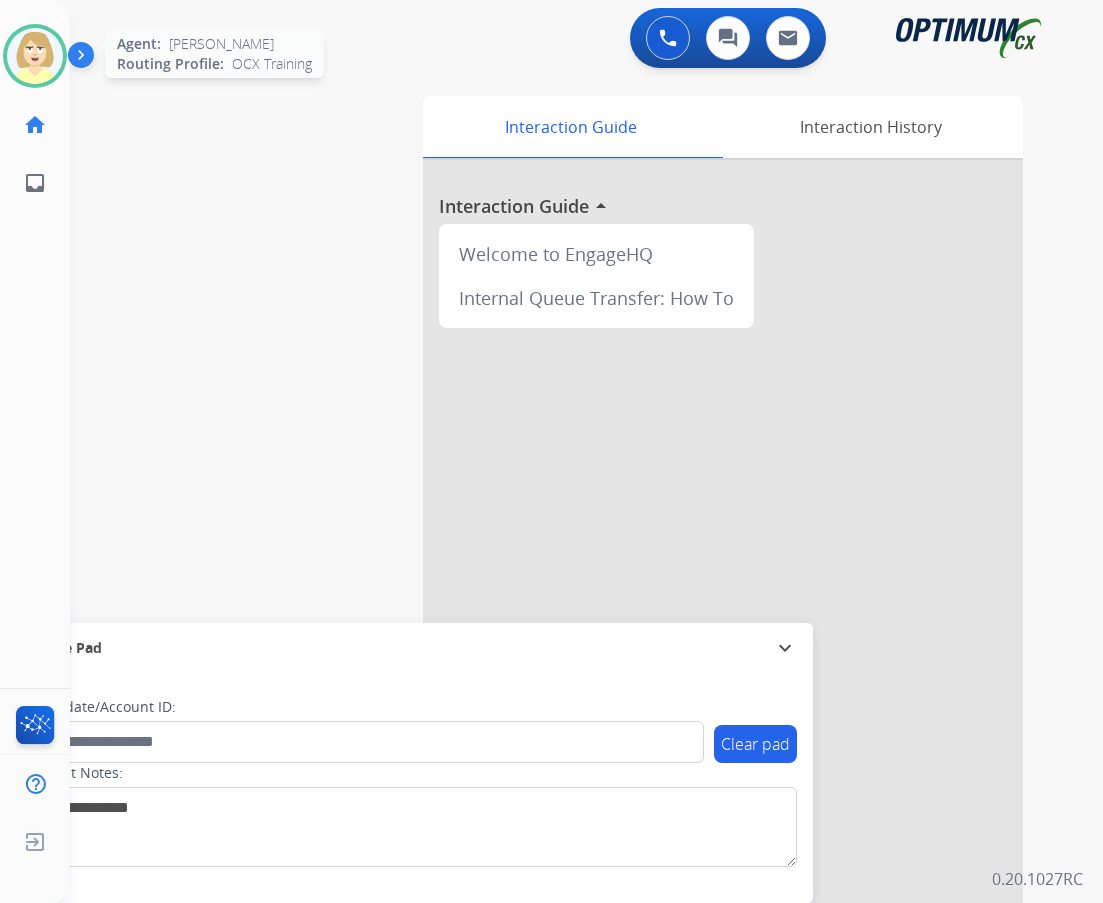 drag, startPoint x: 41, startPoint y: 47, endPoint x: 63, endPoint y: 66, distance: 29.068884 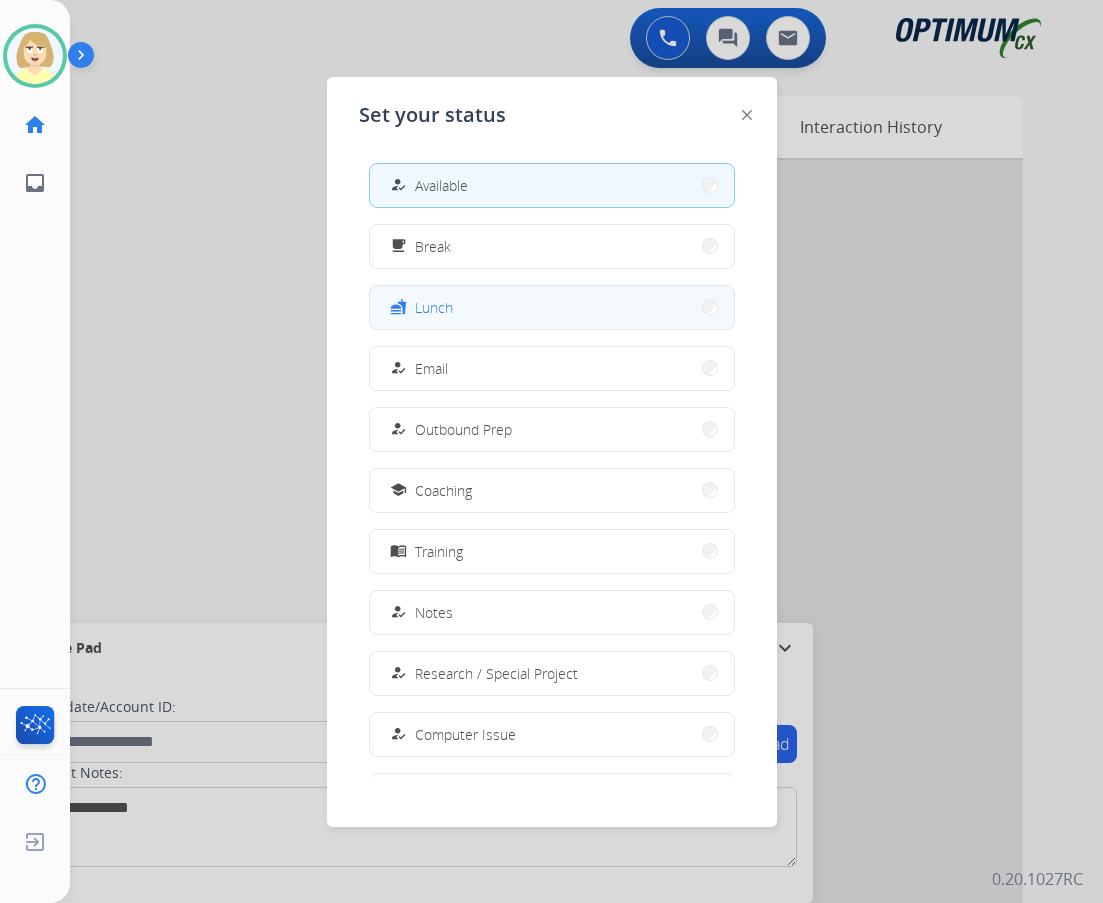 click on "Lunch" at bounding box center (434, 307) 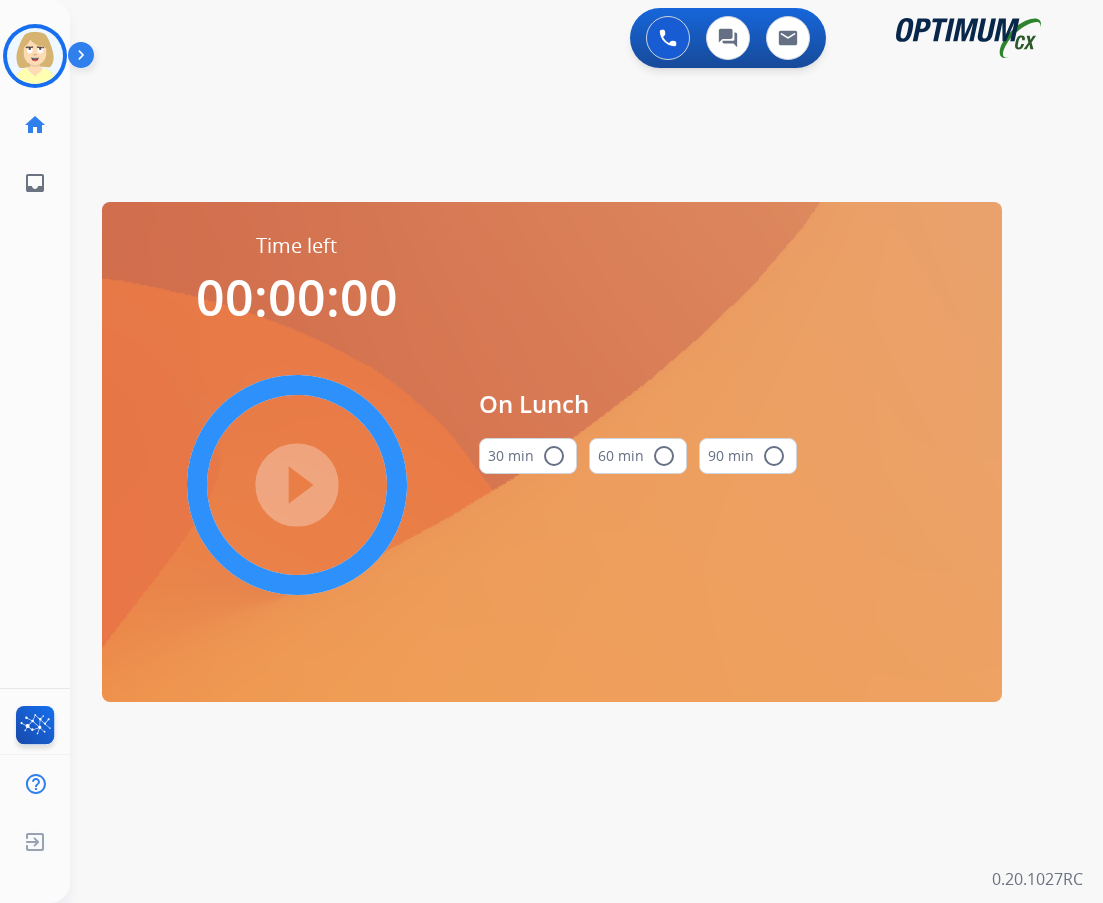 click on "radio_button_unchecked" at bounding box center [554, 456] 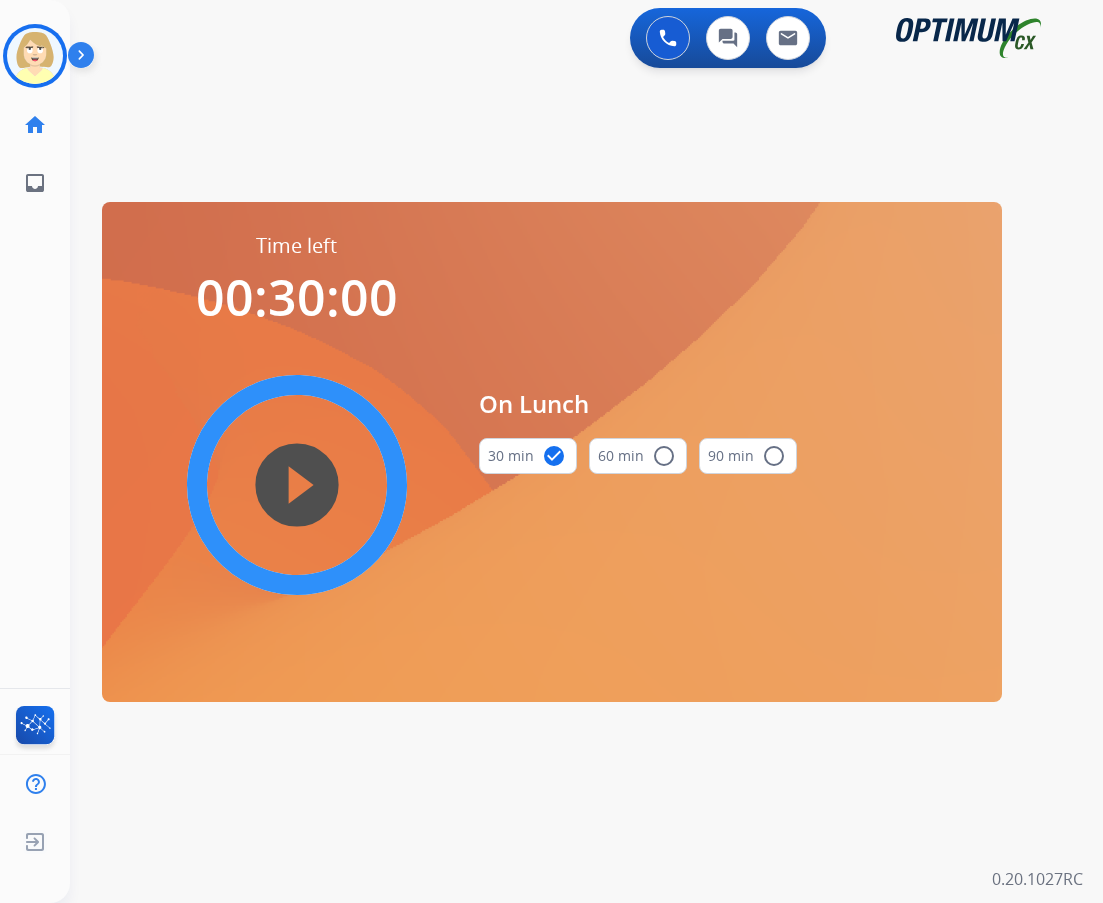 click on "play_circle_filled" at bounding box center [297, 485] 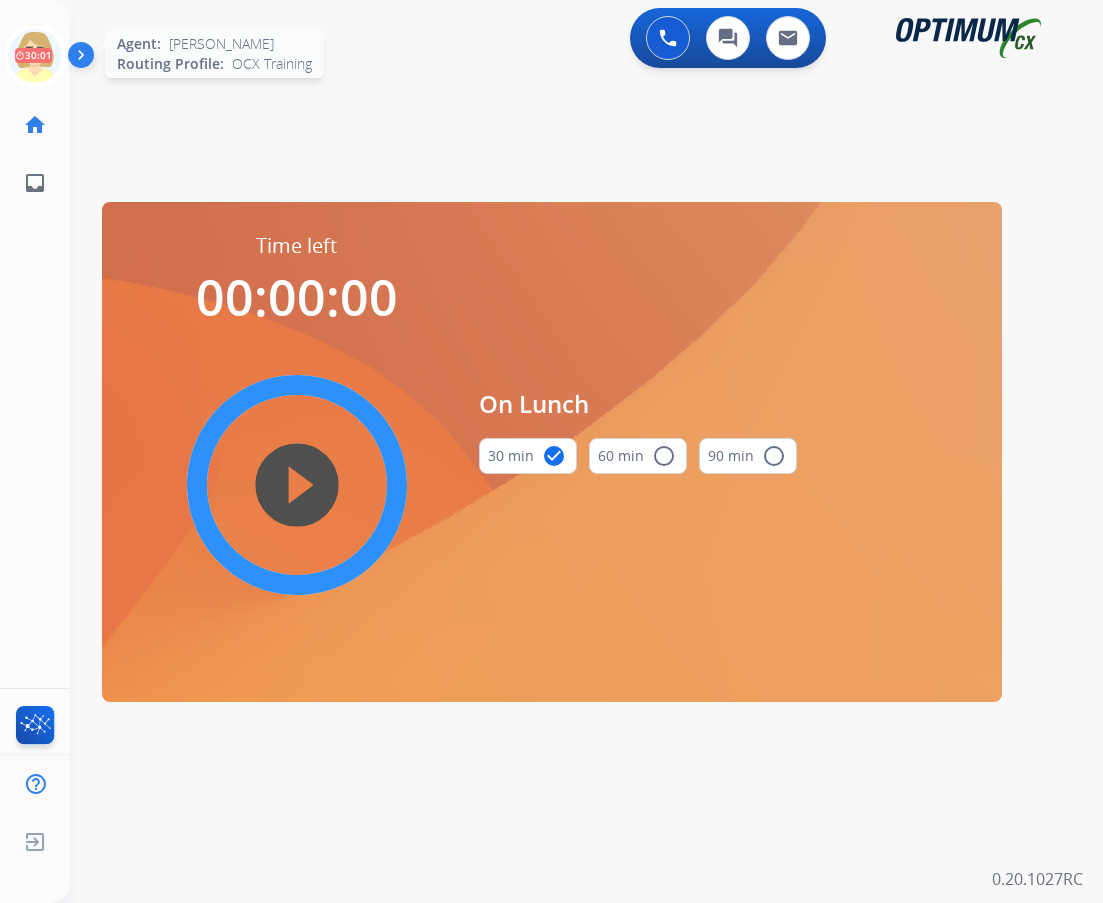 click 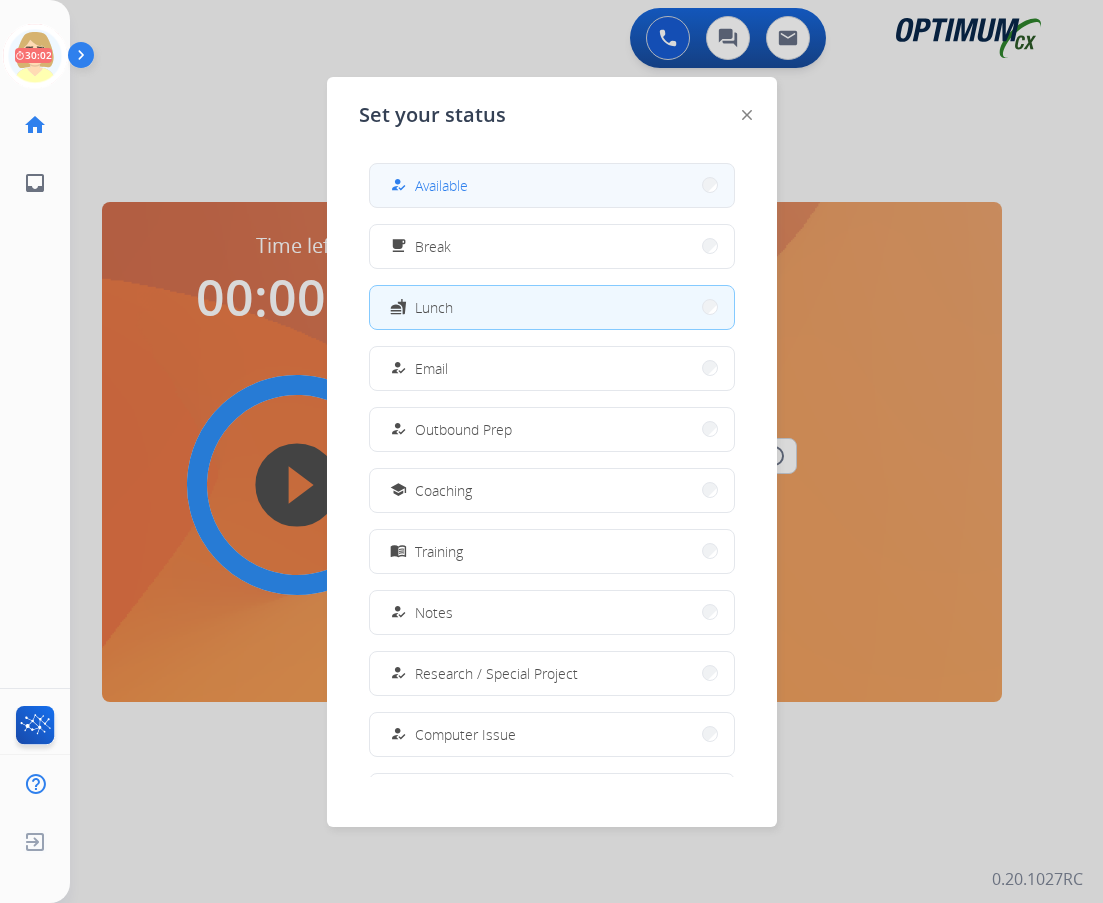 click on "Available" at bounding box center [441, 185] 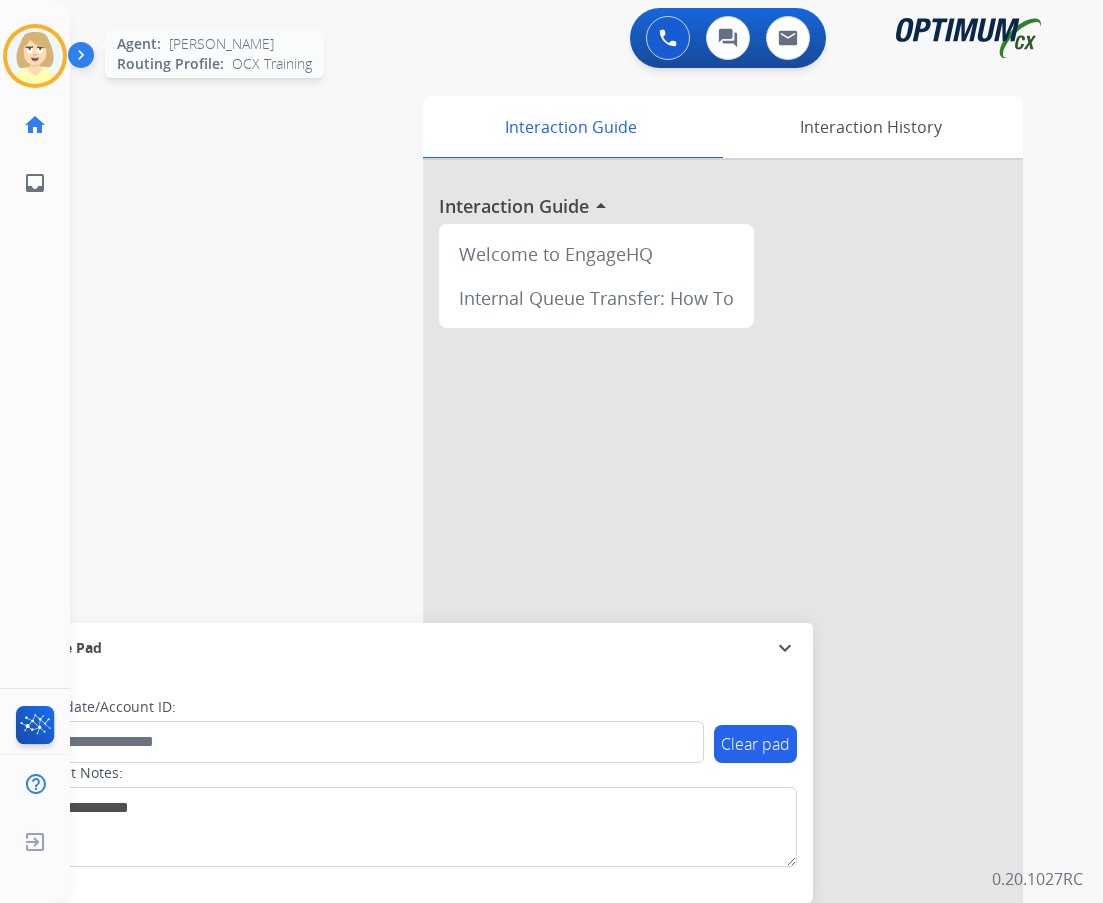 click at bounding box center (35, 56) 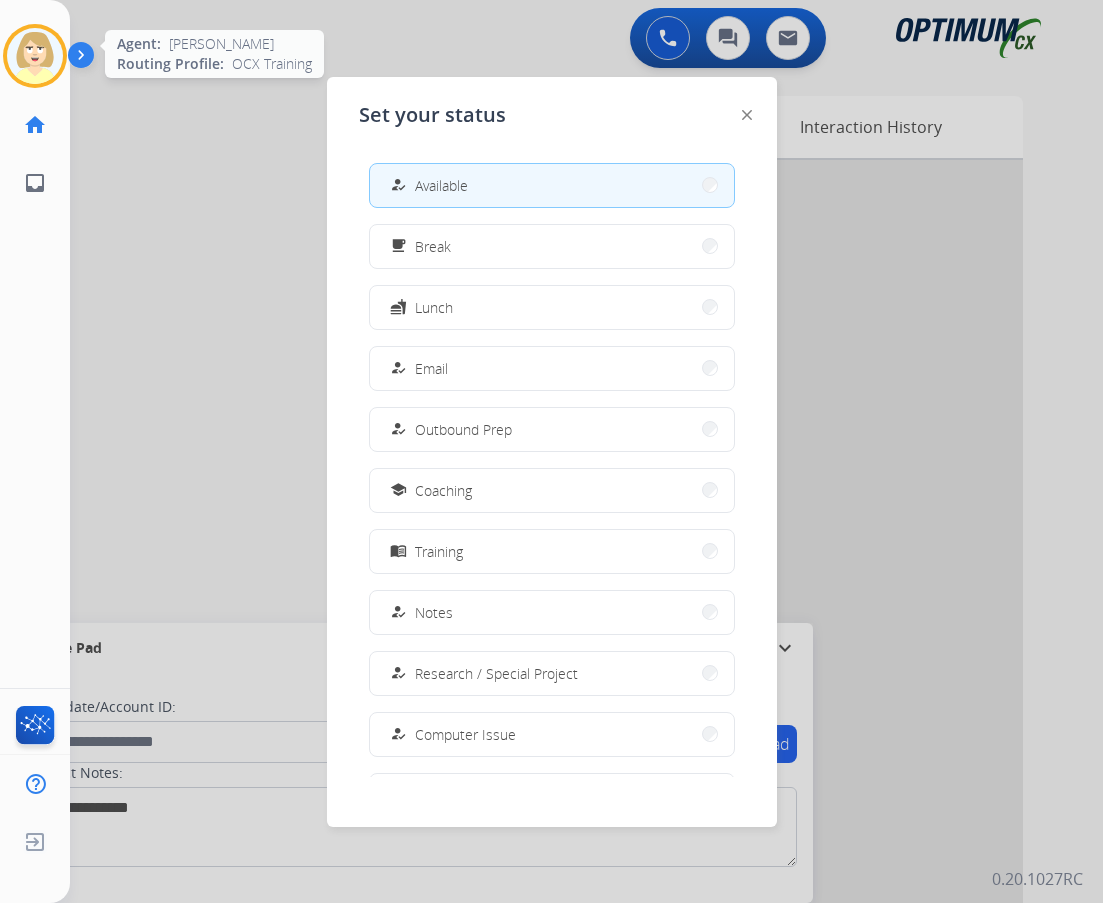 click at bounding box center [35, 56] 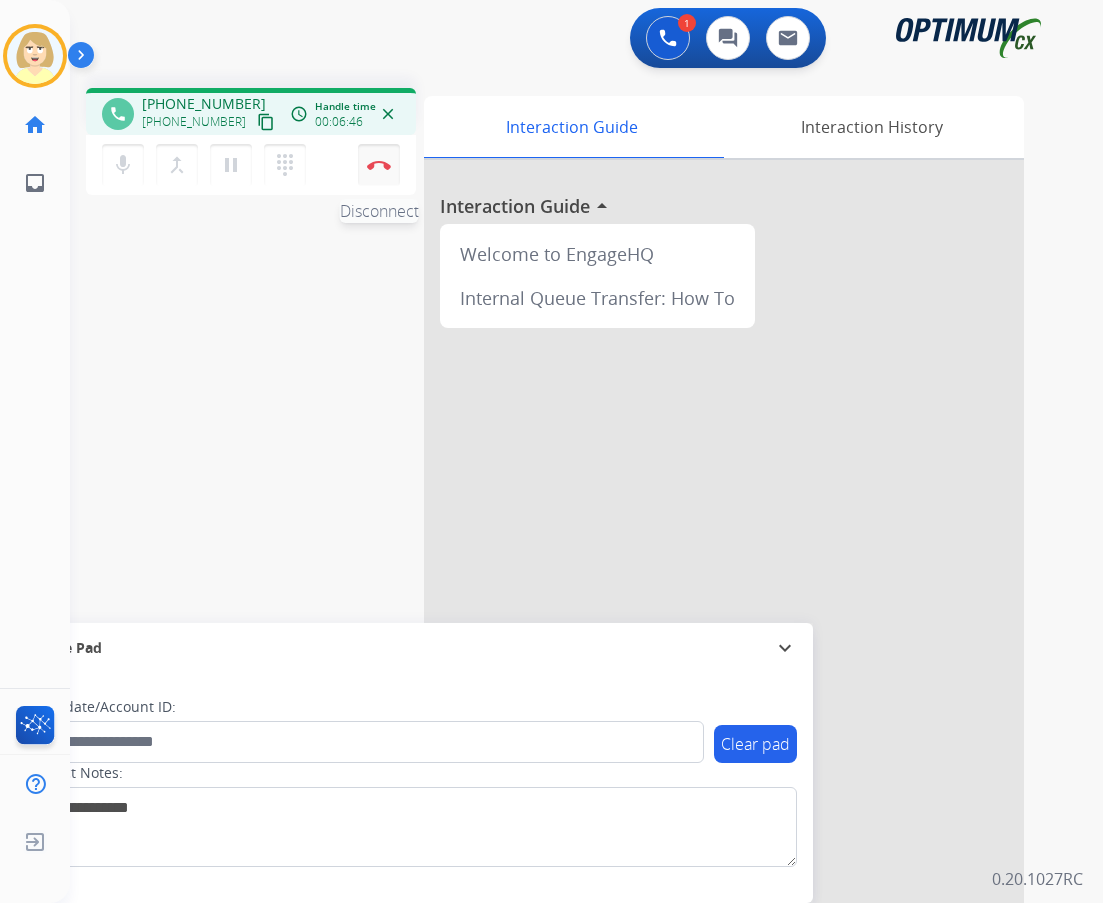 click on "Disconnect" at bounding box center [379, 165] 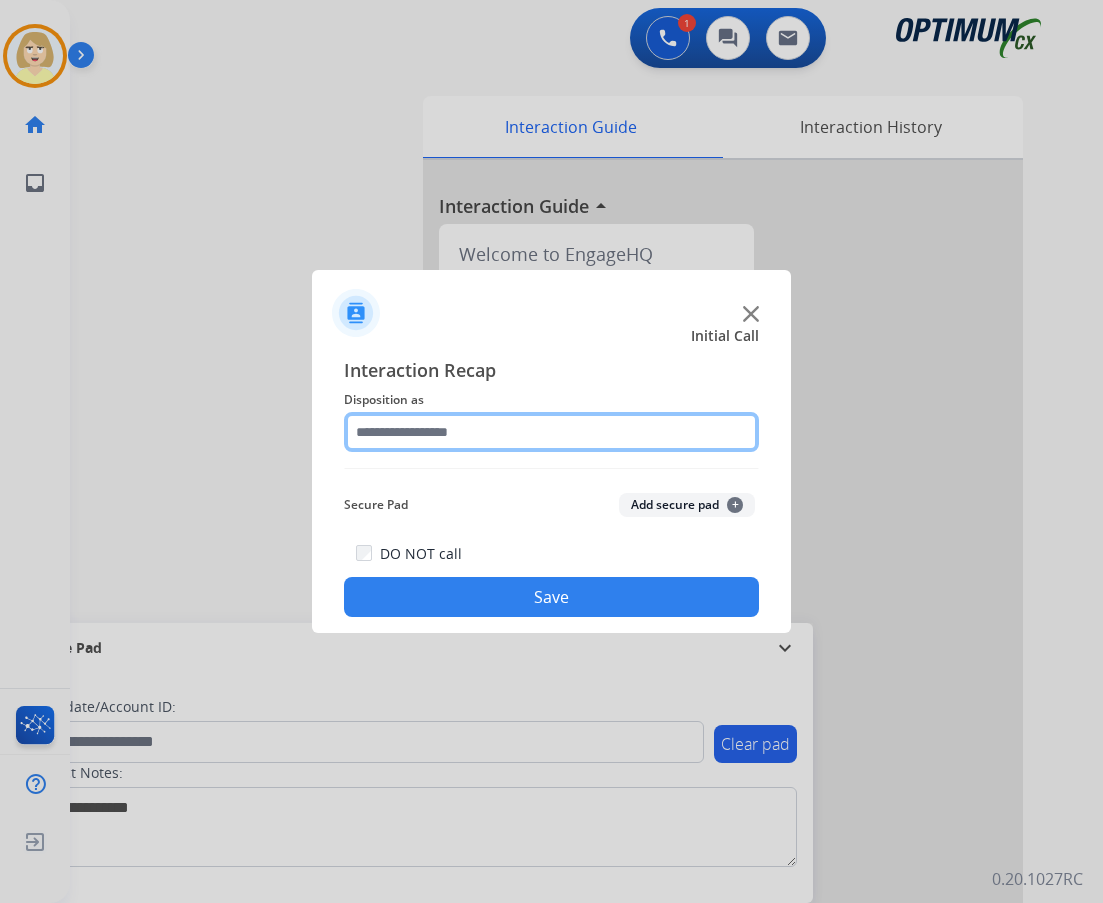 click 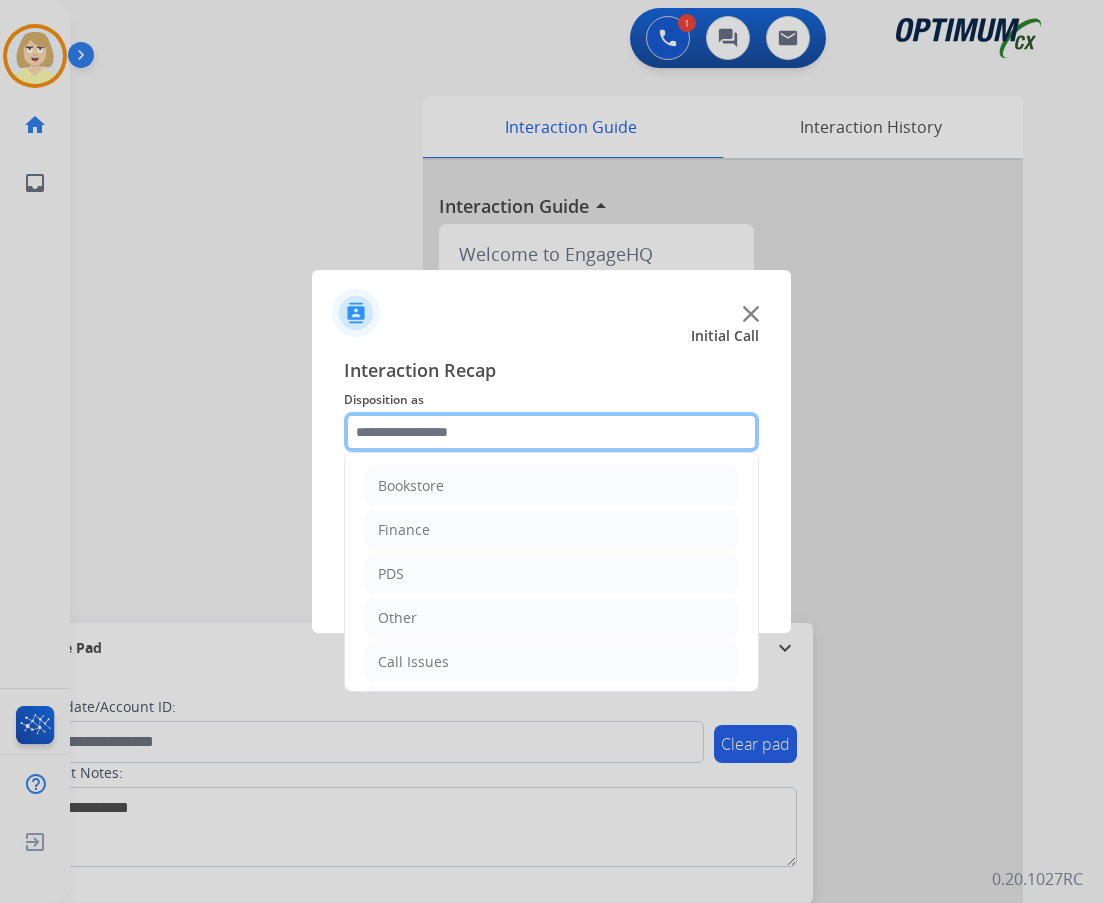 scroll, scrollTop: 136, scrollLeft: 0, axis: vertical 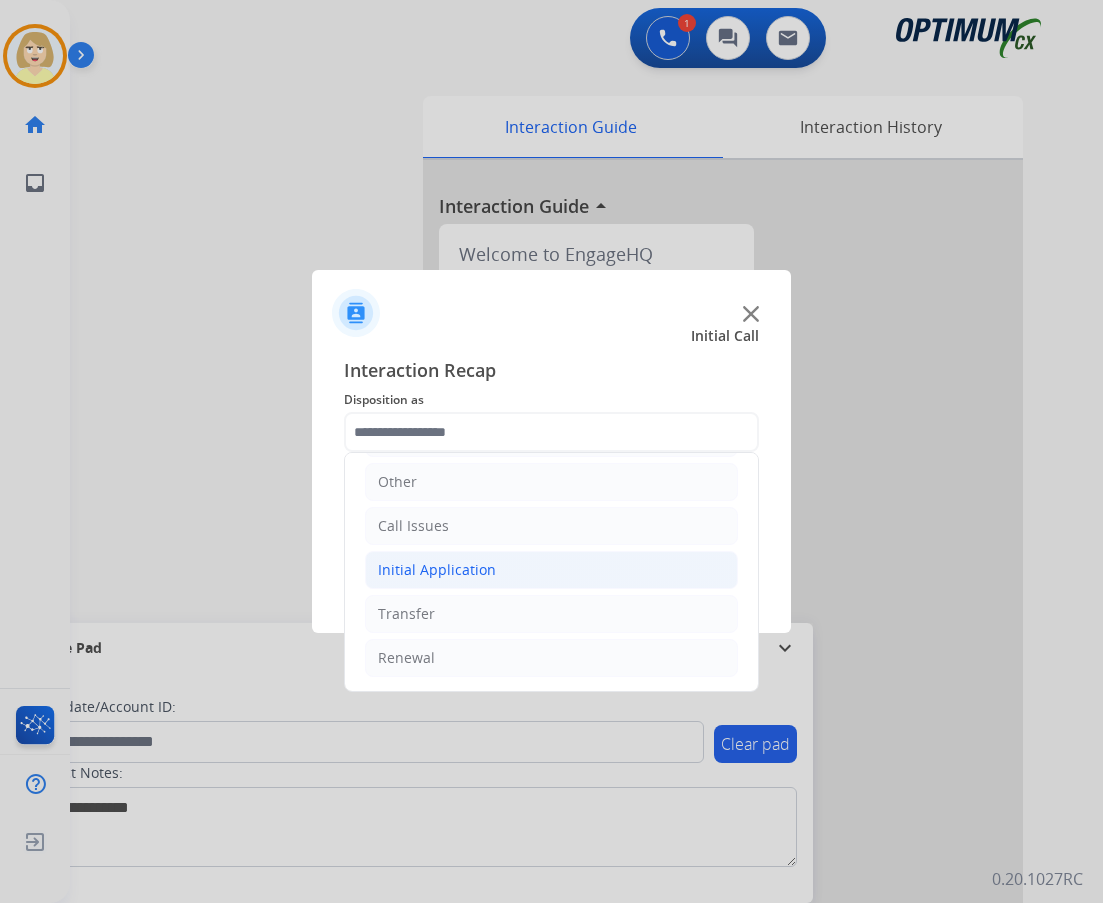 click on "Initial Application" 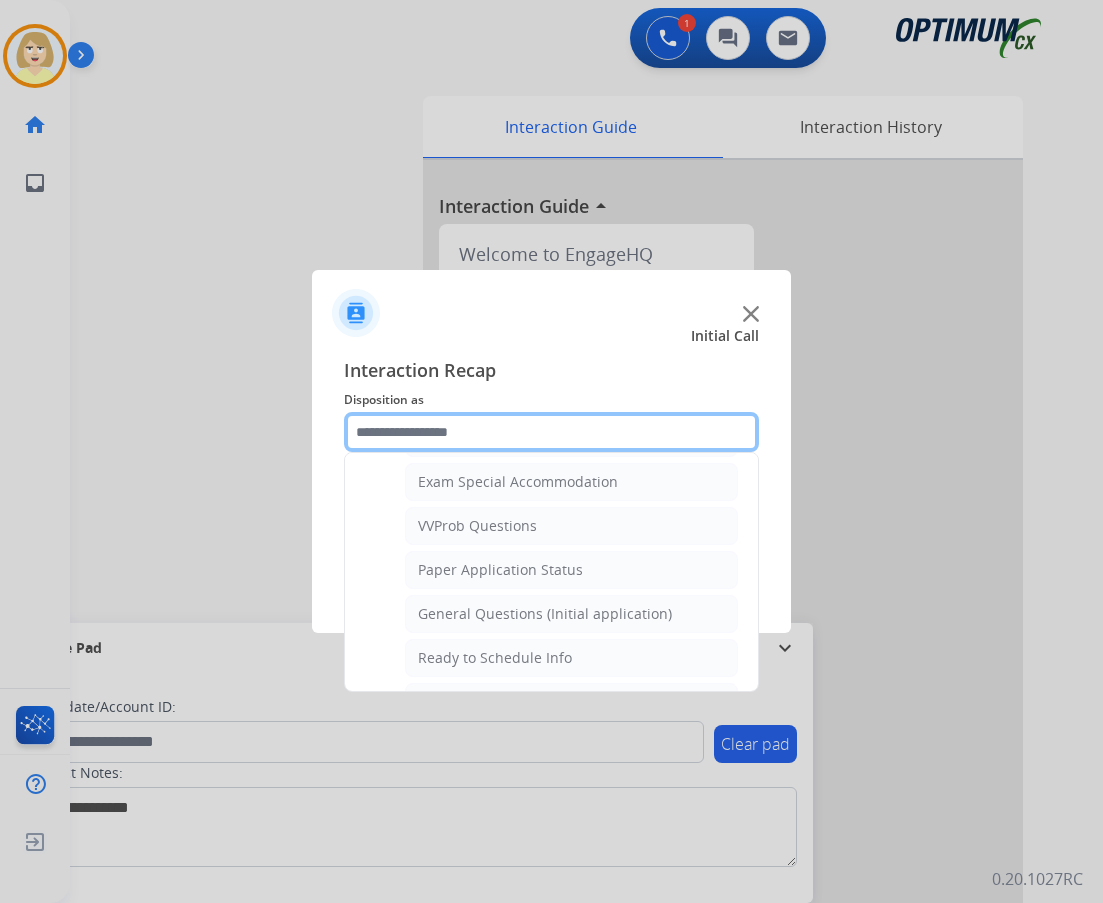 scroll, scrollTop: 1136, scrollLeft: 0, axis: vertical 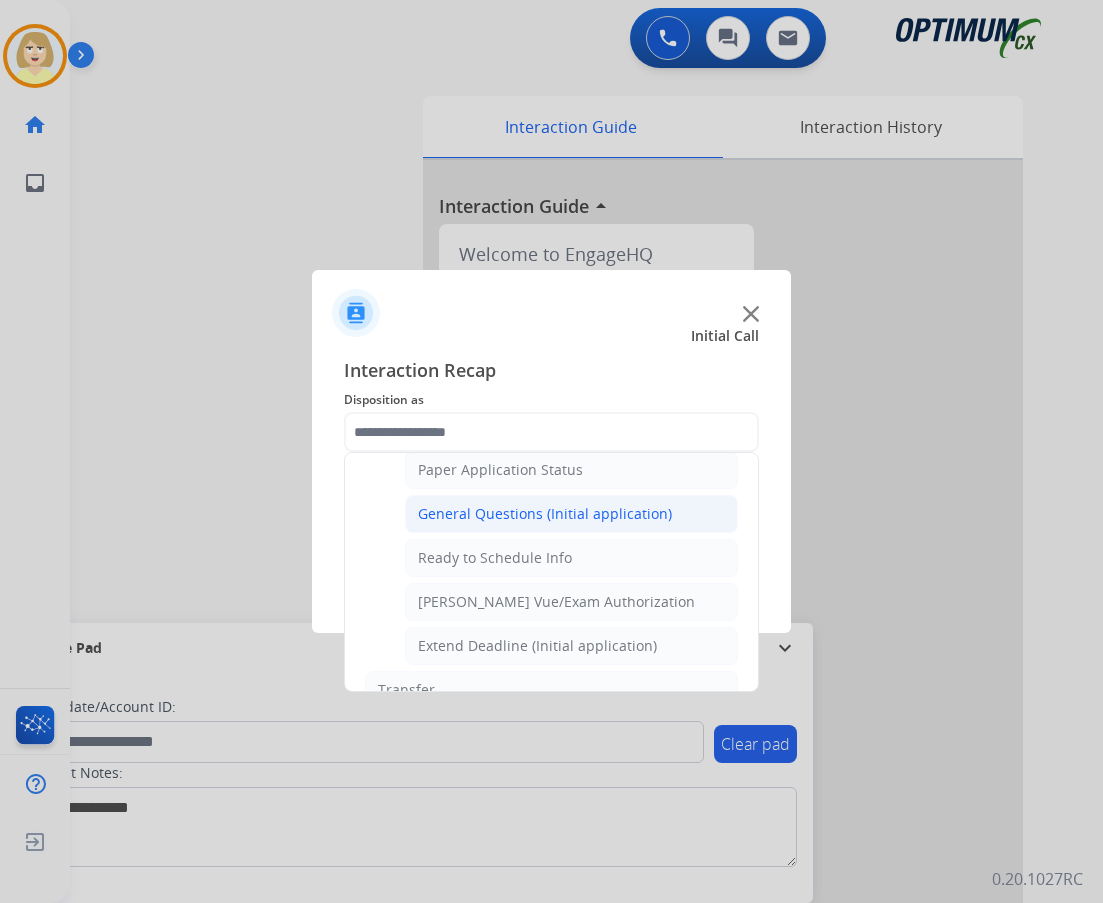 click on "General Questions (Initial application)" 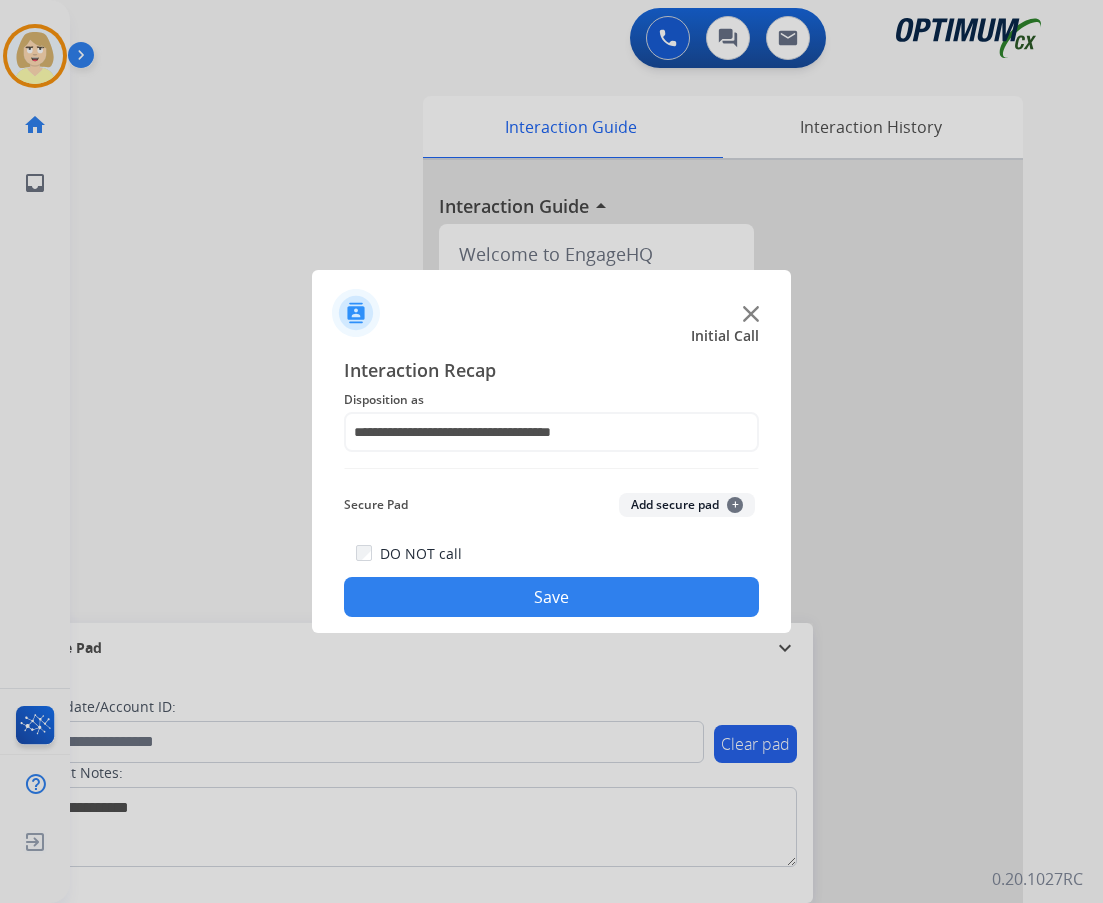 click on "Add secure pad  +" 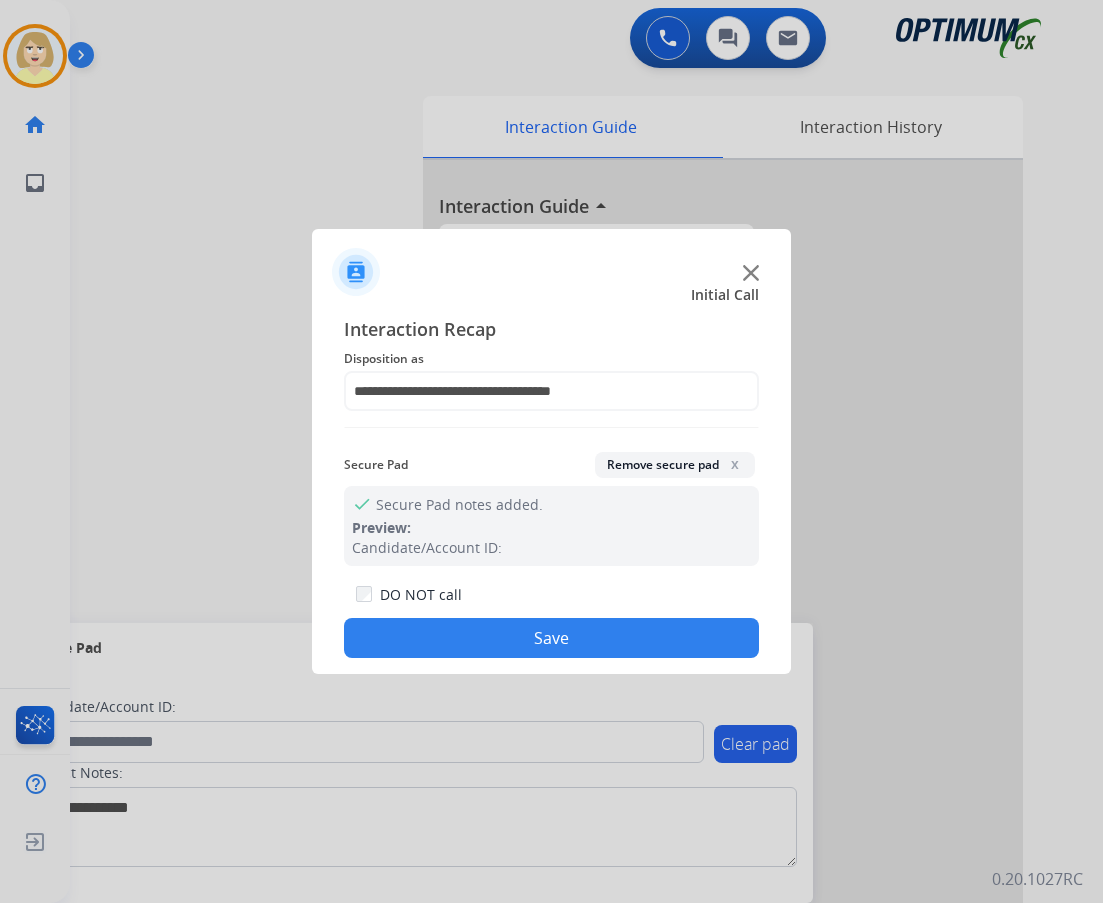 click on "Save" 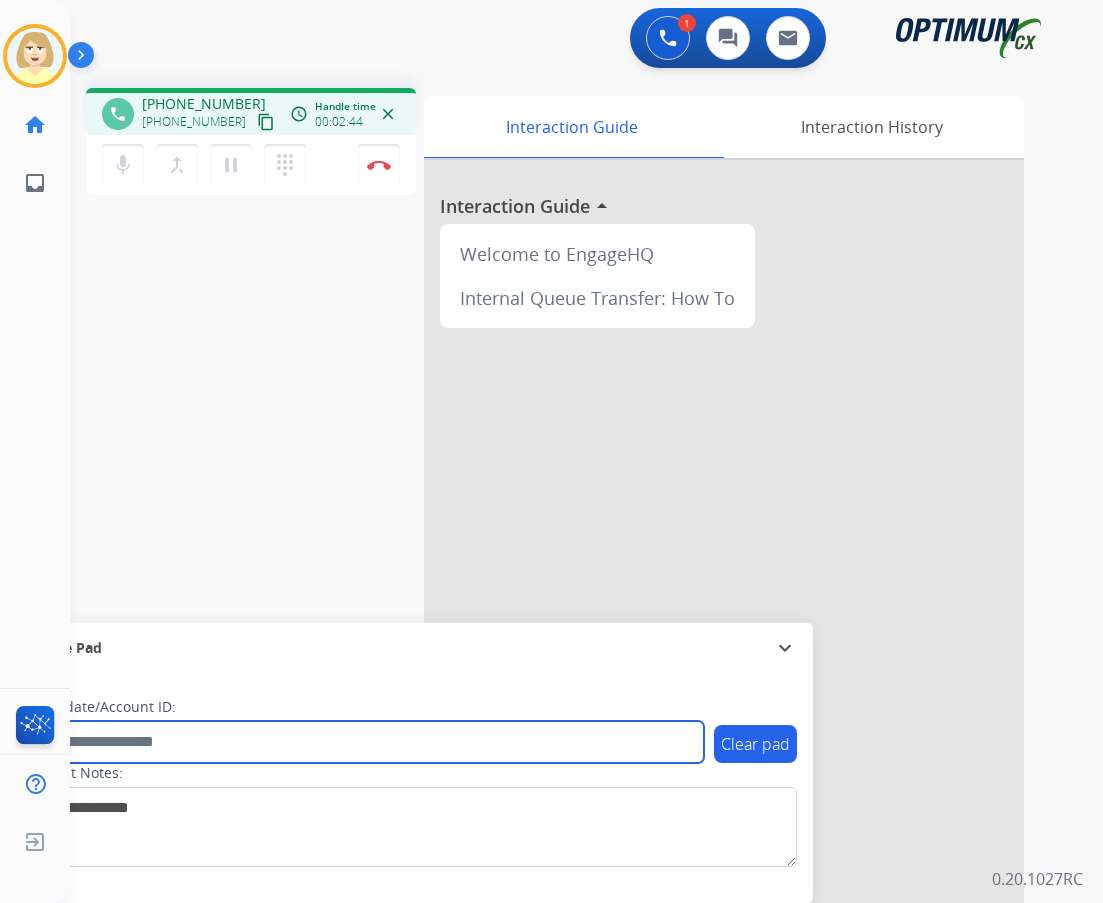 click at bounding box center [365, 742] 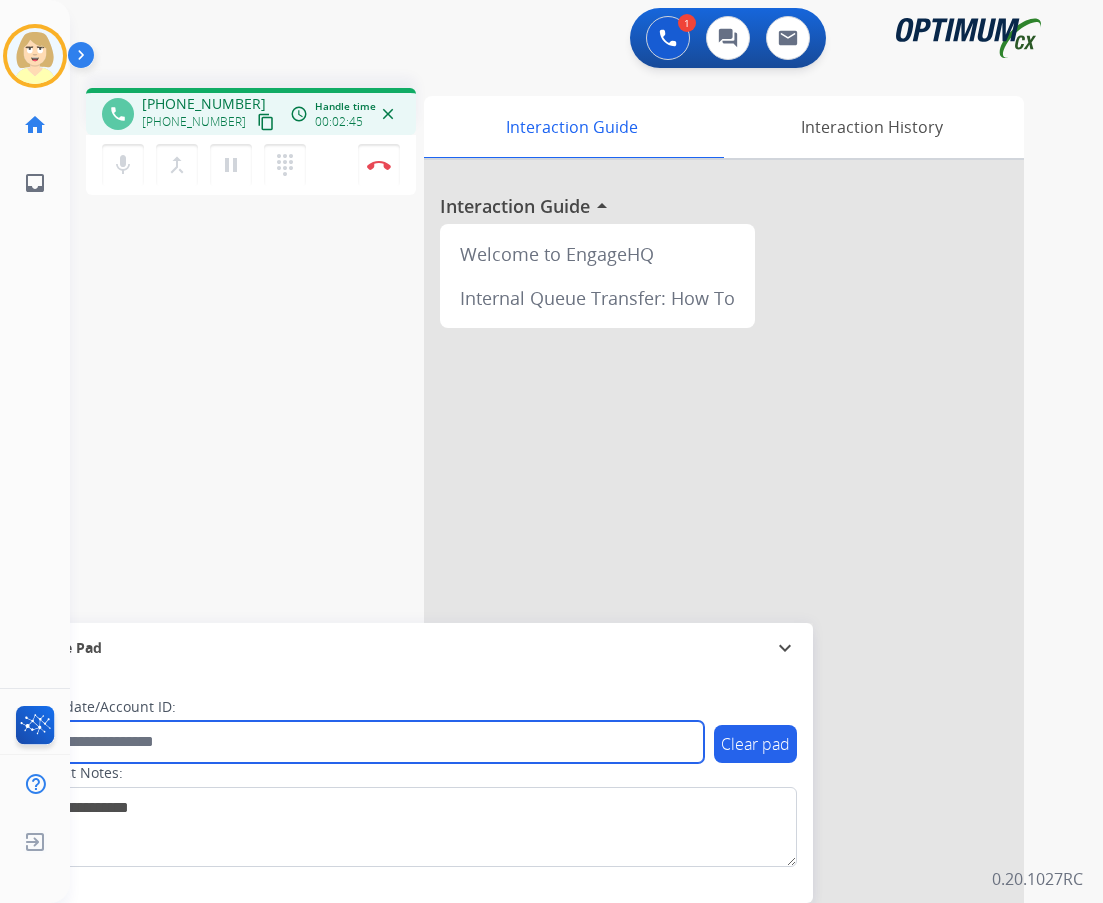 paste on "*******" 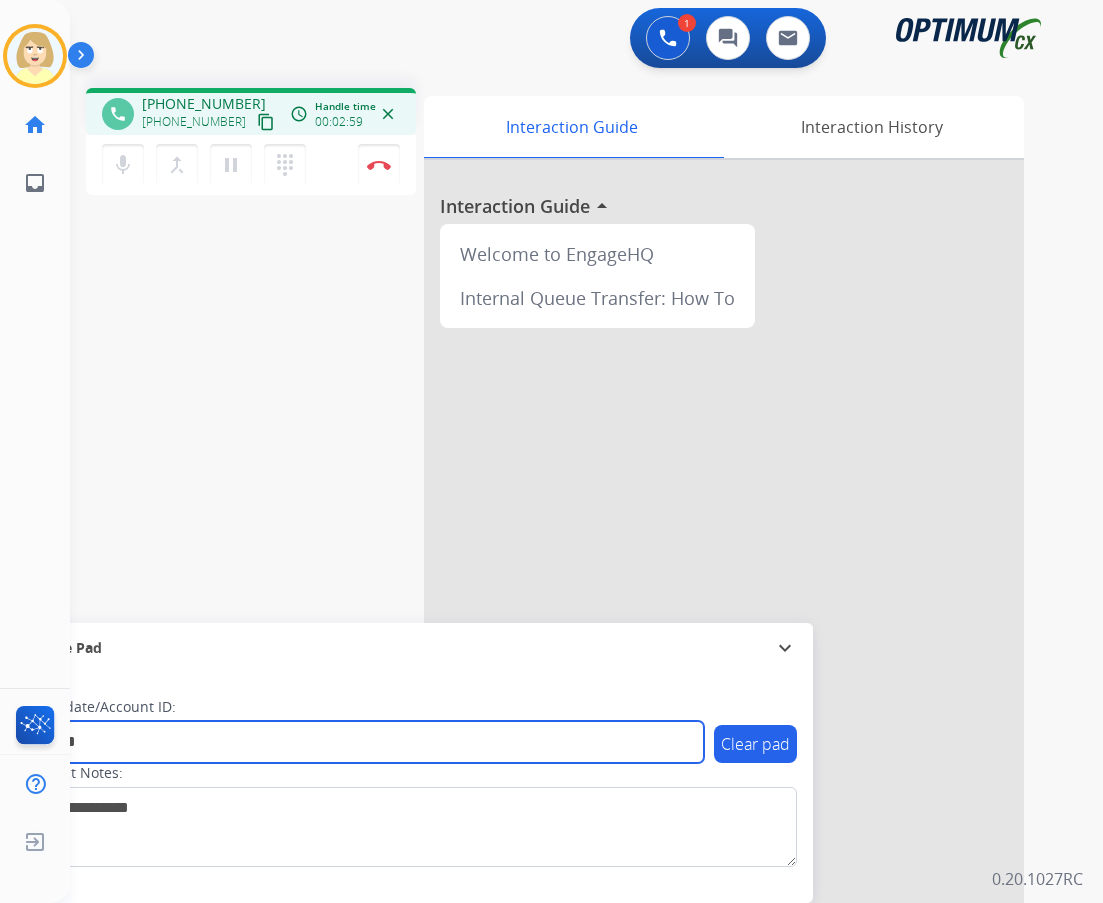 type on "*******" 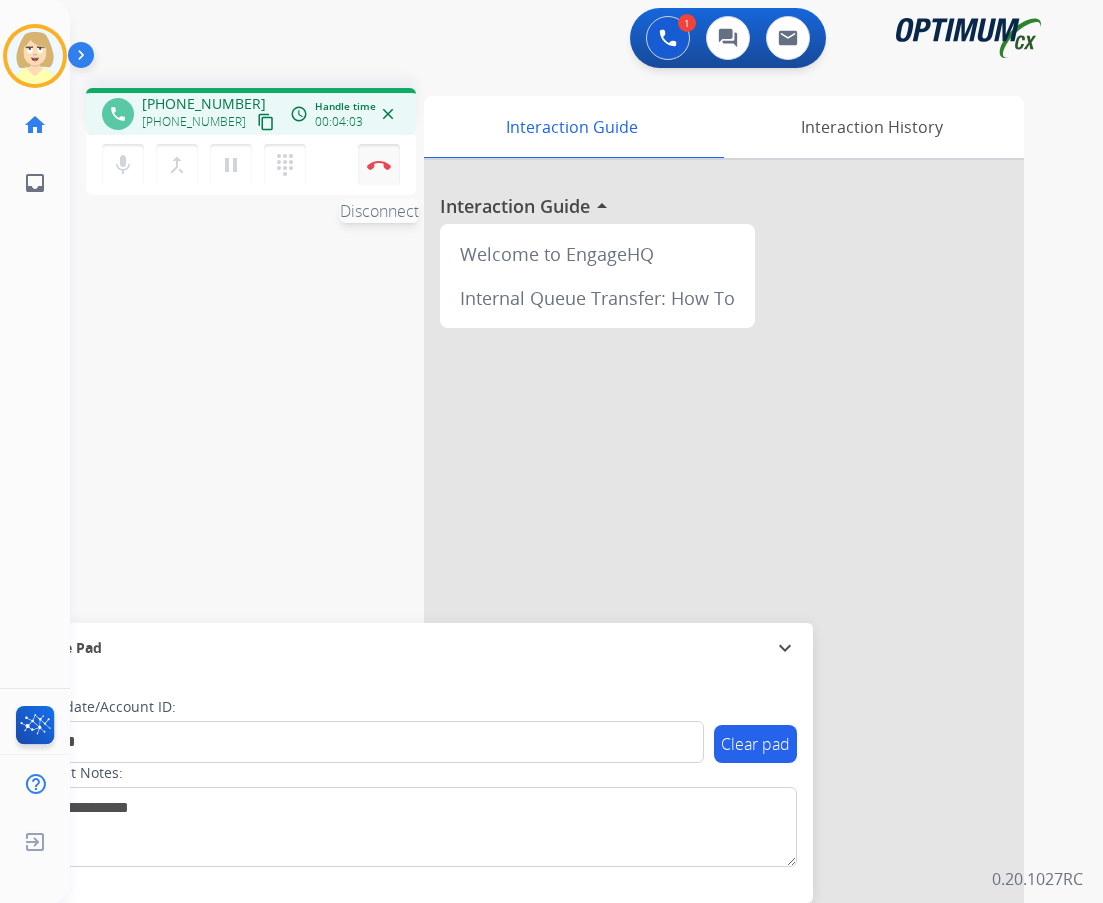 click at bounding box center [379, 165] 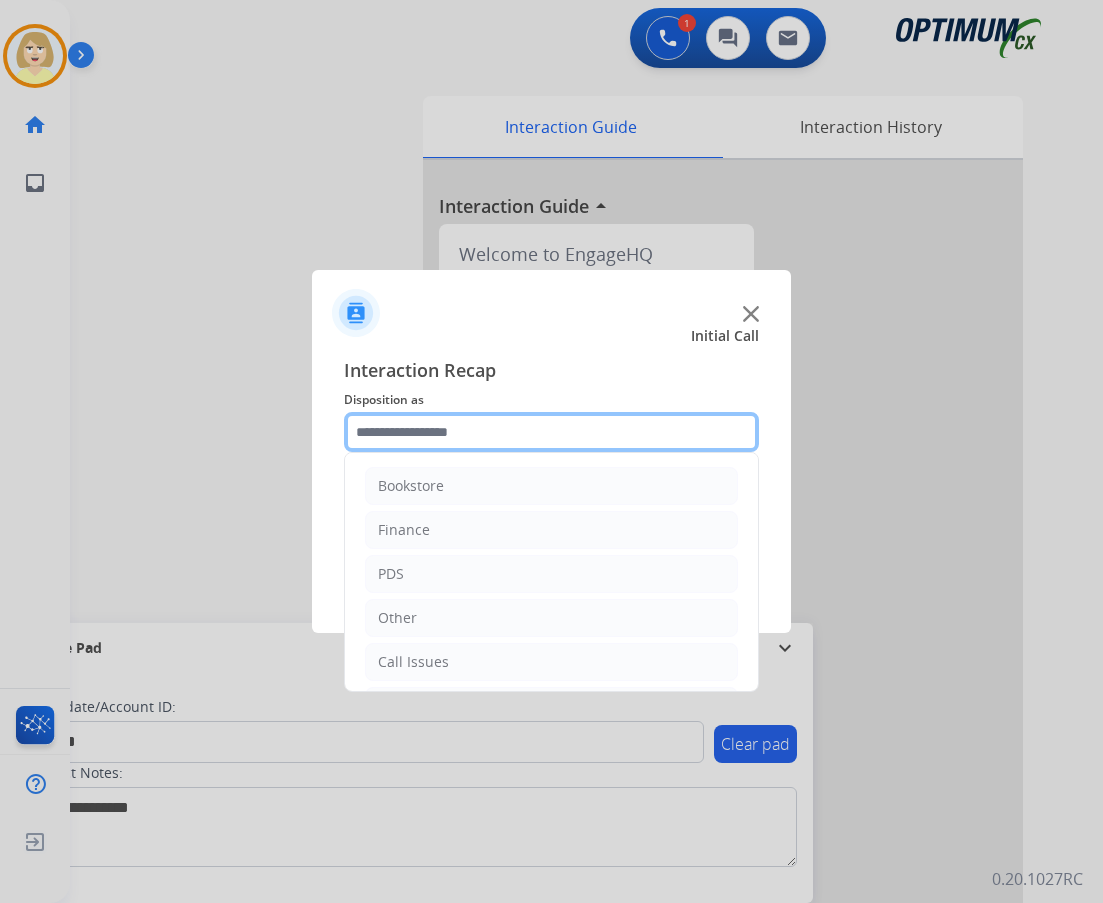 click 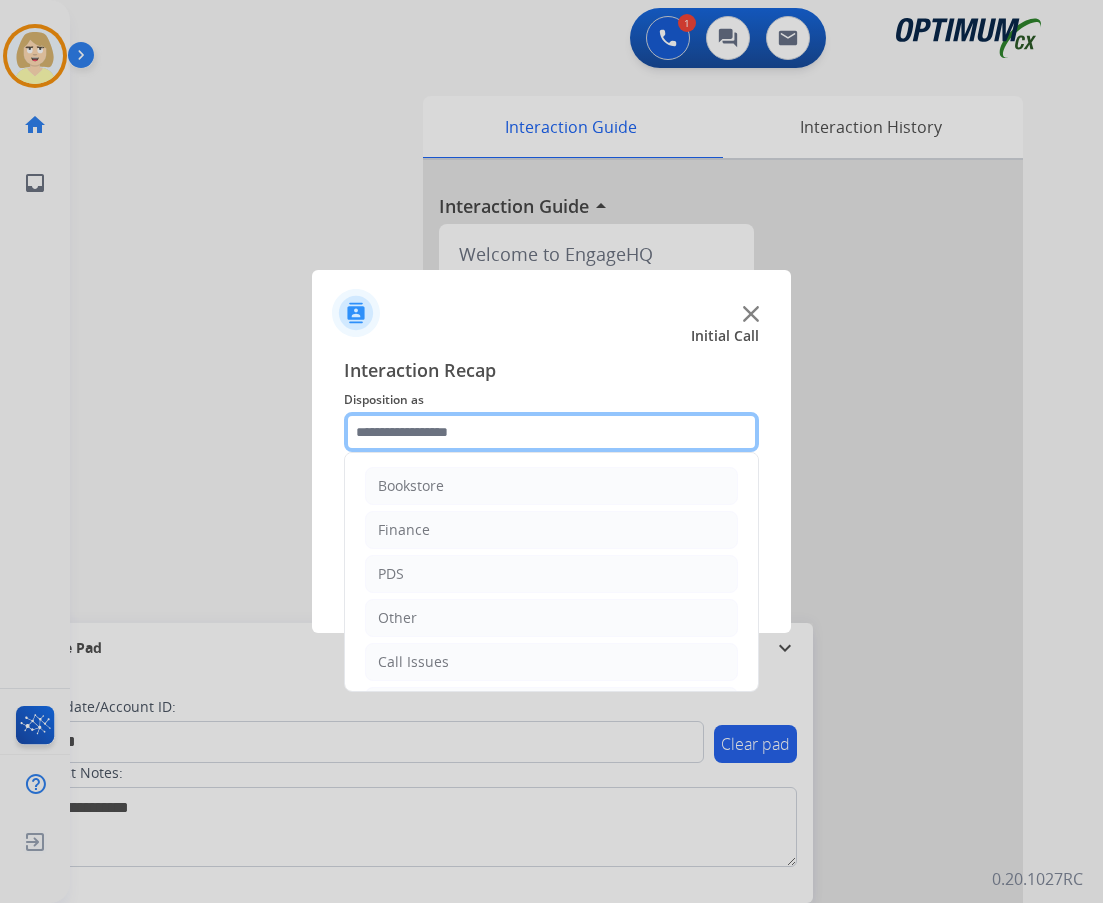 scroll, scrollTop: 136, scrollLeft: 0, axis: vertical 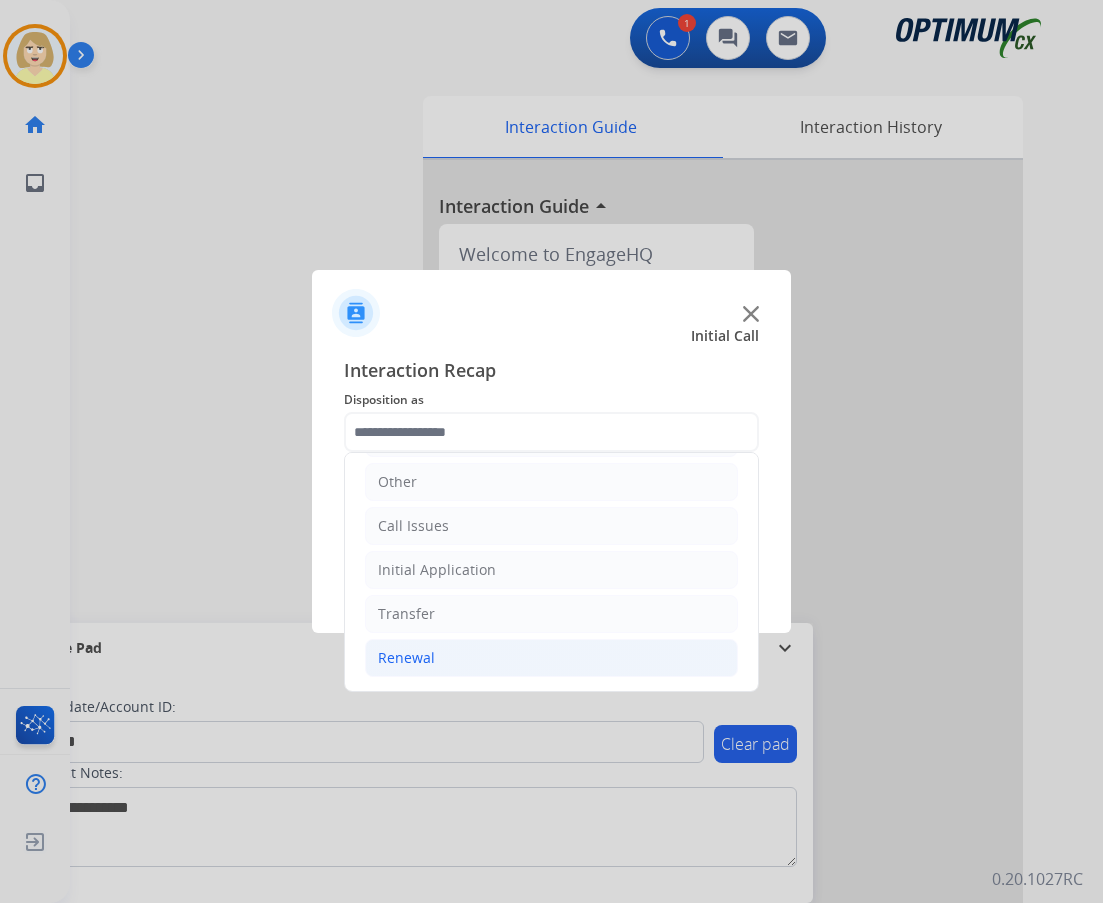 click on "Renewal" 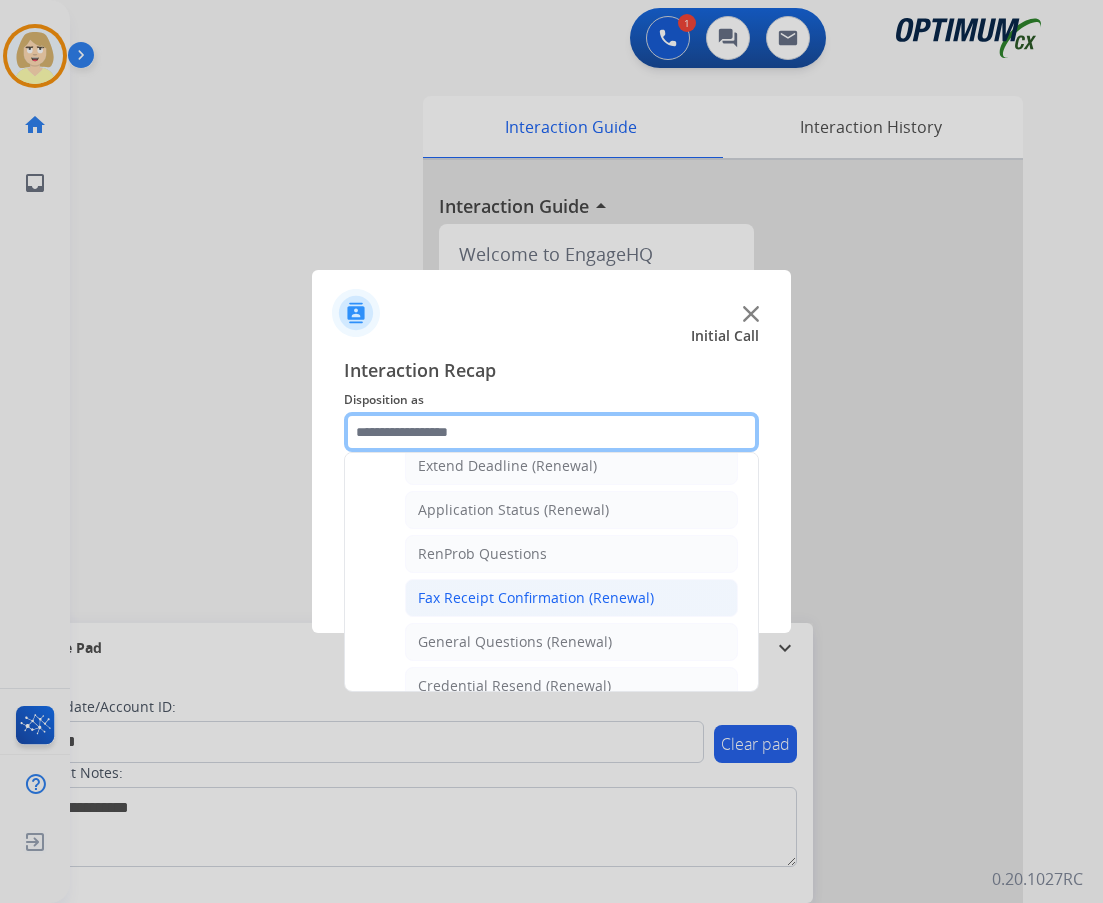 scroll, scrollTop: 536, scrollLeft: 0, axis: vertical 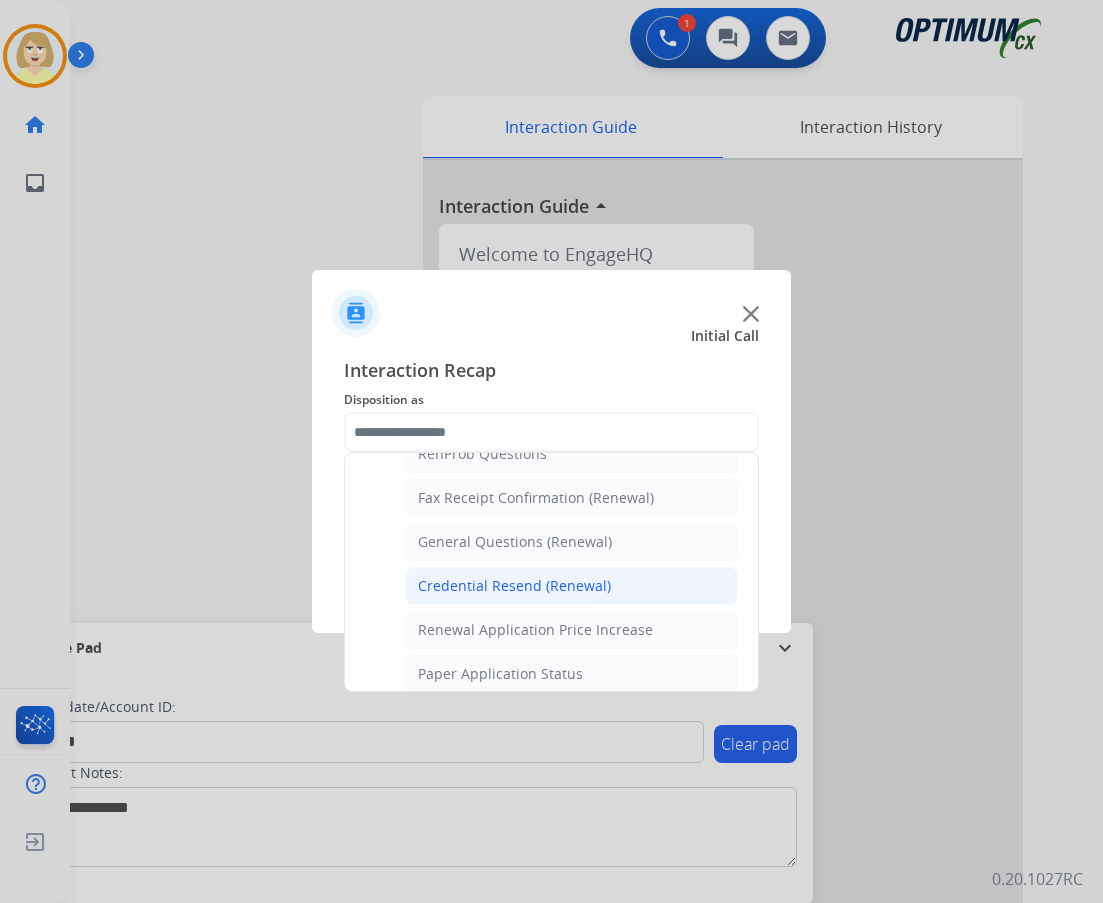 click on "Credential Resend (Renewal)" 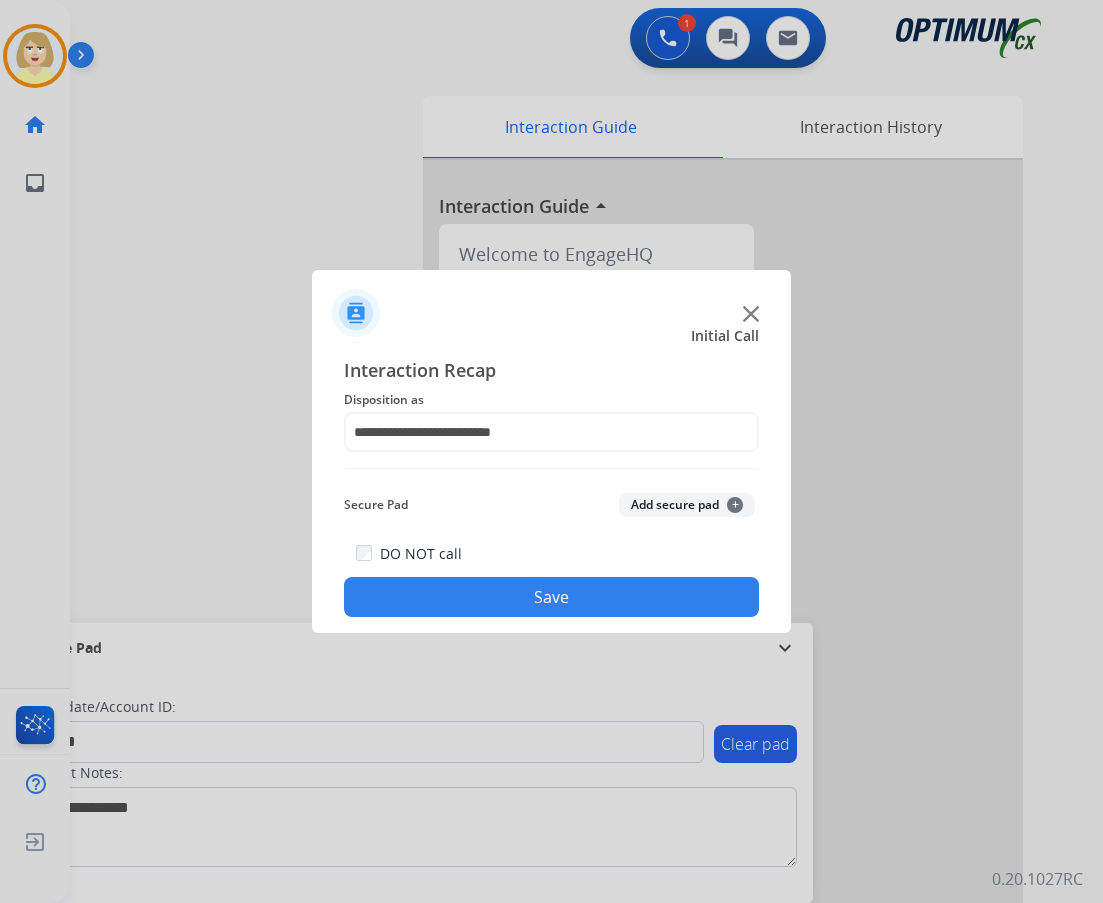 click on "Add secure pad  +" 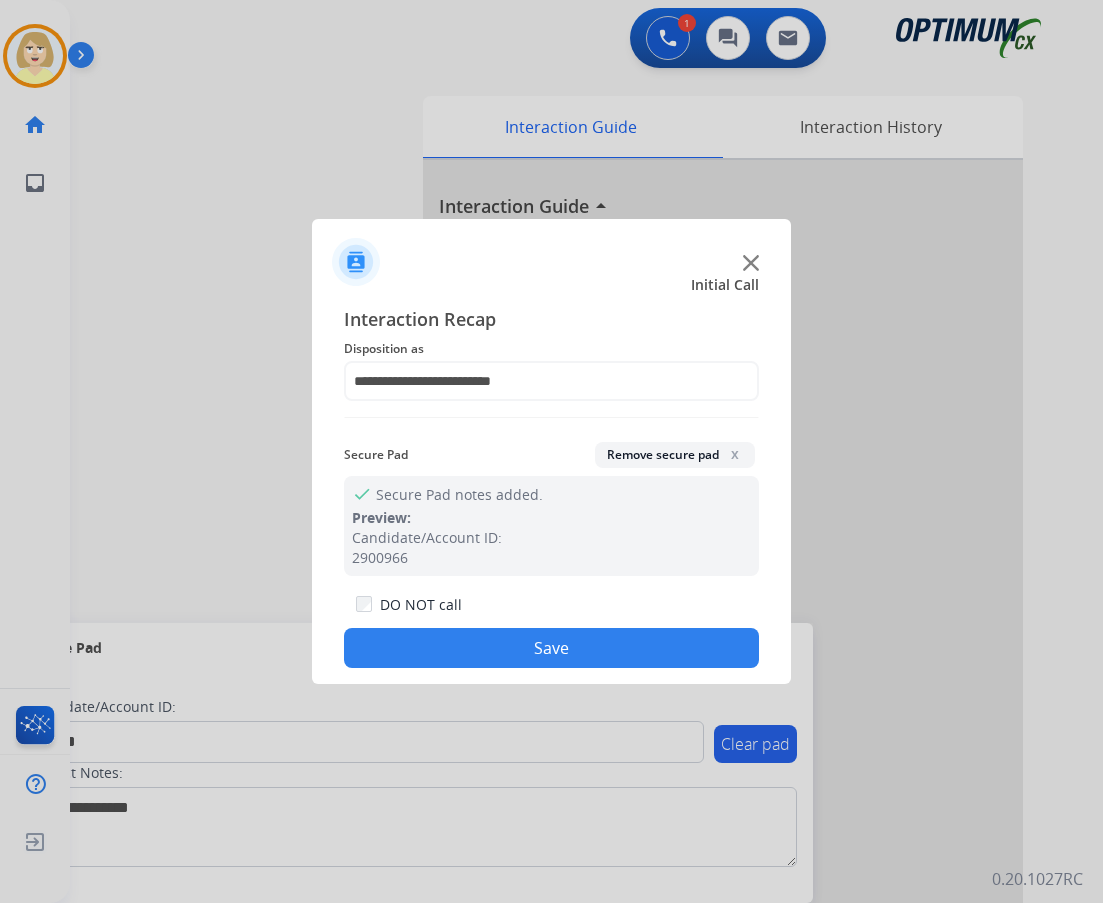 click on "Save" 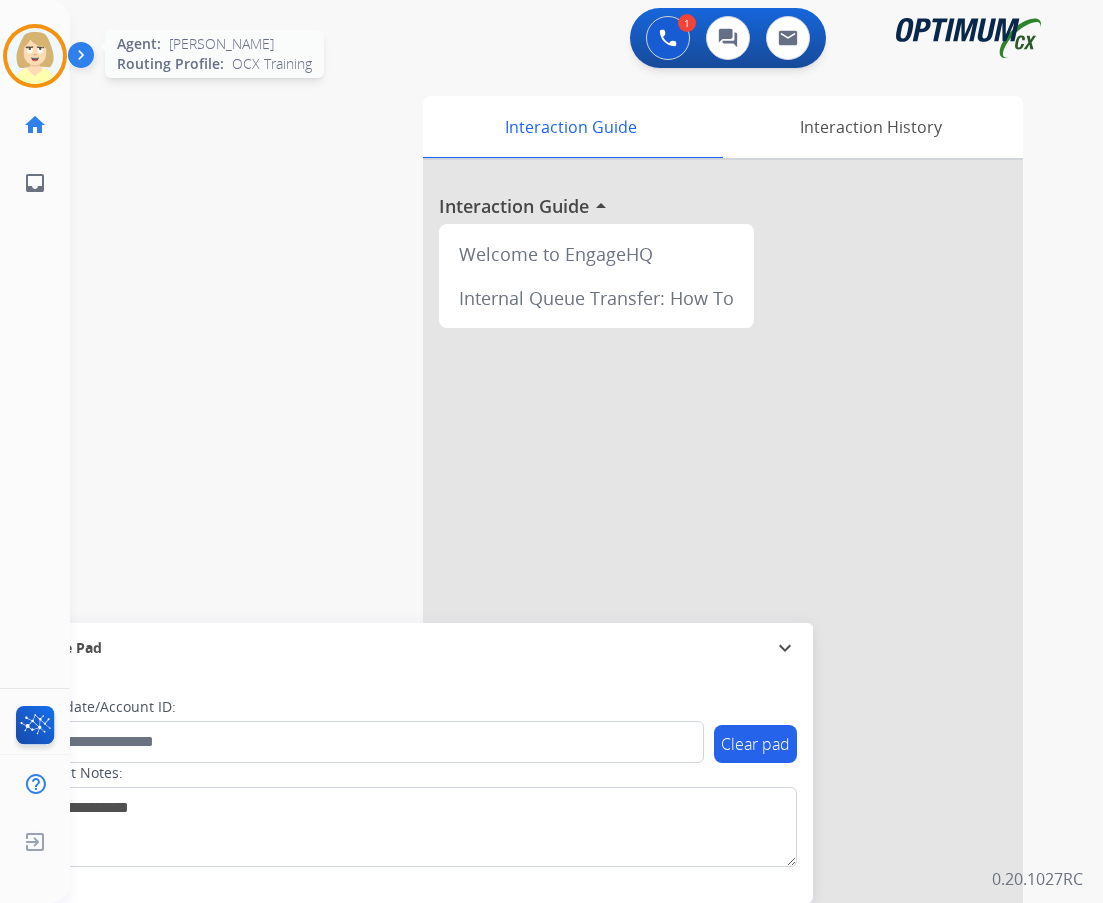click at bounding box center (35, 56) 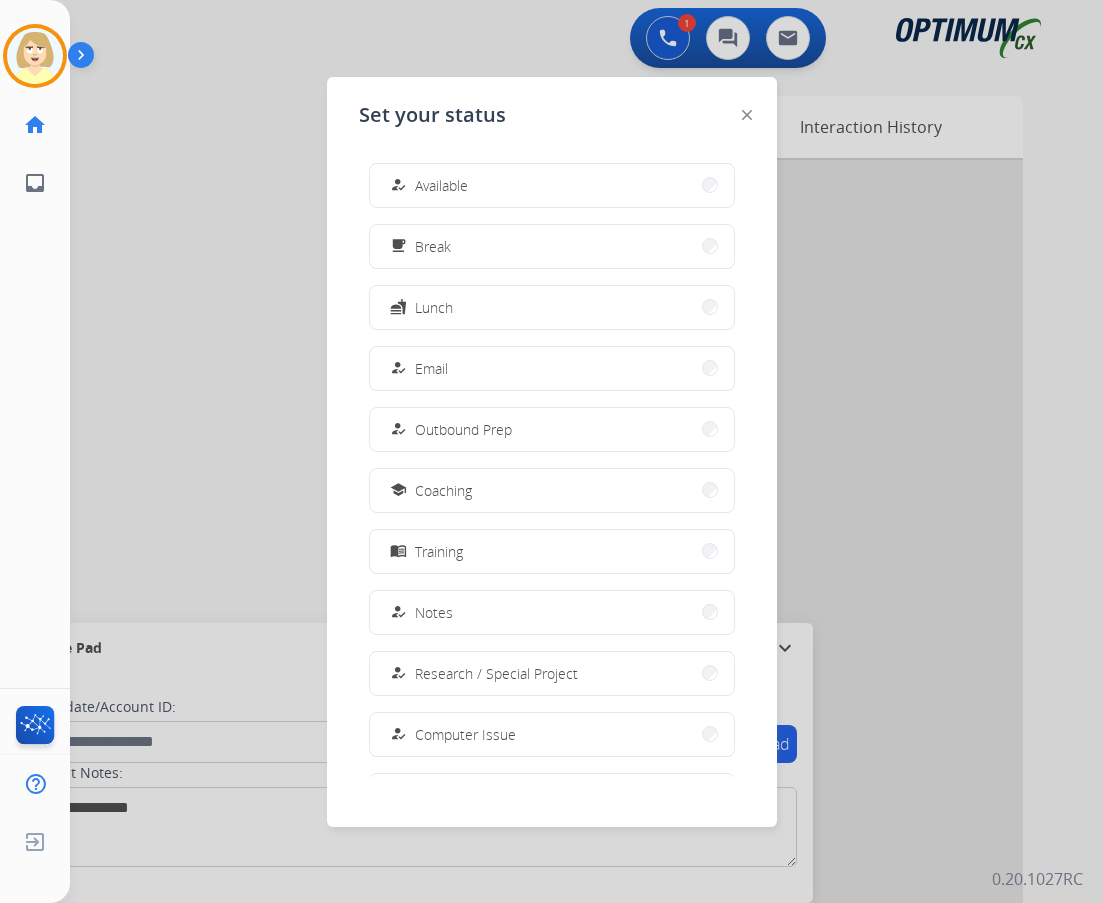 drag, startPoint x: 461, startPoint y: 189, endPoint x: 429, endPoint y: 201, distance: 34.176014 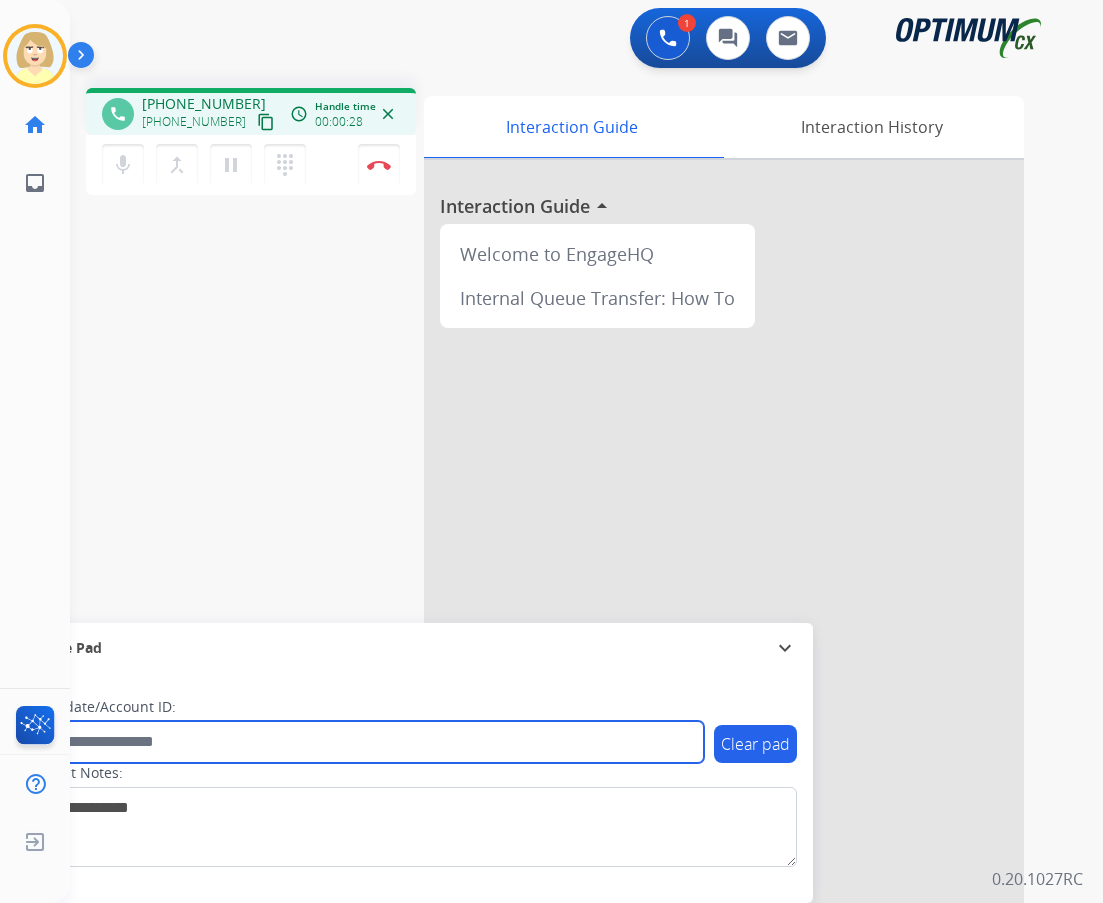 click at bounding box center [365, 742] 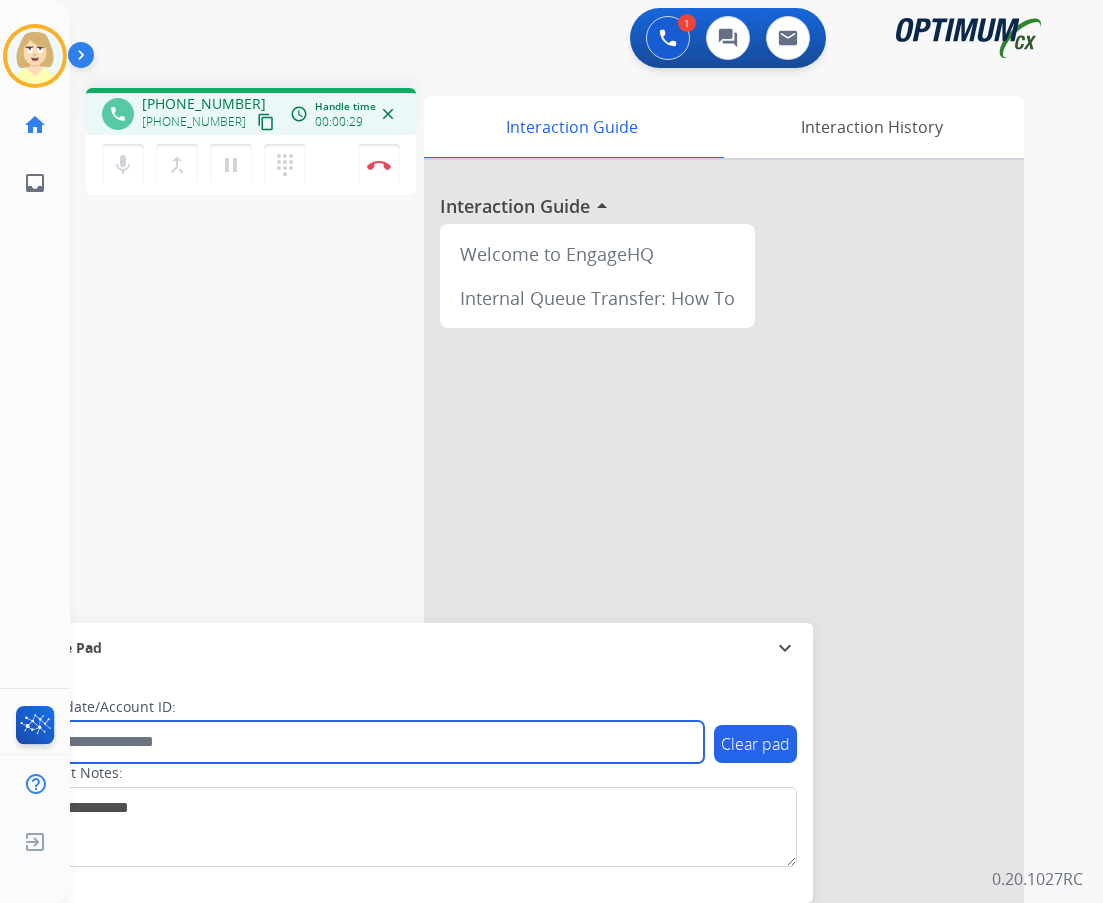 paste on "*******" 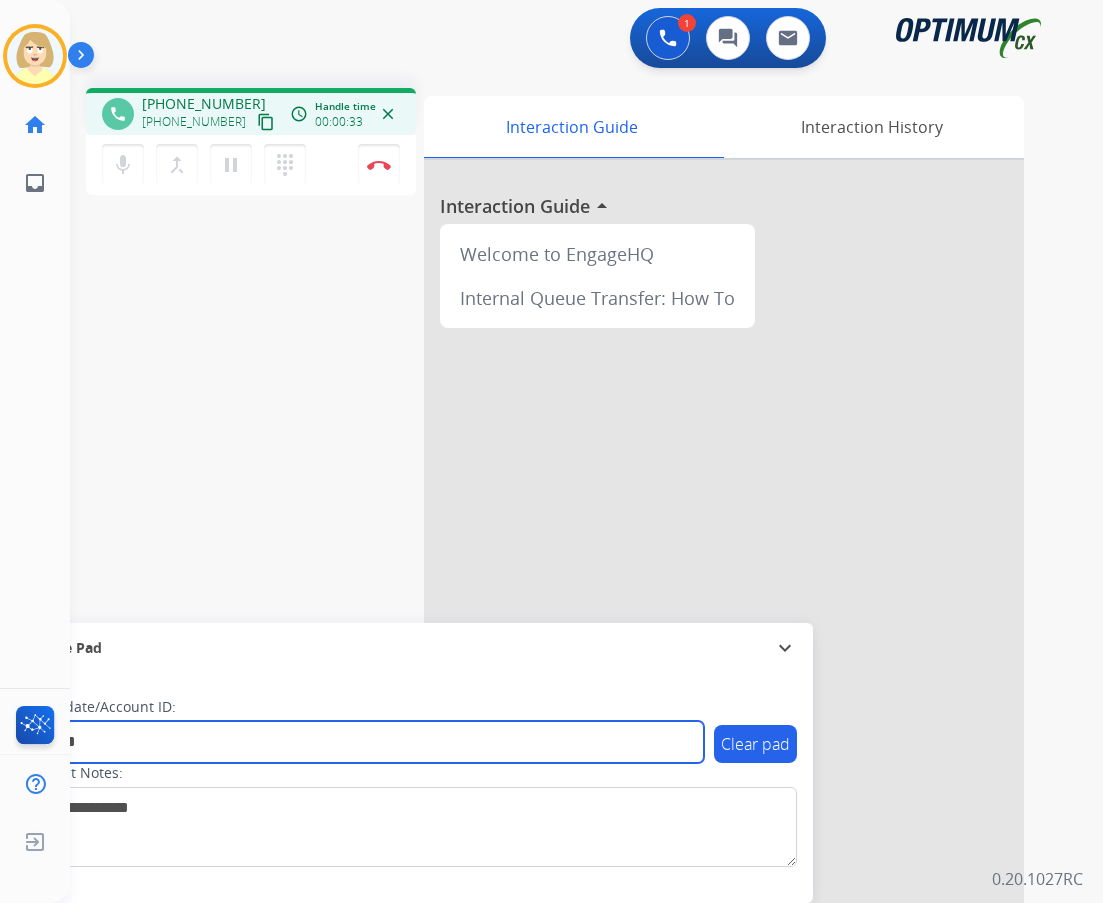 type on "*******" 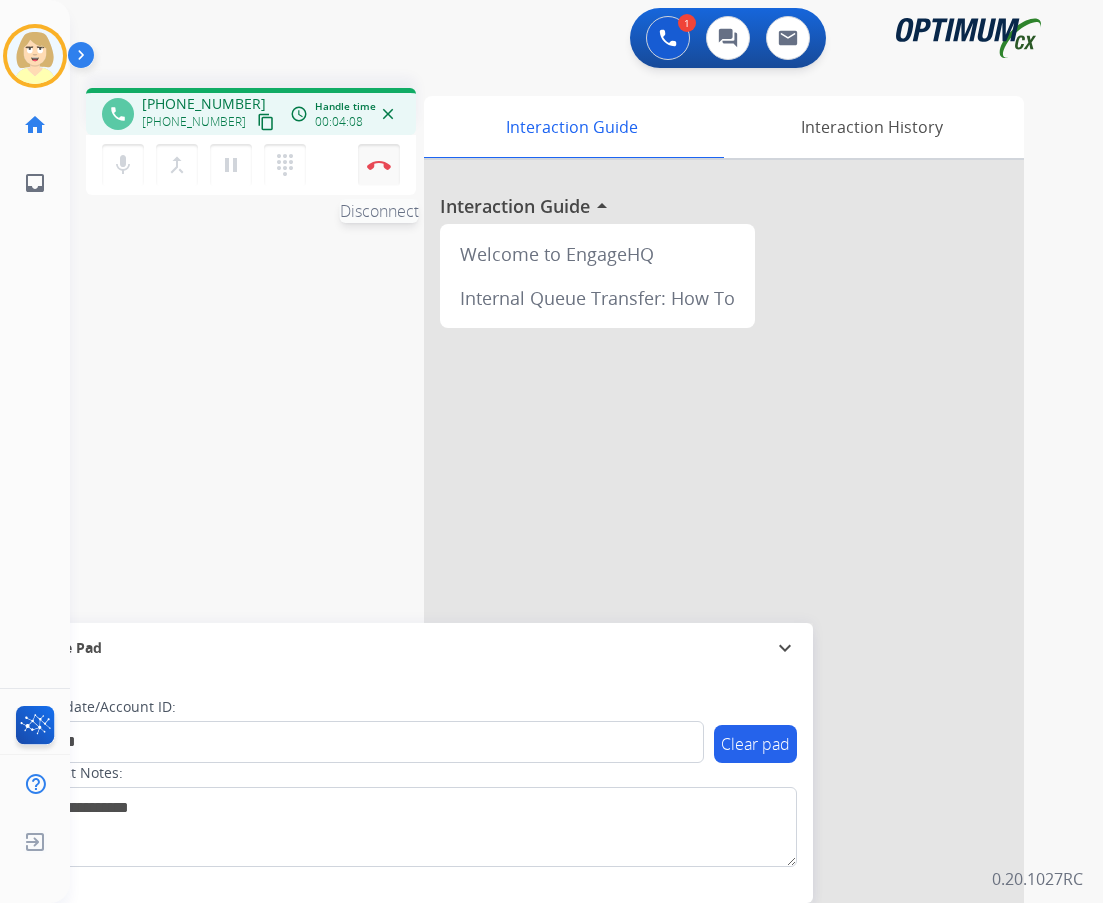 click at bounding box center (379, 165) 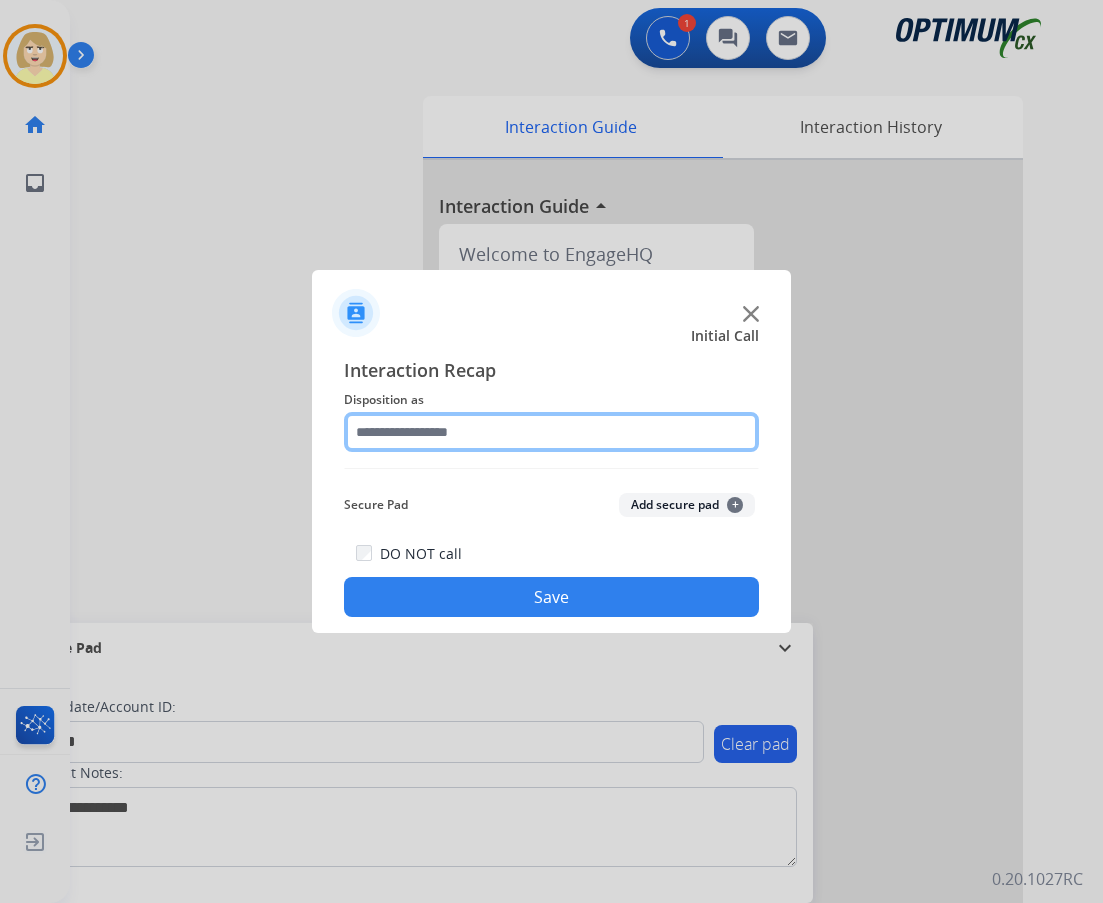 click 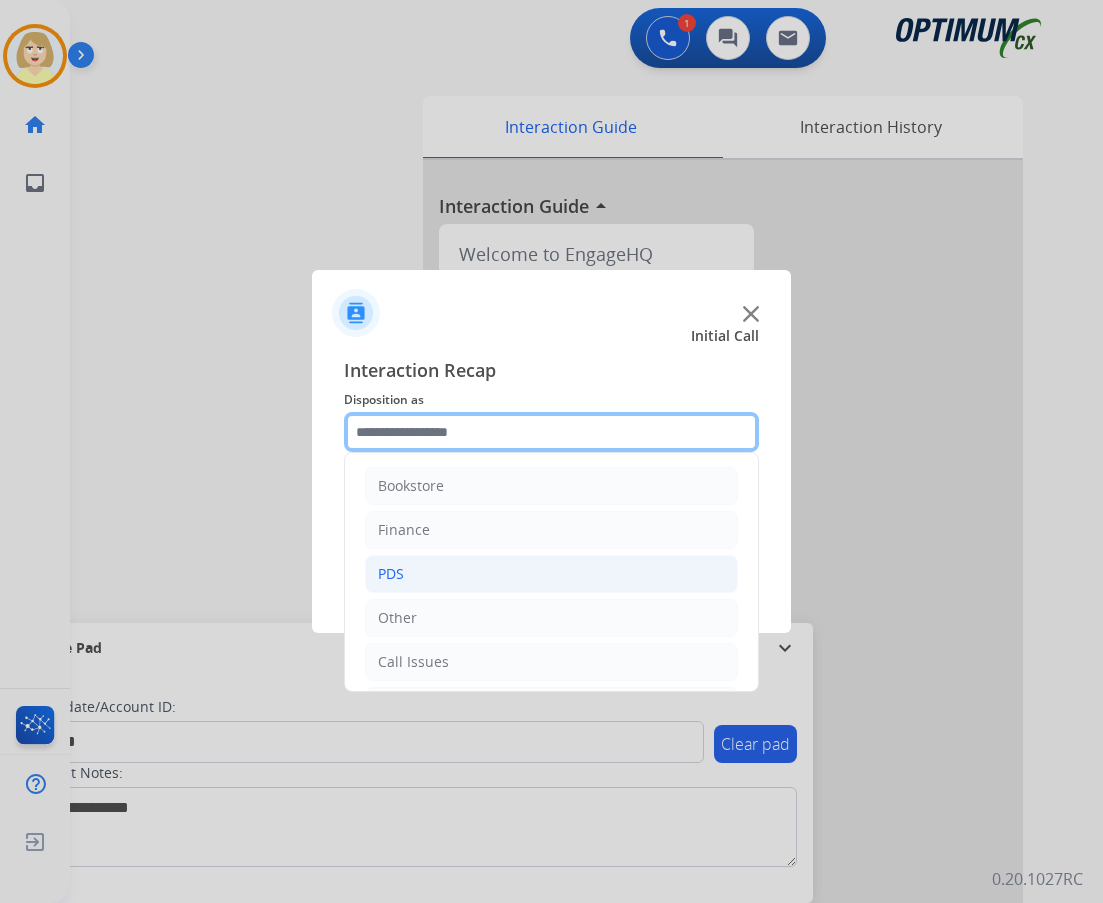 scroll, scrollTop: 100, scrollLeft: 0, axis: vertical 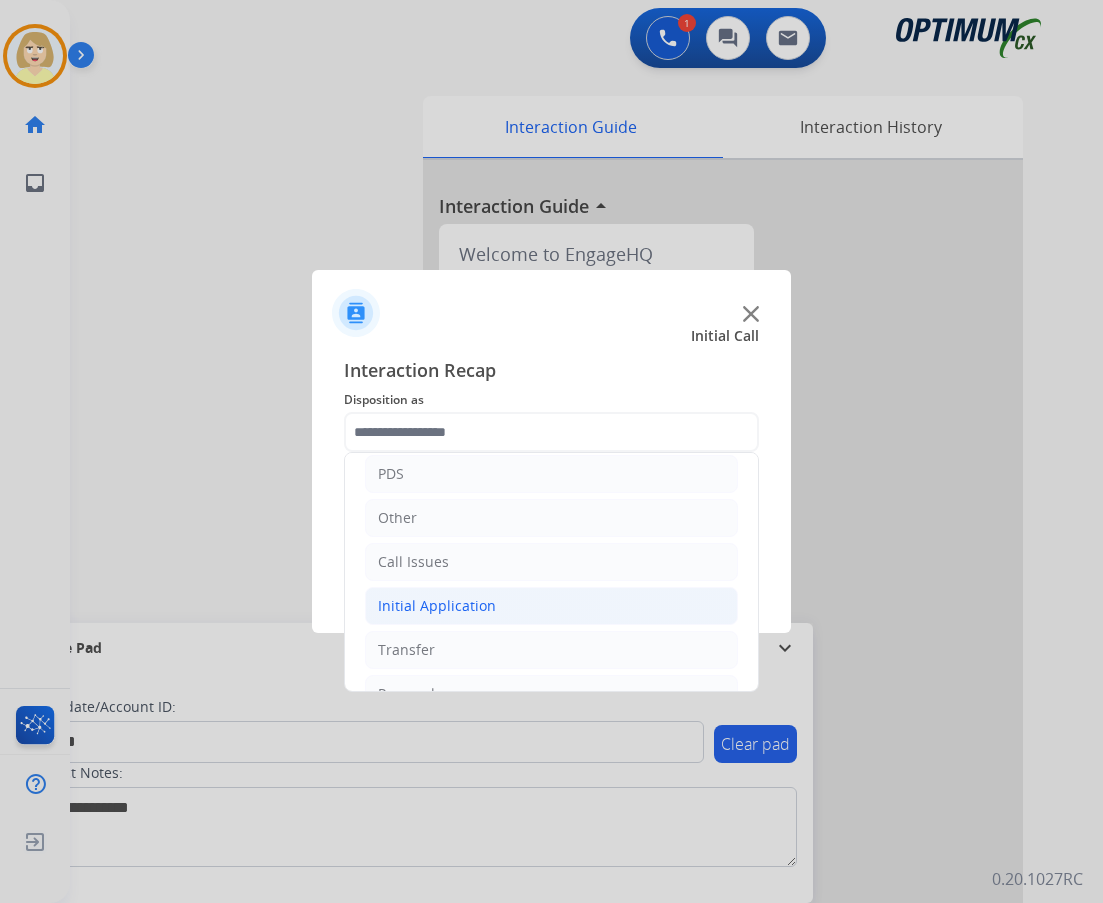click on "Initial Application" 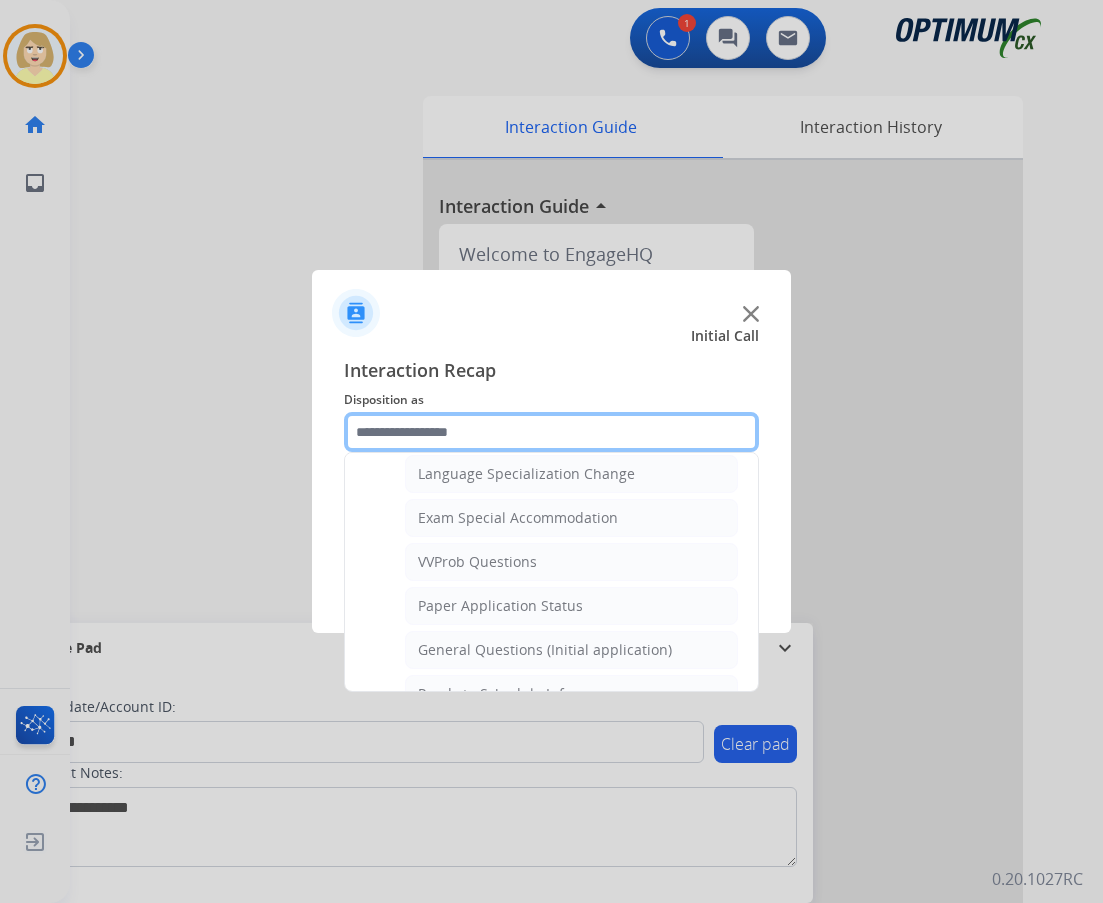 scroll, scrollTop: 1100, scrollLeft: 0, axis: vertical 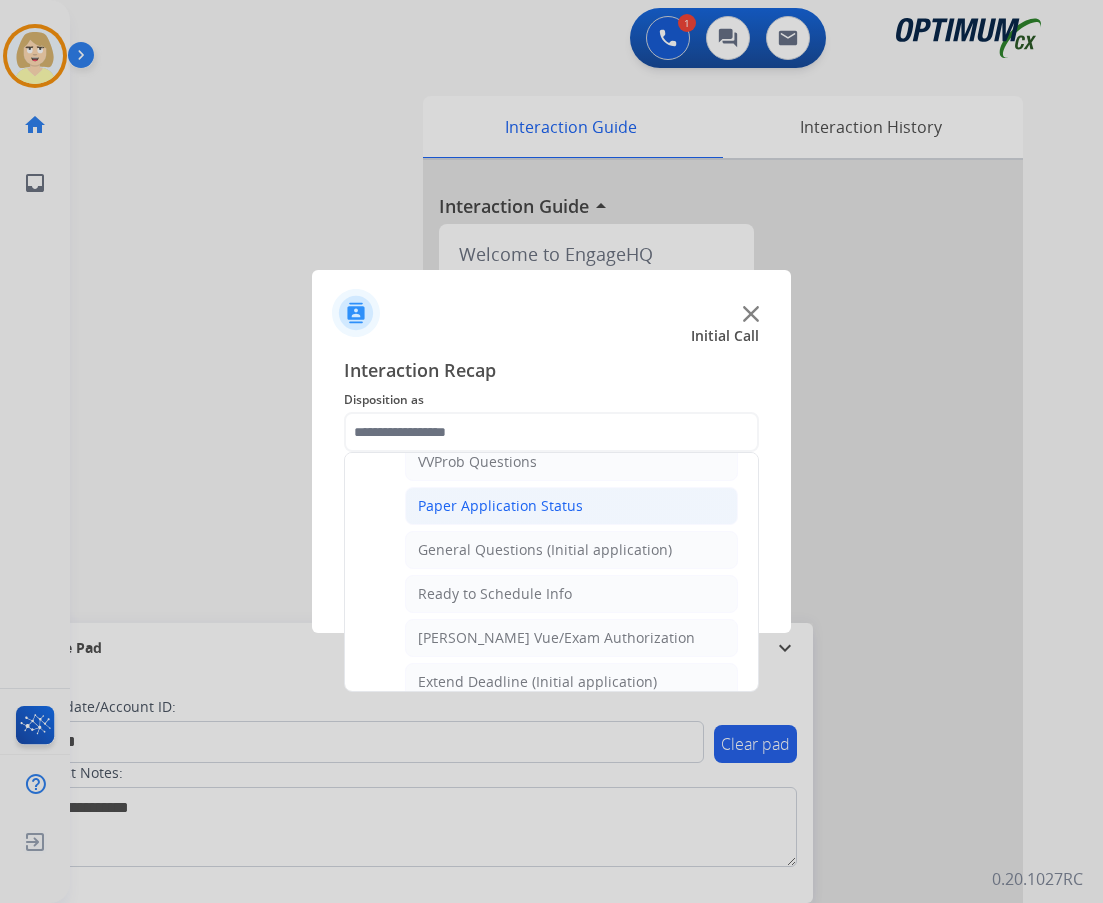 click on "Paper Application Status" 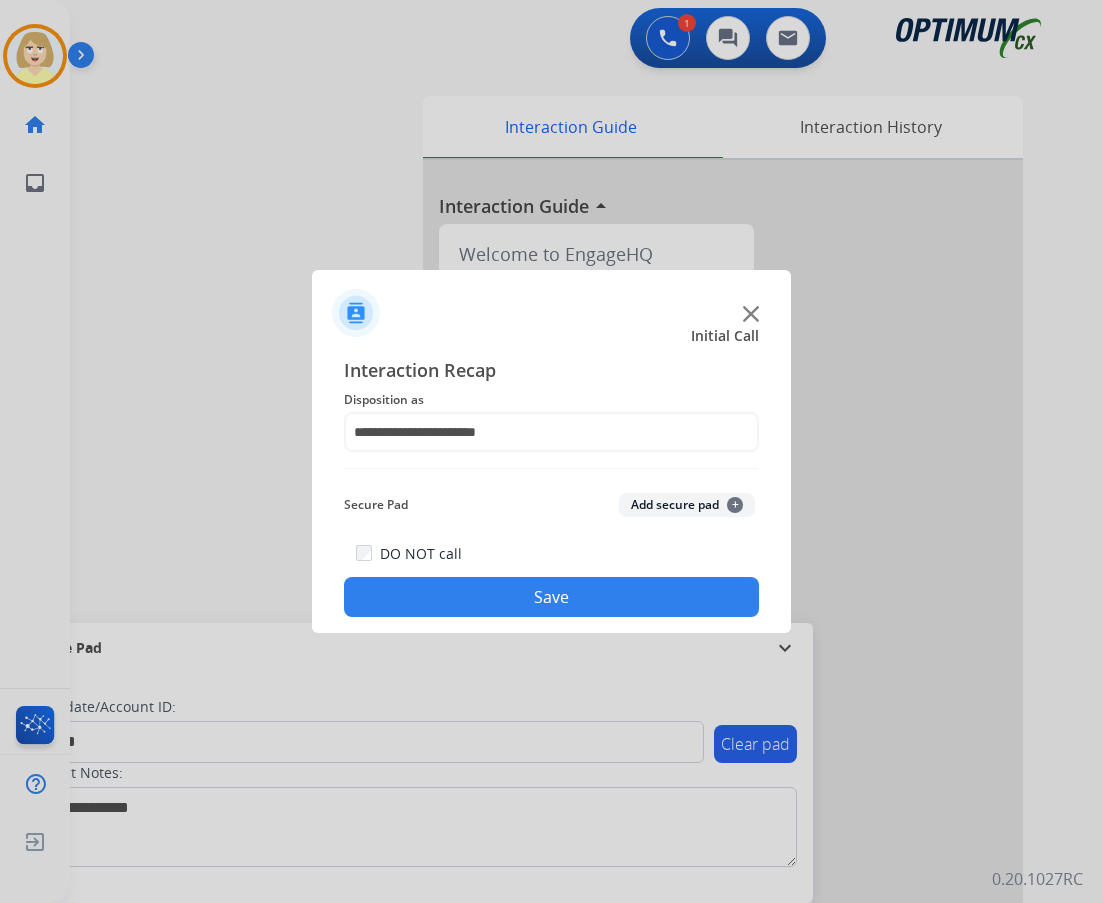 click on "Add secure pad  +" 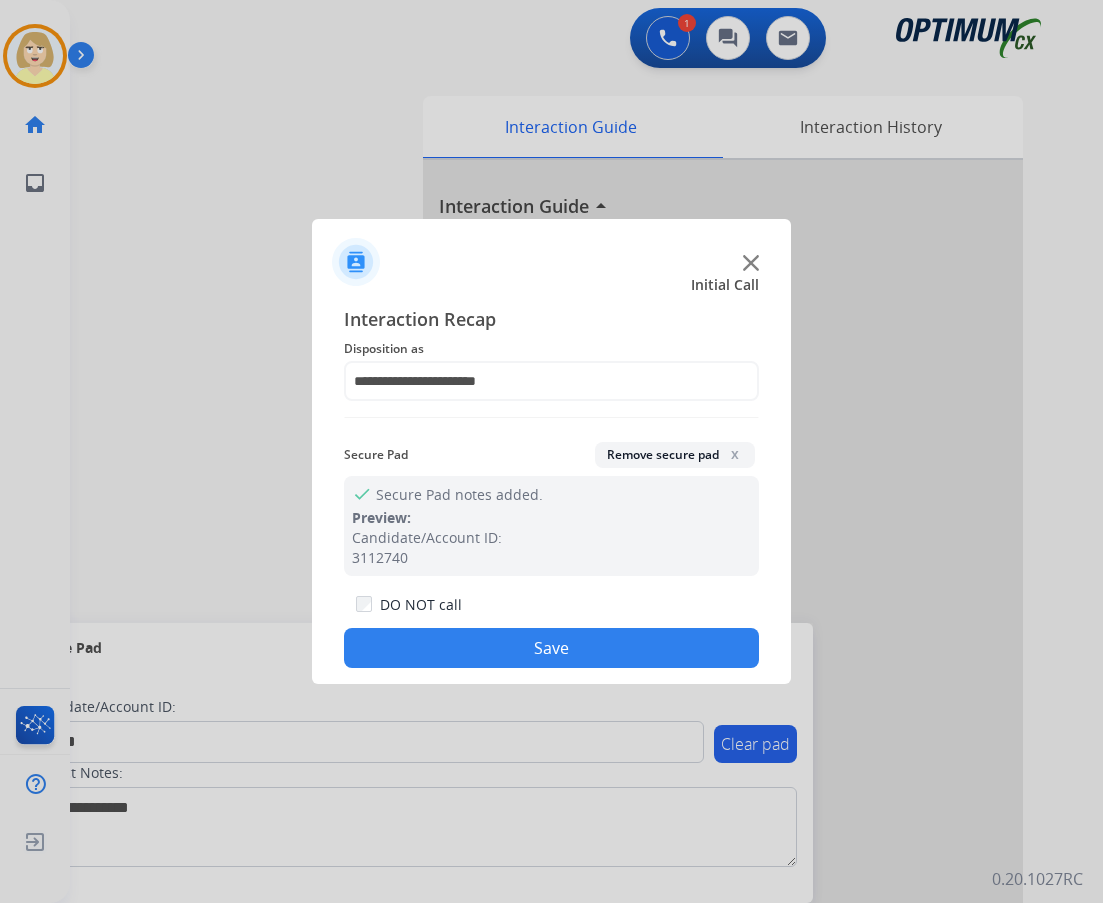 drag, startPoint x: 477, startPoint y: 646, endPoint x: 465, endPoint y: 626, distance: 23.323807 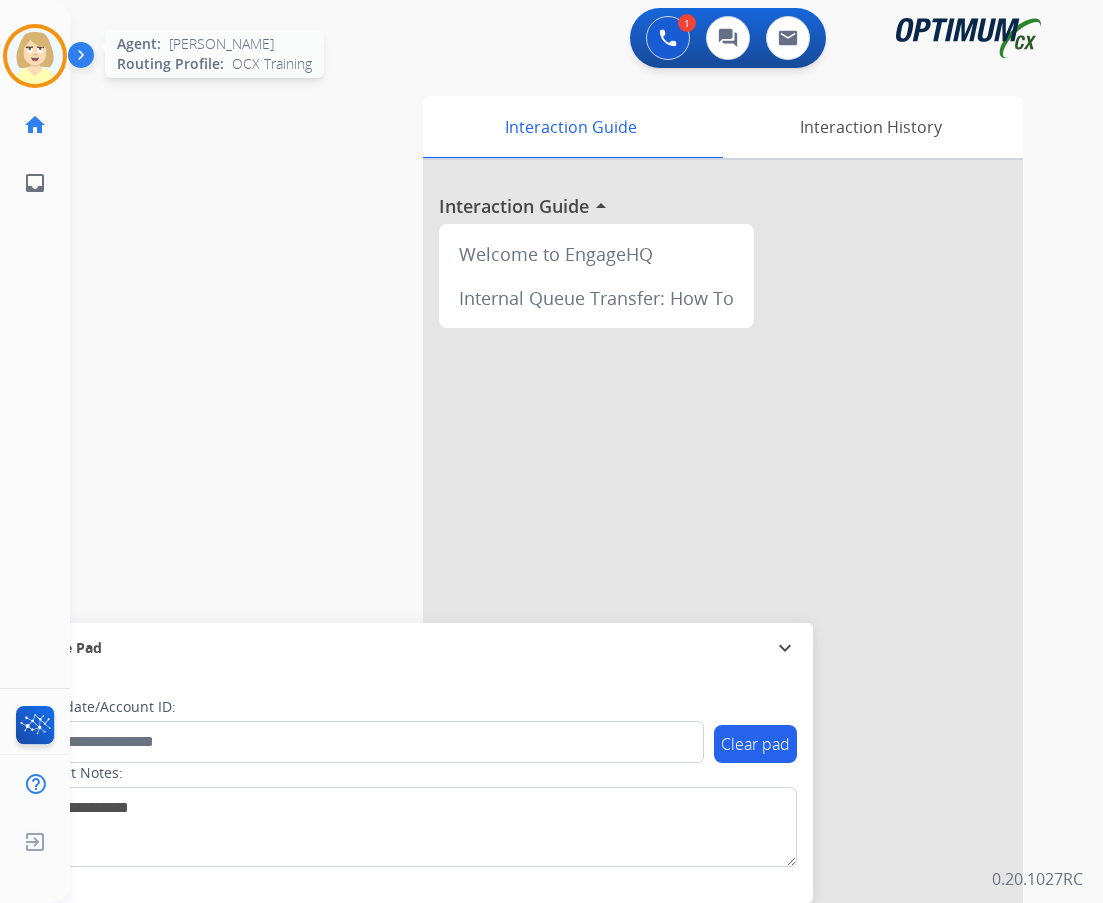 click at bounding box center (35, 56) 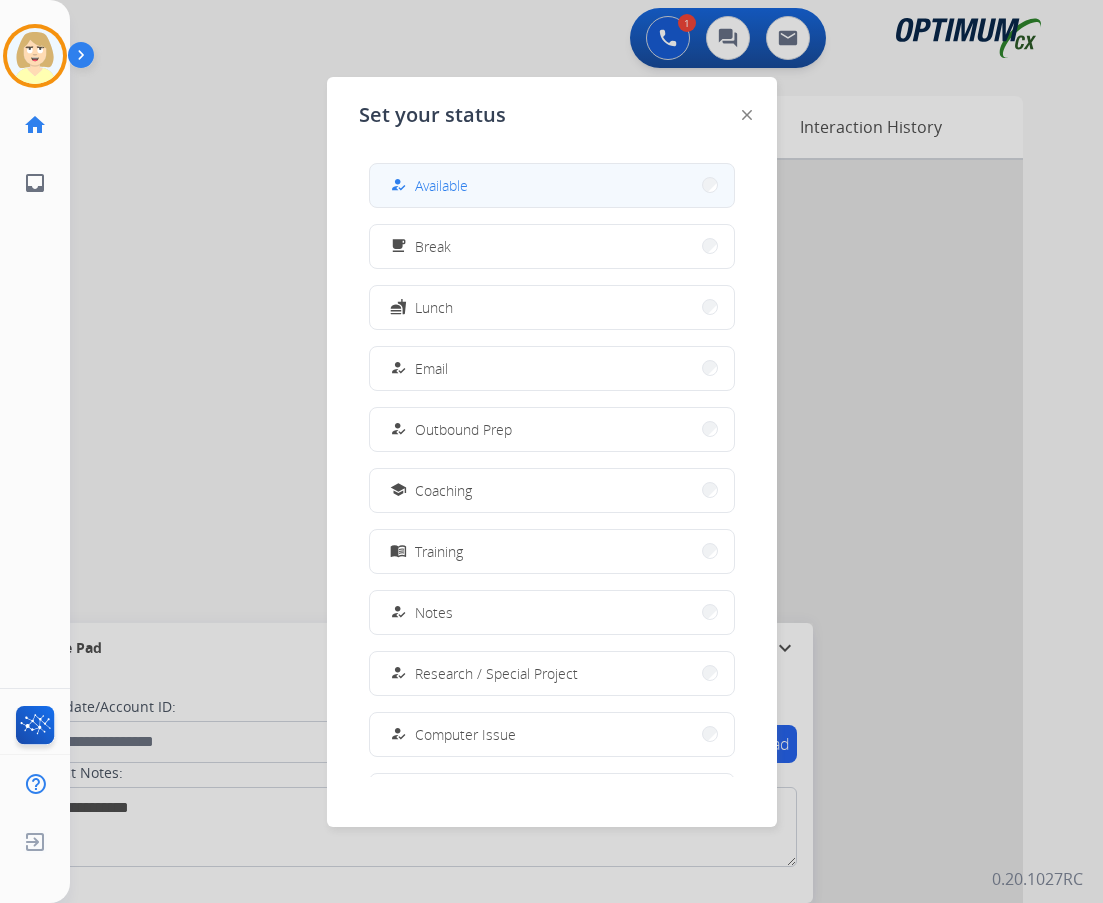 click on "Available" at bounding box center (441, 185) 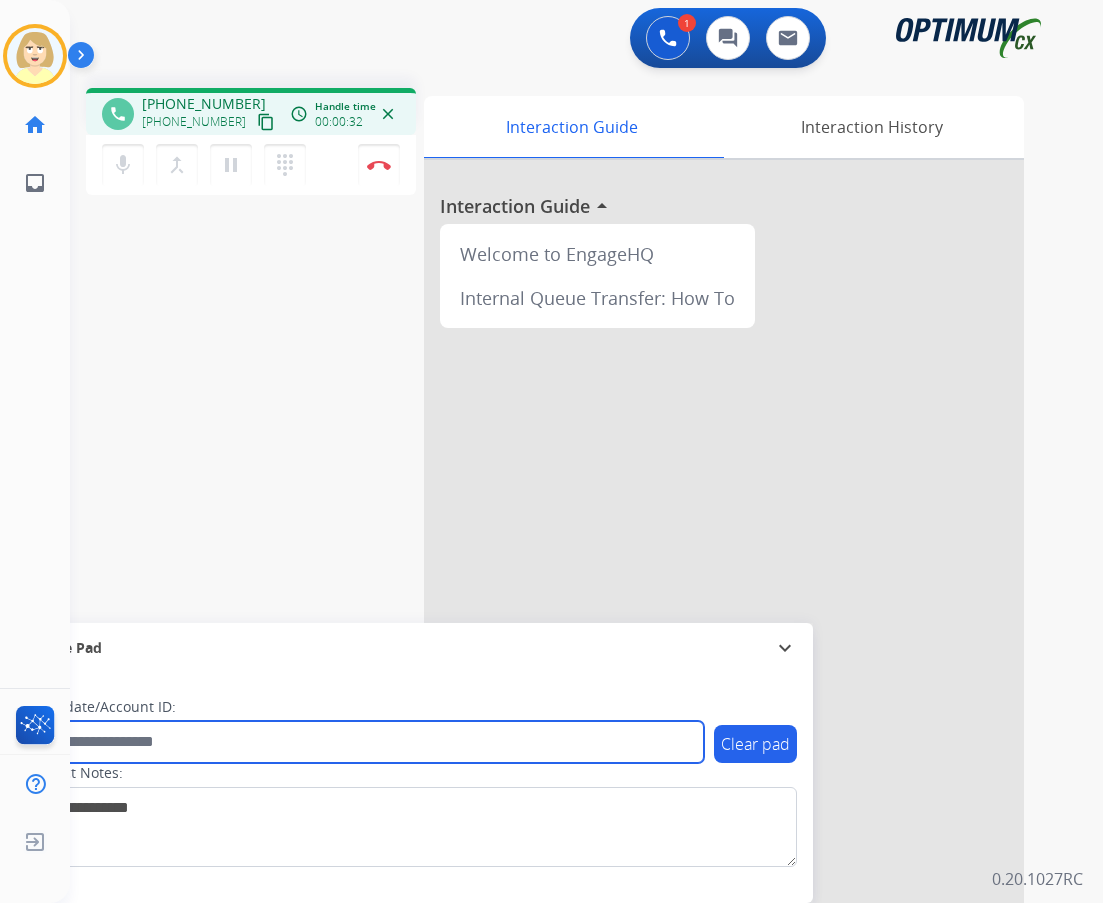 click at bounding box center [365, 742] 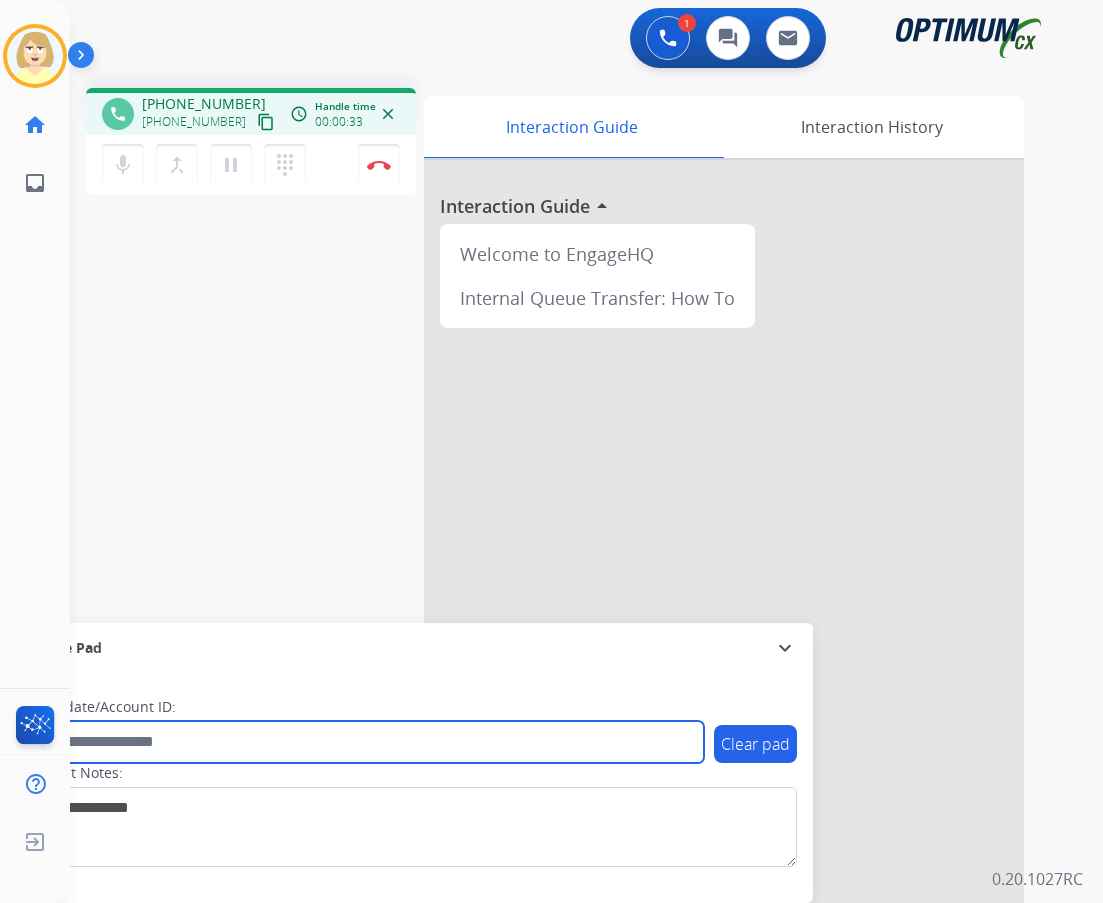 paste on "*******" 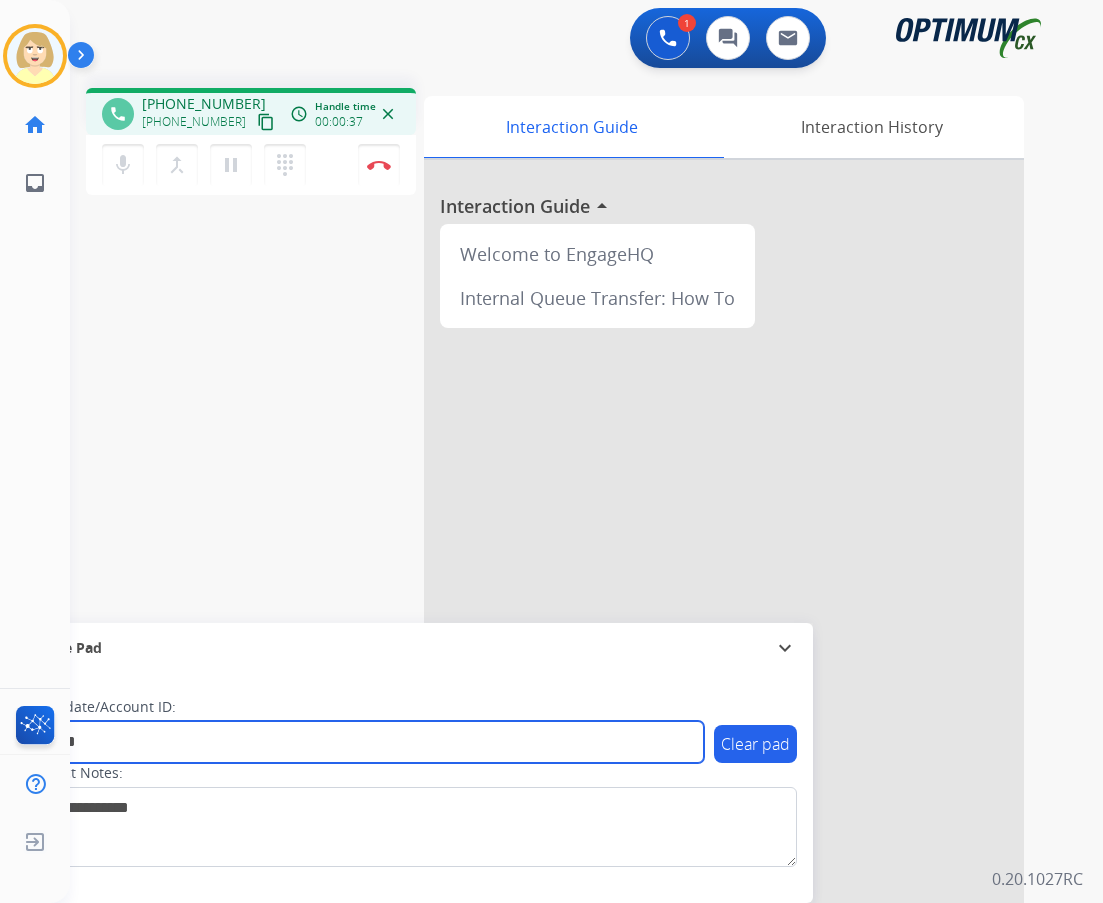 type on "*******" 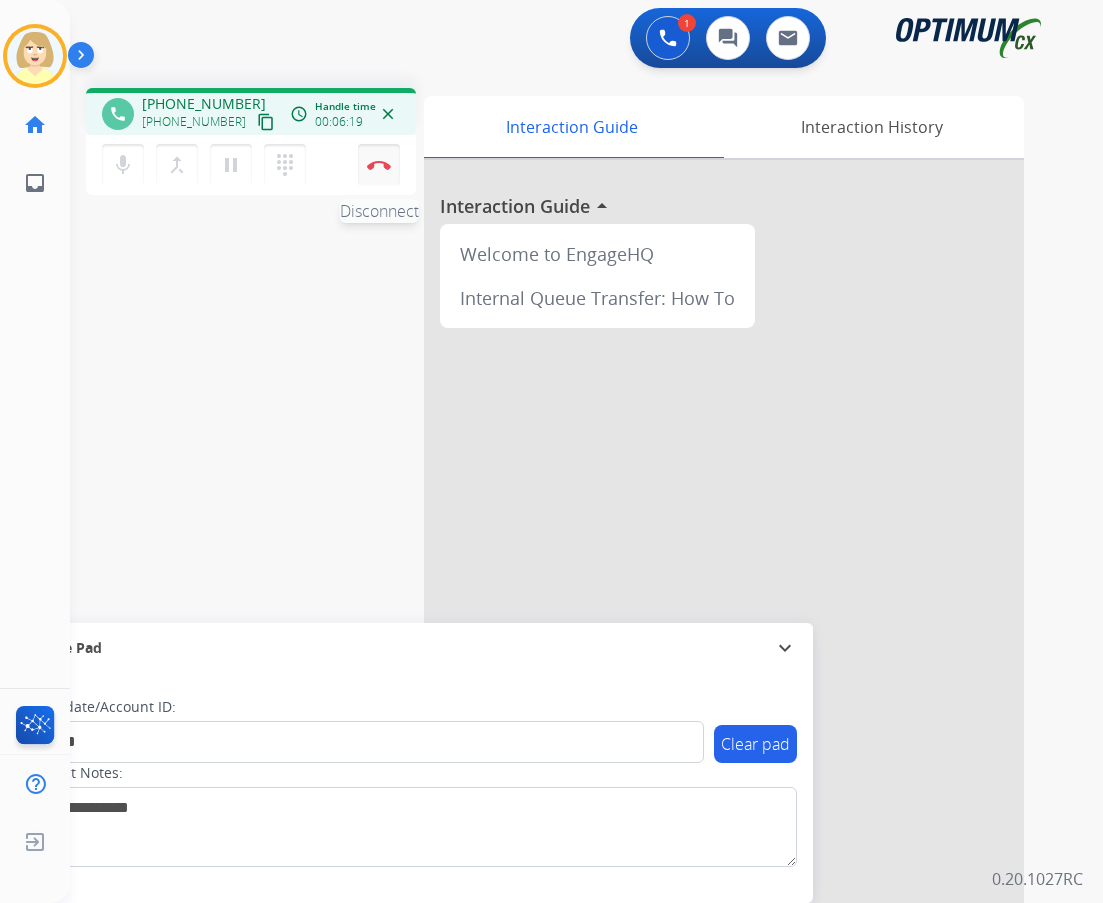 click at bounding box center (379, 165) 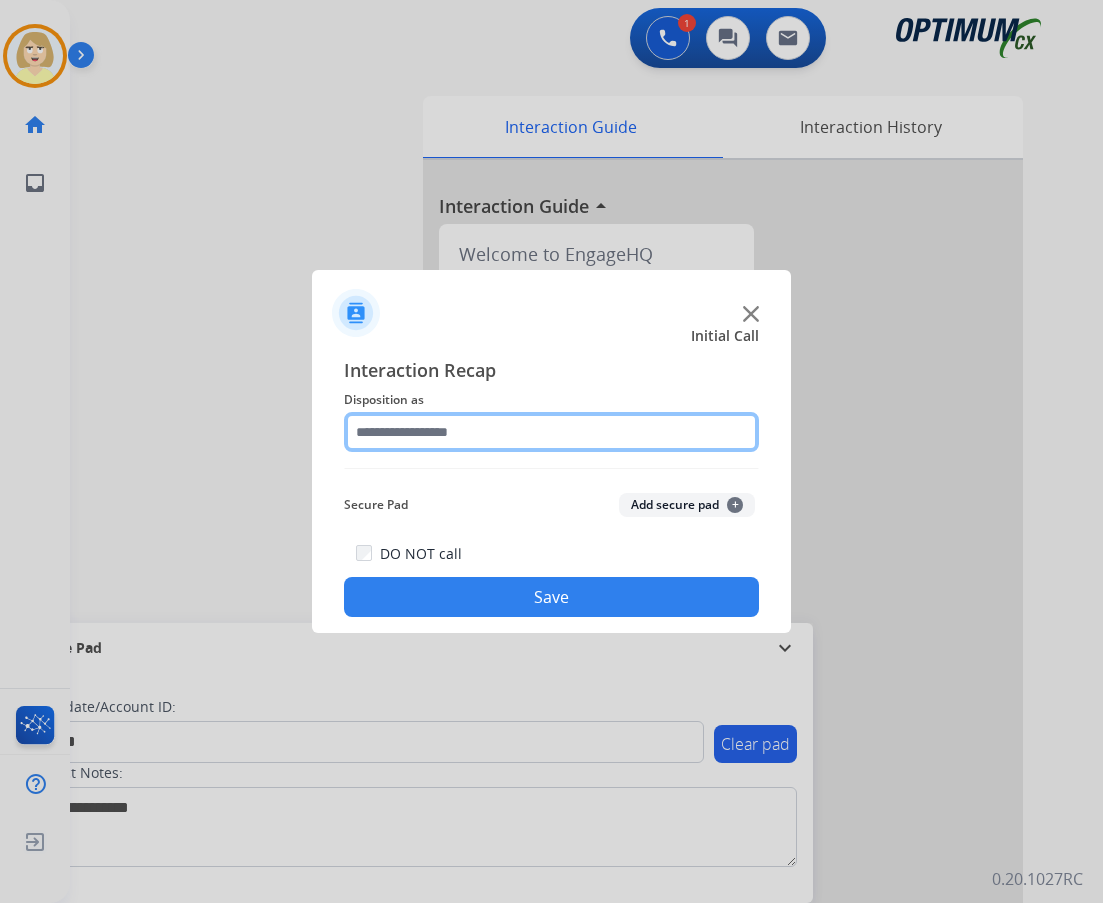 click 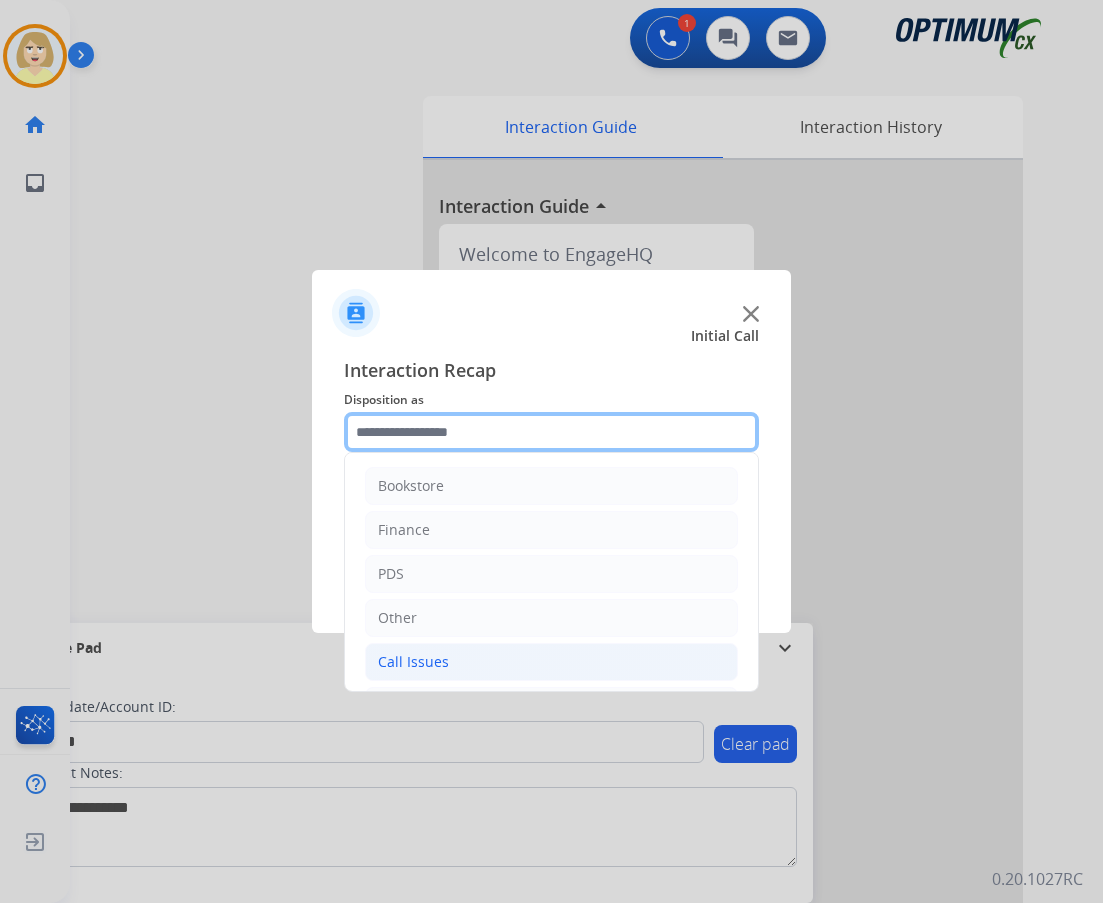 scroll, scrollTop: 136, scrollLeft: 0, axis: vertical 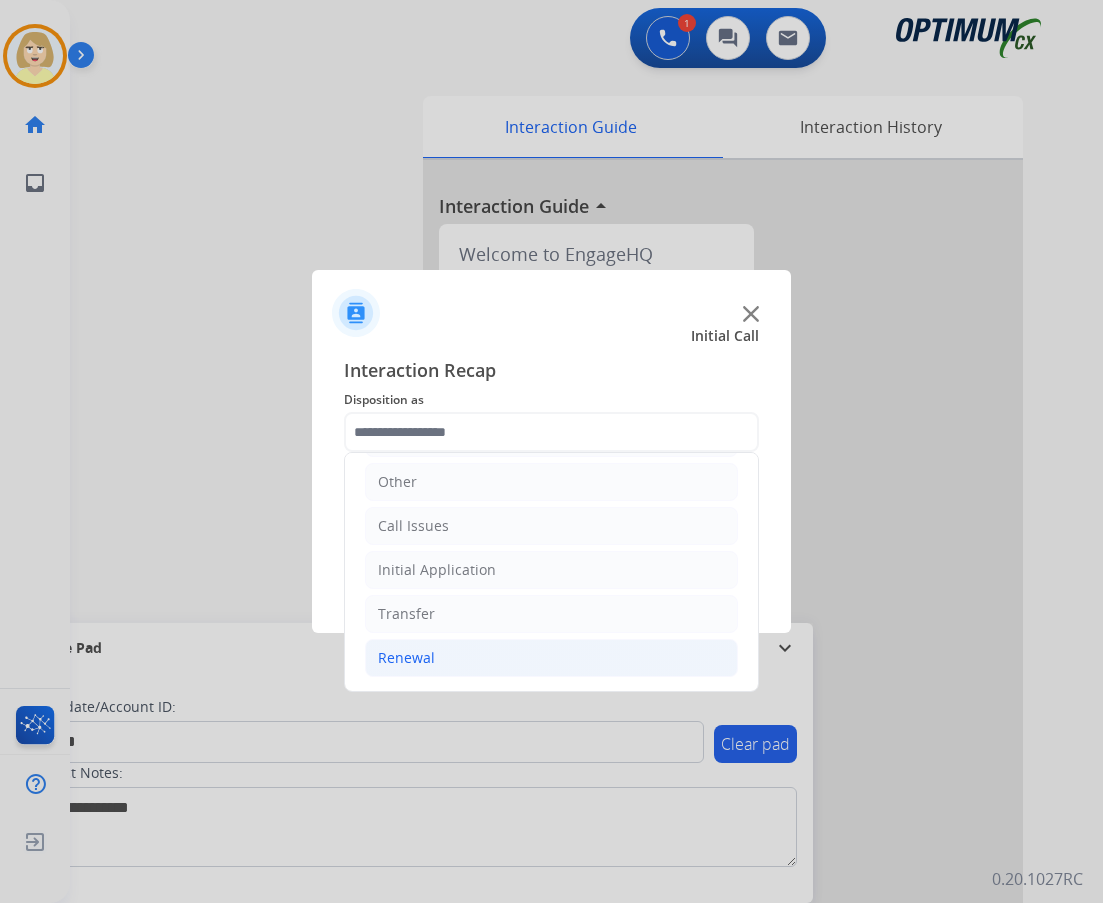 click on "Renewal" 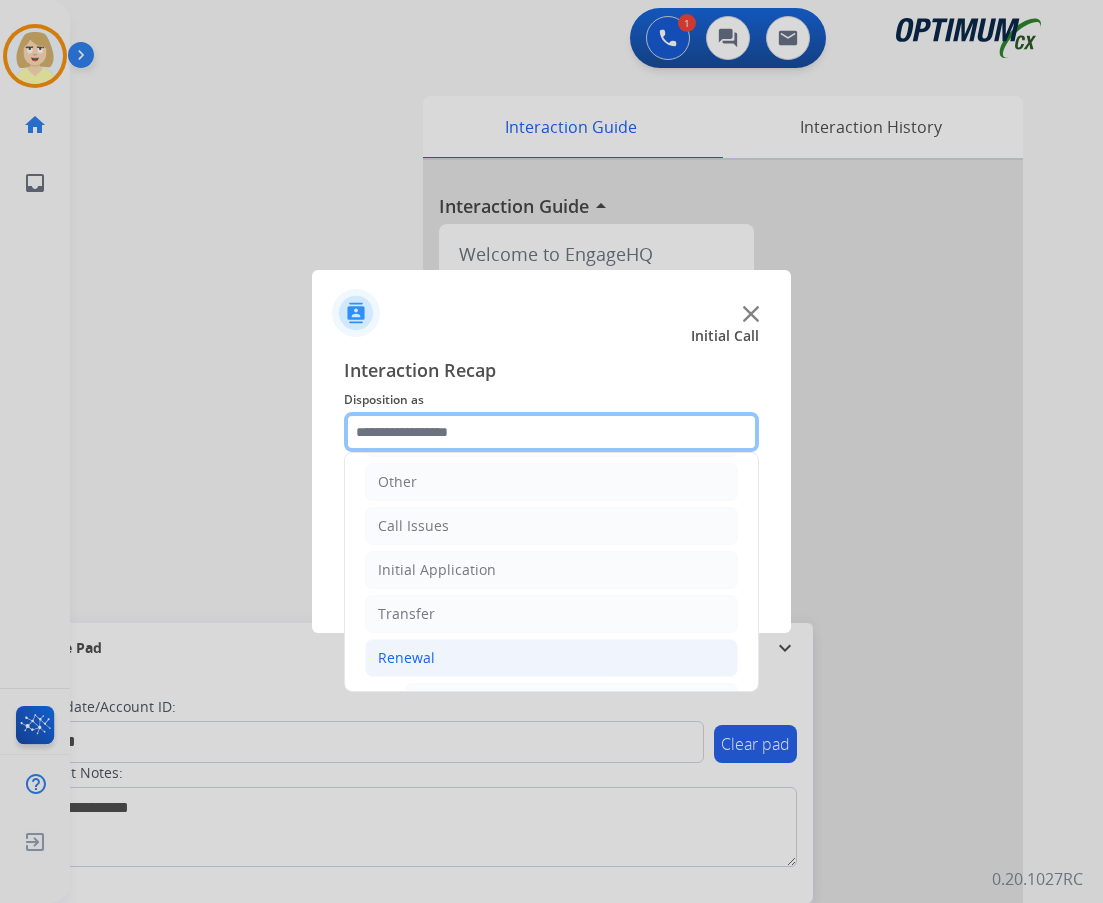 scroll, scrollTop: 436, scrollLeft: 0, axis: vertical 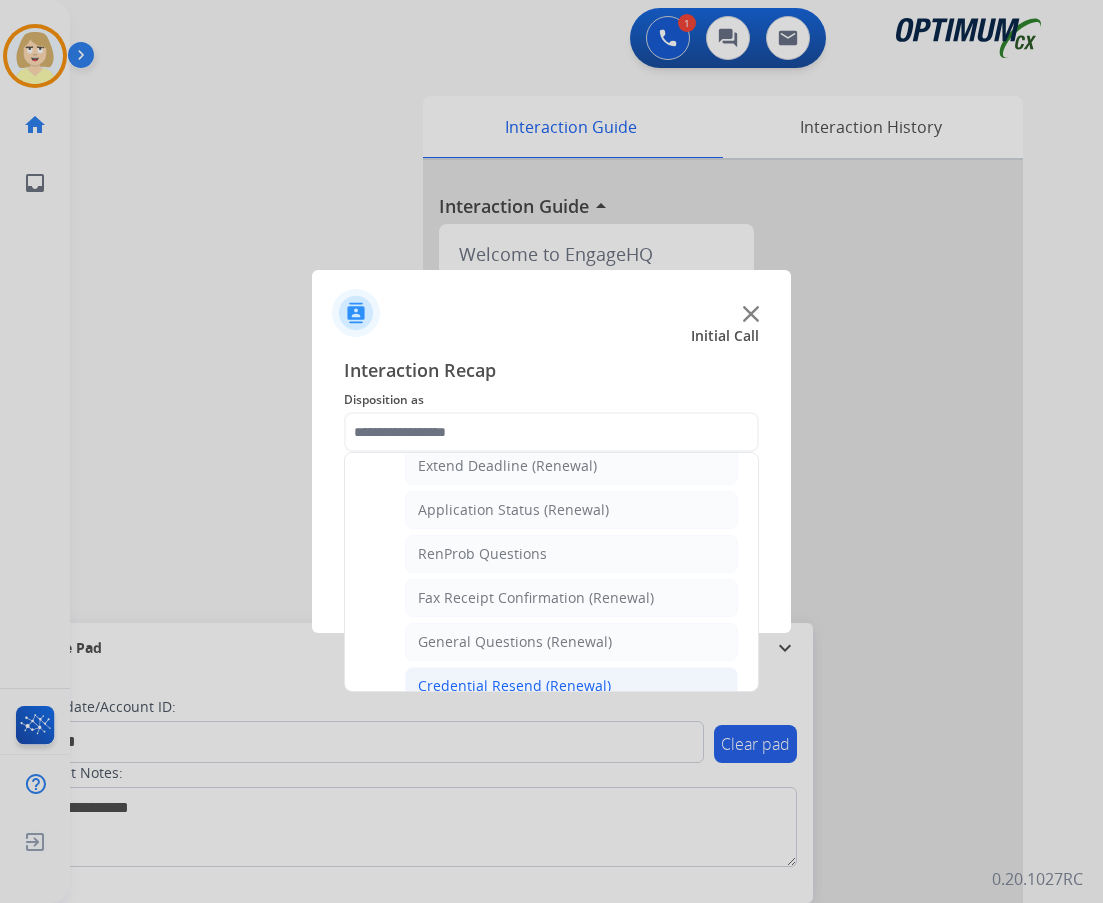 click on "Credential Resend (Renewal)" 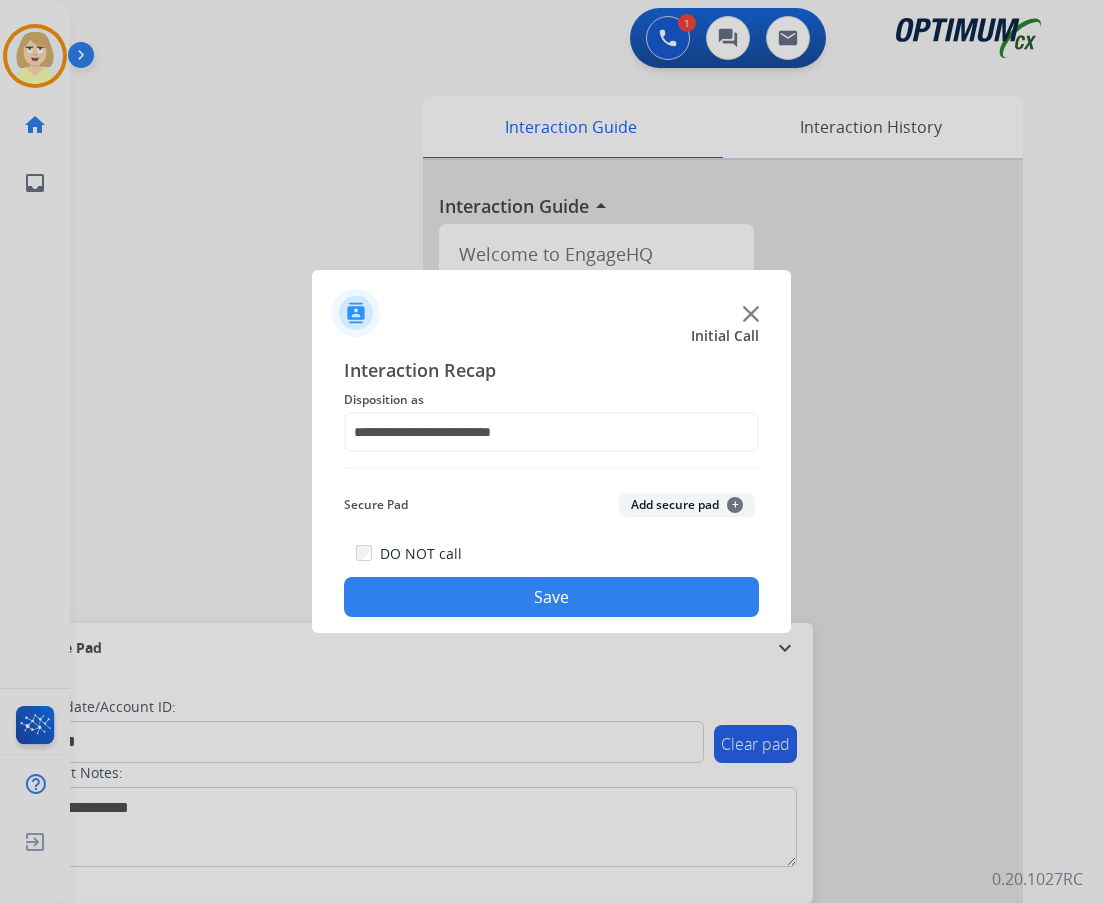 click on "Add secure pad  +" 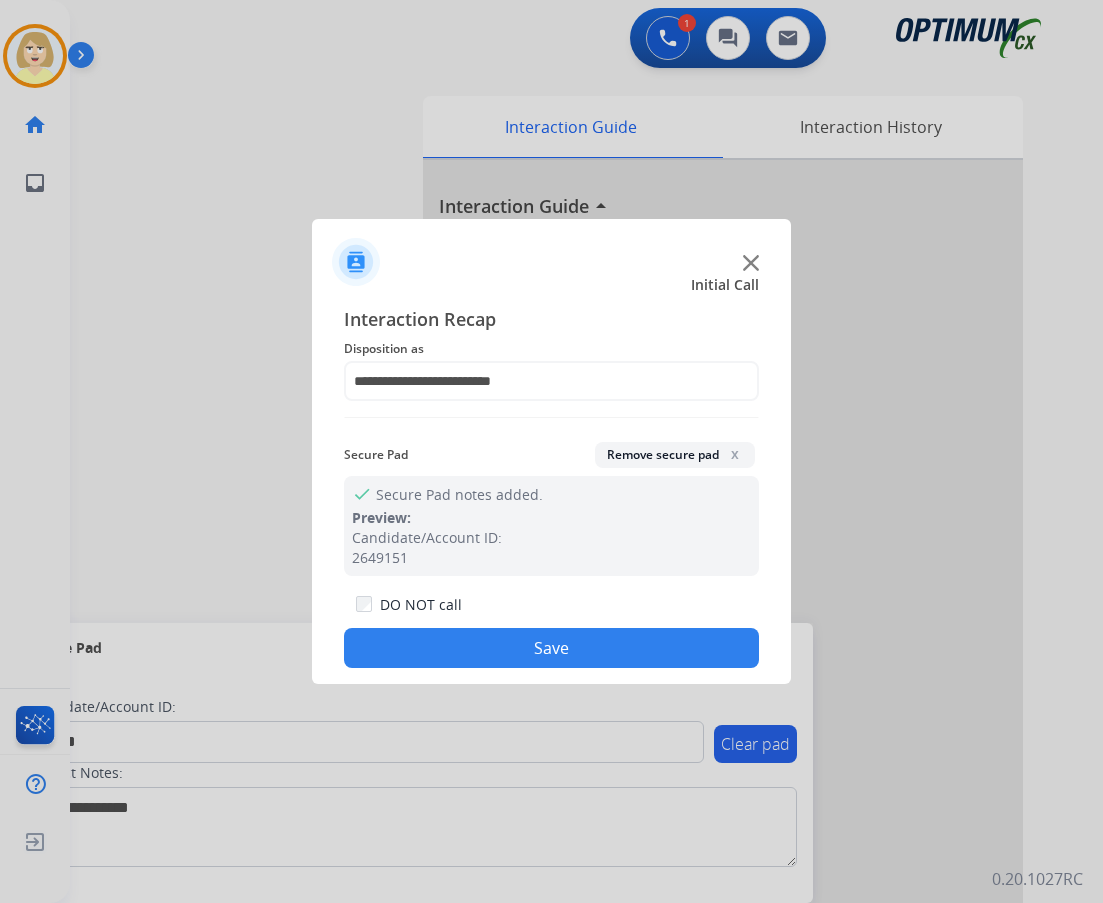 click on "Save" 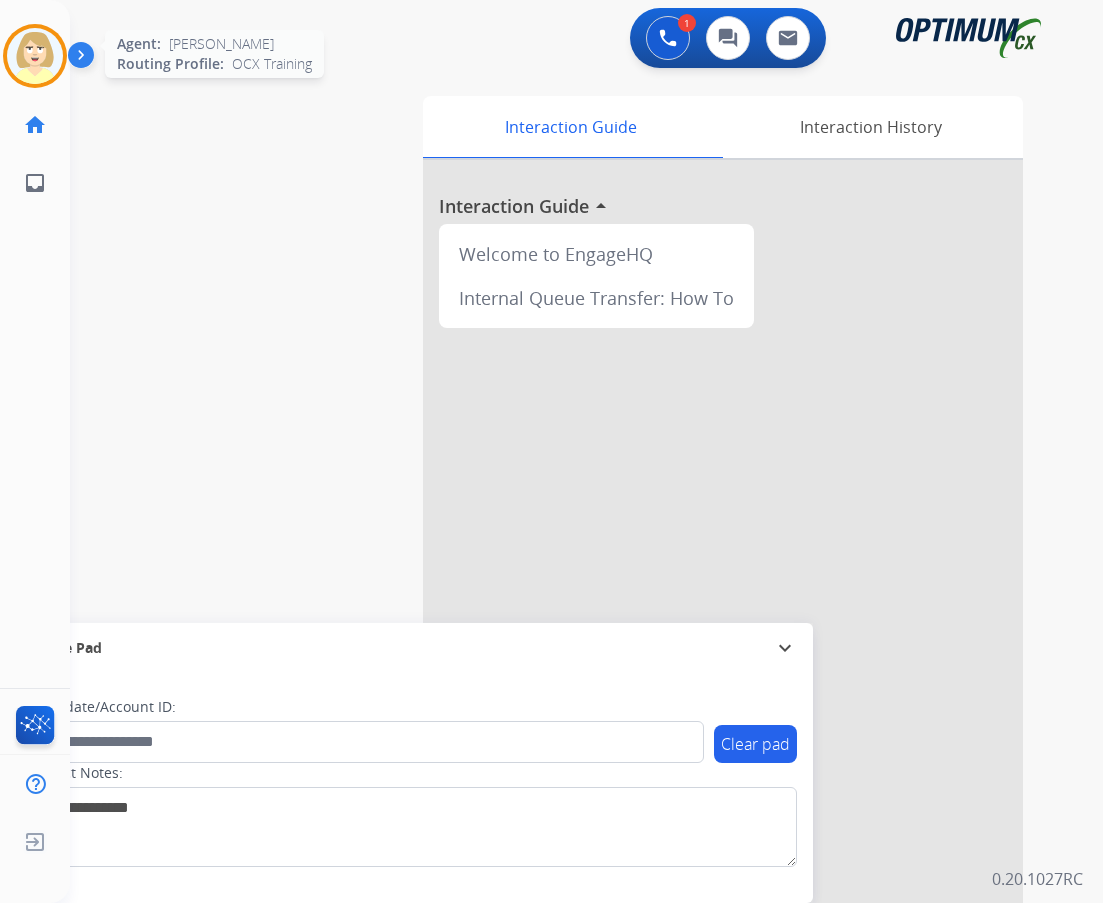 click at bounding box center (35, 56) 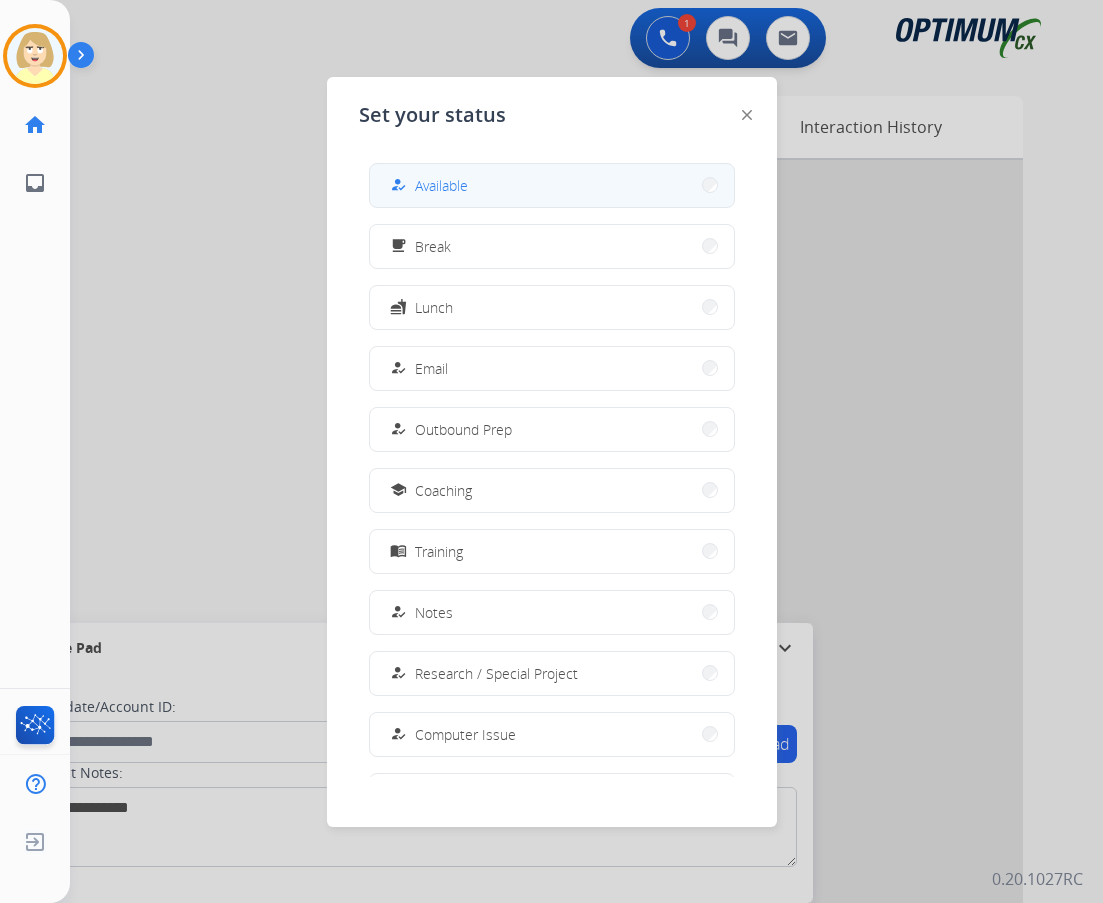 click on "Available" at bounding box center [441, 185] 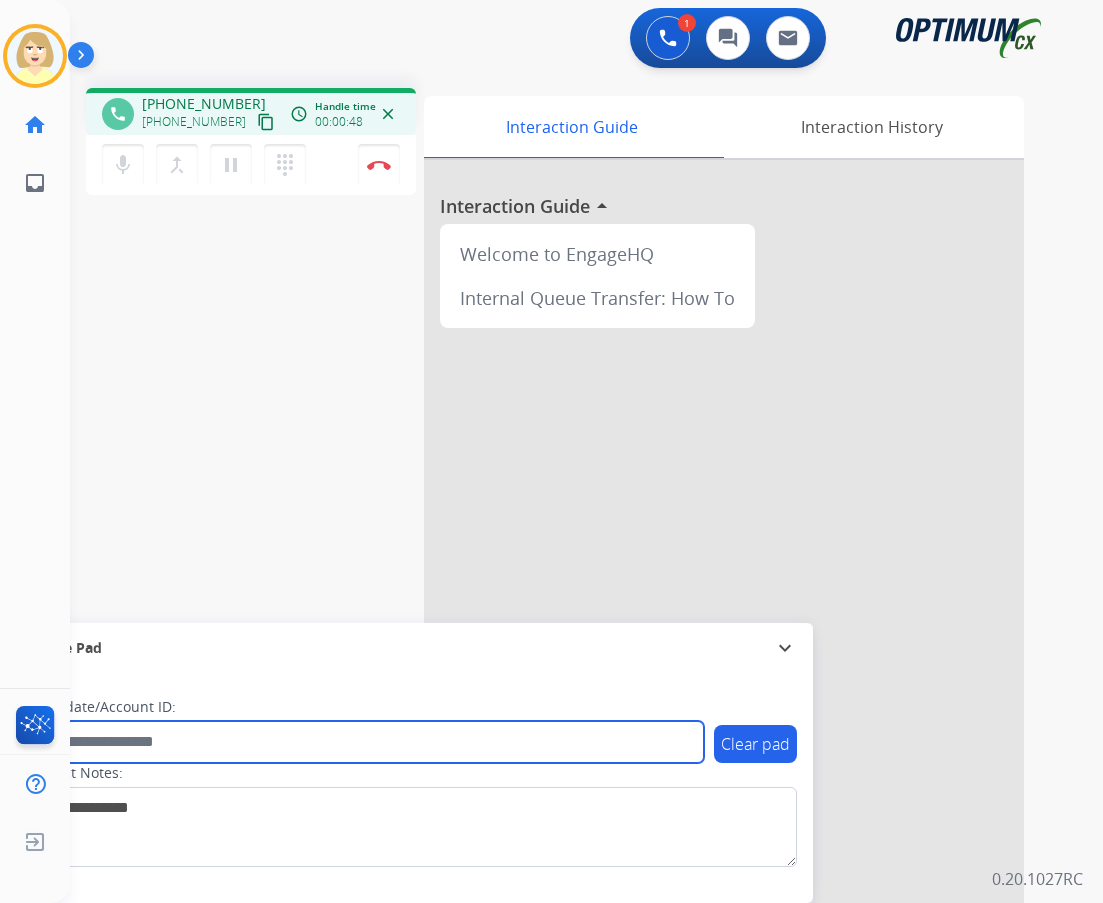 click at bounding box center [365, 742] 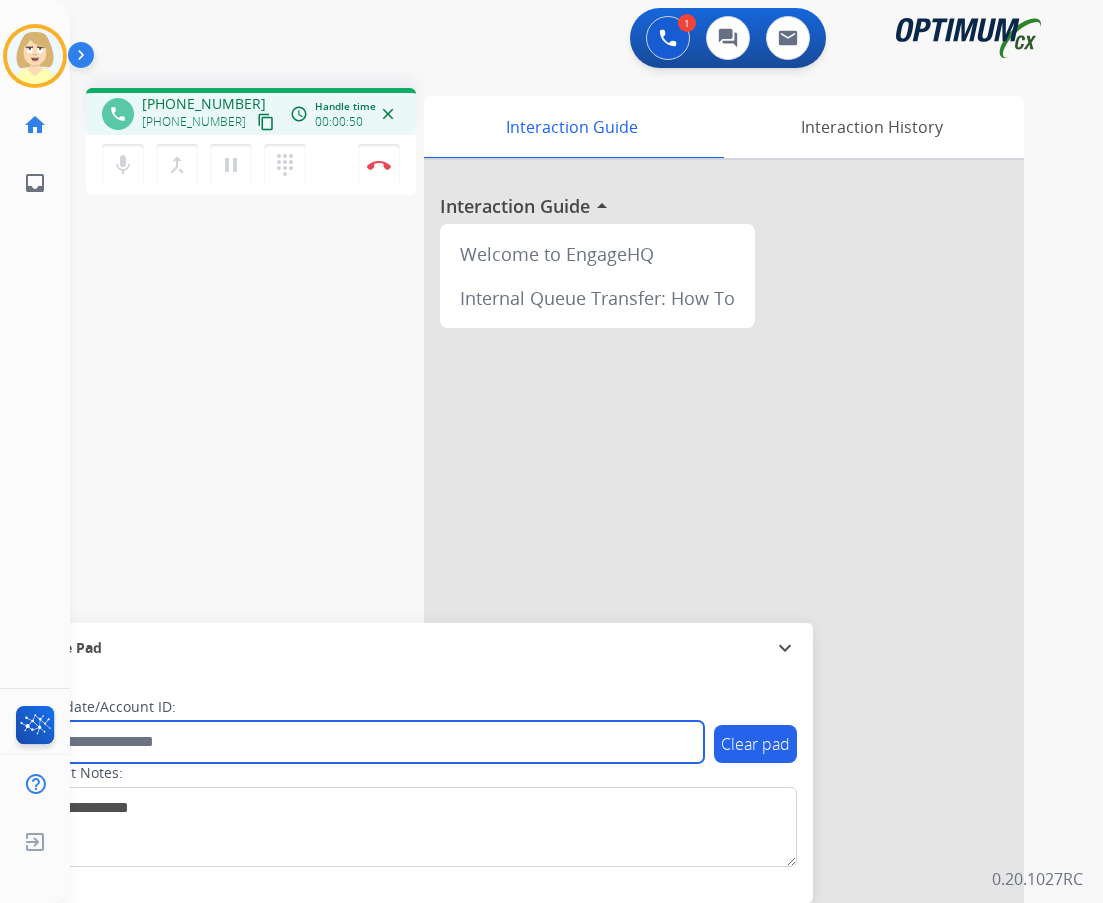 paste on "*******" 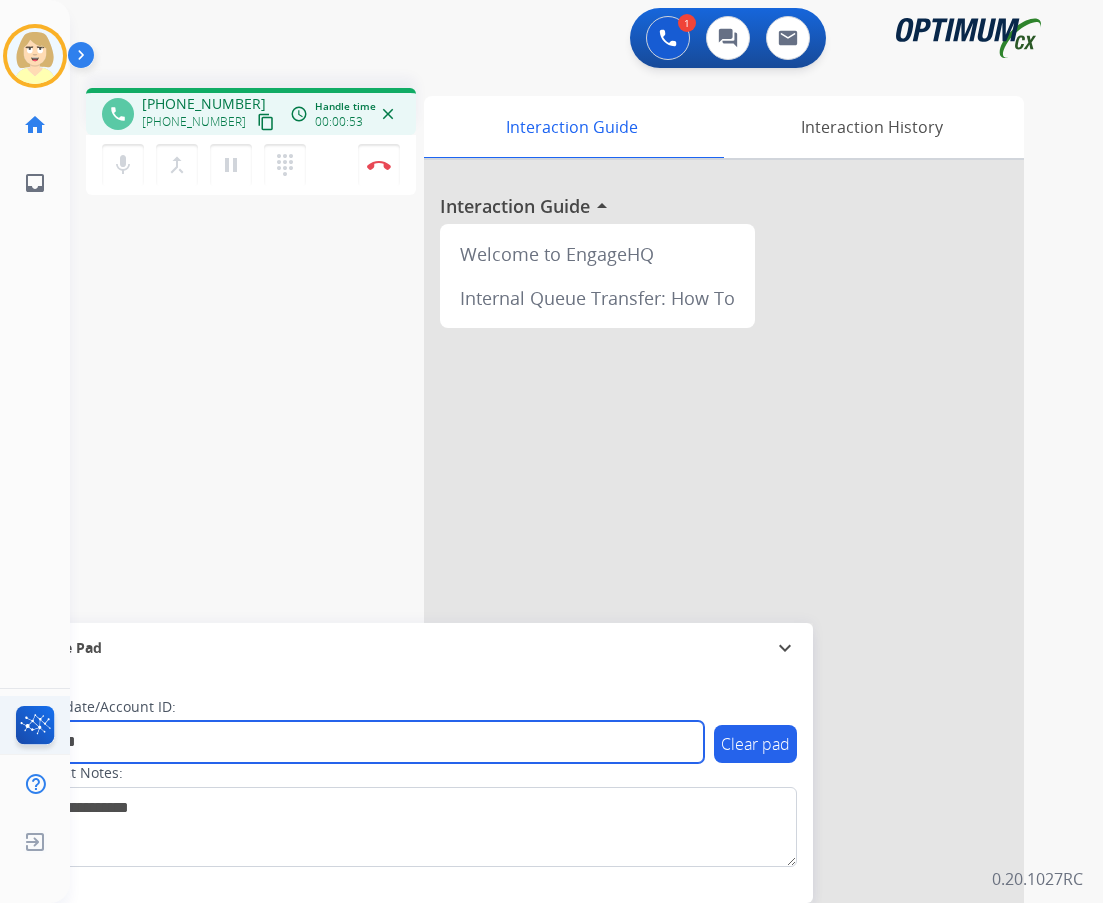 type on "*******" 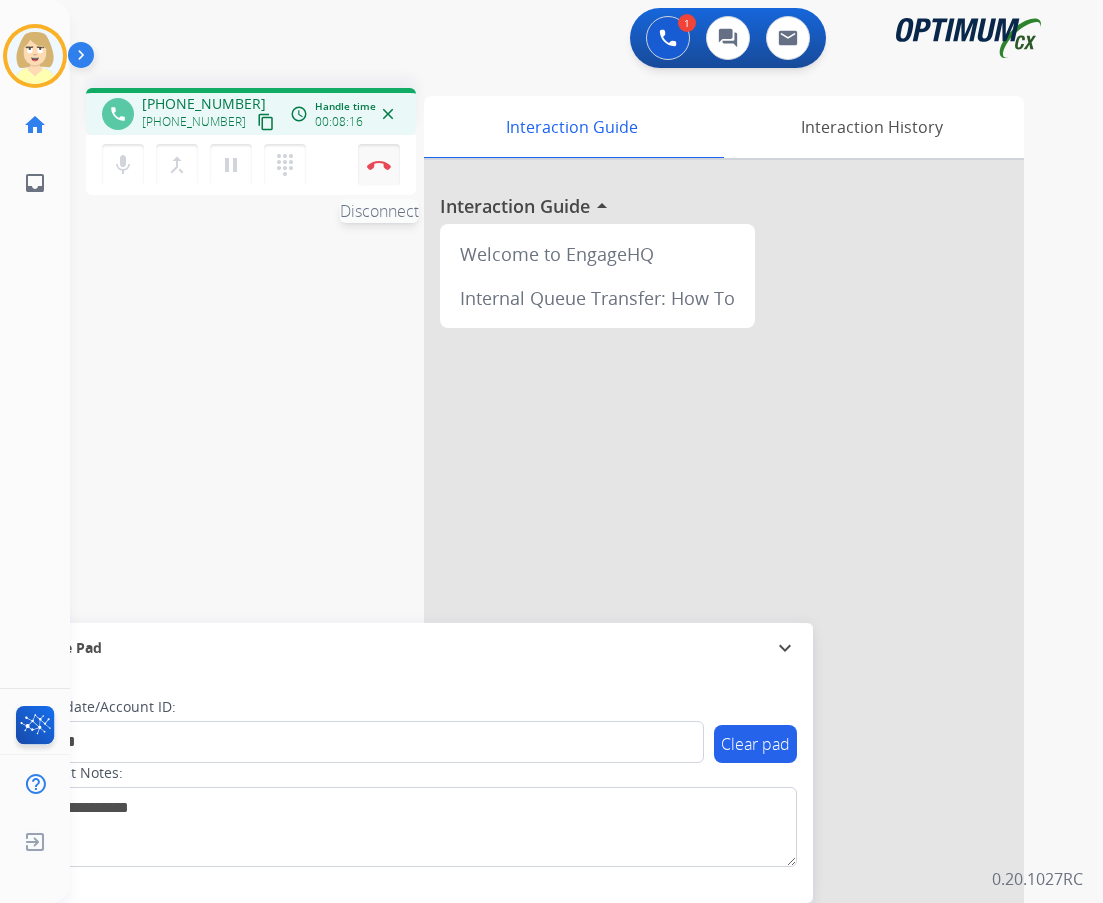 click on "Disconnect" at bounding box center (379, 165) 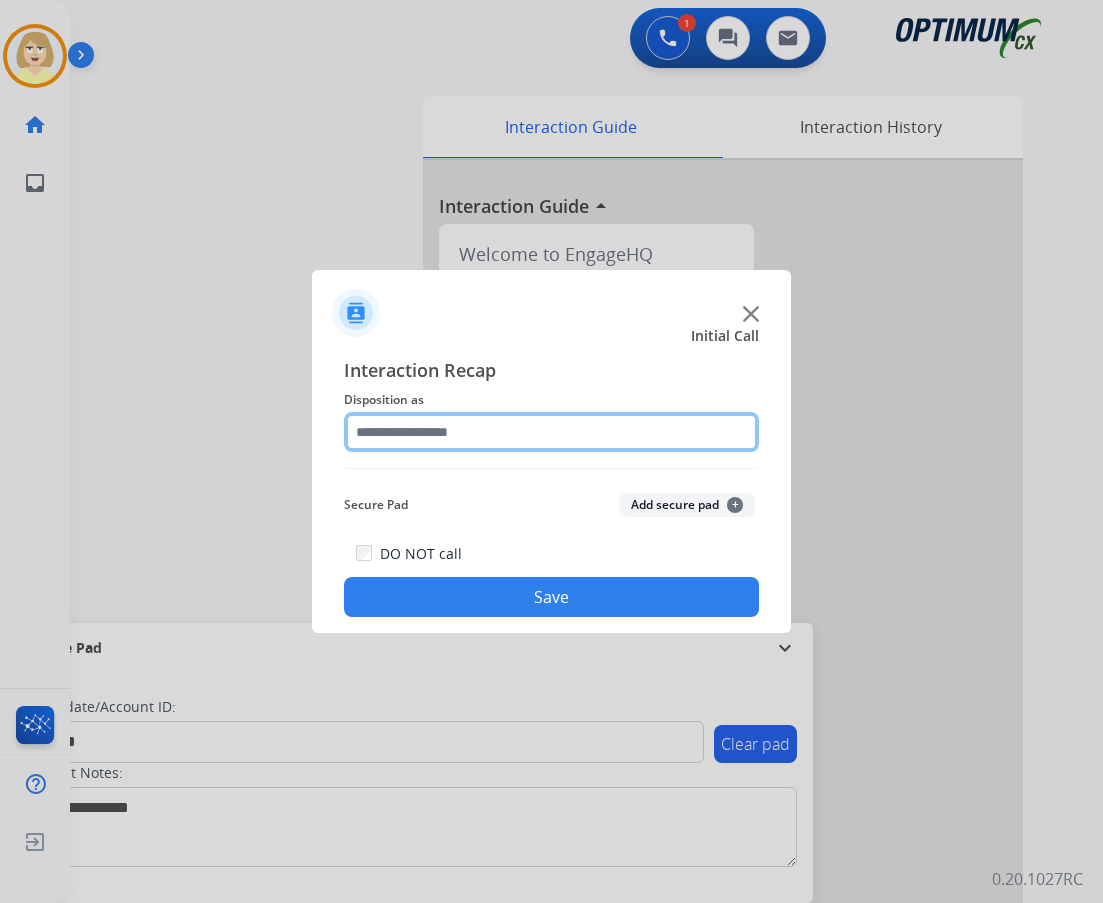 click 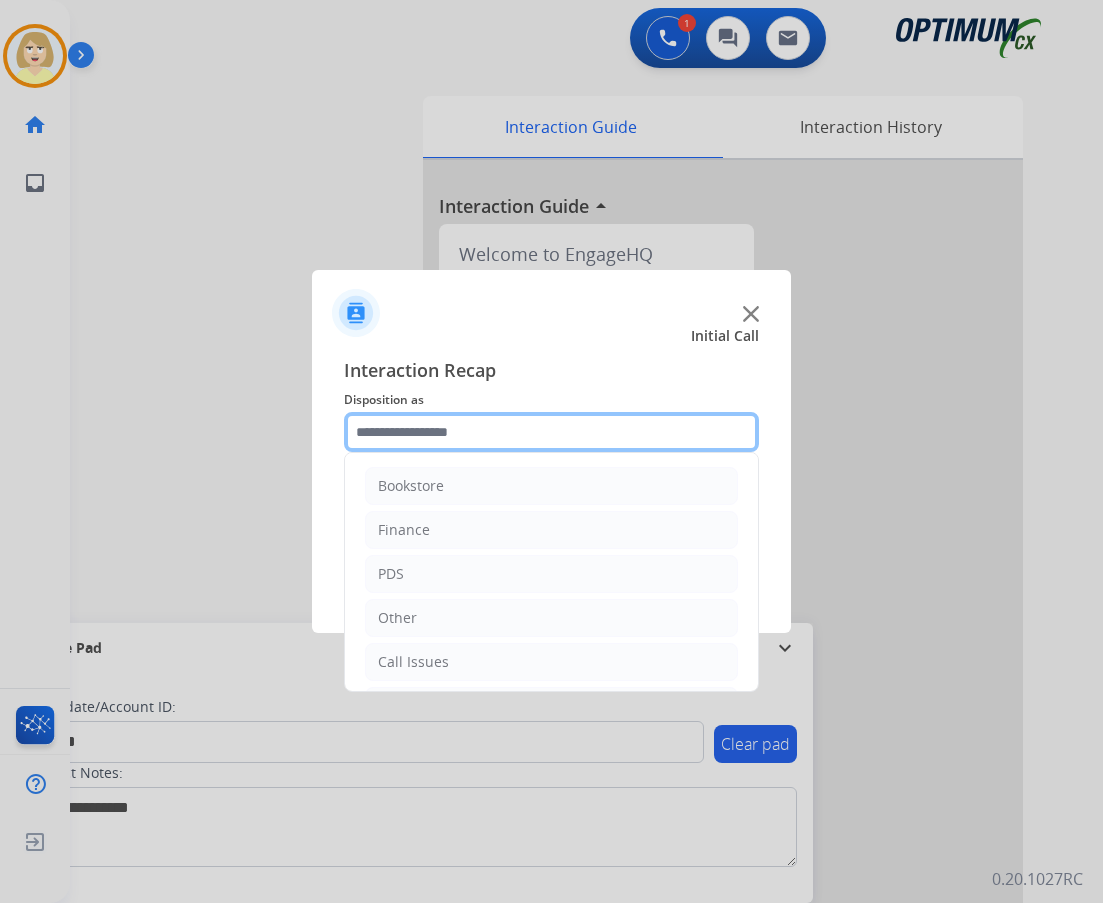 scroll, scrollTop: 136, scrollLeft: 0, axis: vertical 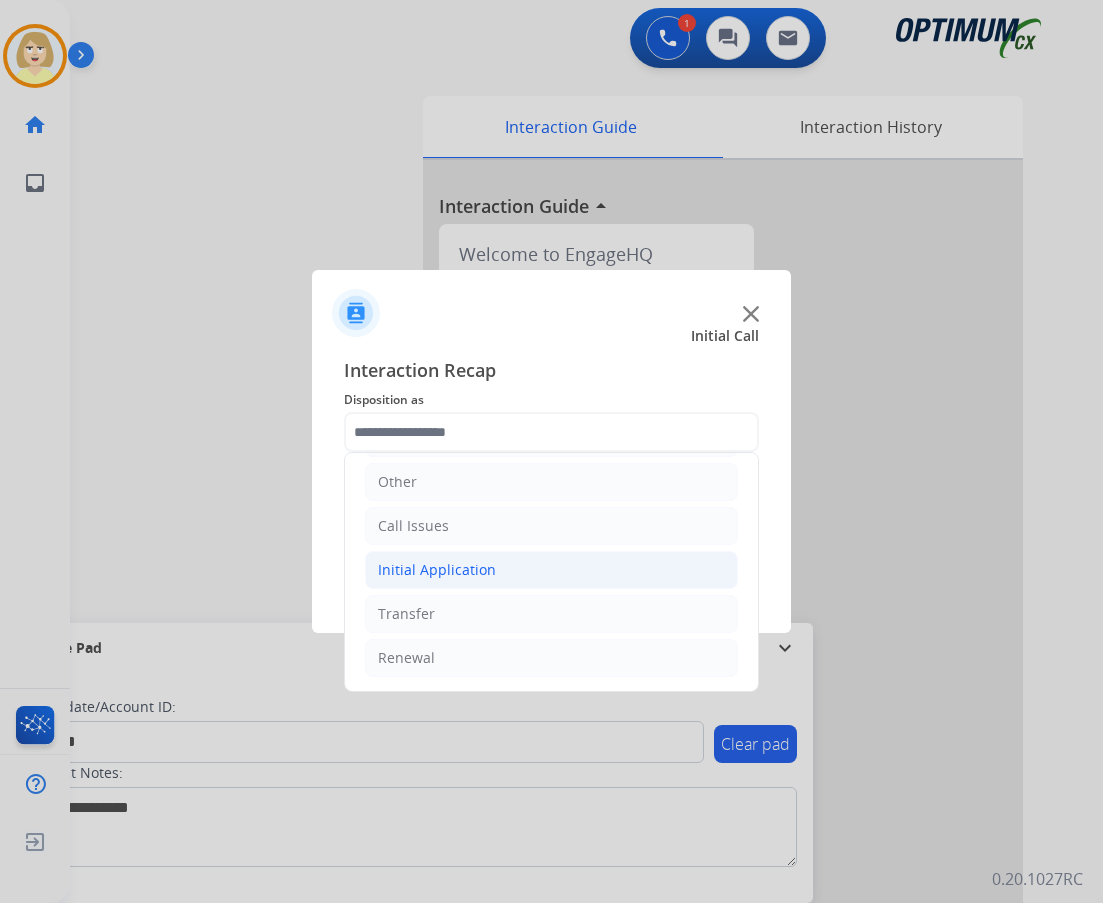 click on "Initial Application" 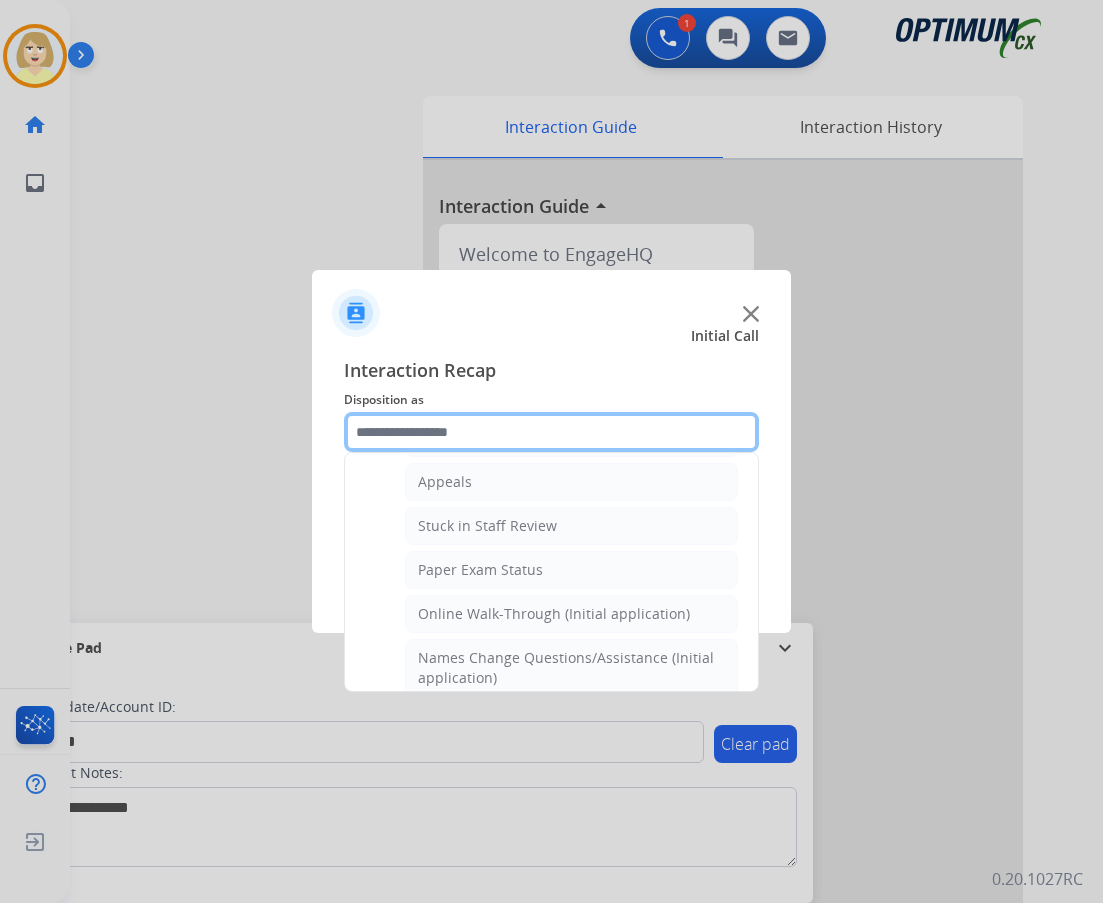 scroll, scrollTop: 0, scrollLeft: 0, axis: both 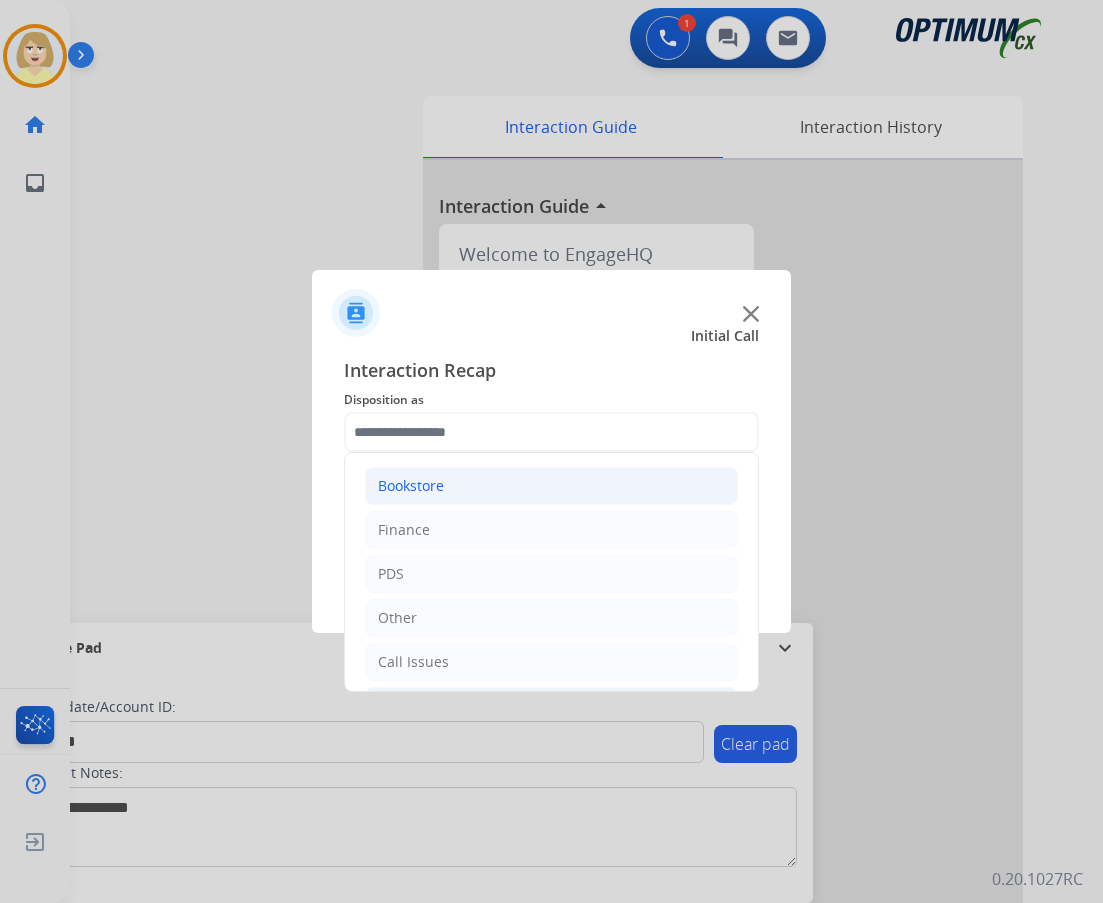click on "Bookstore" 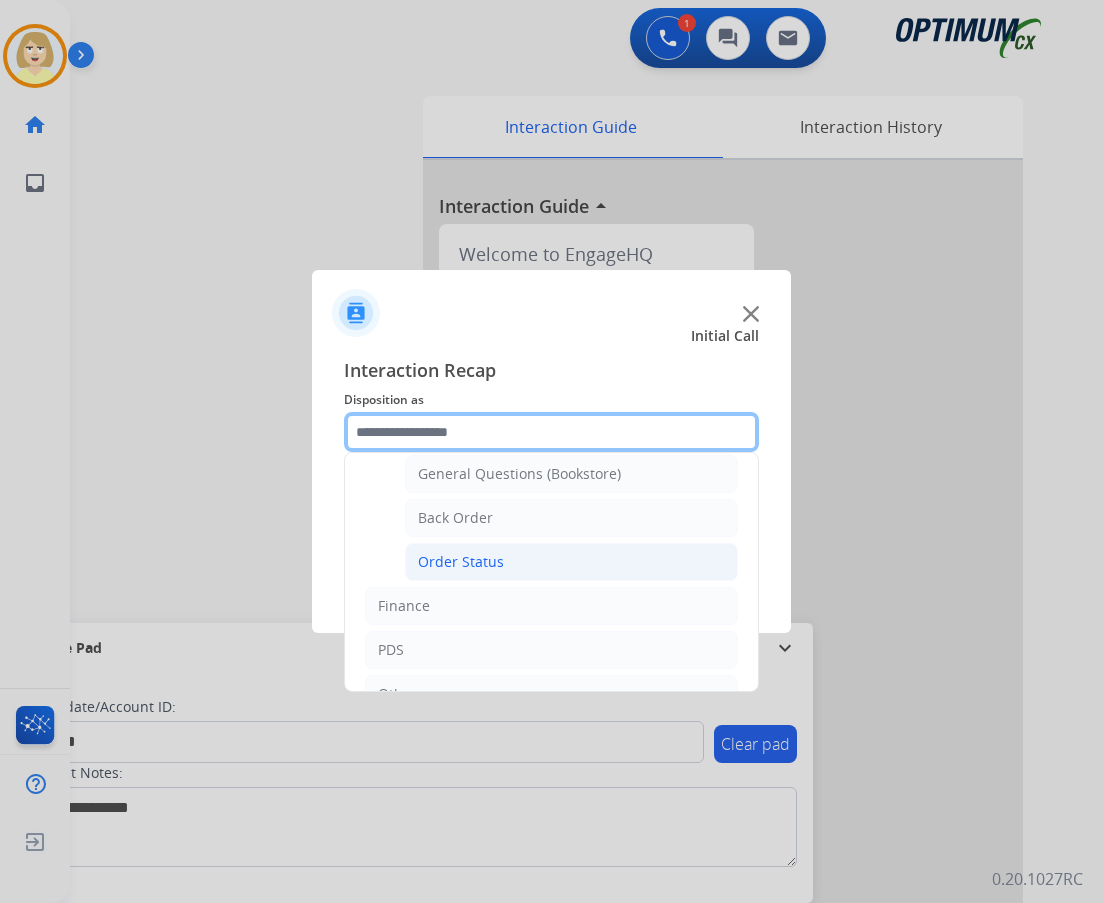 scroll, scrollTop: 0, scrollLeft: 0, axis: both 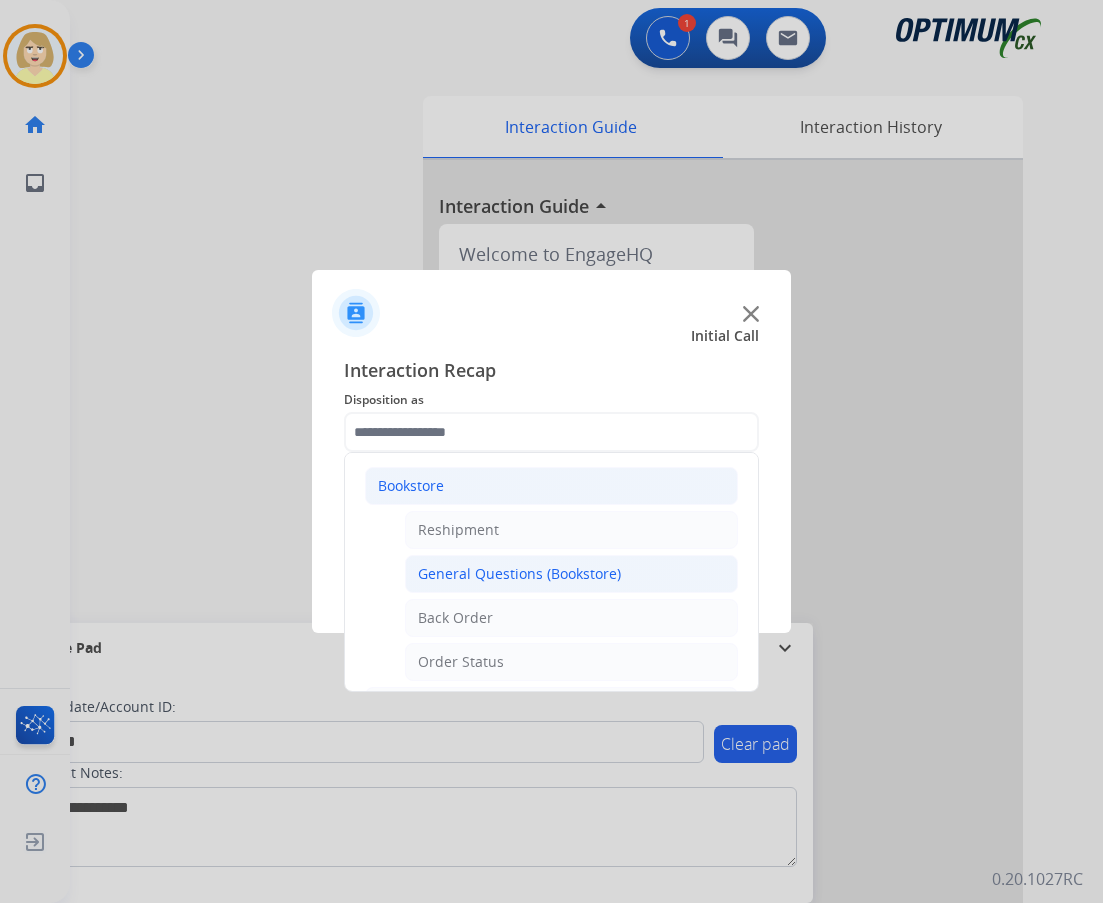 click on "General Questions (Bookstore)" 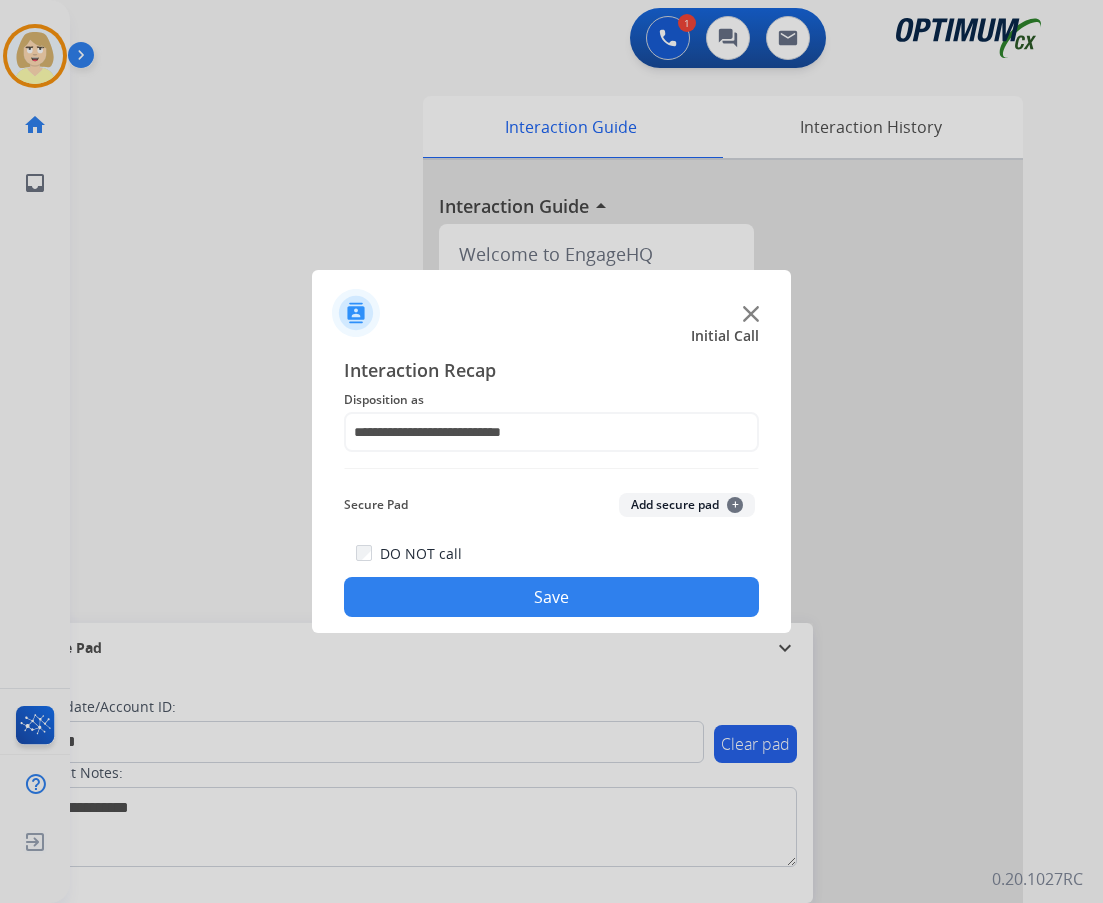 click on "Add secure pad  +" 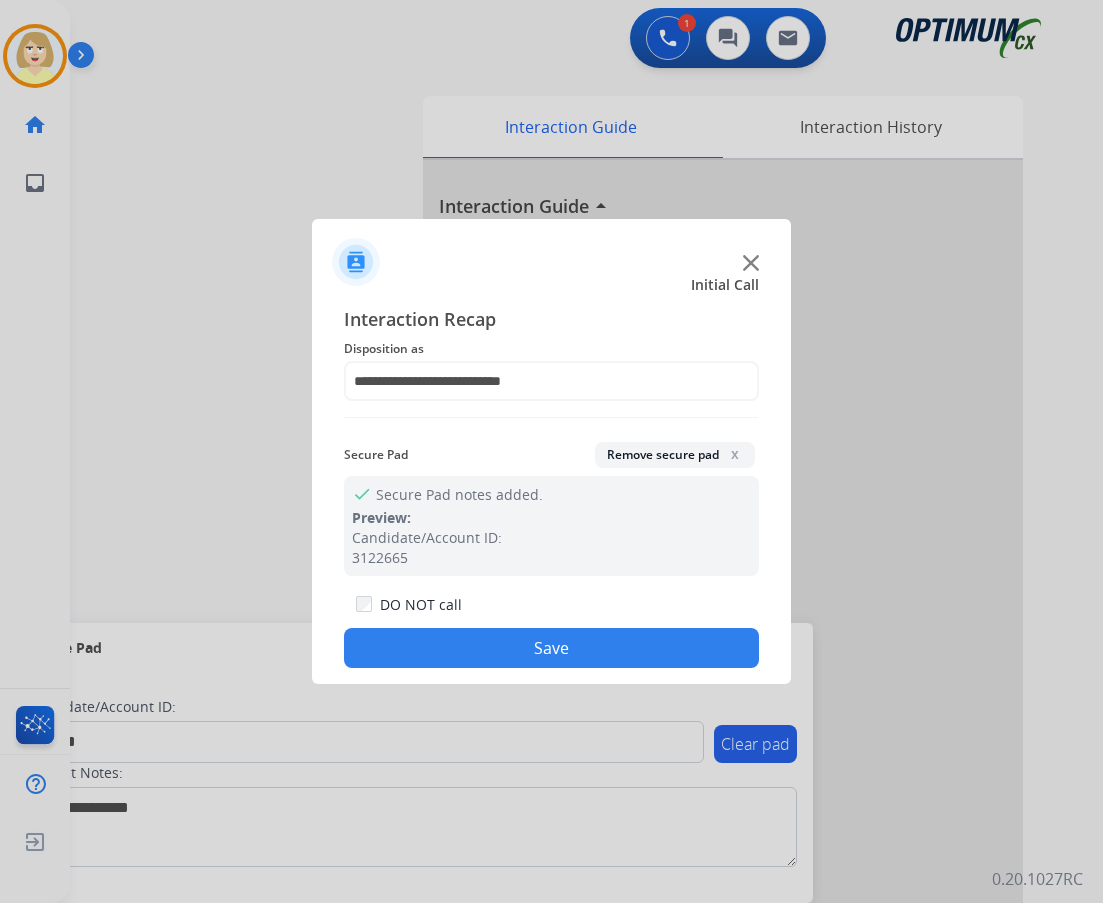 click on "Save" 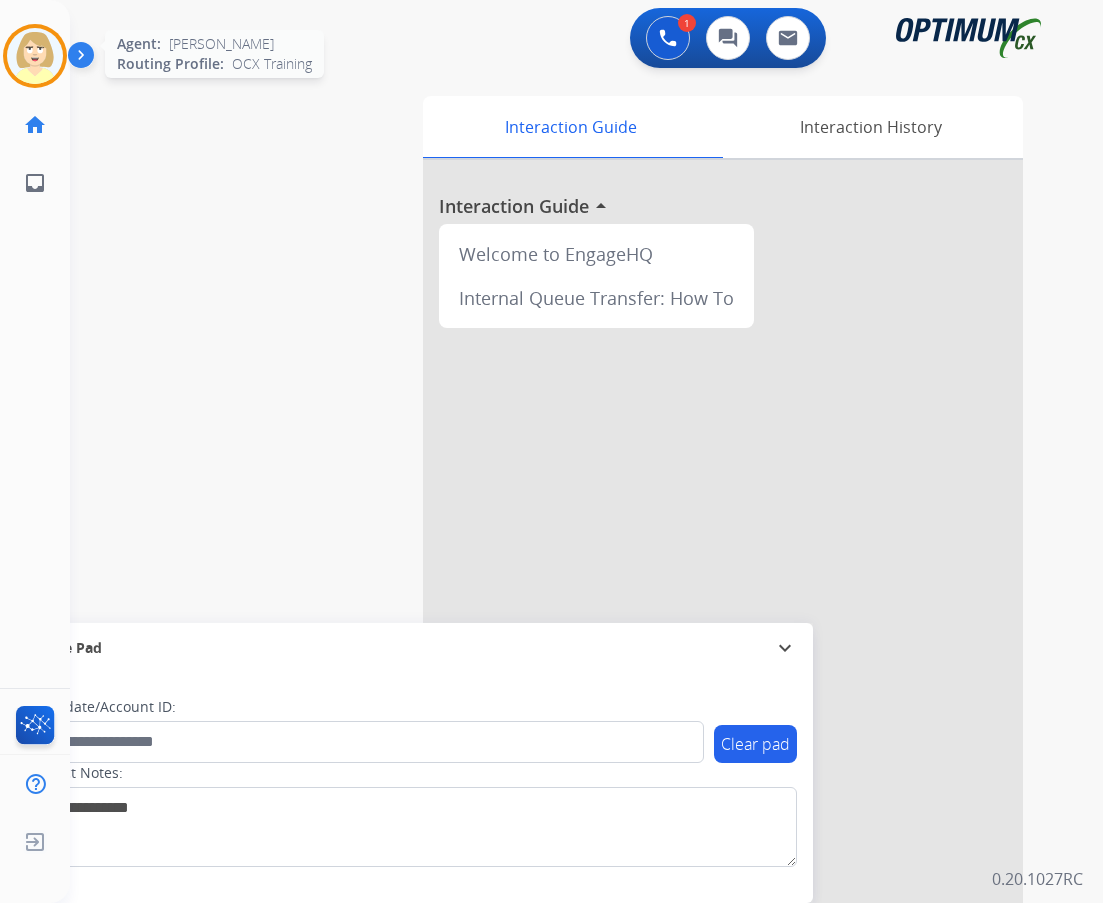 click at bounding box center (35, 56) 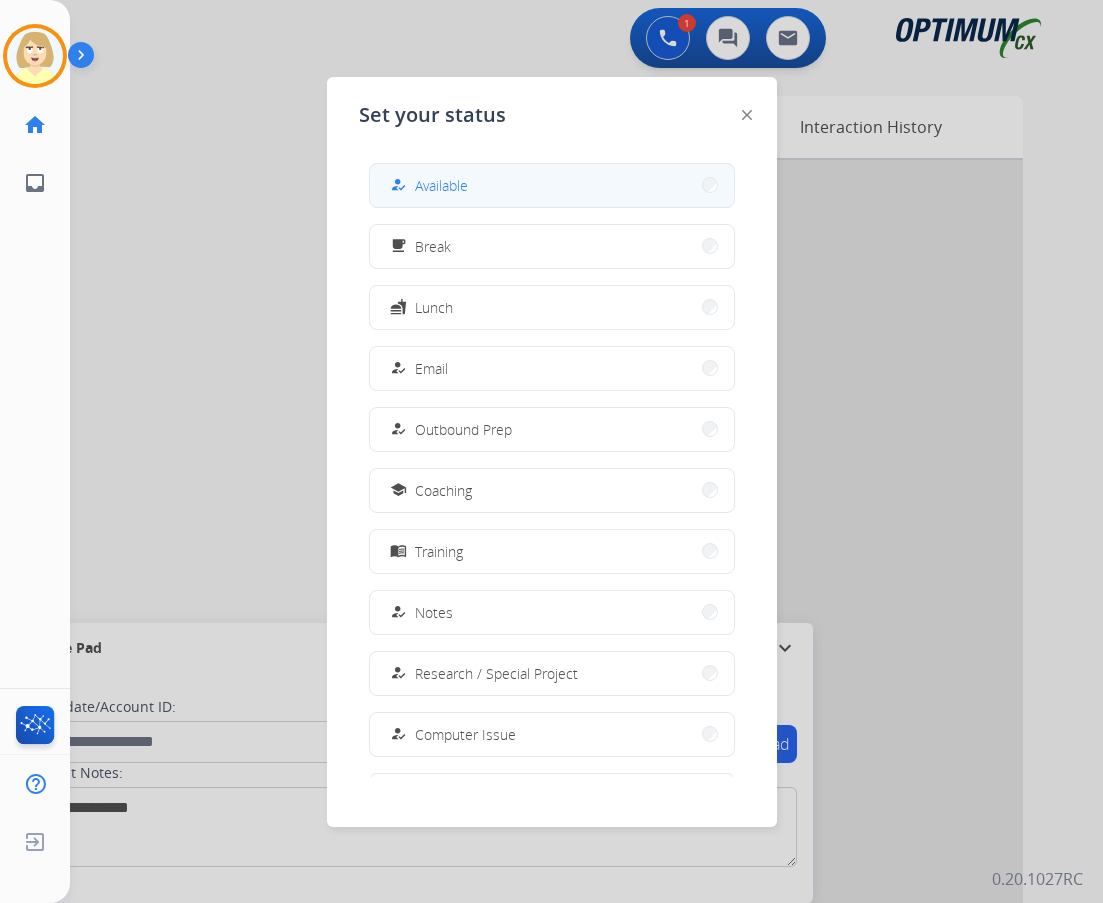 click on "Available" at bounding box center [441, 185] 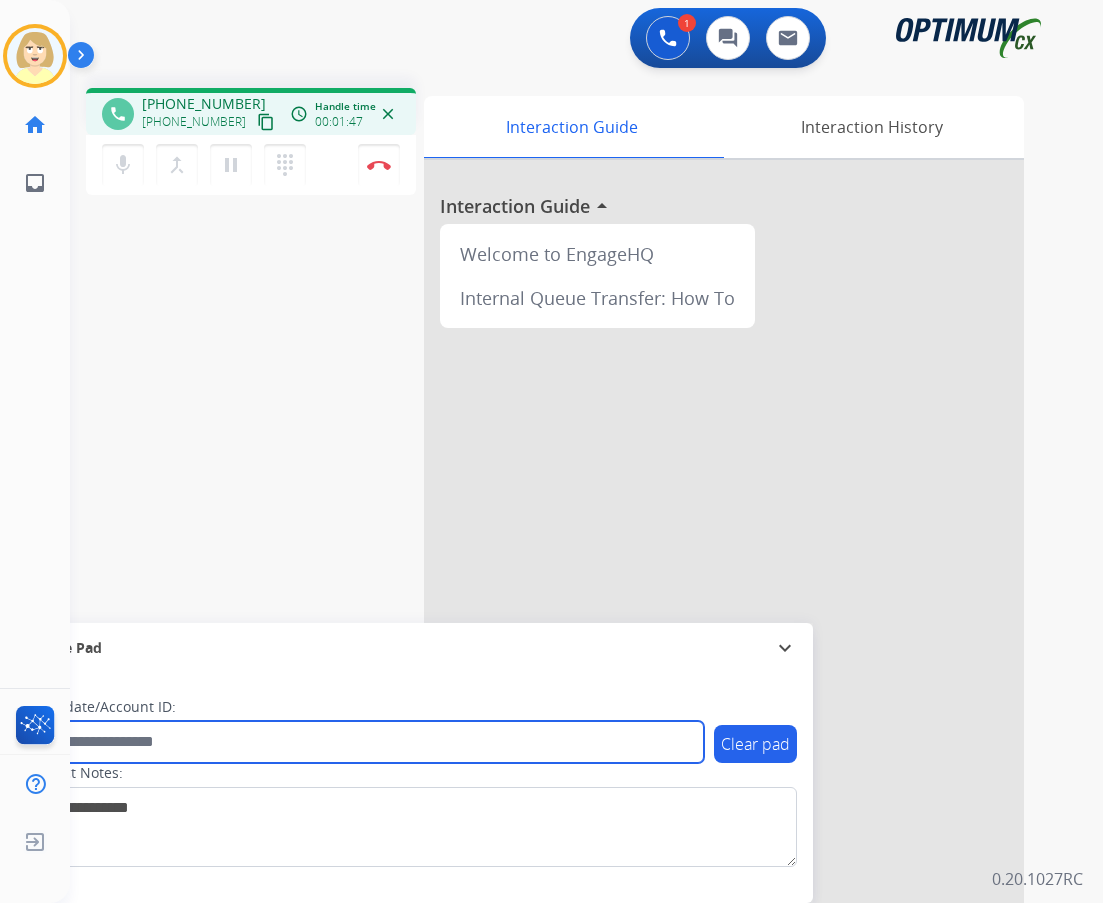 click at bounding box center (365, 742) 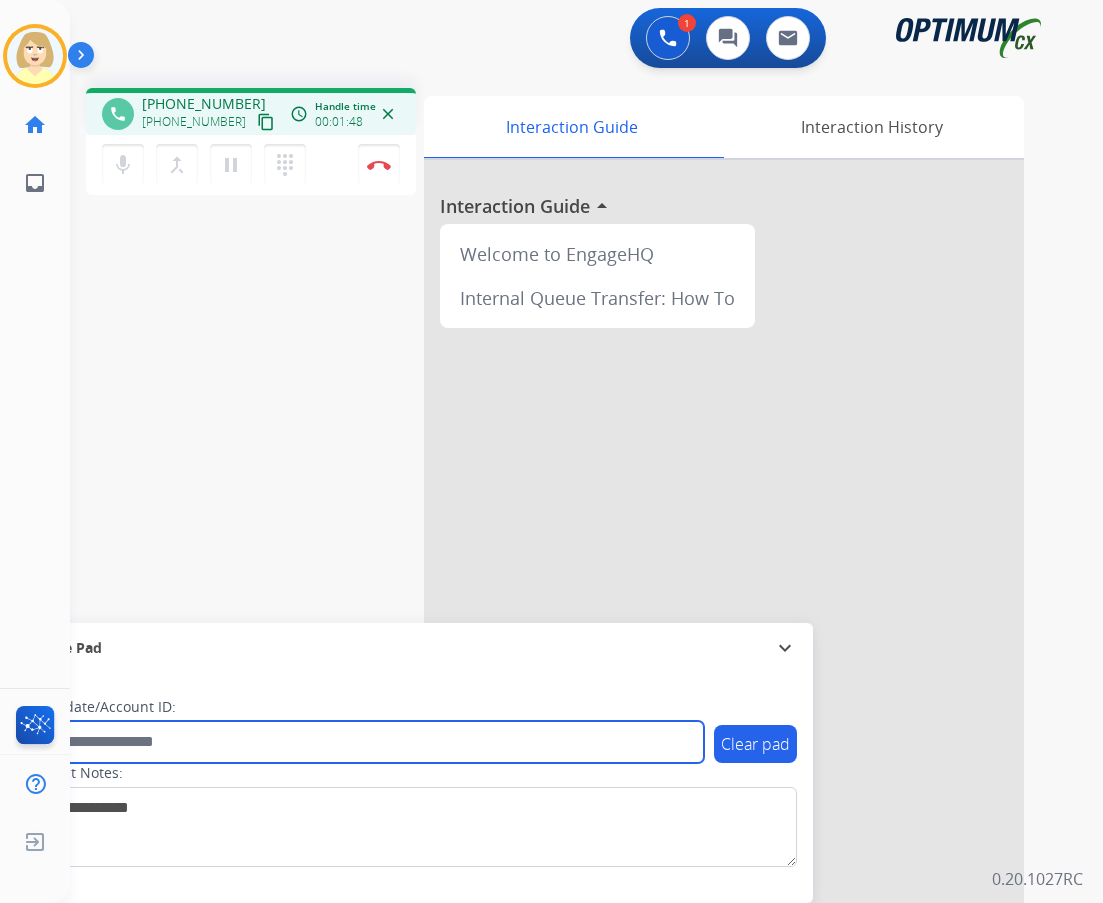 paste on "*******" 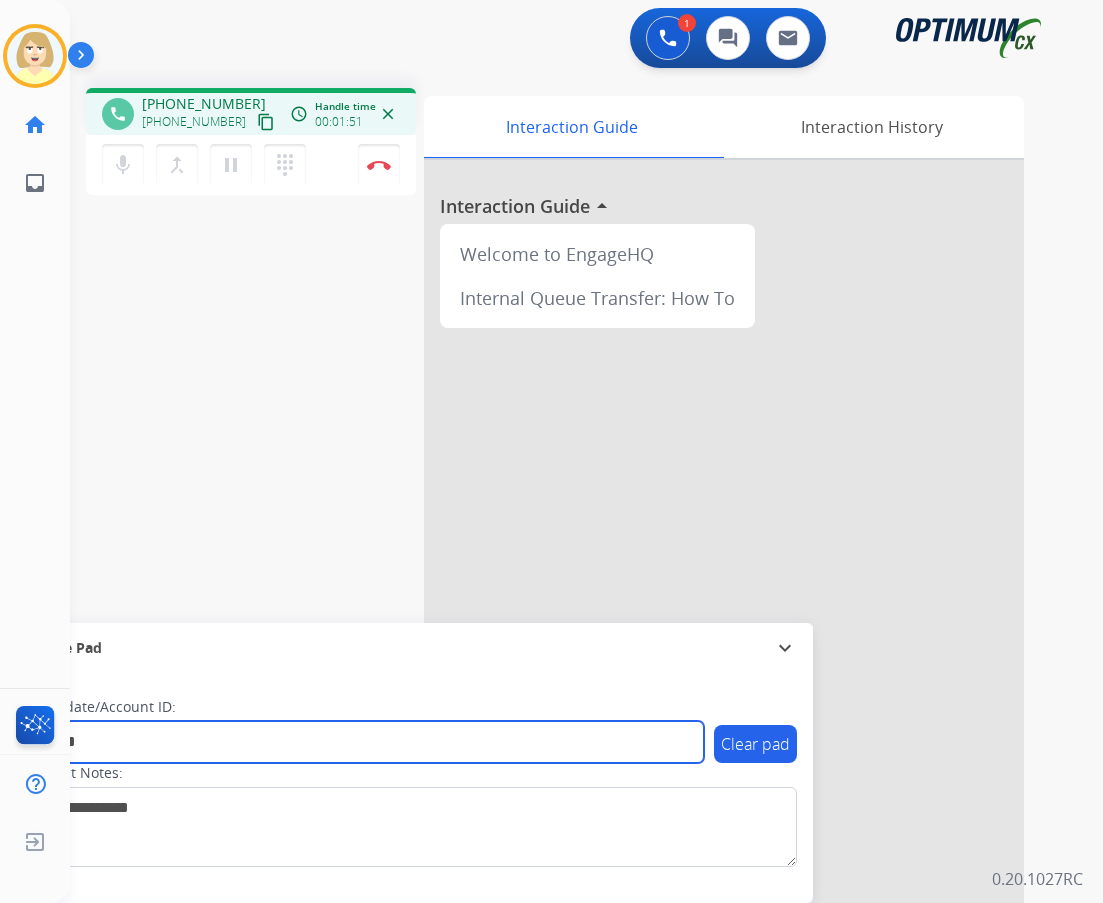 type on "*******" 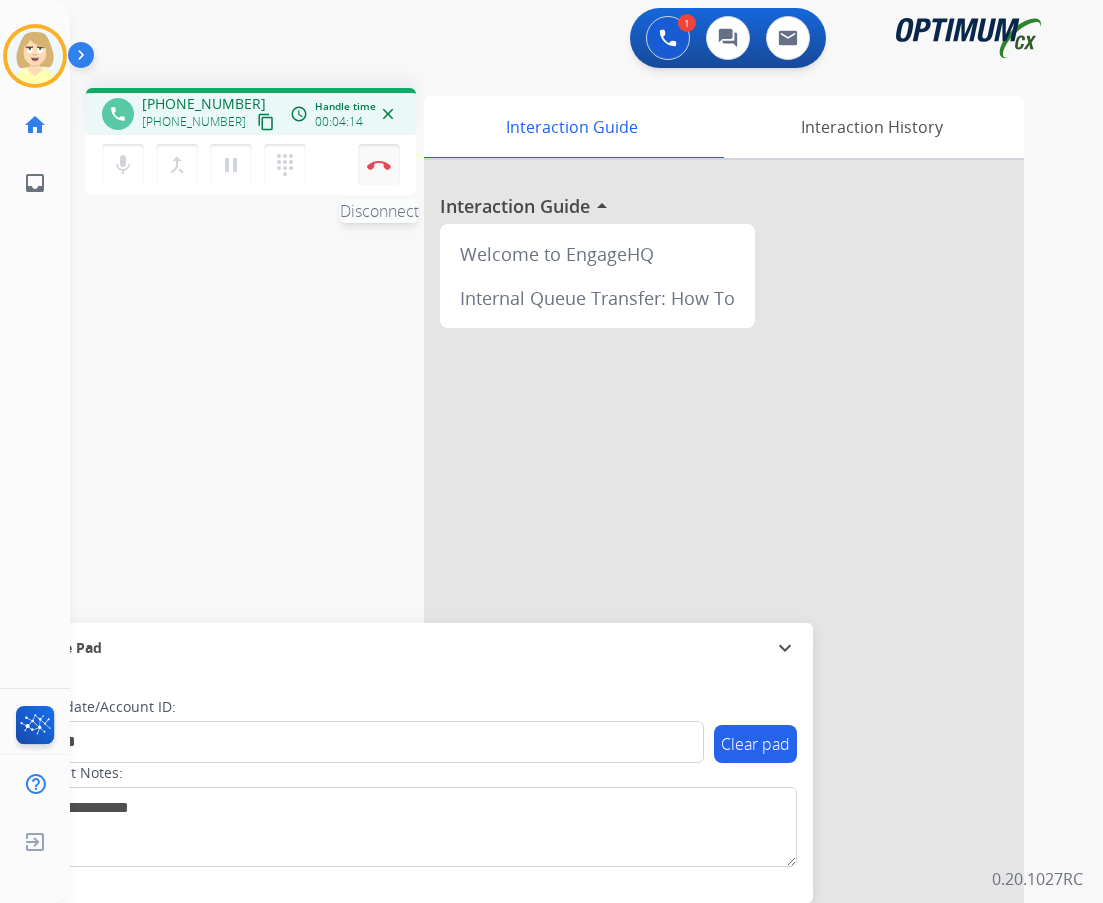 click on "Disconnect" at bounding box center (379, 165) 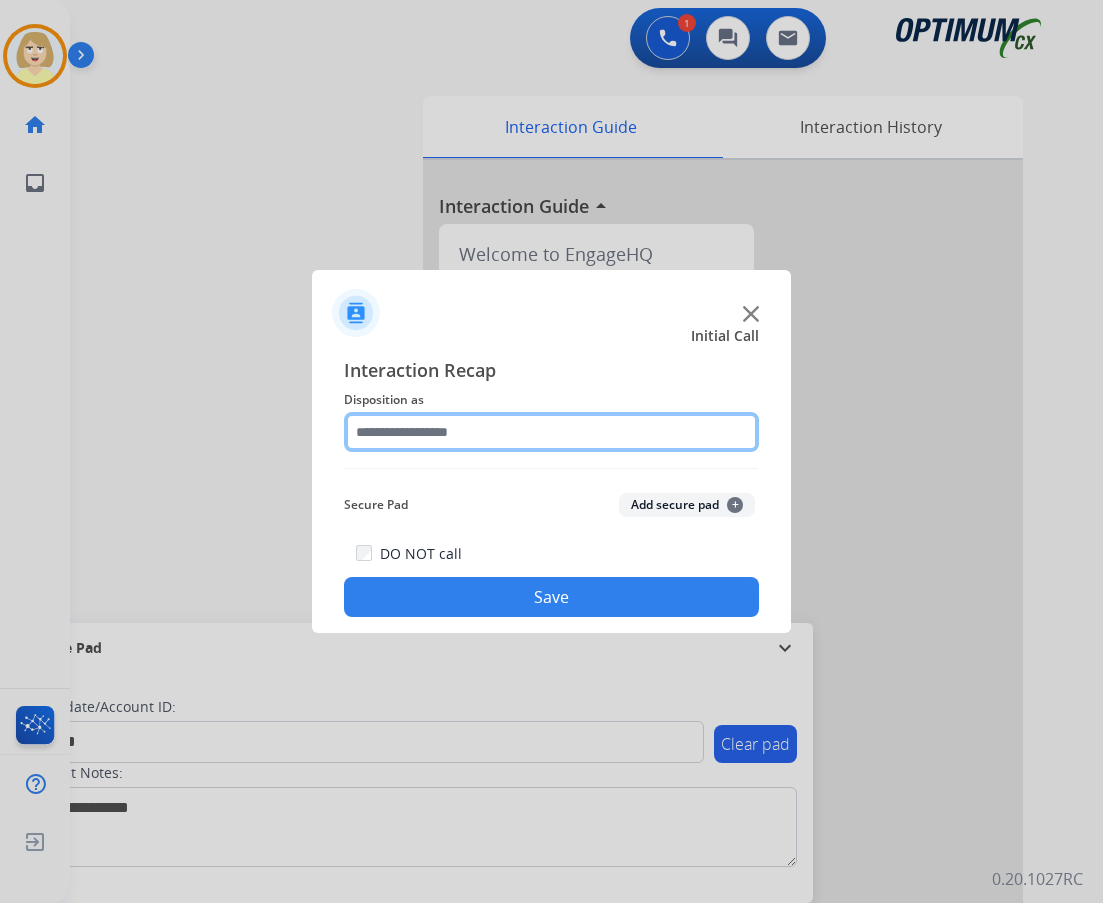 click 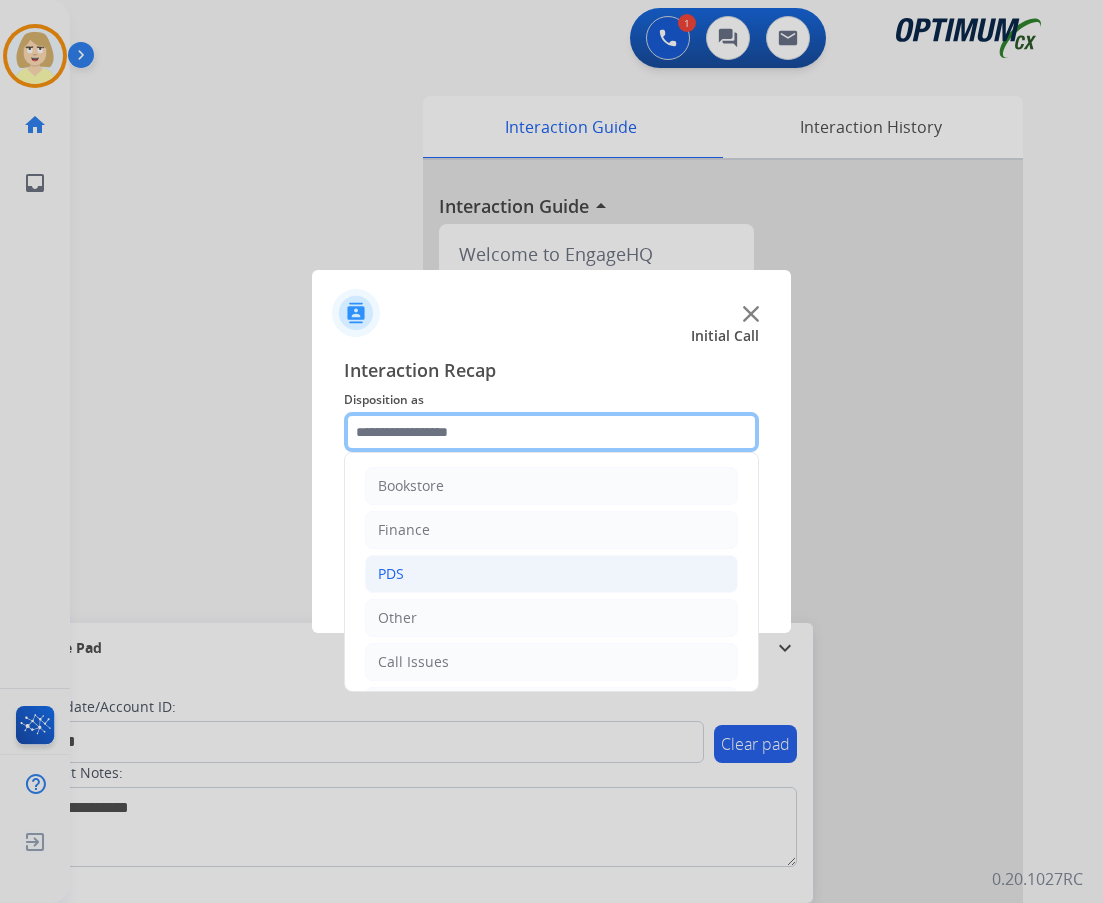 scroll, scrollTop: 136, scrollLeft: 0, axis: vertical 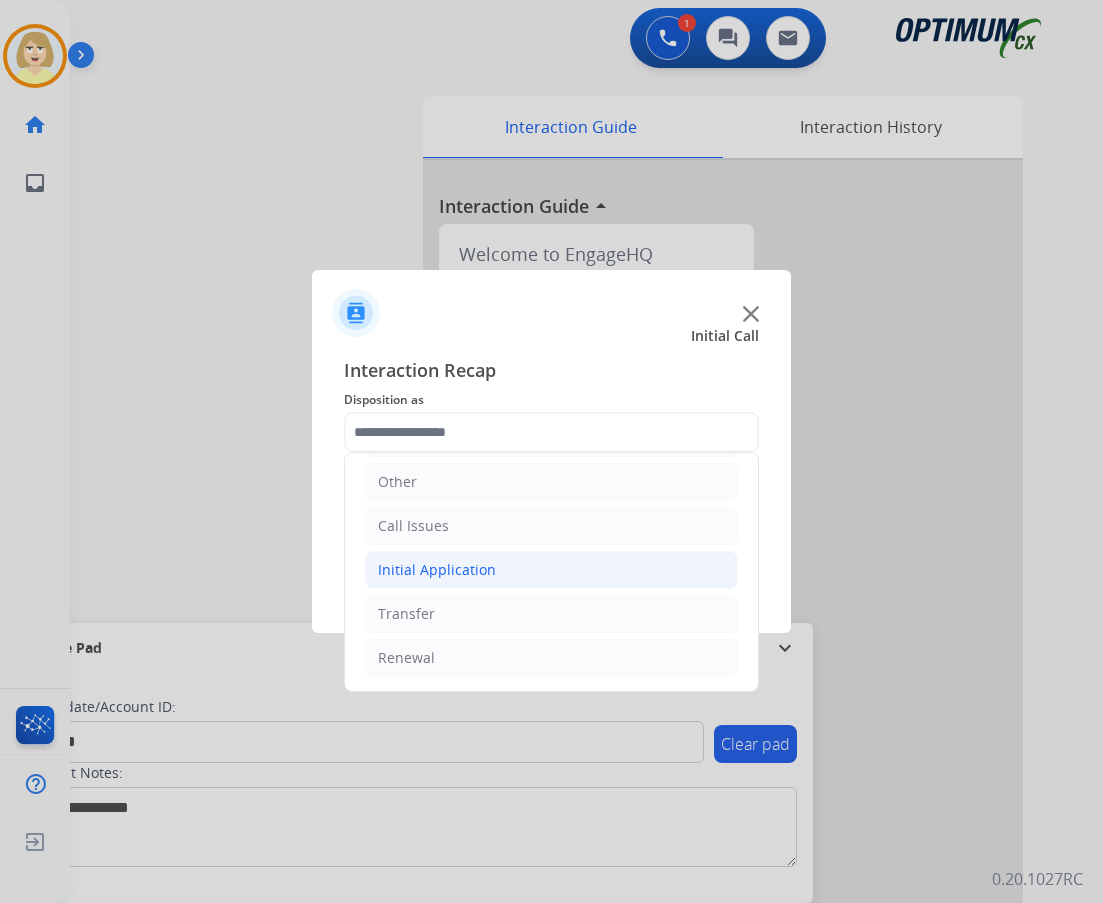 click on "Initial Application" 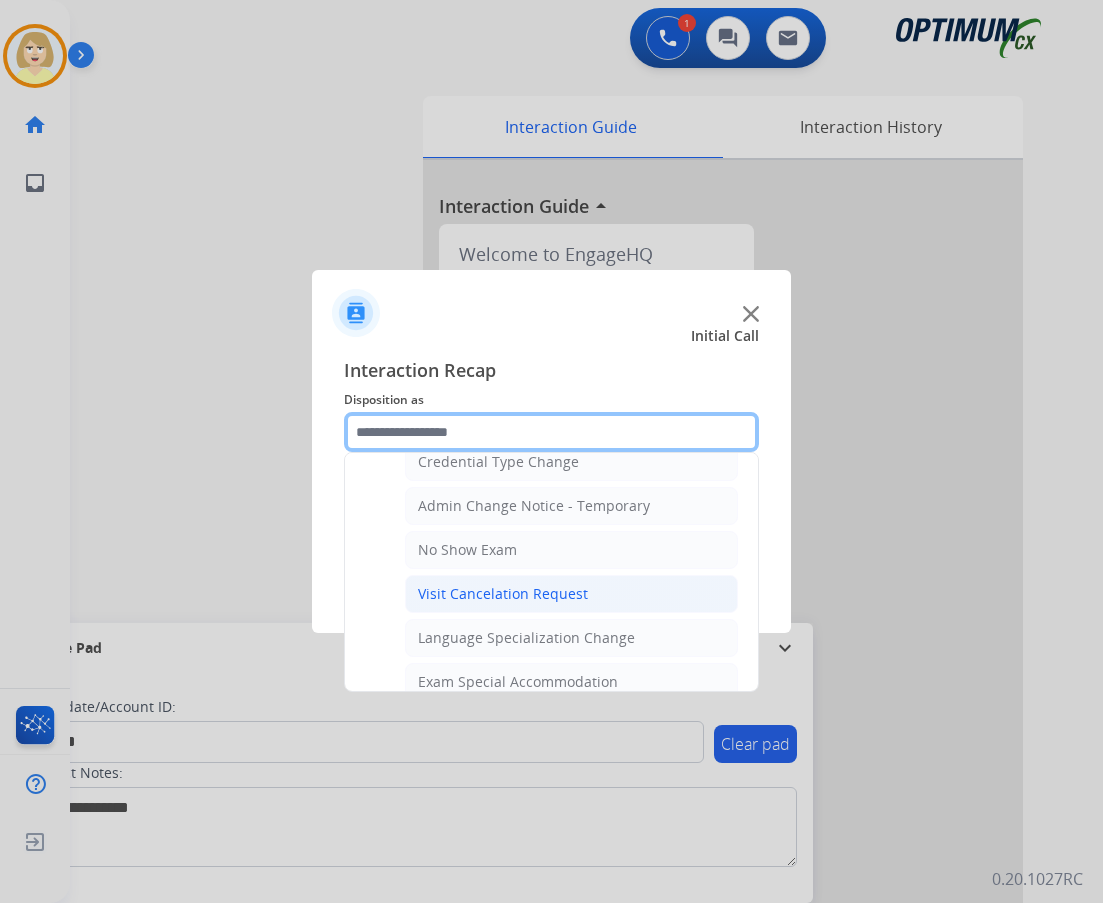 scroll, scrollTop: 1036, scrollLeft: 0, axis: vertical 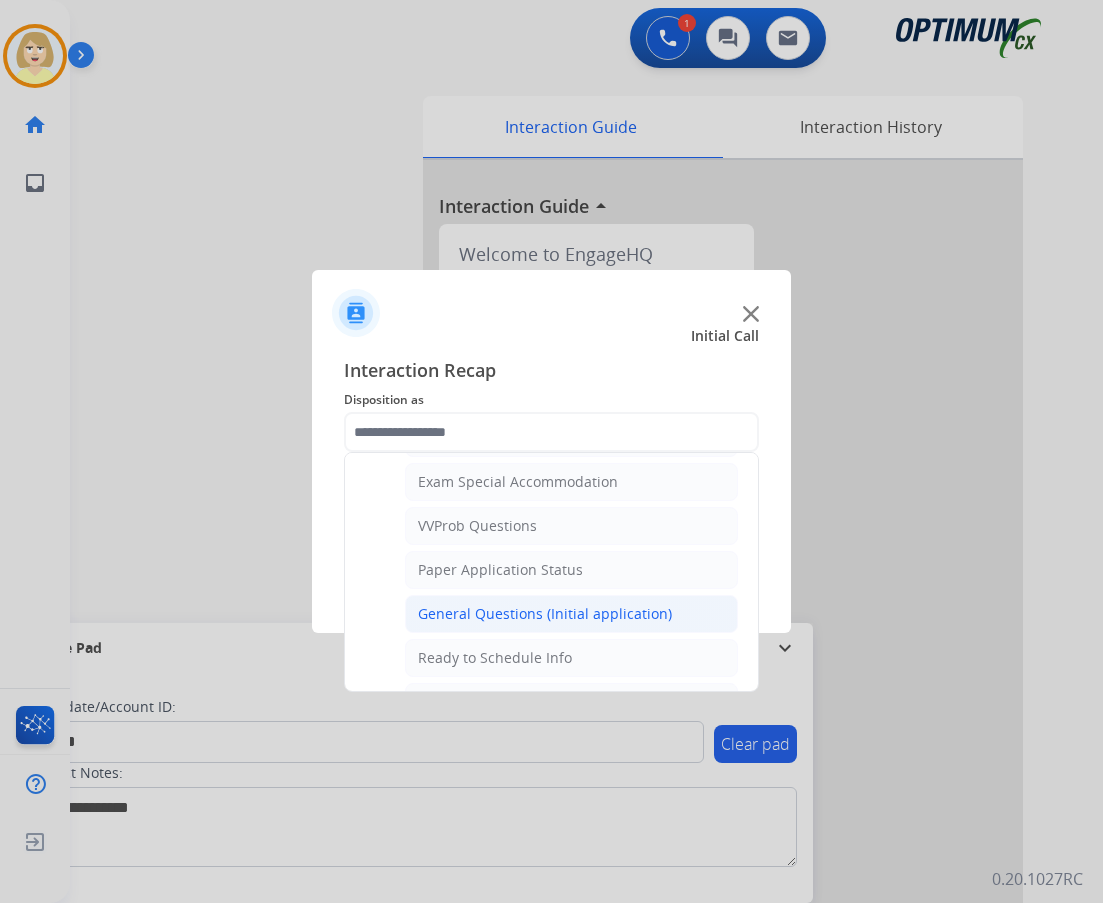 click on "General Questions (Initial application)" 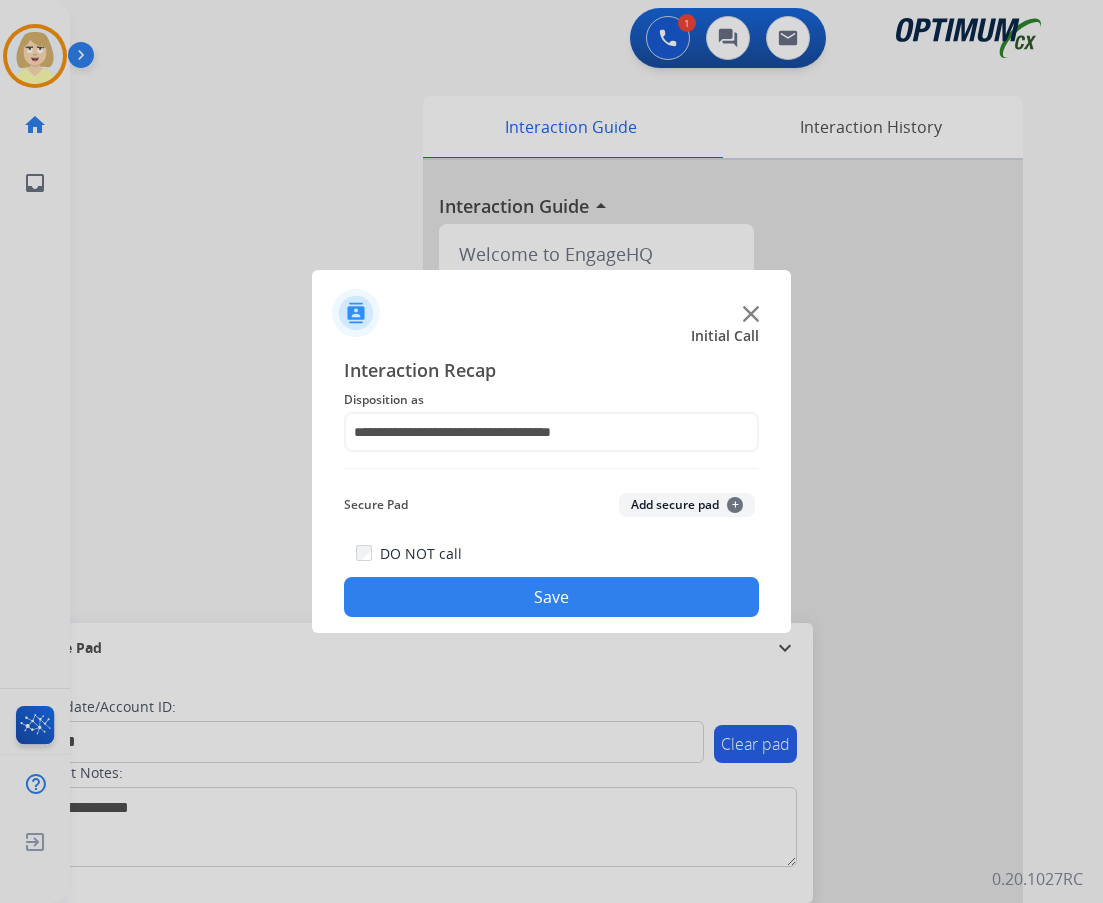click on "Add secure pad  +" 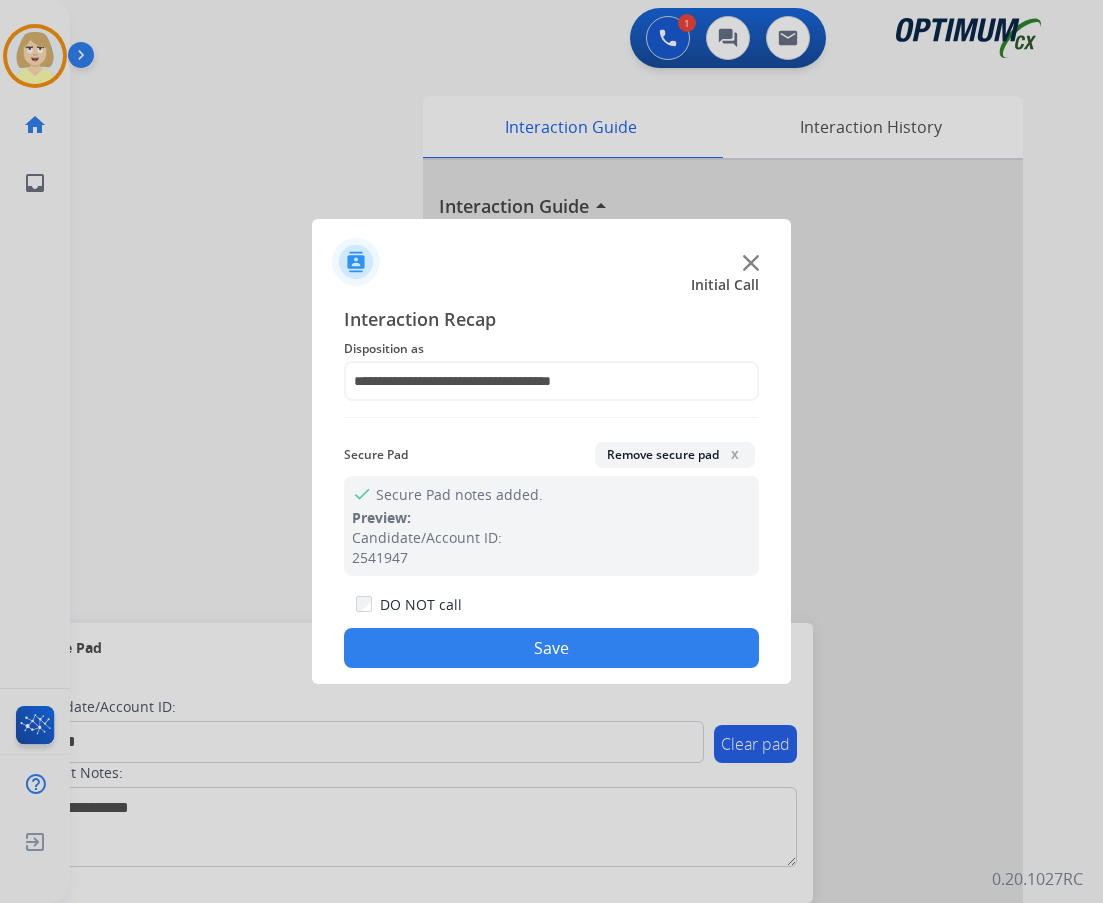 click on "Save" 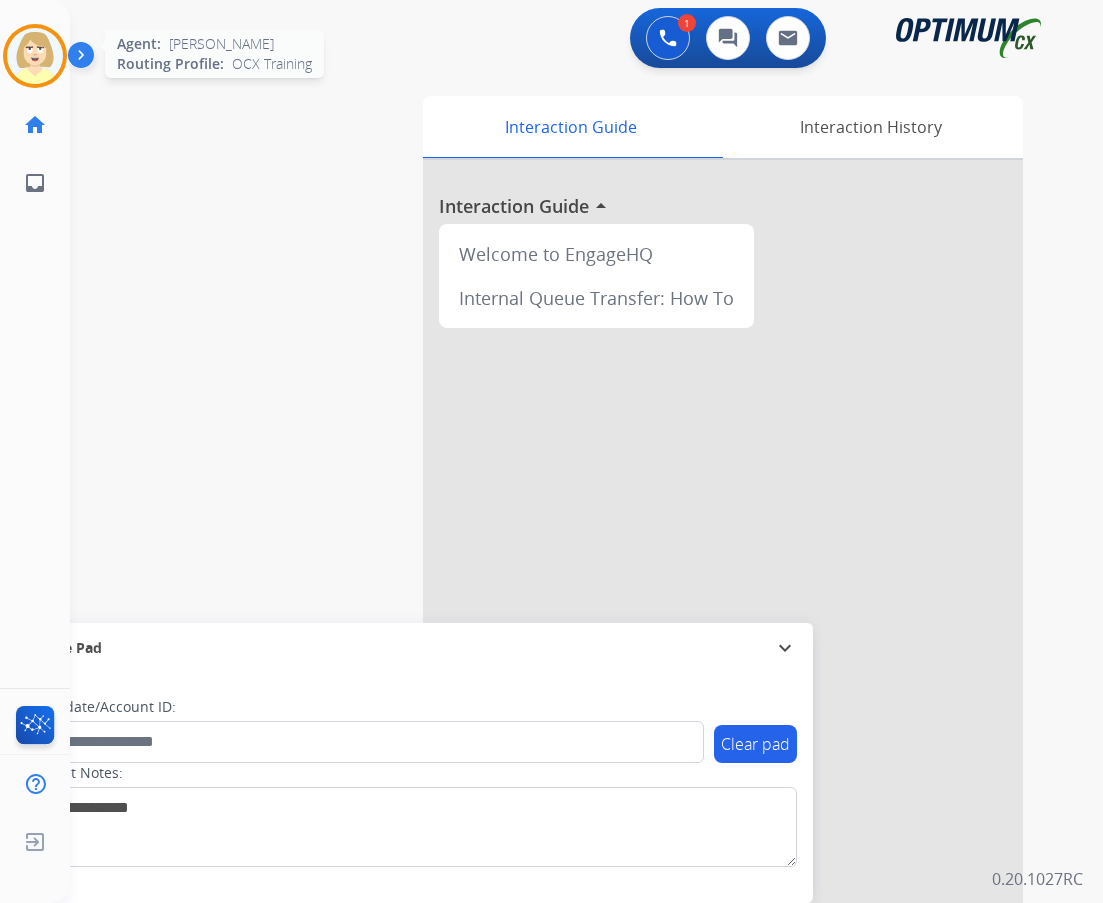 click at bounding box center (35, 56) 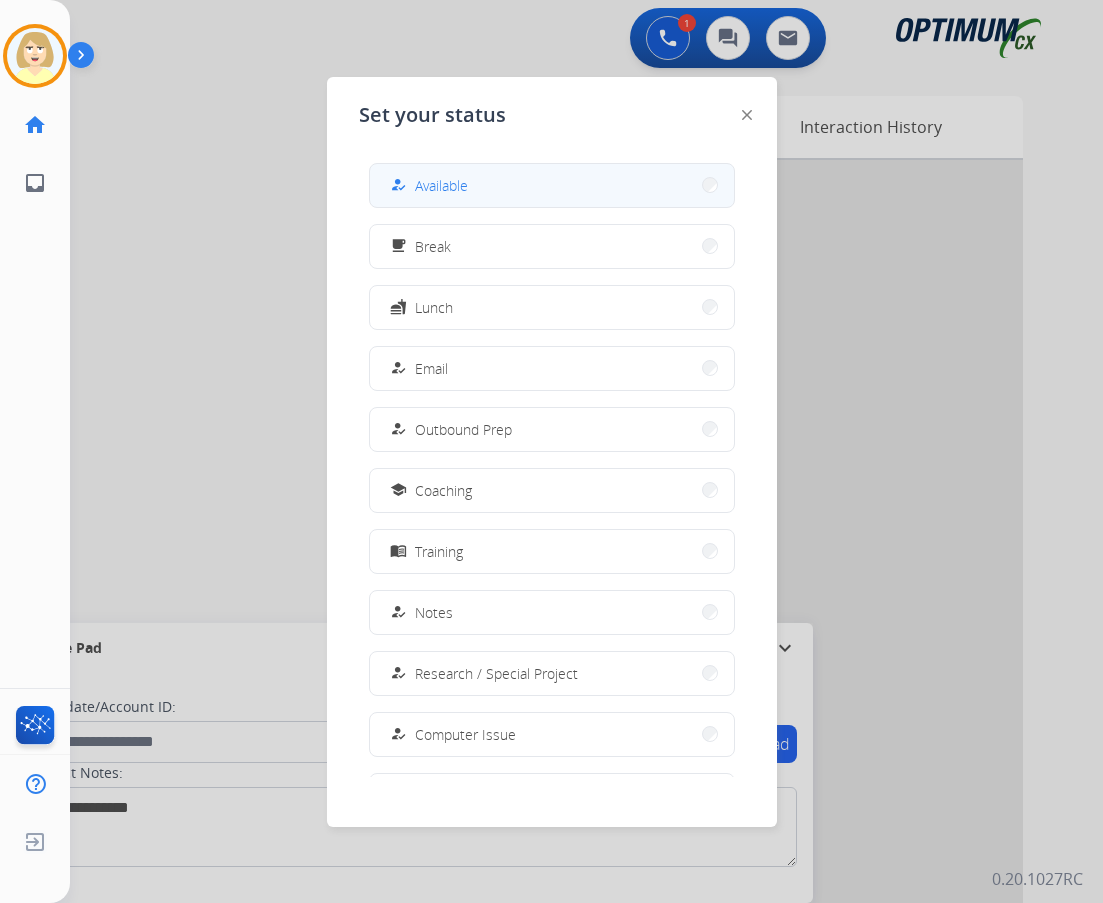 click on "Available" at bounding box center (441, 185) 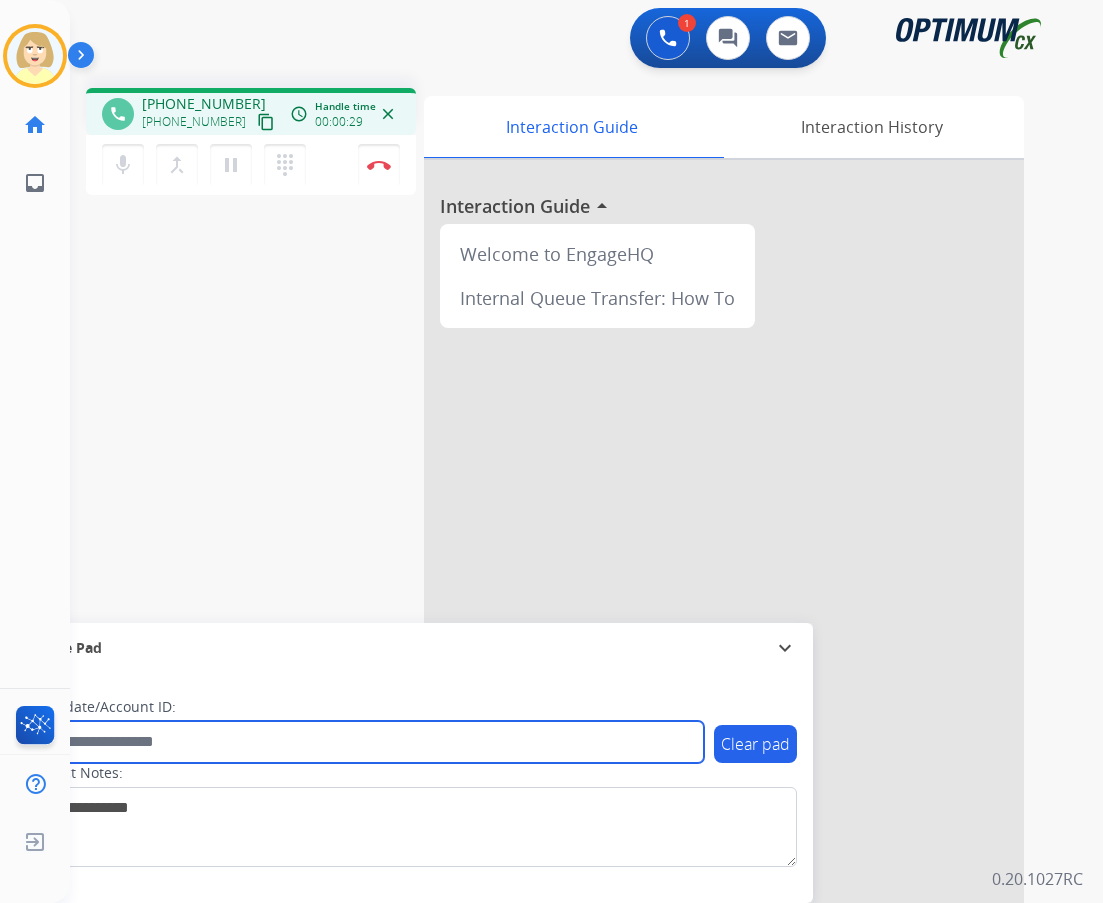 click at bounding box center [365, 742] 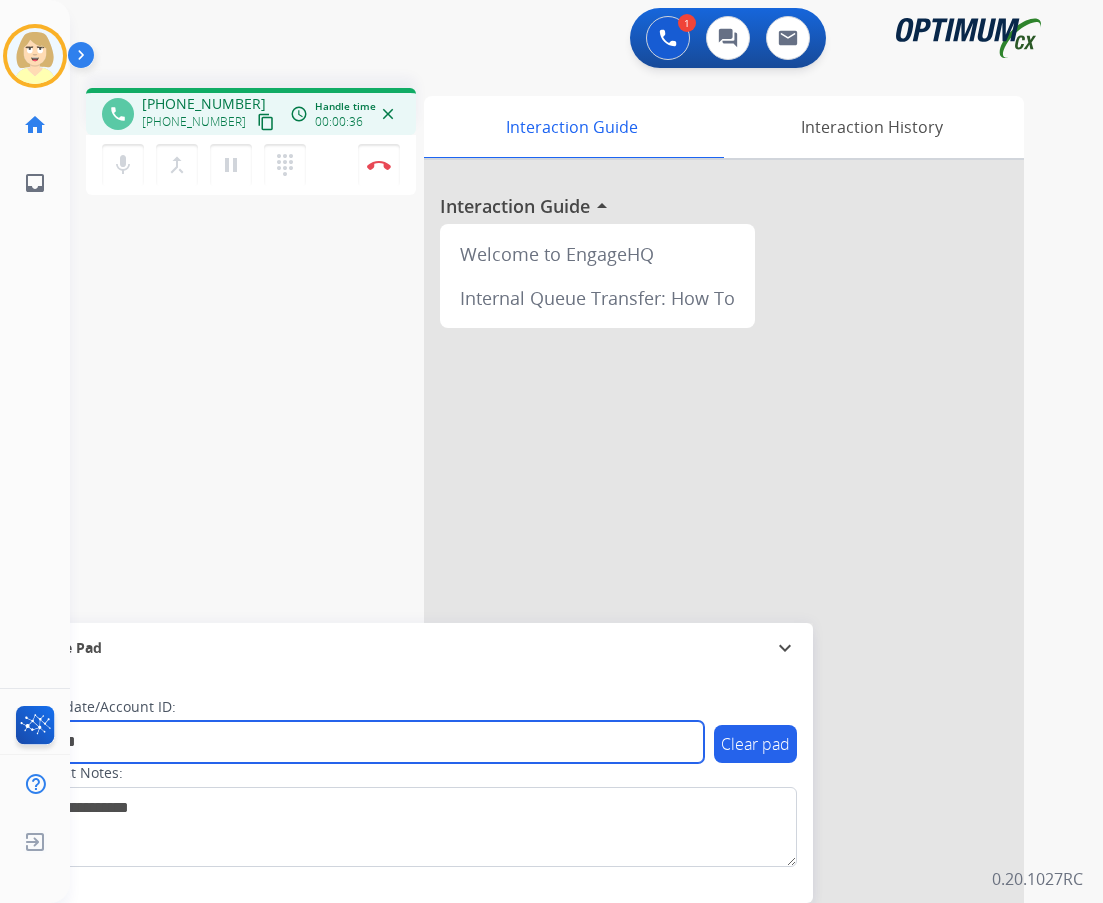 type on "*******" 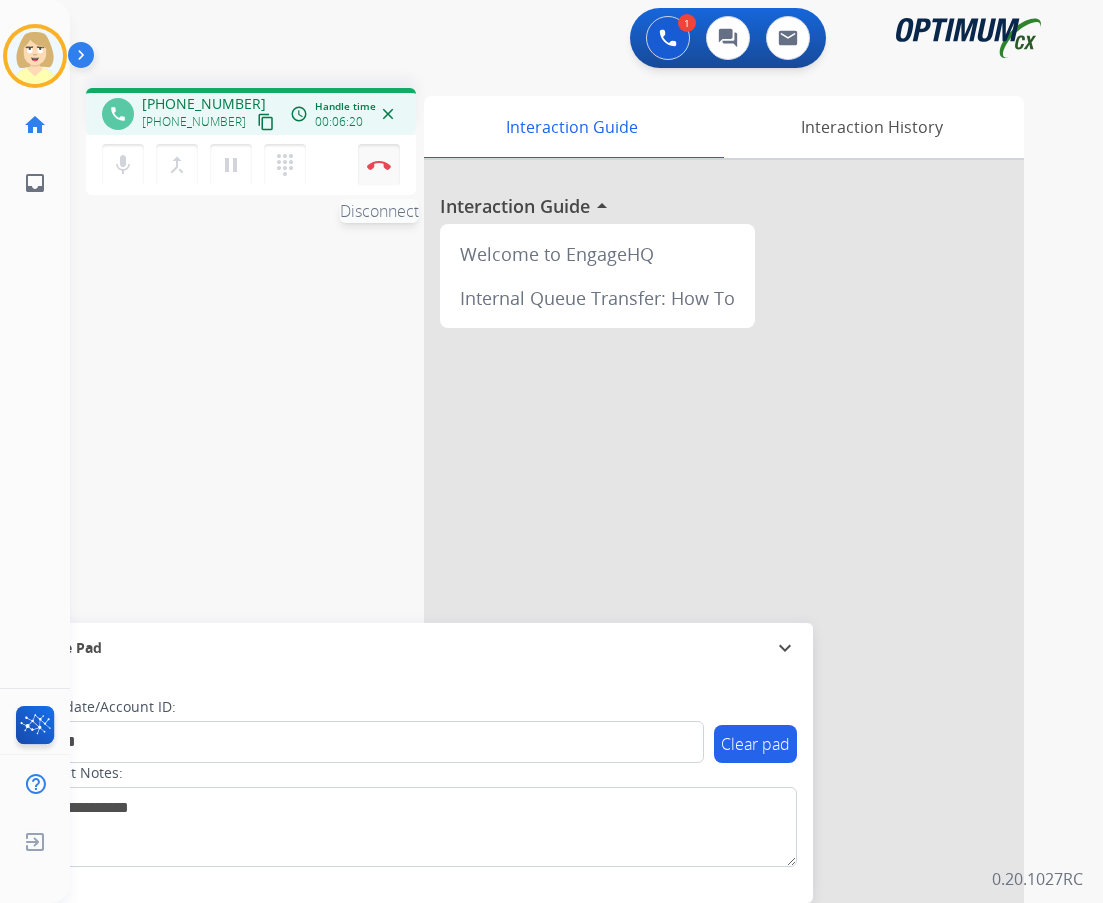 click at bounding box center [379, 165] 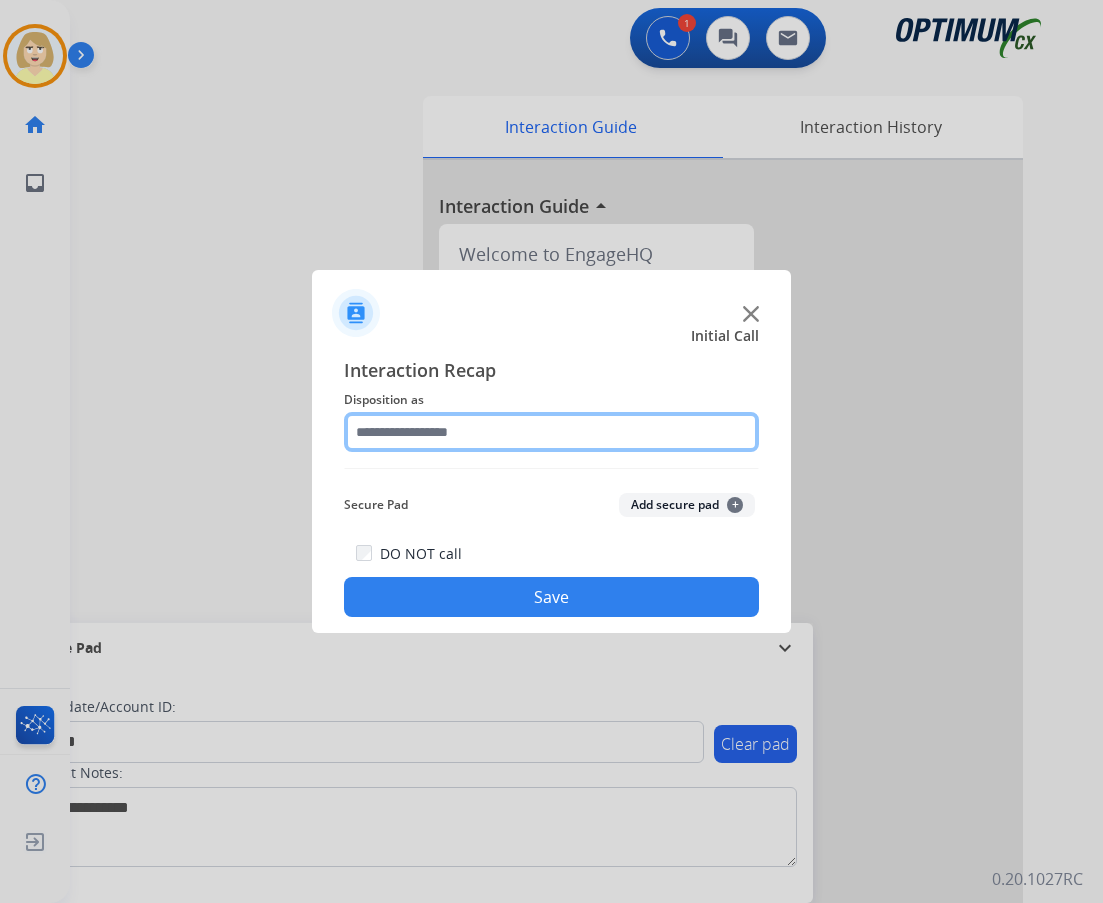 click 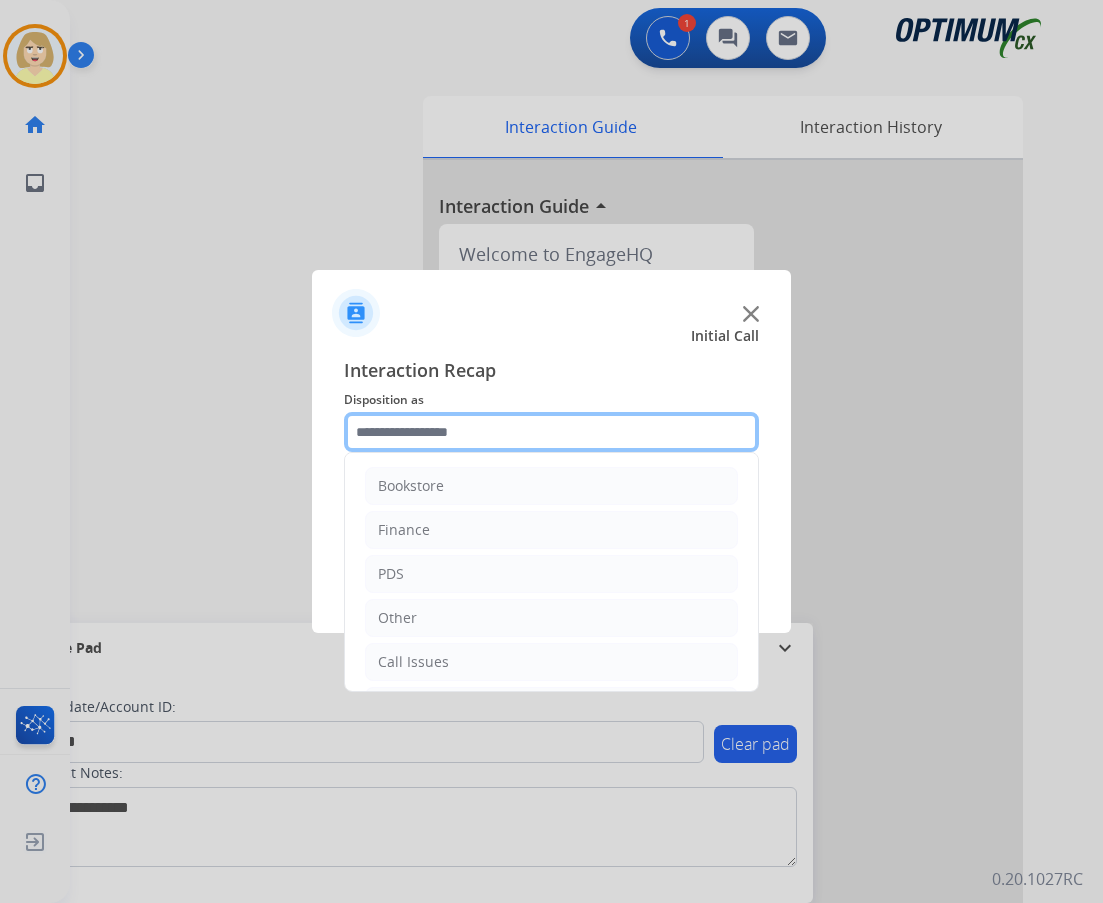 scroll, scrollTop: 136, scrollLeft: 0, axis: vertical 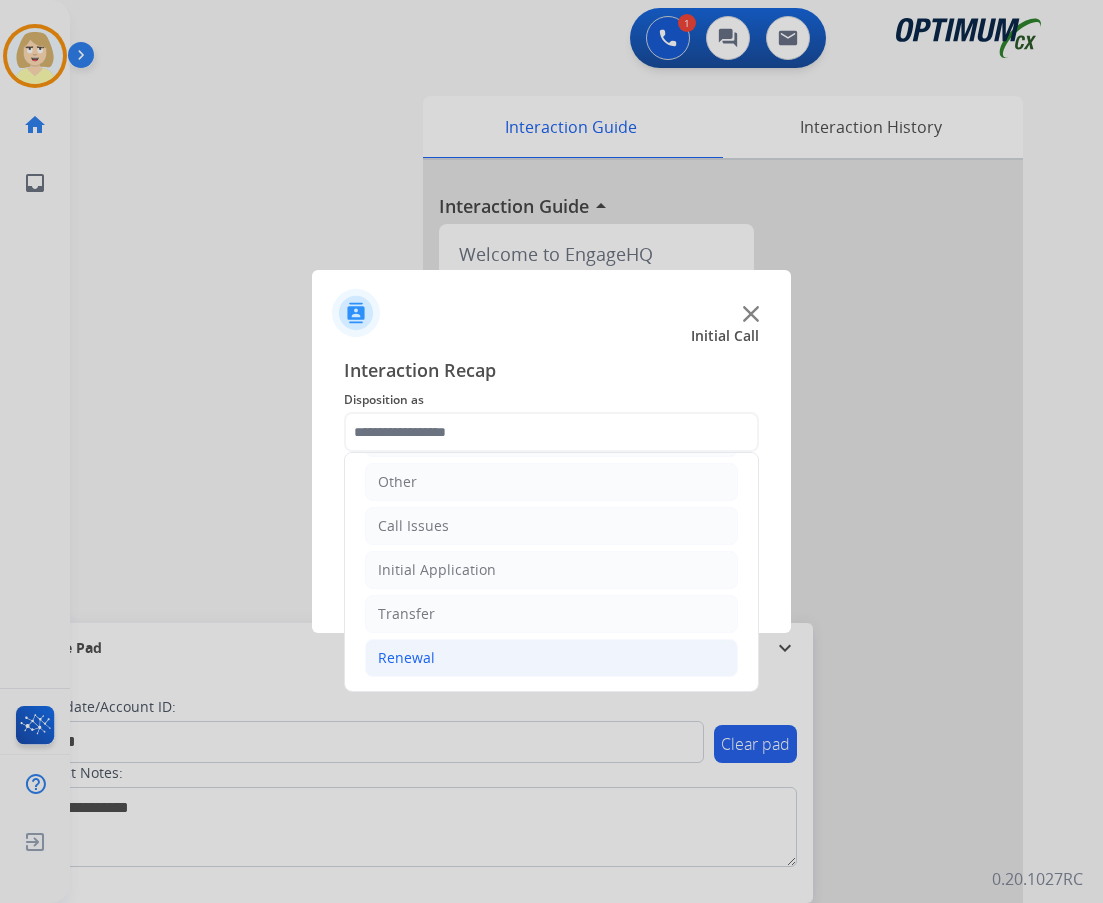 click on "Renewal" 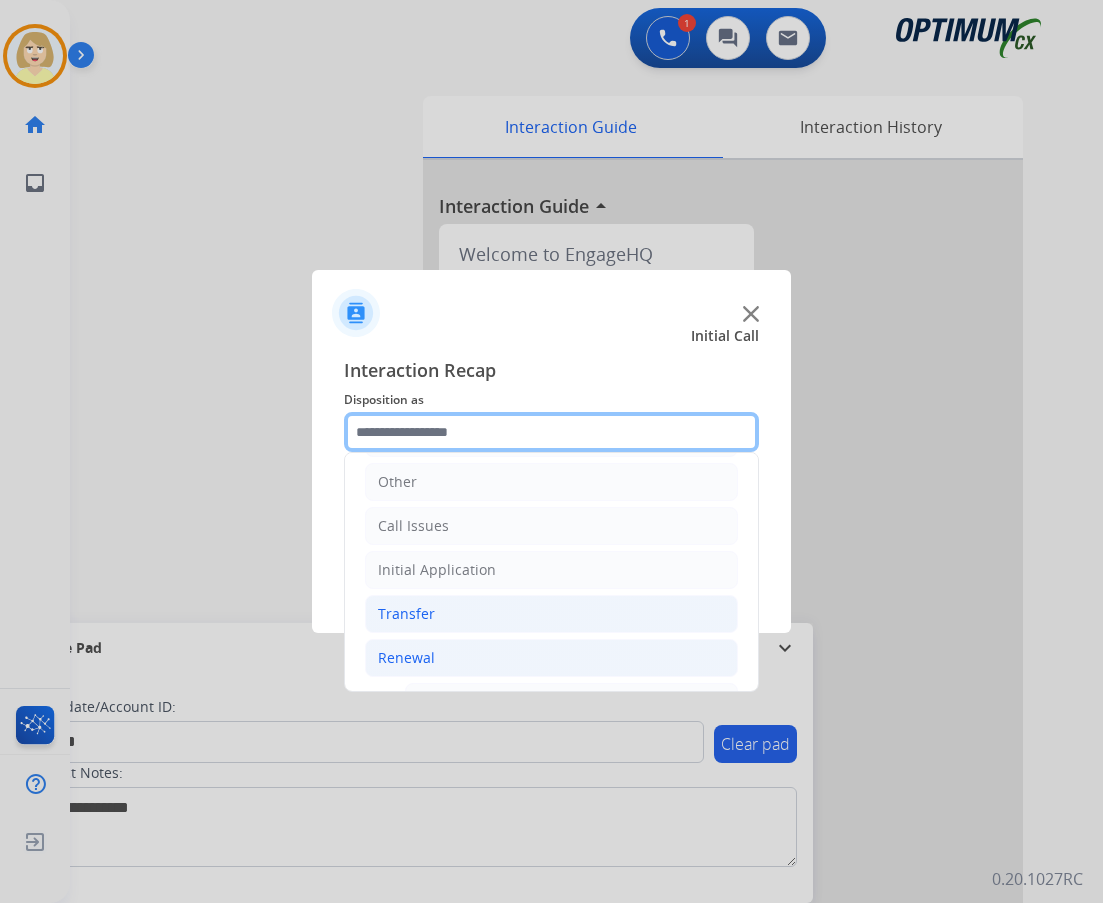 scroll, scrollTop: 536, scrollLeft: 0, axis: vertical 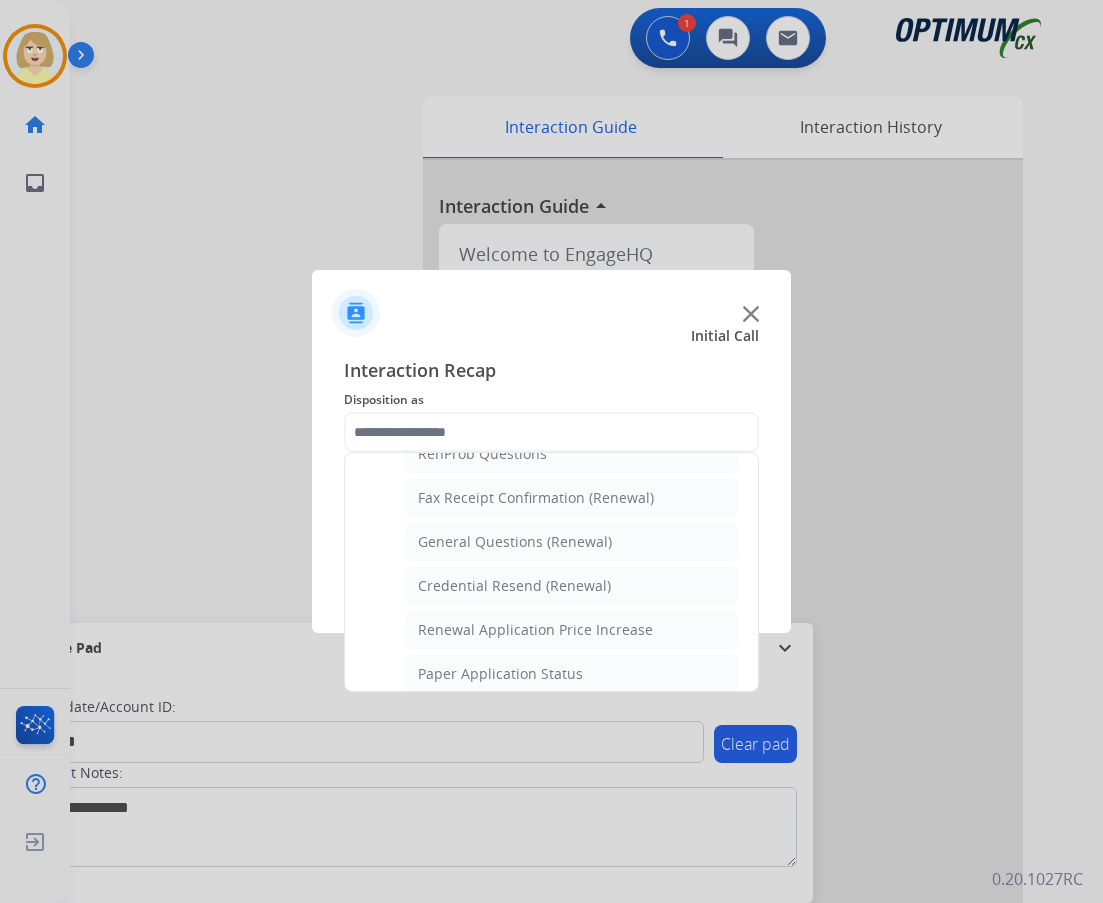 drag, startPoint x: 493, startPoint y: 545, endPoint x: 511, endPoint y: 551, distance: 18.973665 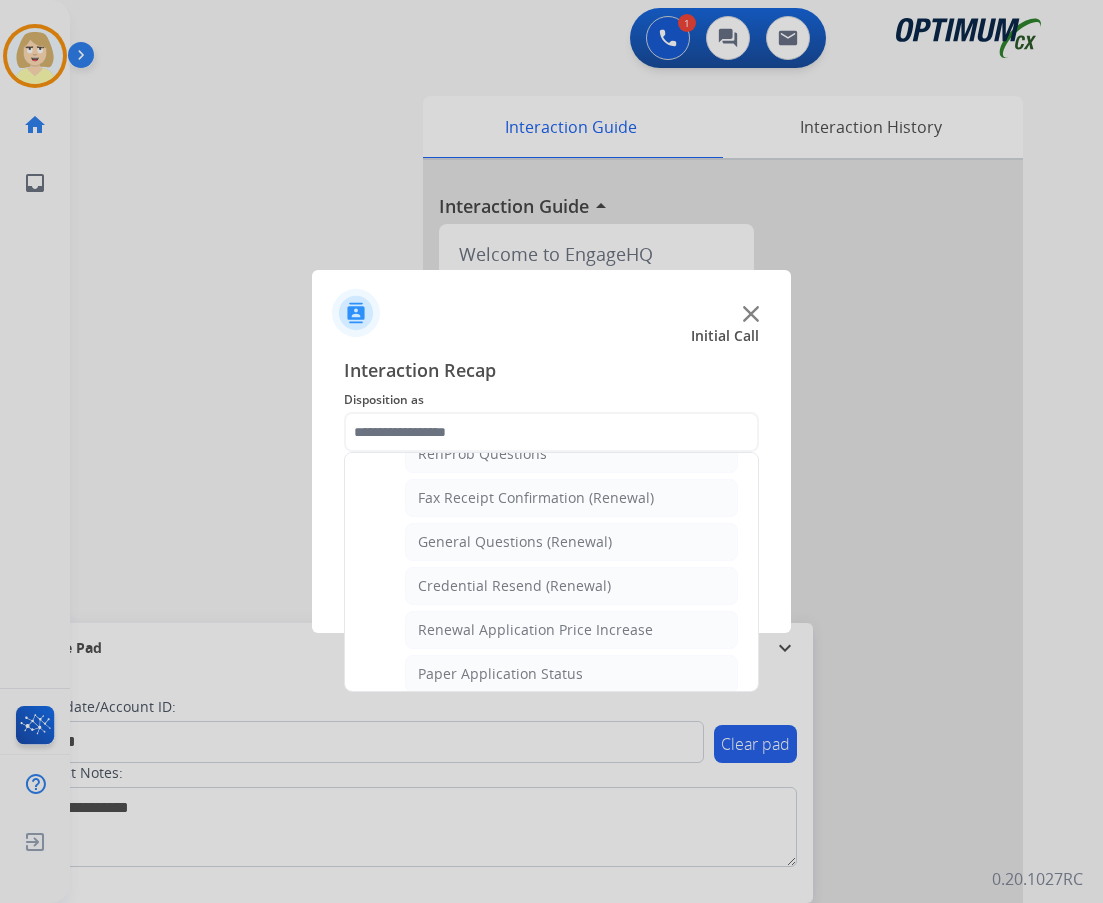 click on "General Questions (Renewal)" 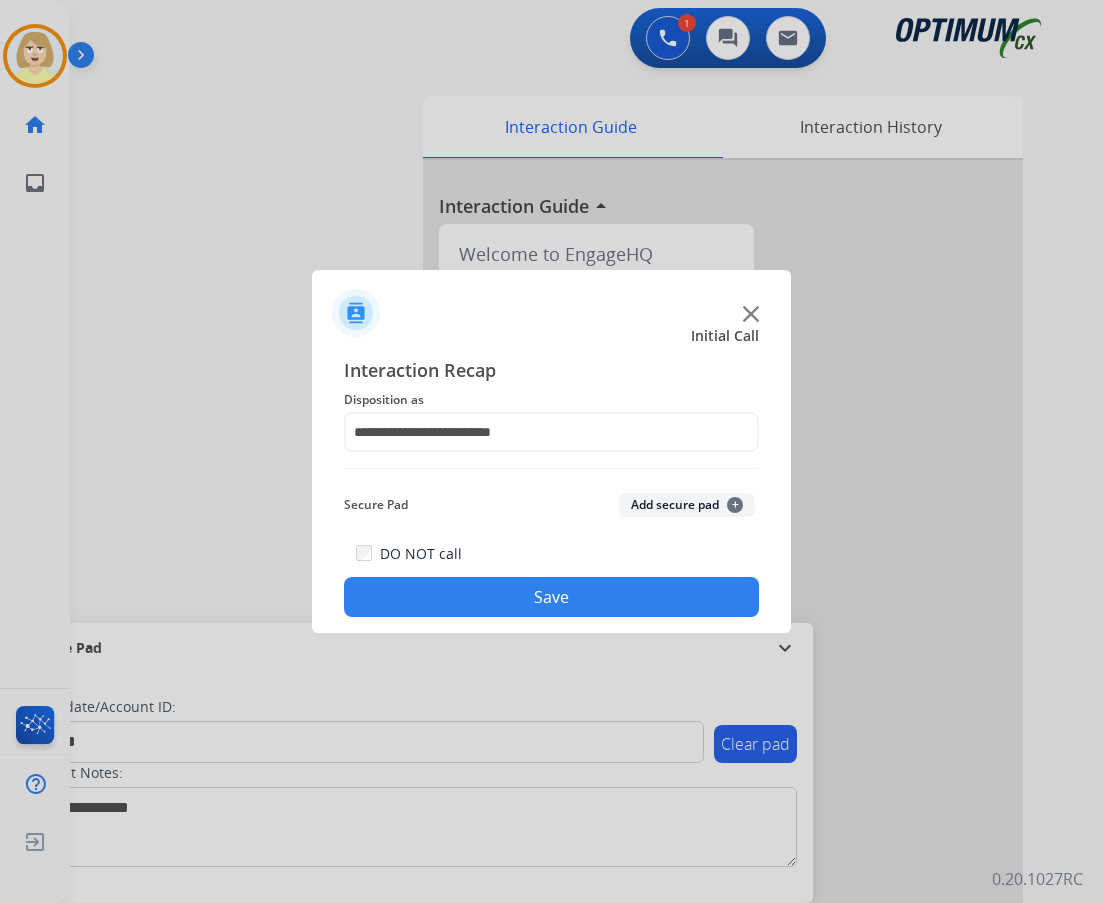 drag, startPoint x: 652, startPoint y: 496, endPoint x: 589, endPoint y: 603, distance: 124.16924 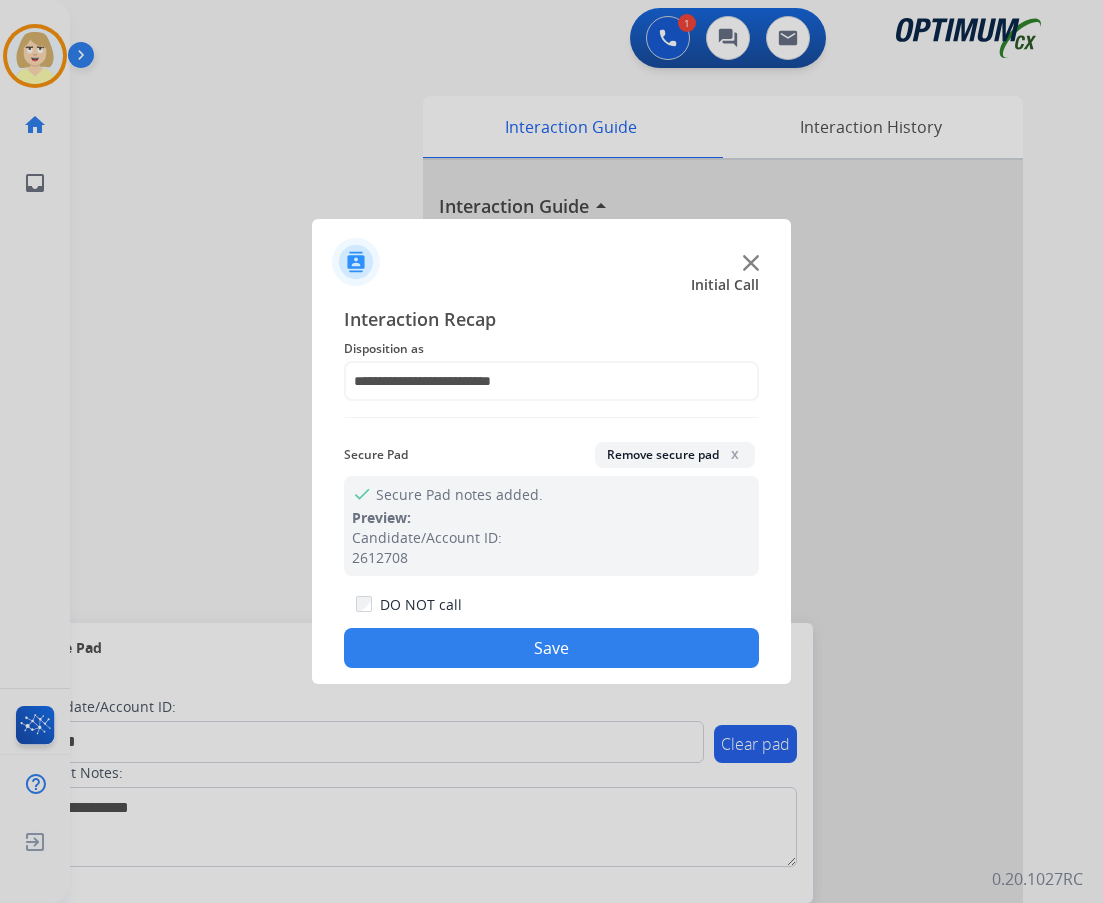 drag, startPoint x: 551, startPoint y: 648, endPoint x: 45, endPoint y: 570, distance: 511.97656 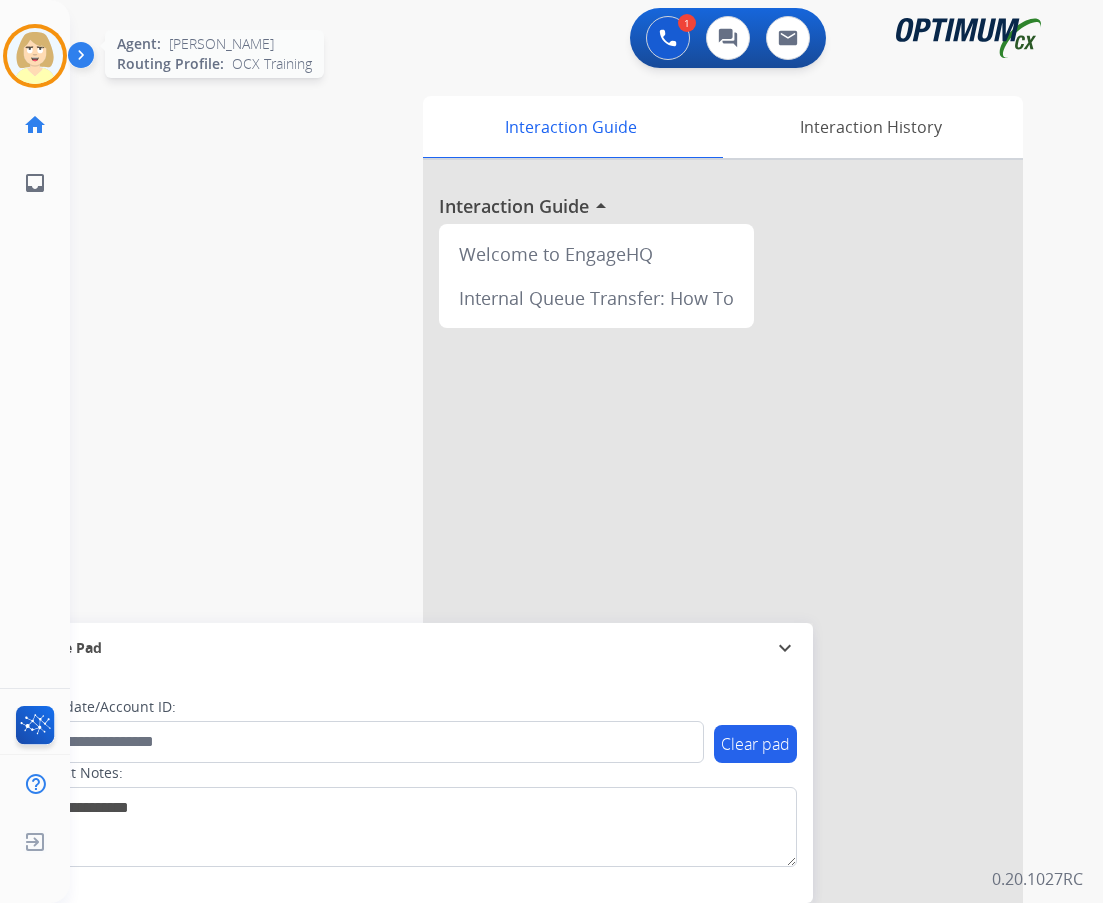 click at bounding box center [35, 56] 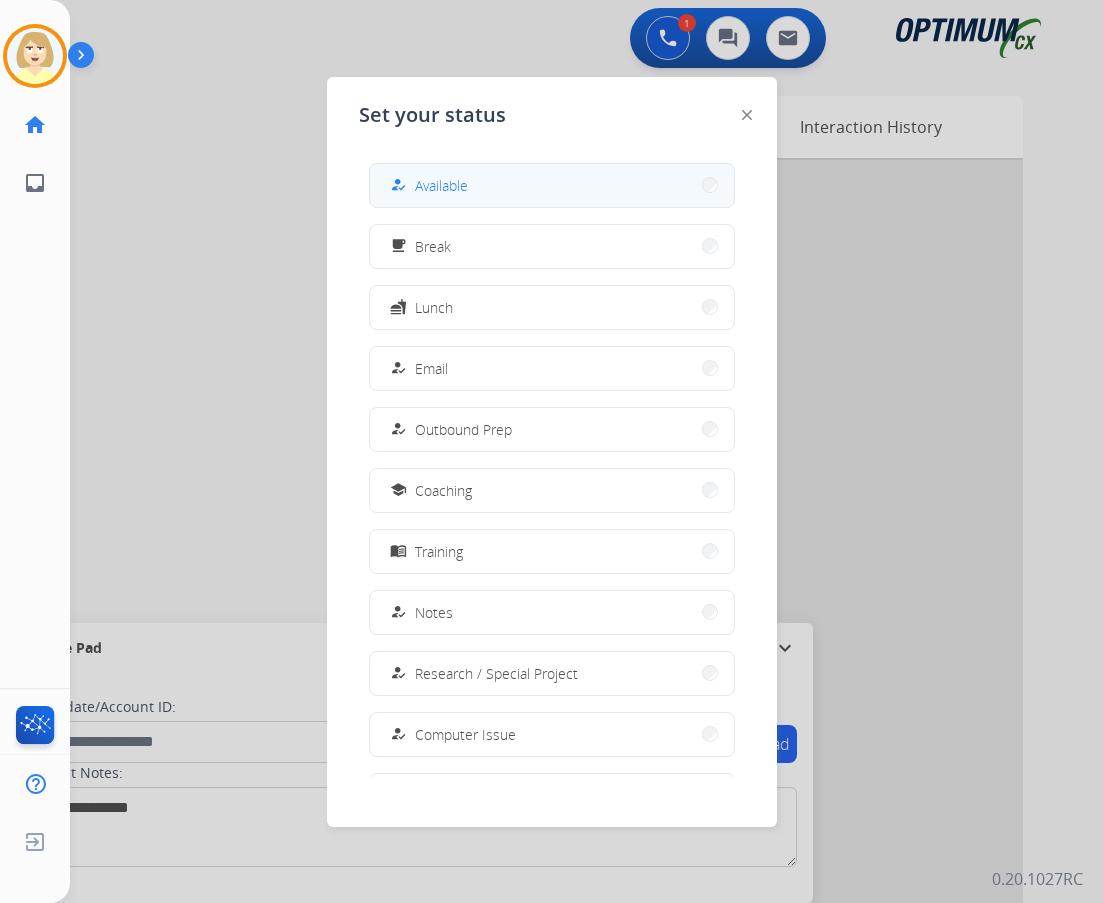 click on "Available" at bounding box center (441, 185) 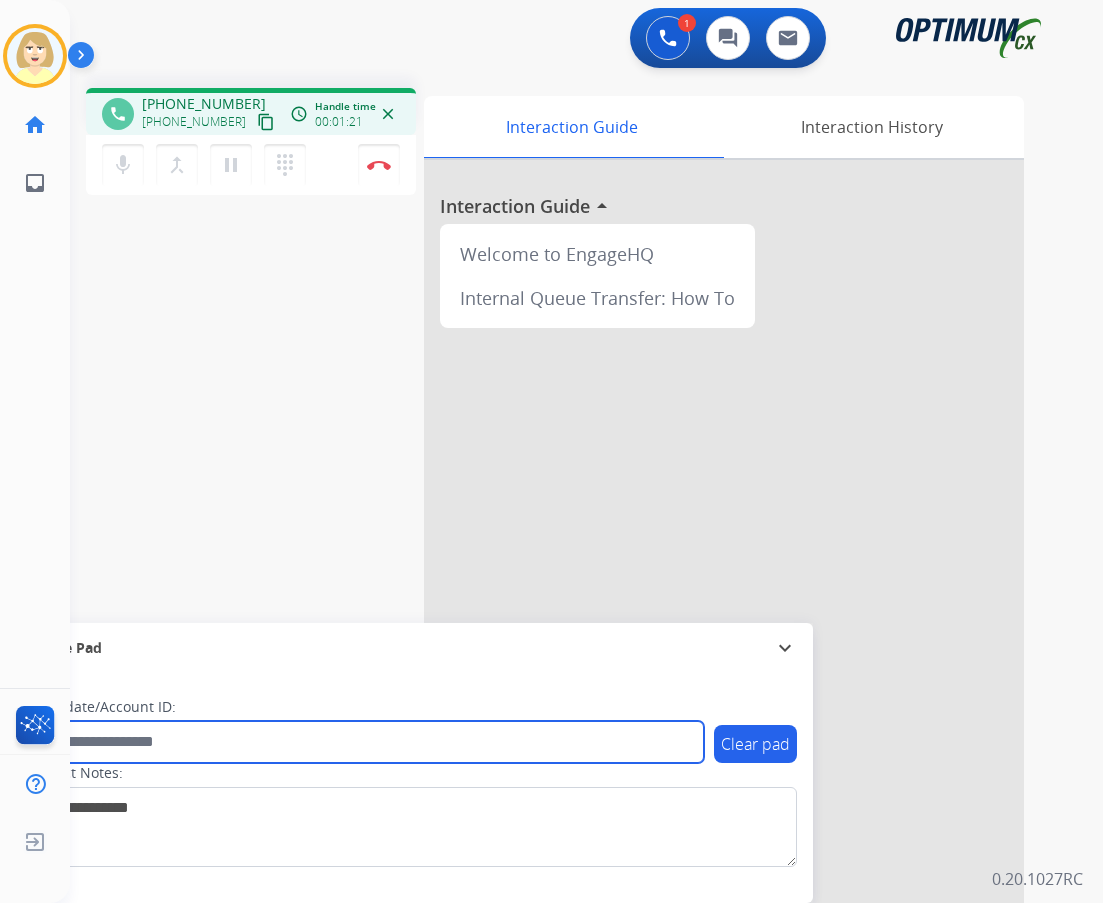 click at bounding box center (365, 742) 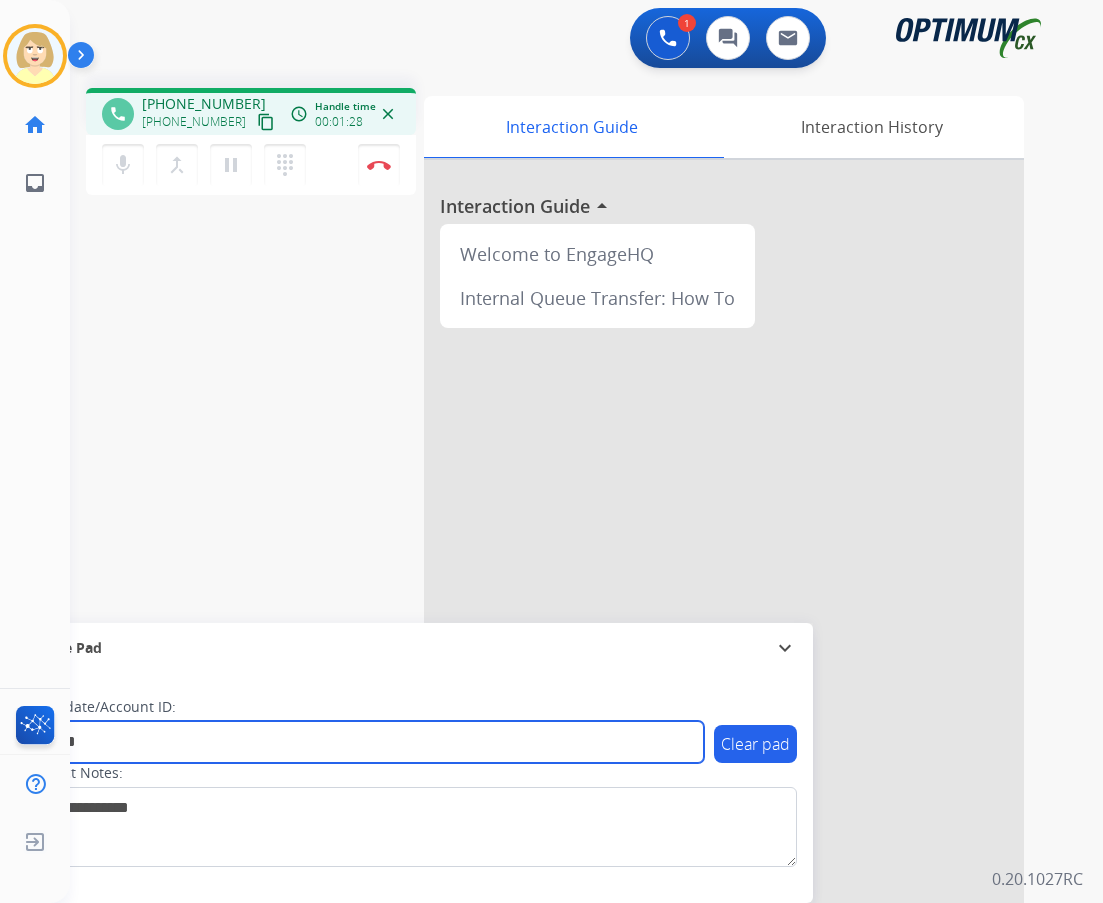 type on "*******" 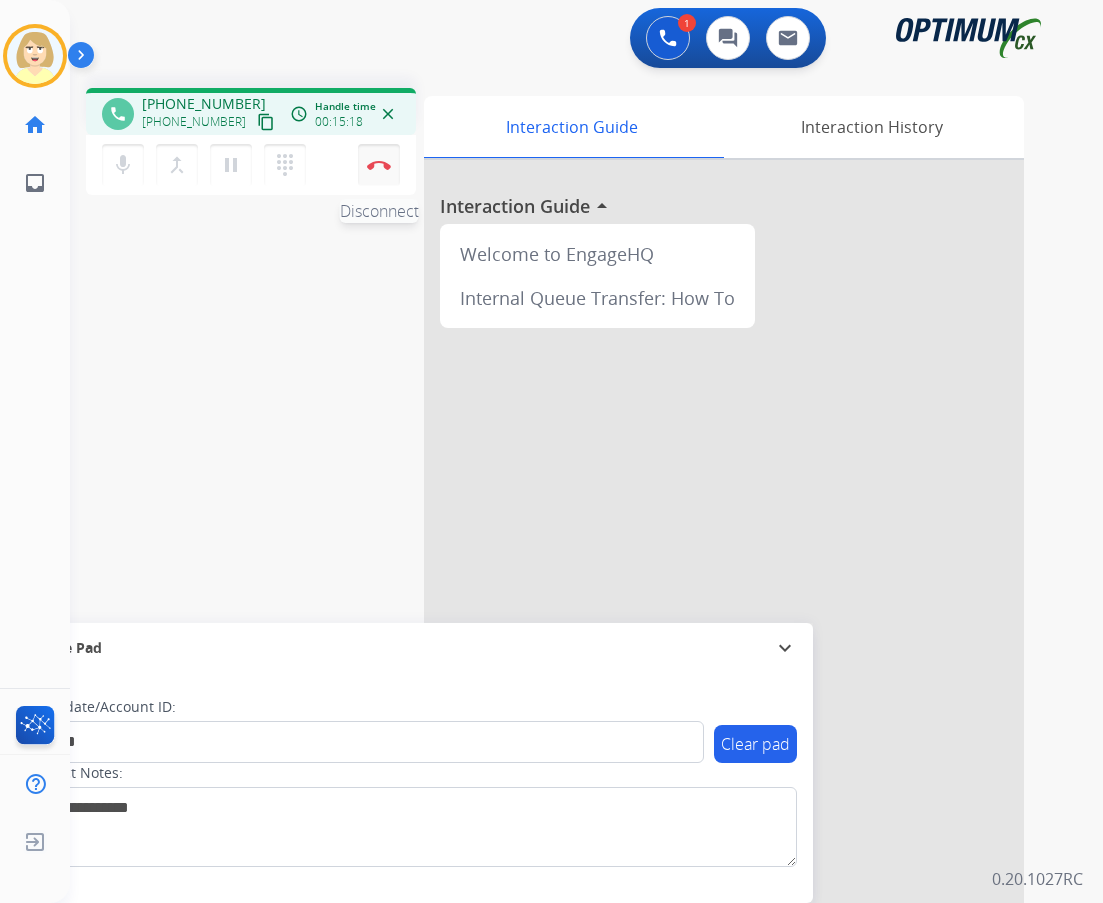 click at bounding box center [379, 165] 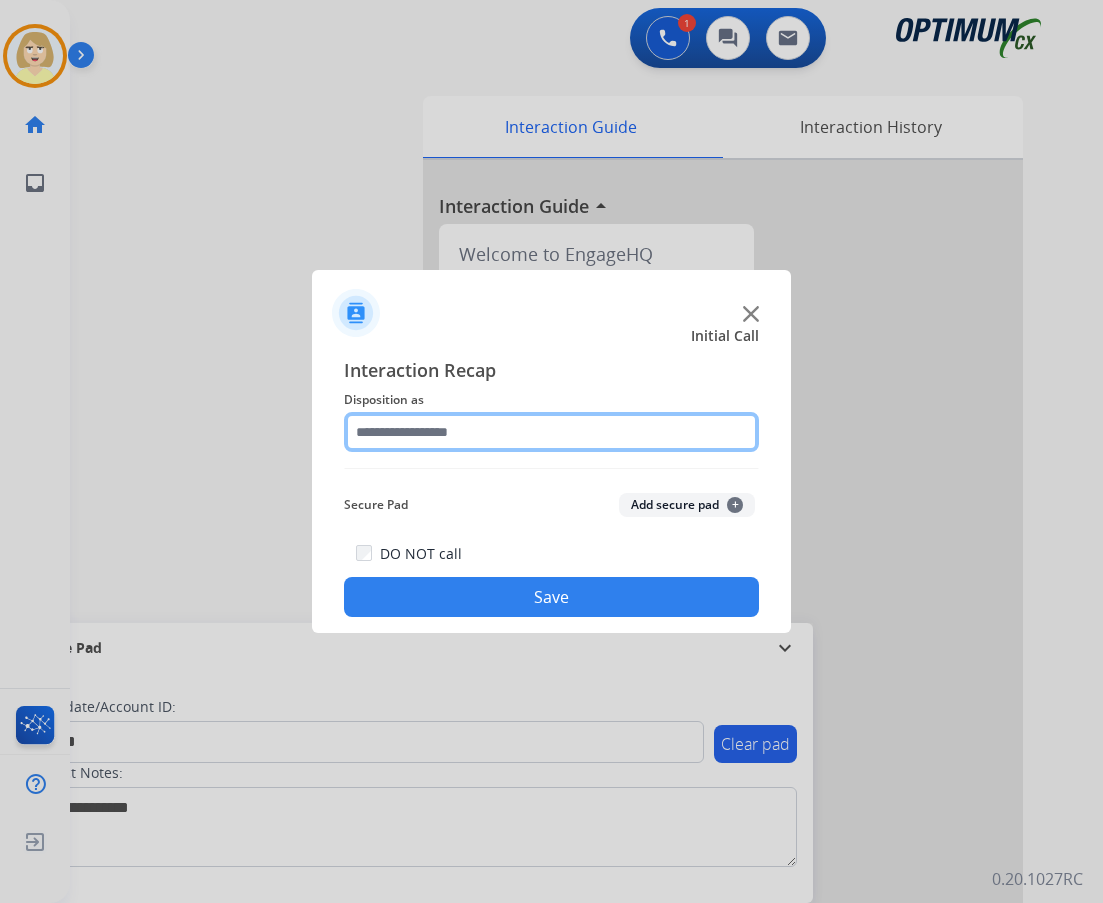 click 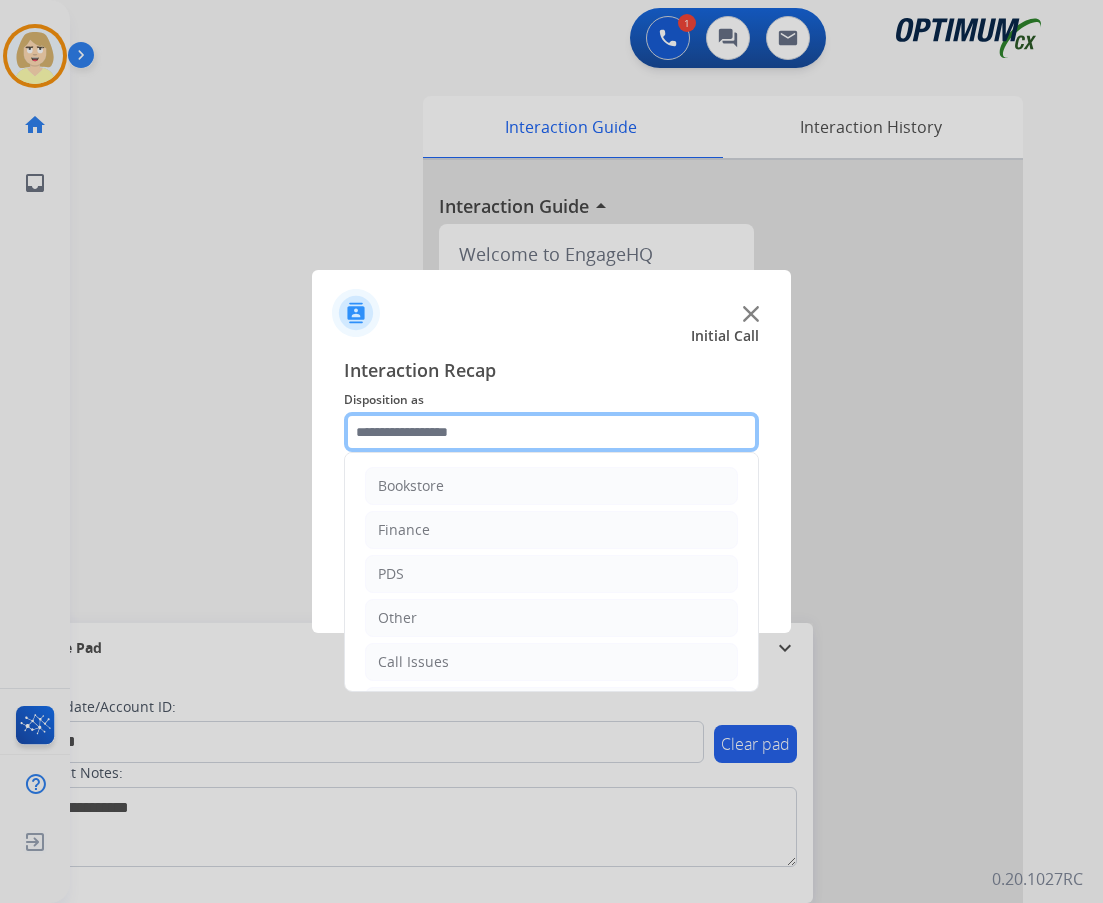 scroll, scrollTop: 136, scrollLeft: 0, axis: vertical 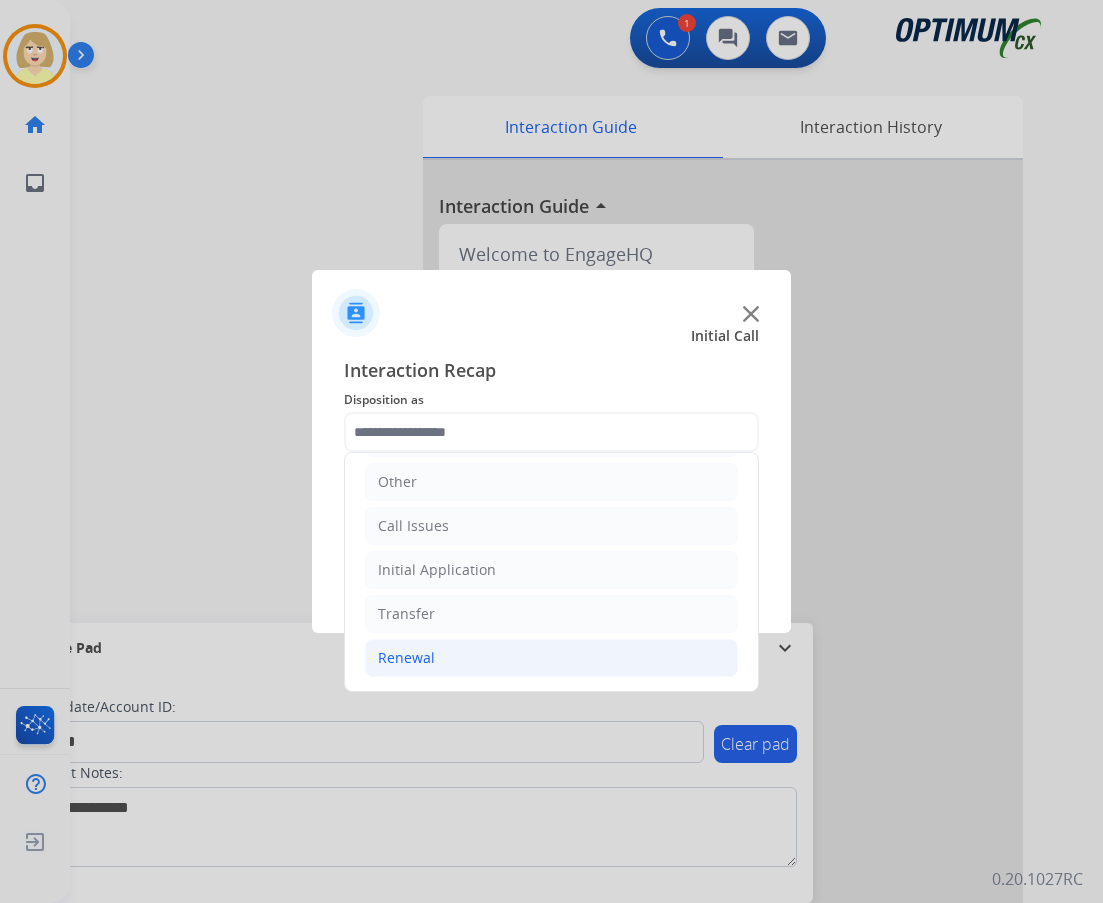 click on "Renewal" 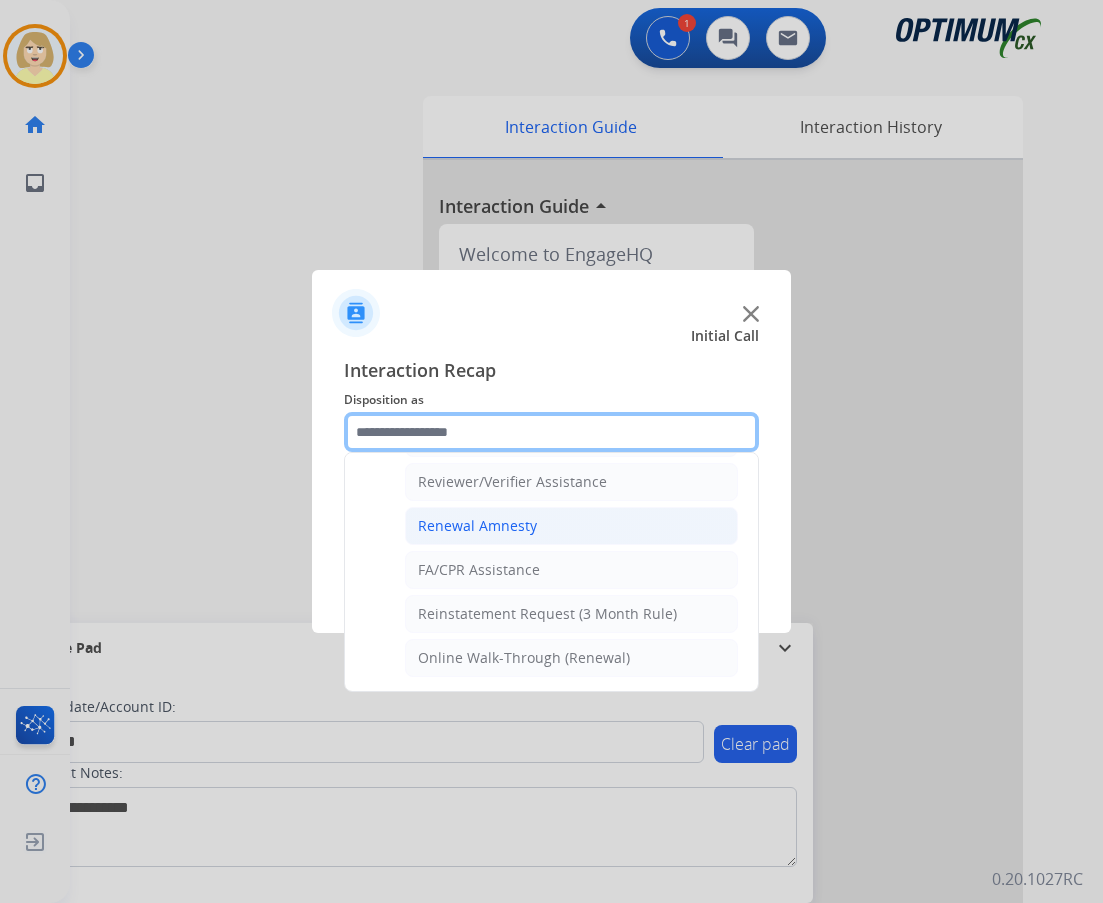 scroll, scrollTop: 672, scrollLeft: 0, axis: vertical 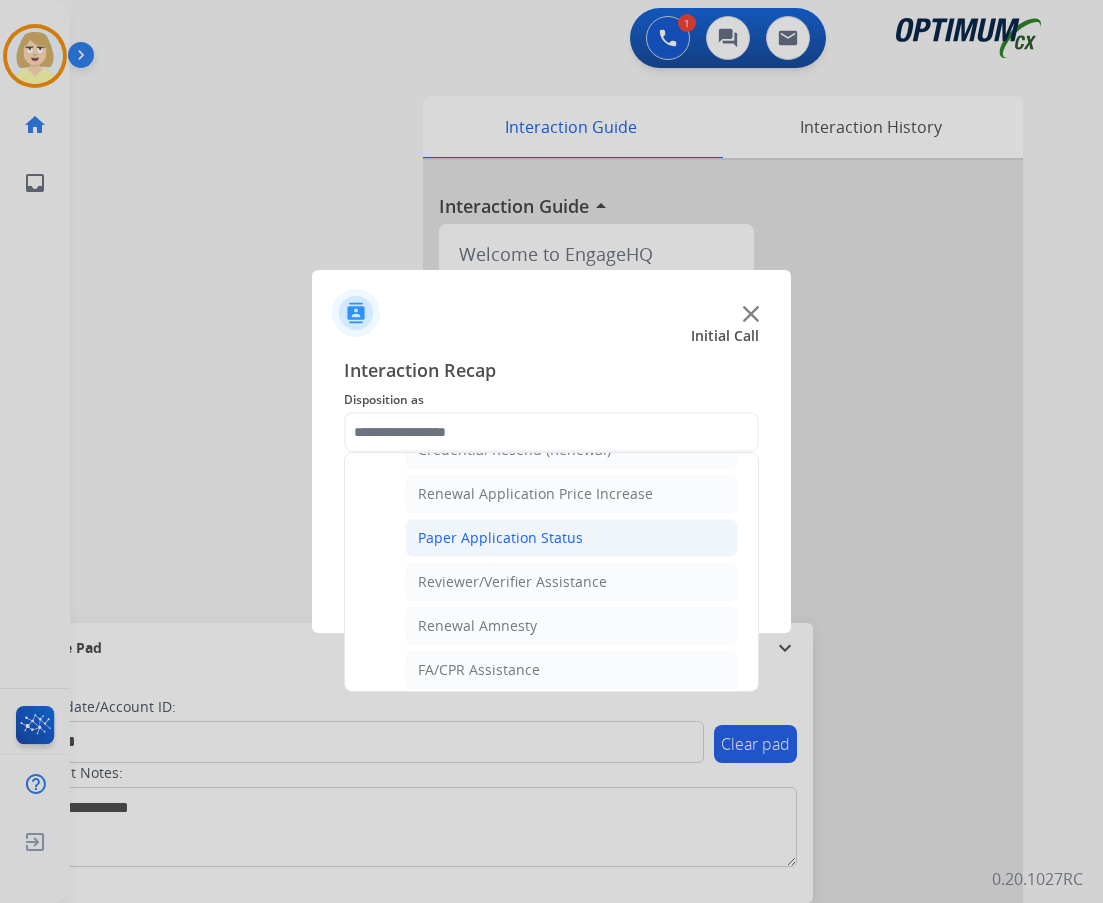 click on "Paper Application Status" 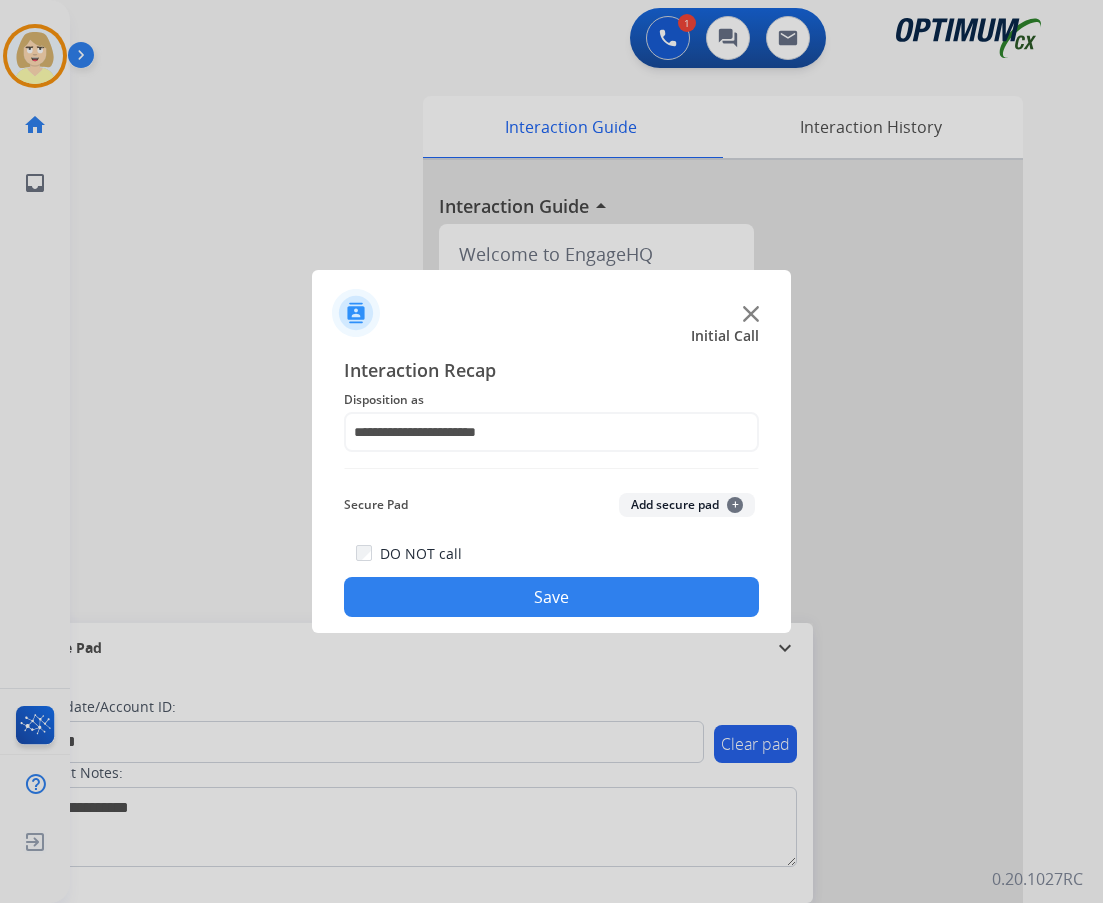 click on "Add secure pad  +" 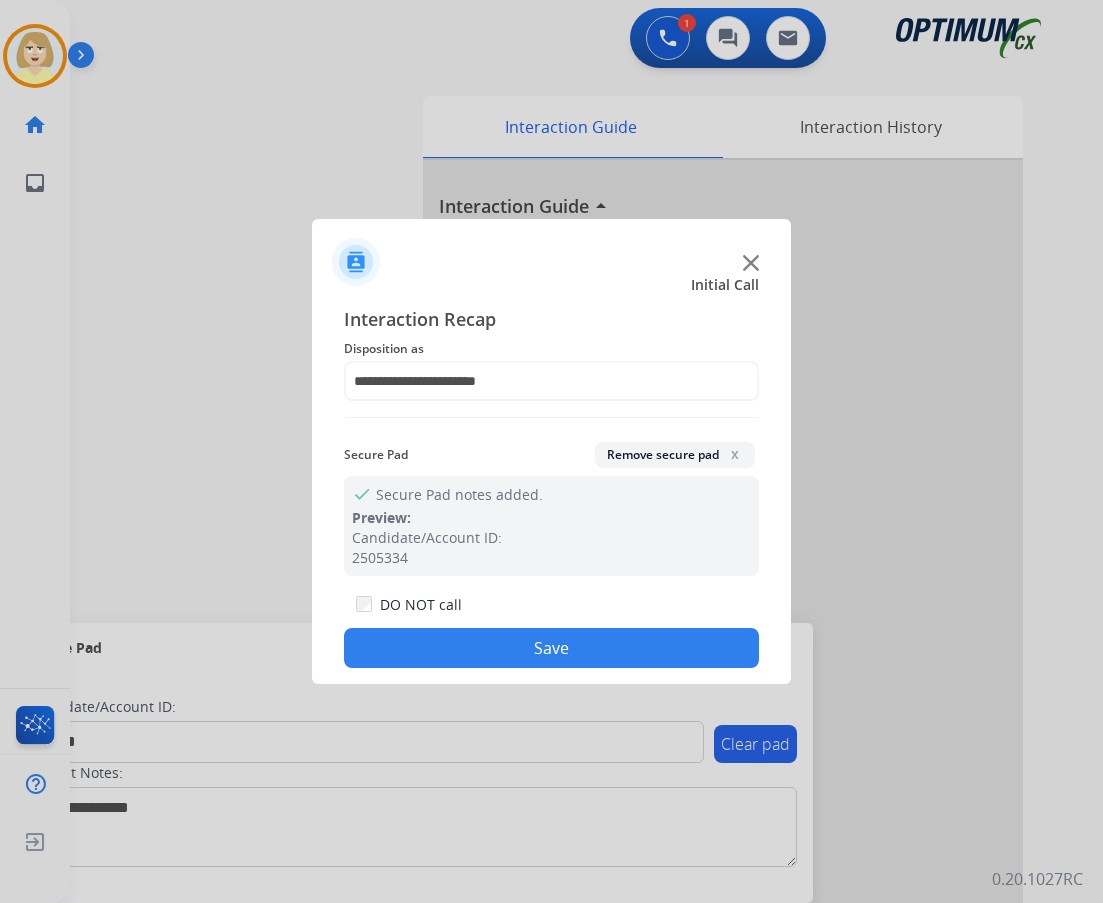click on "Save" 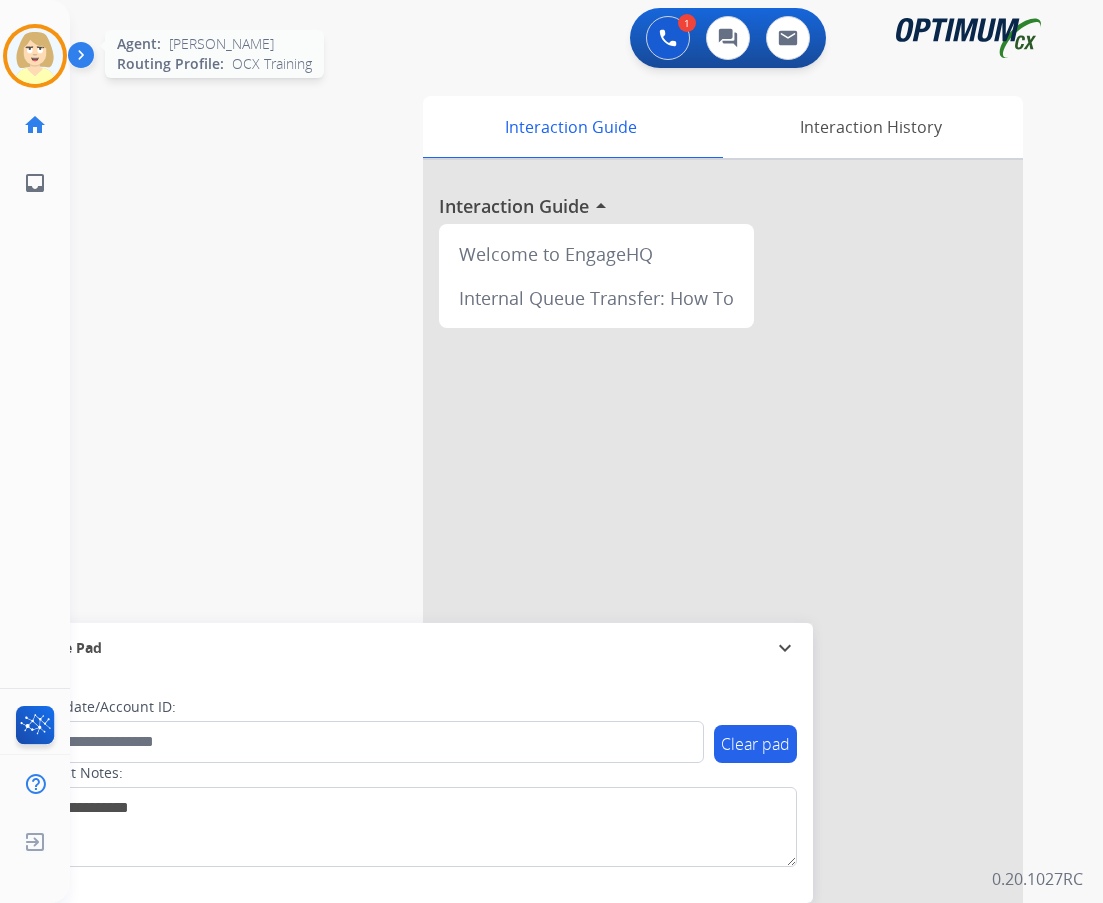 click at bounding box center (35, 56) 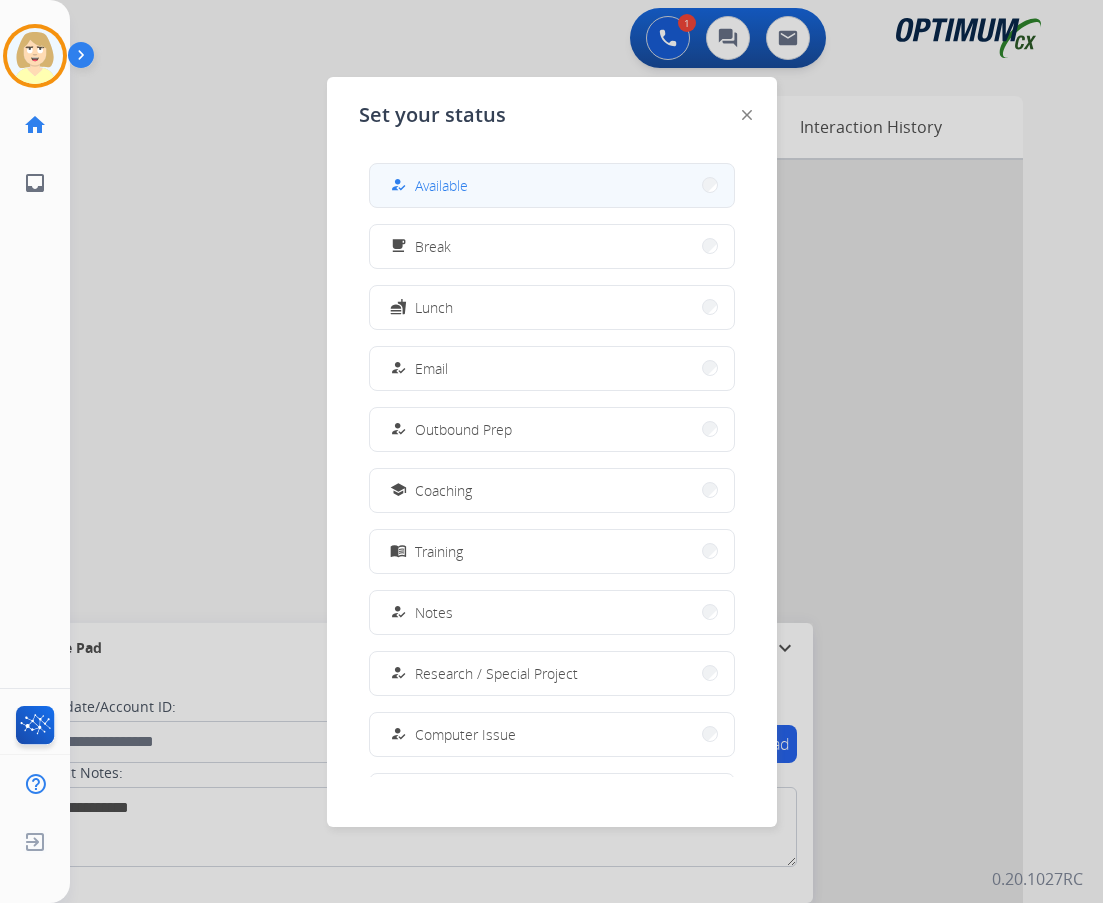click on "Available" at bounding box center (441, 185) 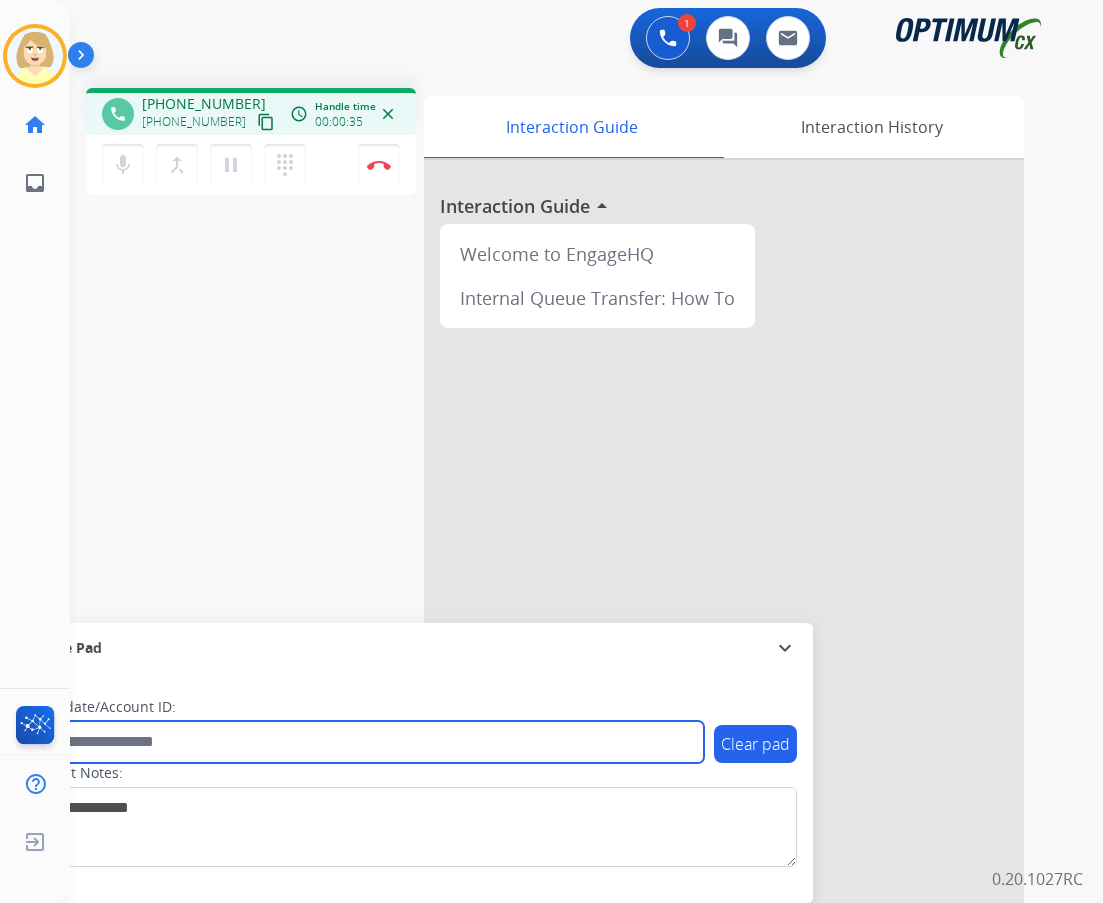 click at bounding box center [365, 742] 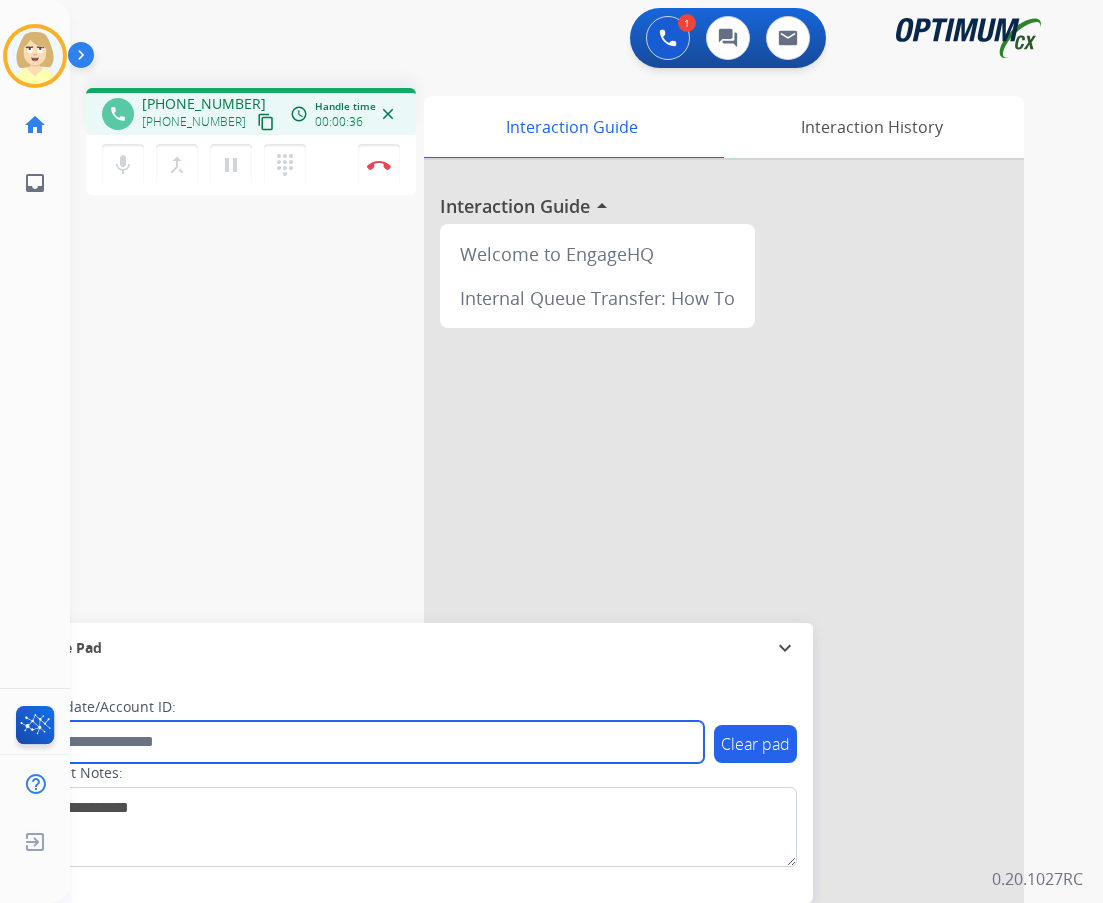 paste on "*******" 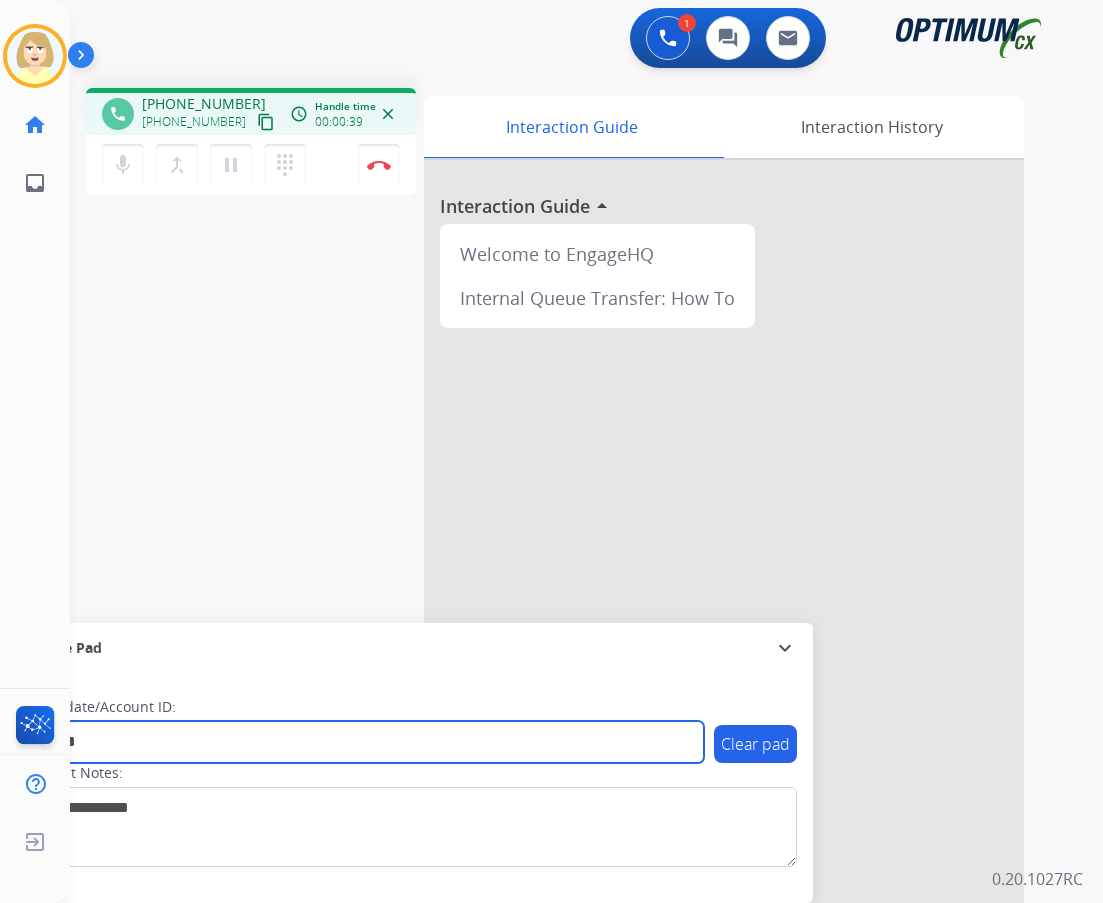 type on "*******" 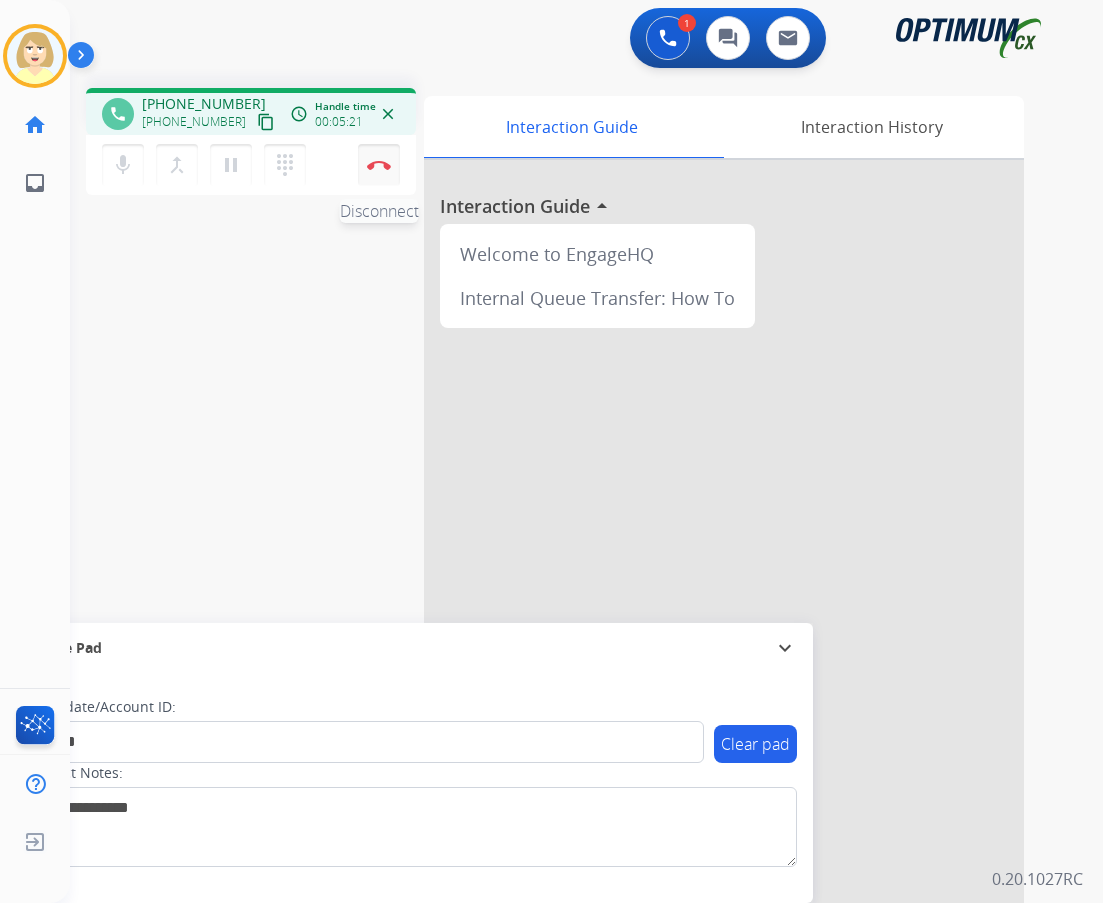 click at bounding box center (379, 165) 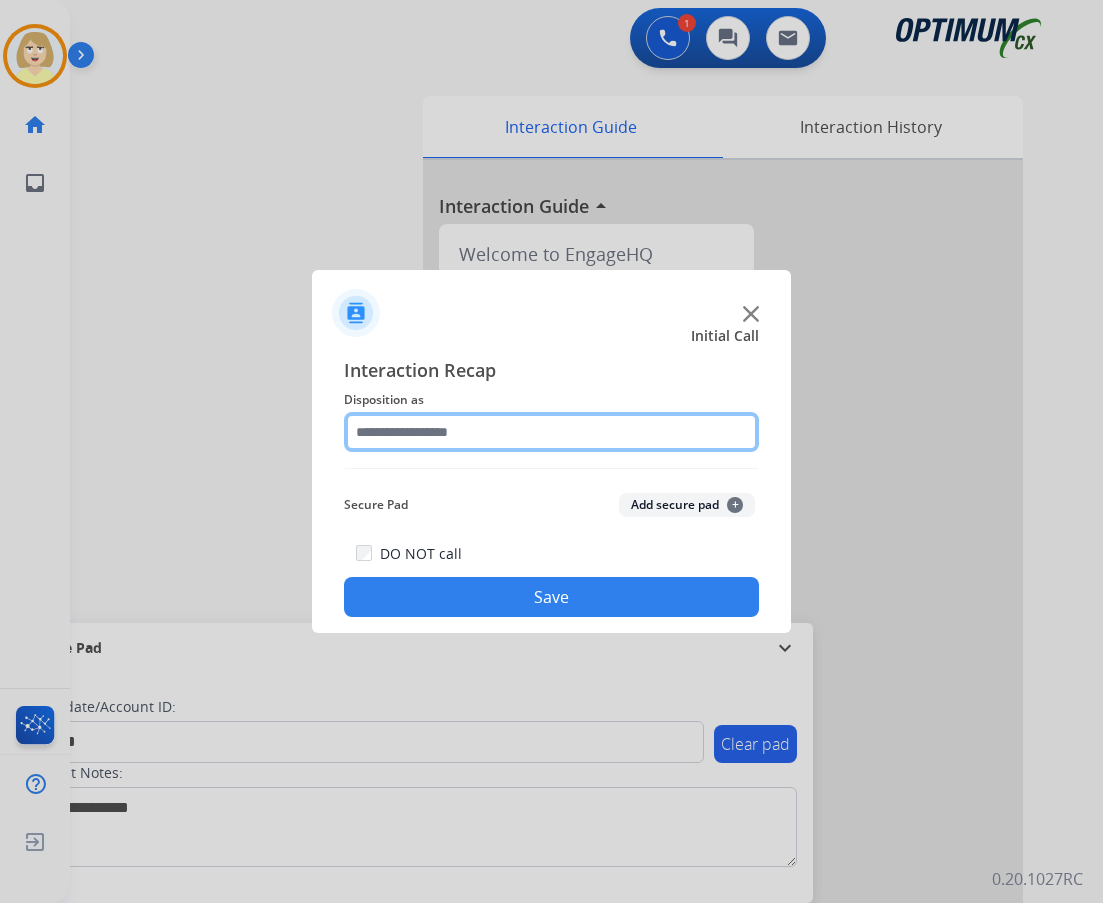 click 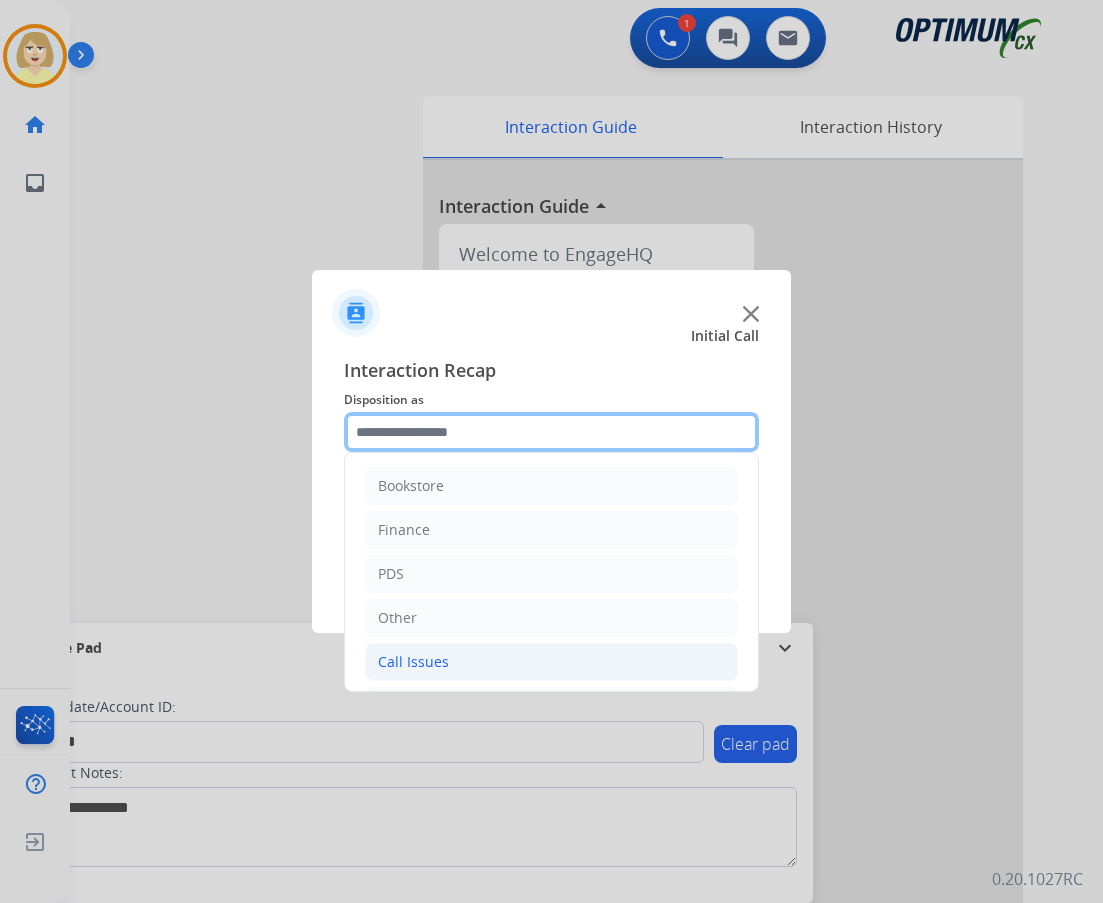 scroll, scrollTop: 136, scrollLeft: 0, axis: vertical 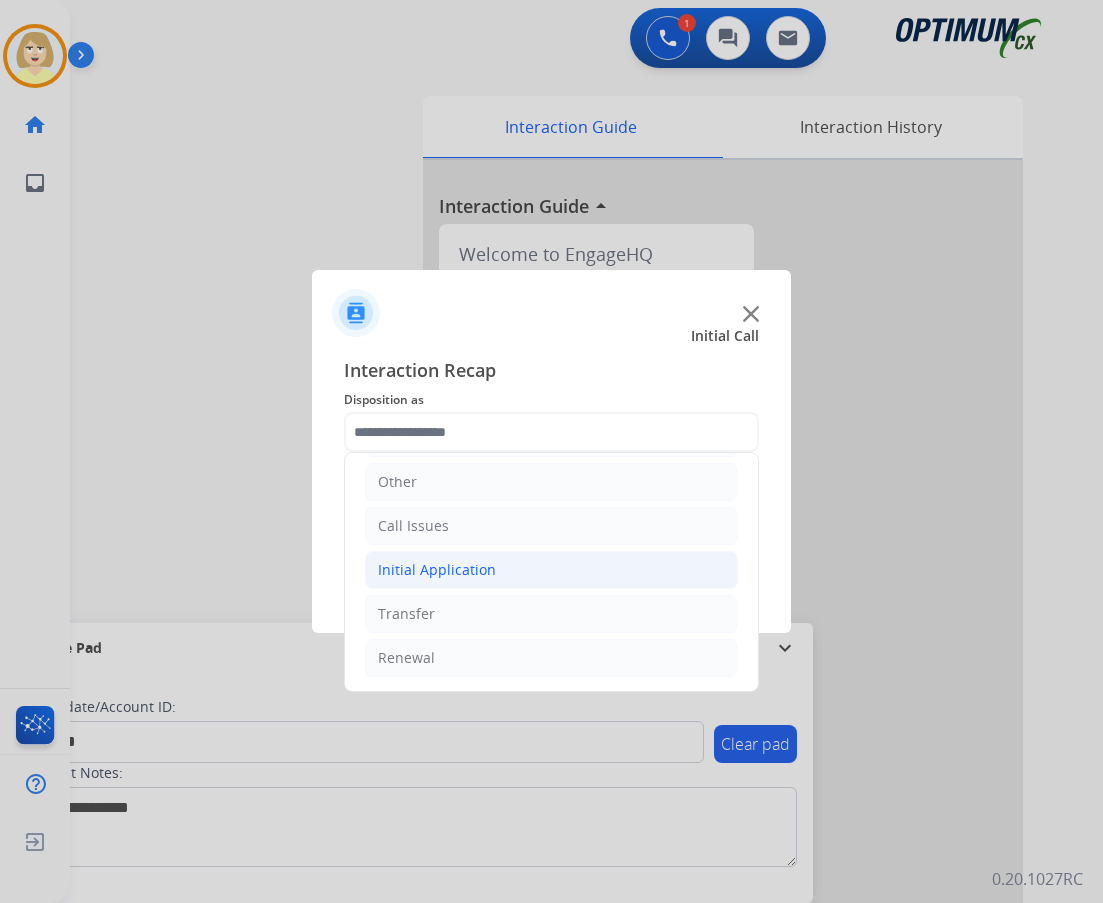 click on "Initial Application" 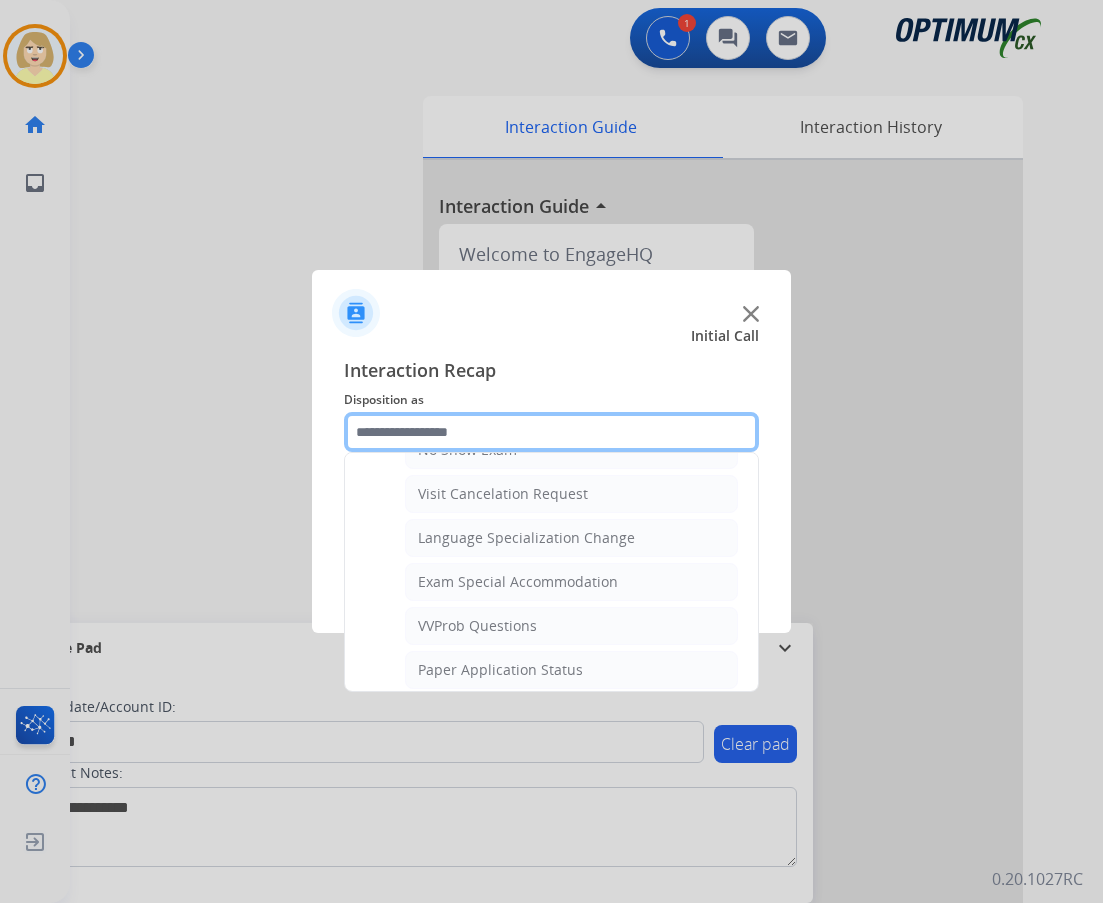 scroll, scrollTop: 1036, scrollLeft: 0, axis: vertical 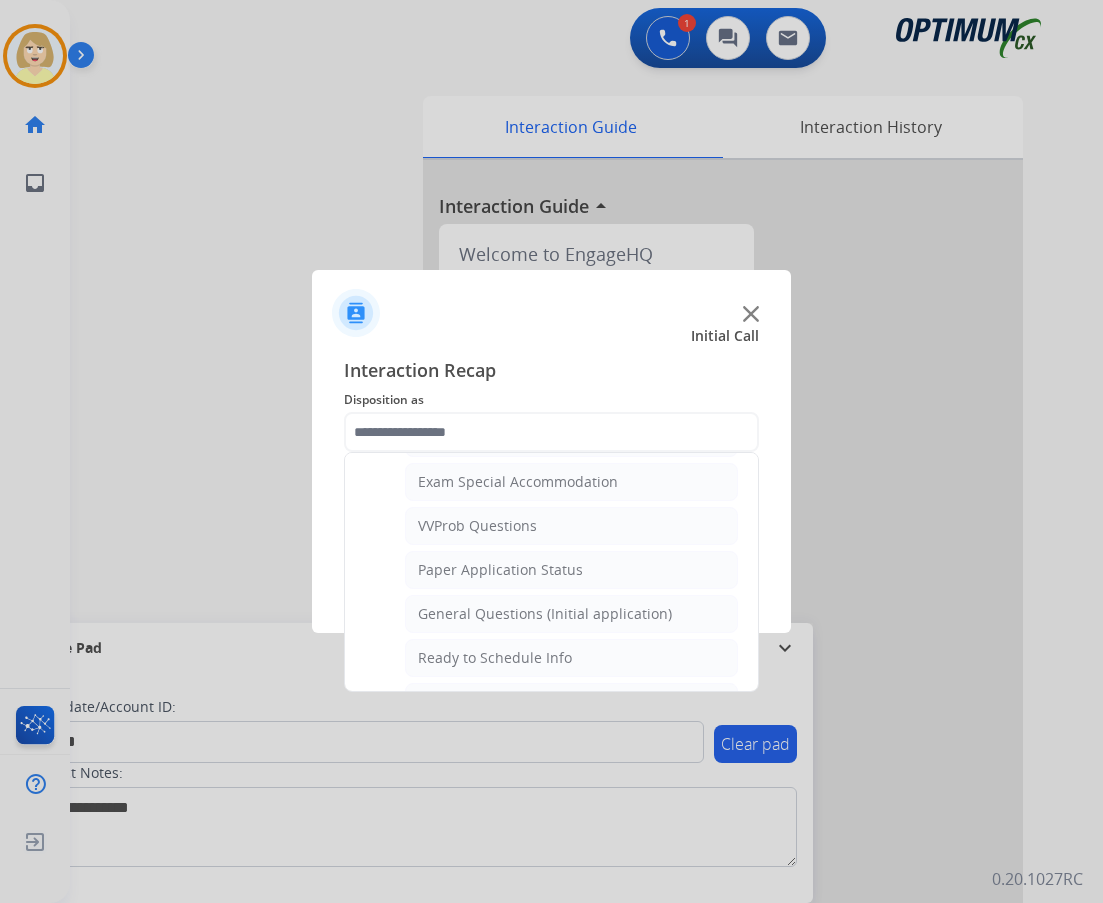 drag, startPoint x: 538, startPoint y: 624, endPoint x: 546, endPoint y: 616, distance: 11.313708 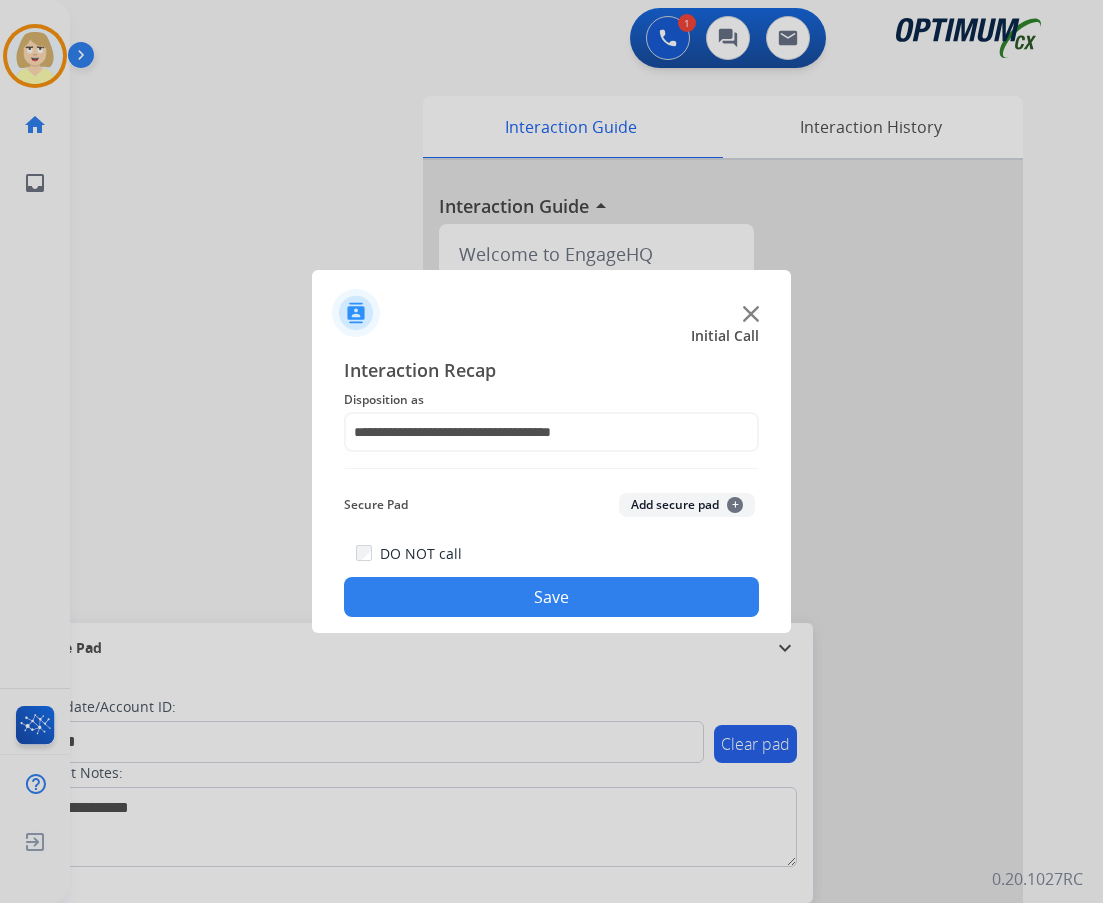 click on "Add secure pad  +" 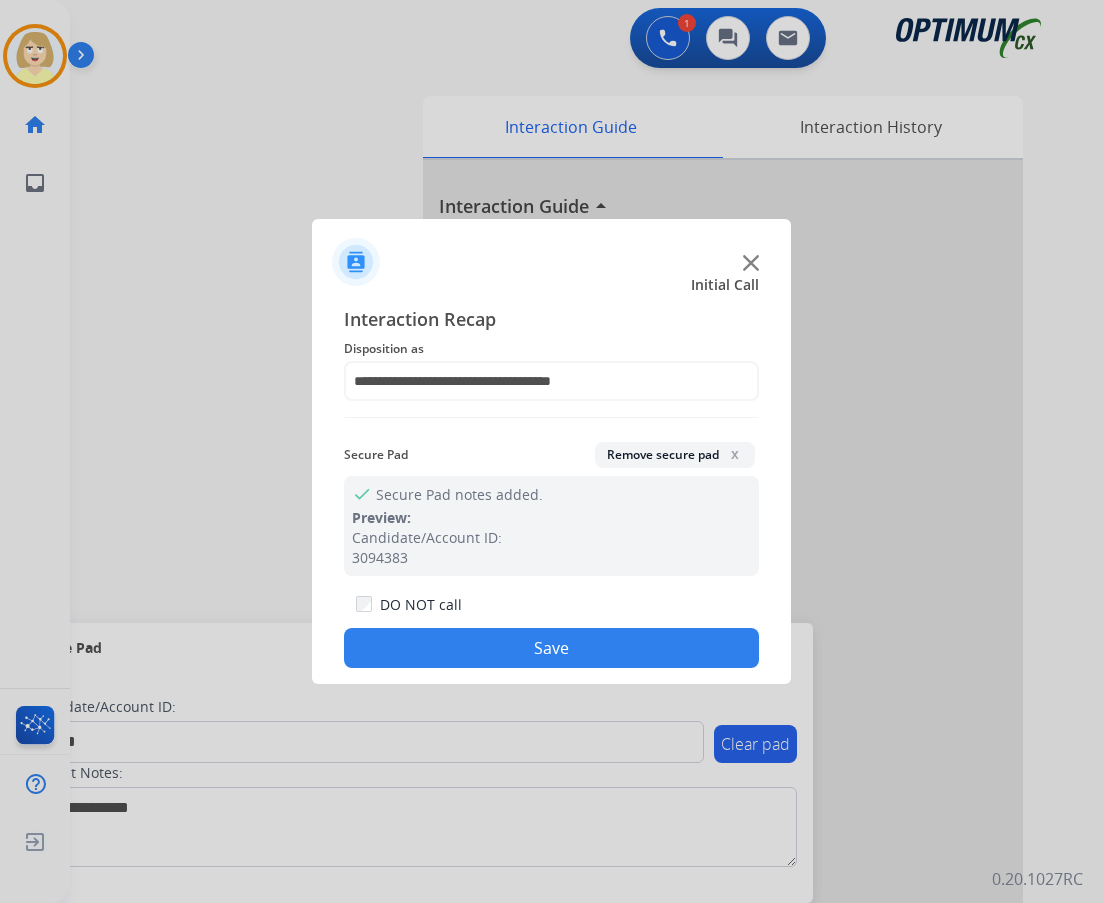 click on "Save" 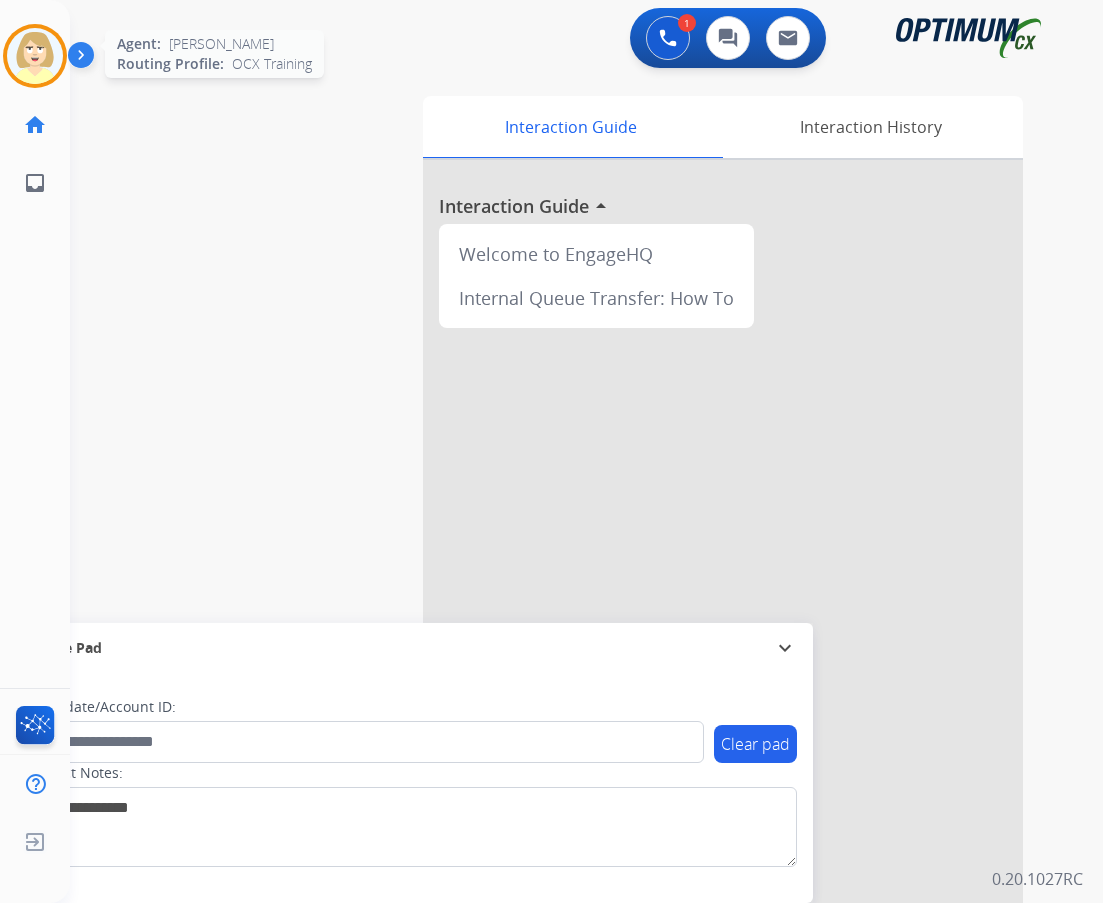 click at bounding box center [35, 56] 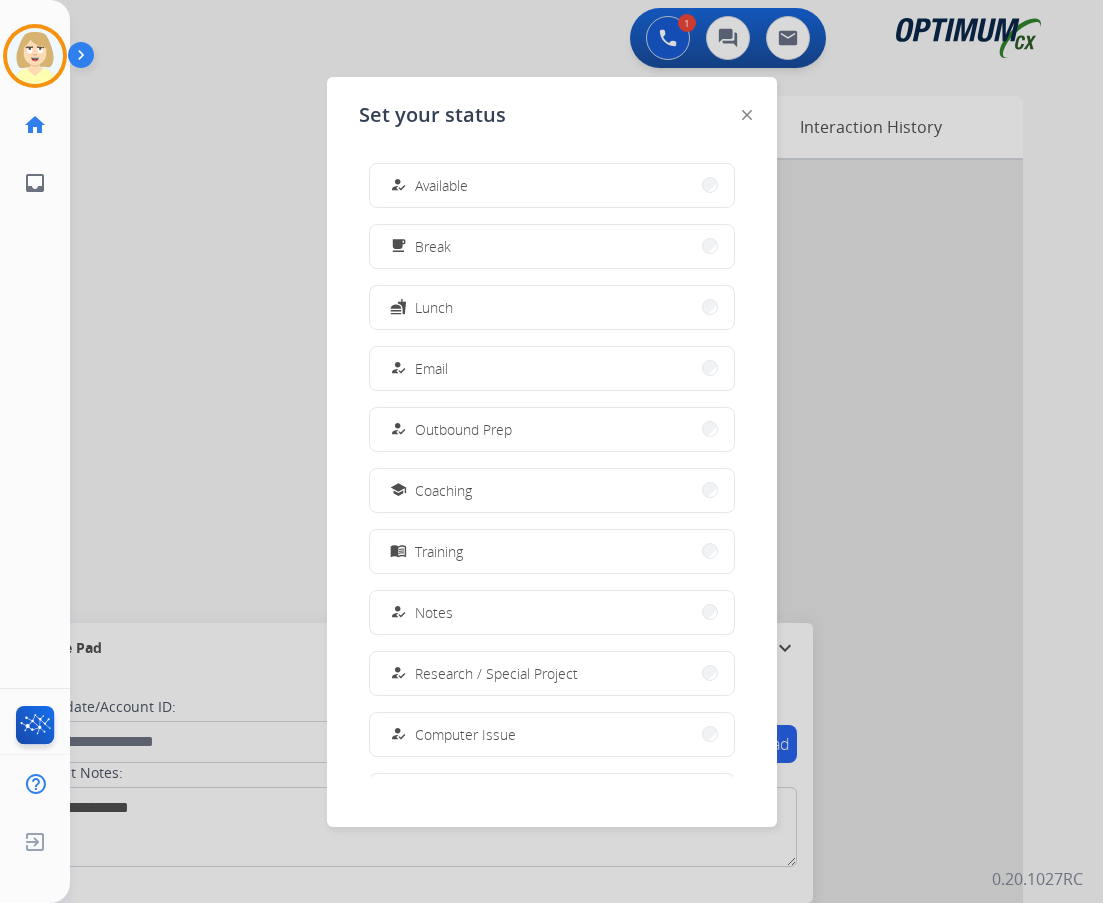 drag, startPoint x: 460, startPoint y: 178, endPoint x: 9, endPoint y: 406, distance: 505.35632 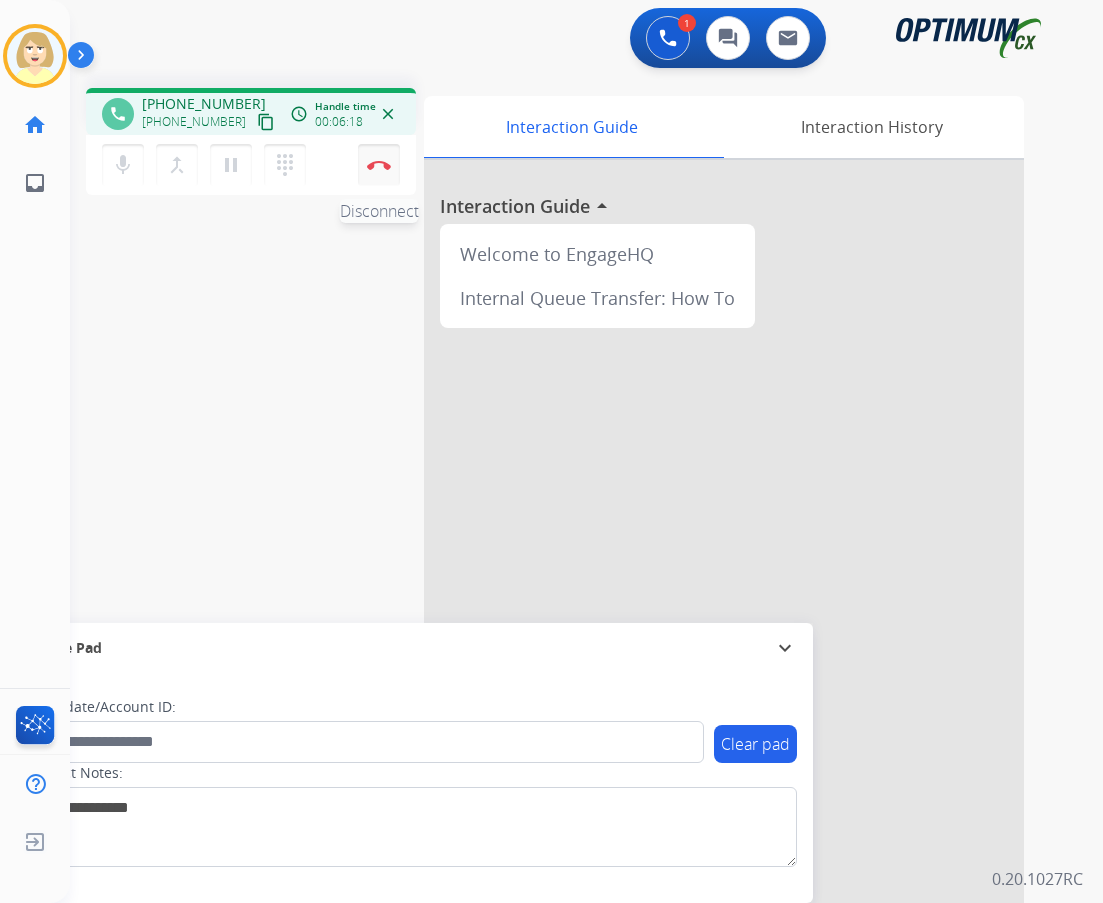 click at bounding box center [379, 165] 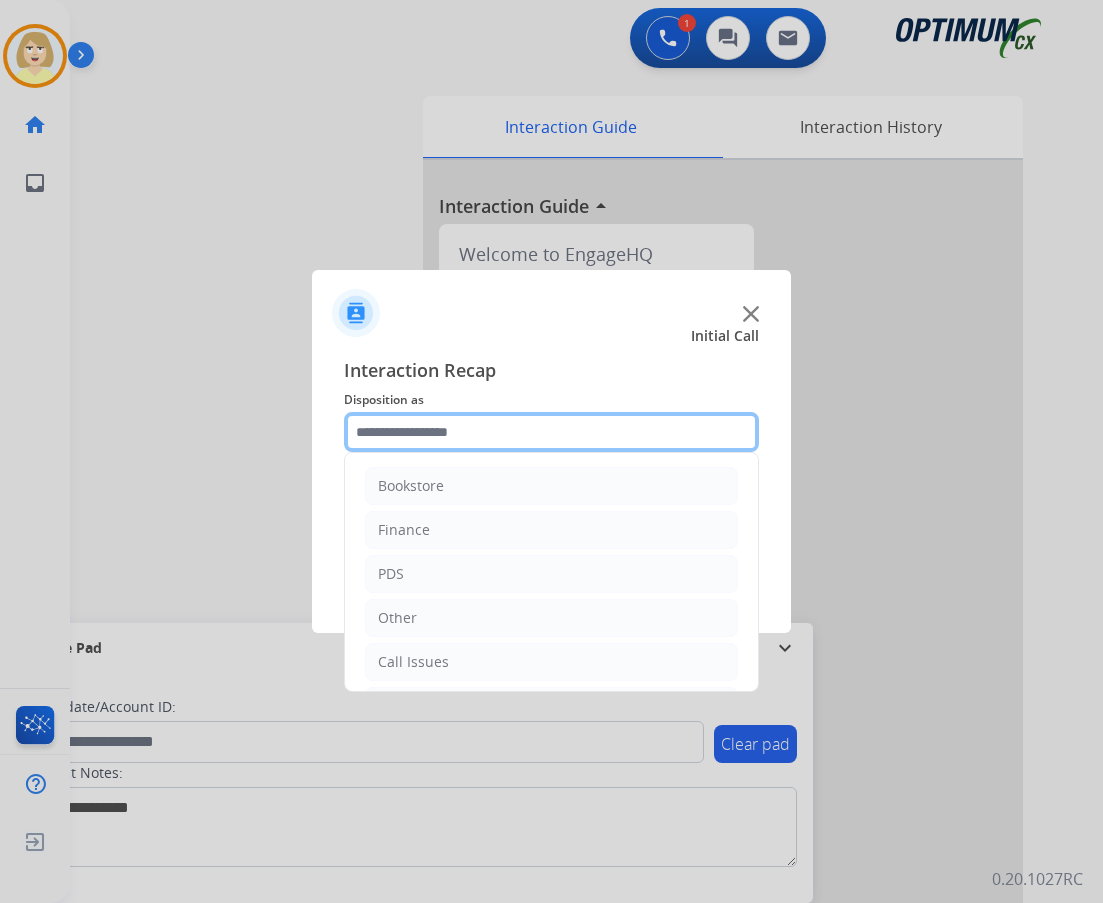 click 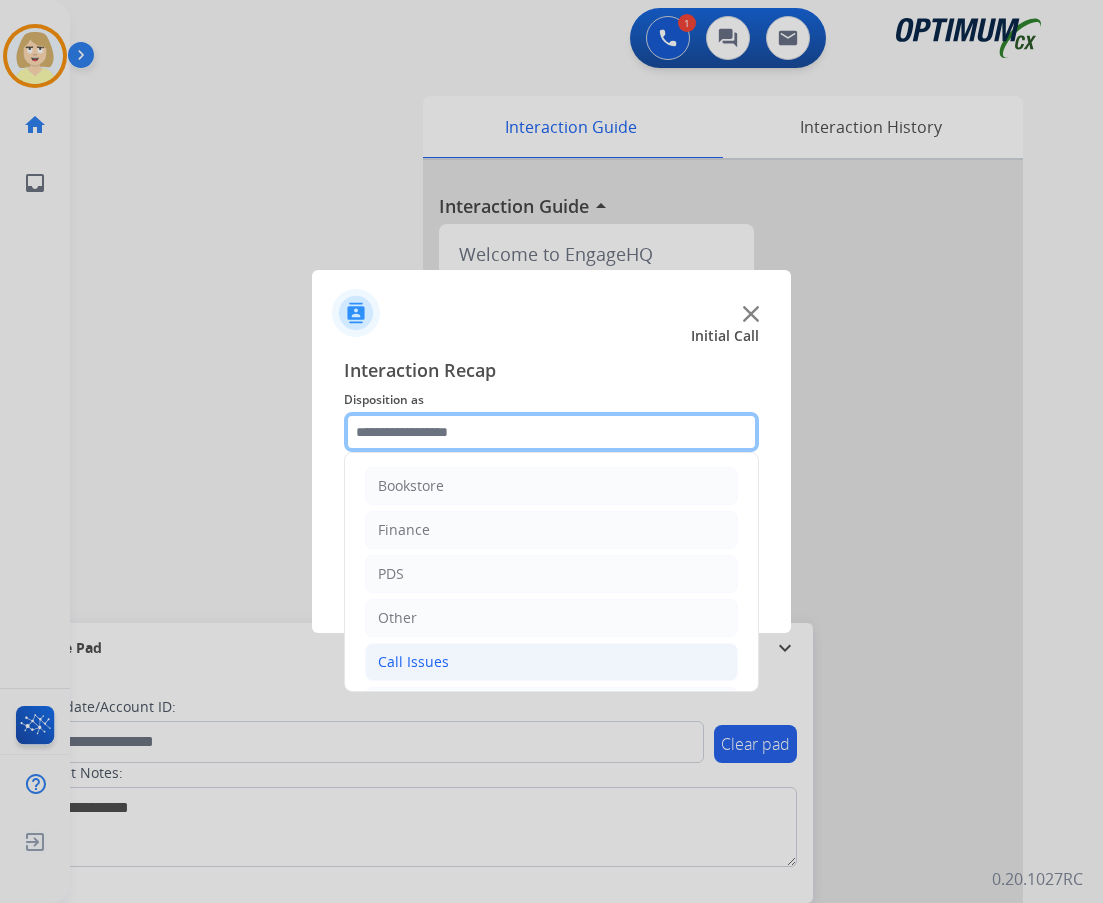 scroll, scrollTop: 136, scrollLeft: 0, axis: vertical 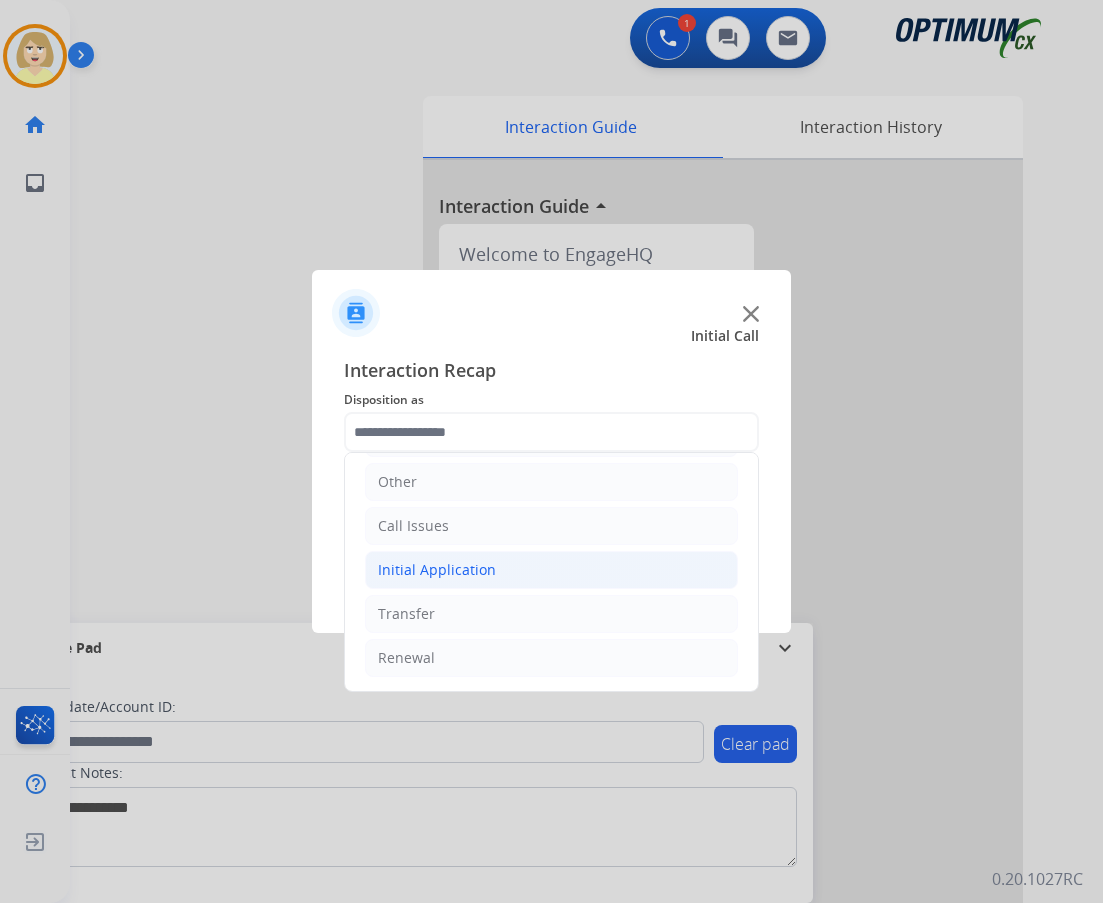 click on "Initial Application" 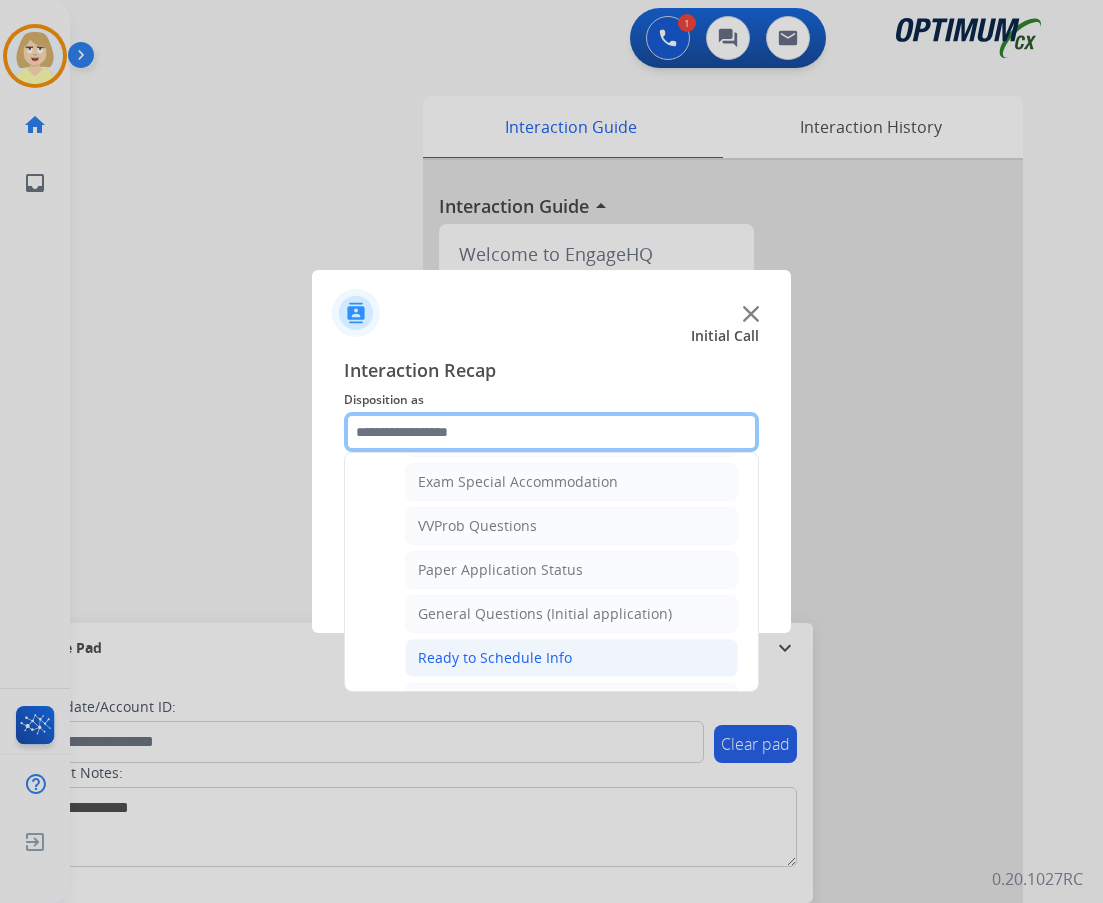 scroll, scrollTop: 1136, scrollLeft: 0, axis: vertical 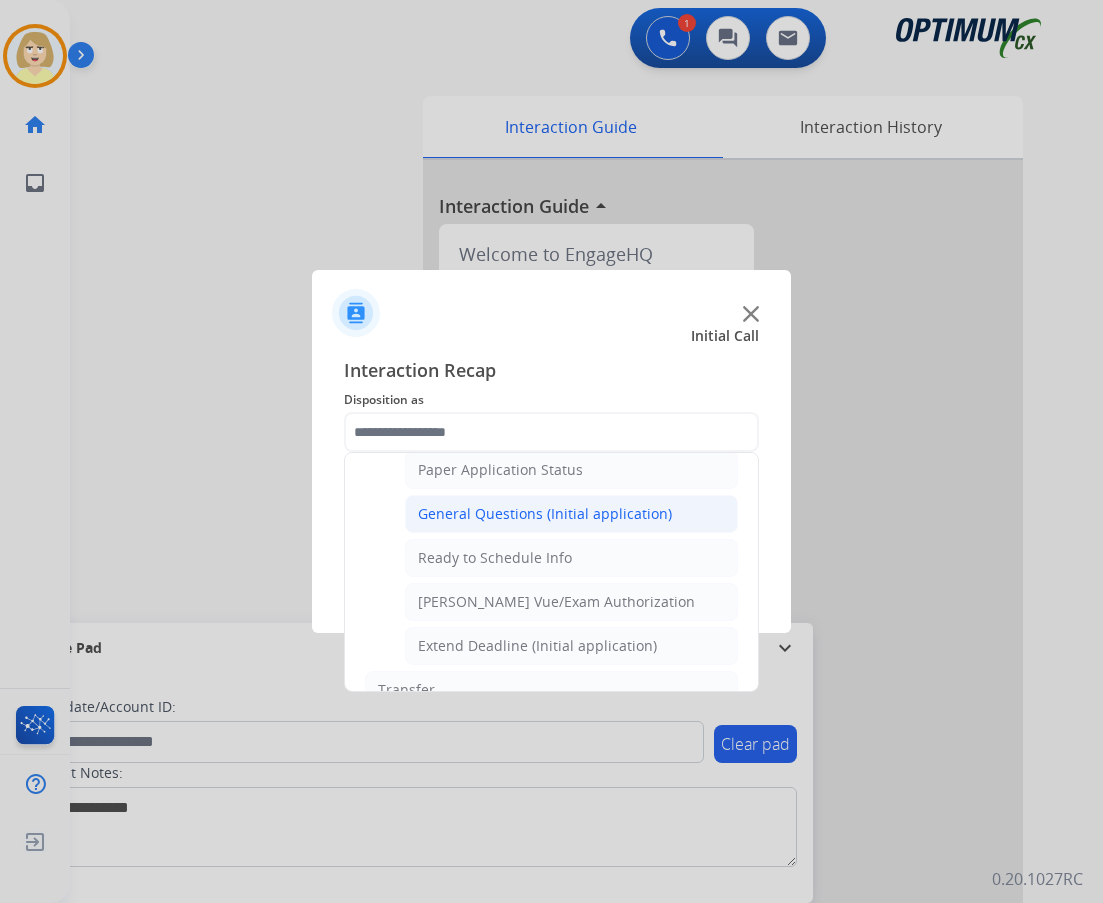 click on "General Questions (Initial application)" 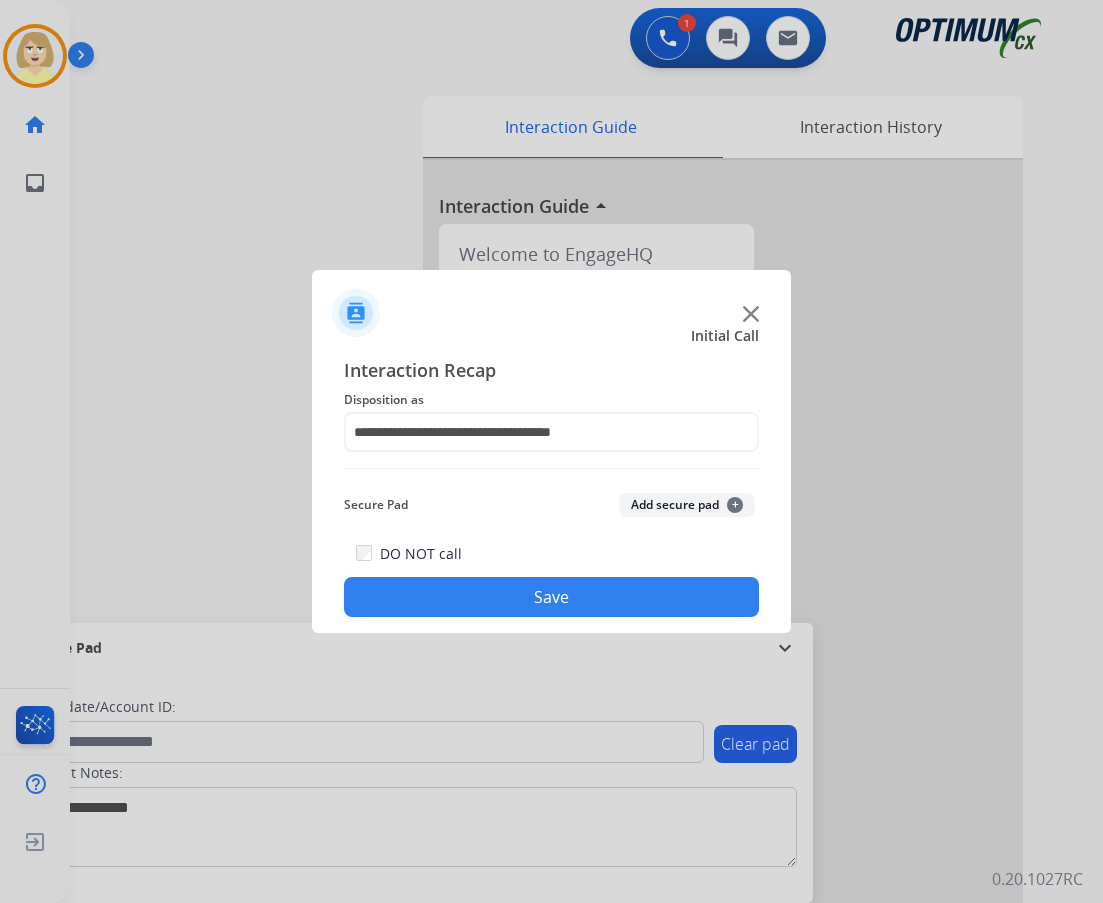 click on "Add secure pad  +" 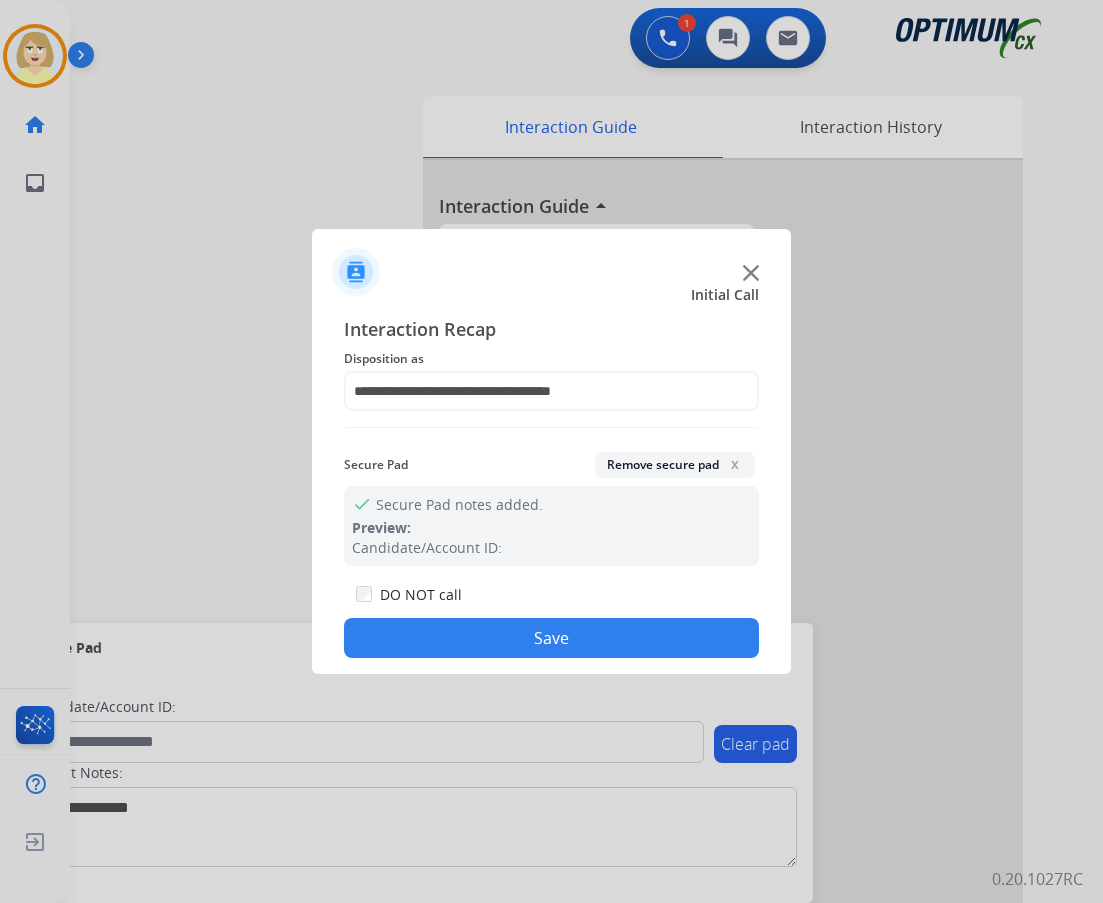 click on "Save" 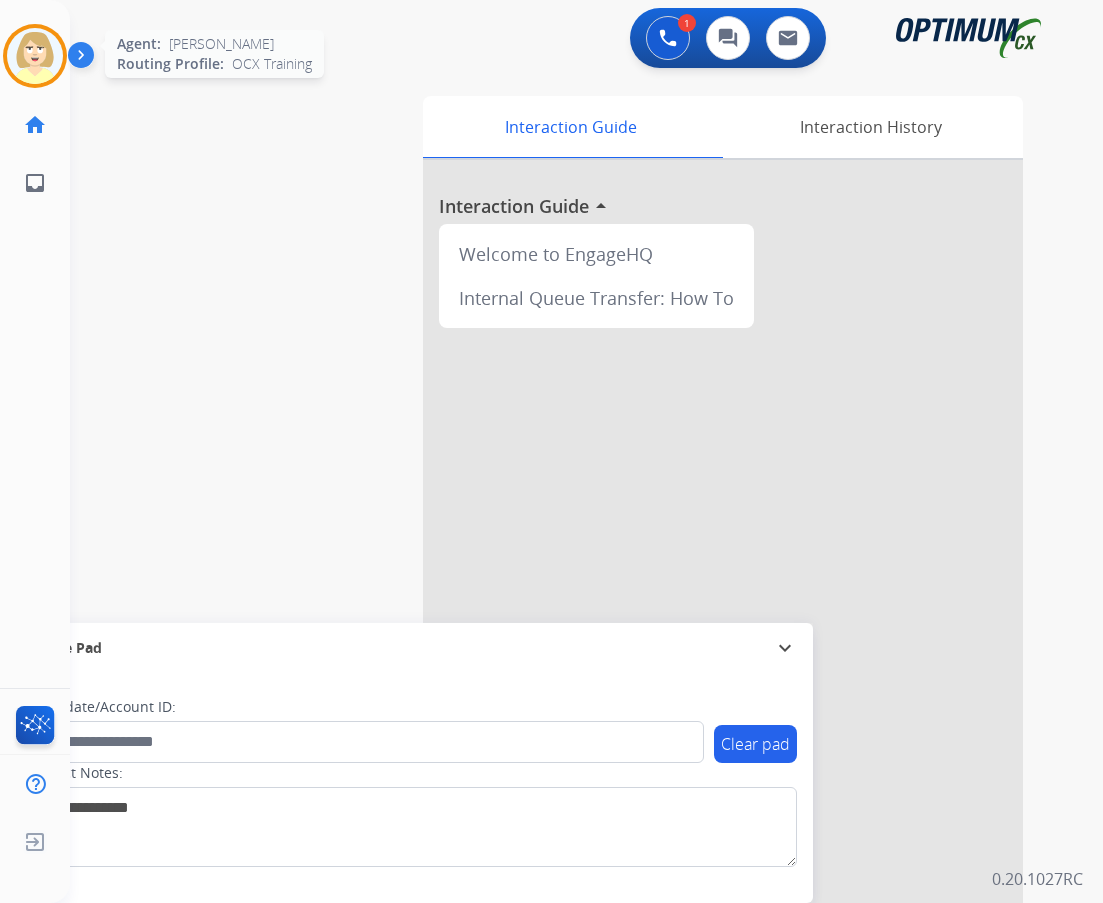click at bounding box center [35, 56] 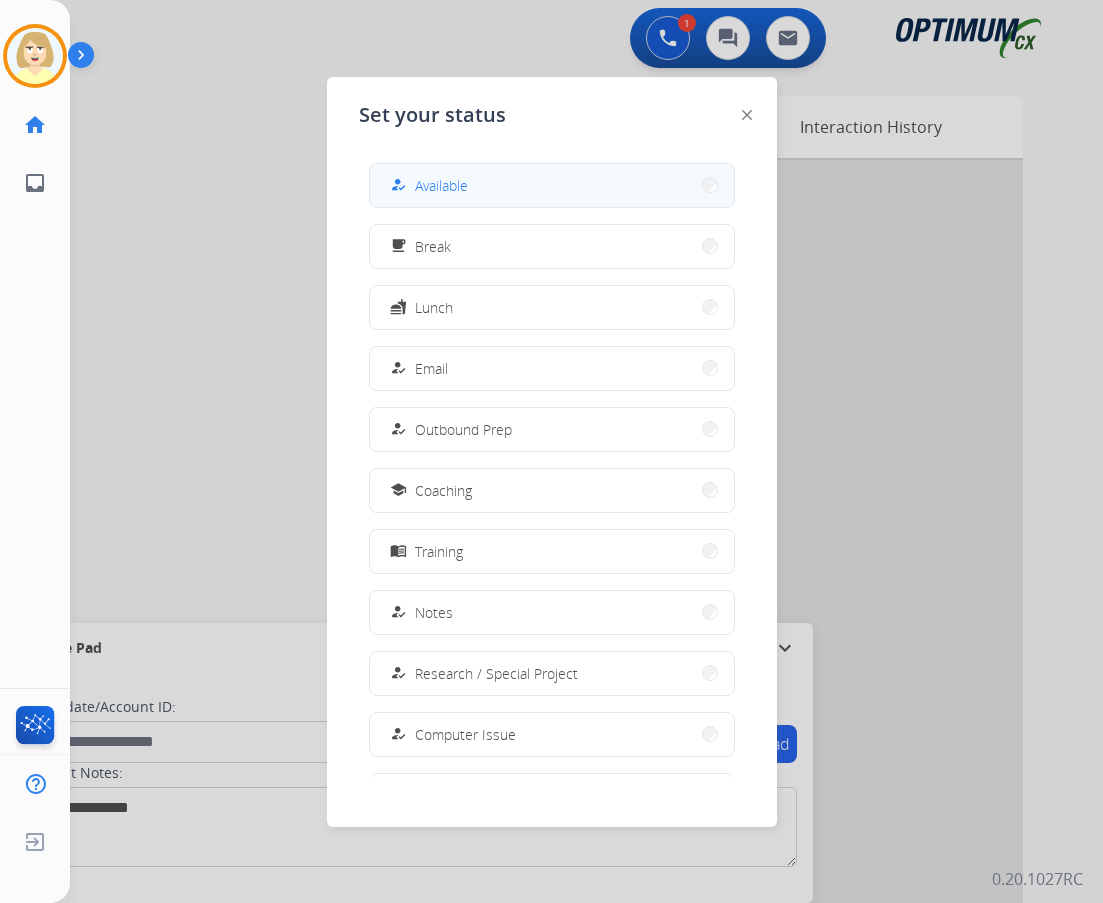 click on "Available" at bounding box center (441, 185) 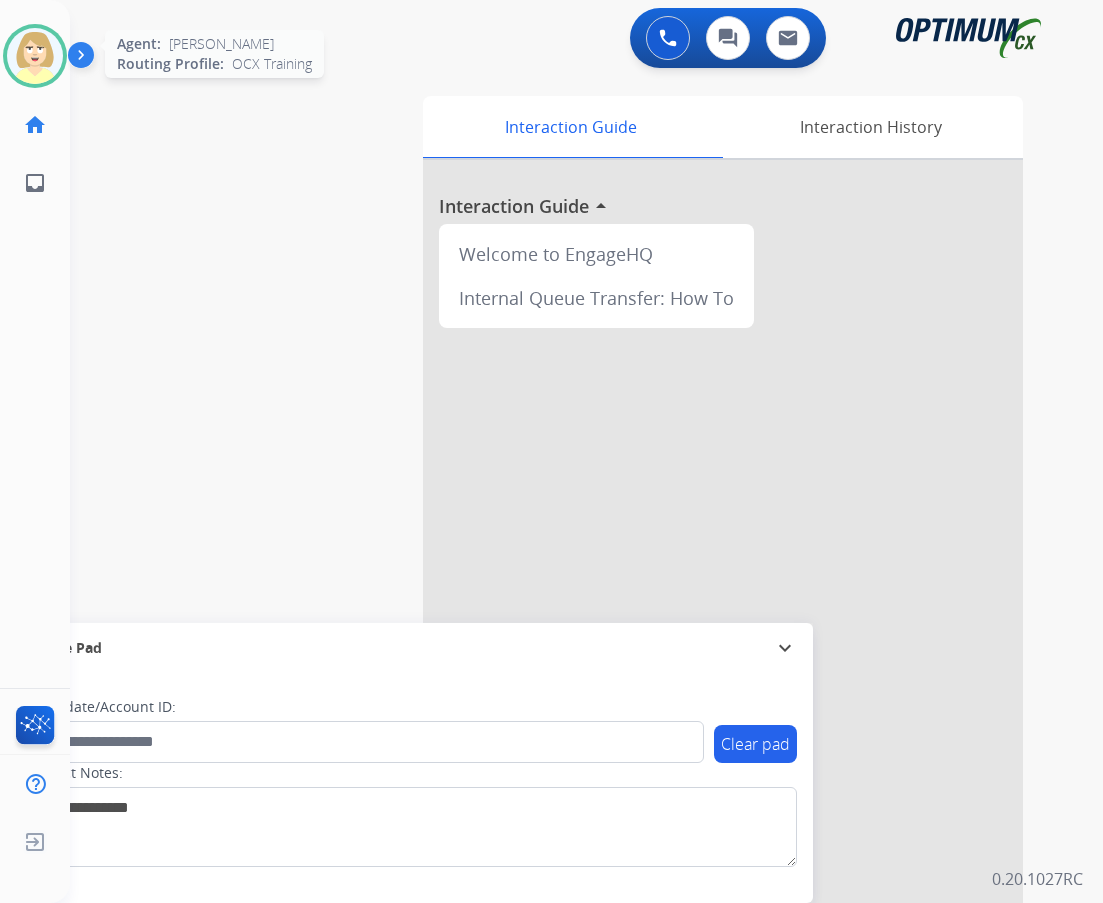 click at bounding box center [35, 56] 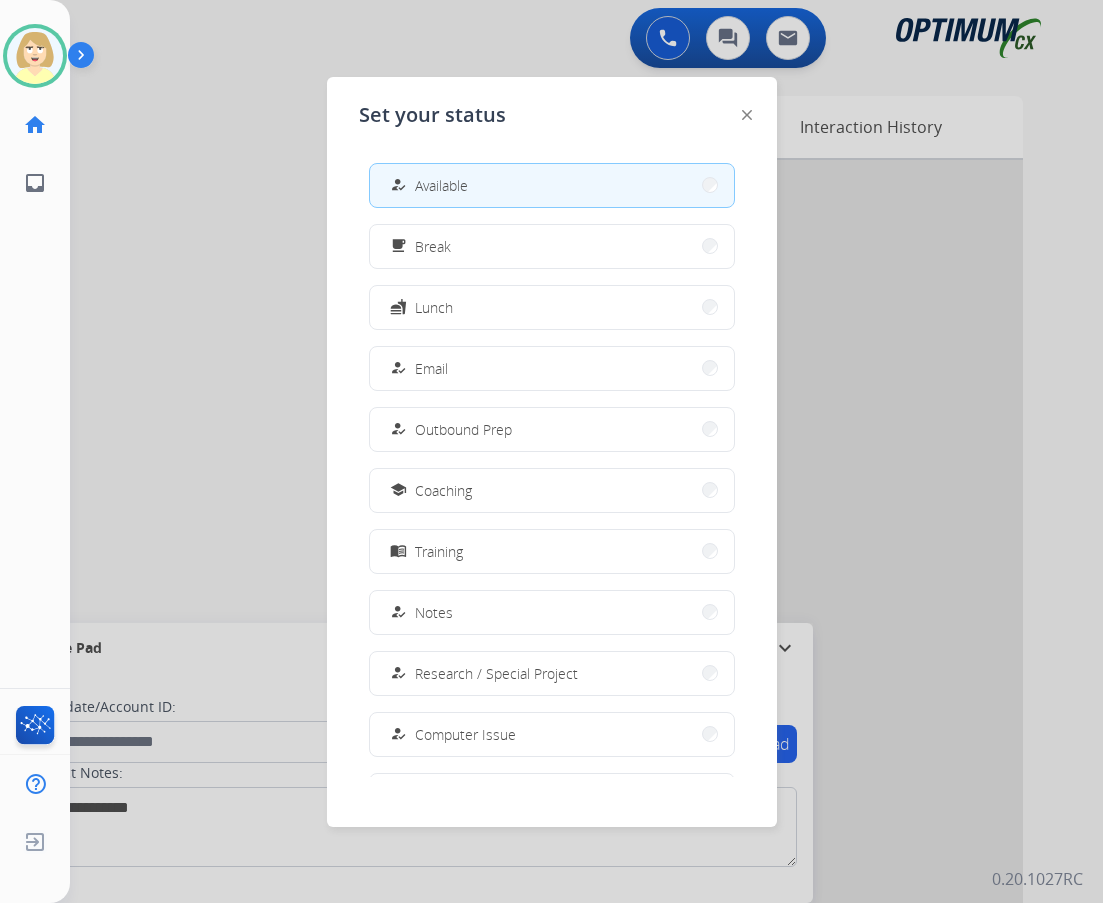 click on "Break" at bounding box center [433, 246] 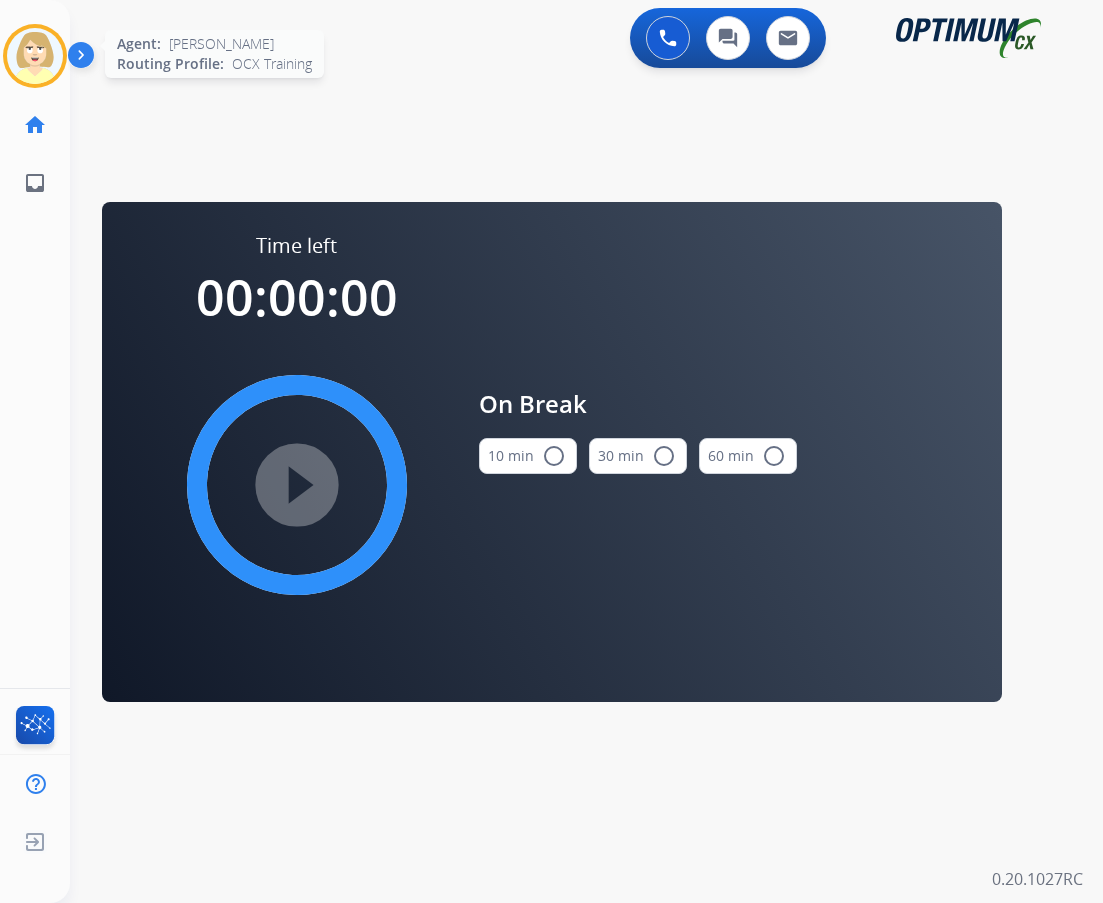 click at bounding box center [35, 56] 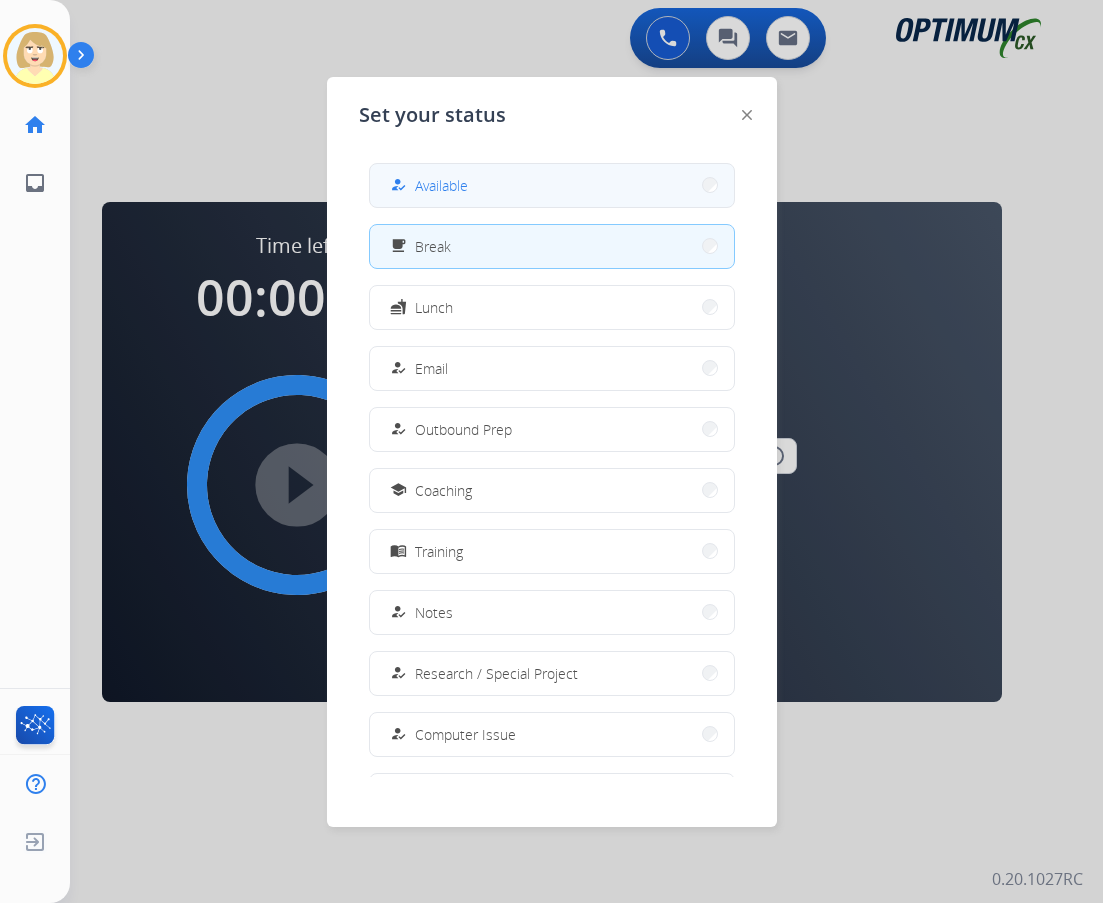 click on "Available" at bounding box center (441, 185) 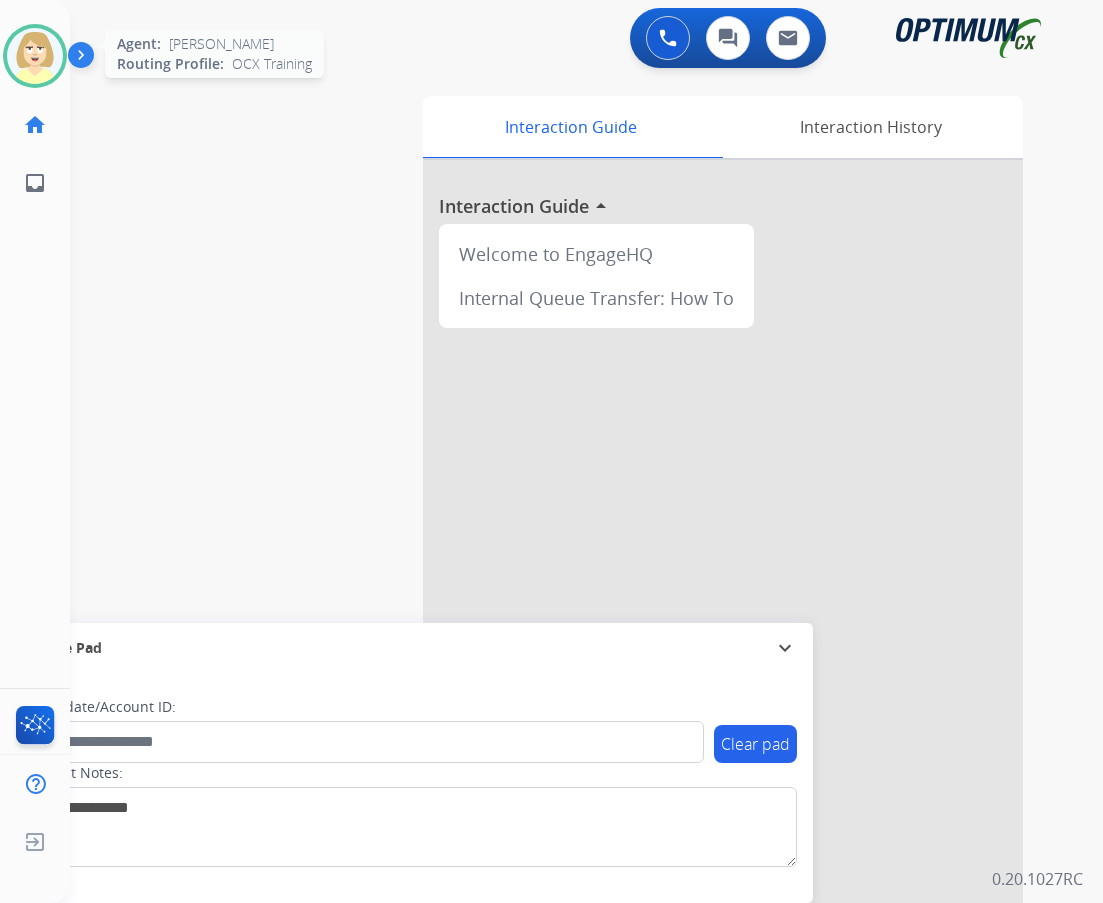 click at bounding box center (35, 56) 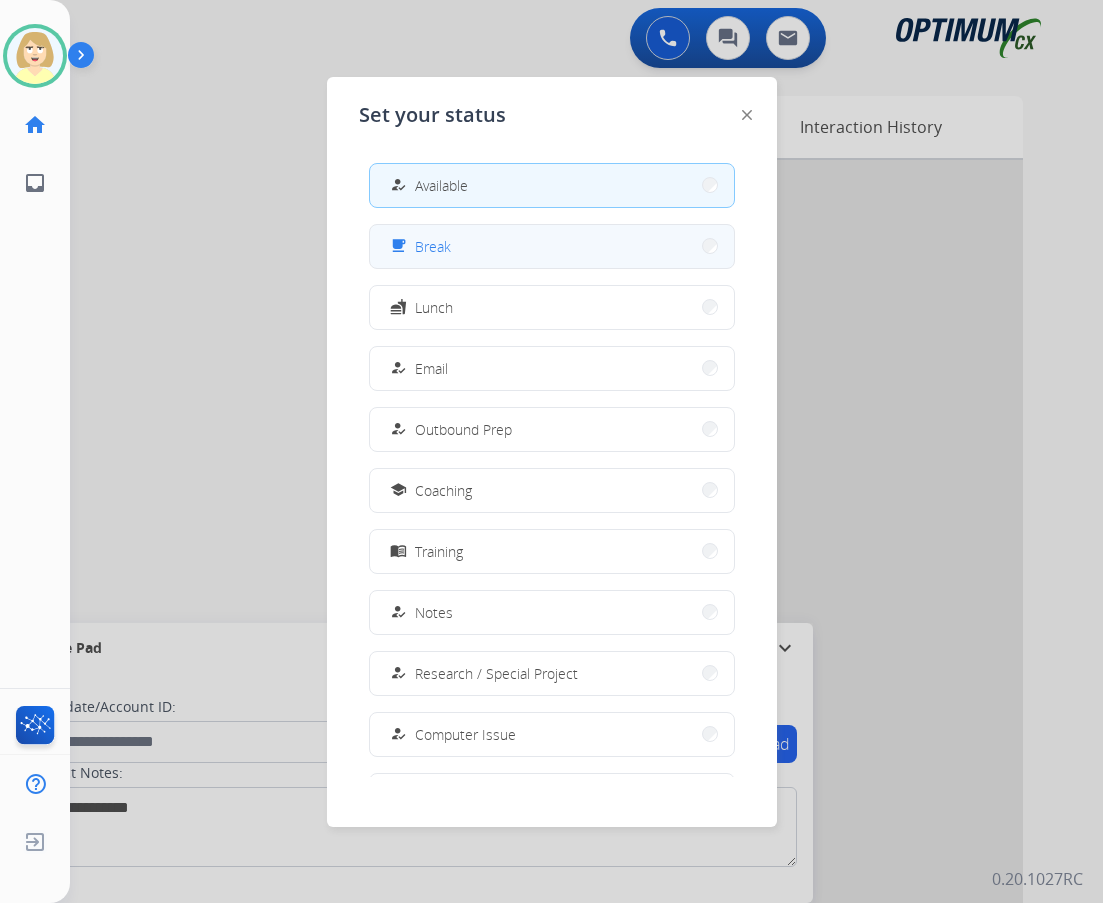 click on "free_breakfast" at bounding box center [400, 246] 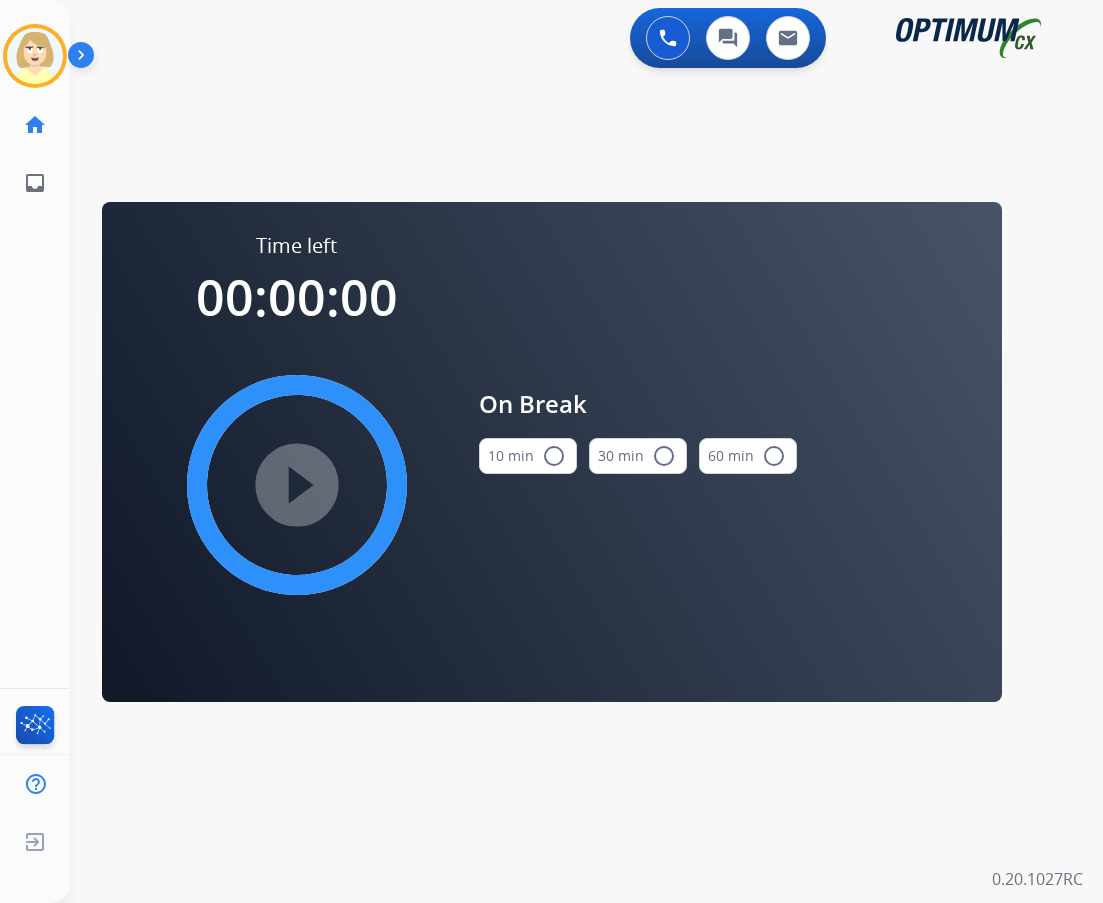 click on "radio_button_unchecked" at bounding box center [554, 456] 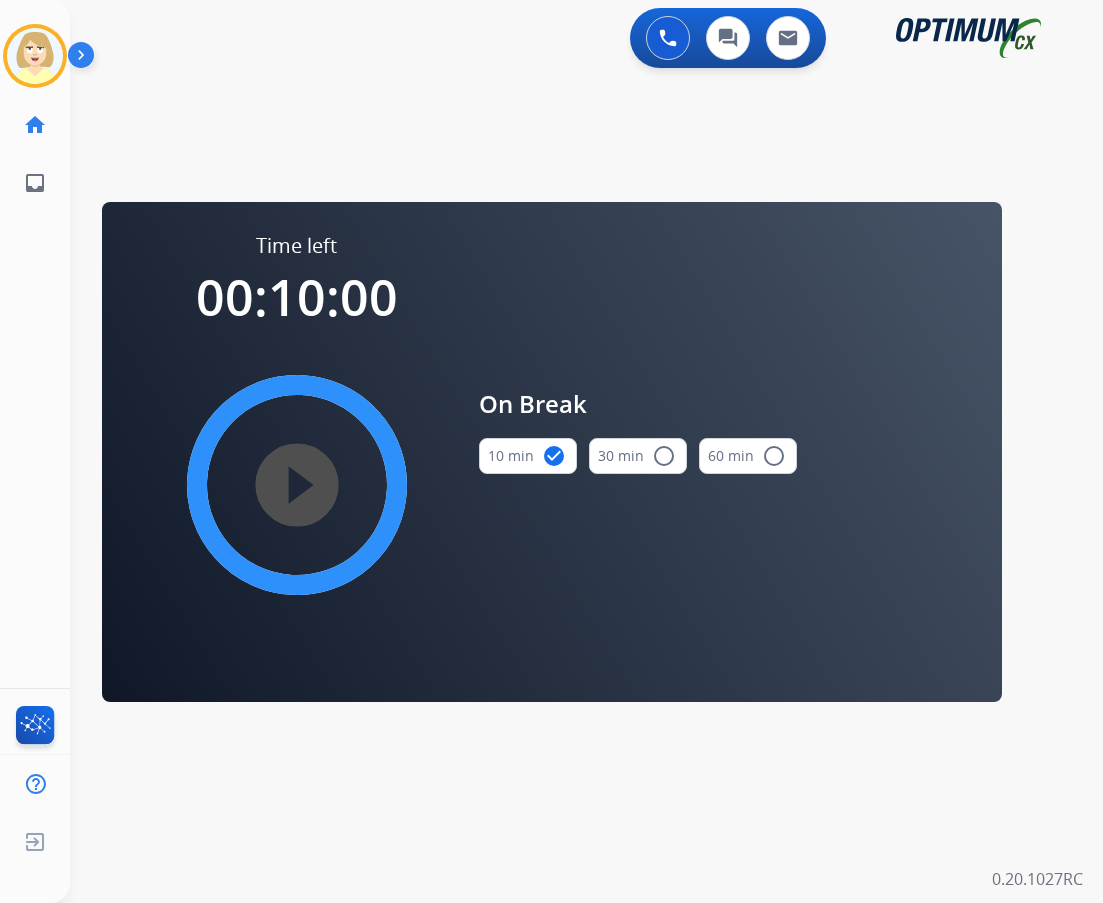 drag, startPoint x: 262, startPoint y: 459, endPoint x: 236, endPoint y: 462, distance: 26.172504 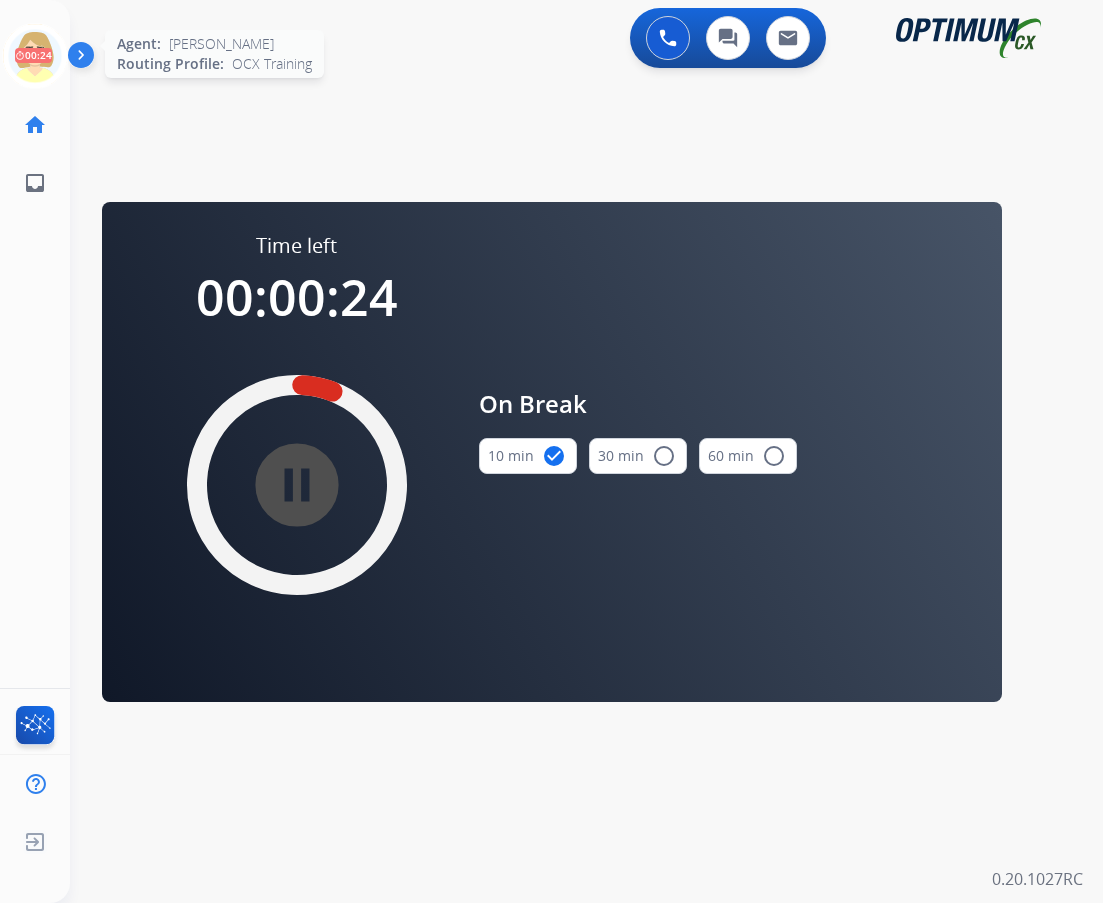 click 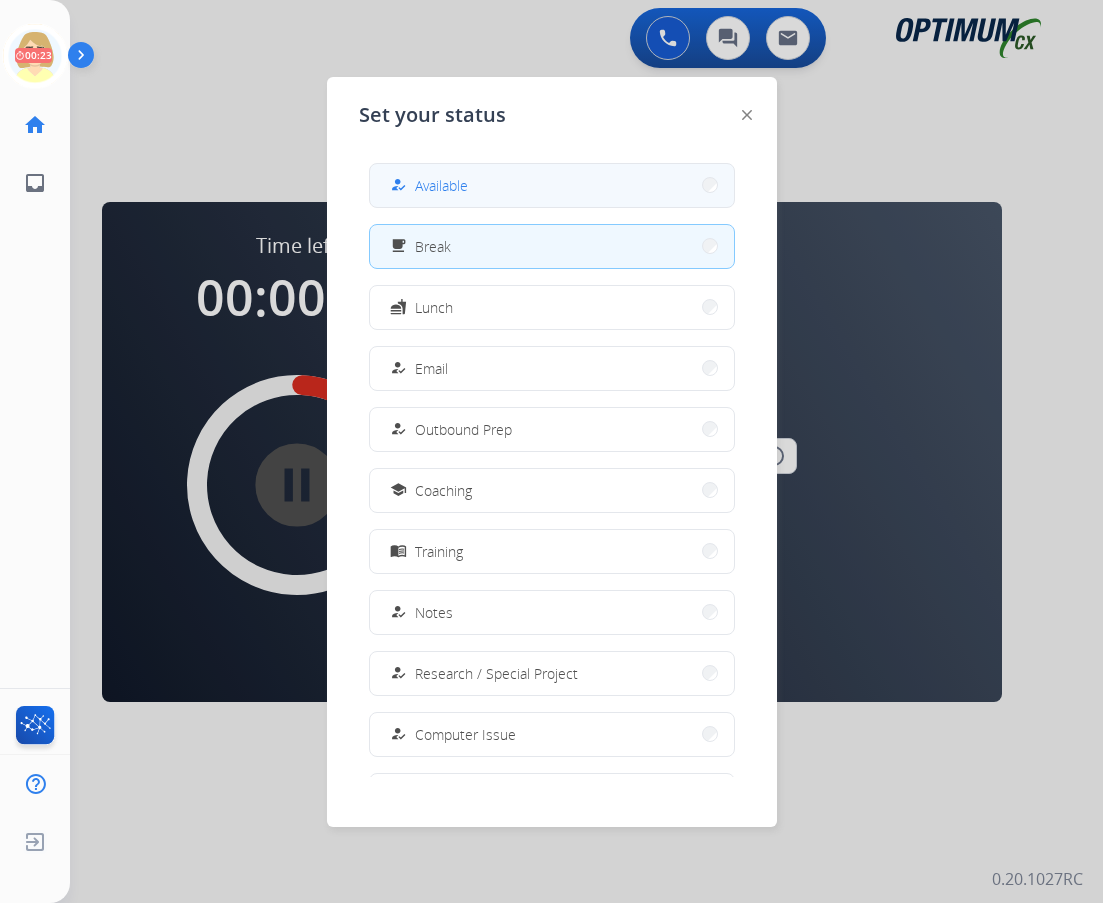 click on "Available" at bounding box center (441, 185) 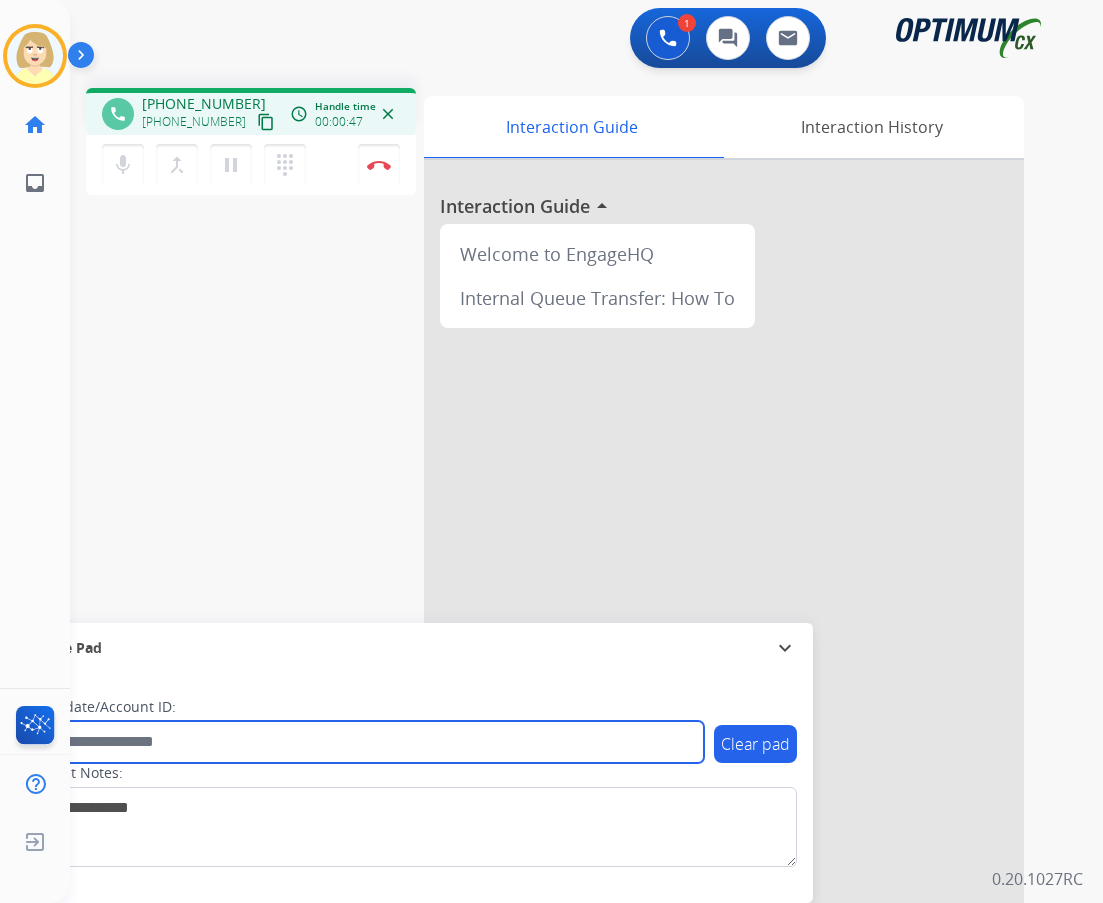 click at bounding box center [365, 742] 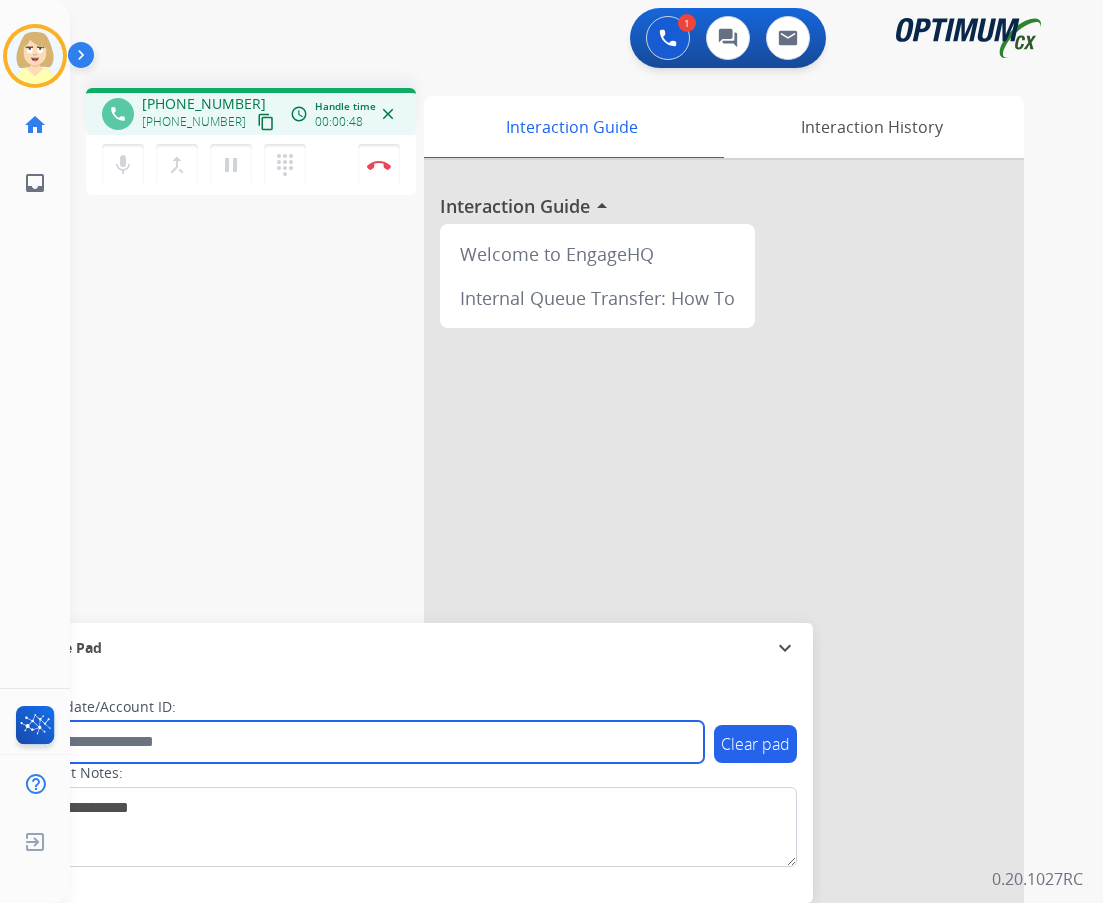 paste on "*******" 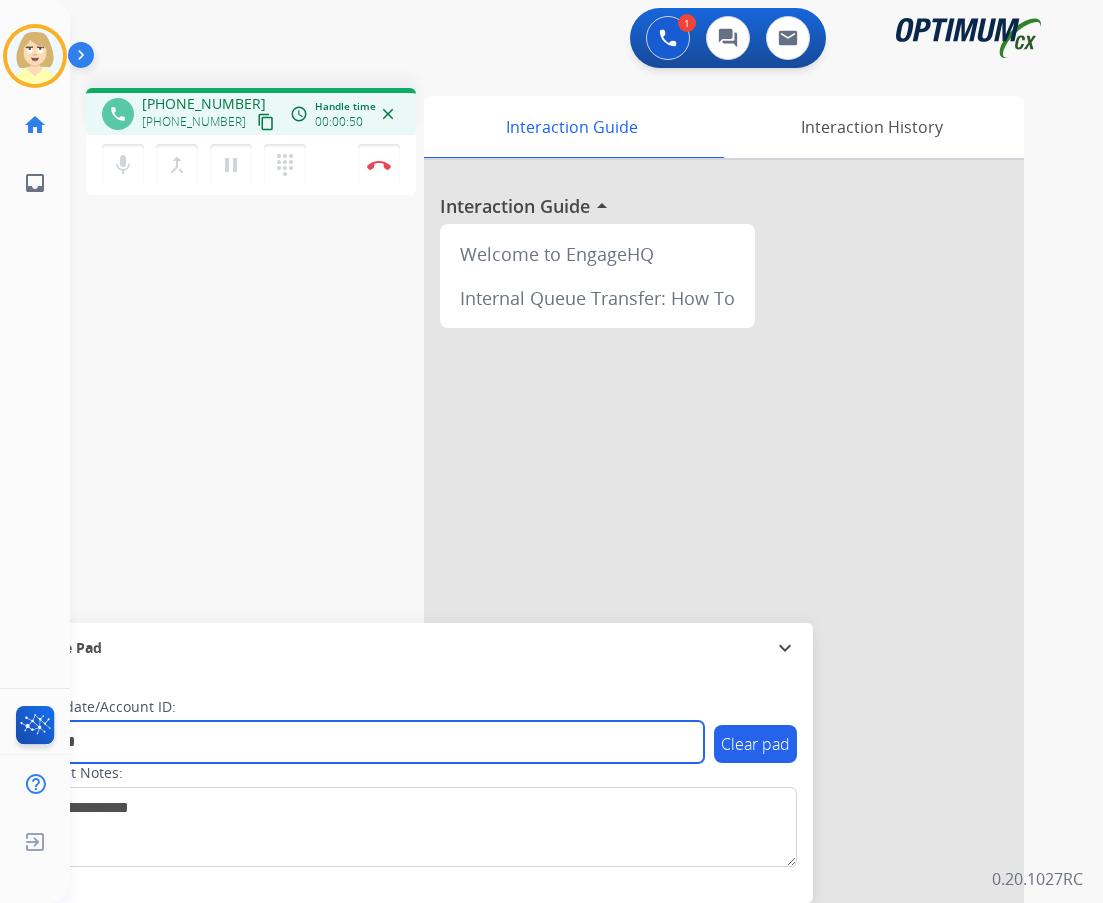 type on "*******" 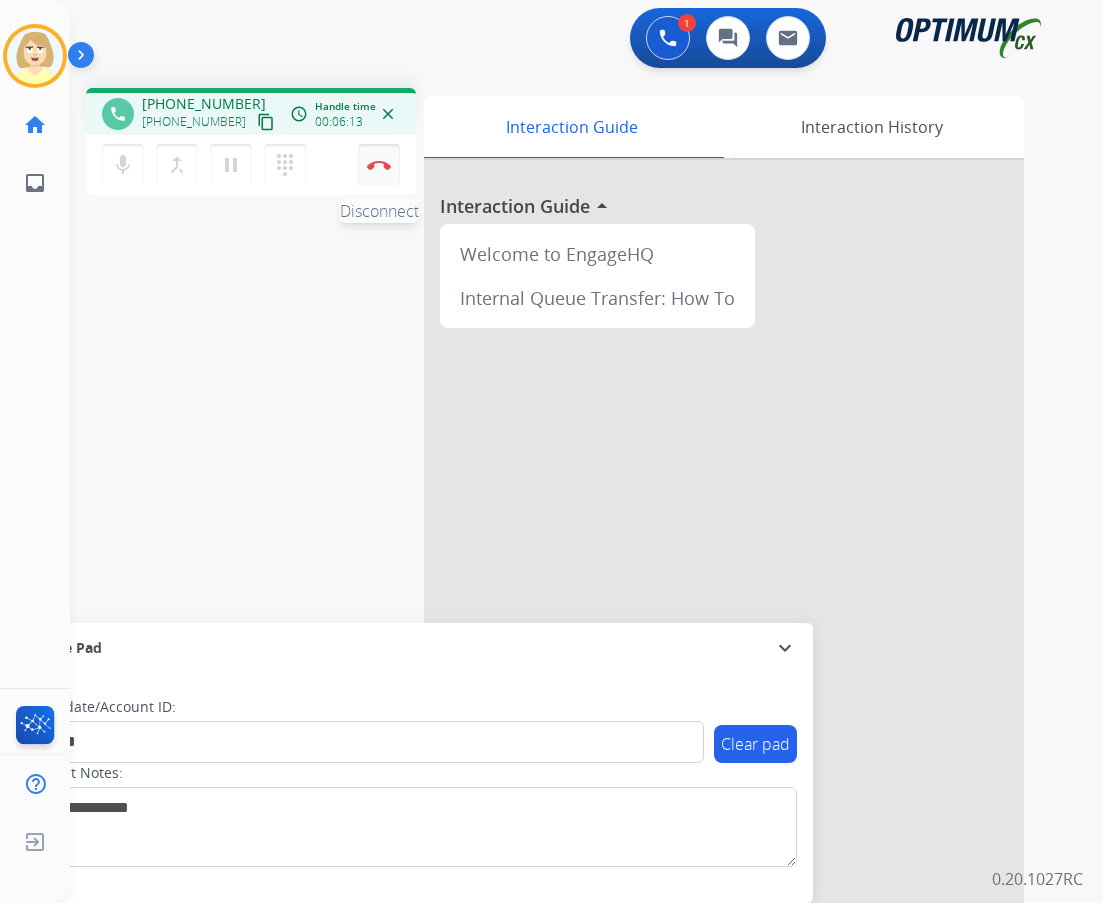 click at bounding box center [379, 165] 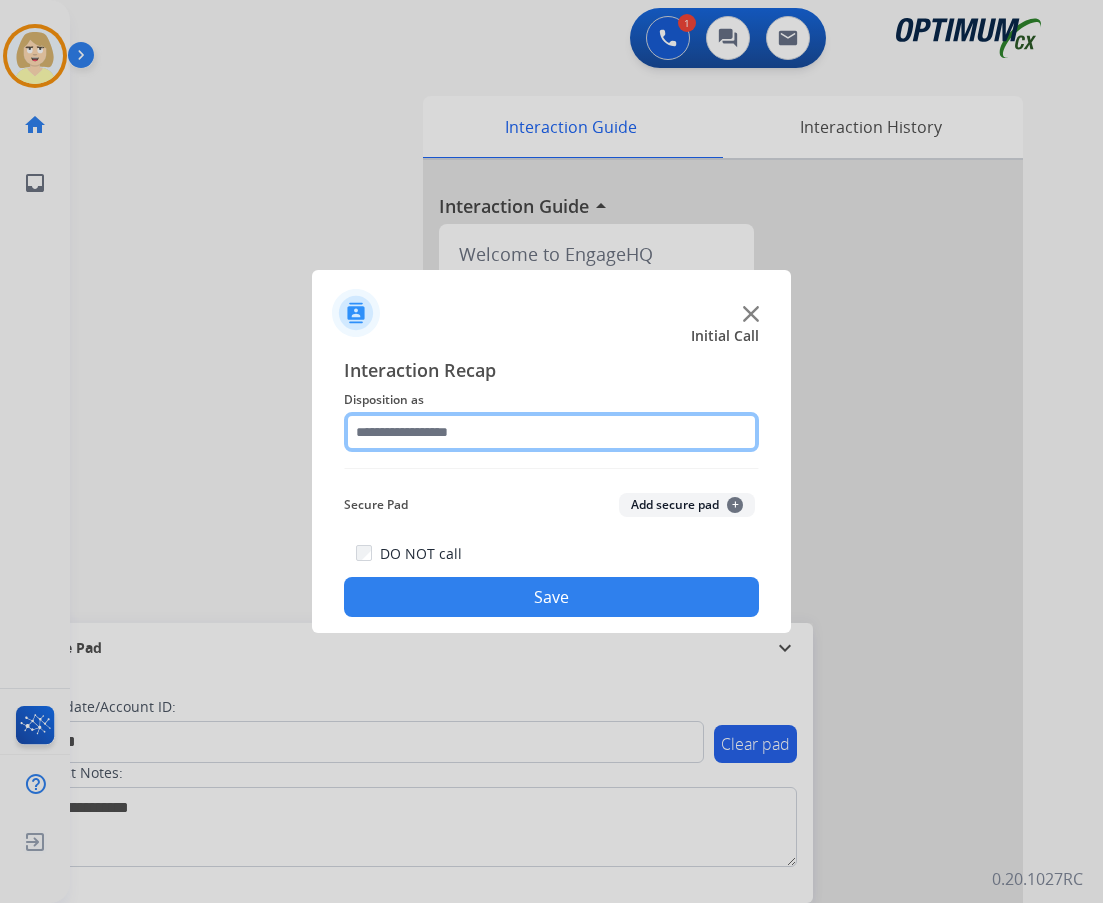click 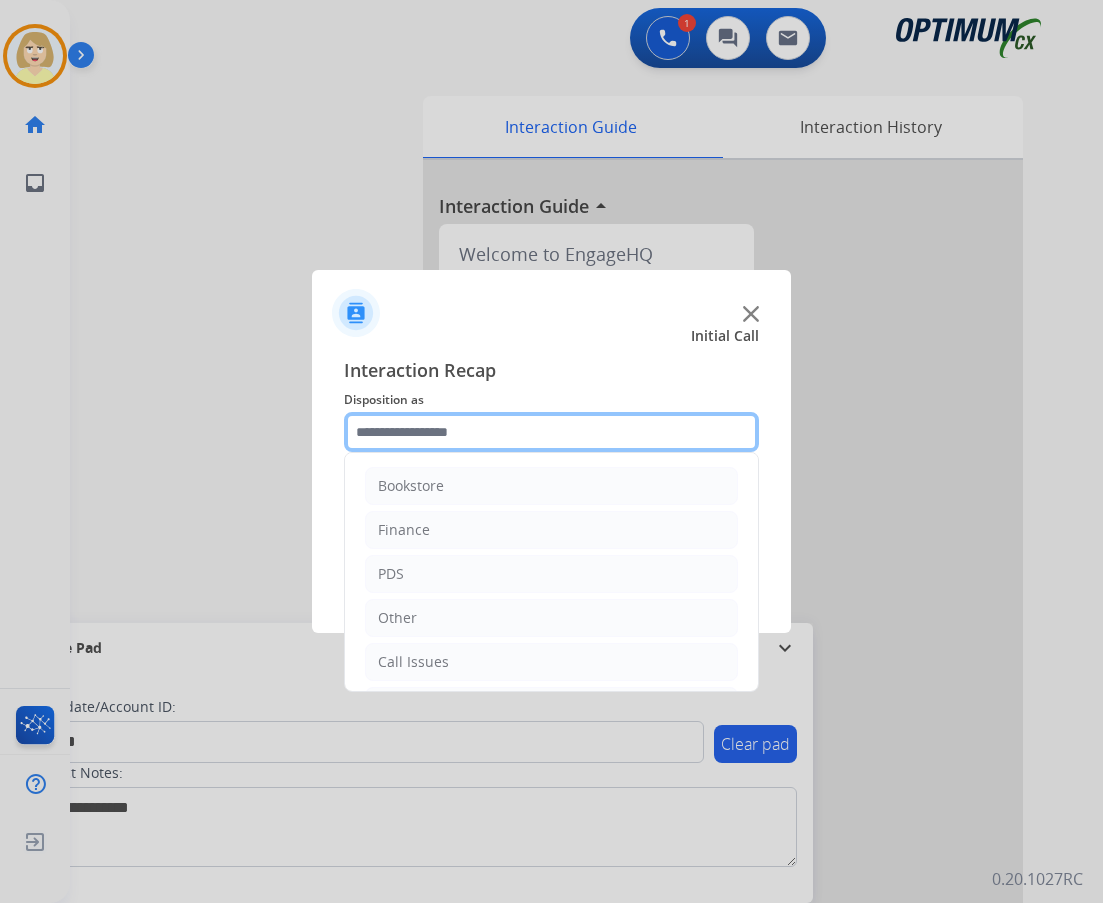 scroll, scrollTop: 136, scrollLeft: 0, axis: vertical 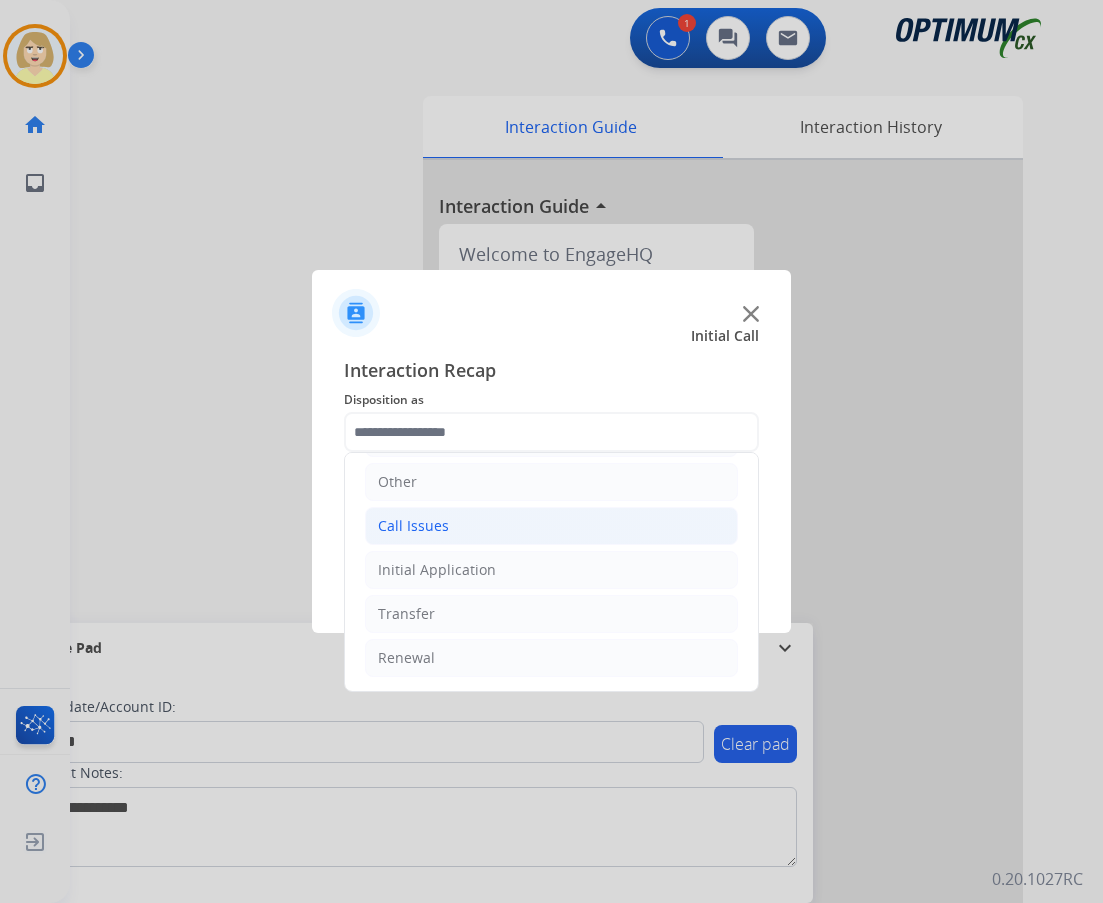 click on "Call Issues" 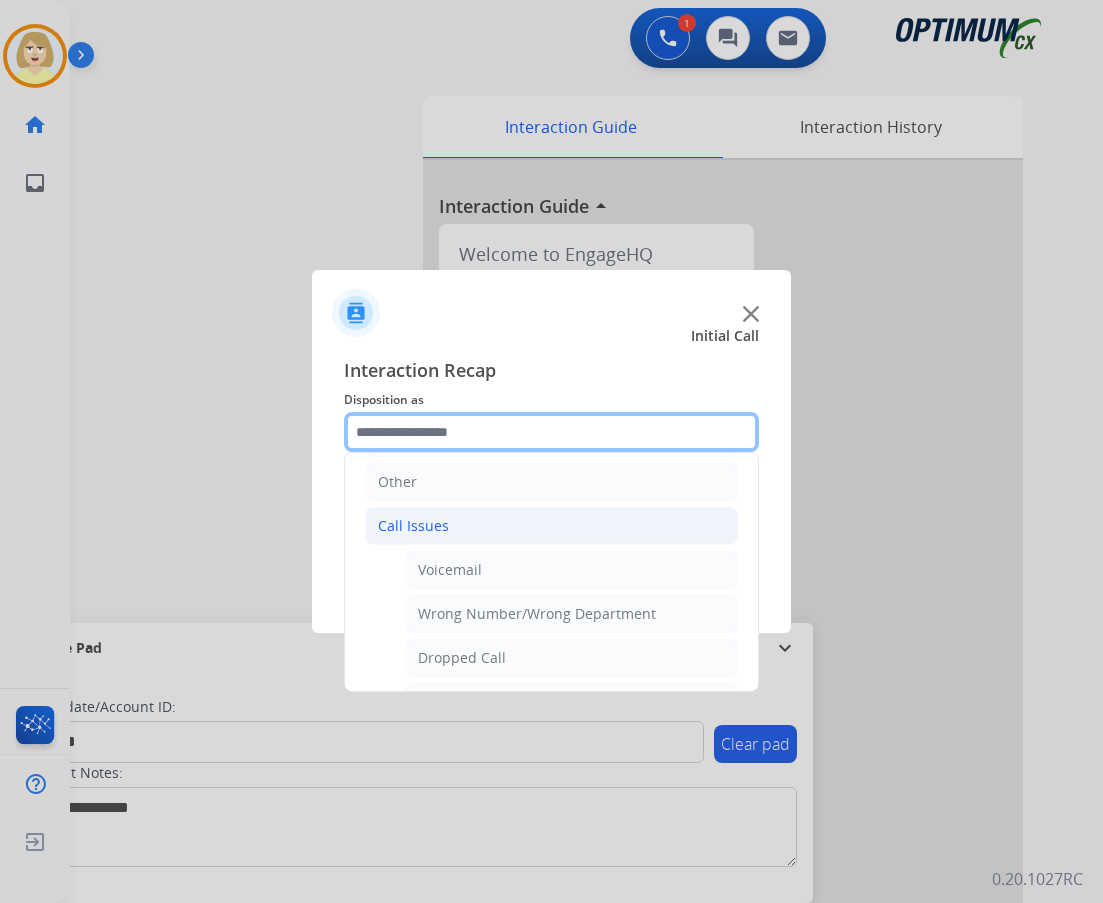 scroll, scrollTop: 236, scrollLeft: 0, axis: vertical 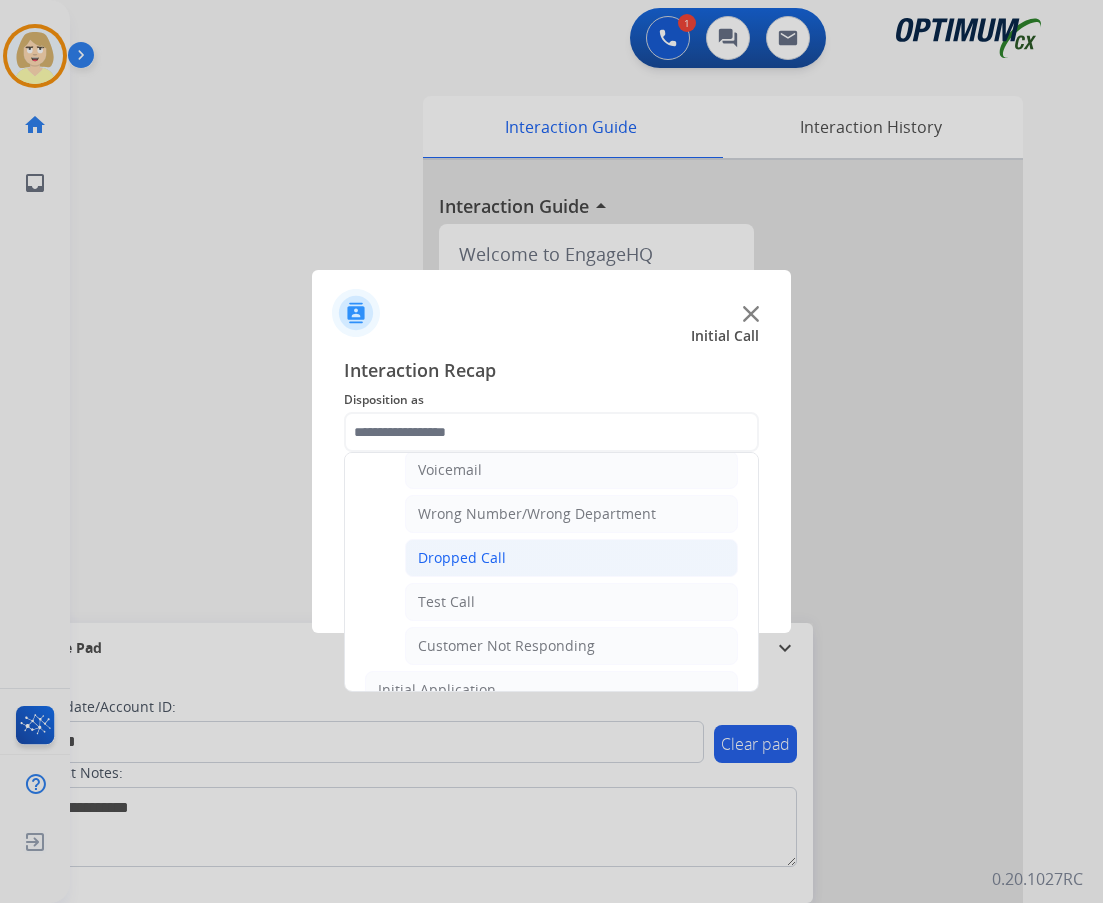 click on "Dropped Call" 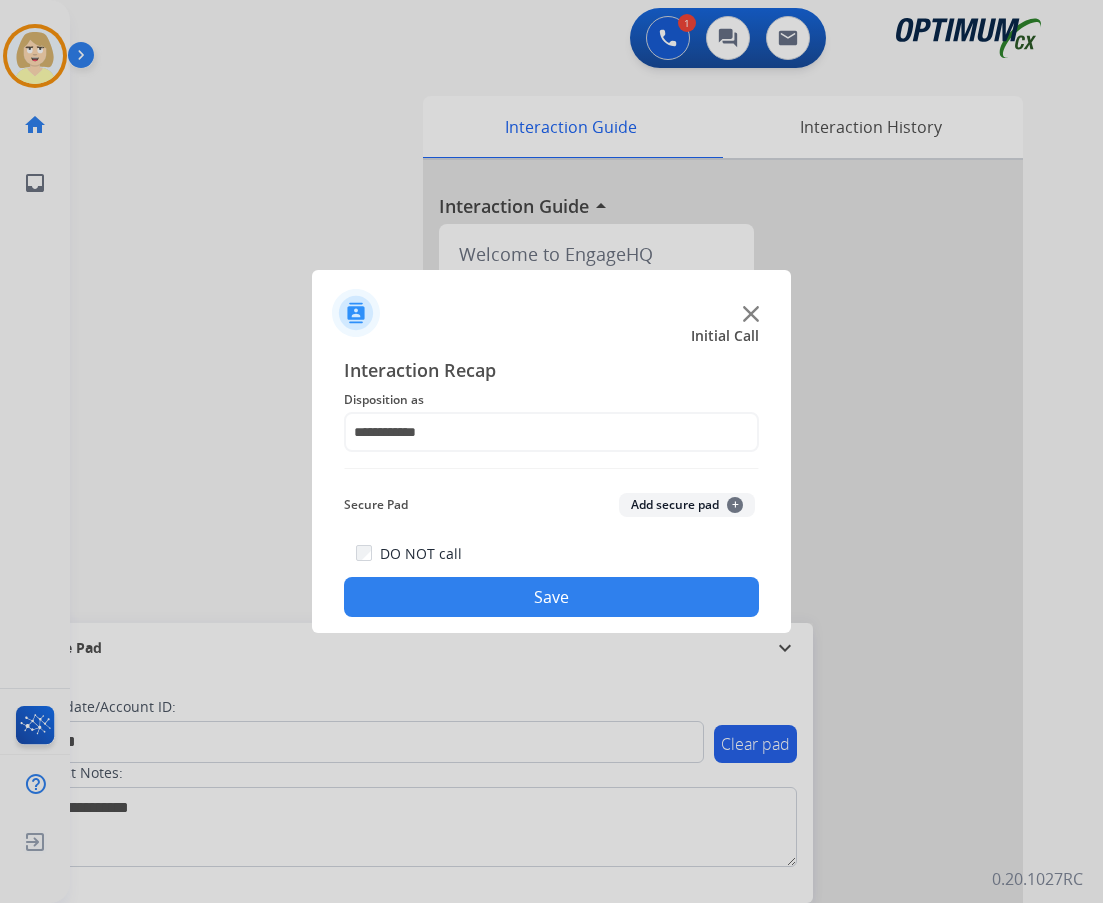 drag, startPoint x: 650, startPoint y: 511, endPoint x: 558, endPoint y: 589, distance: 120.61509 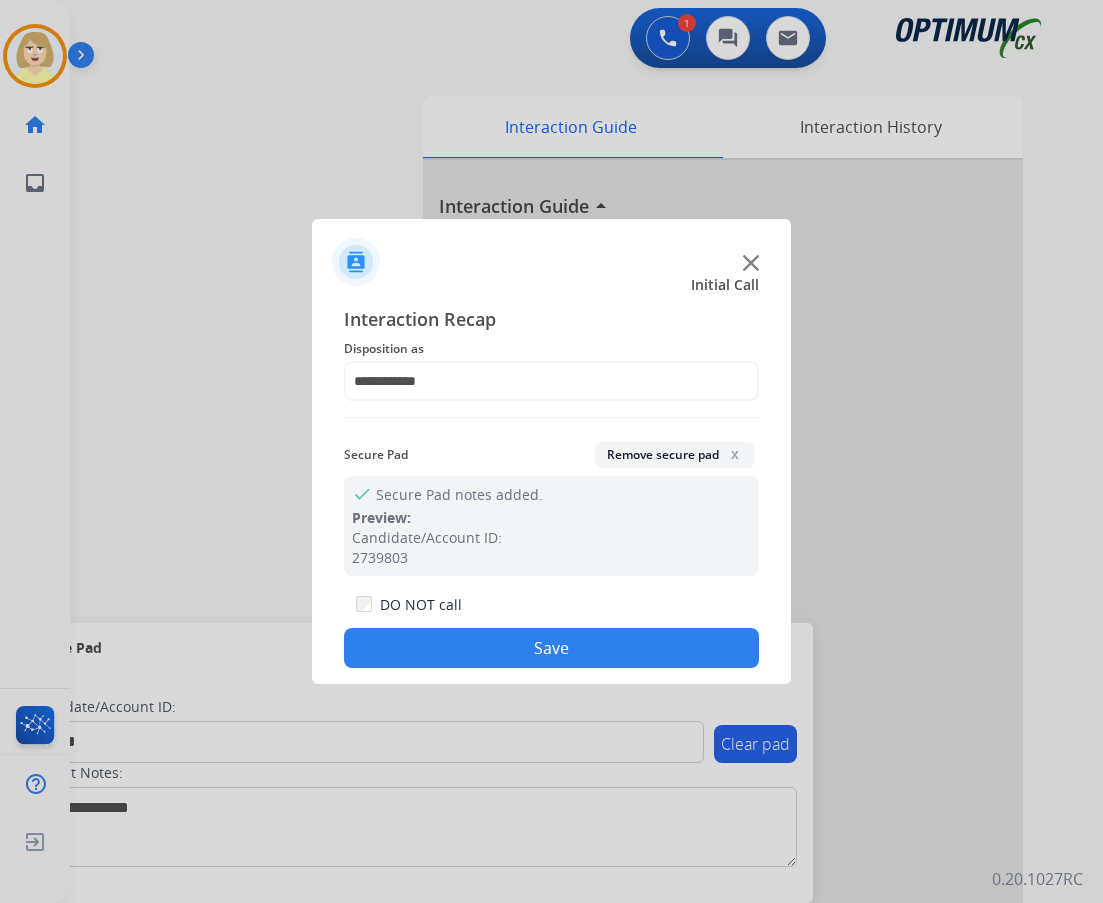 drag, startPoint x: 512, startPoint y: 650, endPoint x: 449, endPoint y: 542, distance: 125.032 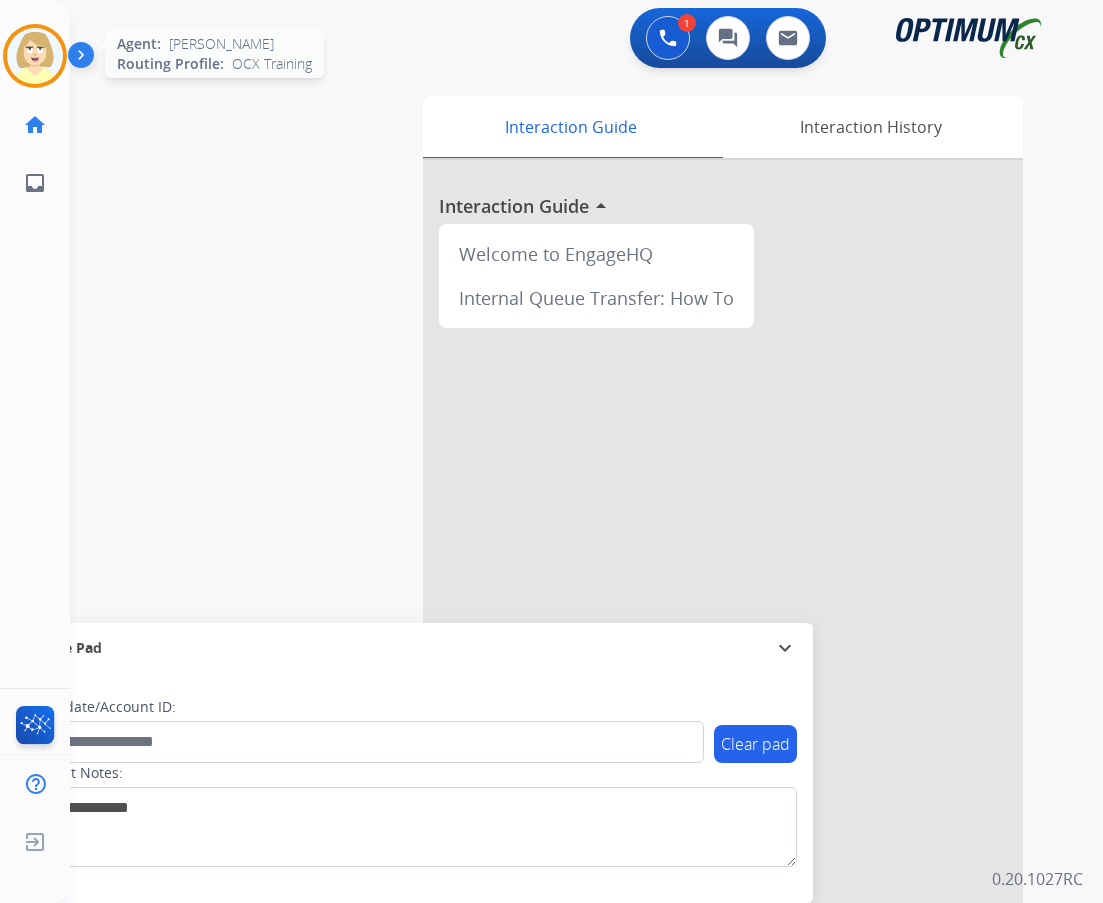 click at bounding box center [35, 56] 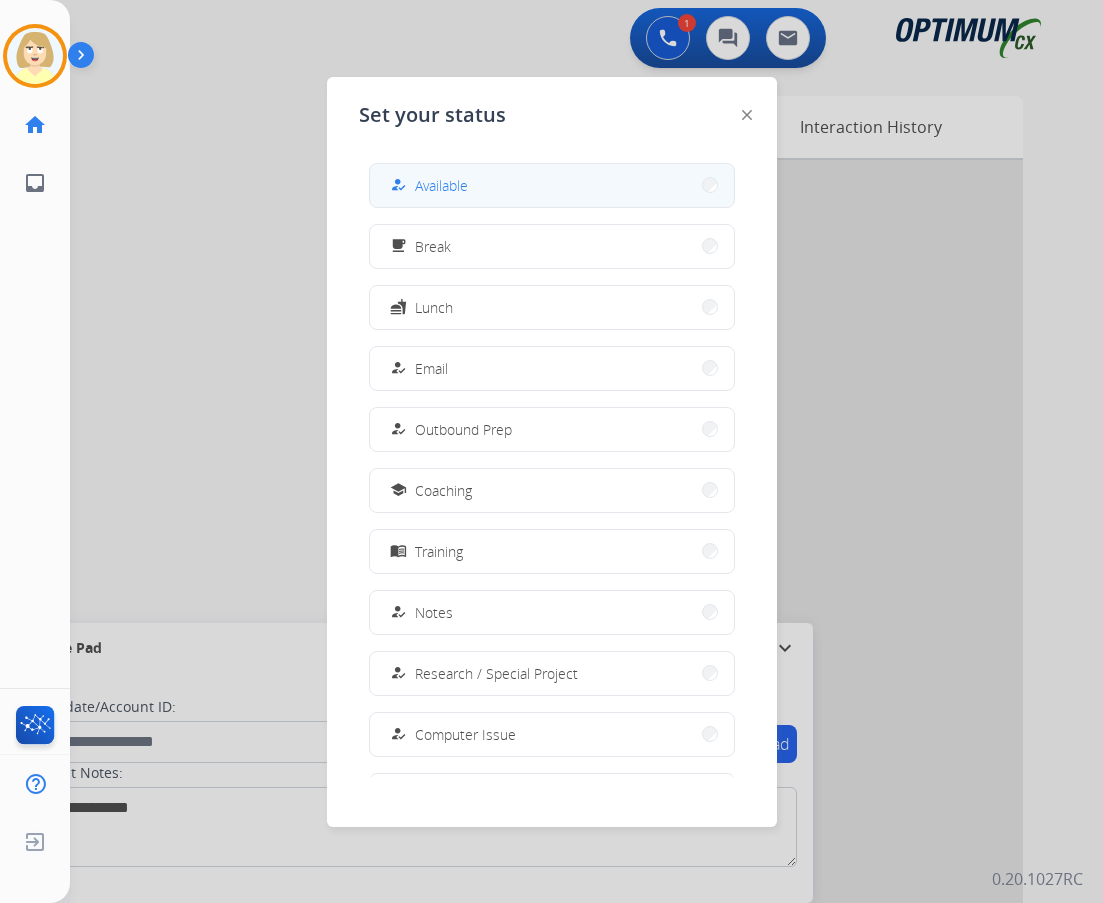 click on "Available" at bounding box center [441, 185] 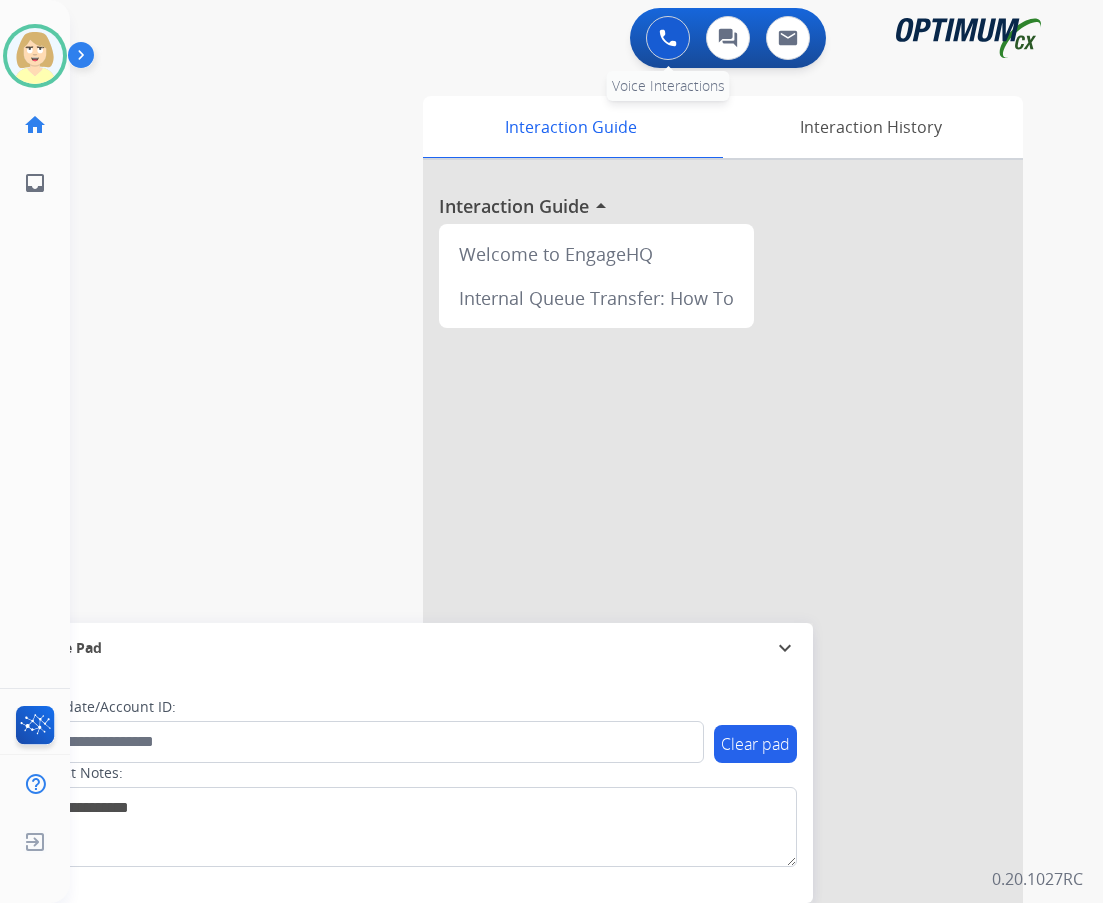 click at bounding box center (668, 38) 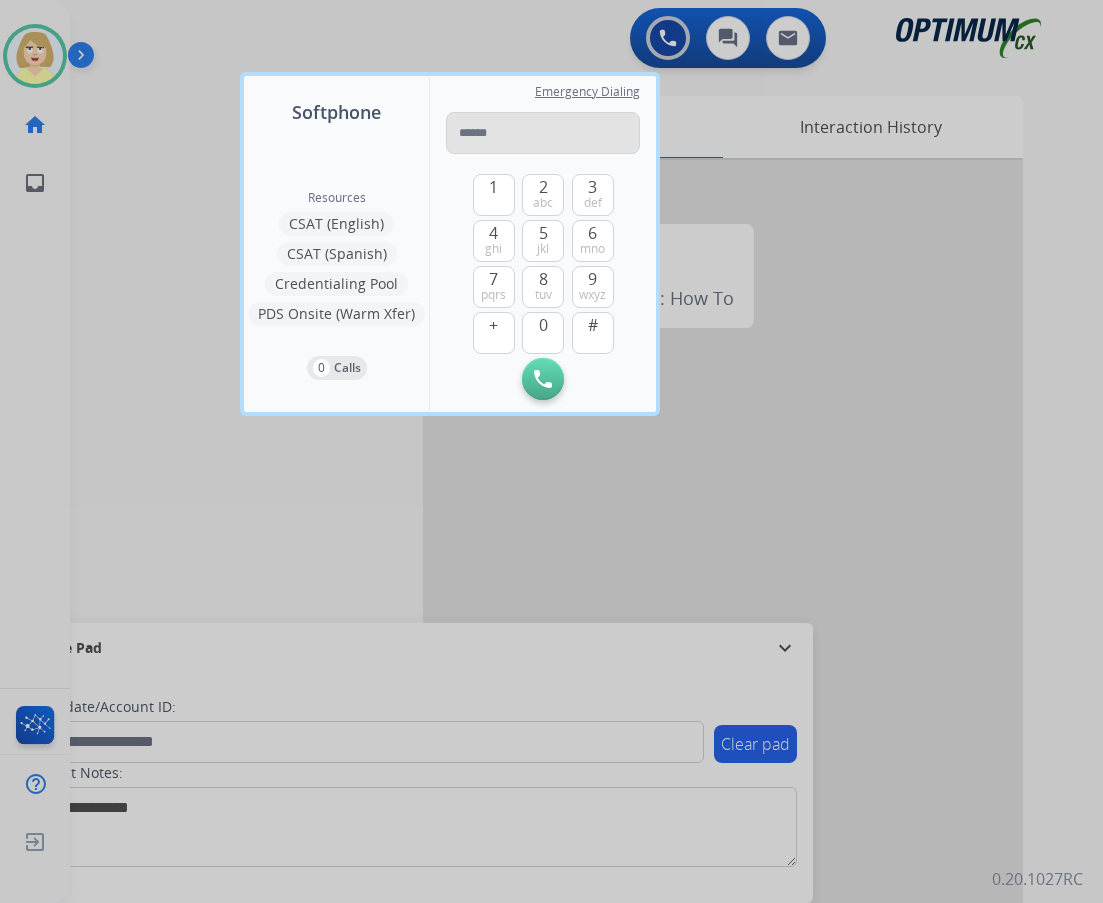 click at bounding box center [543, 133] 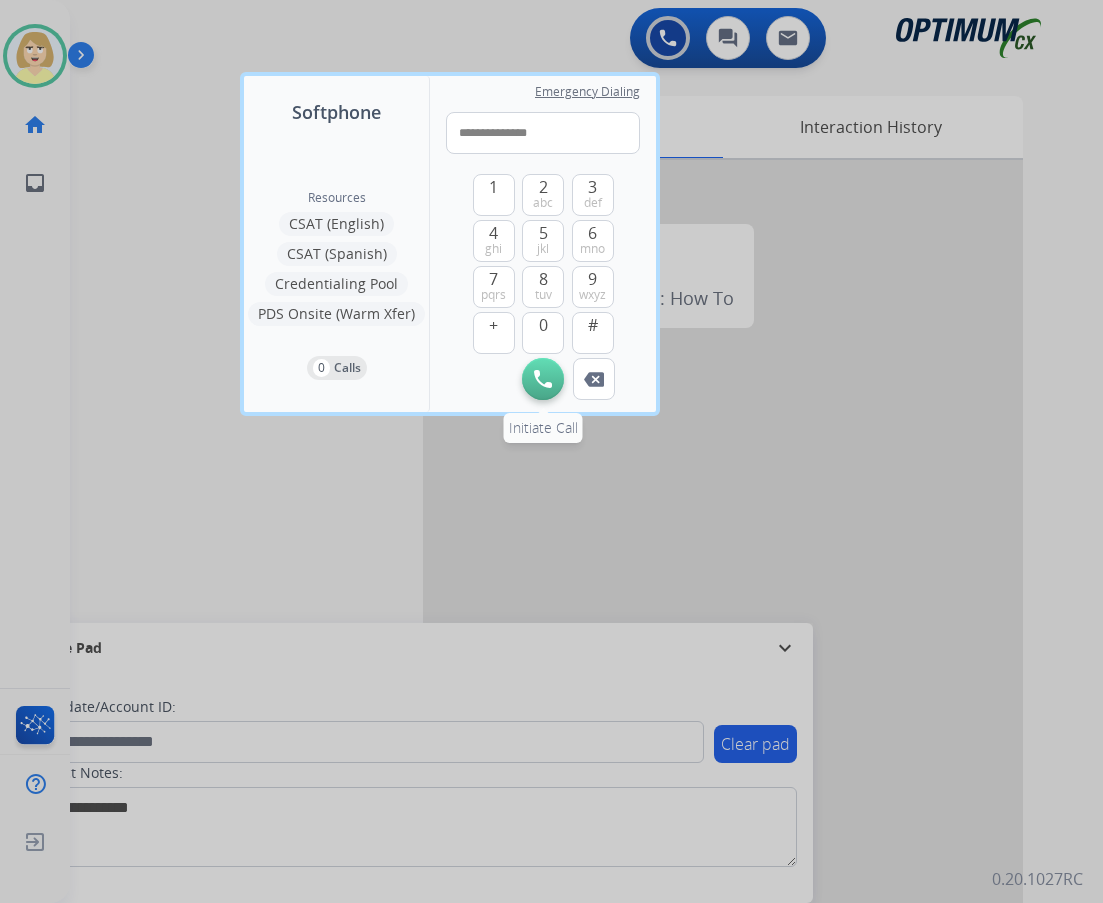 type on "**********" 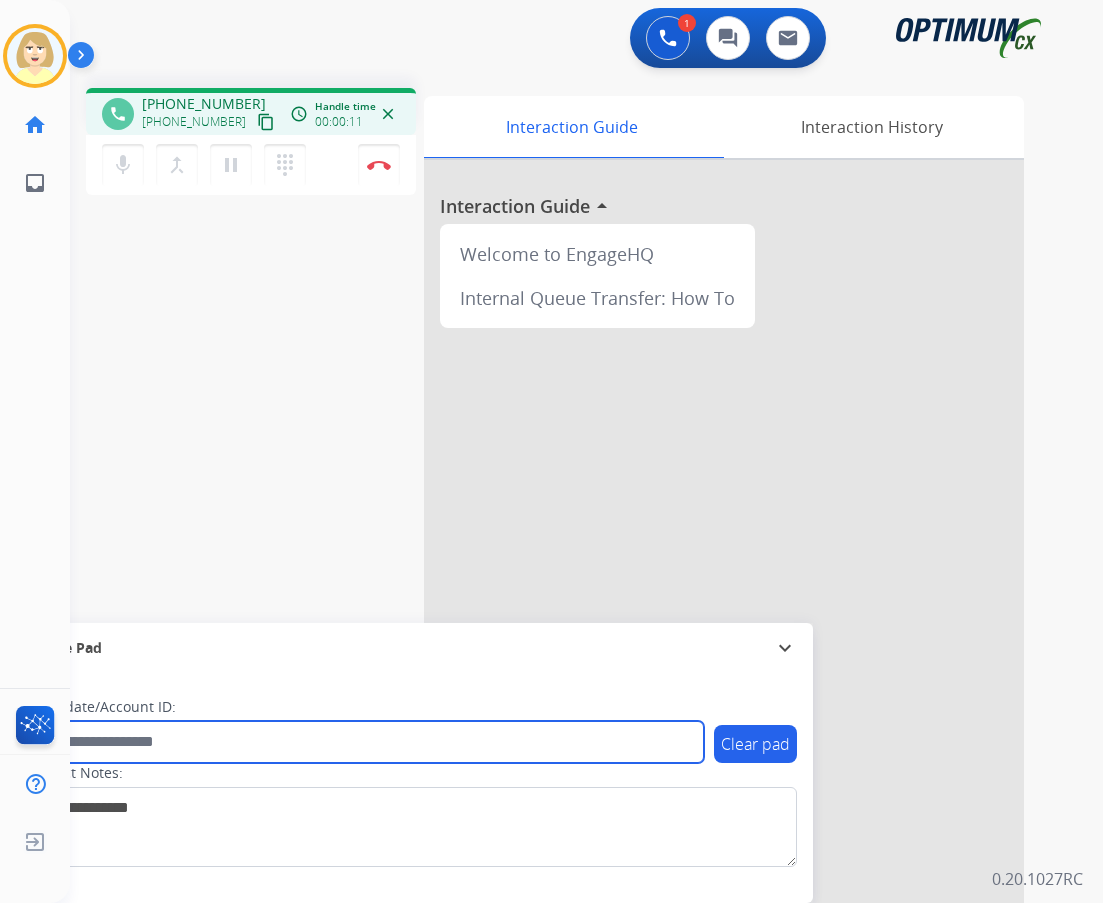 click at bounding box center [365, 742] 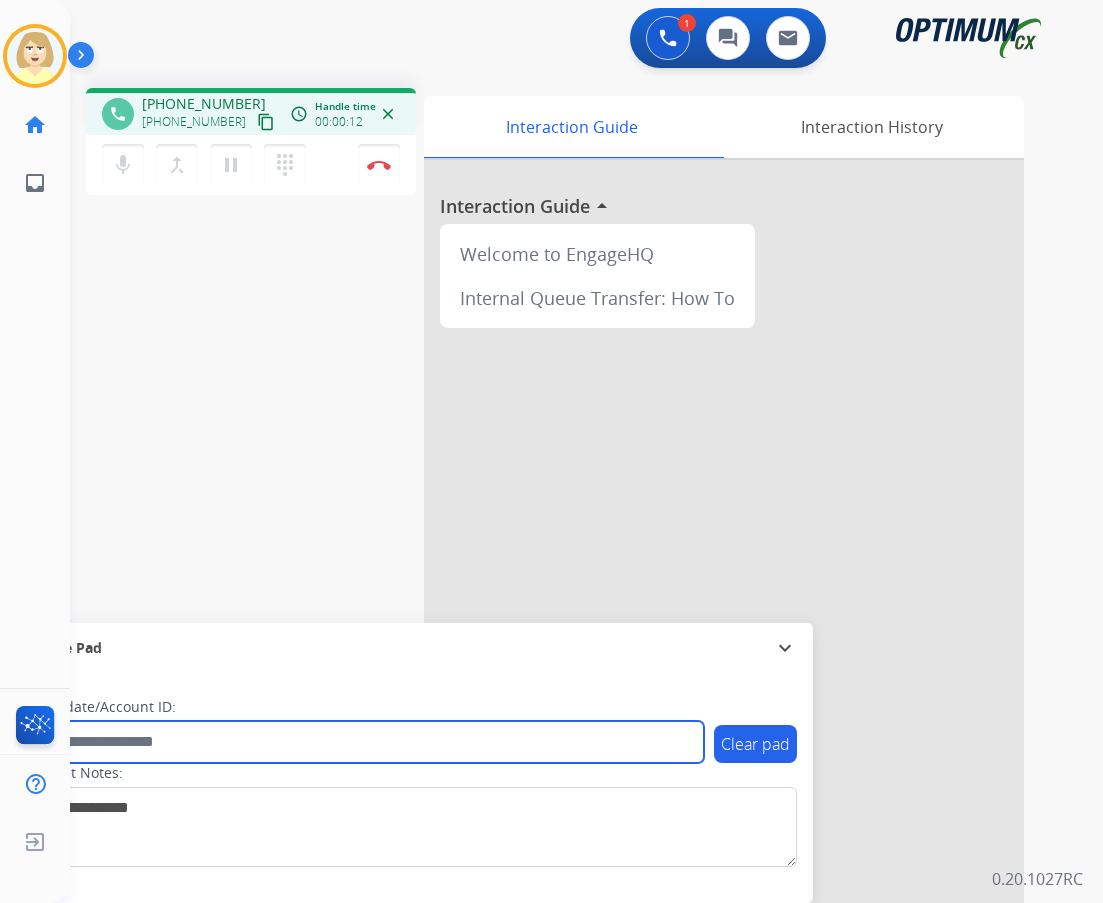 paste on "*******" 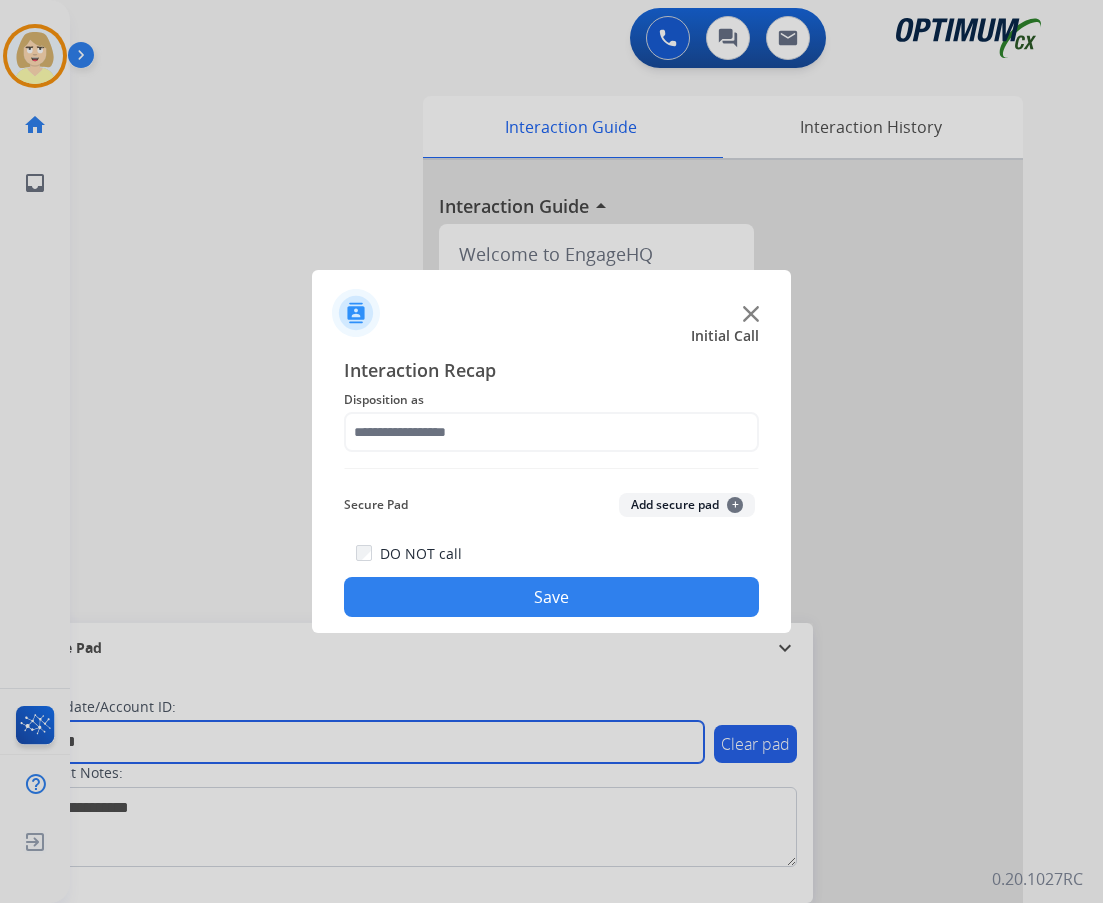 type on "*******" 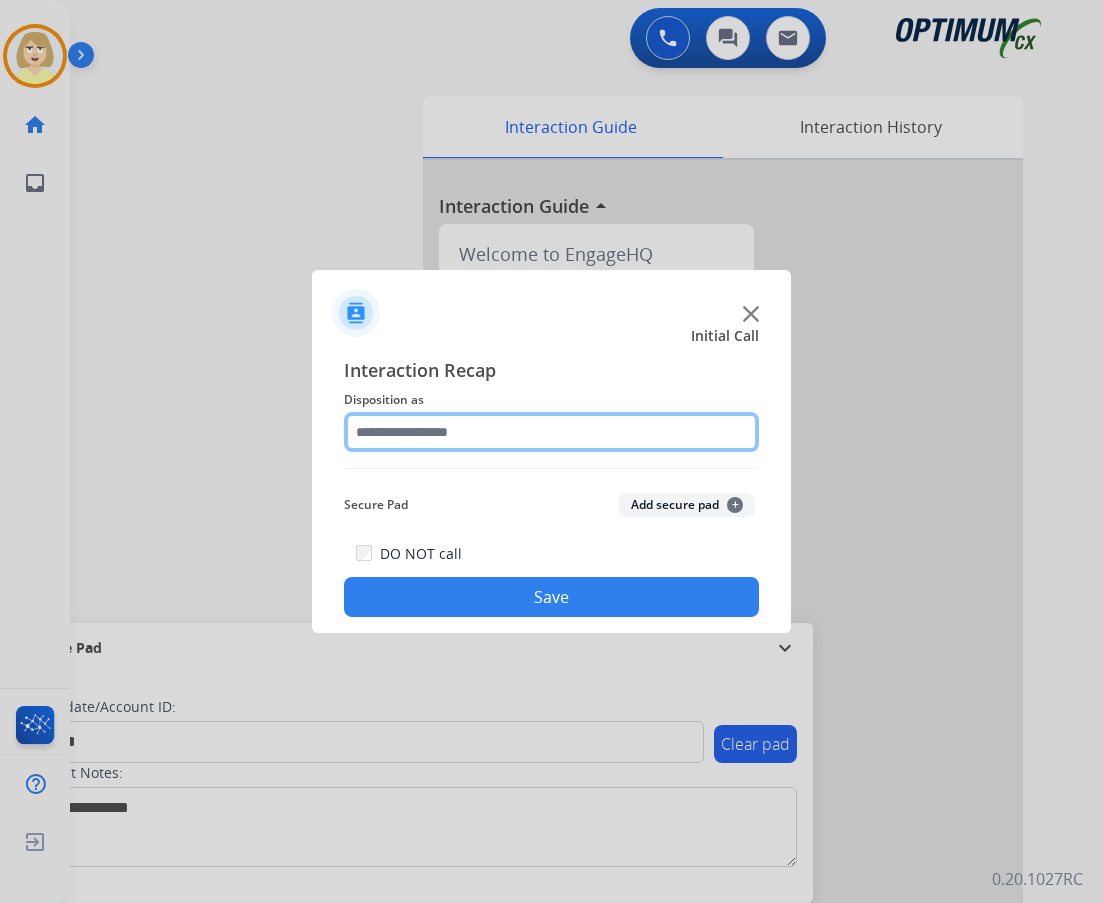 click 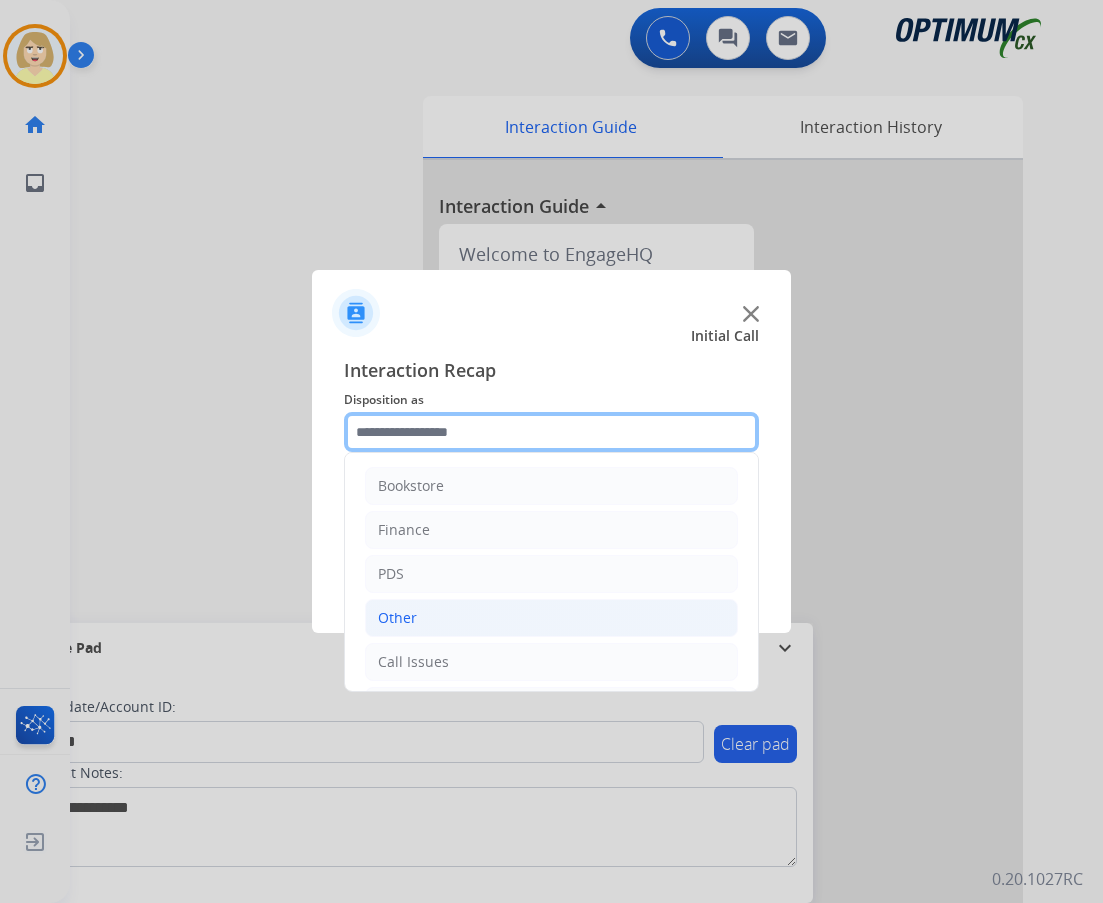 scroll, scrollTop: 136, scrollLeft: 0, axis: vertical 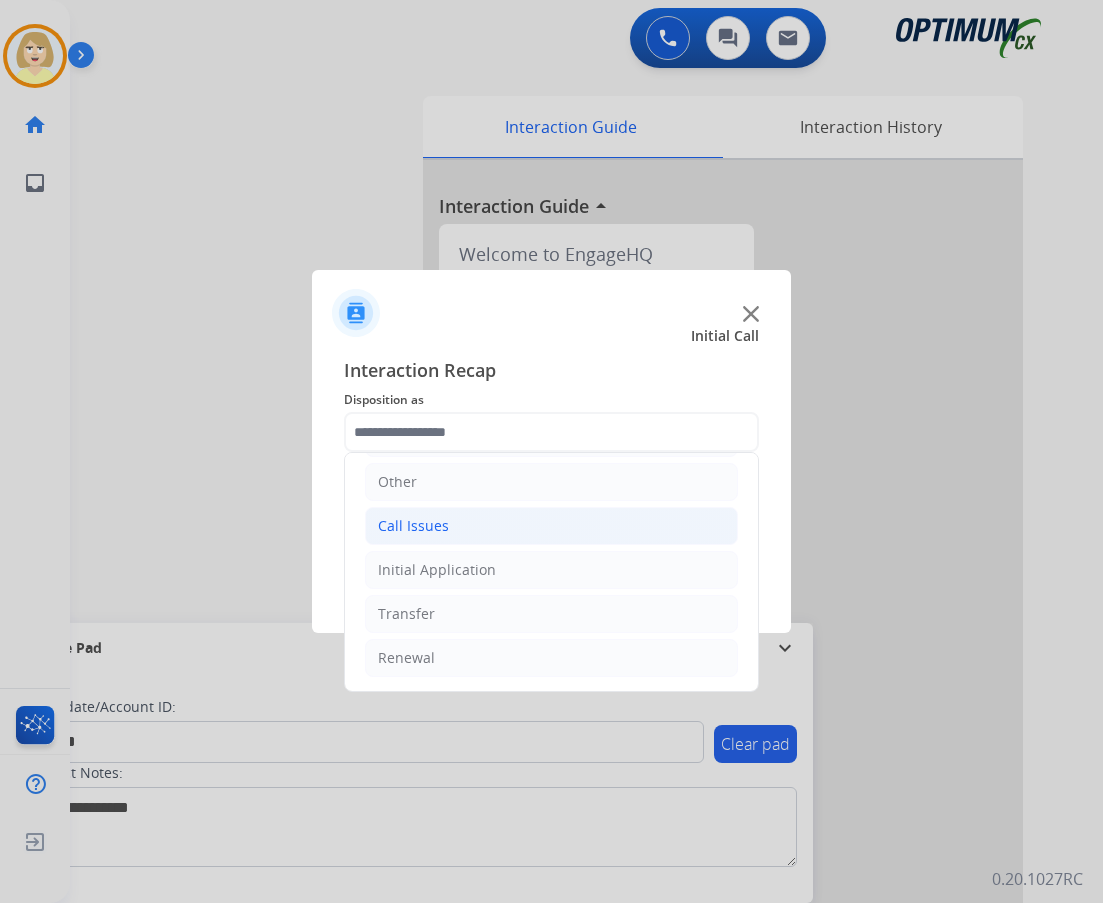 click on "Call Issues" 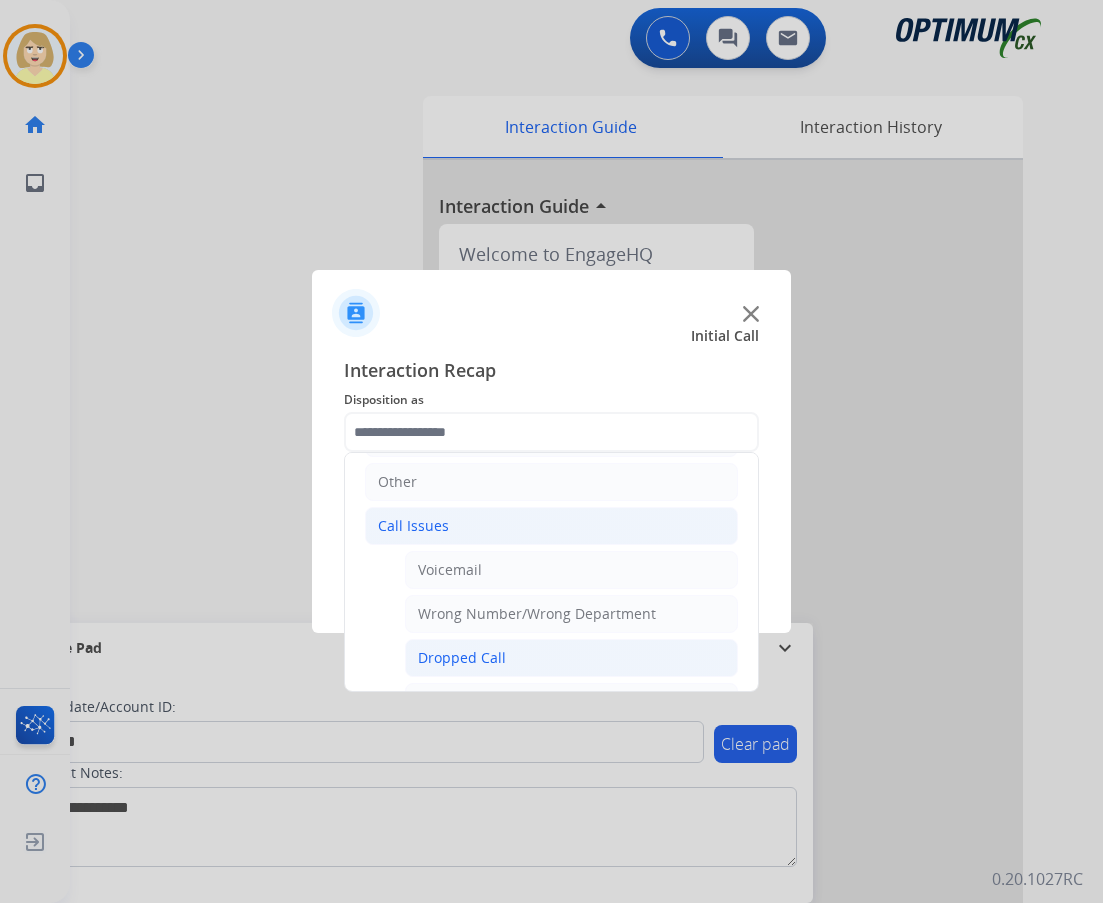click on "Dropped Call" 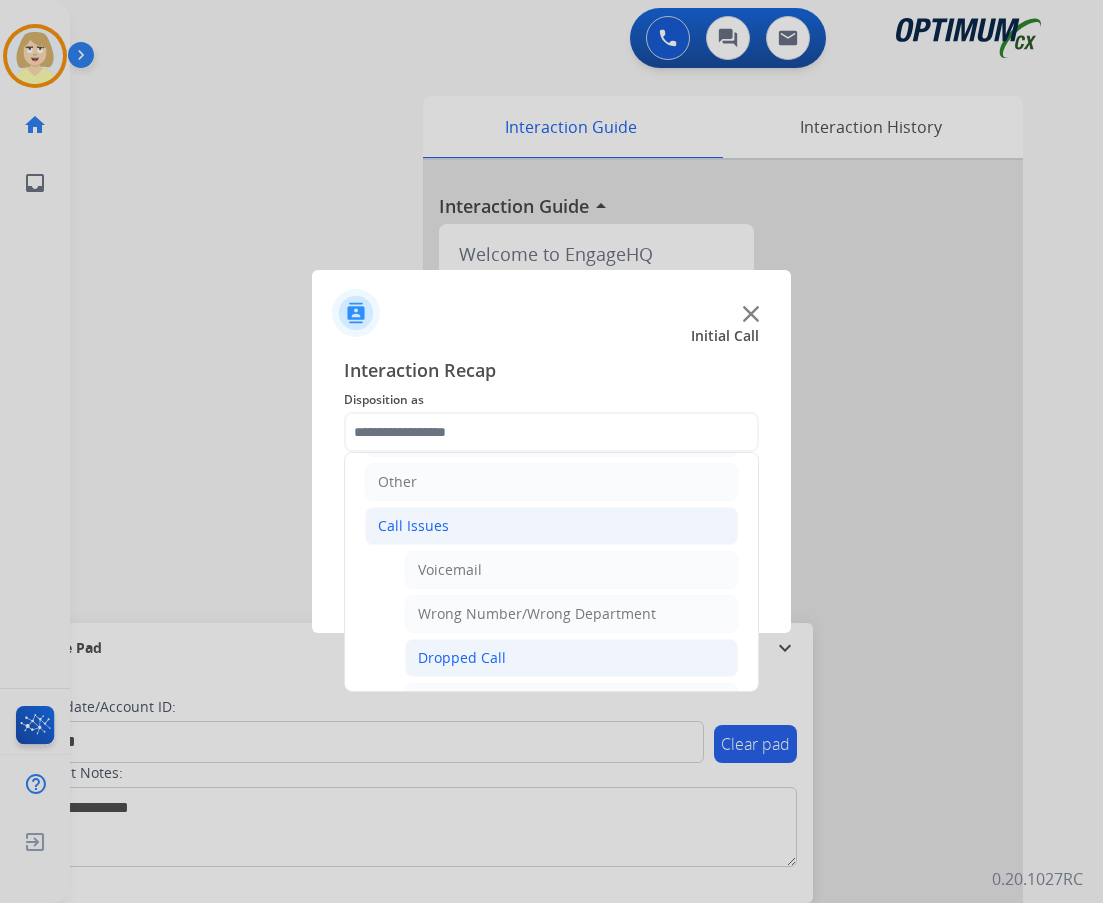 type on "**********" 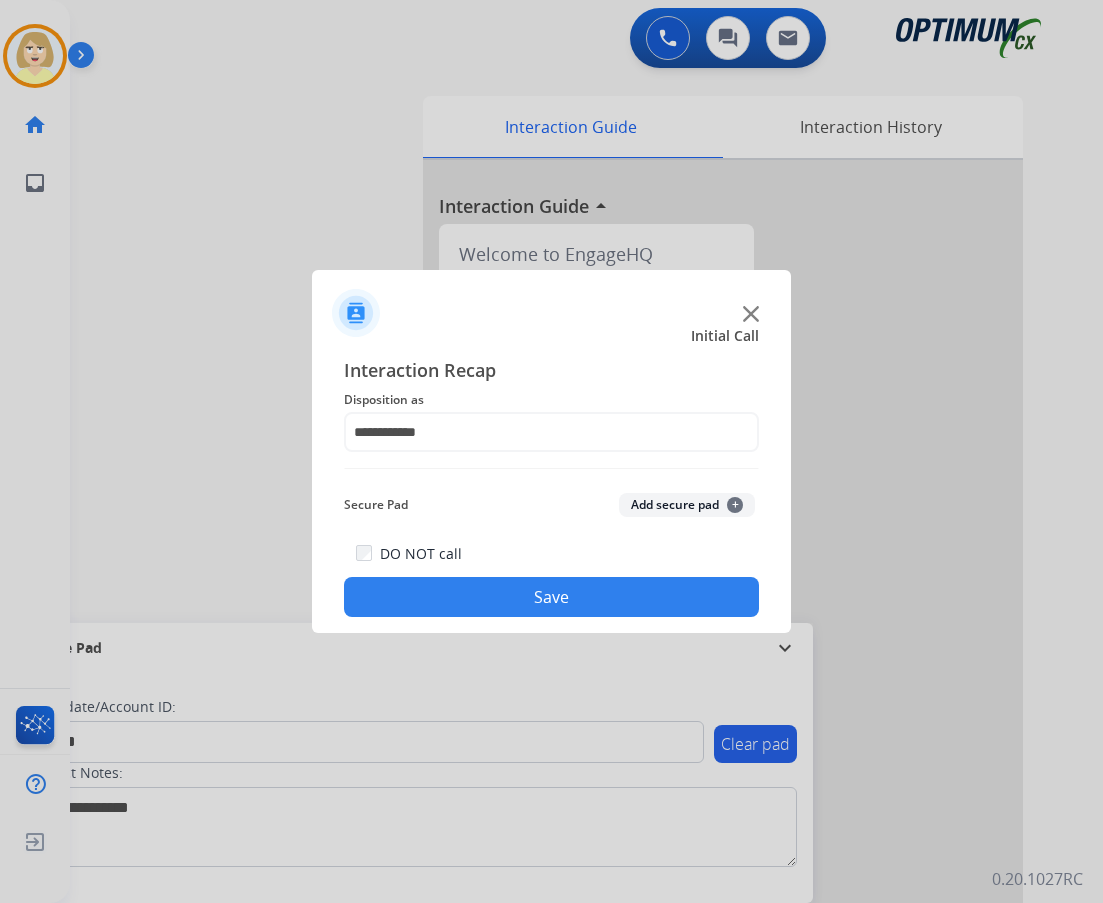 click on "Add secure pad  +" 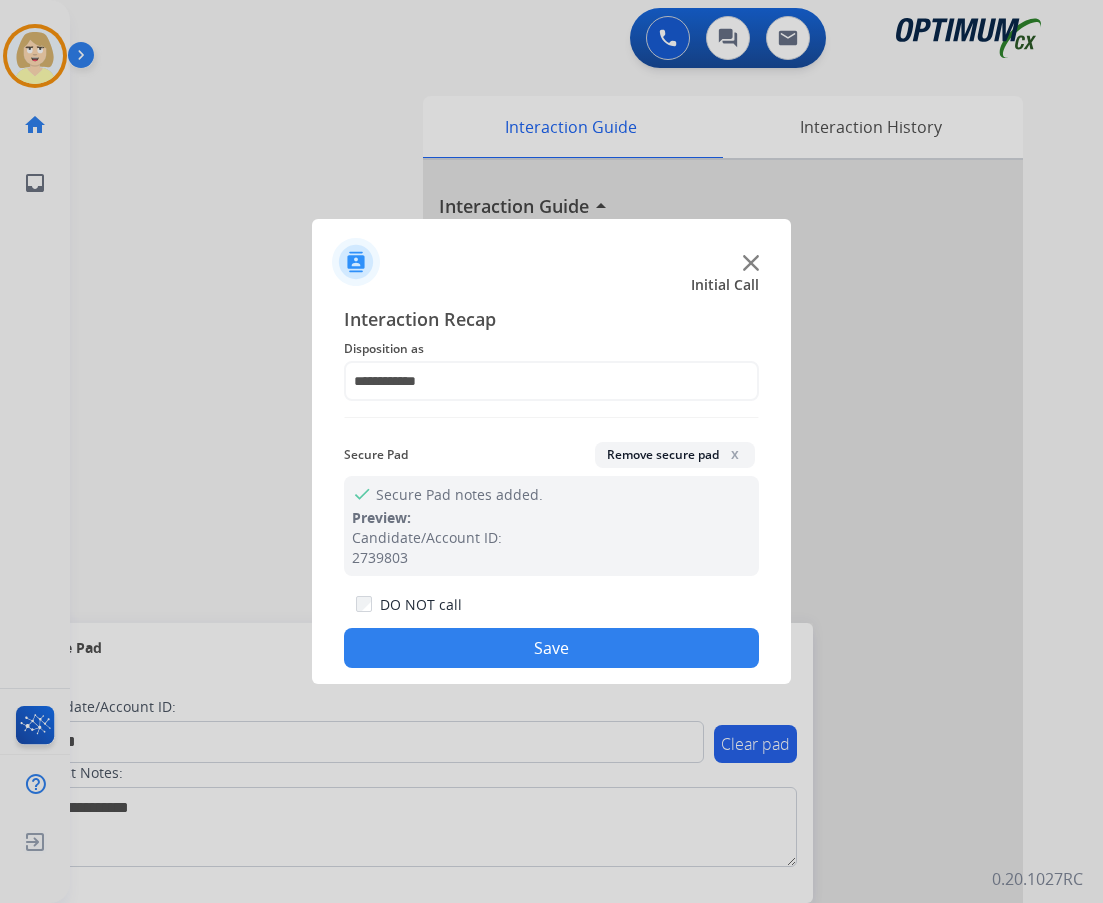 click on "Save" 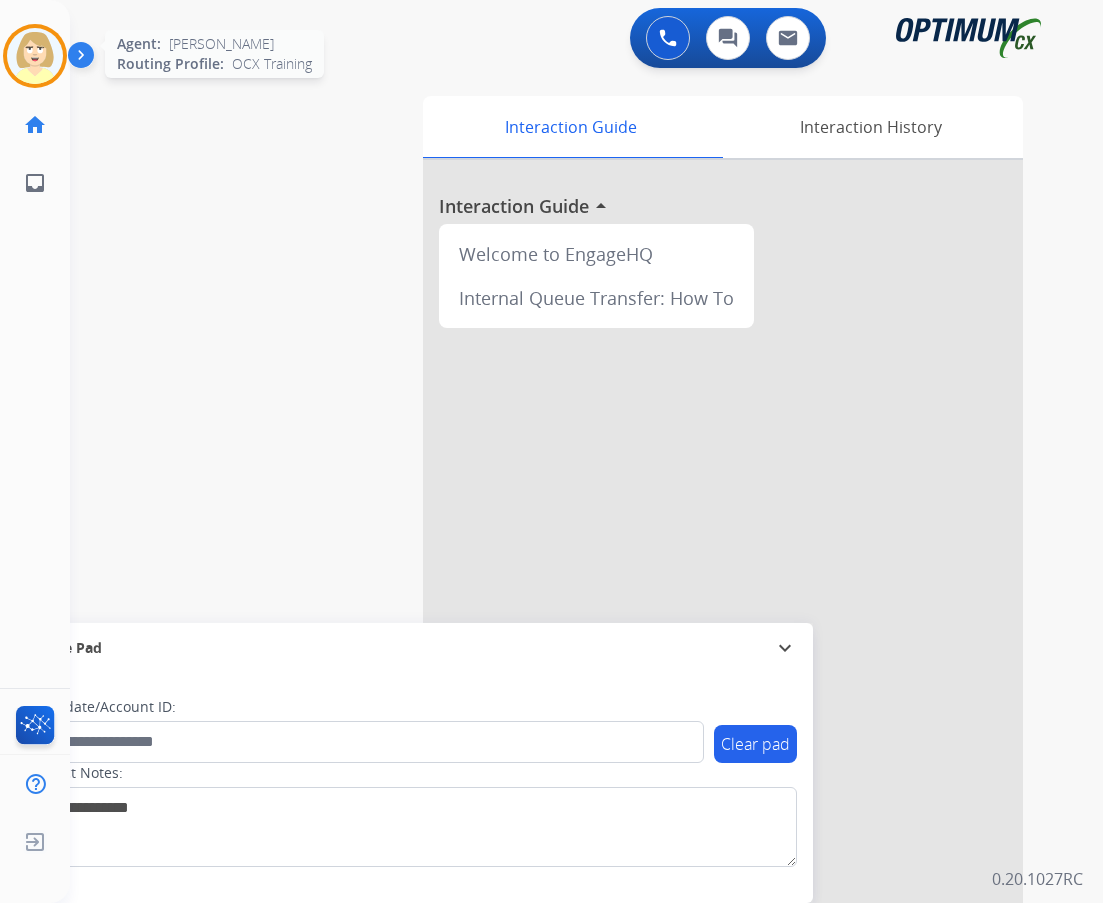click at bounding box center (35, 56) 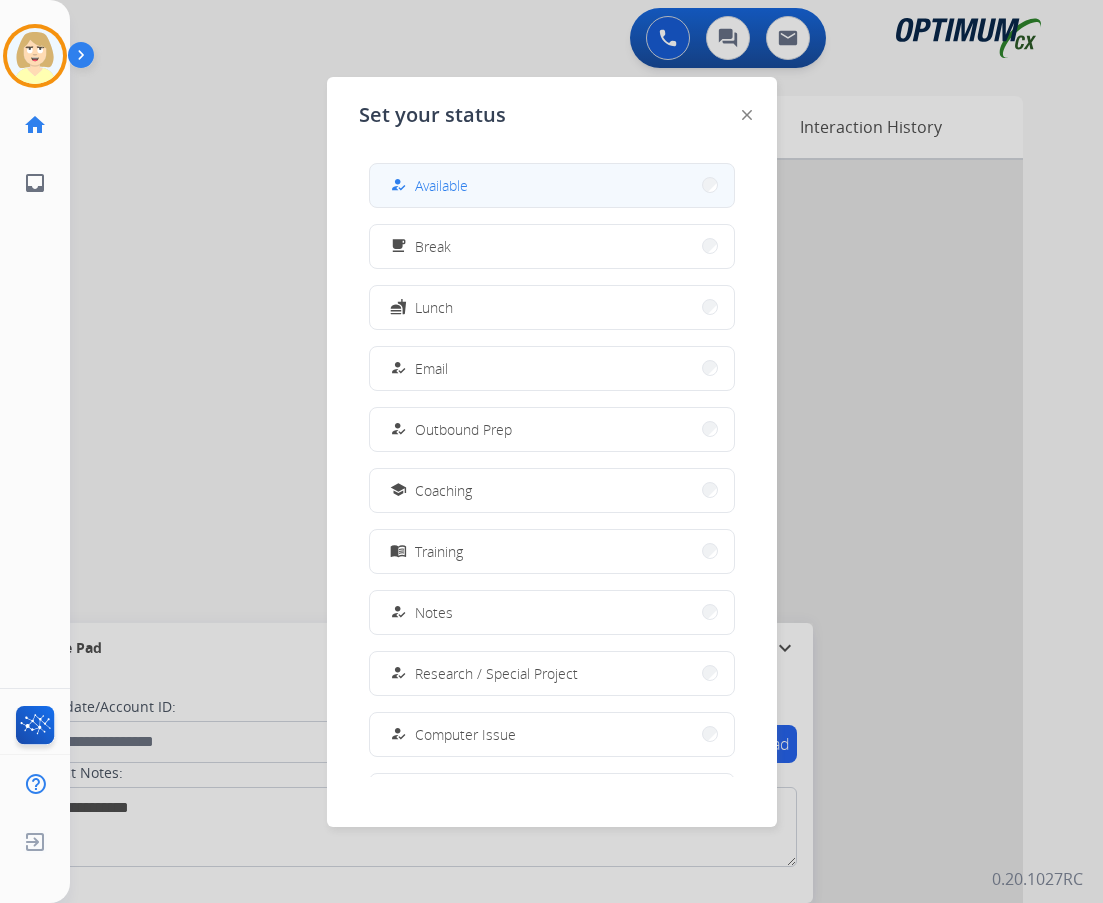 click on "Available" at bounding box center [441, 185] 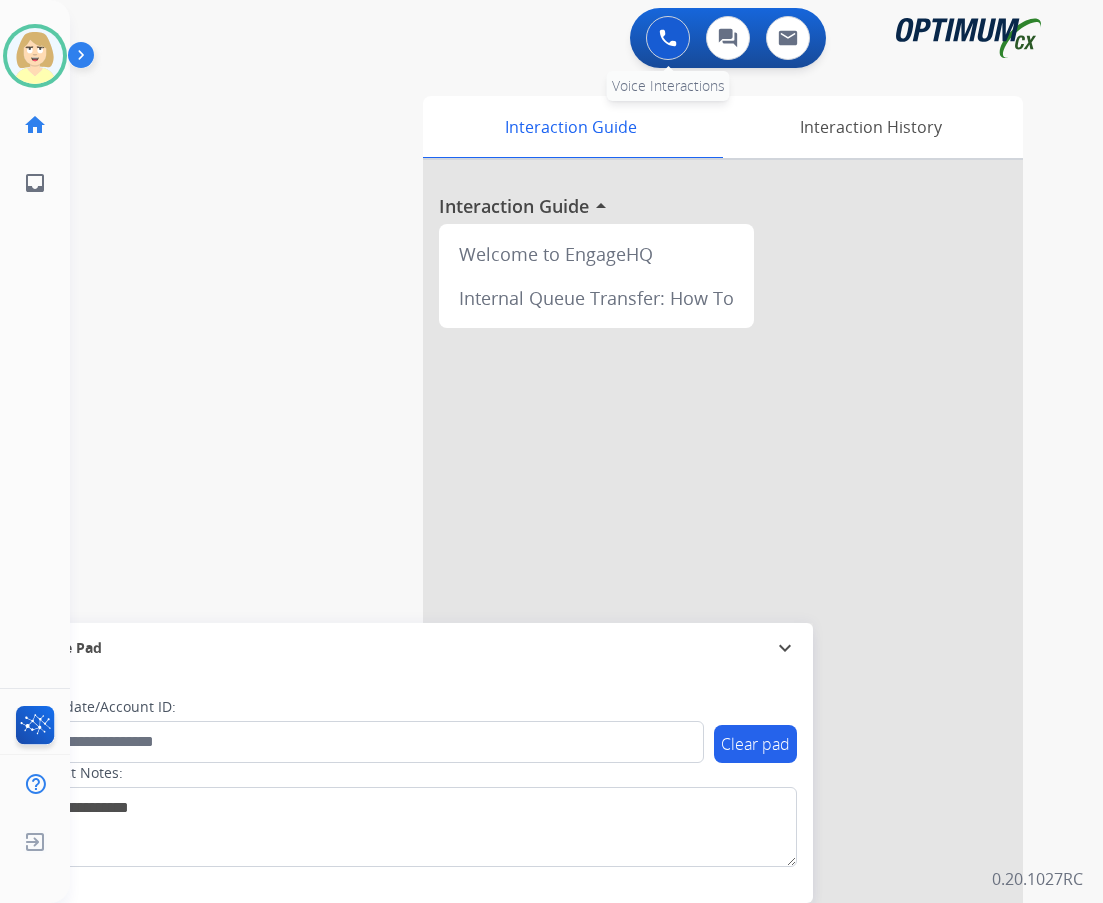 click at bounding box center (668, 38) 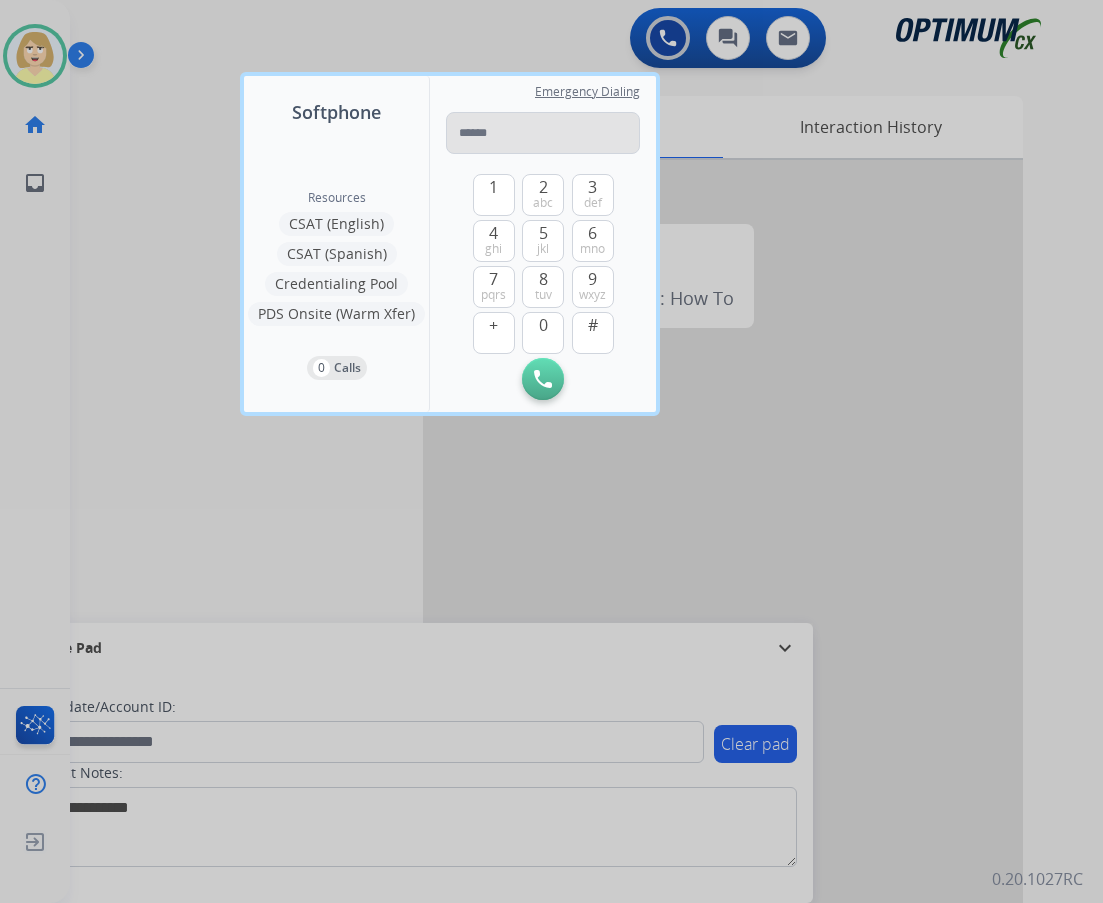 click at bounding box center [543, 133] 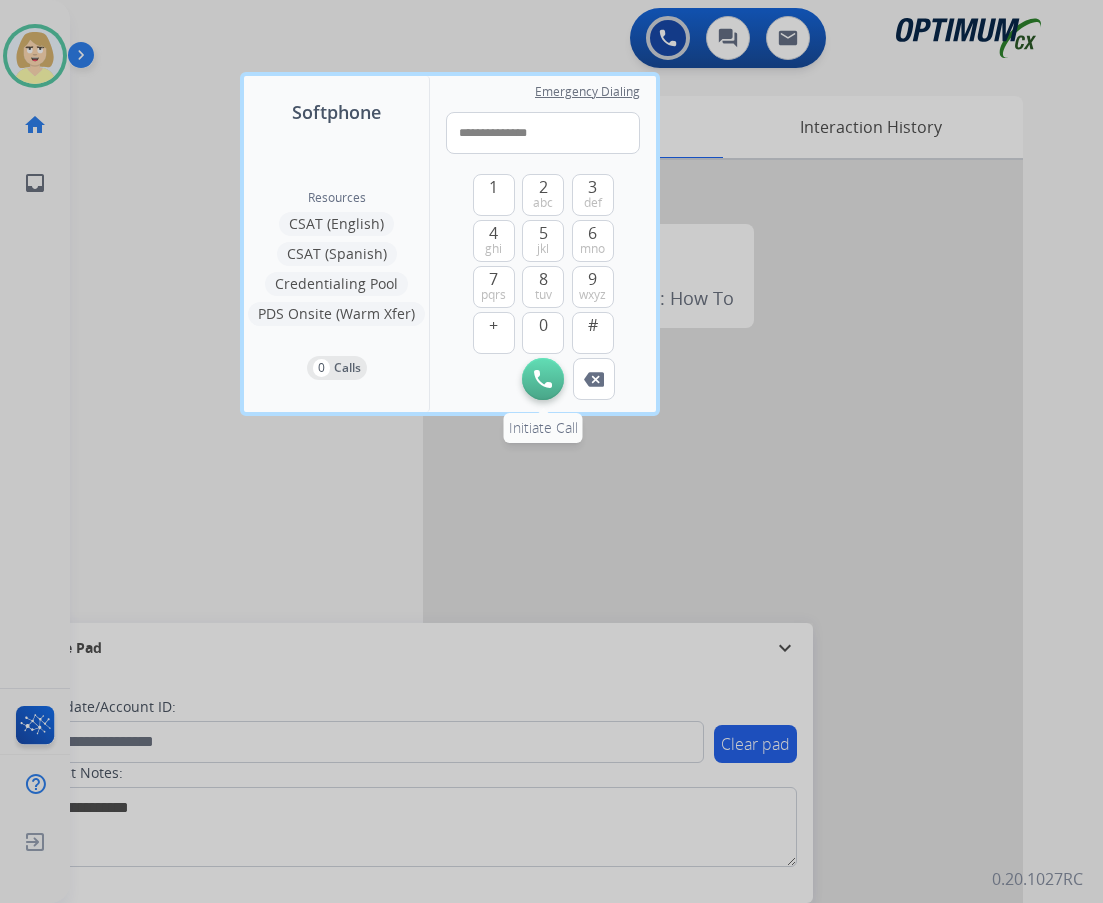 type on "**********" 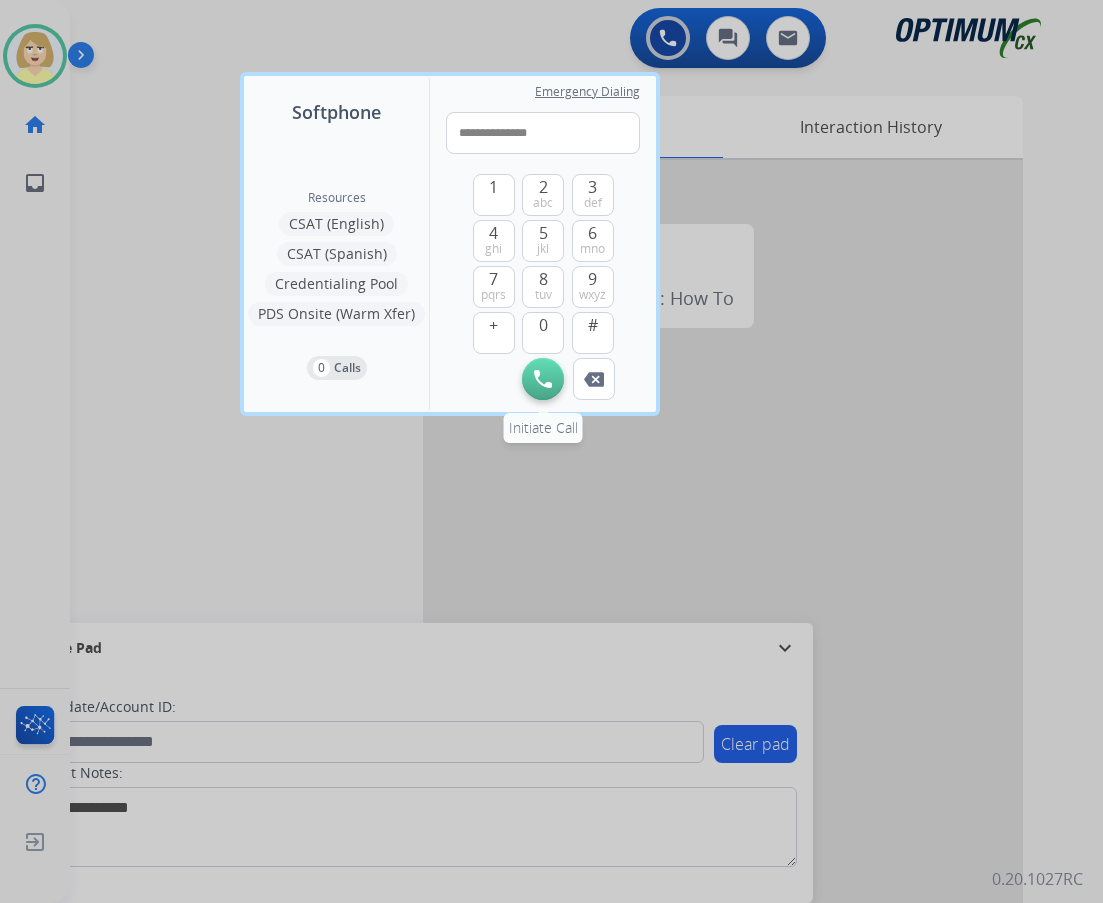 click at bounding box center [543, 379] 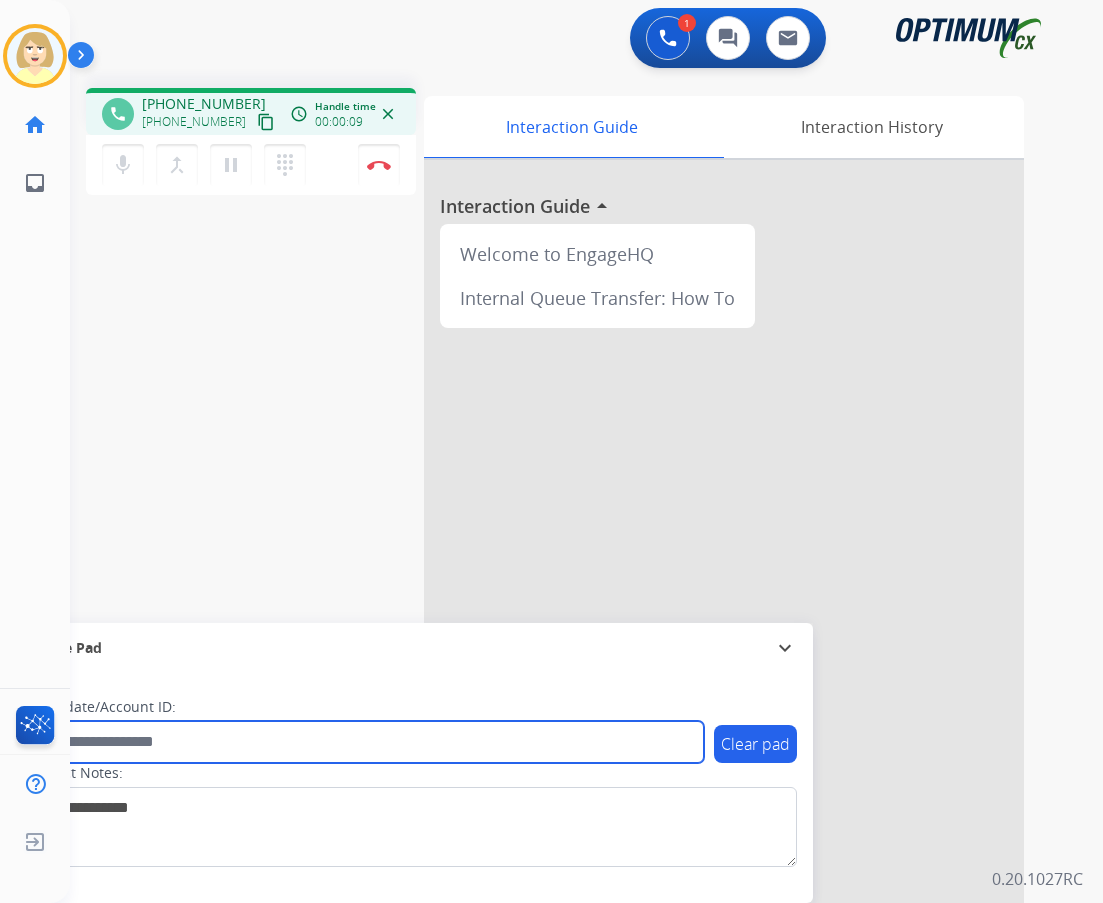 click at bounding box center (365, 742) 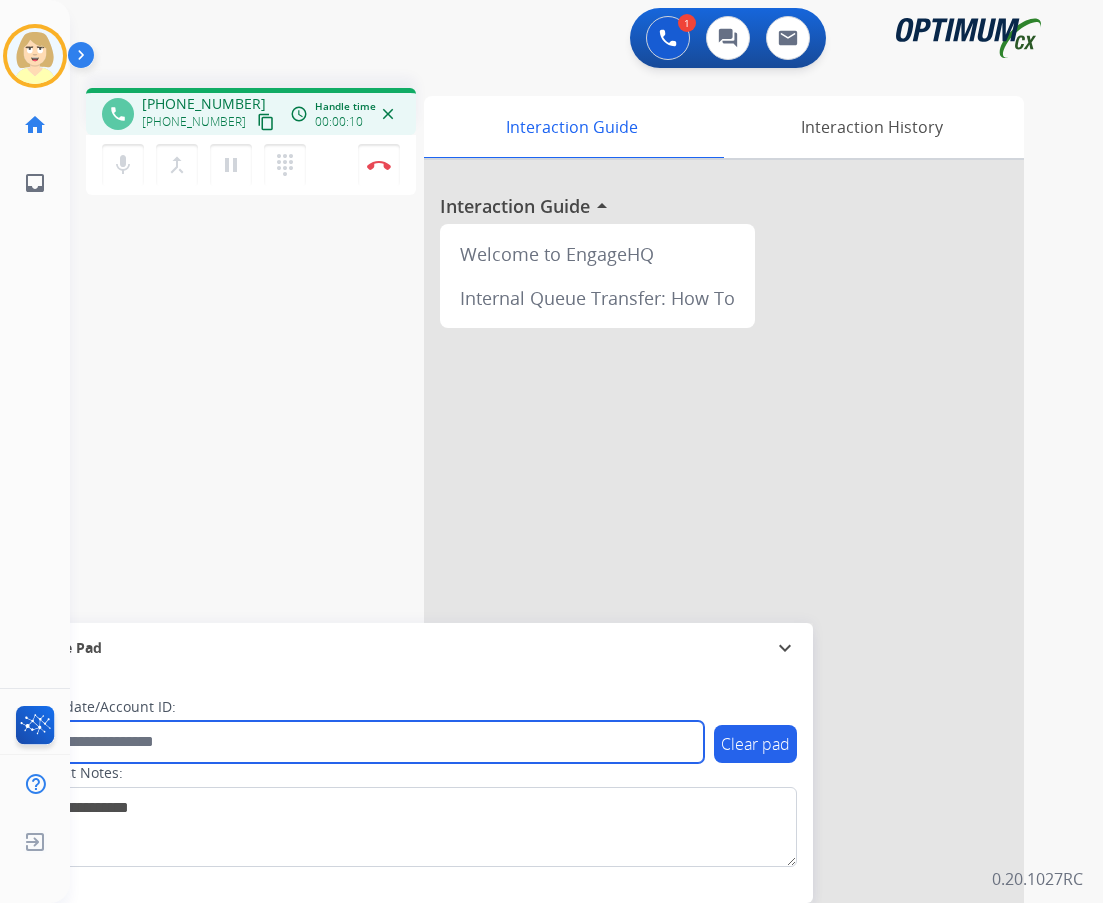 paste on "*******" 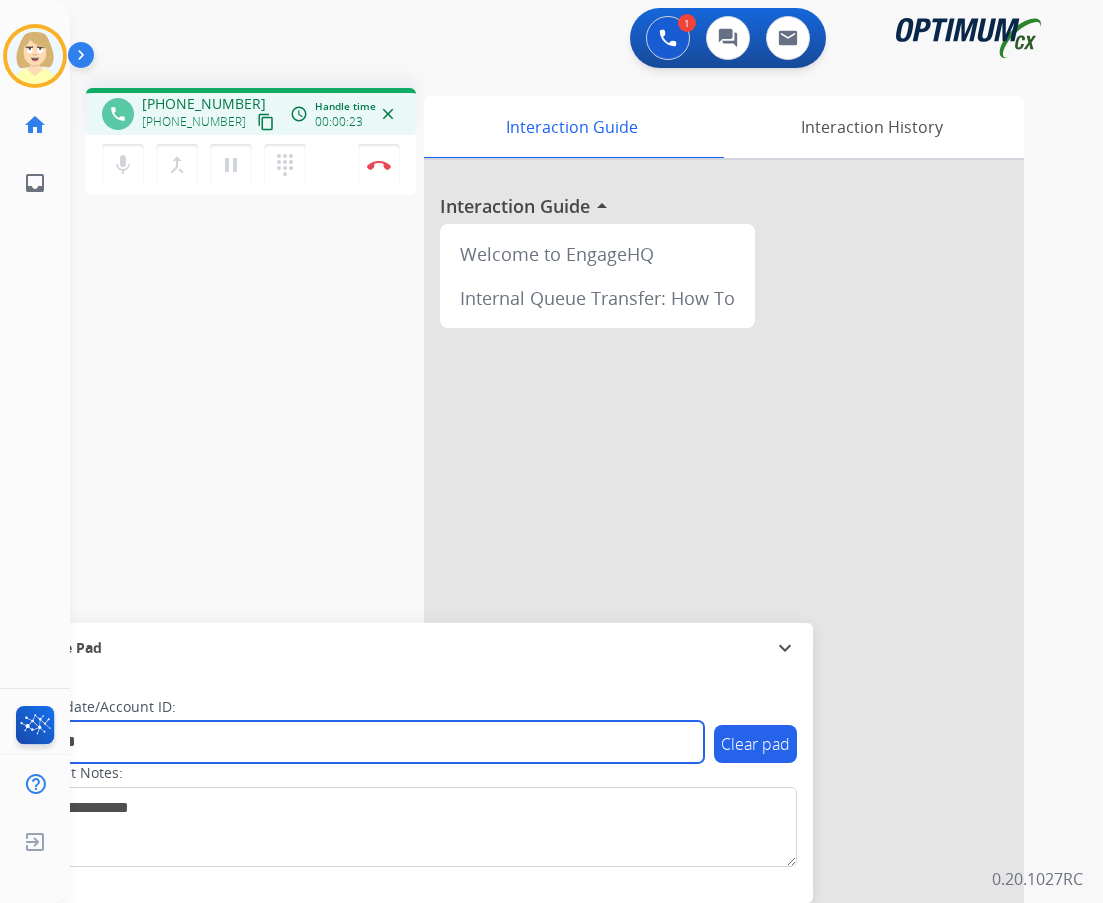 type on "*******" 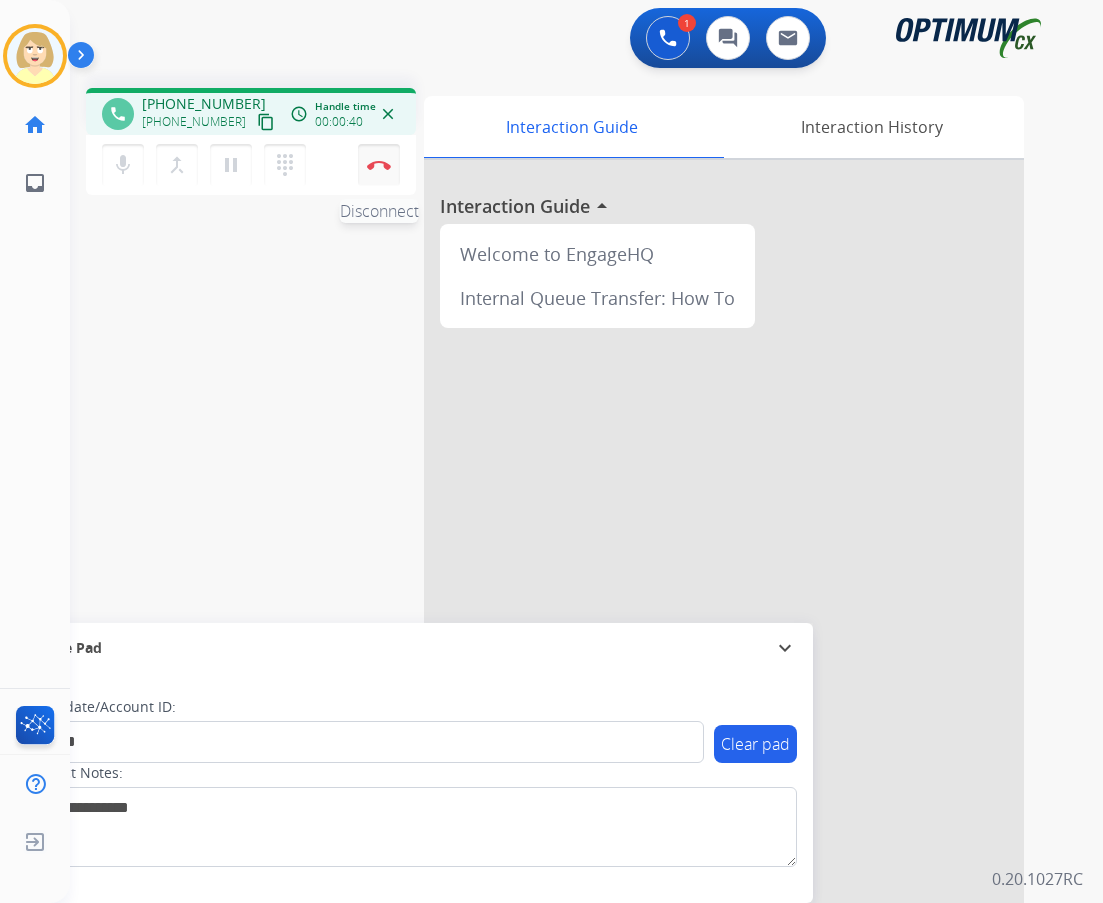 click on "Disconnect" at bounding box center [379, 165] 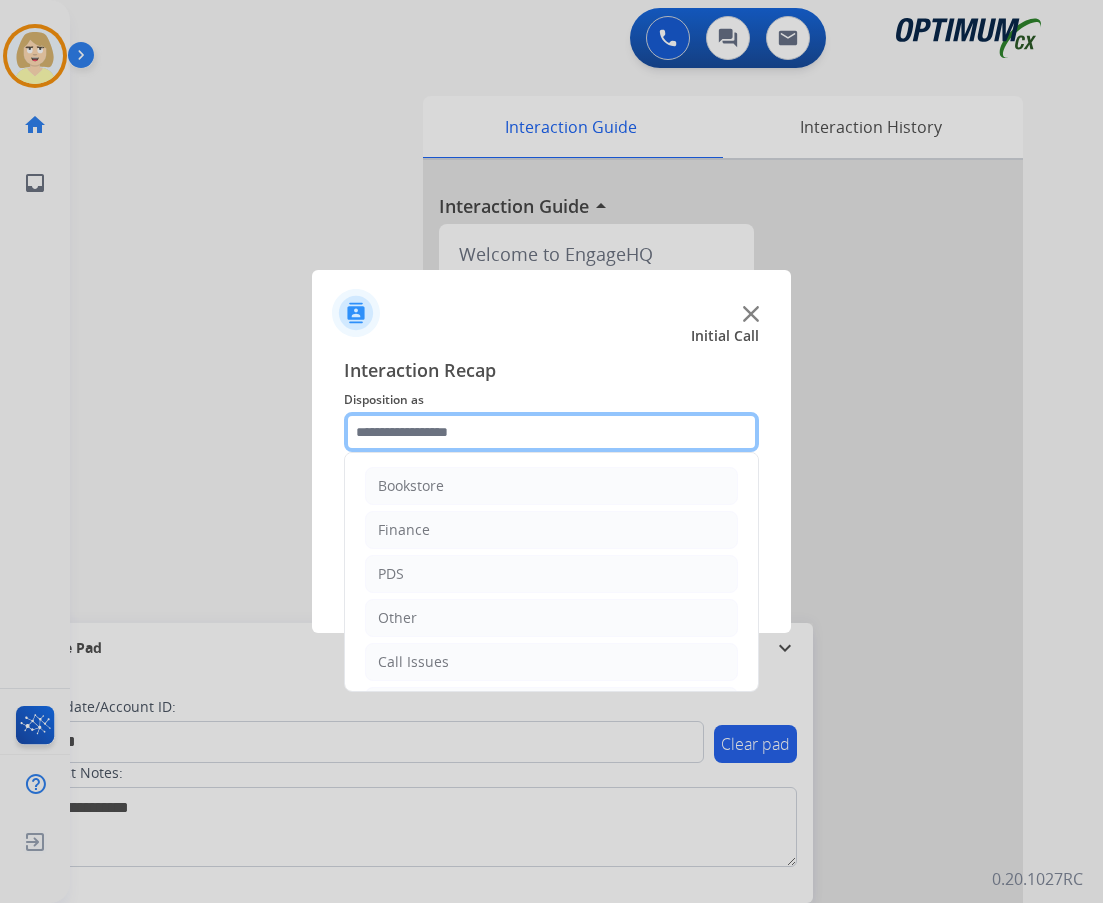 click 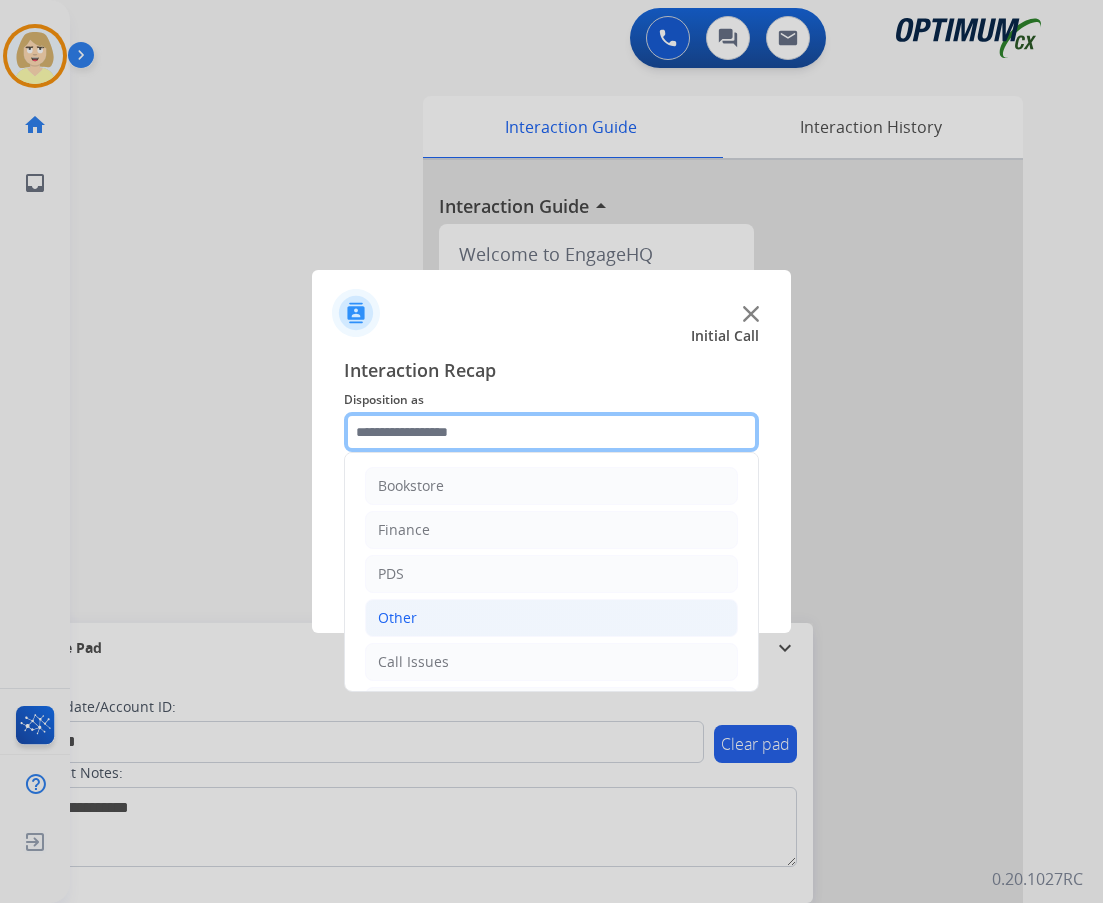 scroll, scrollTop: 136, scrollLeft: 0, axis: vertical 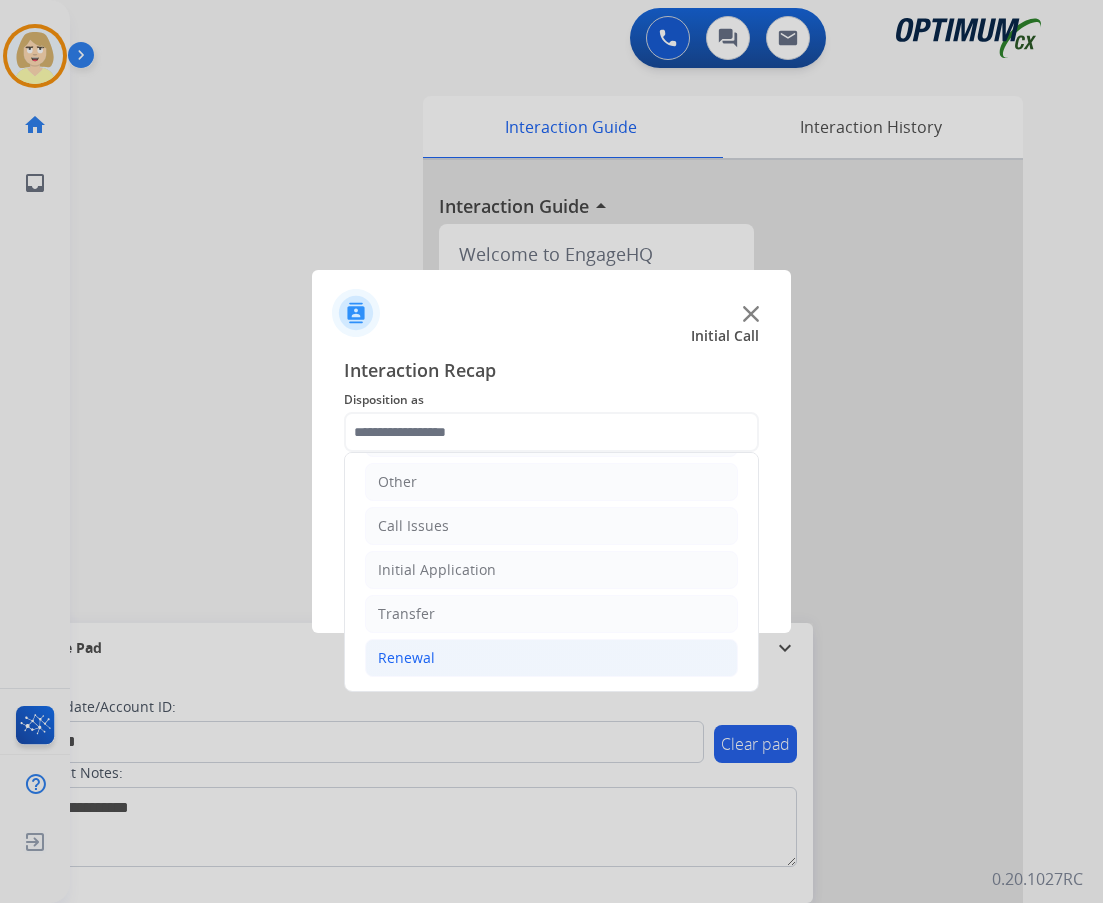 click on "Renewal" 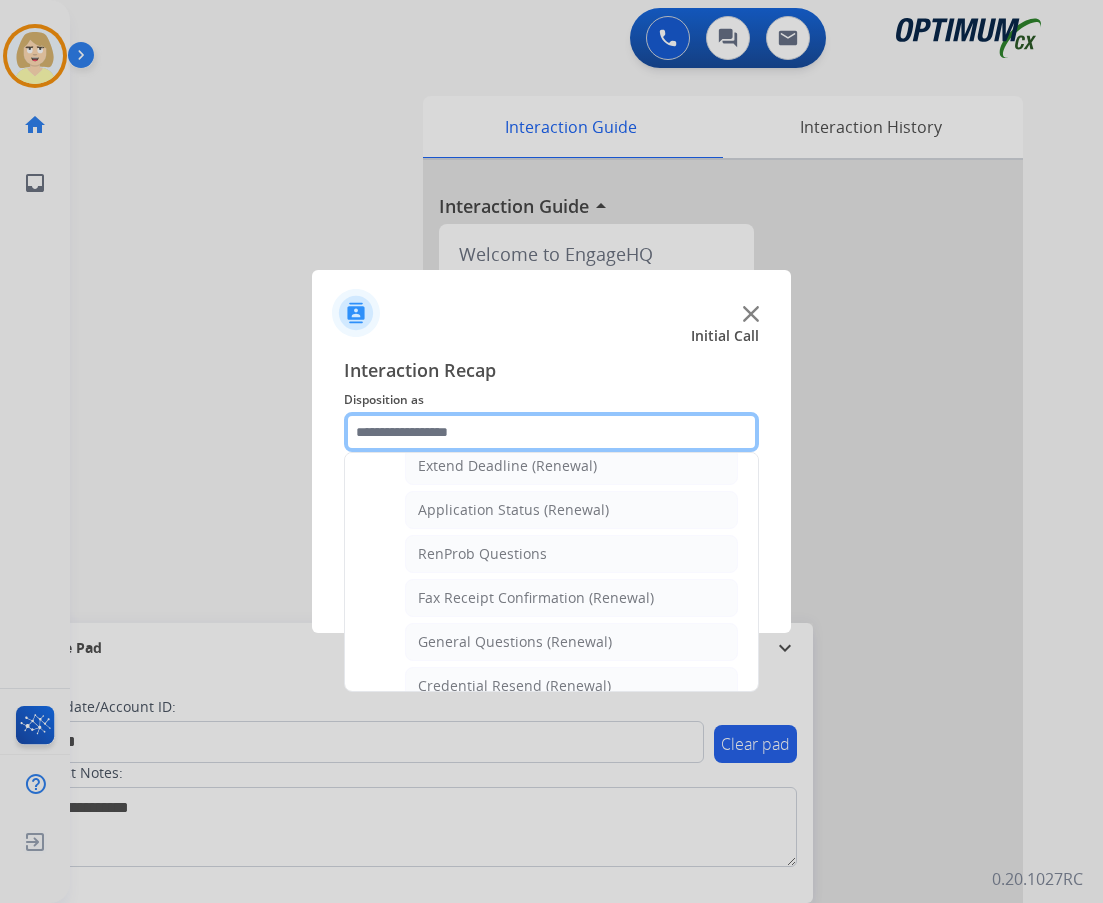 scroll, scrollTop: 636, scrollLeft: 0, axis: vertical 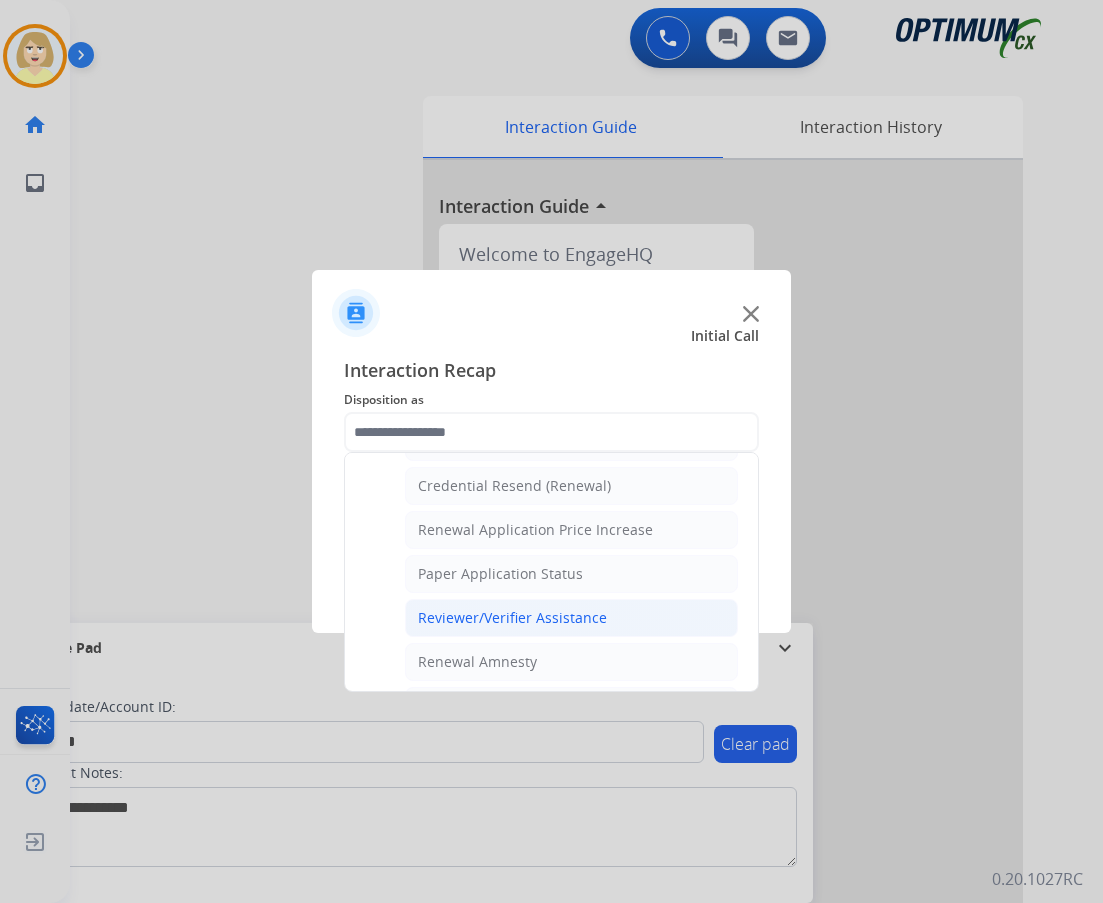 click on "Reviewer/Verifier Assistance" 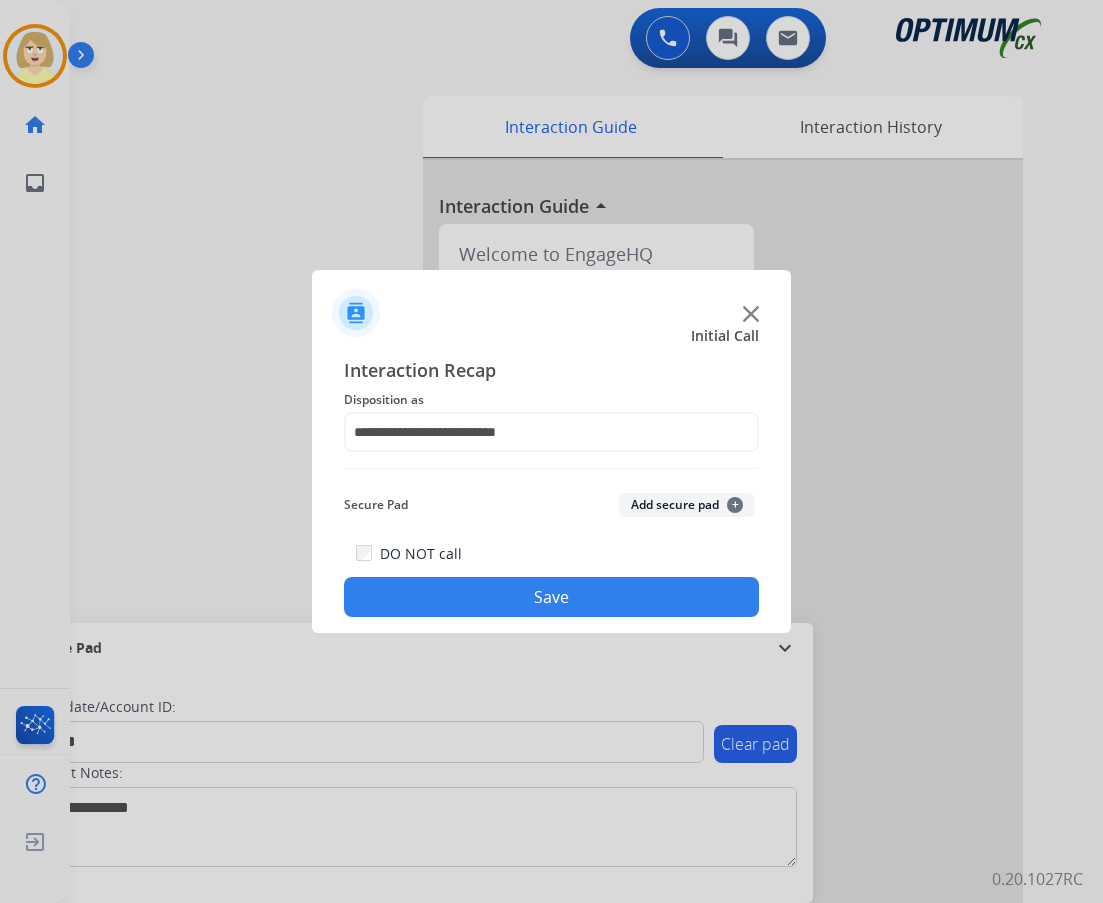click on "Add secure pad  +" 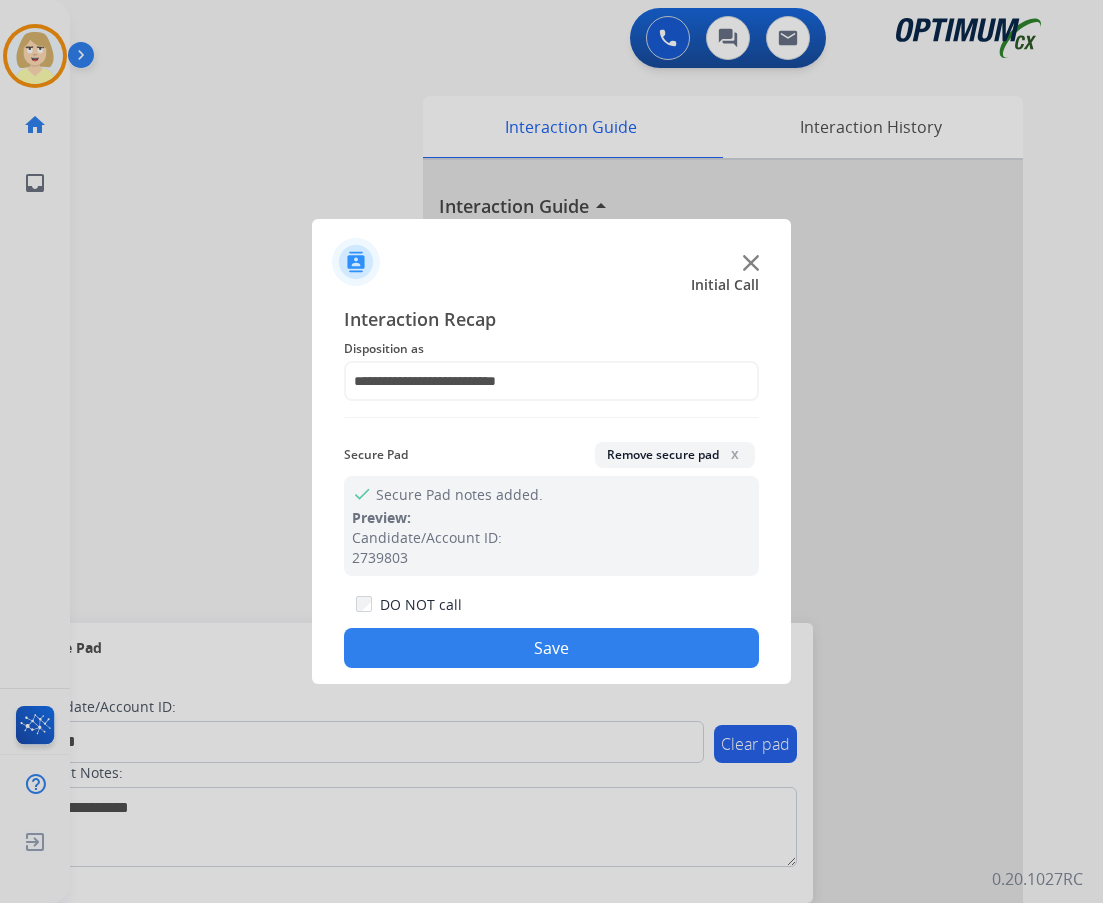 click on "Save" 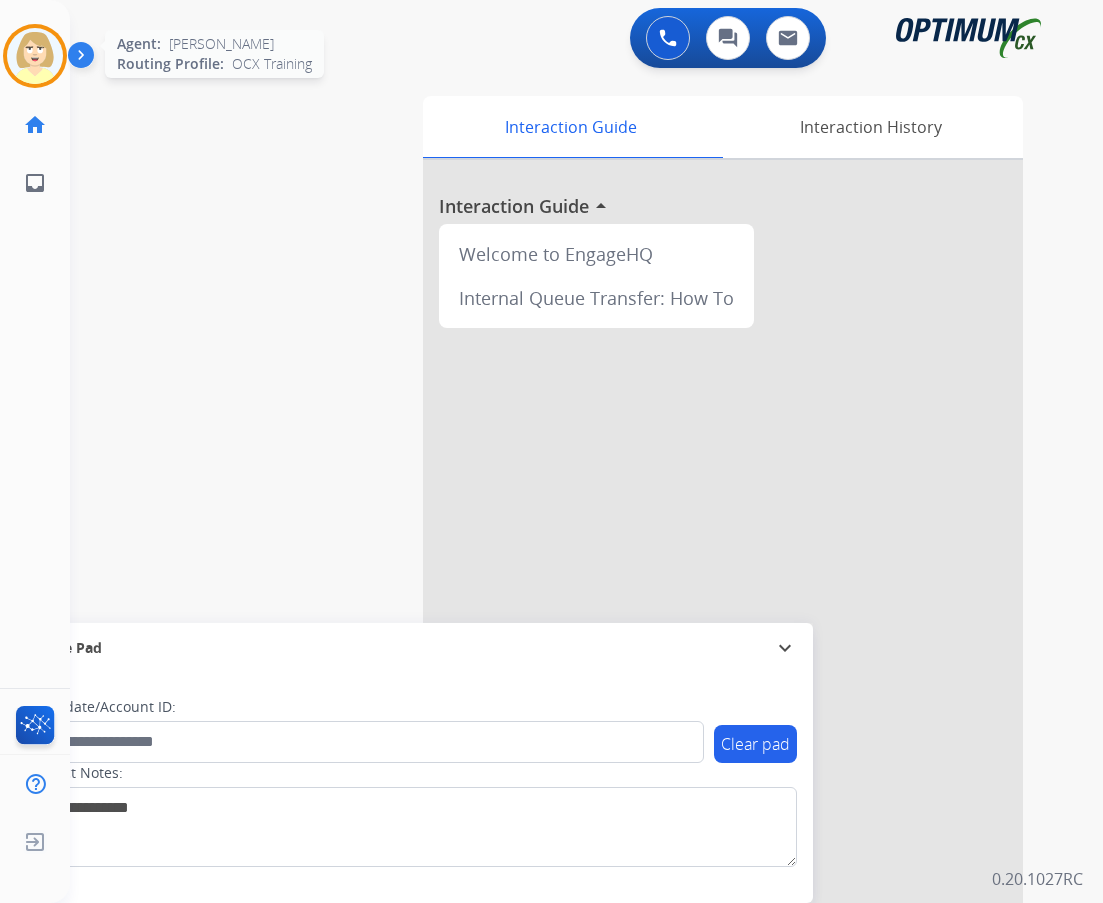 click at bounding box center (35, 56) 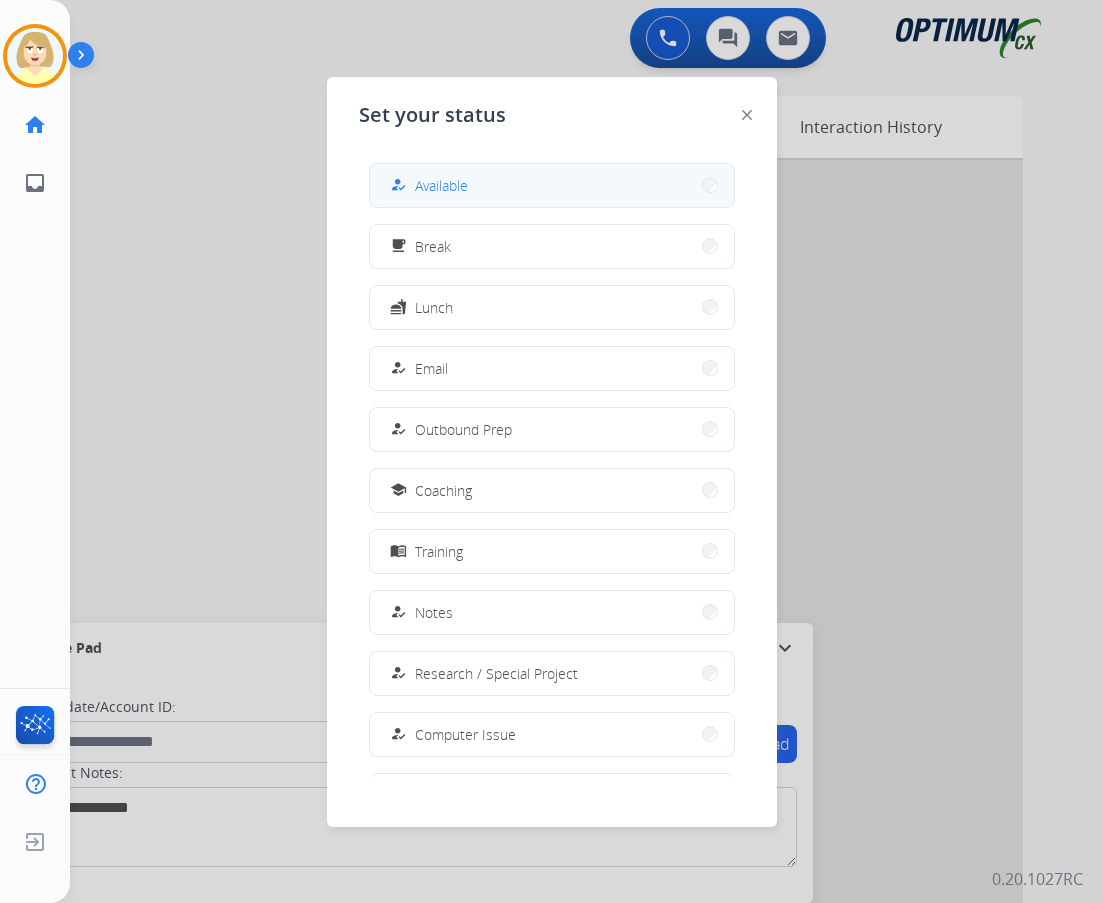 click on "Available" at bounding box center [441, 185] 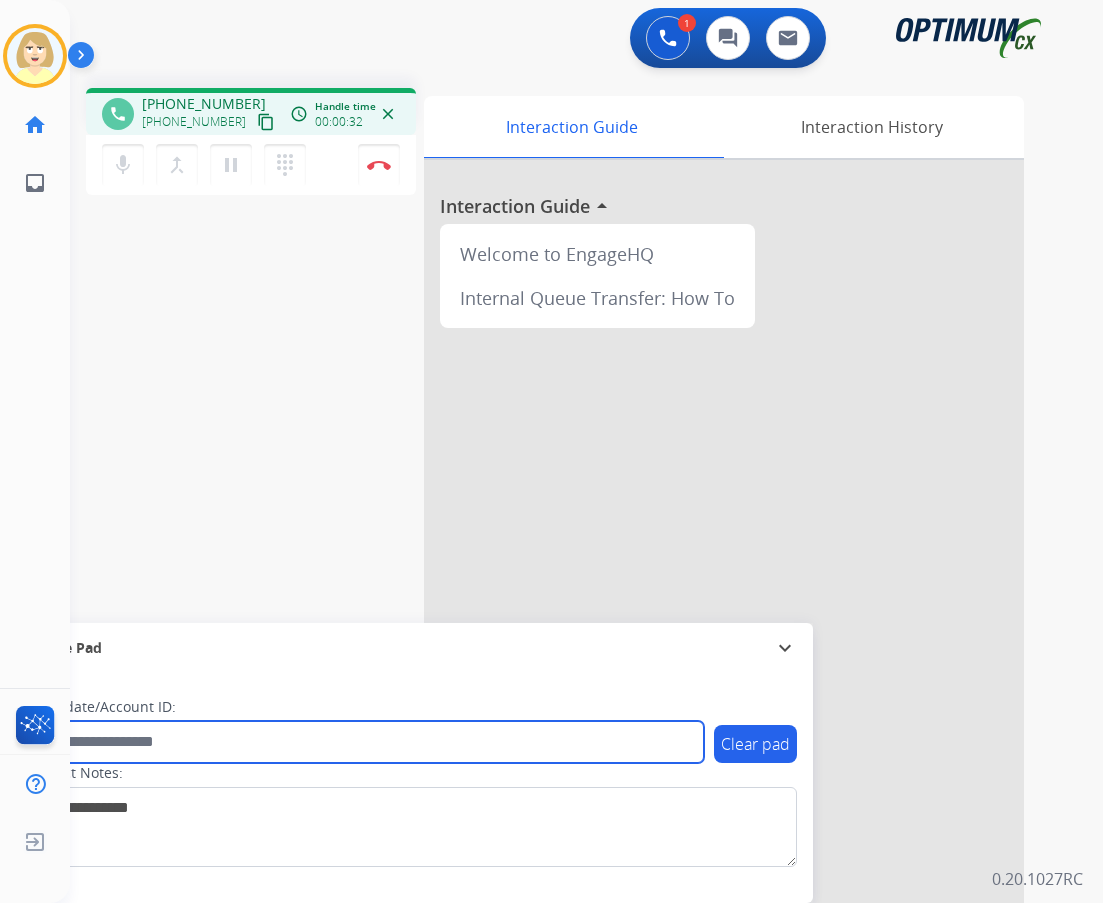 click at bounding box center (365, 742) 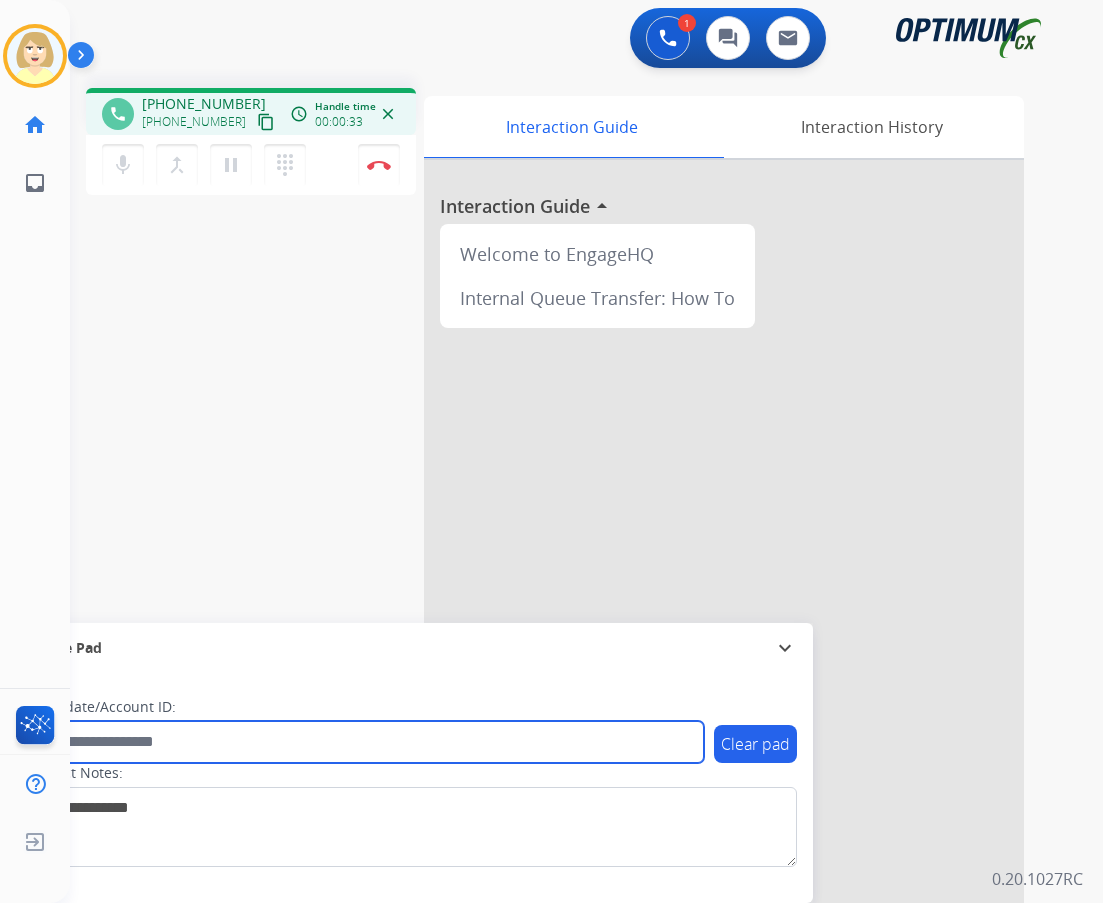 paste on "*******" 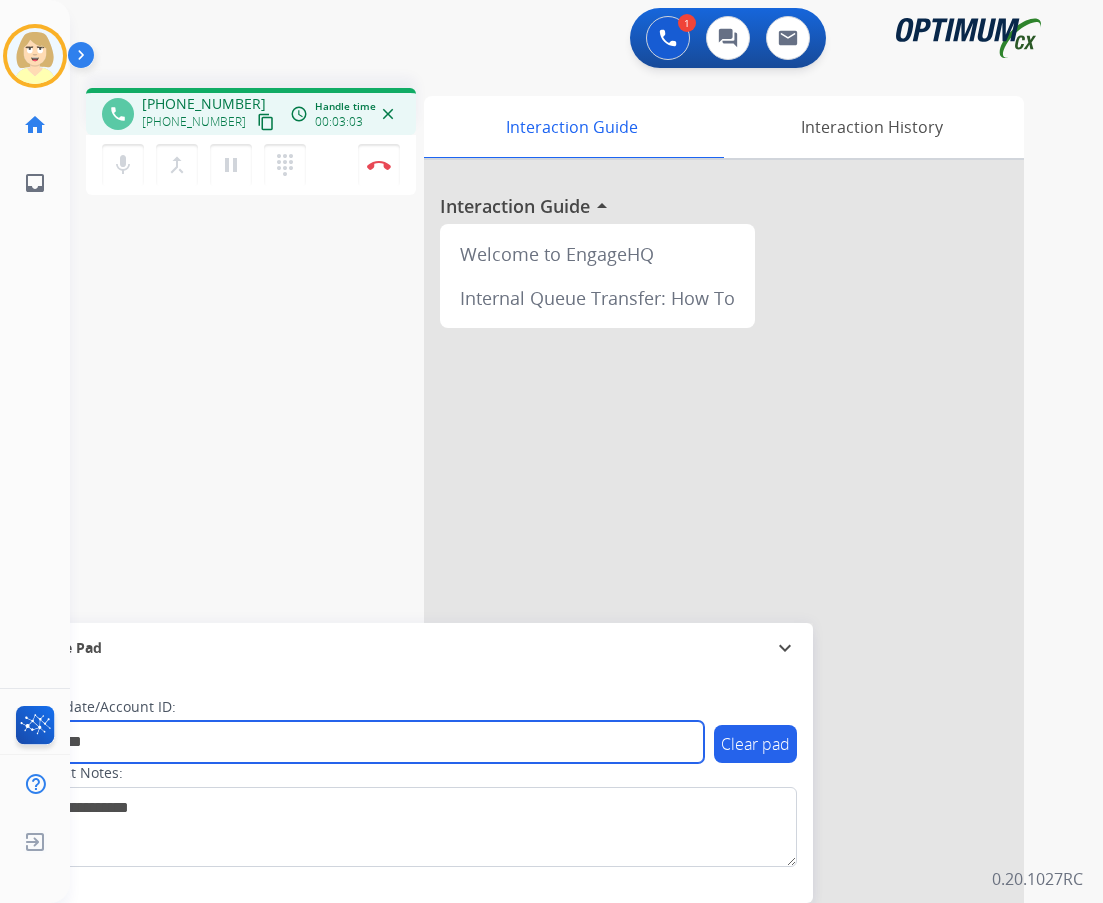 drag, startPoint x: 128, startPoint y: 747, endPoint x: -25, endPoint y: 734, distance: 153.5513 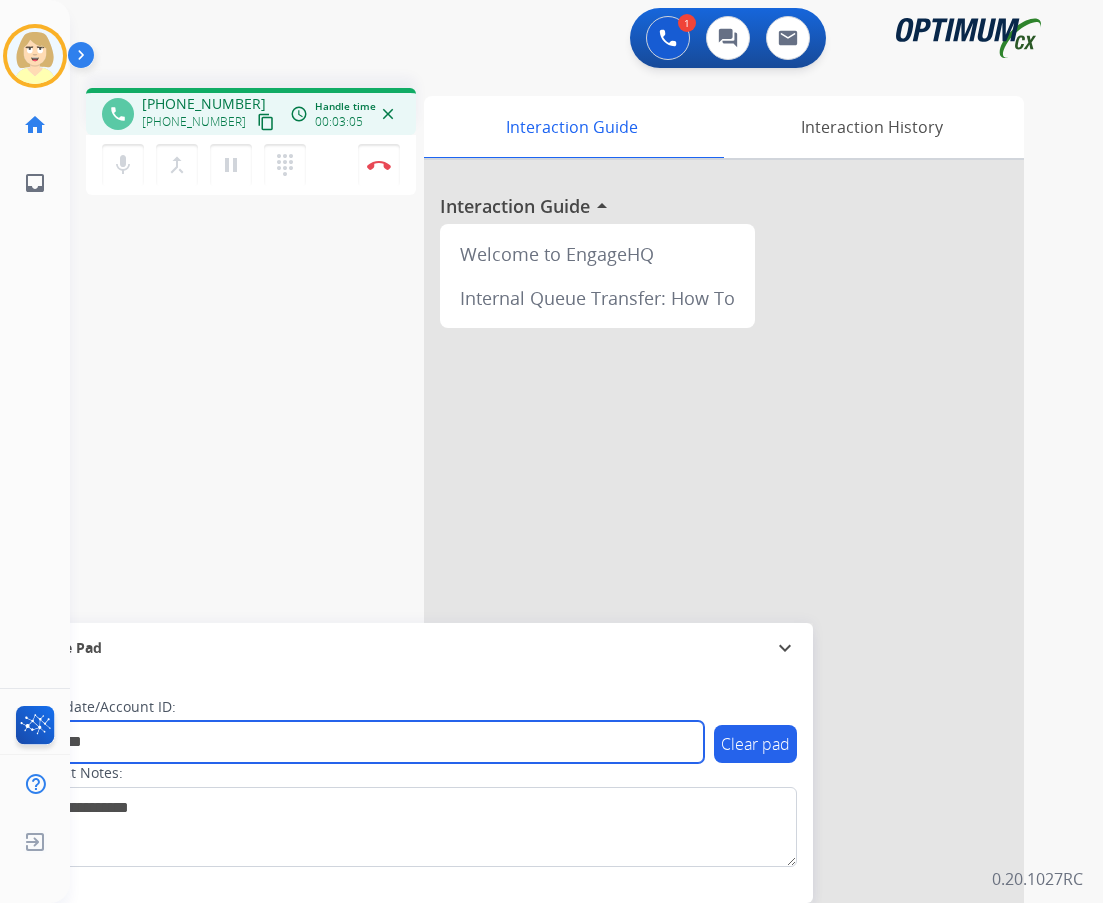 paste 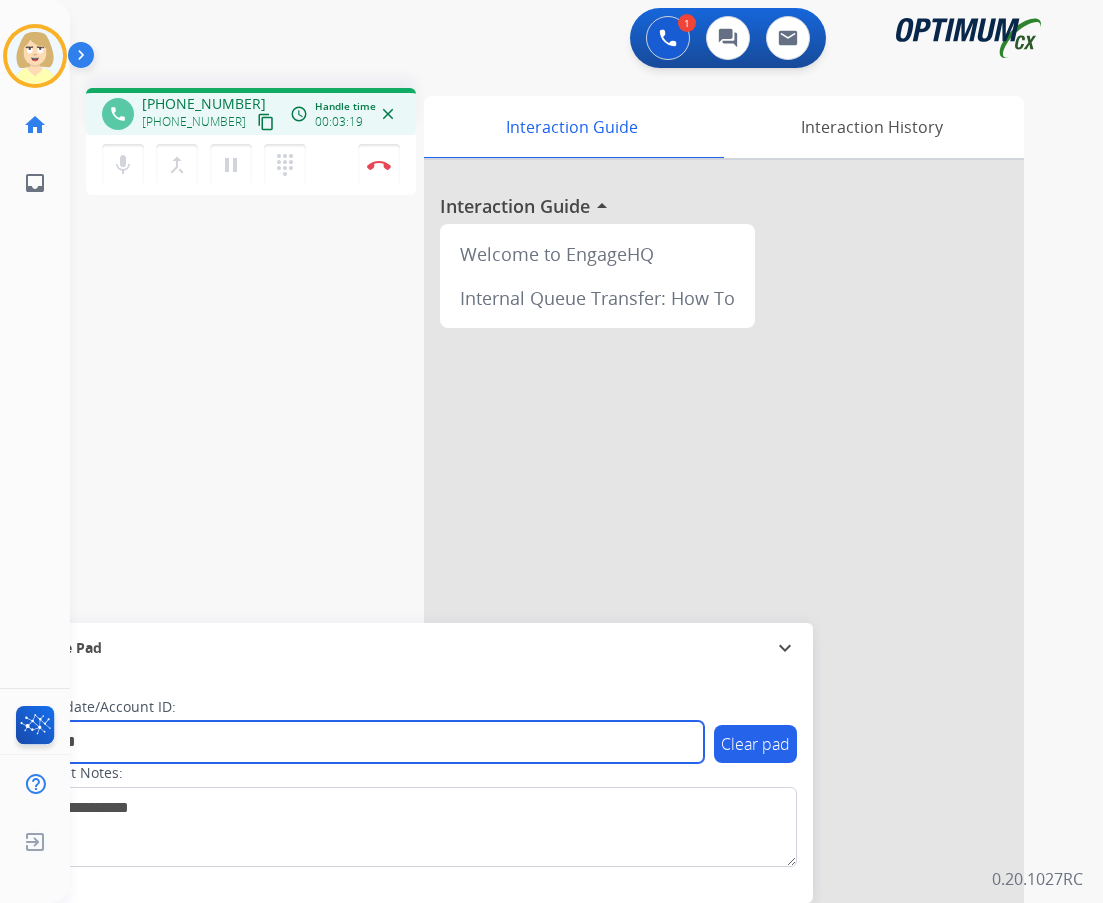 type on "*******" 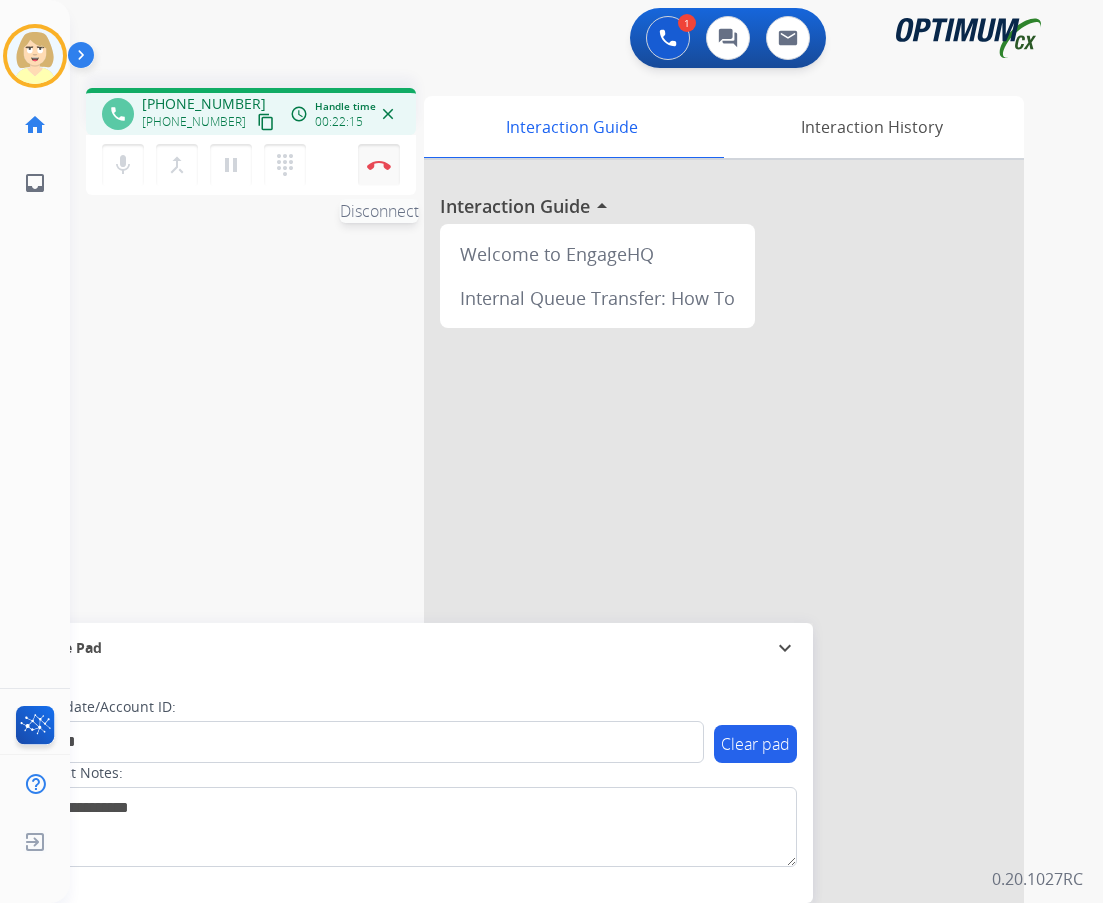 click at bounding box center [379, 165] 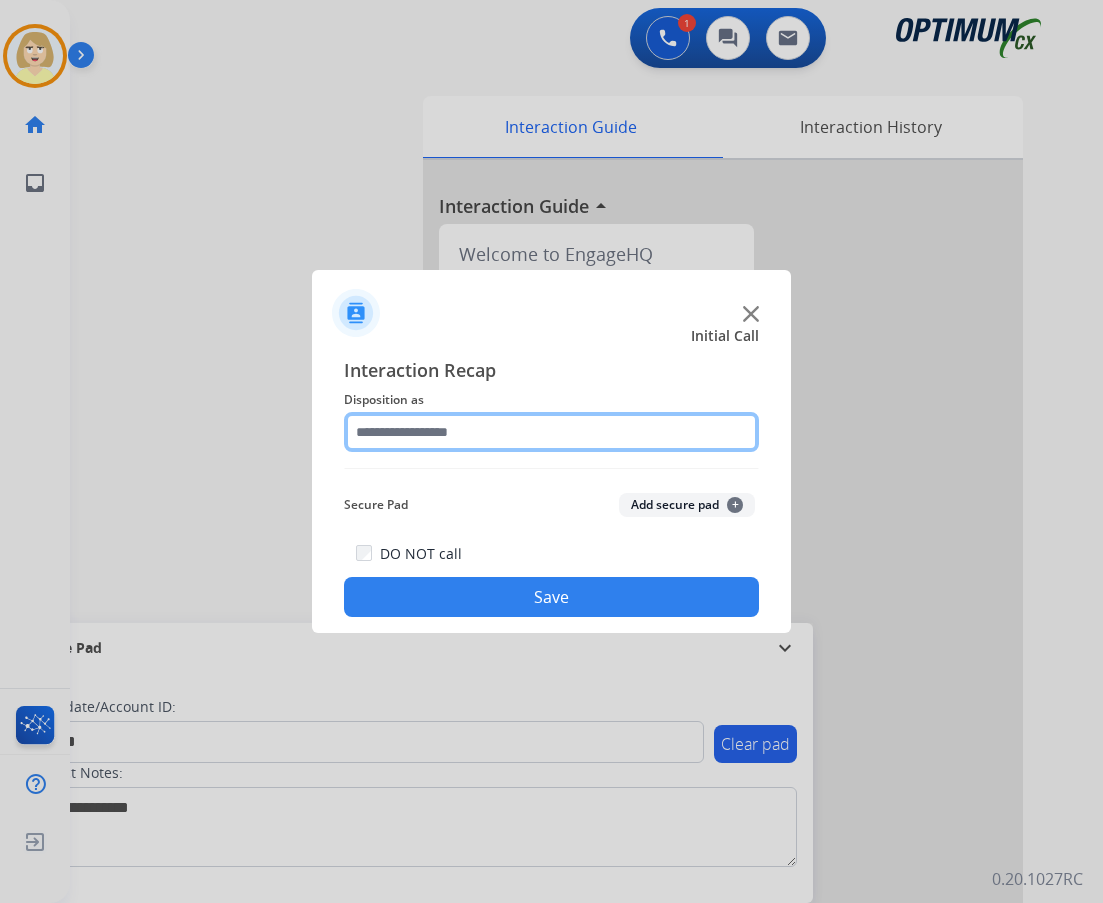 click 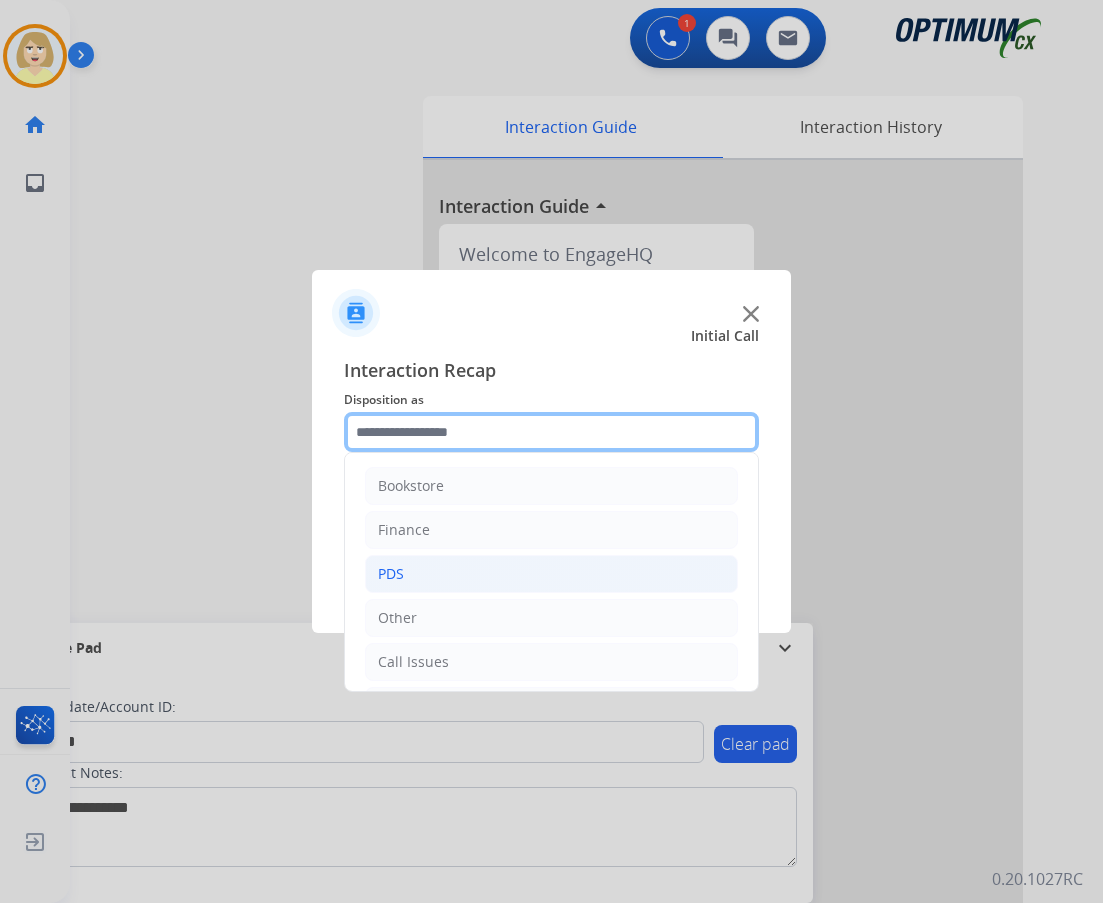 scroll, scrollTop: 136, scrollLeft: 0, axis: vertical 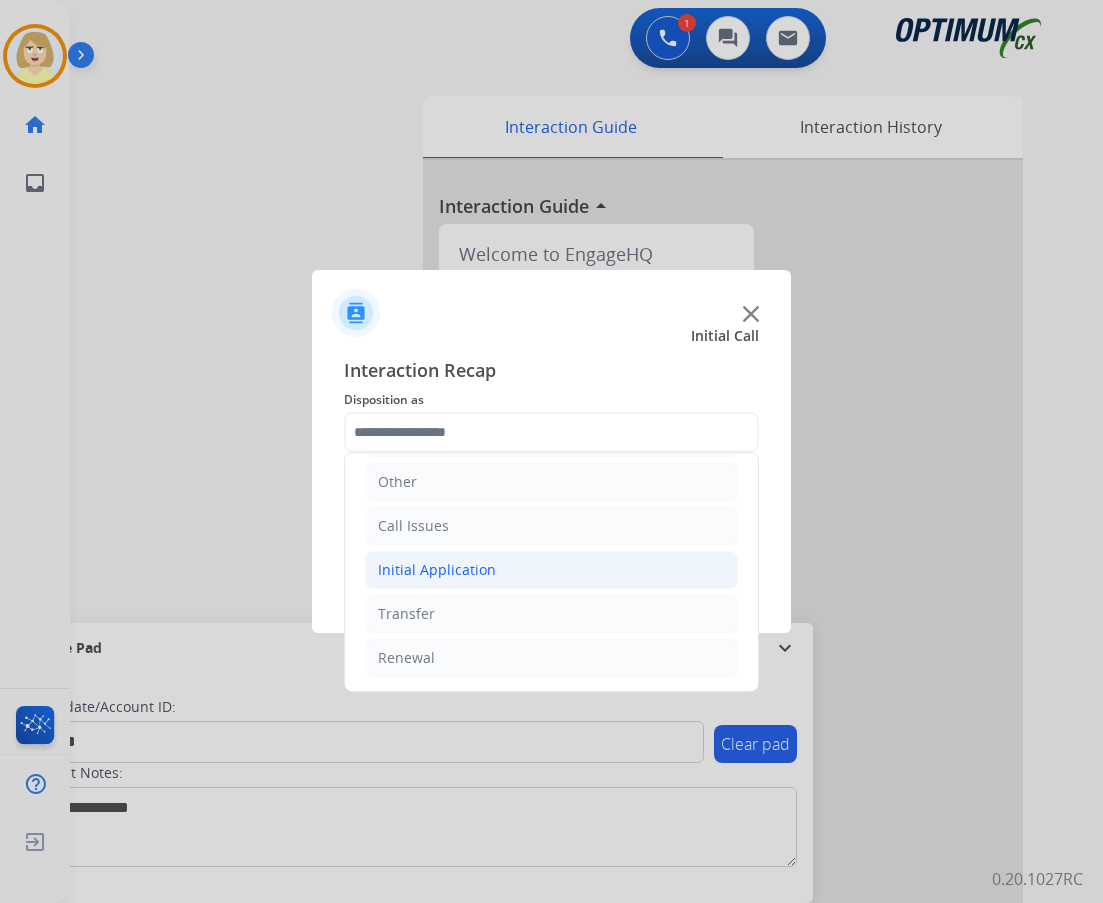 click on "Initial Application" 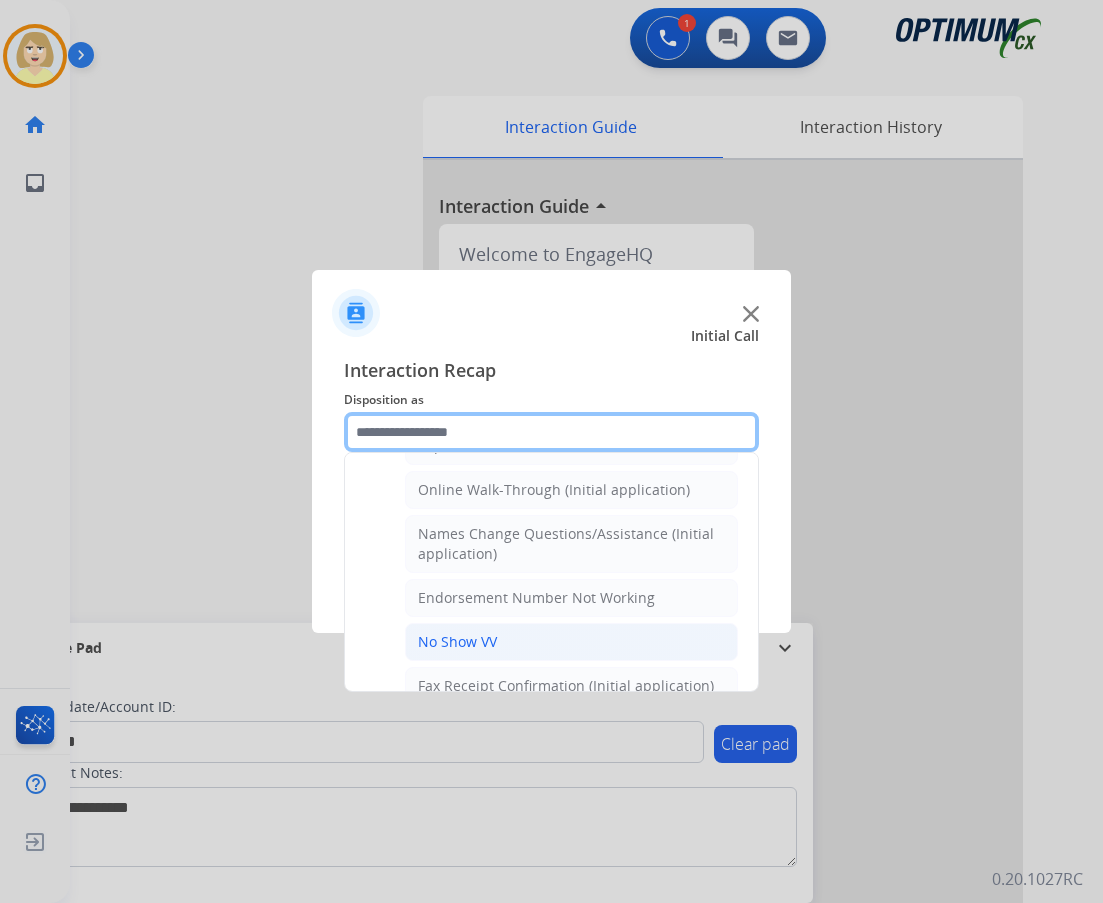 scroll, scrollTop: 636, scrollLeft: 0, axis: vertical 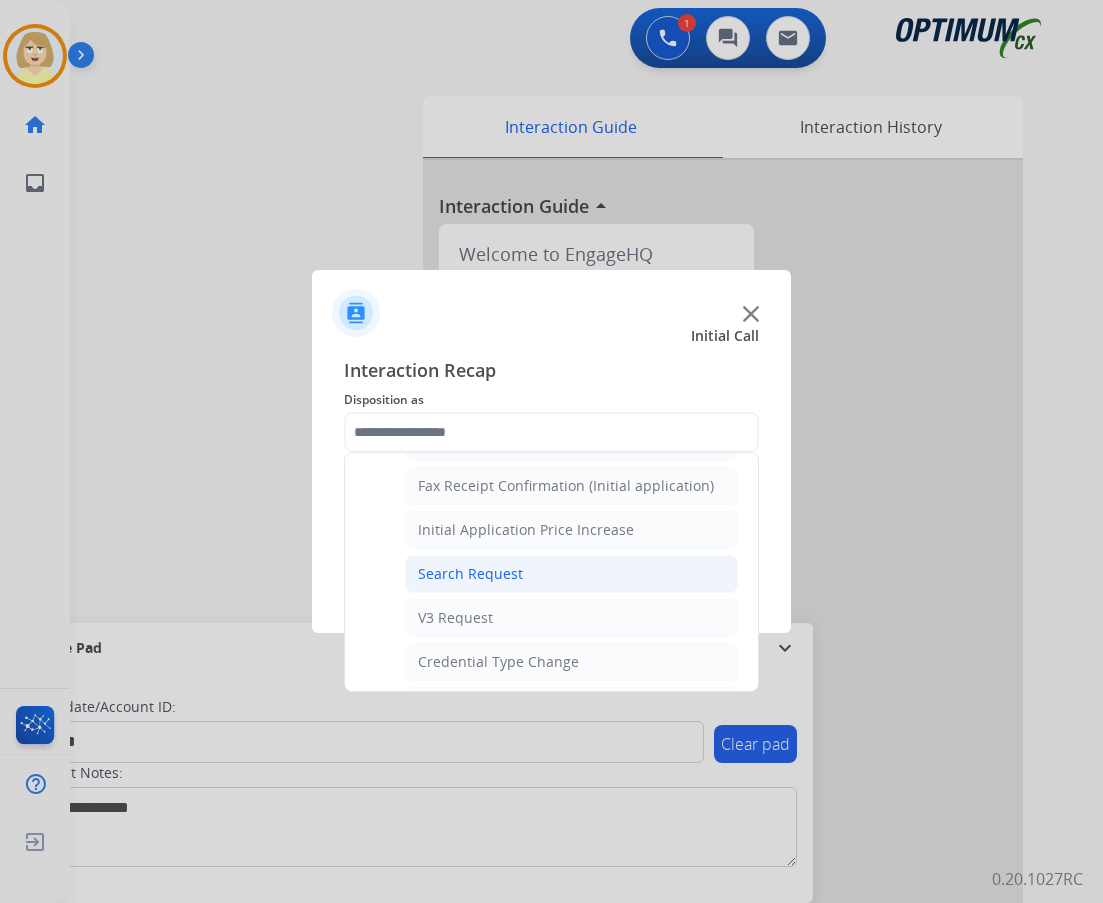 click on "Search Request" 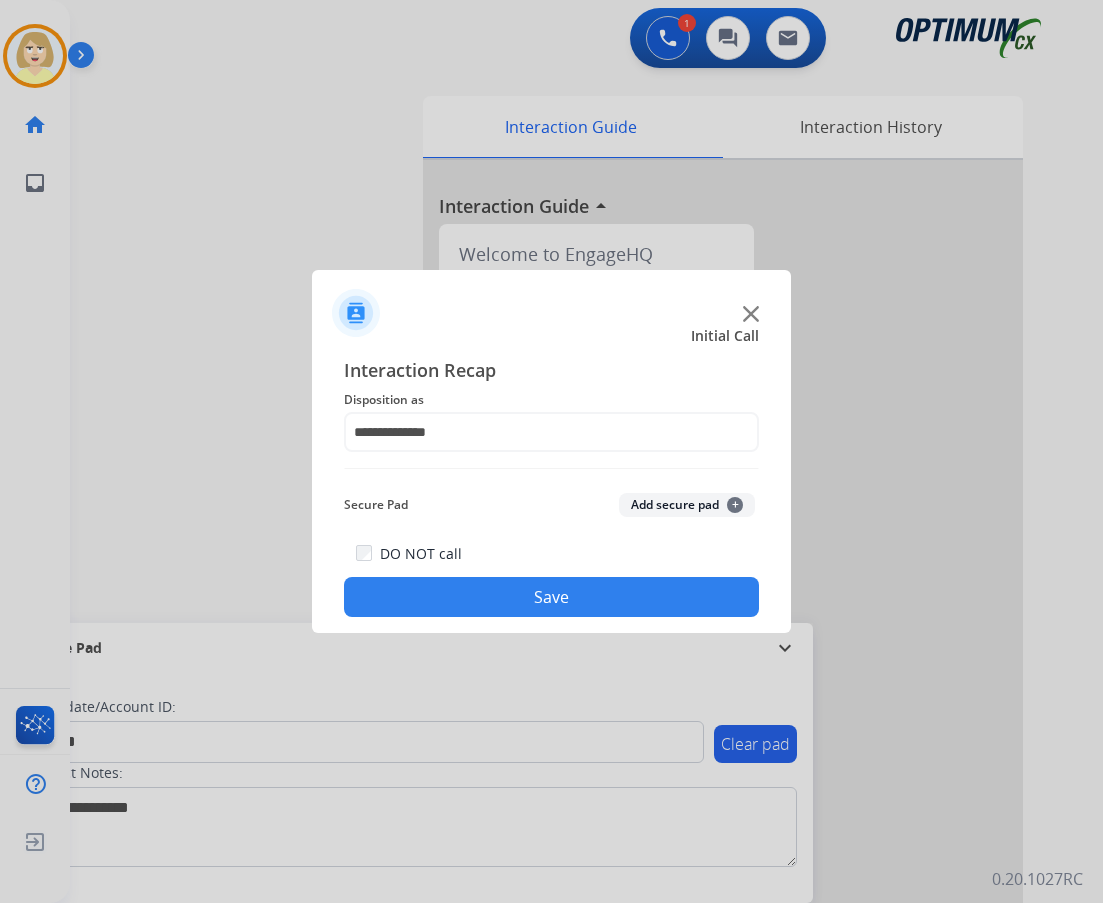 click on "Add secure pad  +" 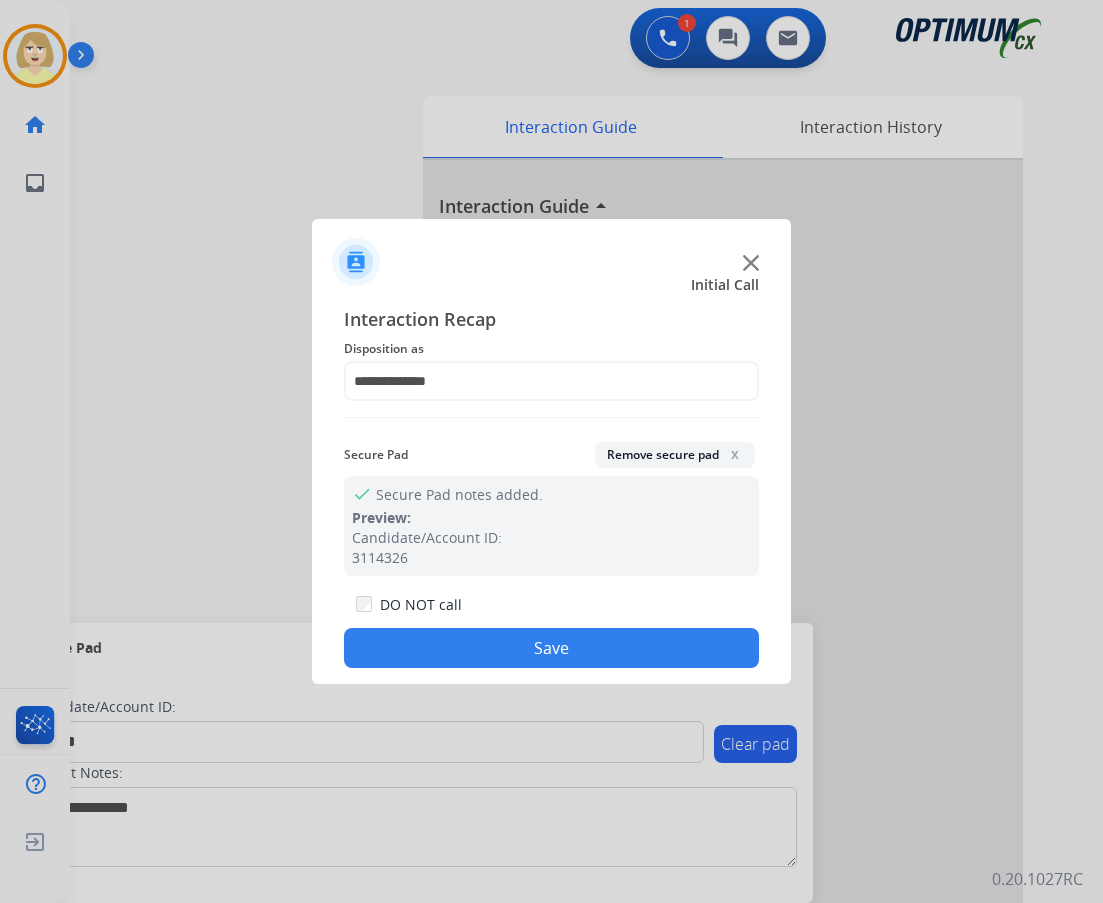 click on "Save" 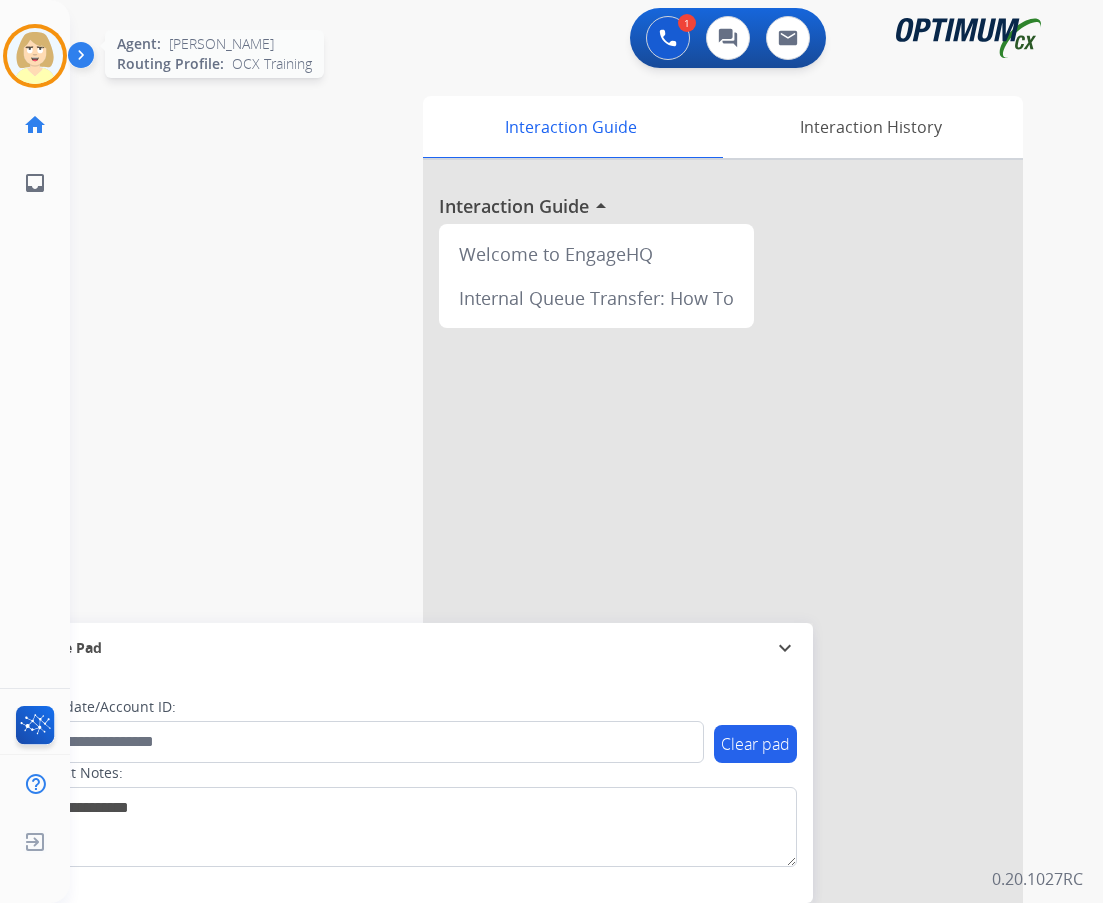 click at bounding box center [35, 56] 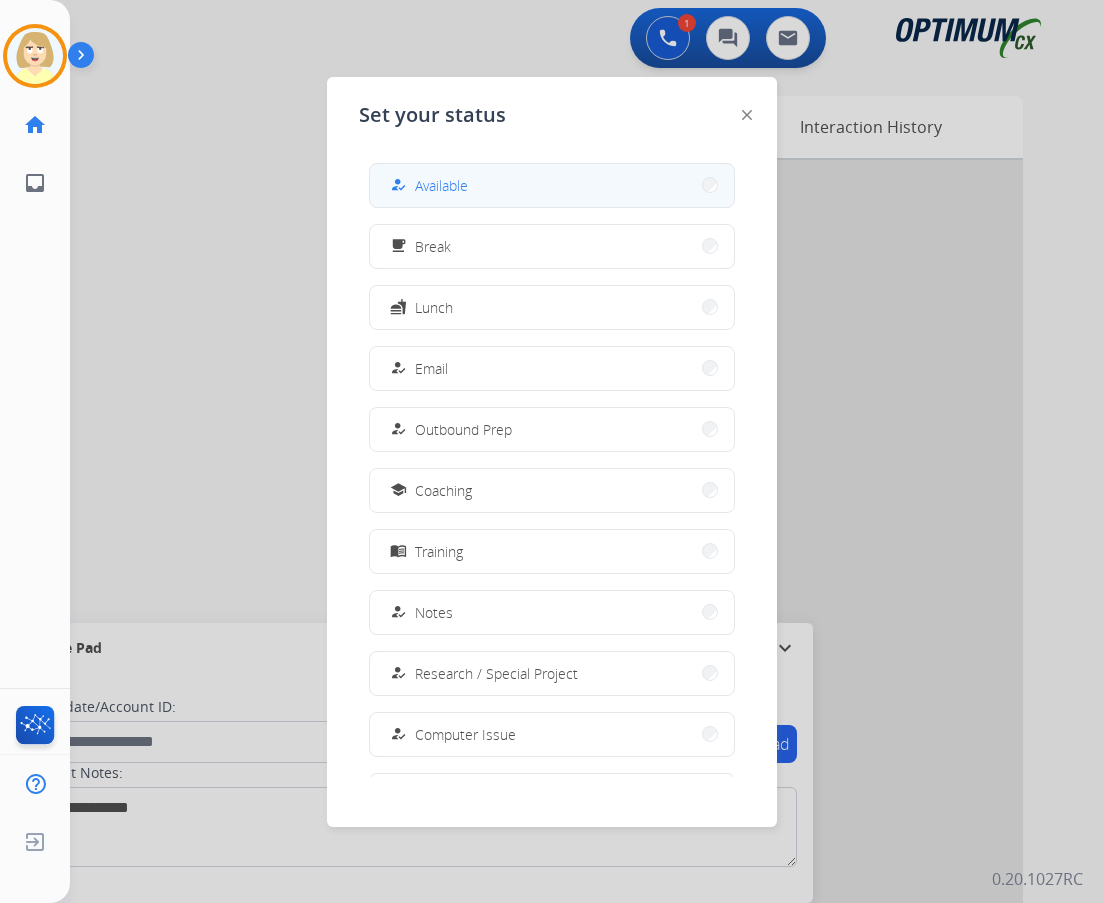 click on "Available" at bounding box center (441, 185) 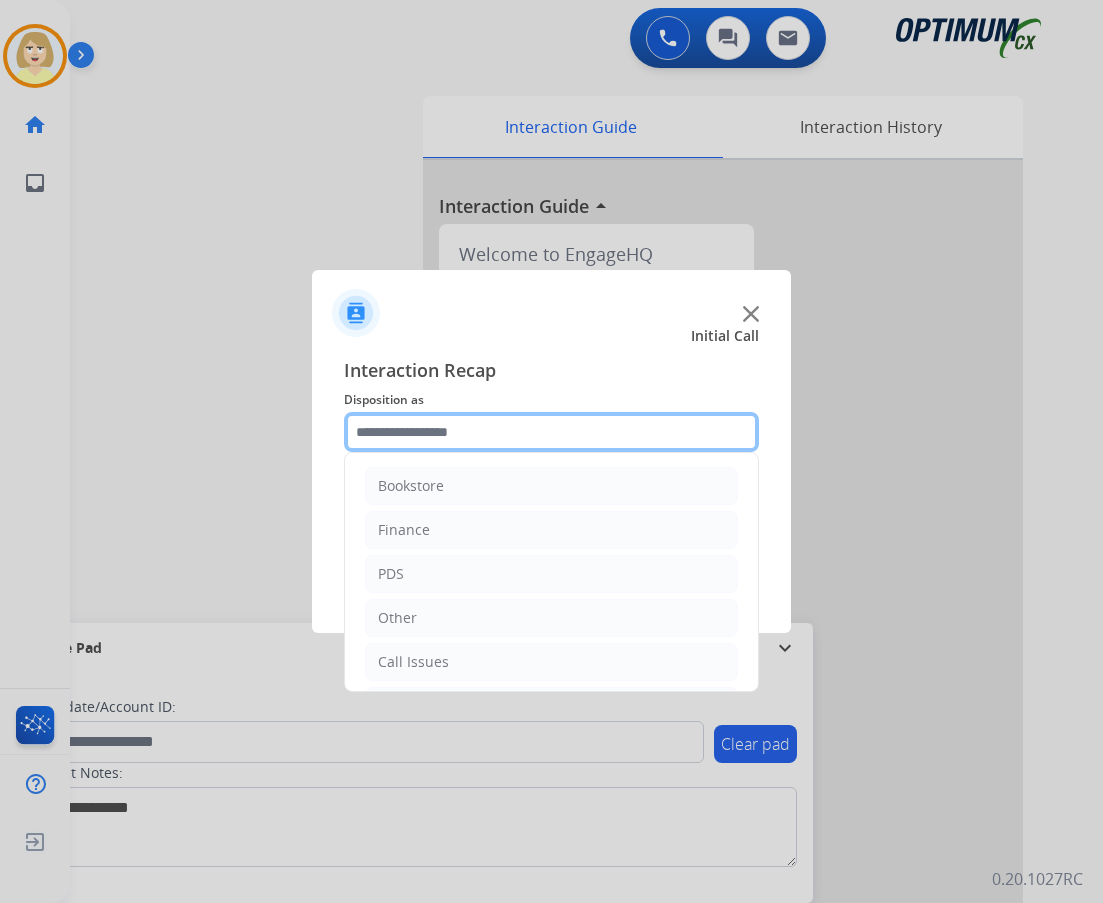 click 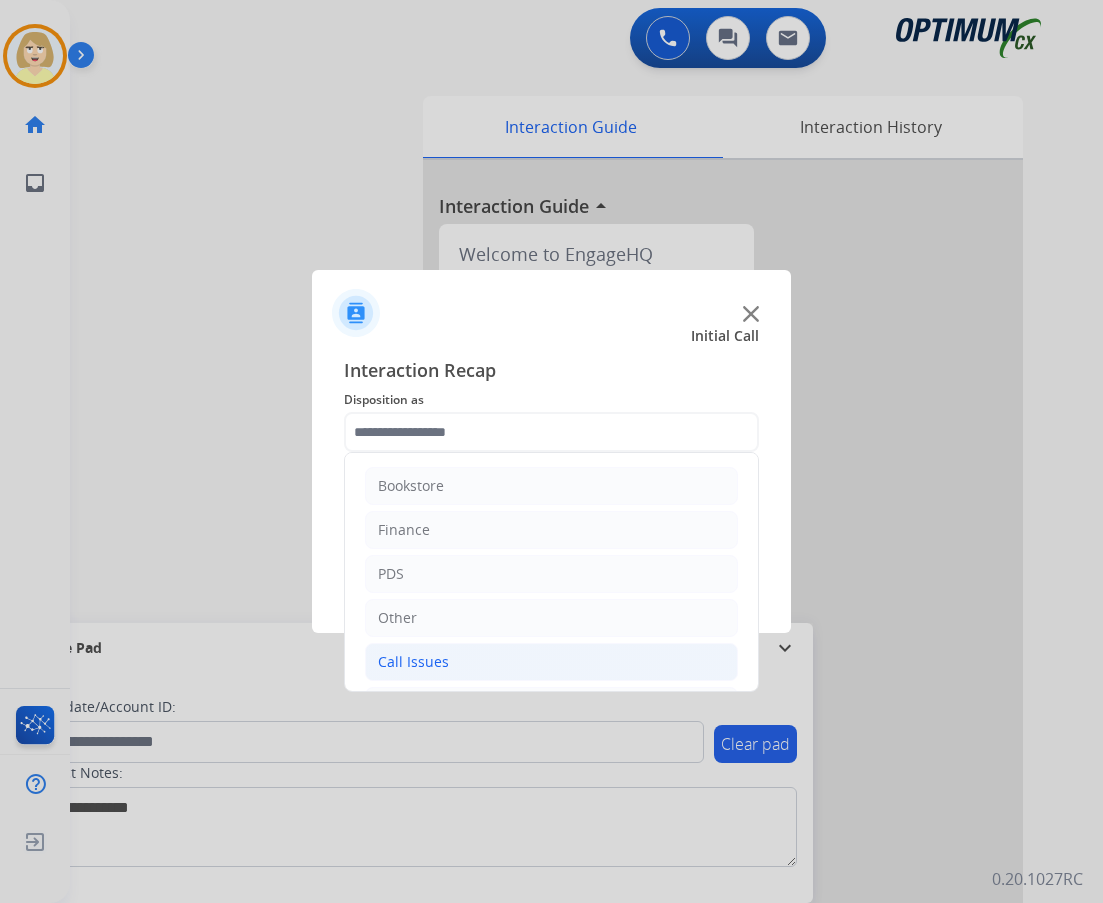 click on "Call Issues" 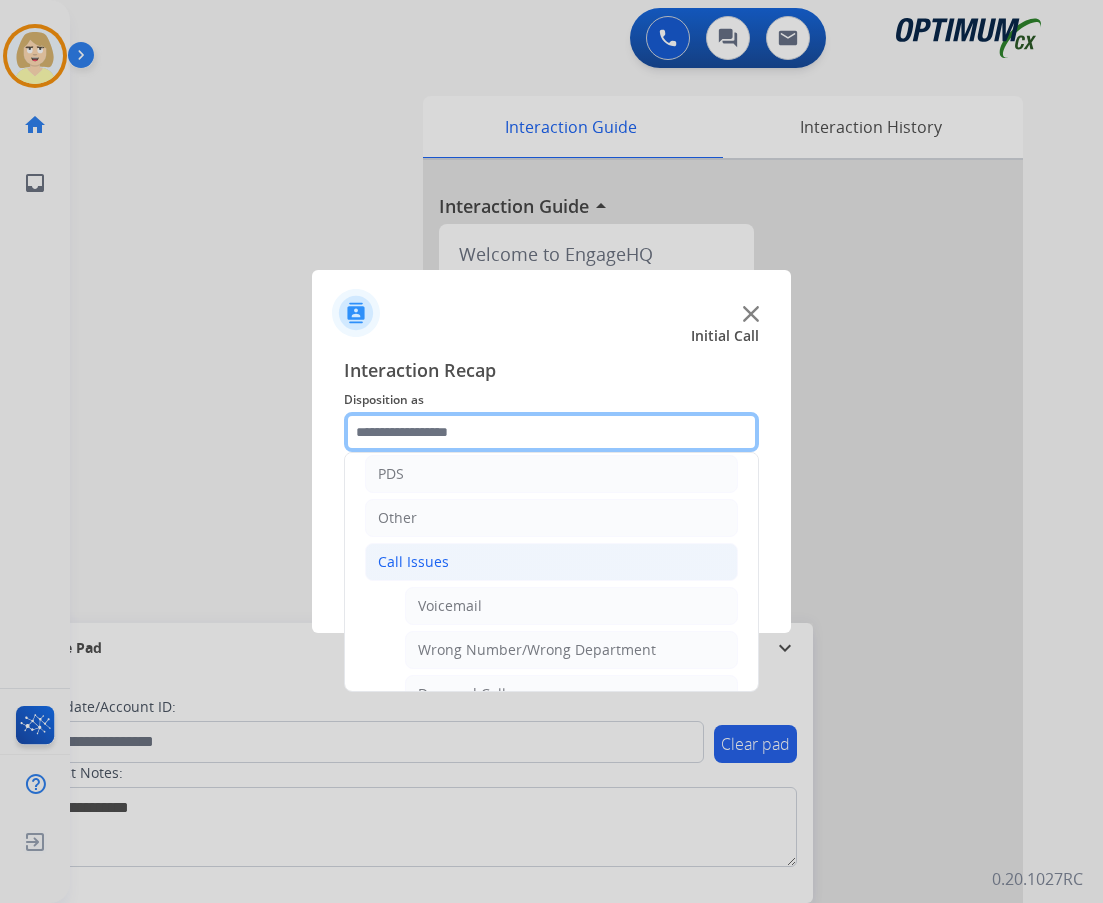 scroll, scrollTop: 300, scrollLeft: 0, axis: vertical 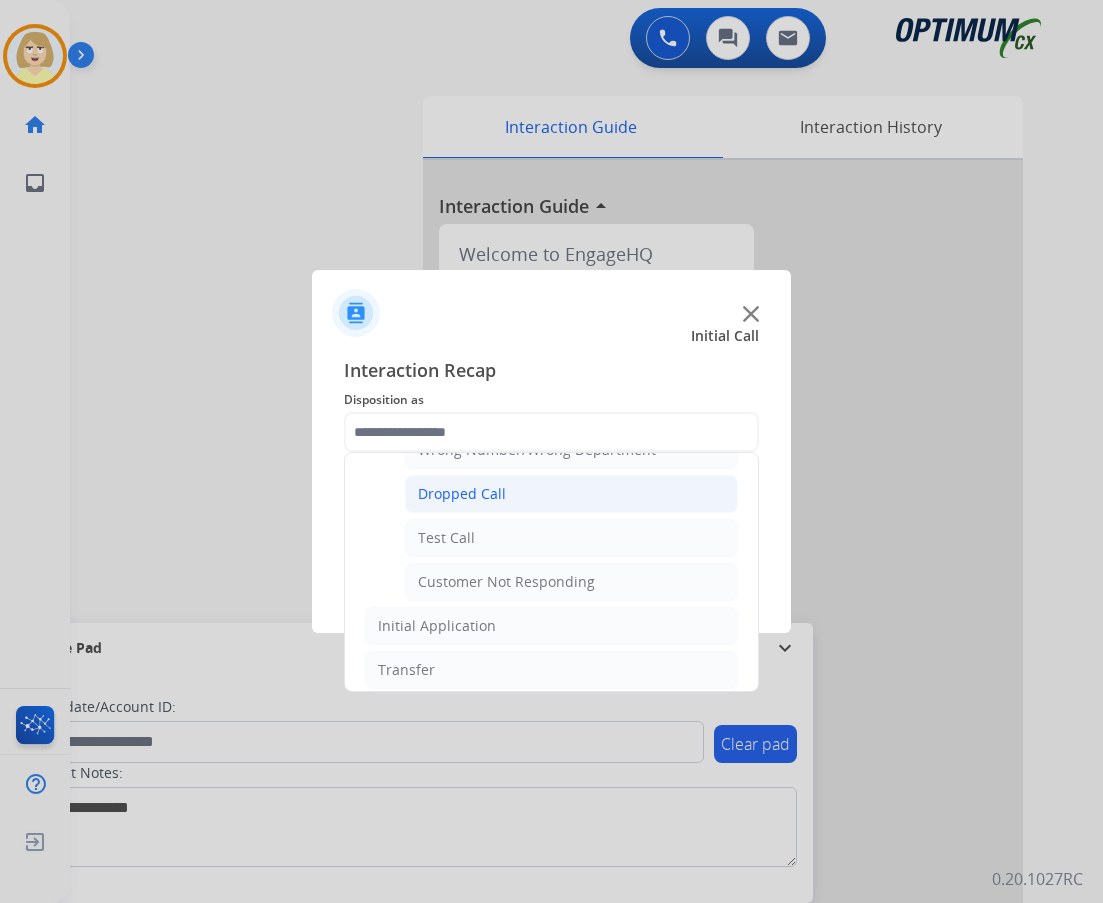 click on "Dropped Call" 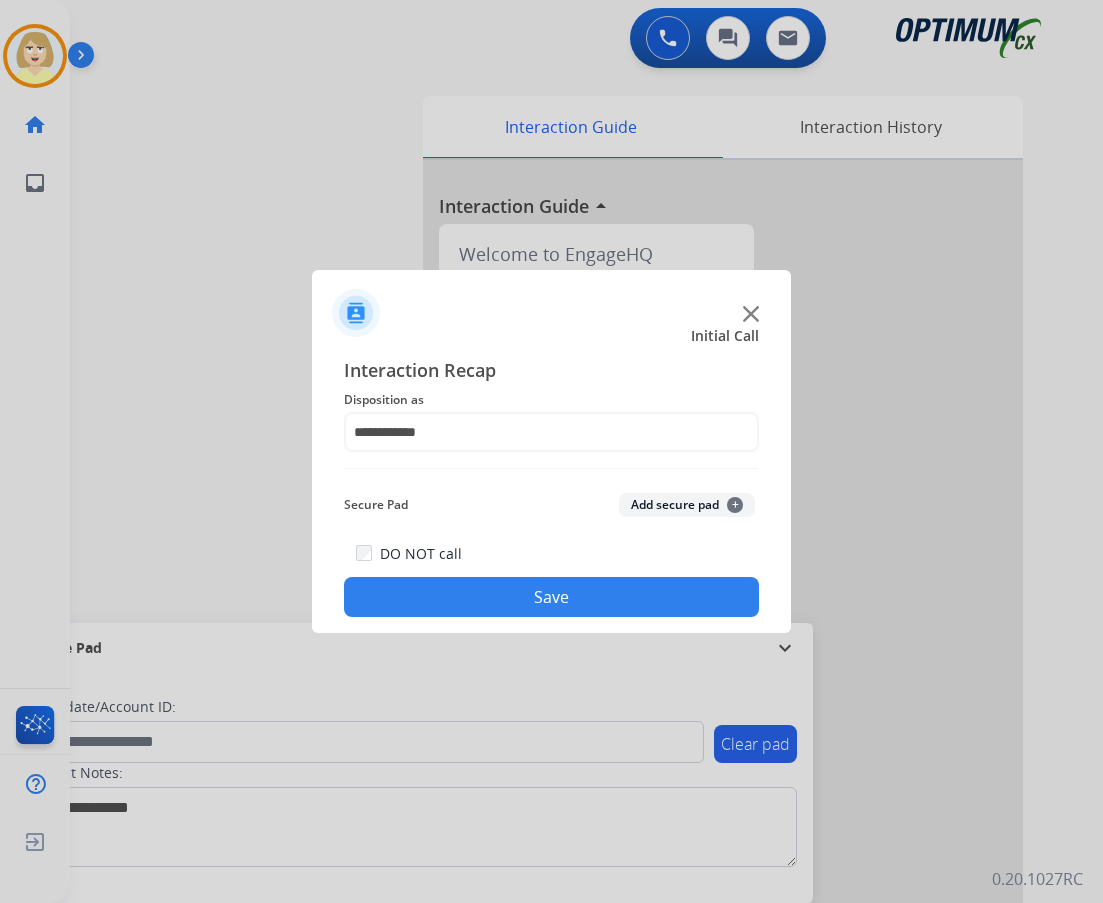 click on "Add secure pad  +" 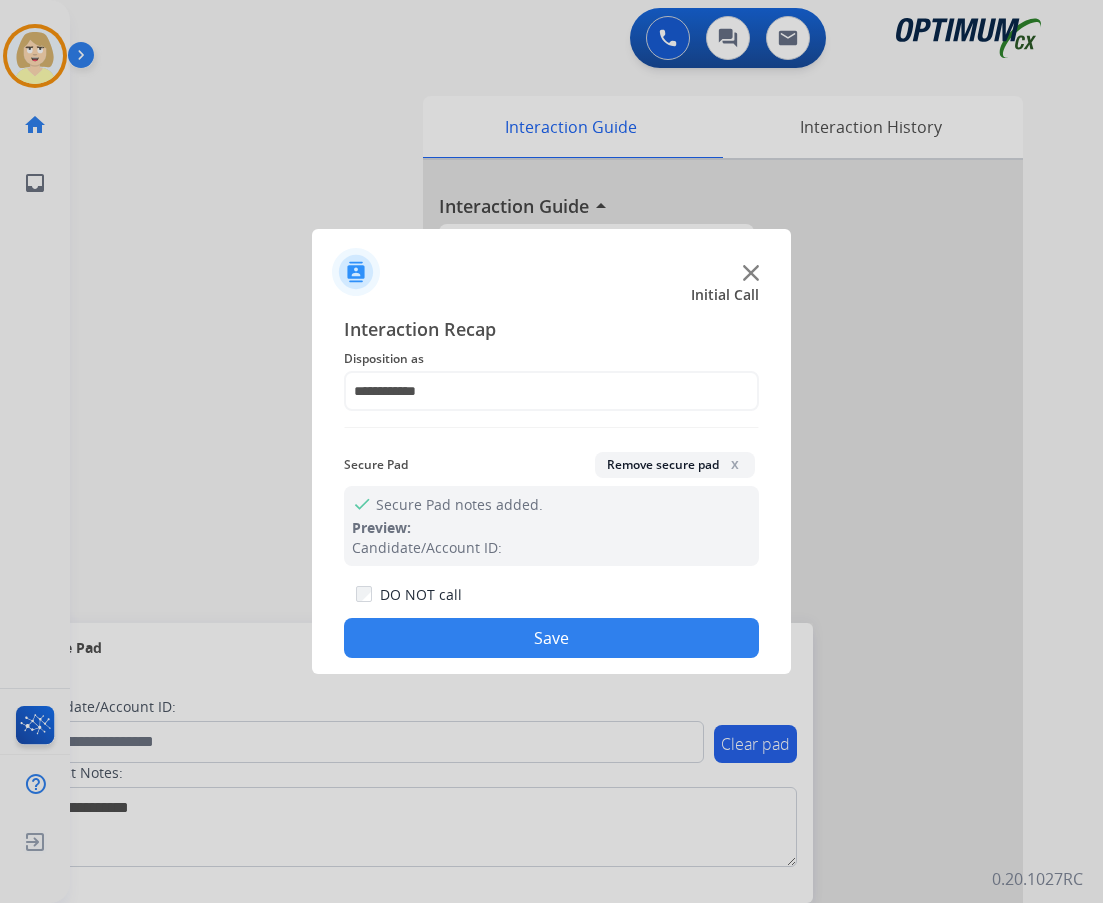 click on "Save" 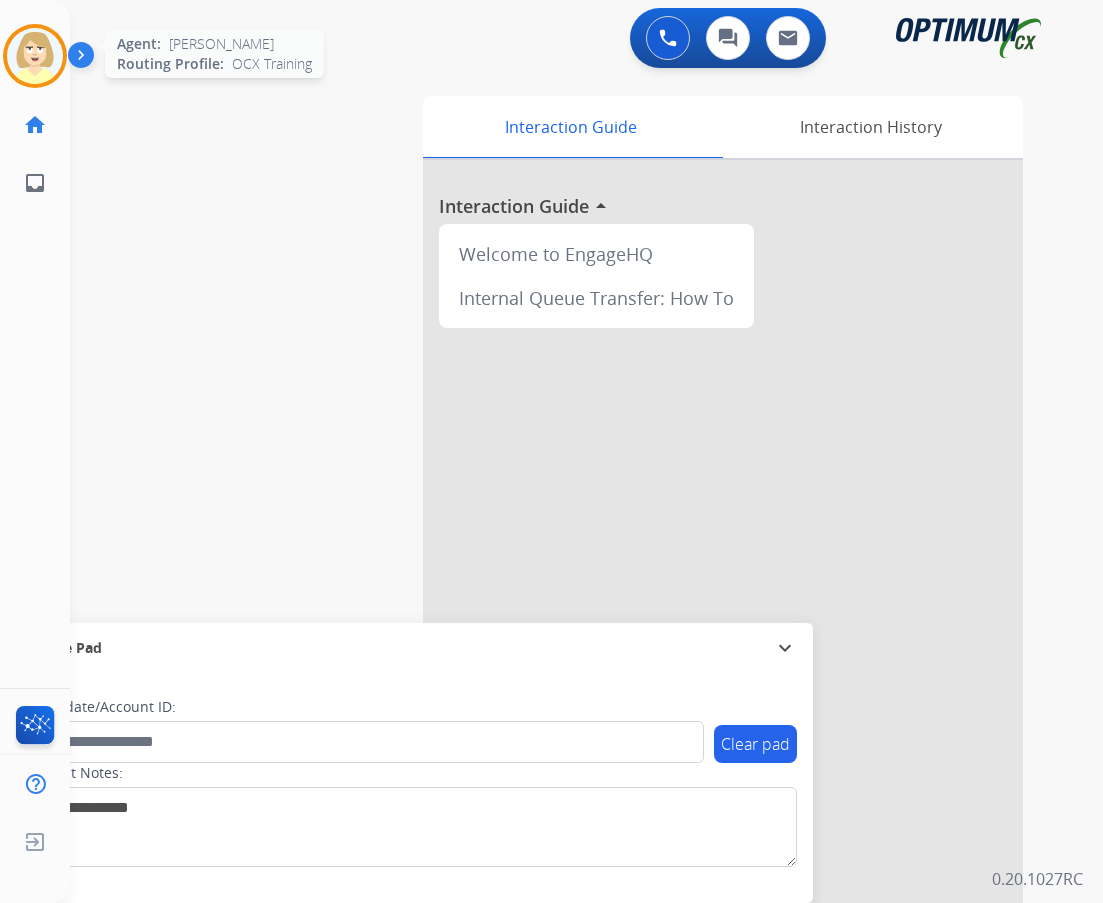 click at bounding box center (35, 56) 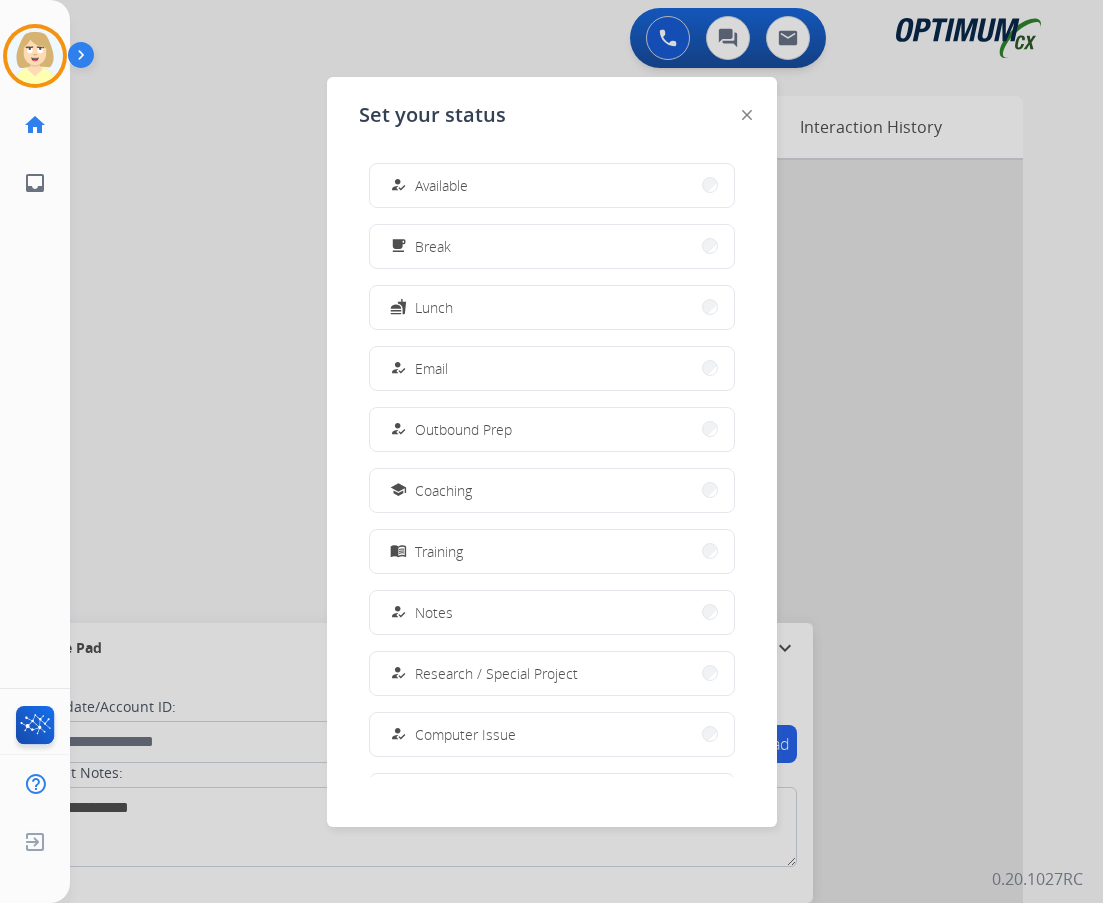 click on "how_to_reg" at bounding box center [397, 185] 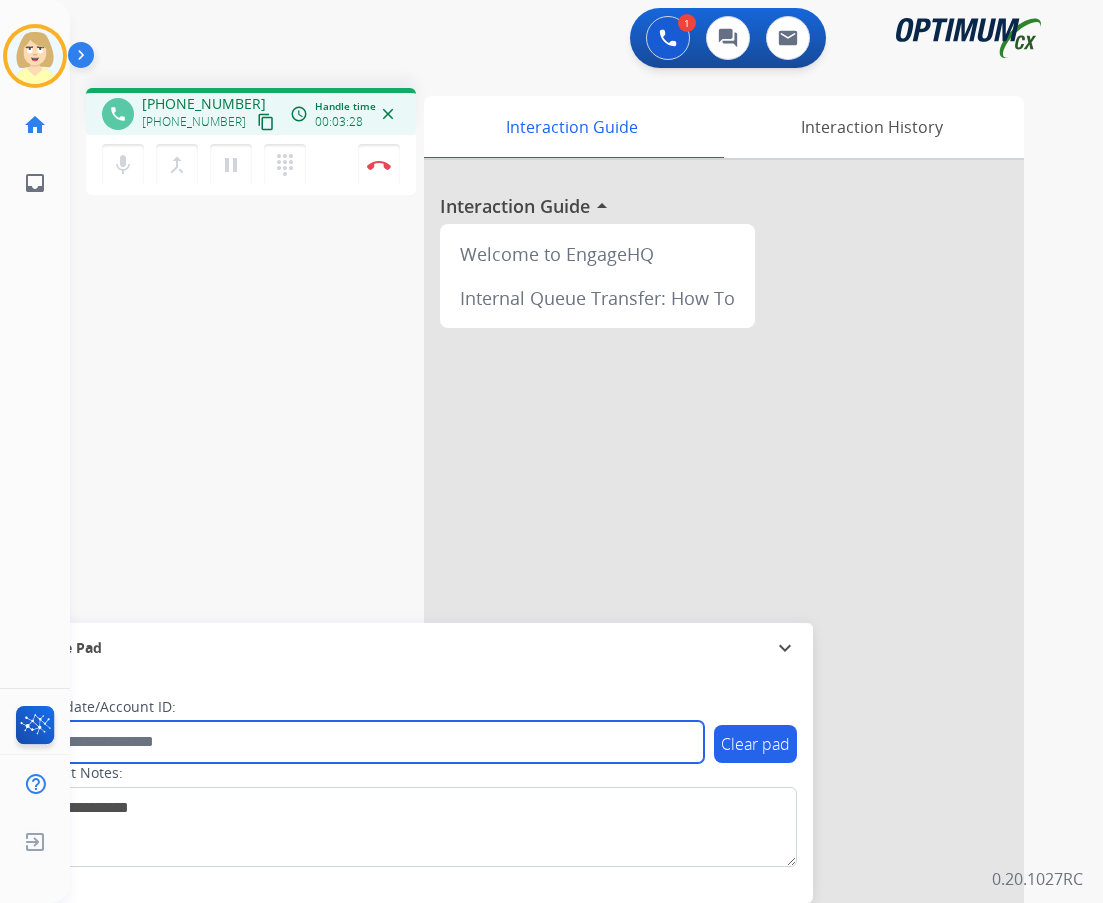 click at bounding box center [365, 742] 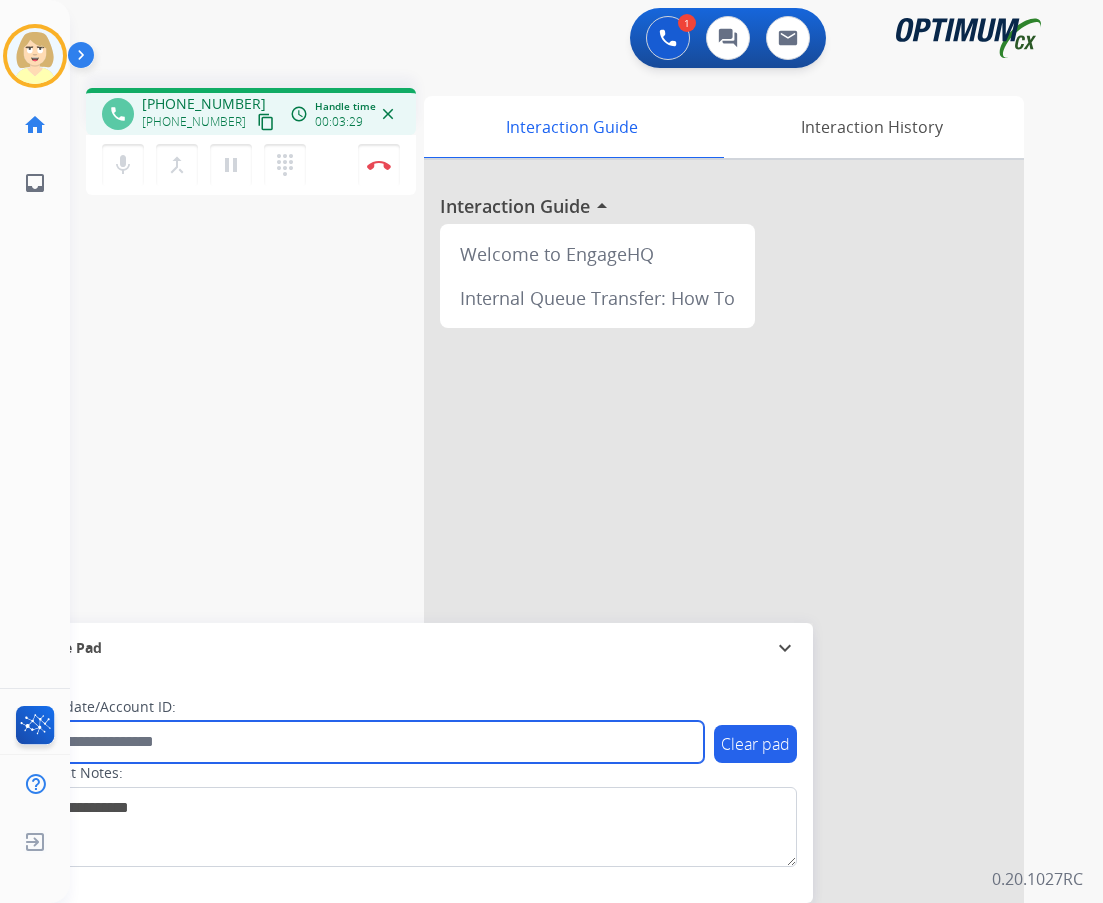 paste on "*******" 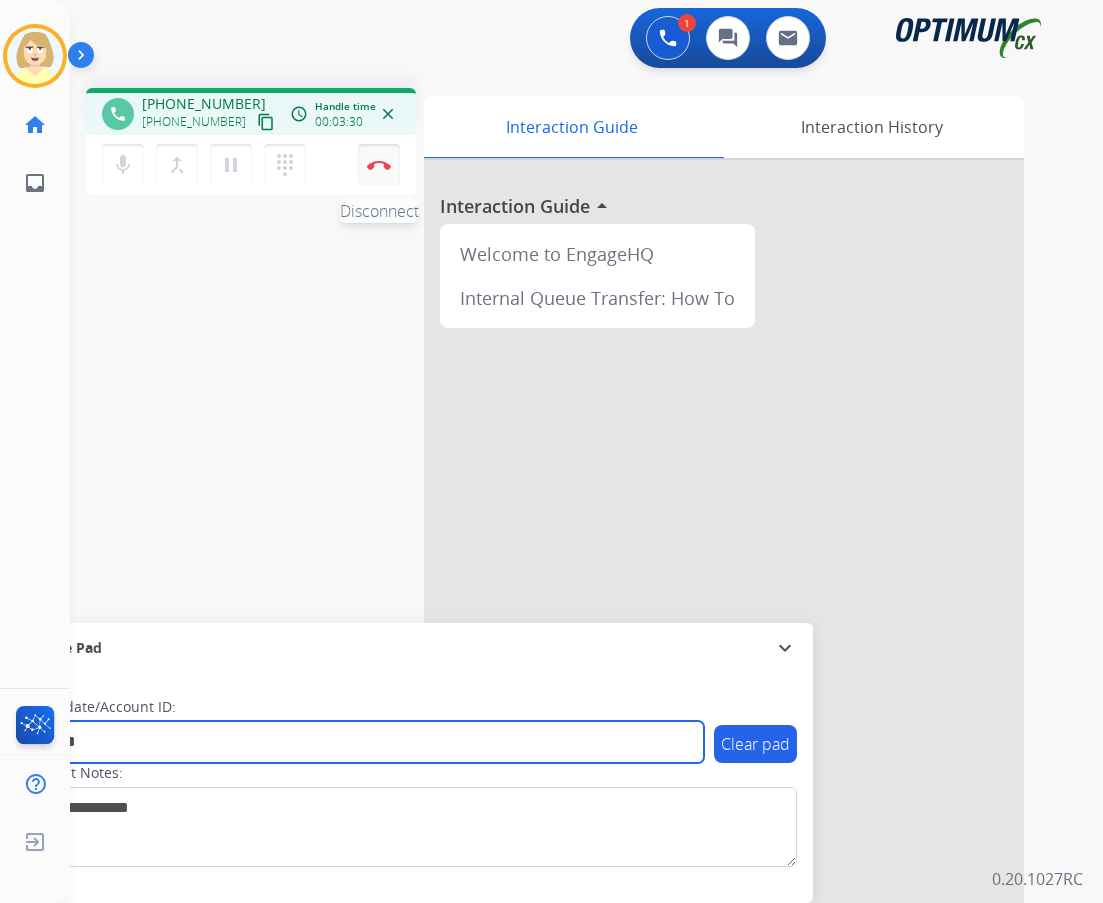 type on "*******" 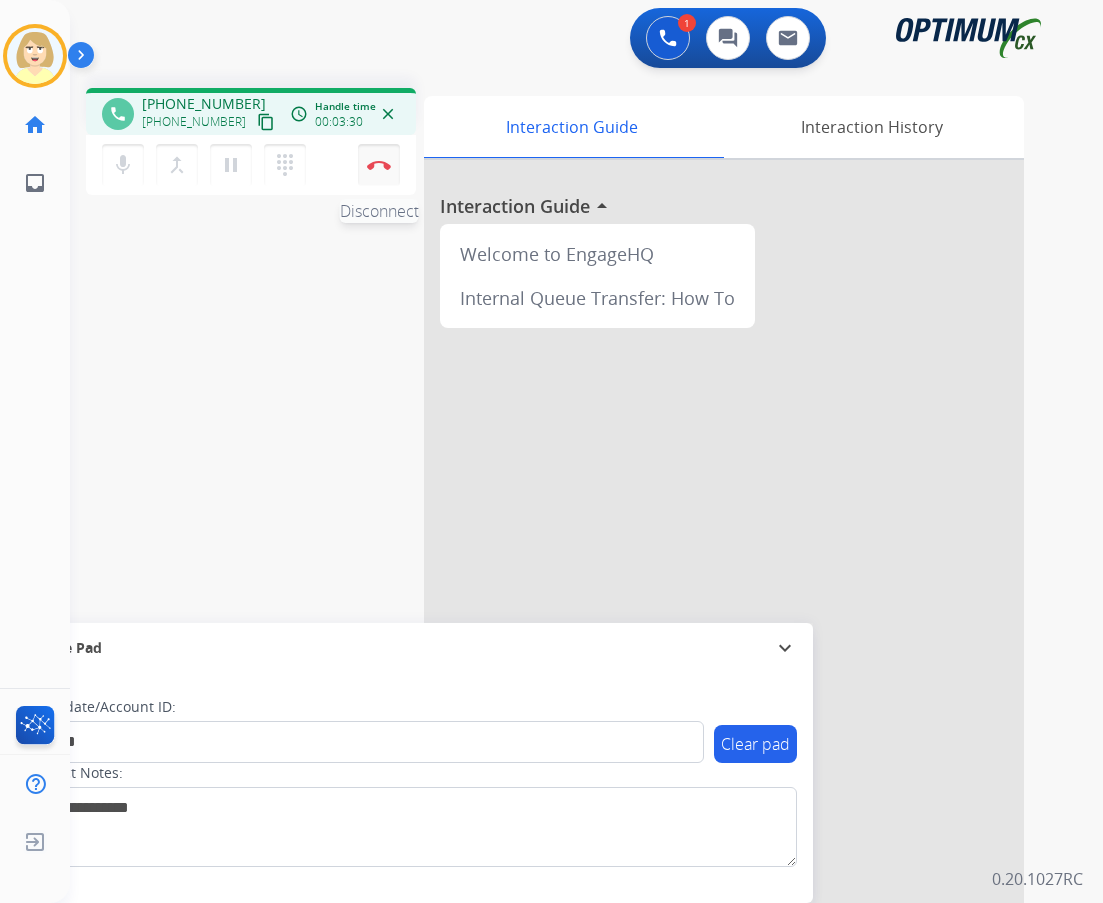 click at bounding box center (379, 165) 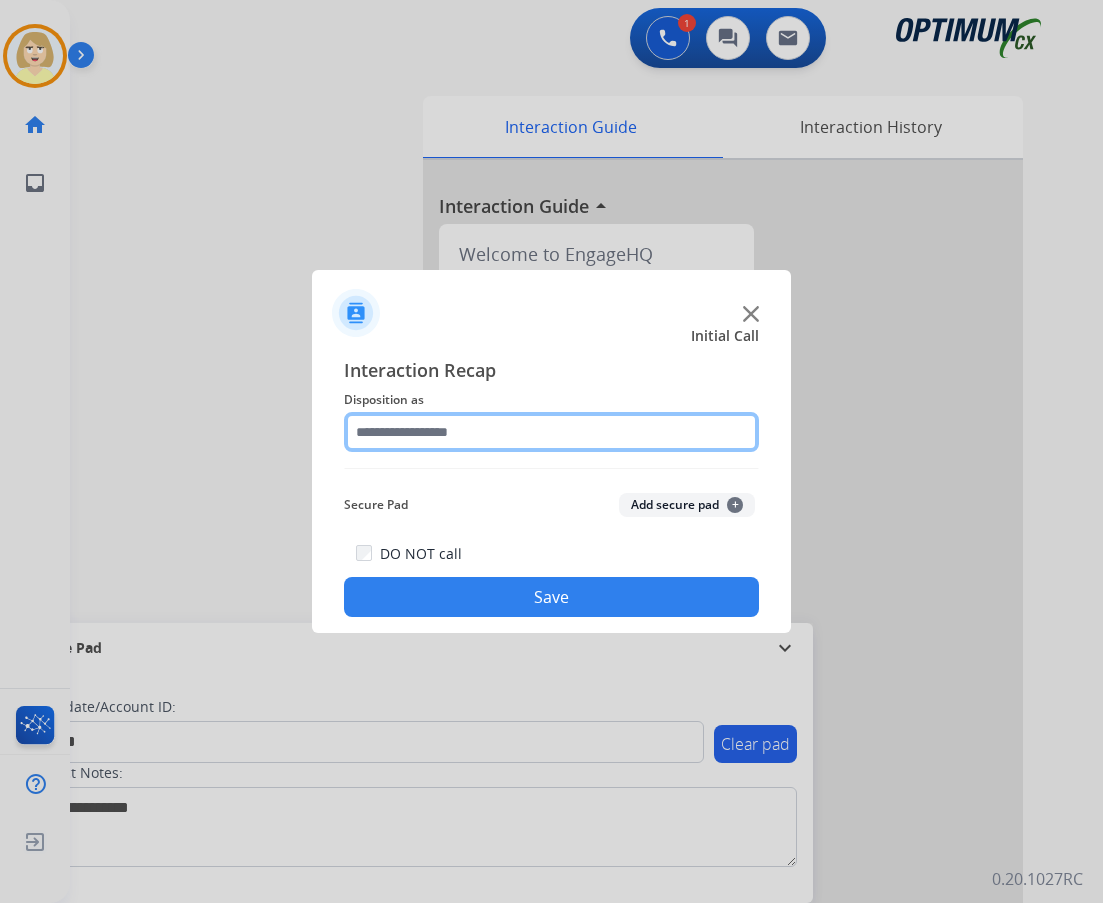click 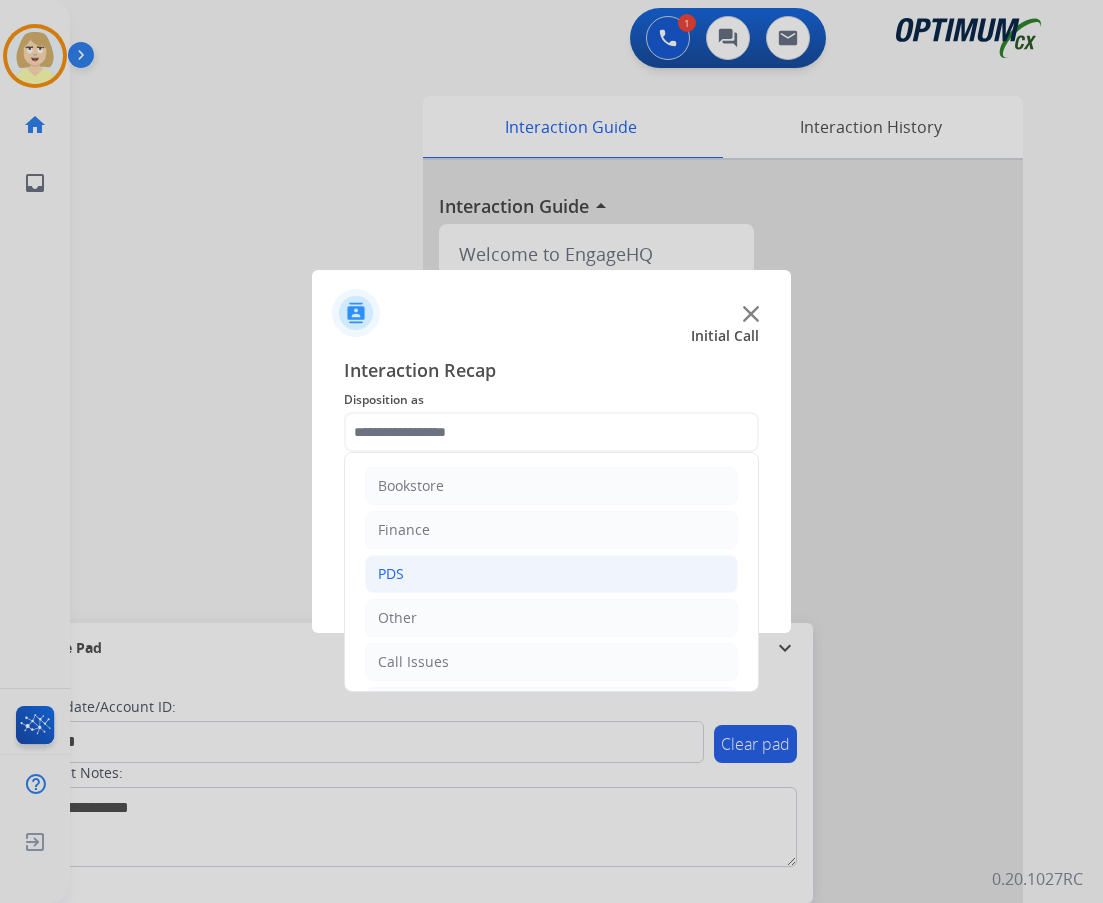 click on "PDS" 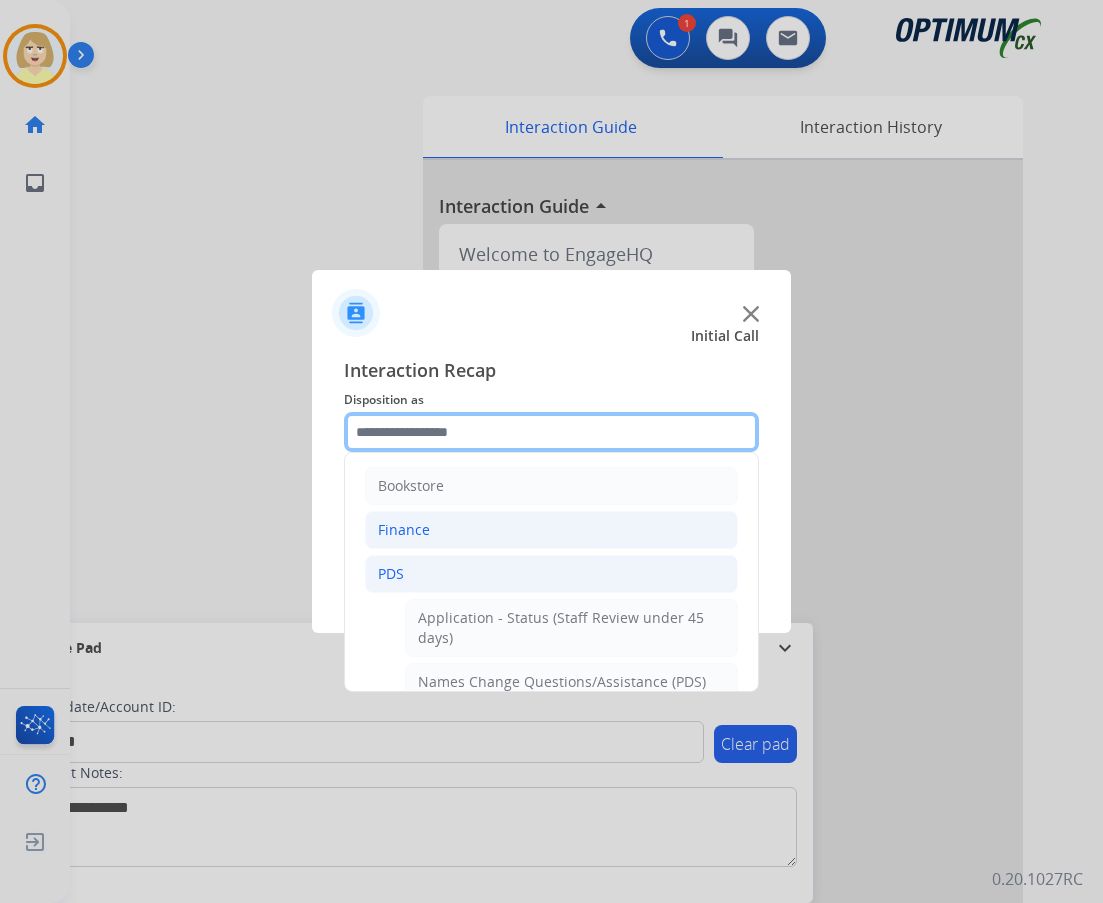 scroll, scrollTop: 200, scrollLeft: 0, axis: vertical 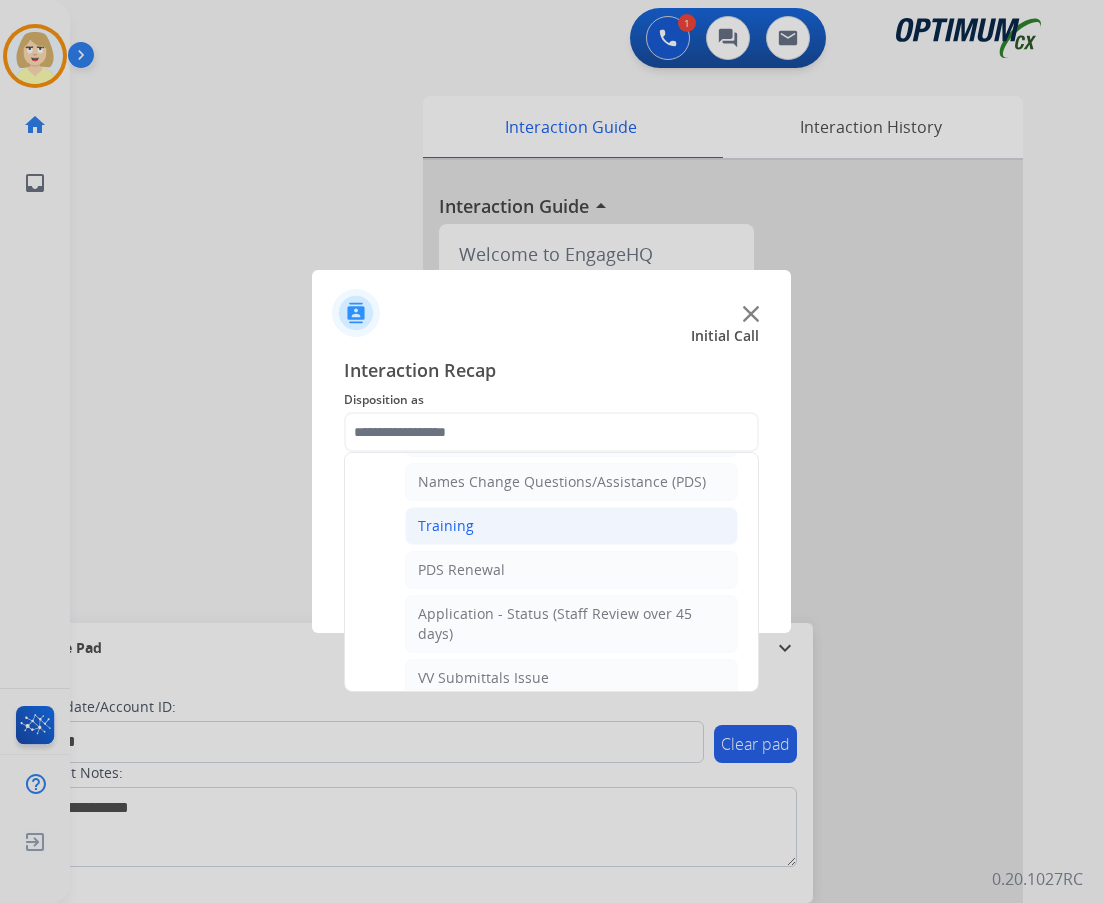 drag, startPoint x: 448, startPoint y: 524, endPoint x: 606, endPoint y: 559, distance: 161.83015 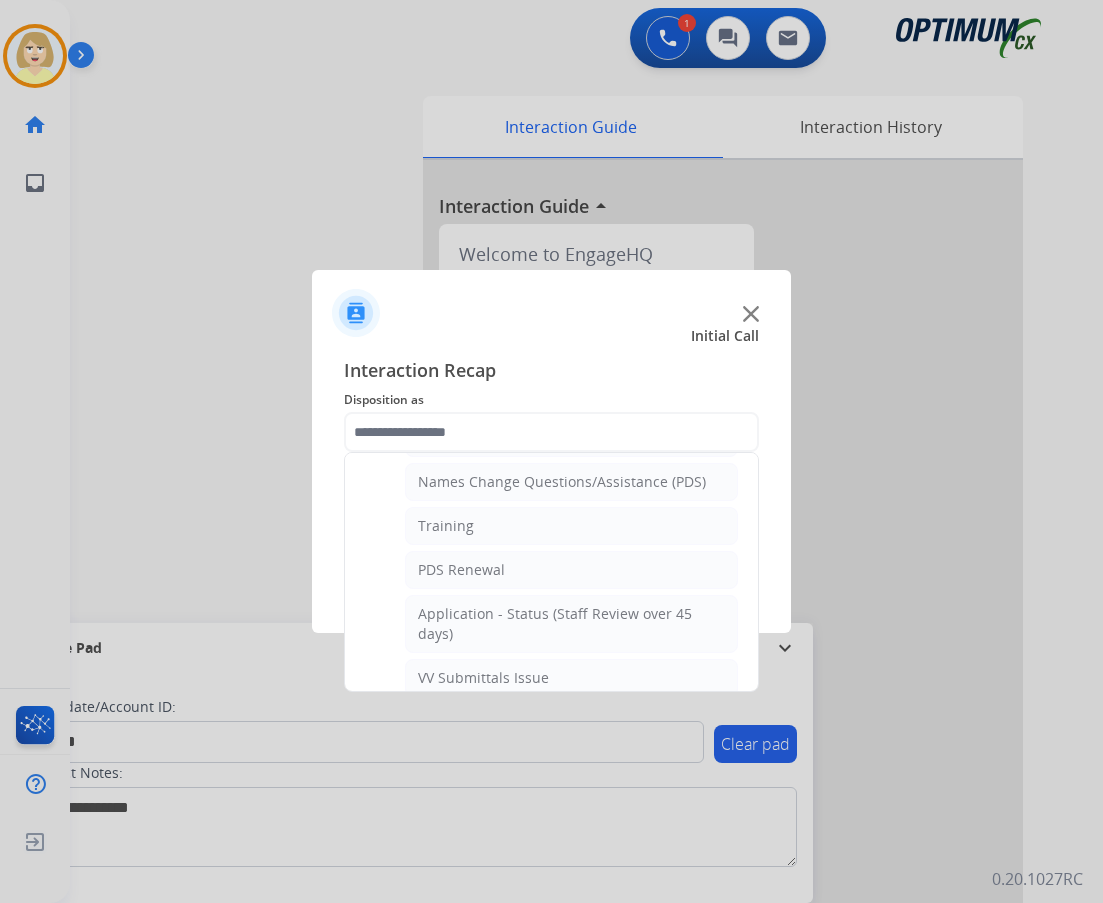 click on "Training" 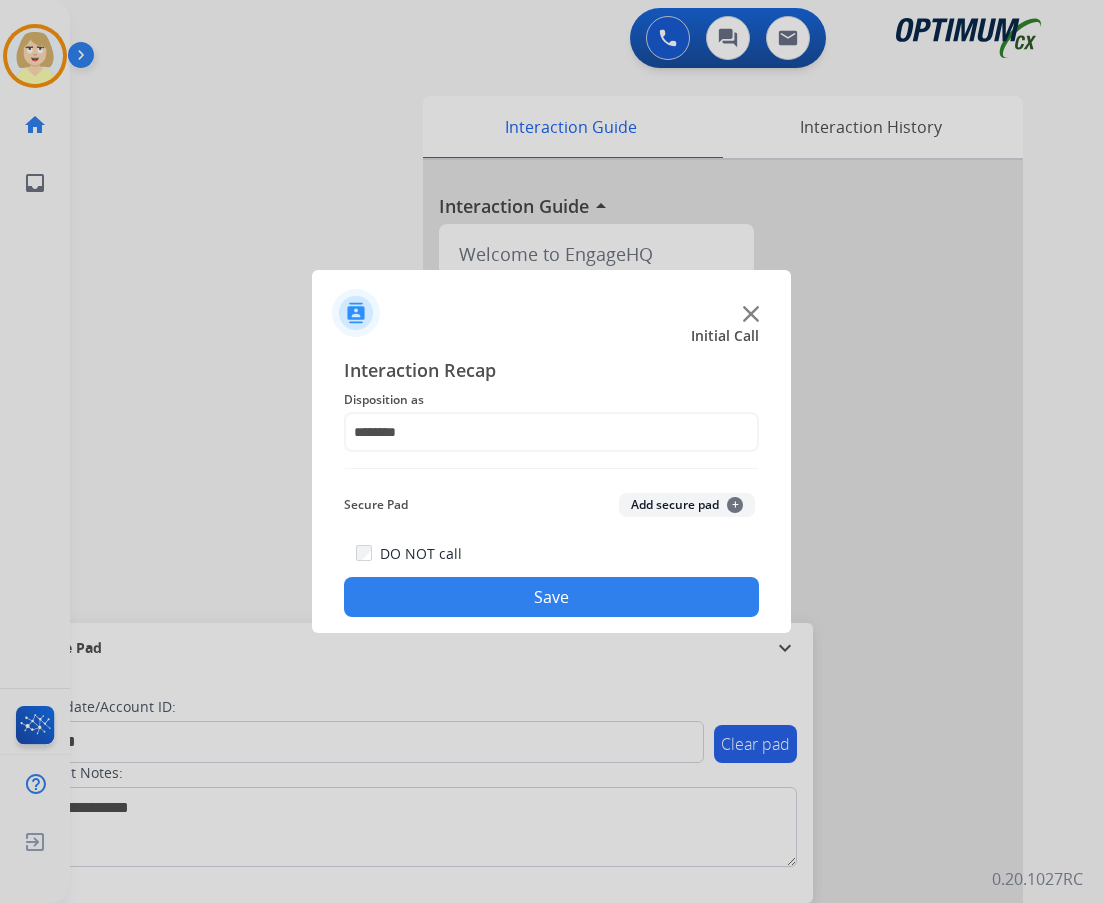 drag, startPoint x: 688, startPoint y: 496, endPoint x: 524, endPoint y: 654, distance: 227.7279 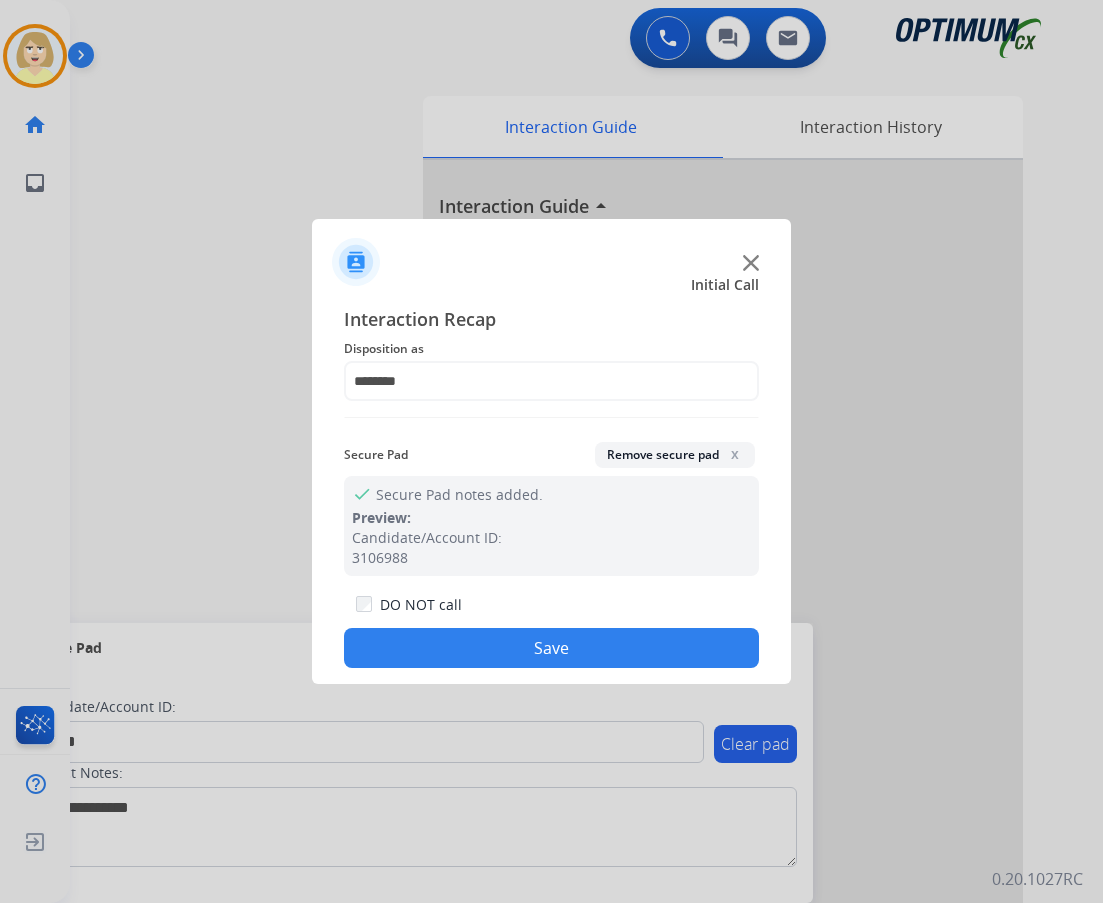 drag, startPoint x: 508, startPoint y: 658, endPoint x: 471, endPoint y: 589, distance: 78.29432 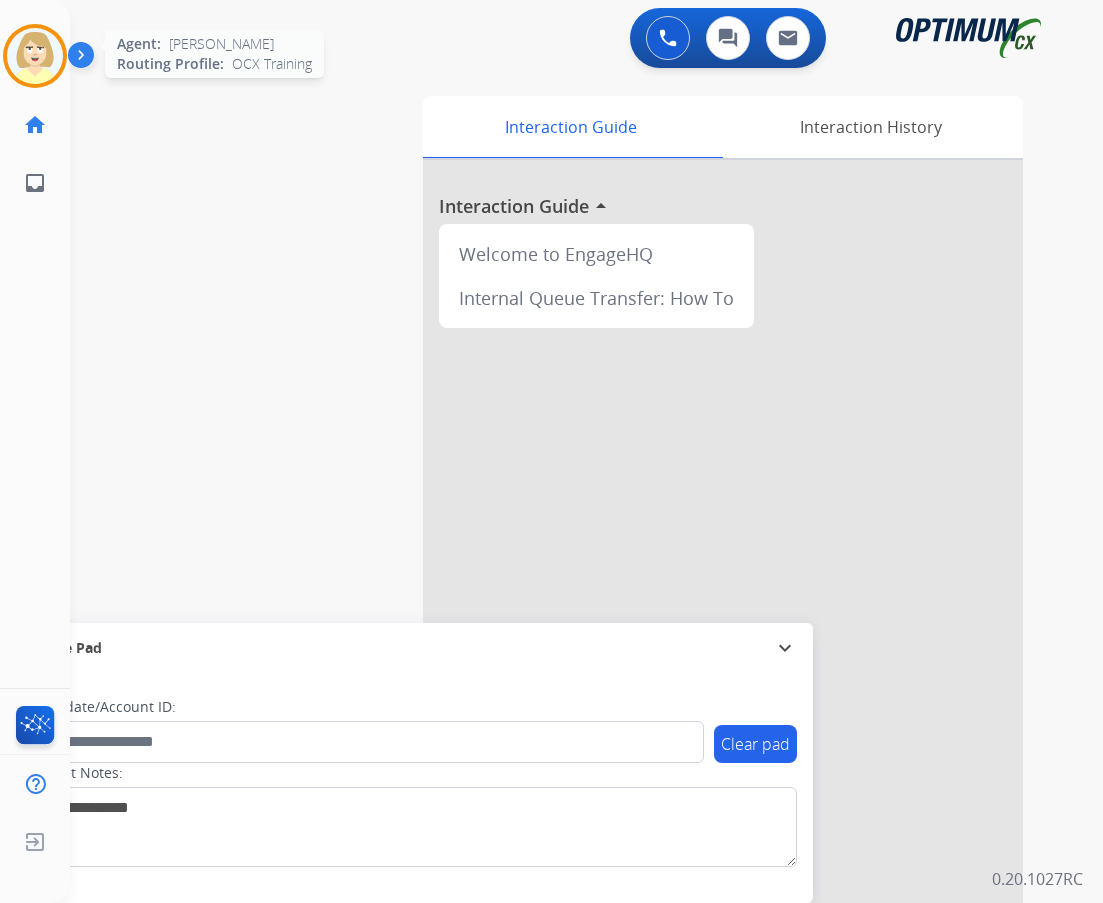 click at bounding box center [35, 56] 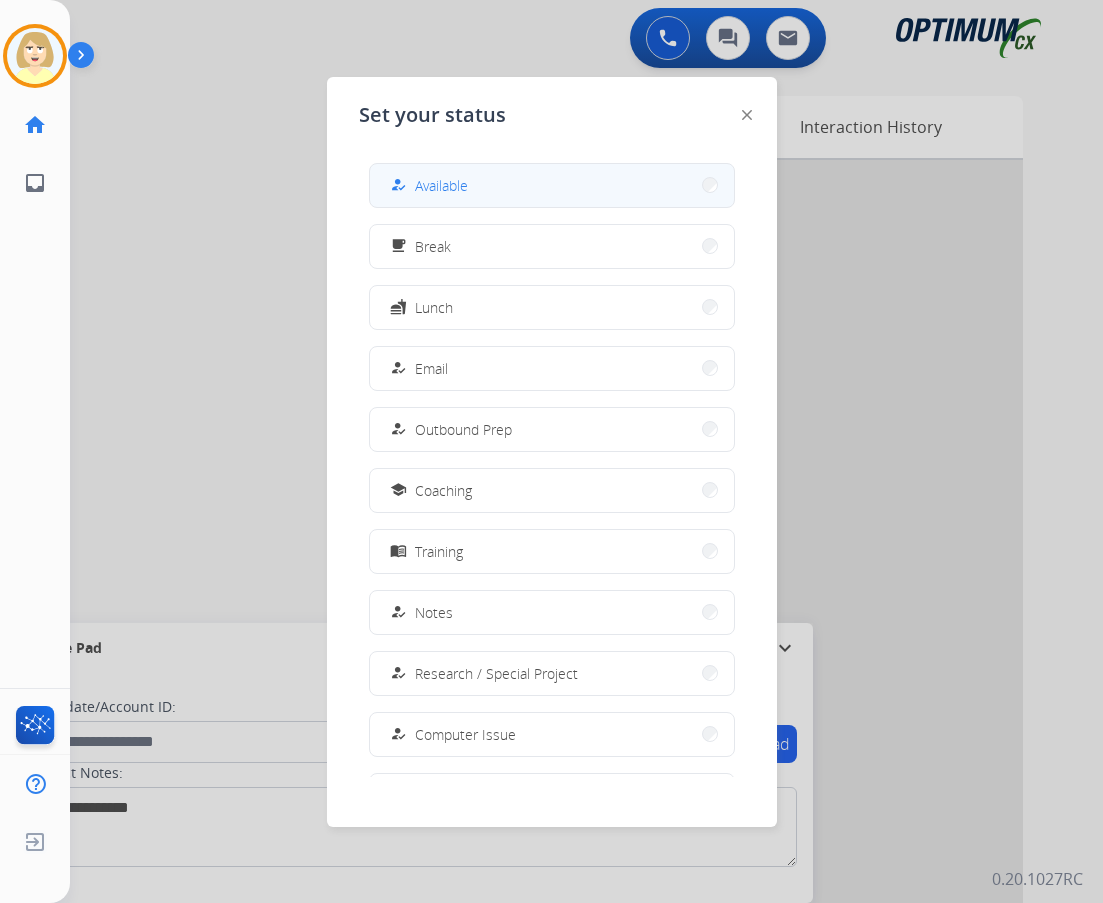 click on "Available" at bounding box center [441, 185] 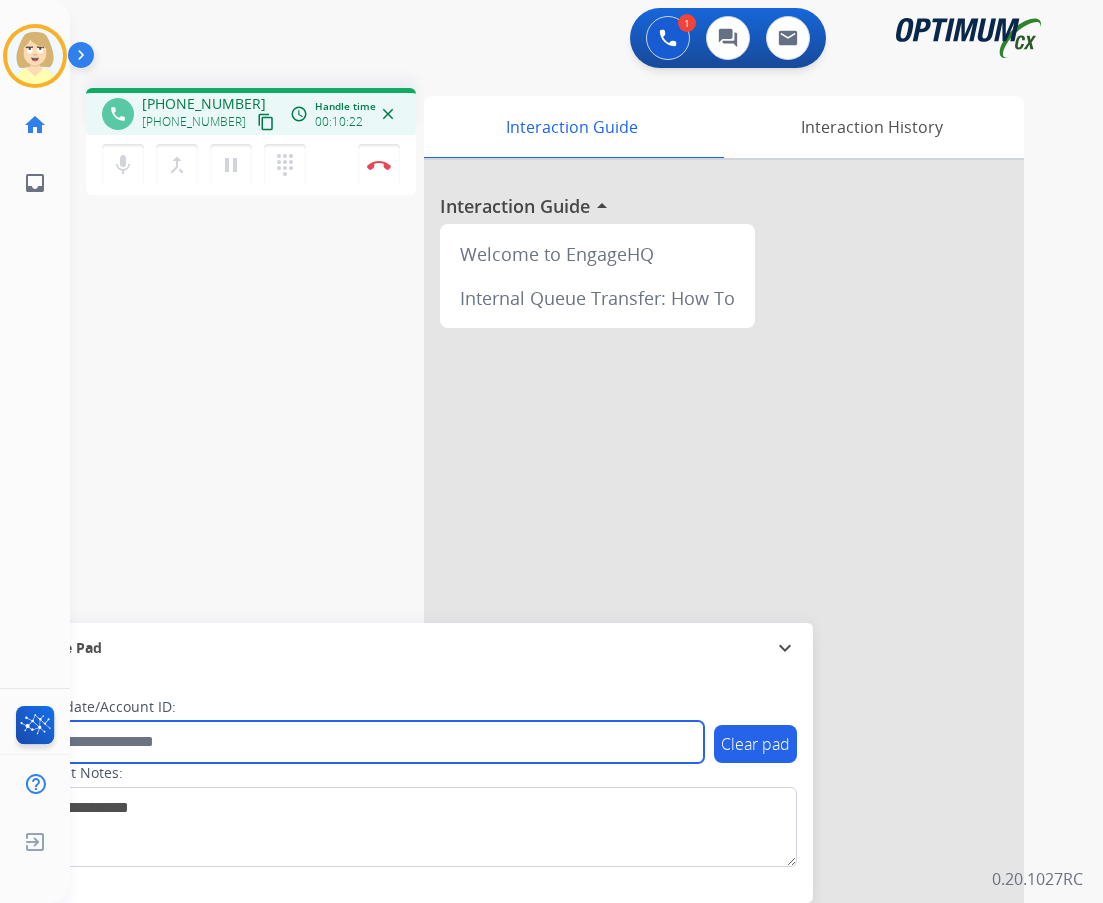 click at bounding box center (365, 742) 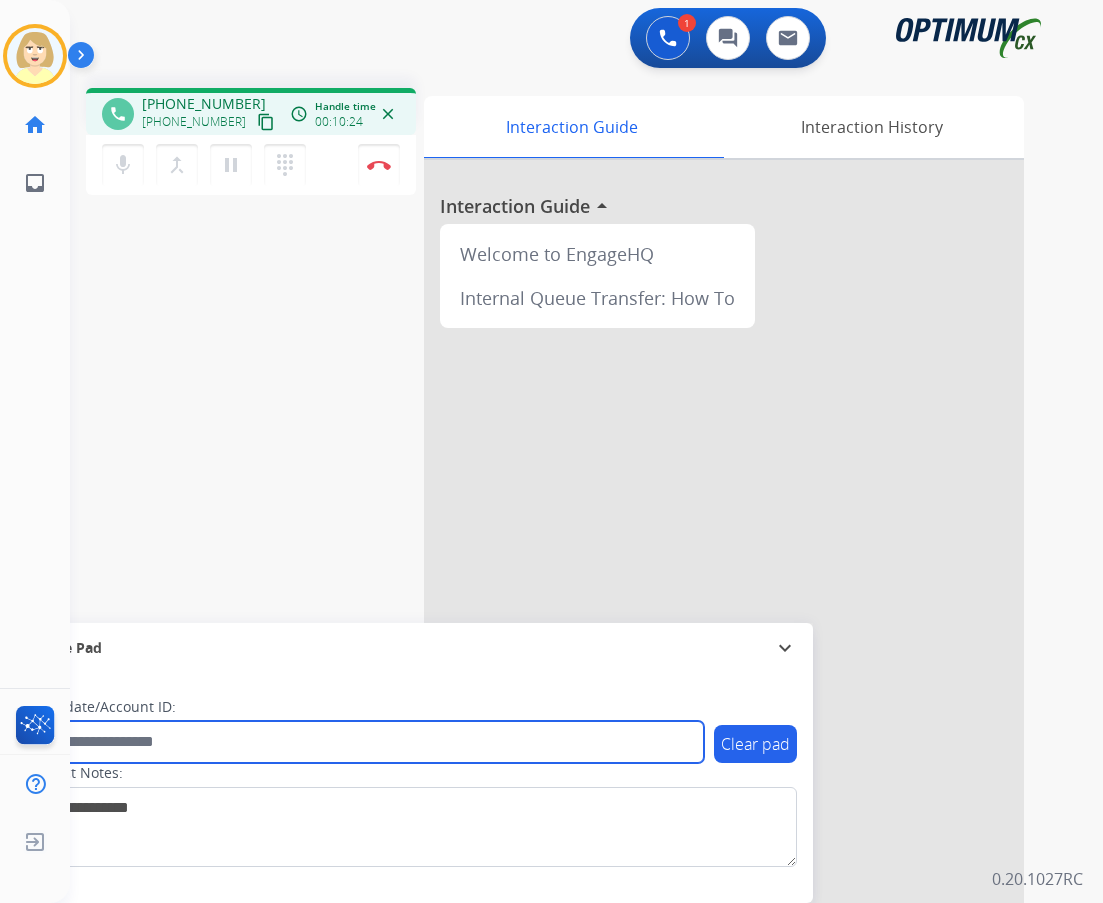 paste on "*******" 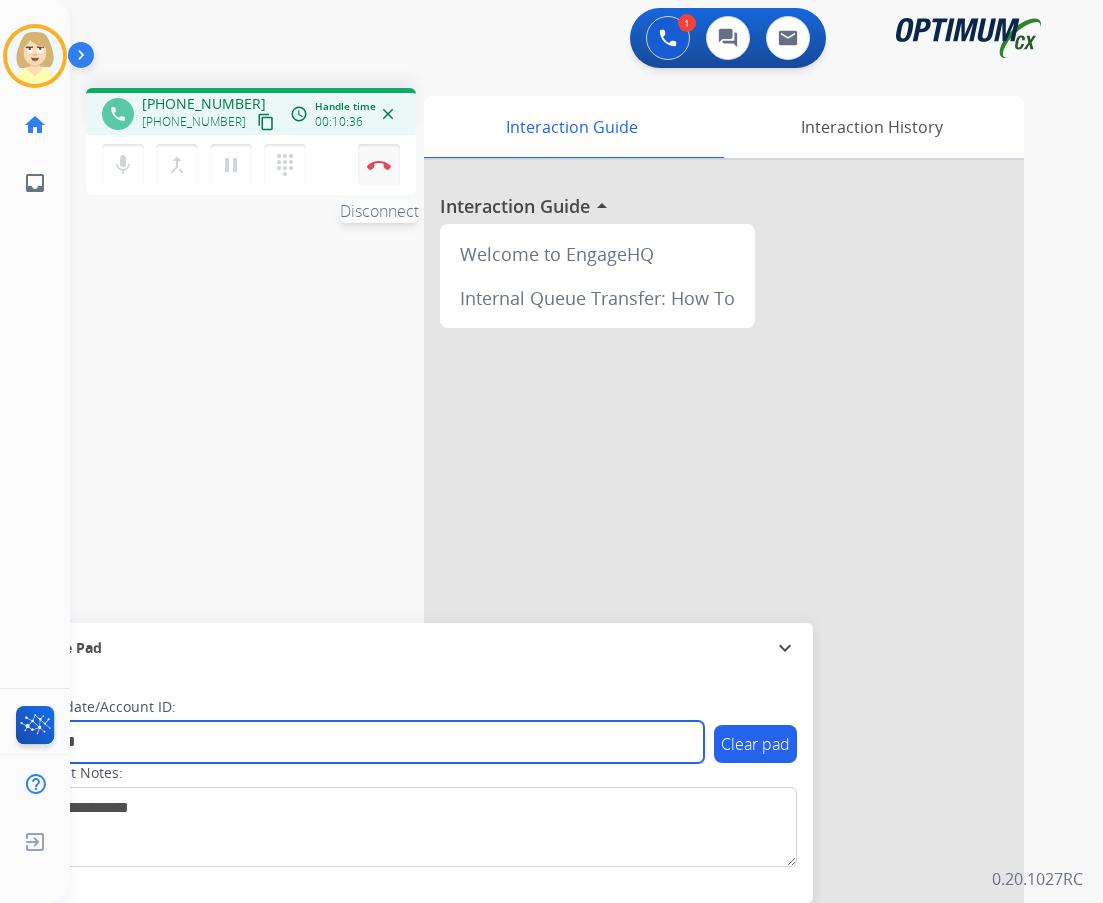 type on "*******" 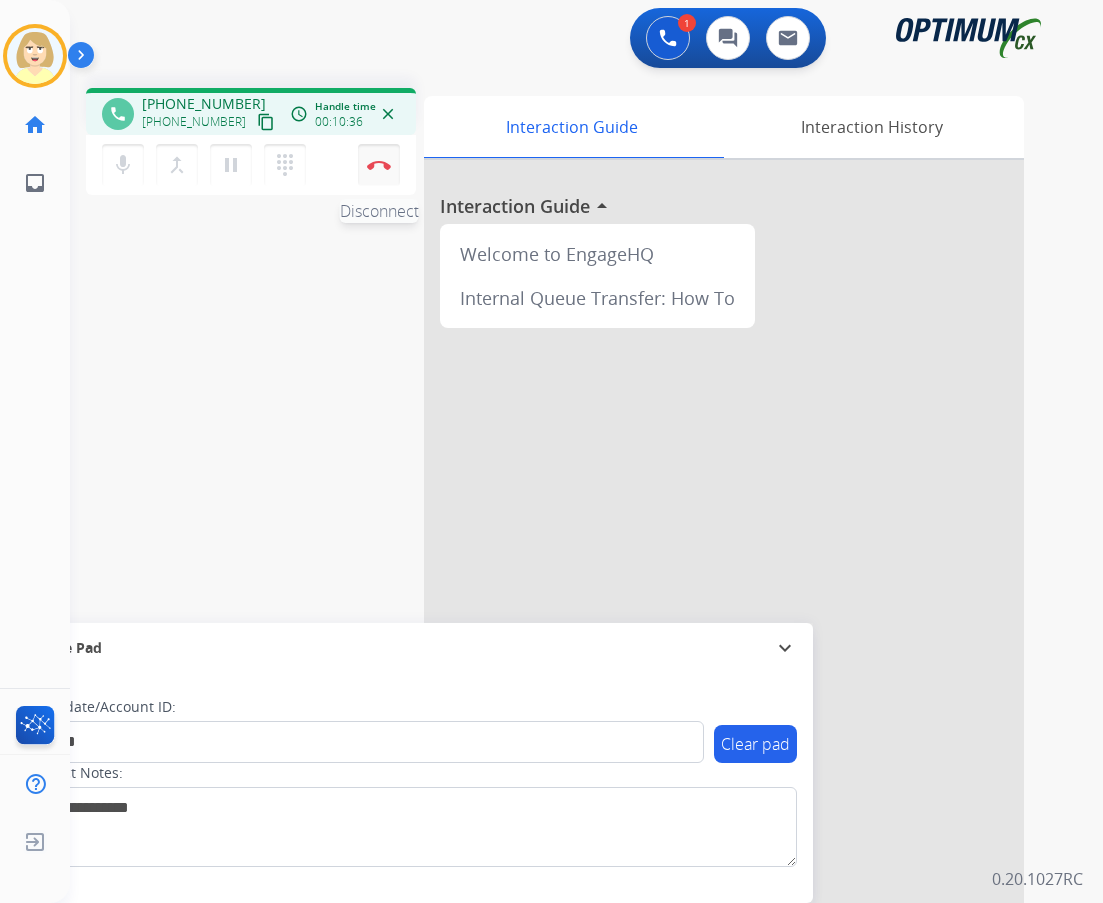 click at bounding box center [379, 165] 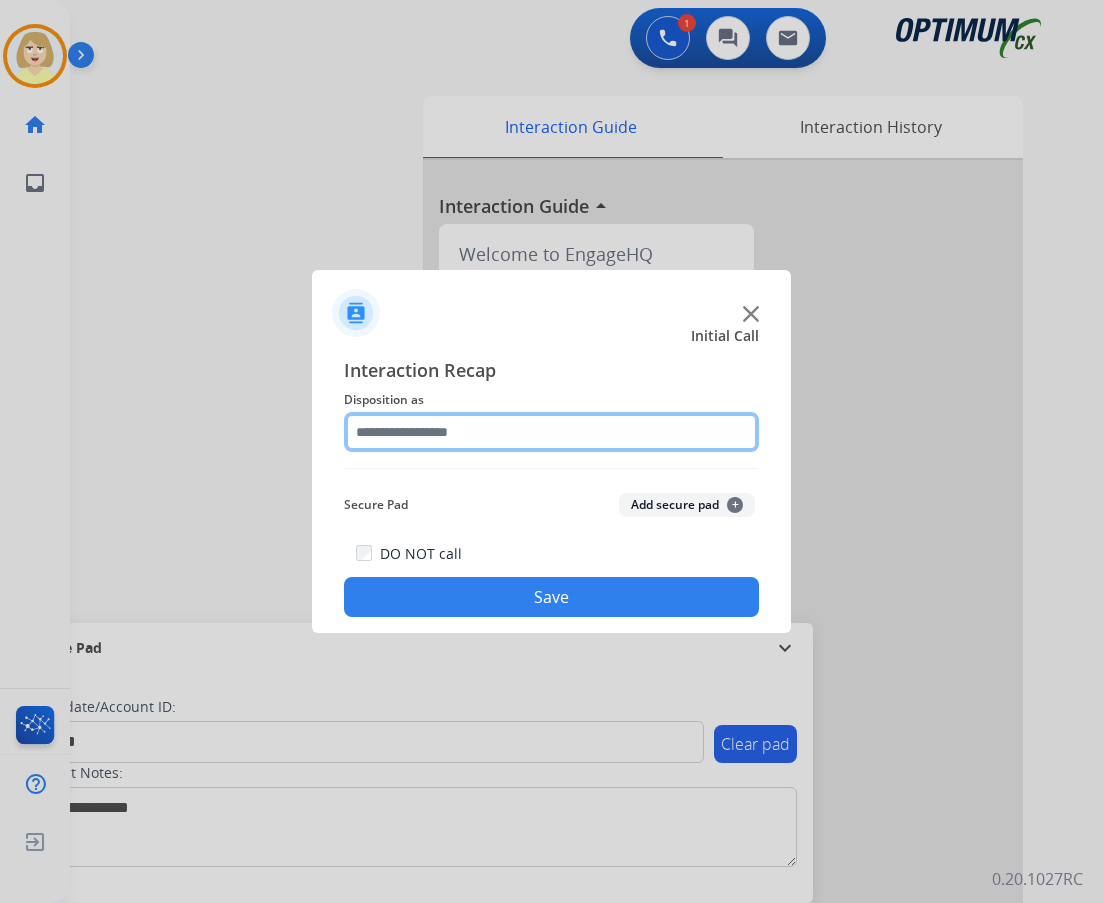 click 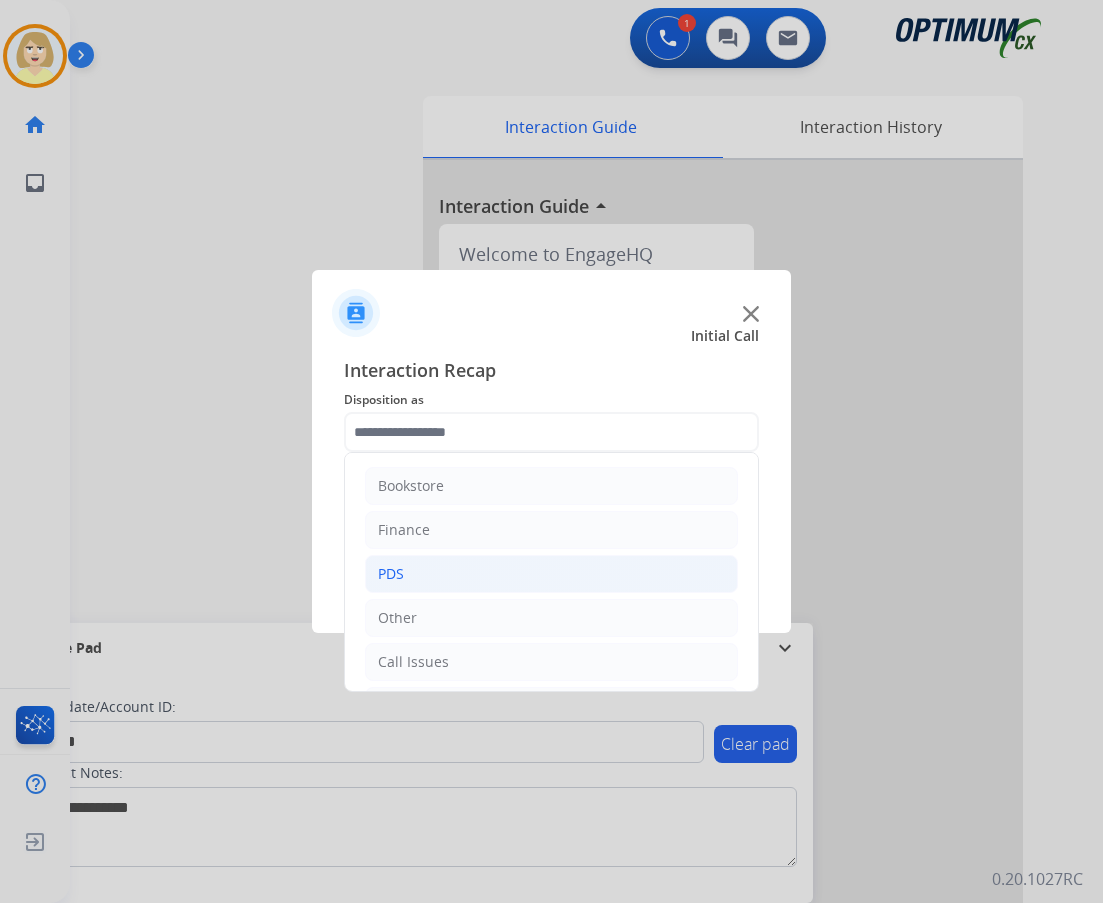 click on "PDS" 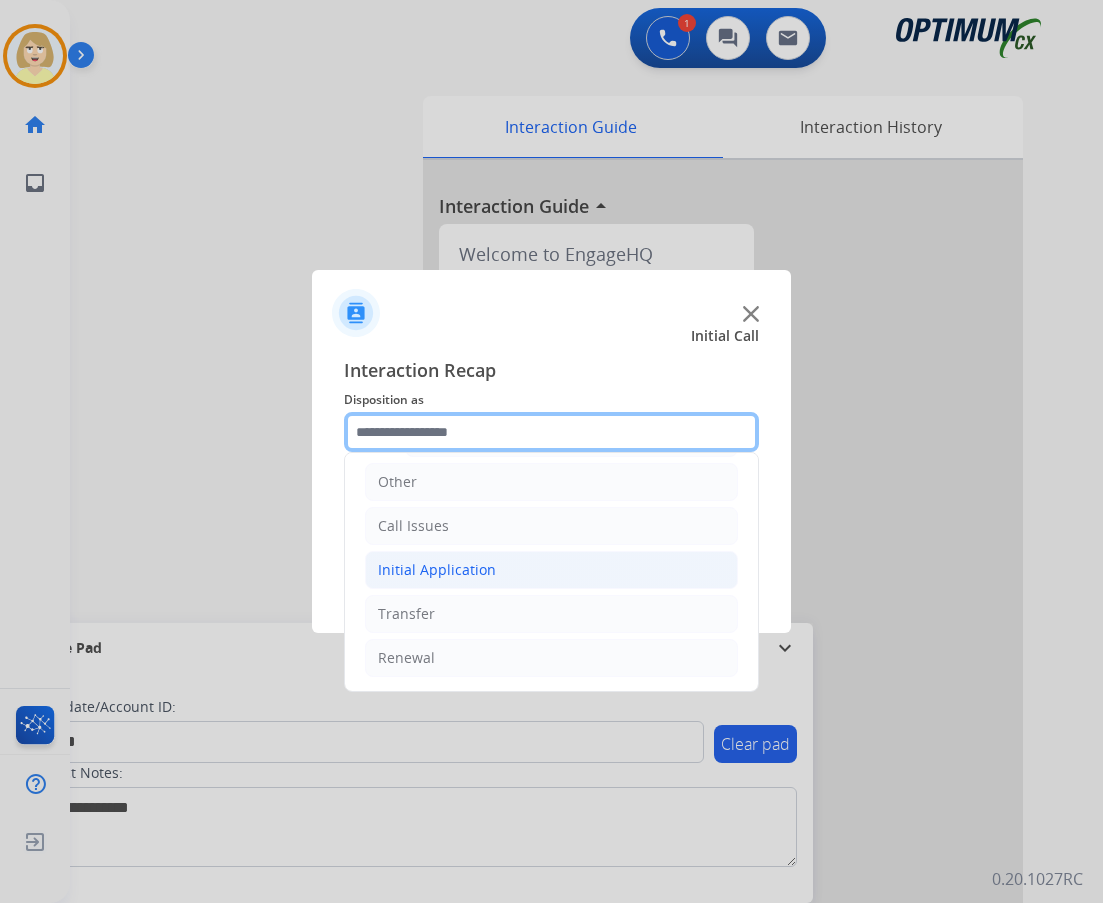 scroll, scrollTop: 604, scrollLeft: 0, axis: vertical 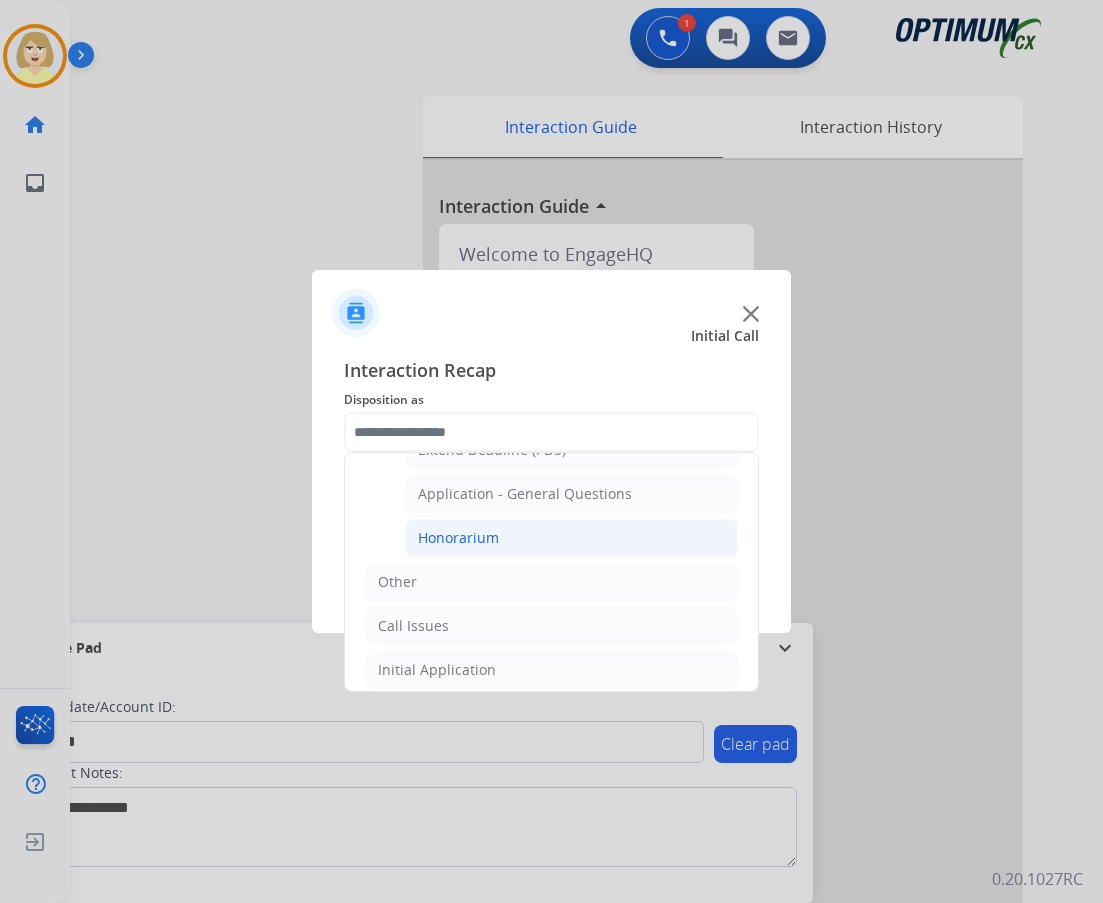 click on "Honorarium" 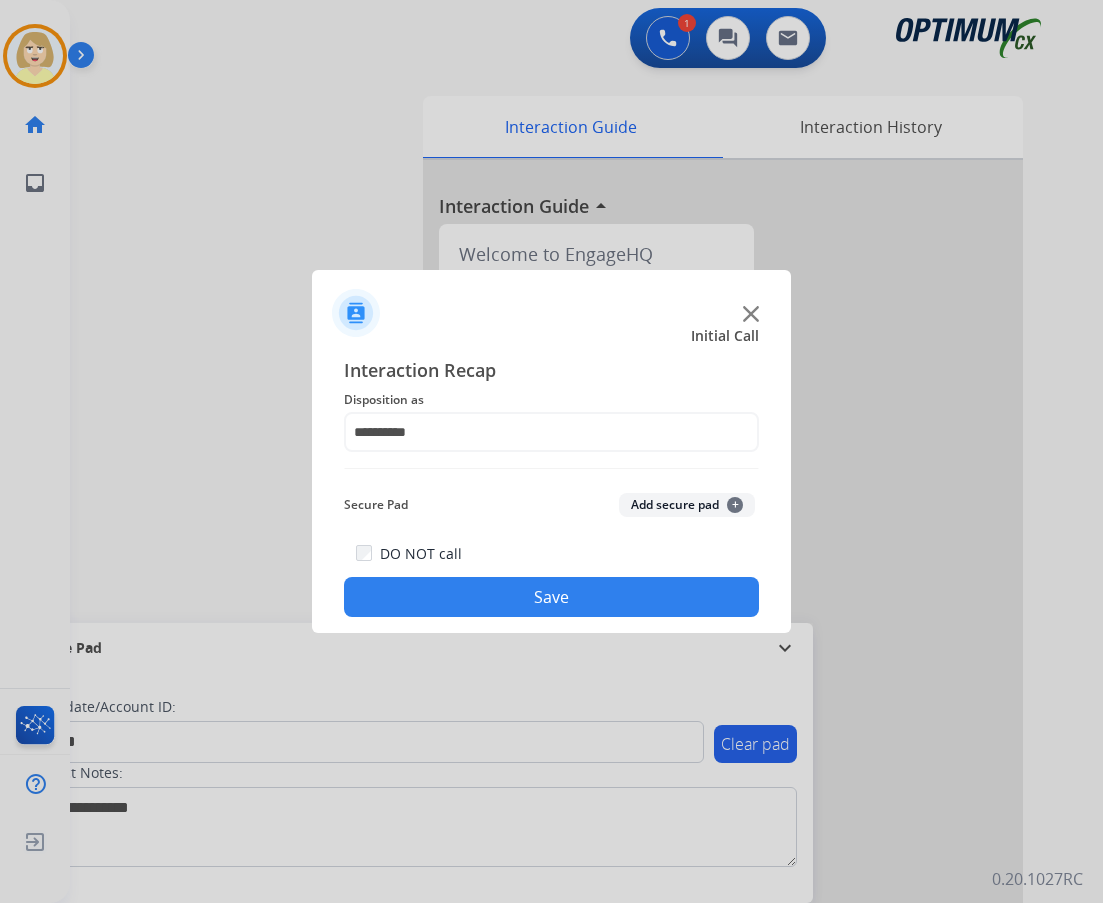 click on "Add secure pad  +" 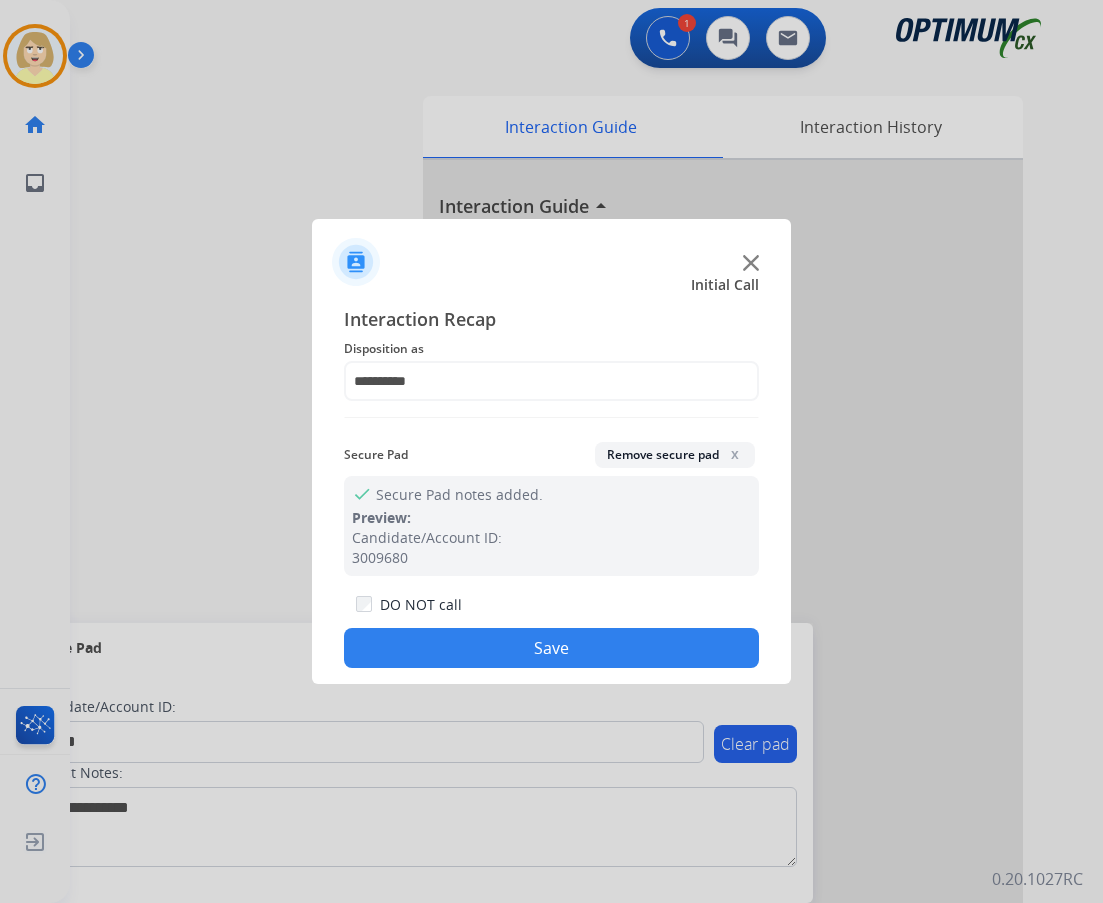 click on "Save" 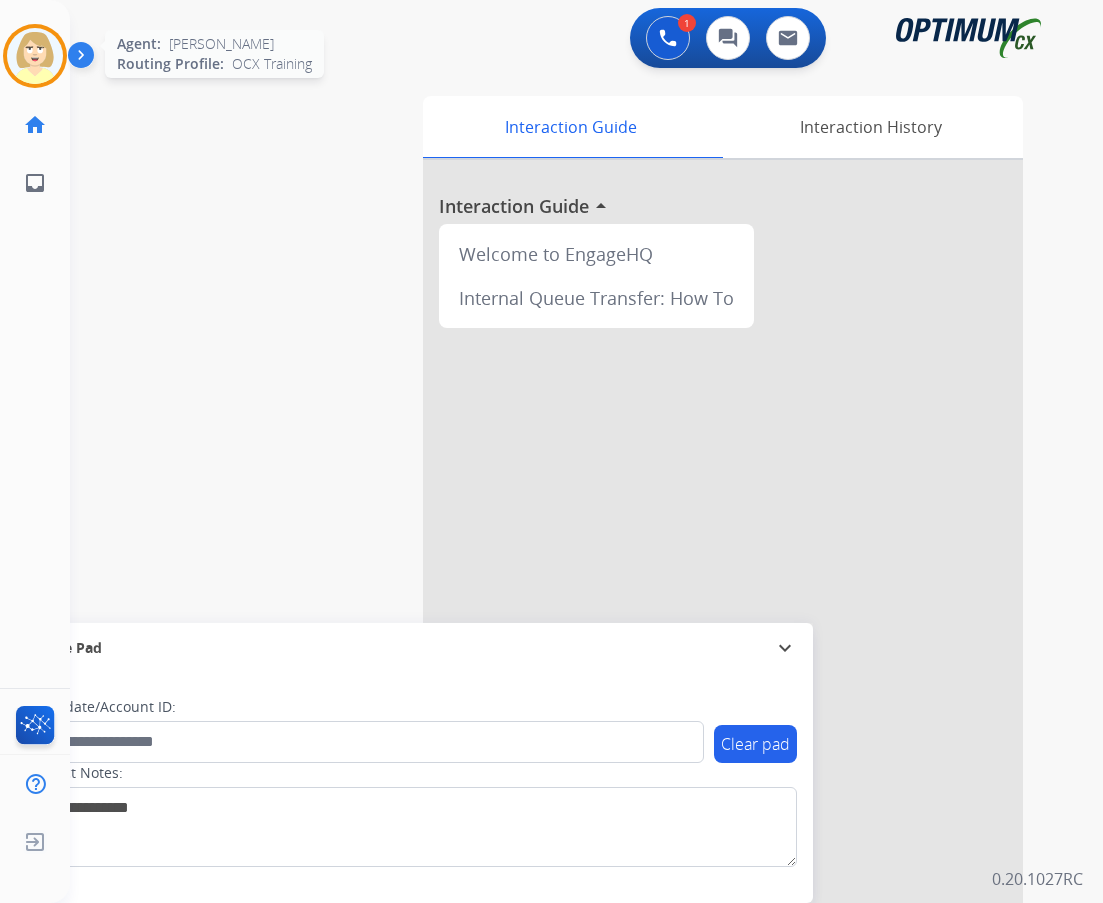 click at bounding box center [35, 56] 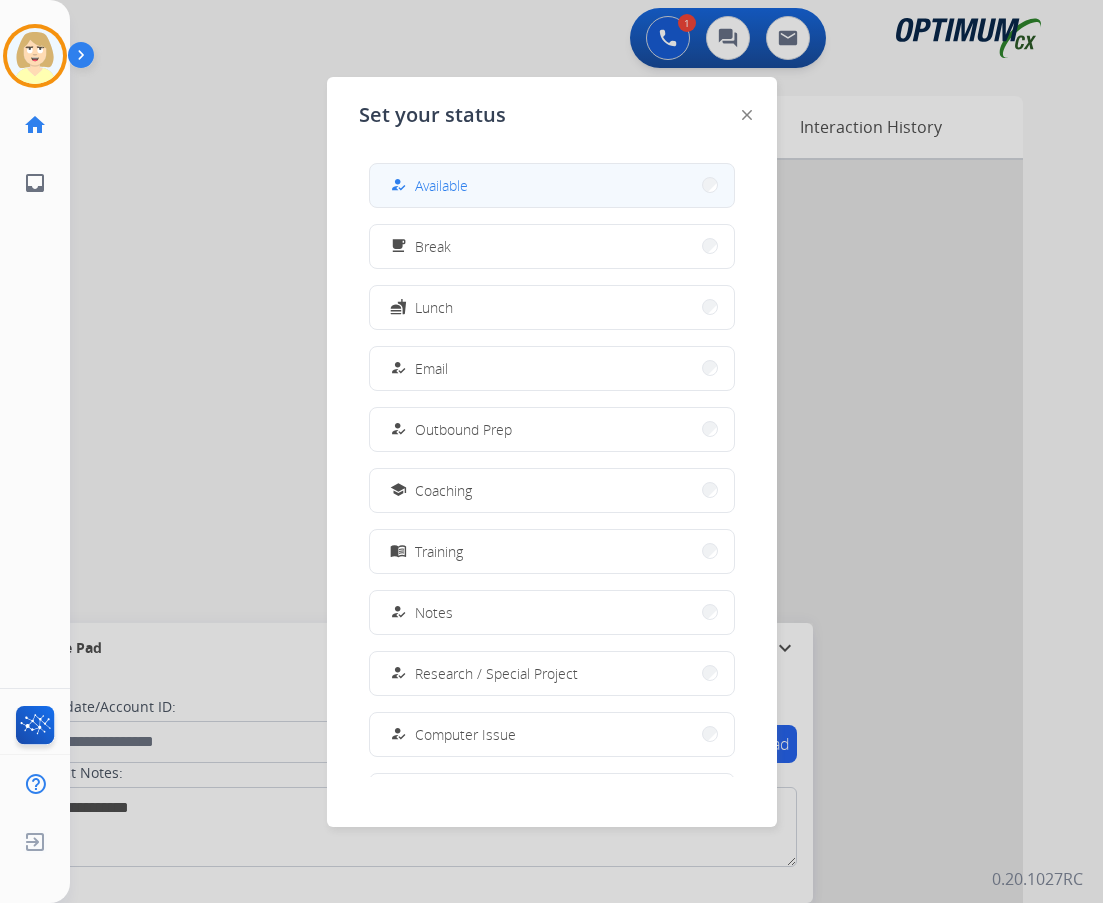 click on "Available" at bounding box center (441, 185) 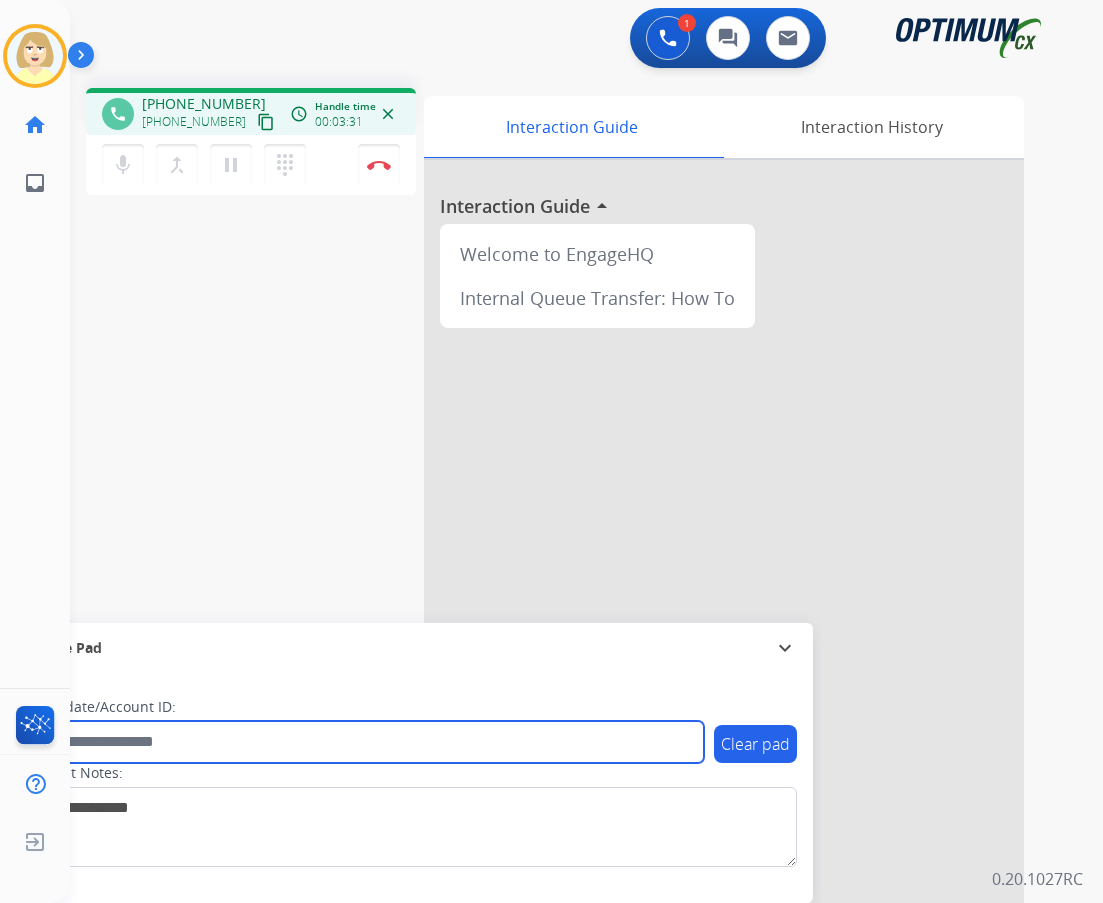 click at bounding box center (365, 742) 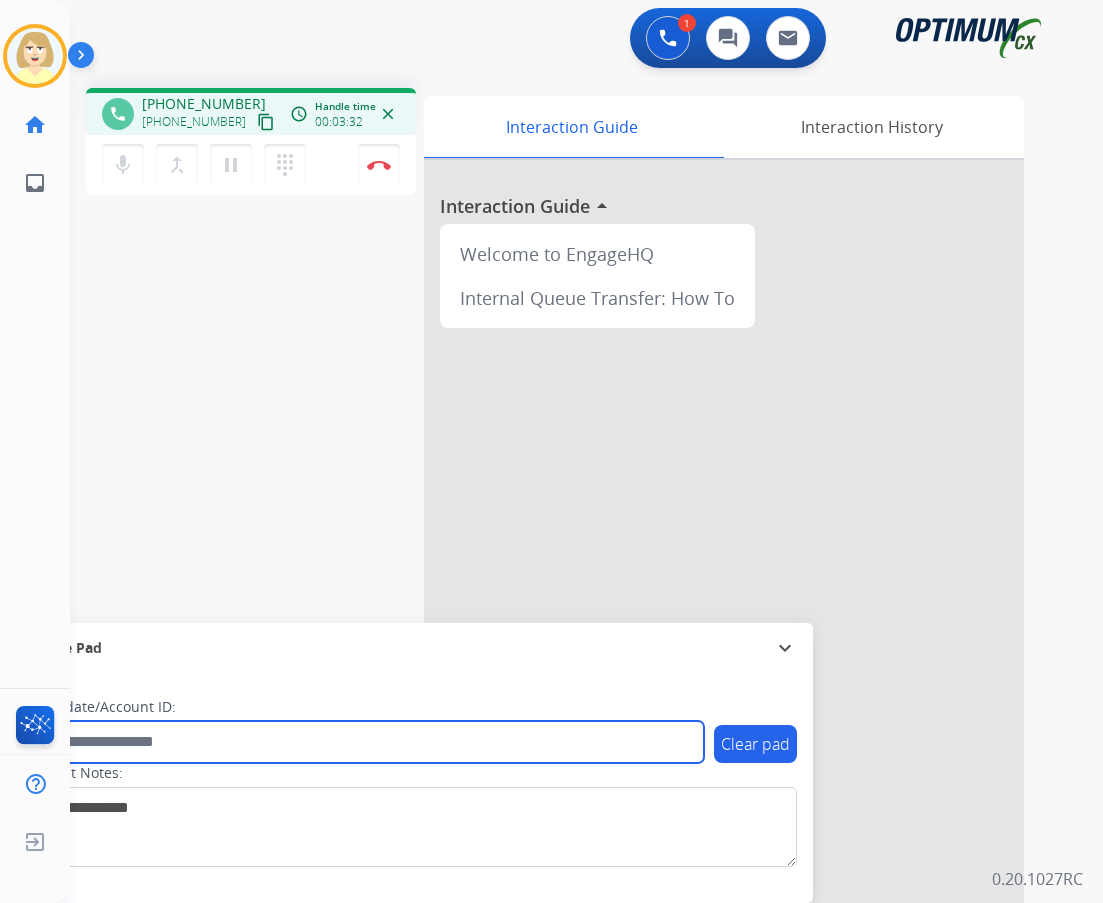 paste on "*******" 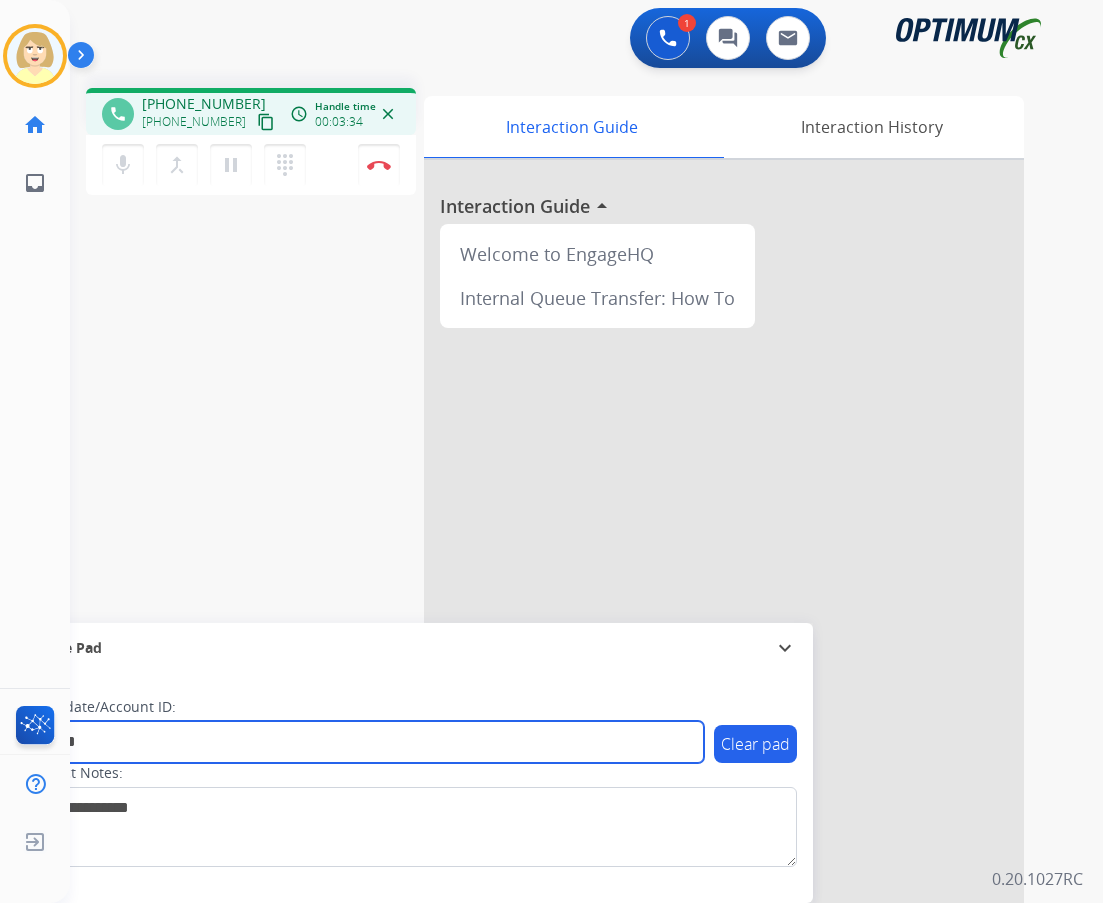 type on "*******" 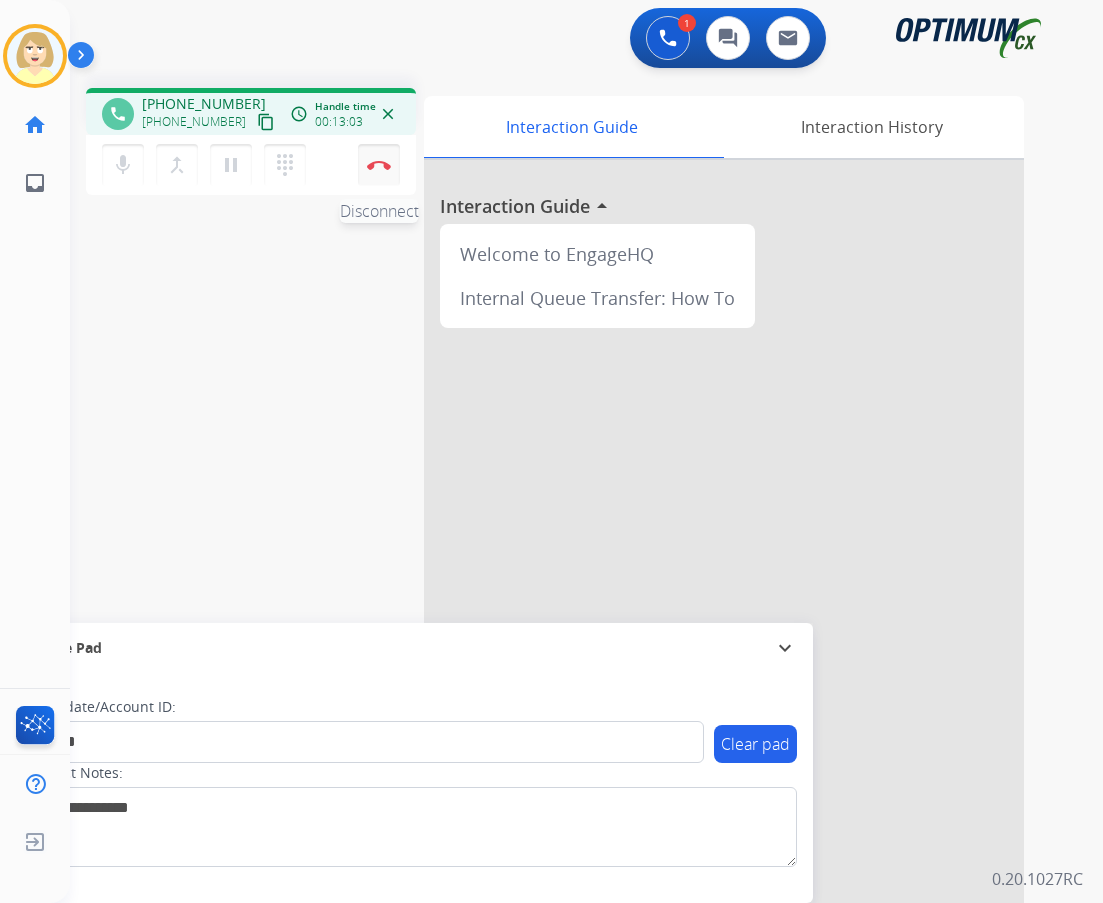click at bounding box center [379, 165] 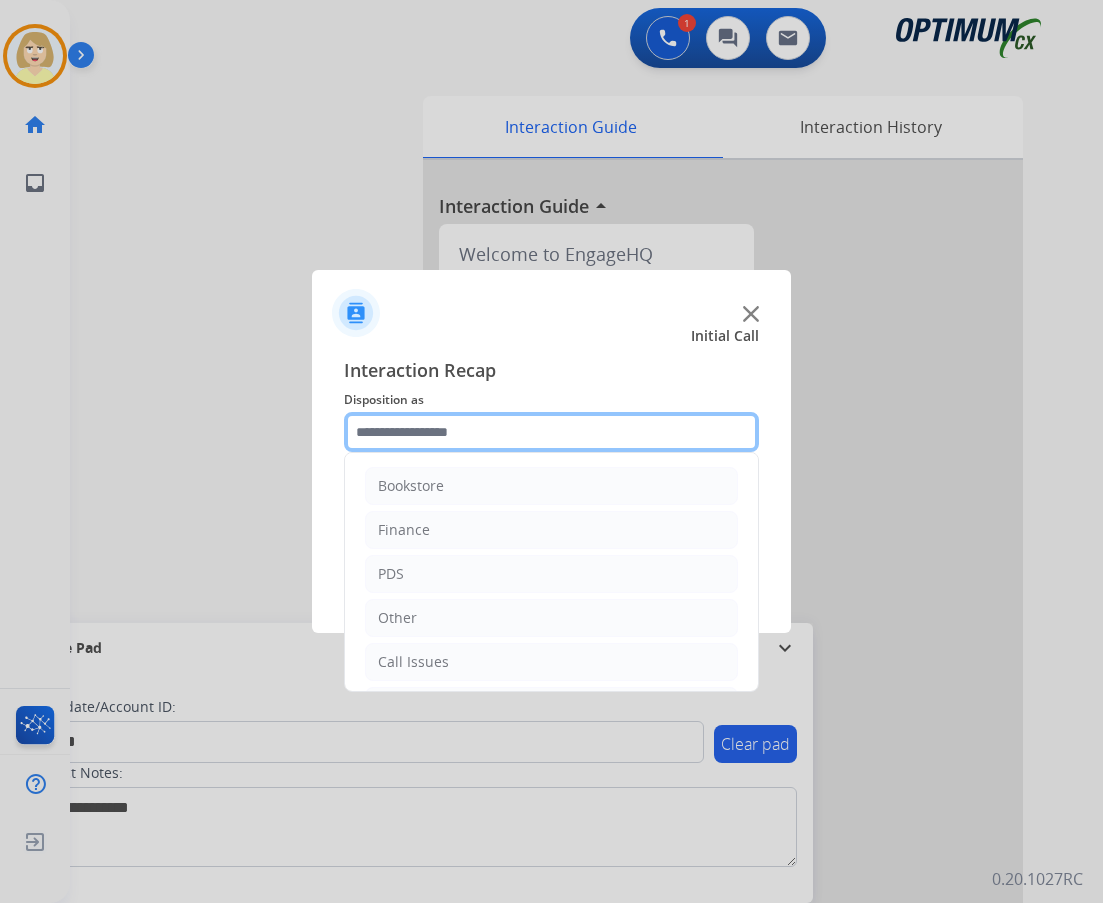 click 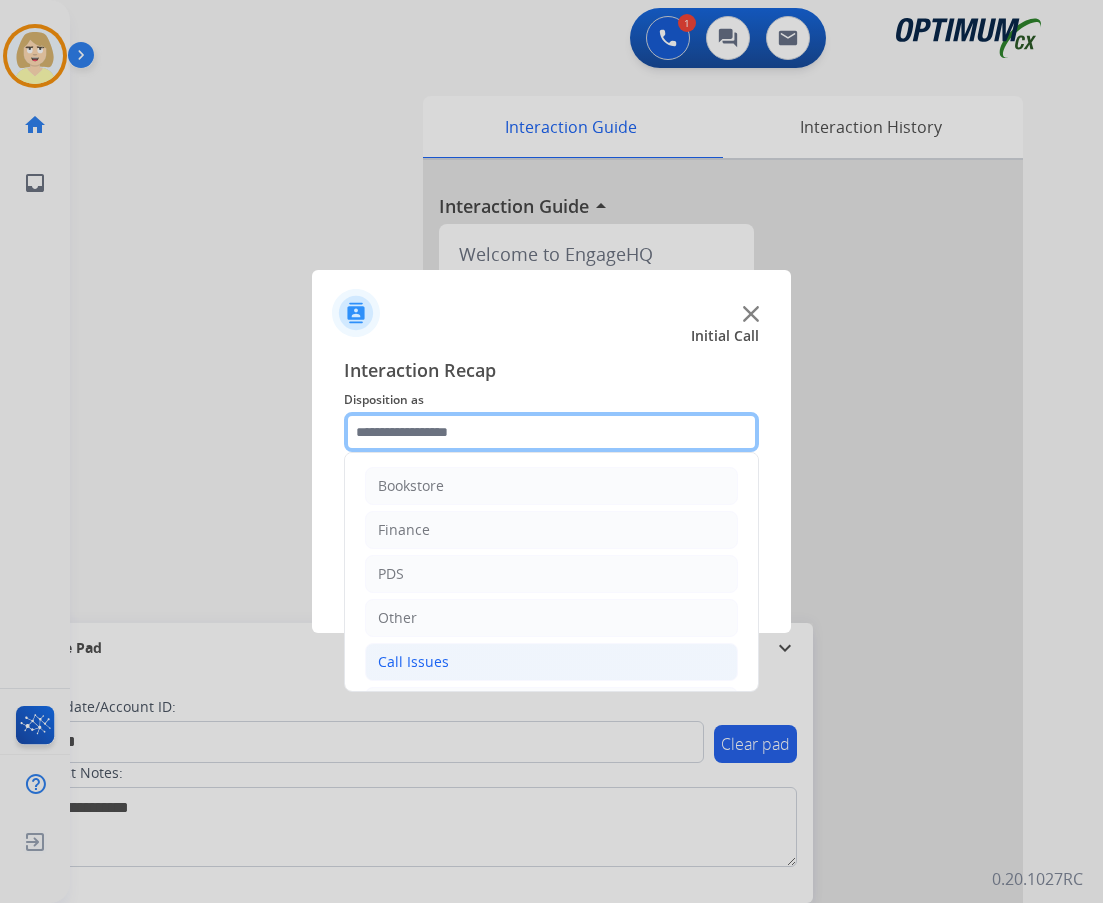 scroll, scrollTop: 136, scrollLeft: 0, axis: vertical 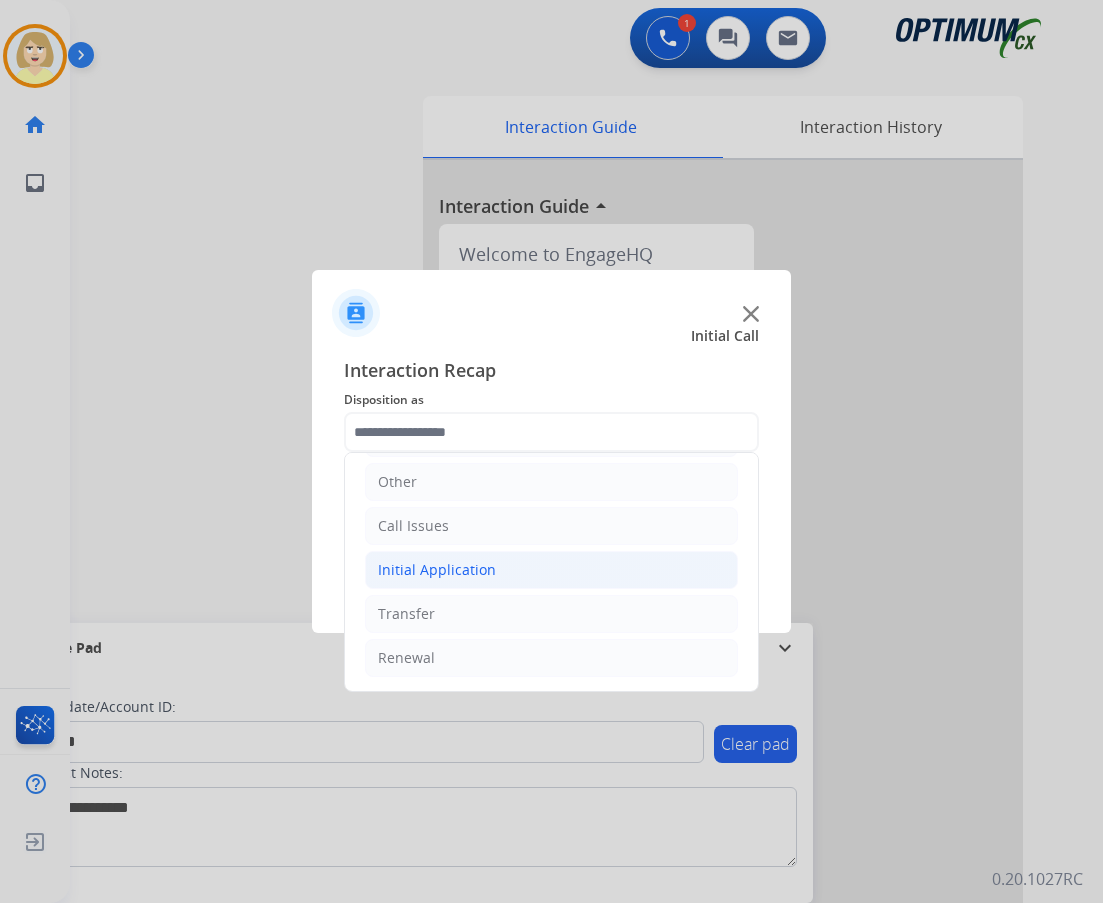click on "Initial Application" 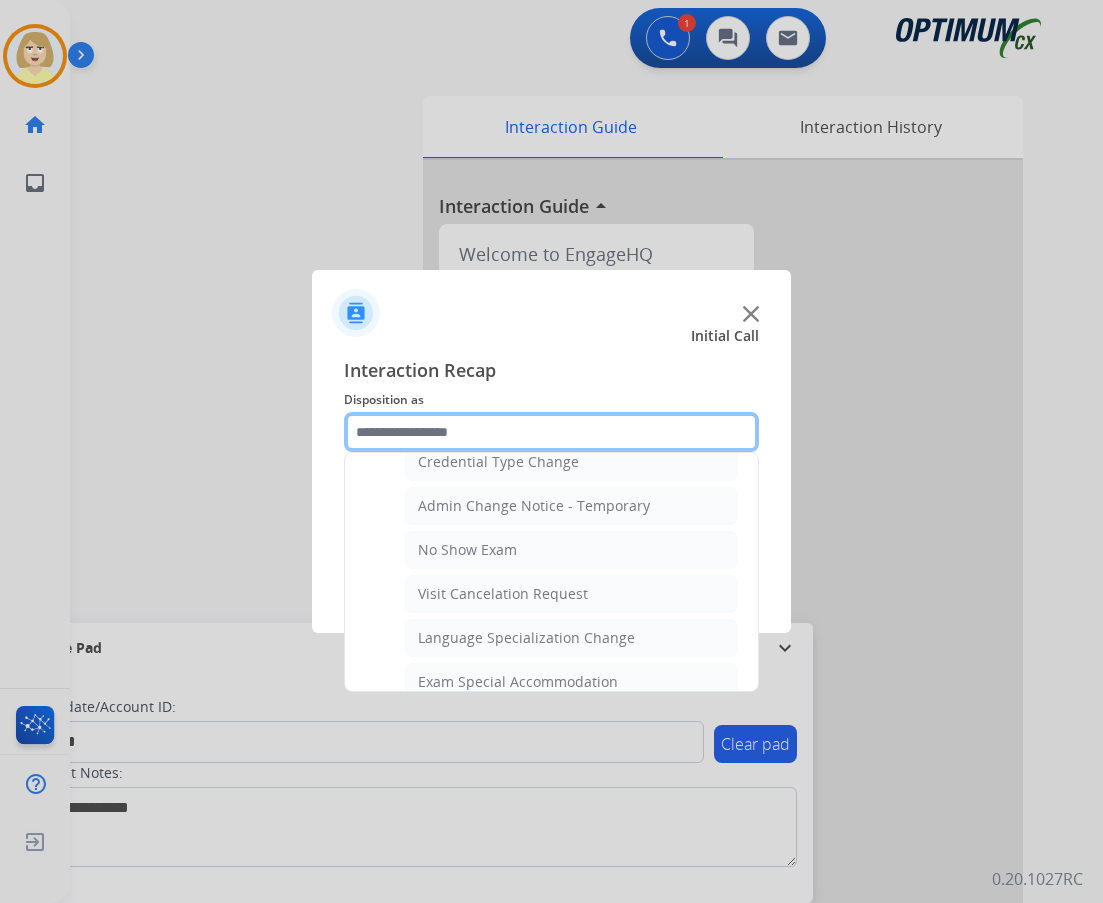 scroll, scrollTop: 1036, scrollLeft: 0, axis: vertical 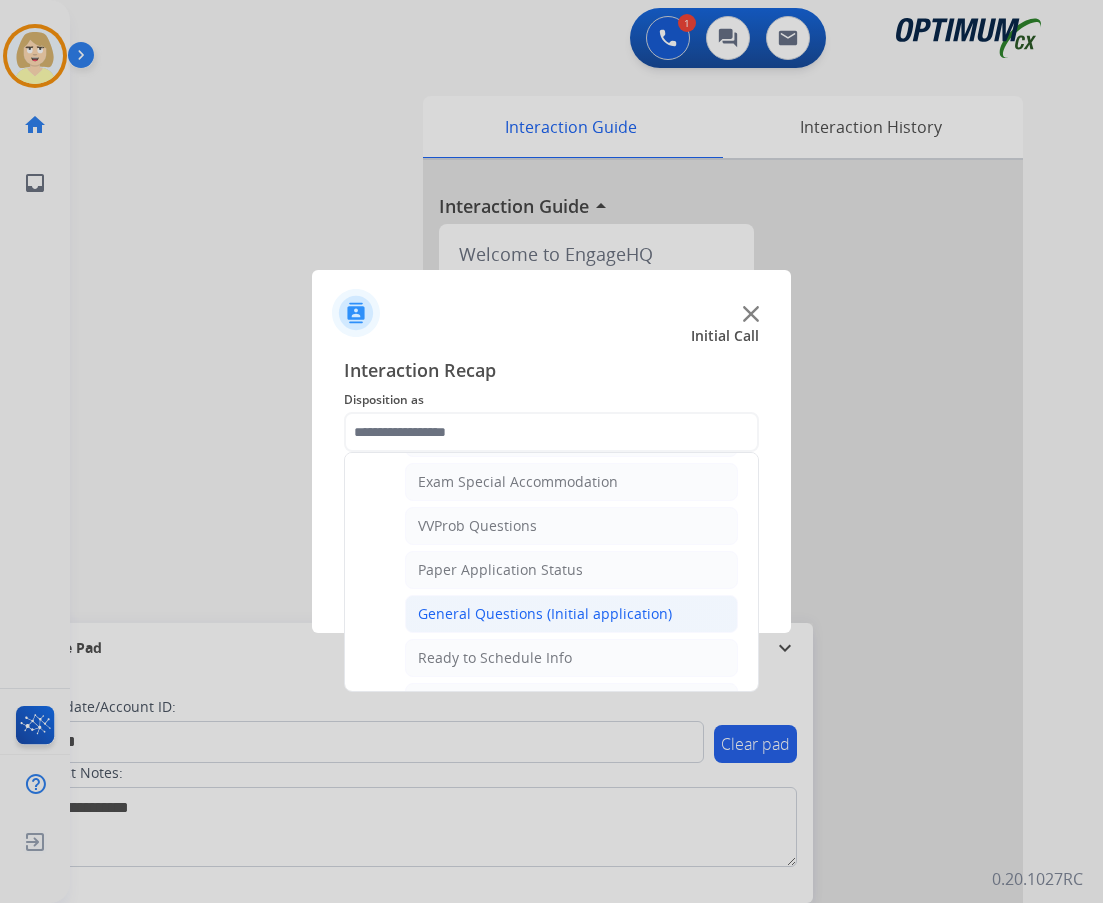 click on "General Questions (Initial application)" 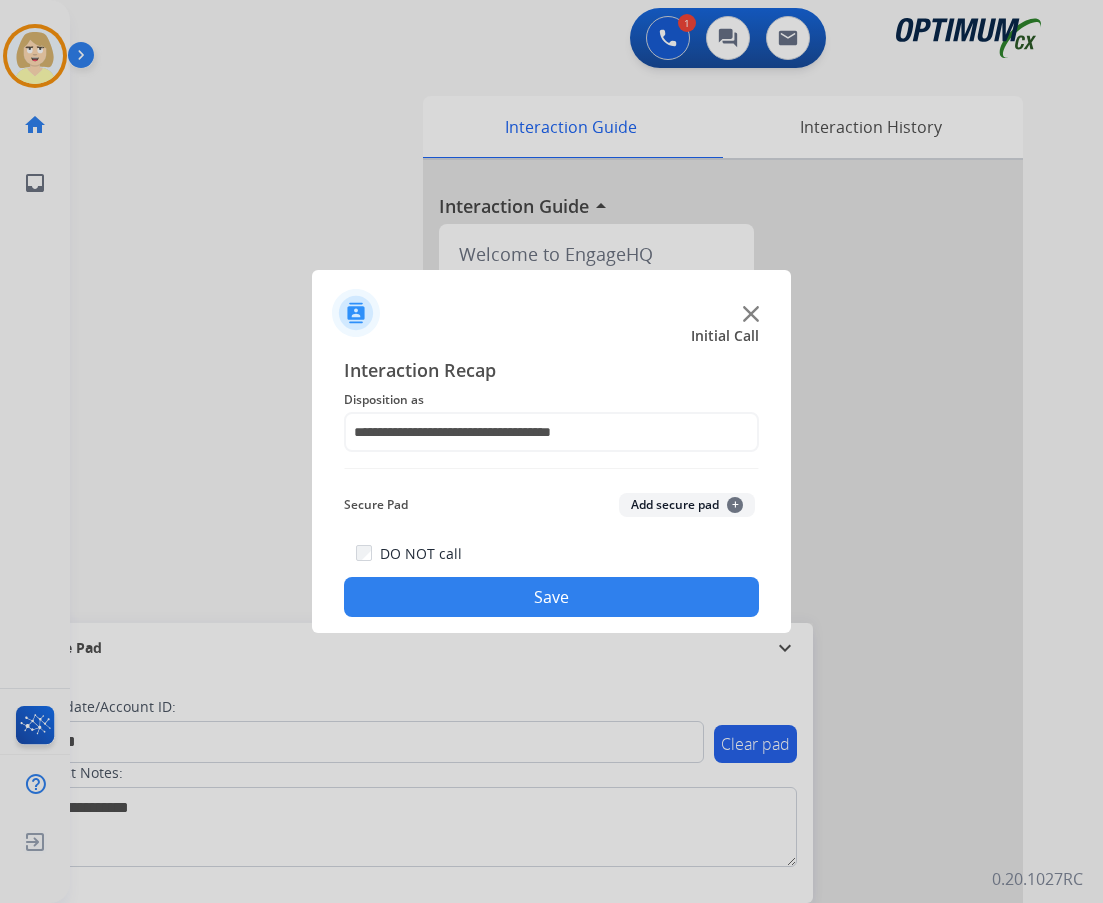 click on "Add secure pad  +" 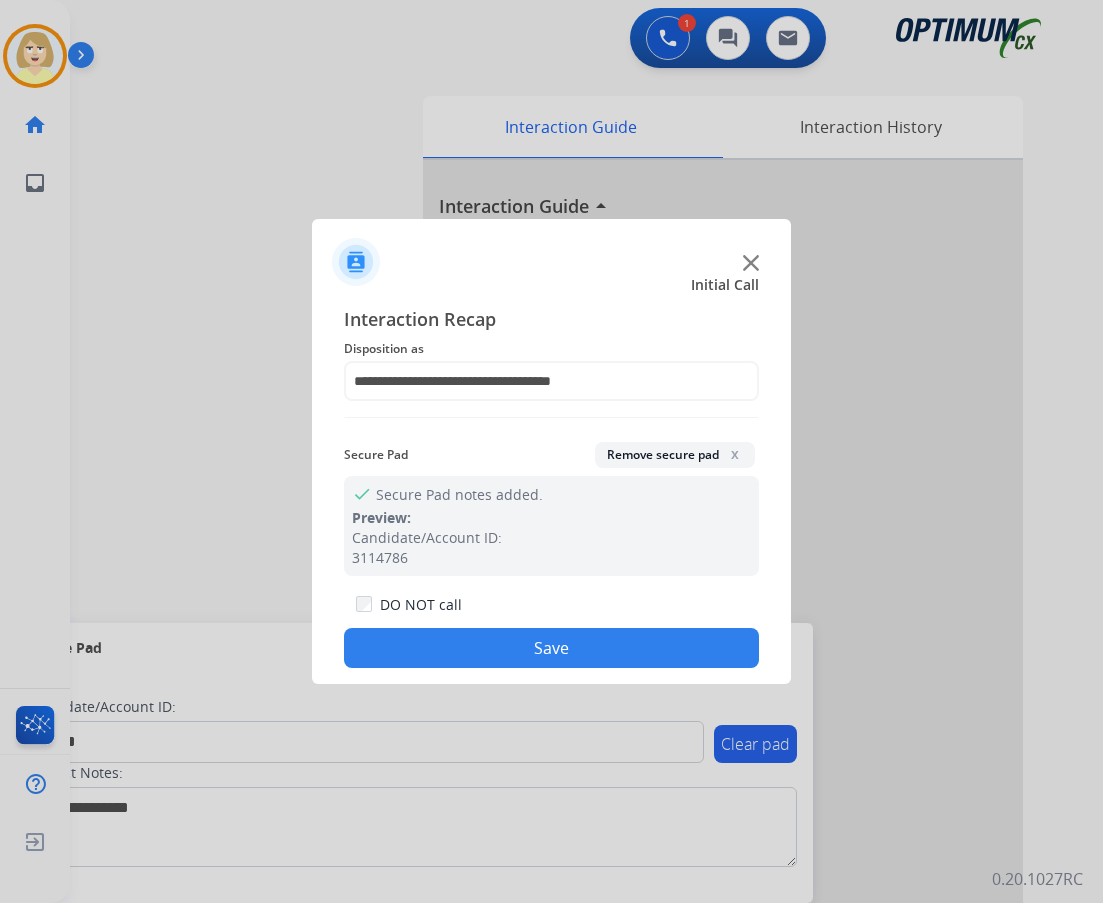 click on "Save" 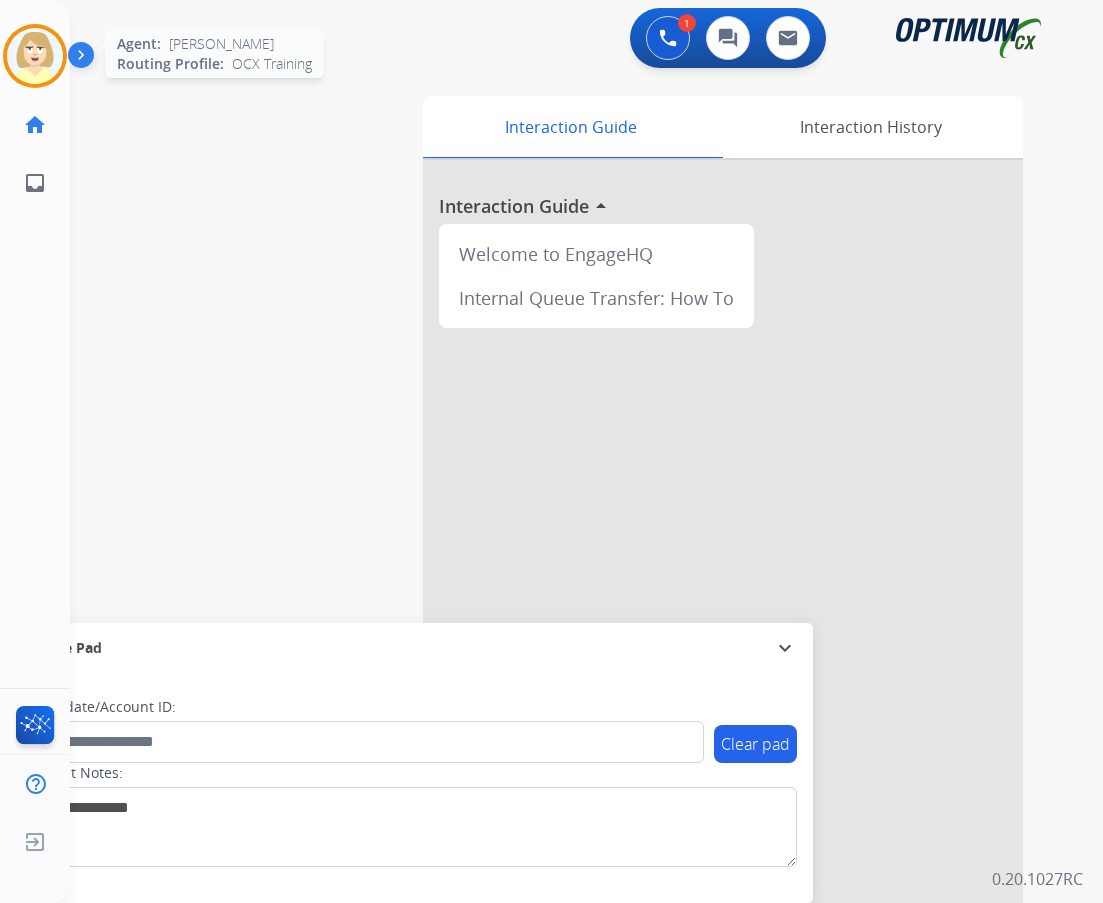 click at bounding box center [35, 56] 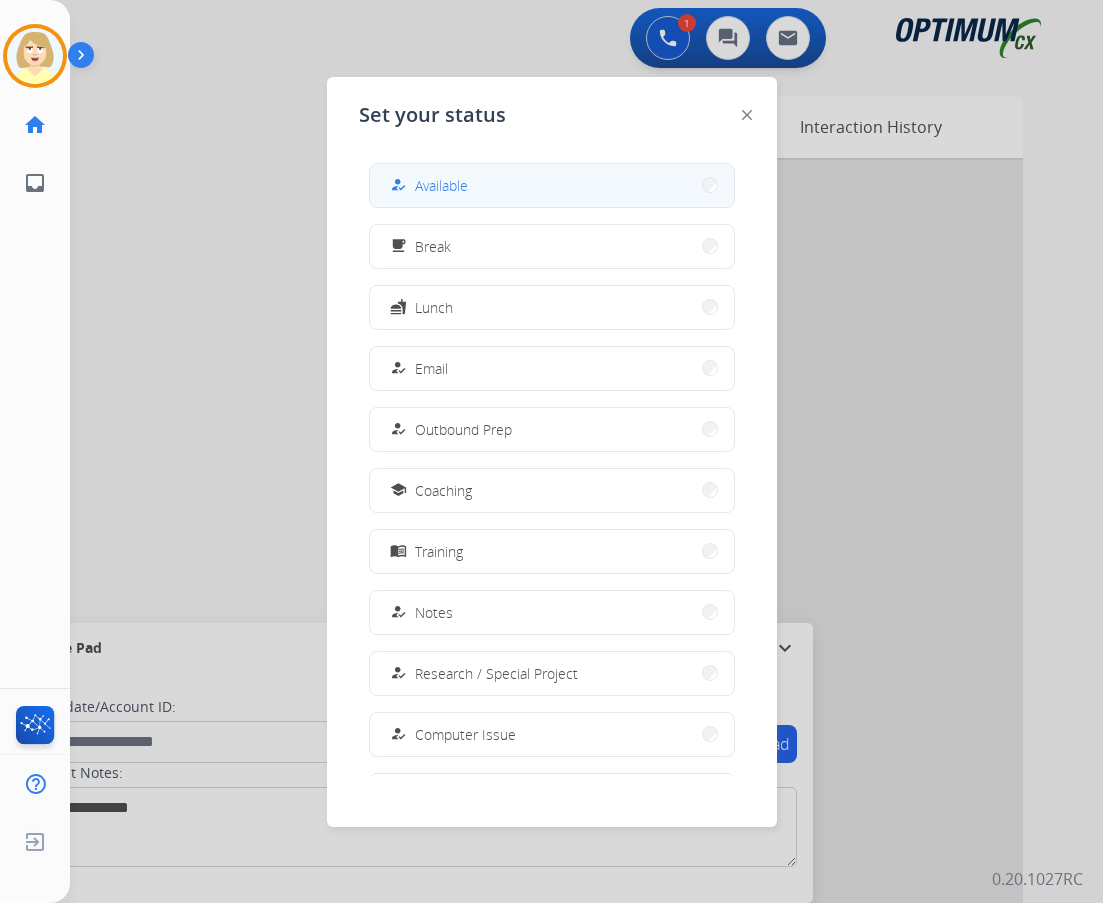 click on "Available" at bounding box center [441, 185] 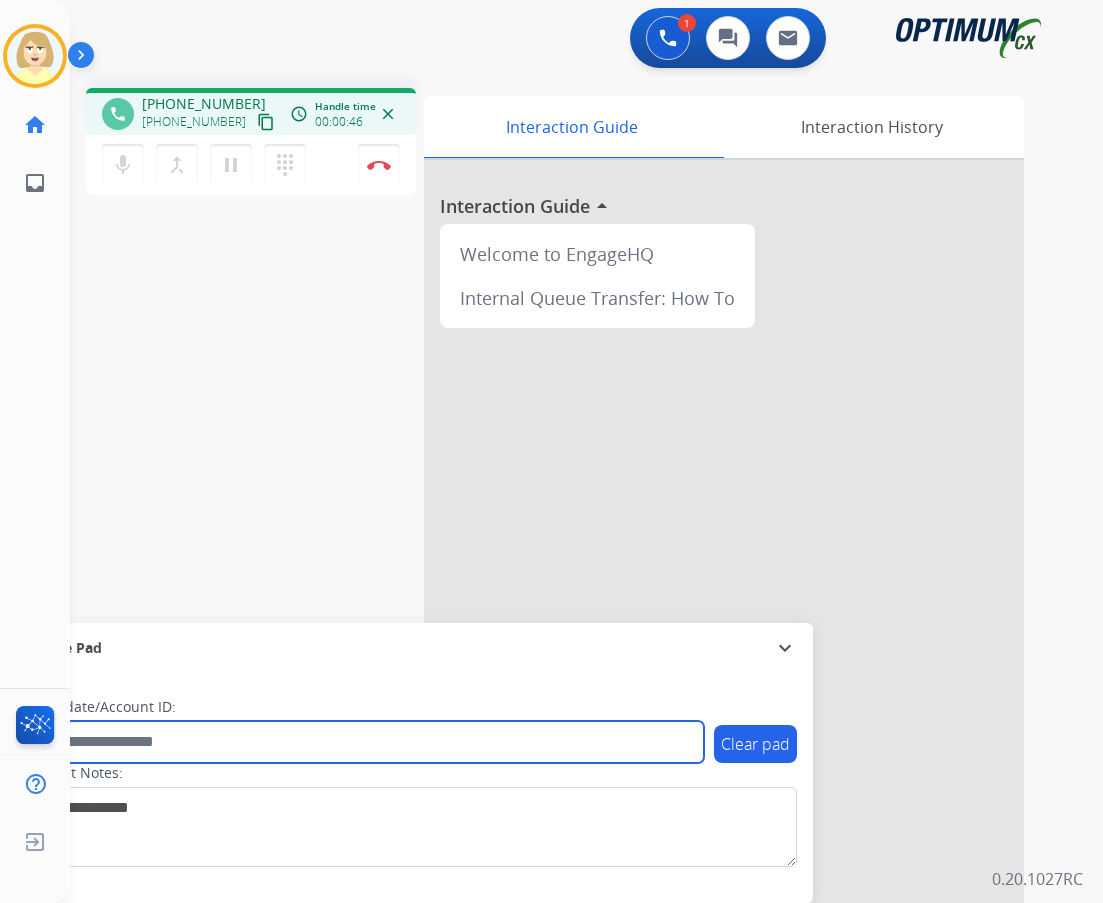 click at bounding box center [365, 742] 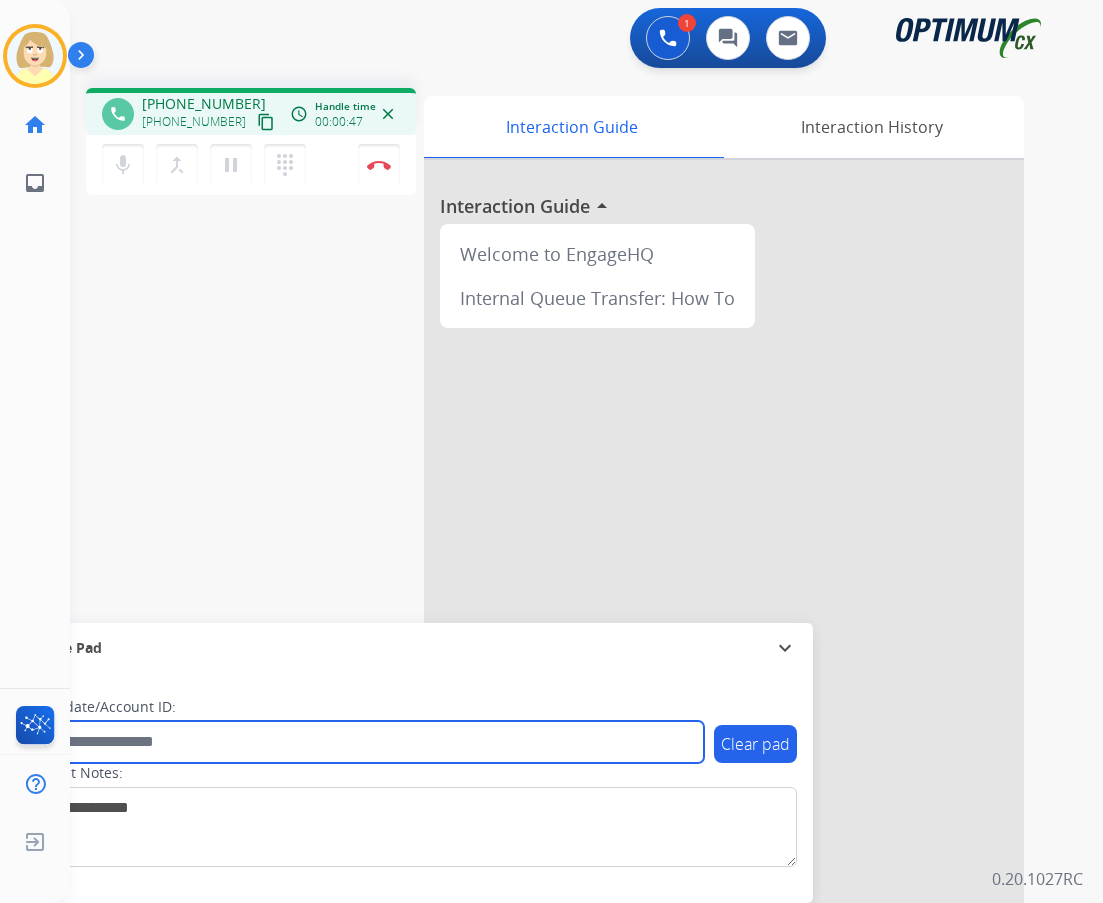 paste on "*********" 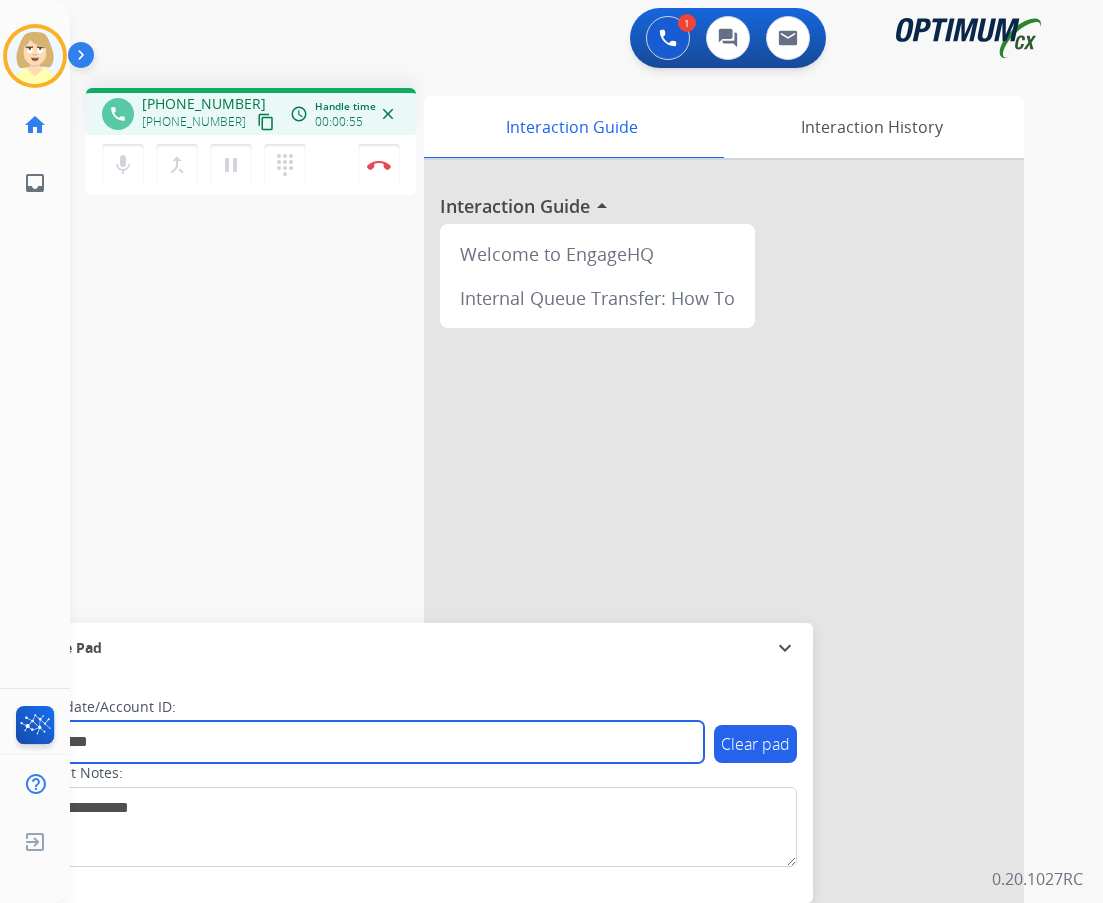 type on "*********" 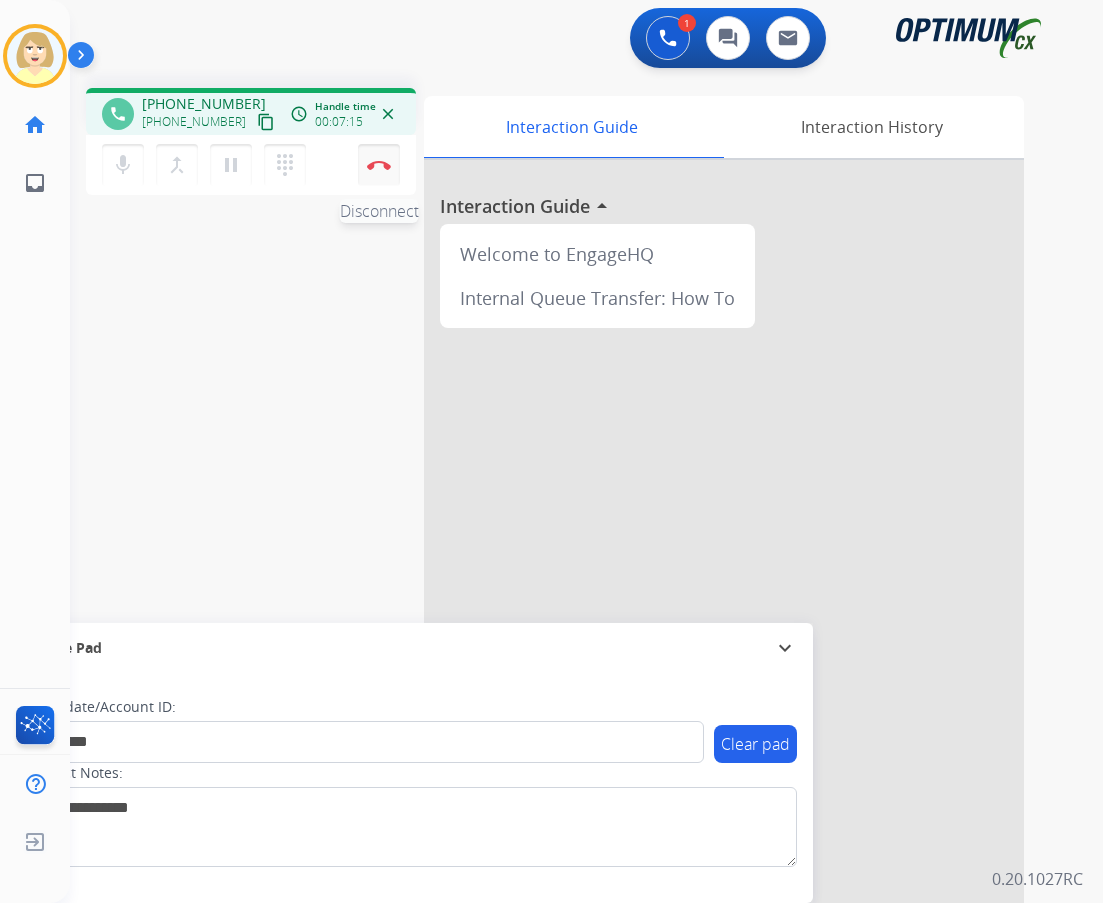 click on "Disconnect" at bounding box center [379, 165] 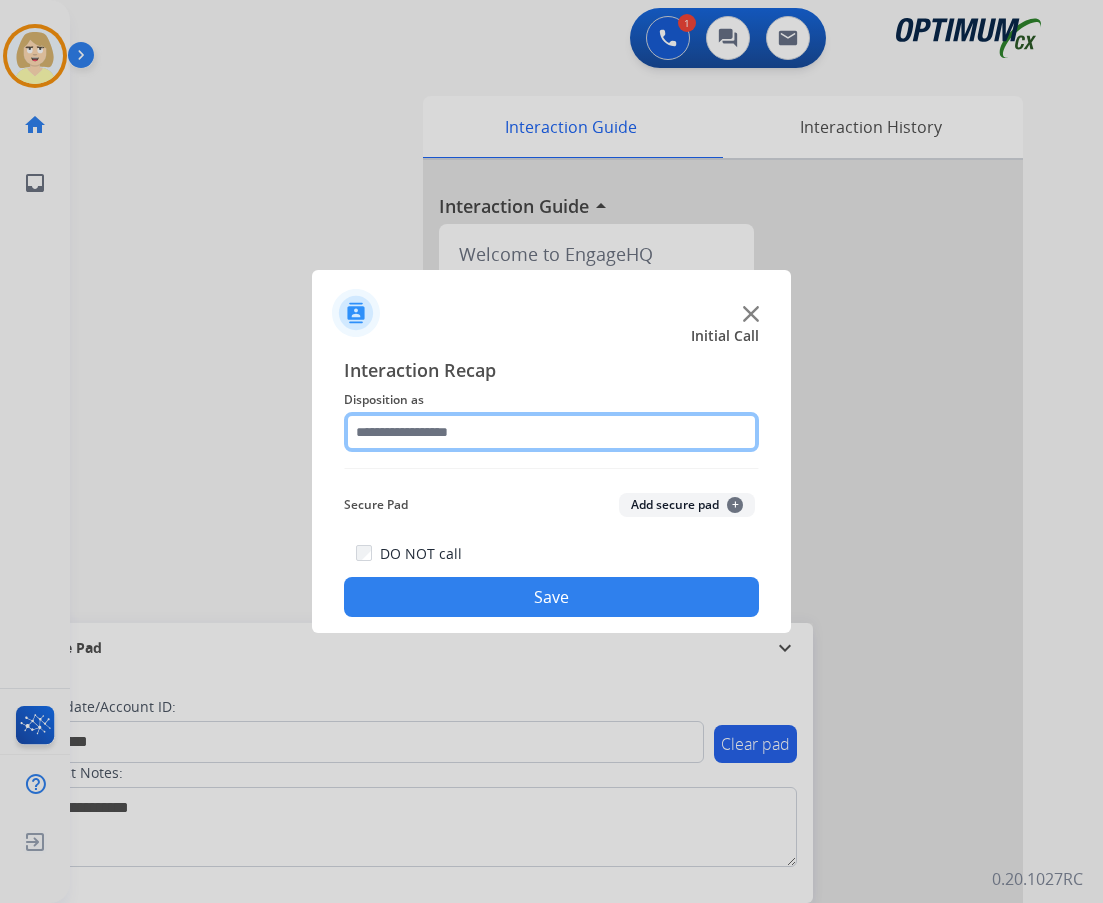 click 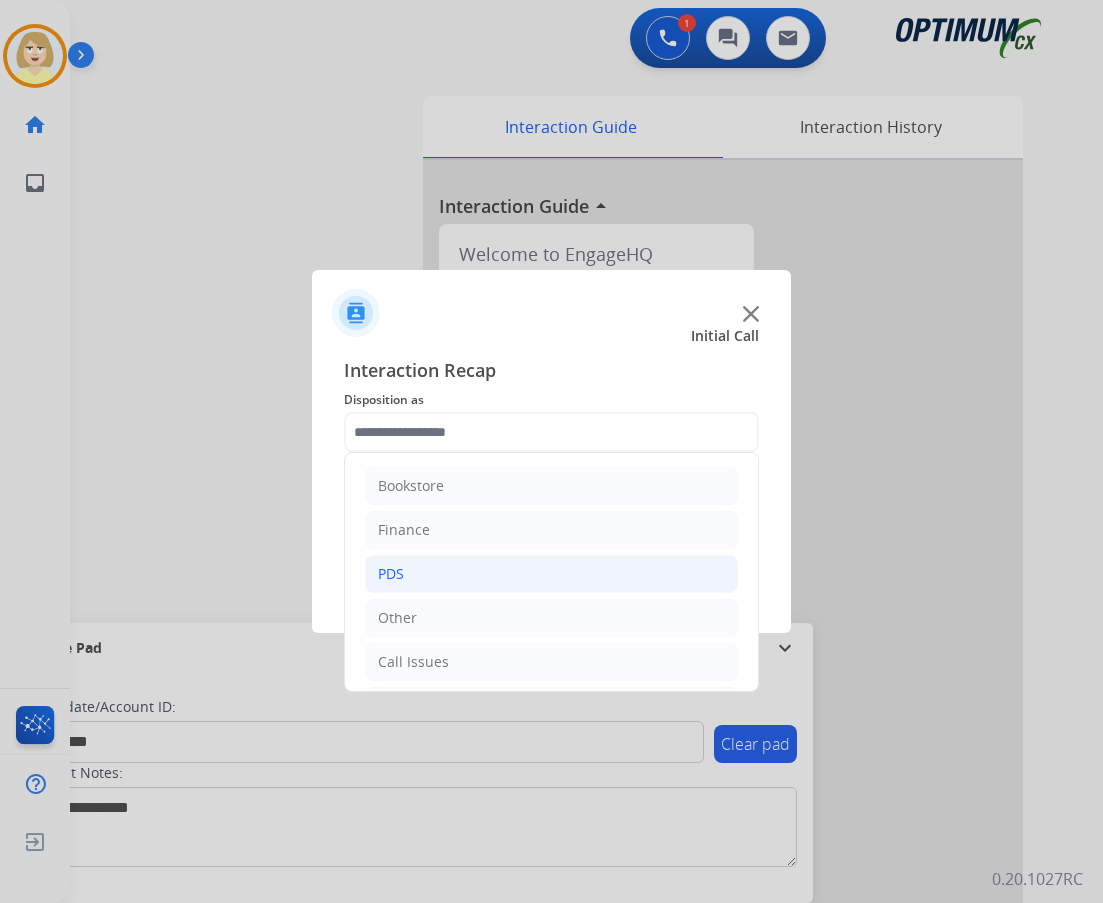 click on "PDS" 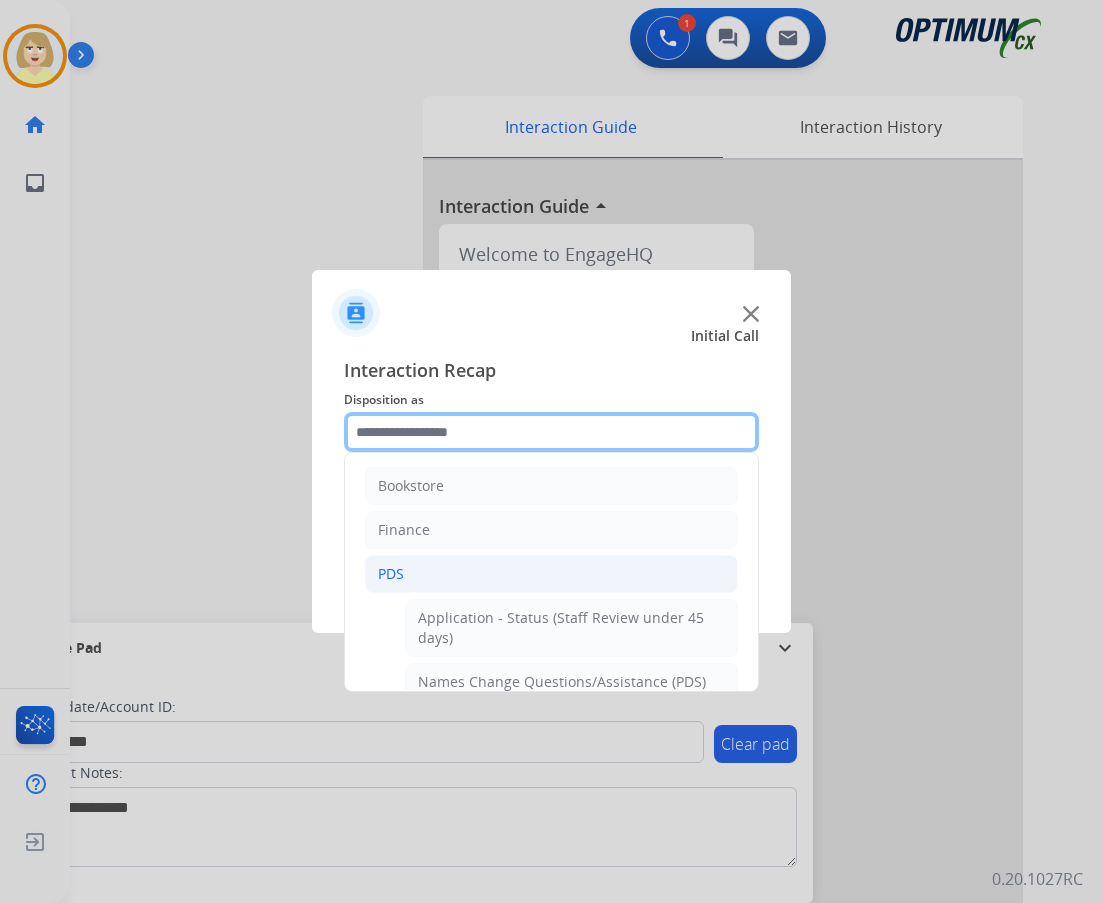 scroll, scrollTop: 100, scrollLeft: 0, axis: vertical 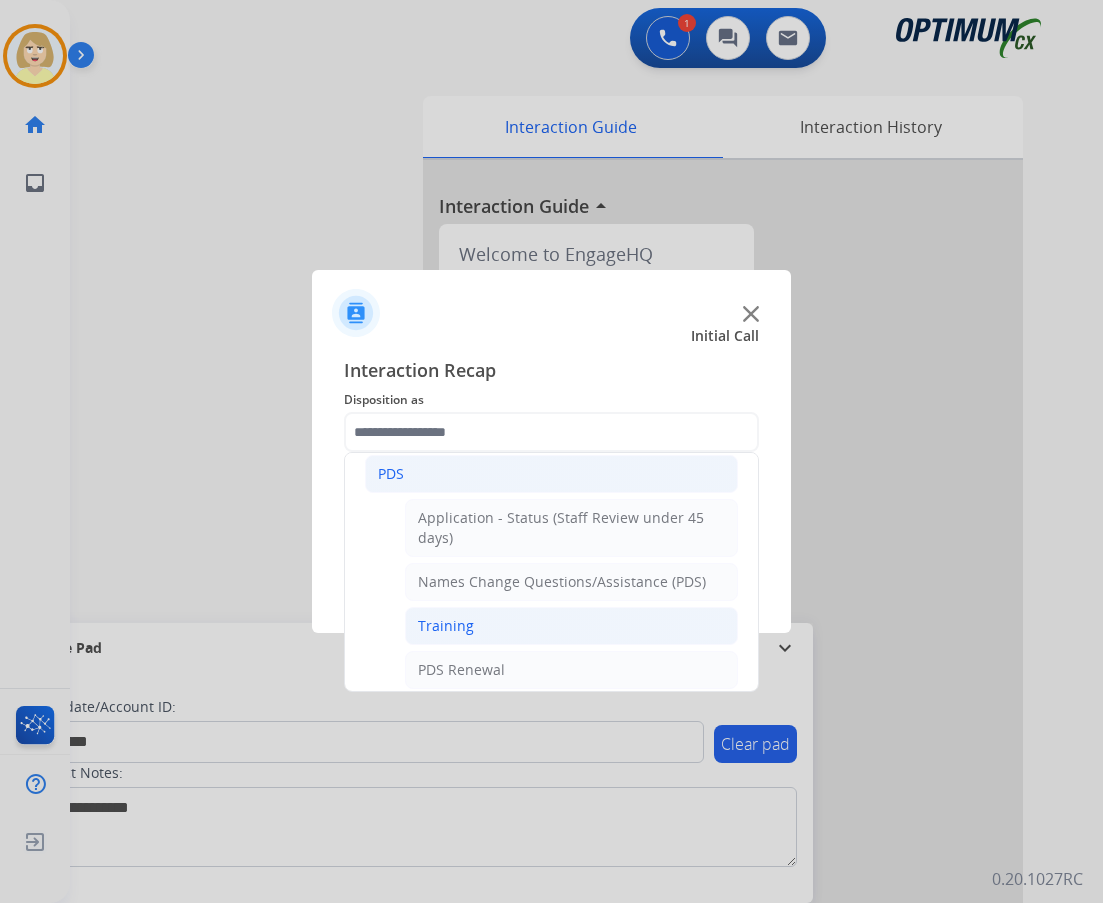 click on "Training" 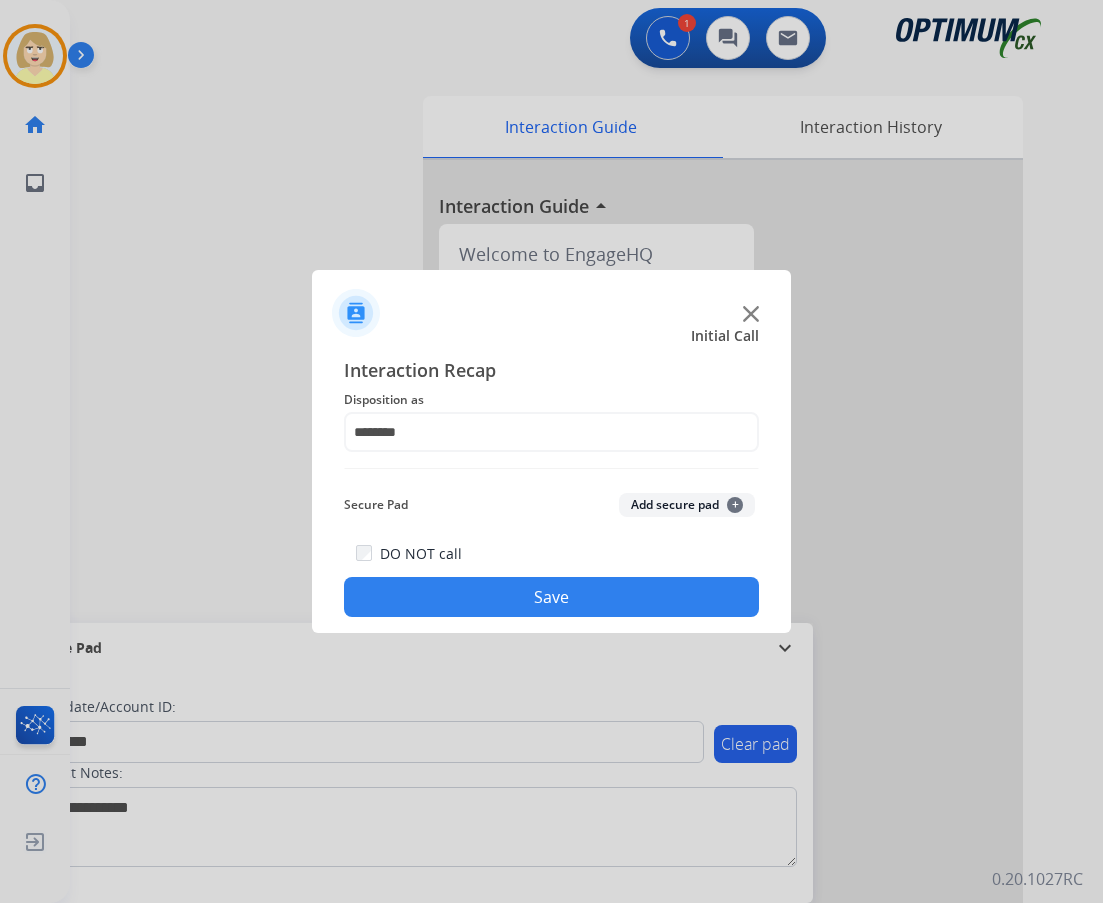 click on "Add secure pad  +" 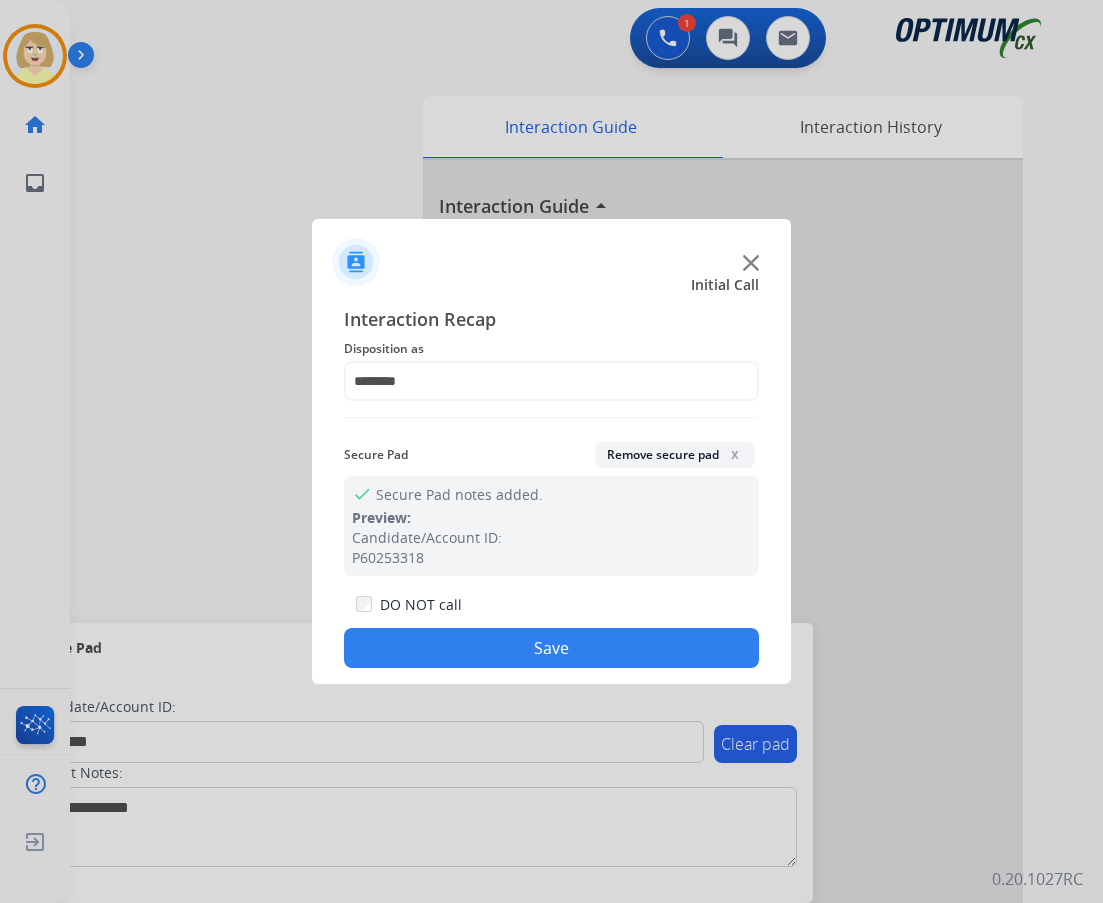 click on "Save" 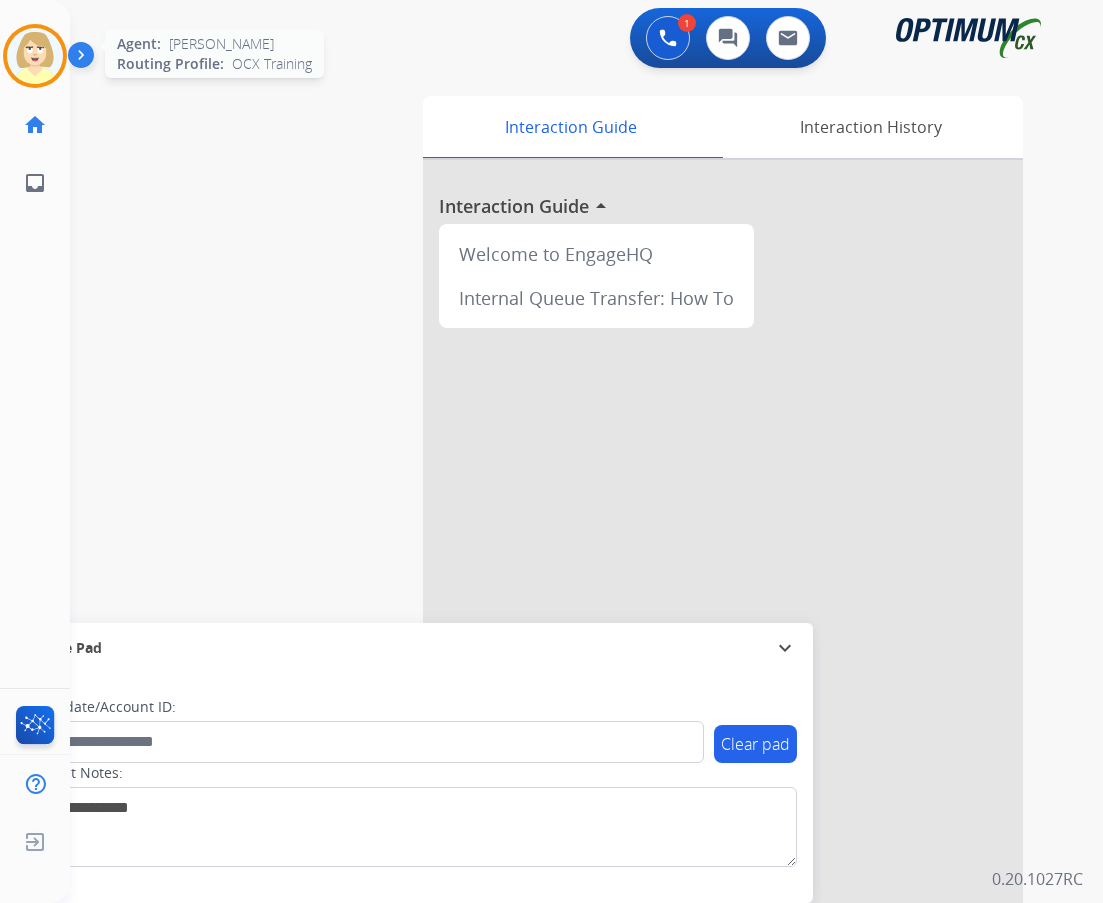 click at bounding box center (35, 56) 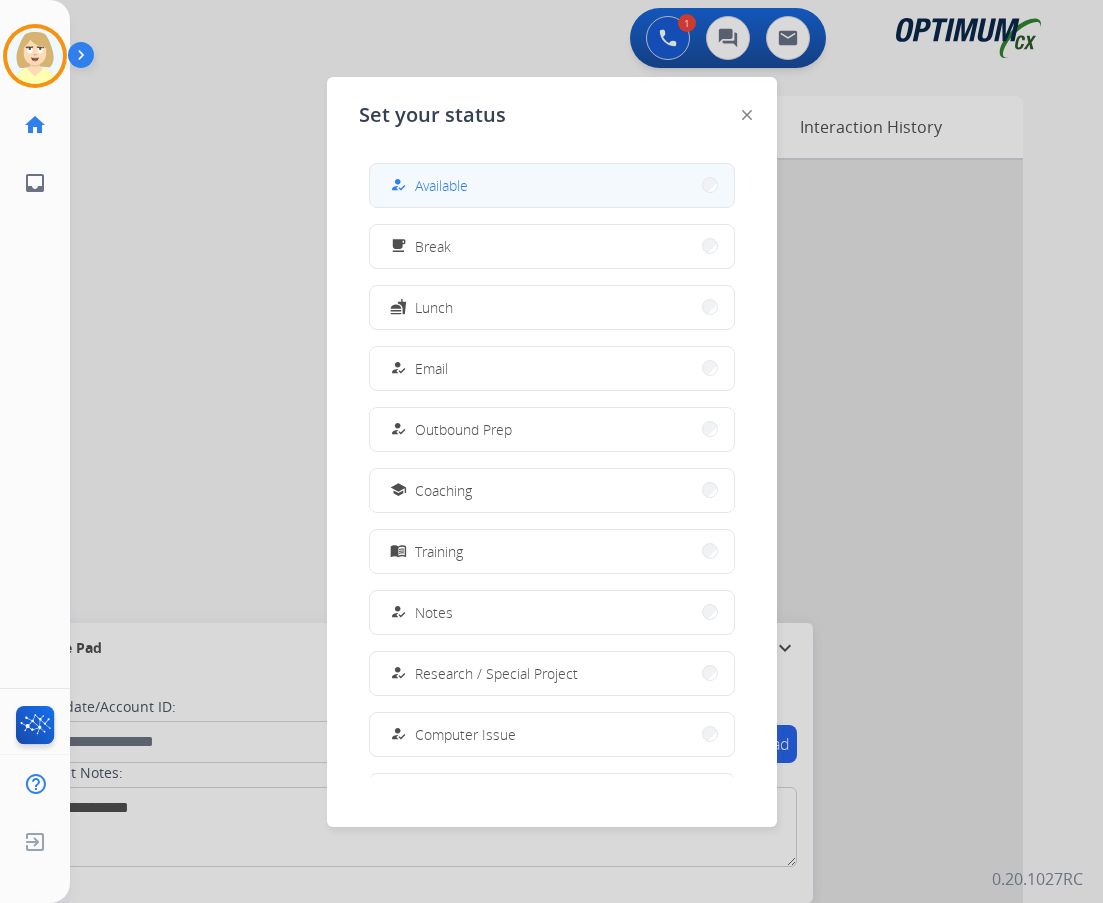 click on "how_to_reg Available" at bounding box center [552, 185] 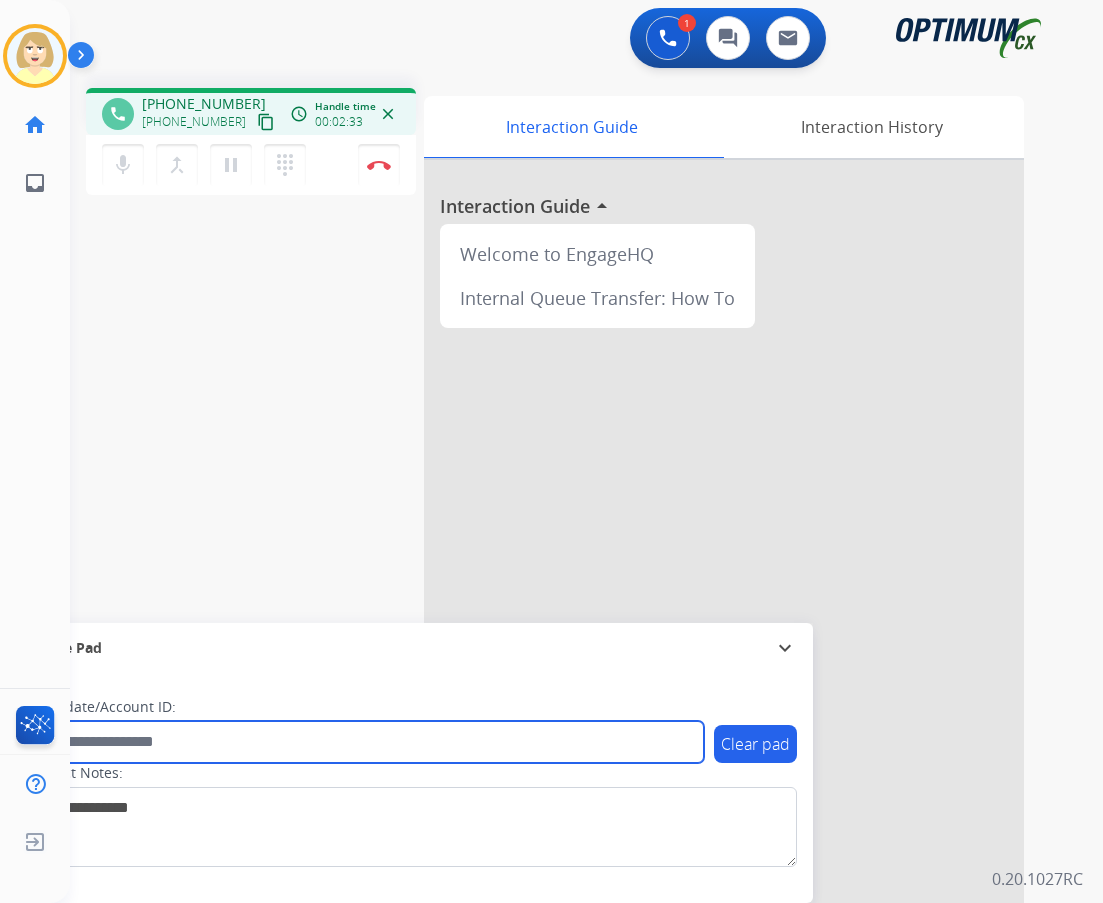 click at bounding box center (365, 742) 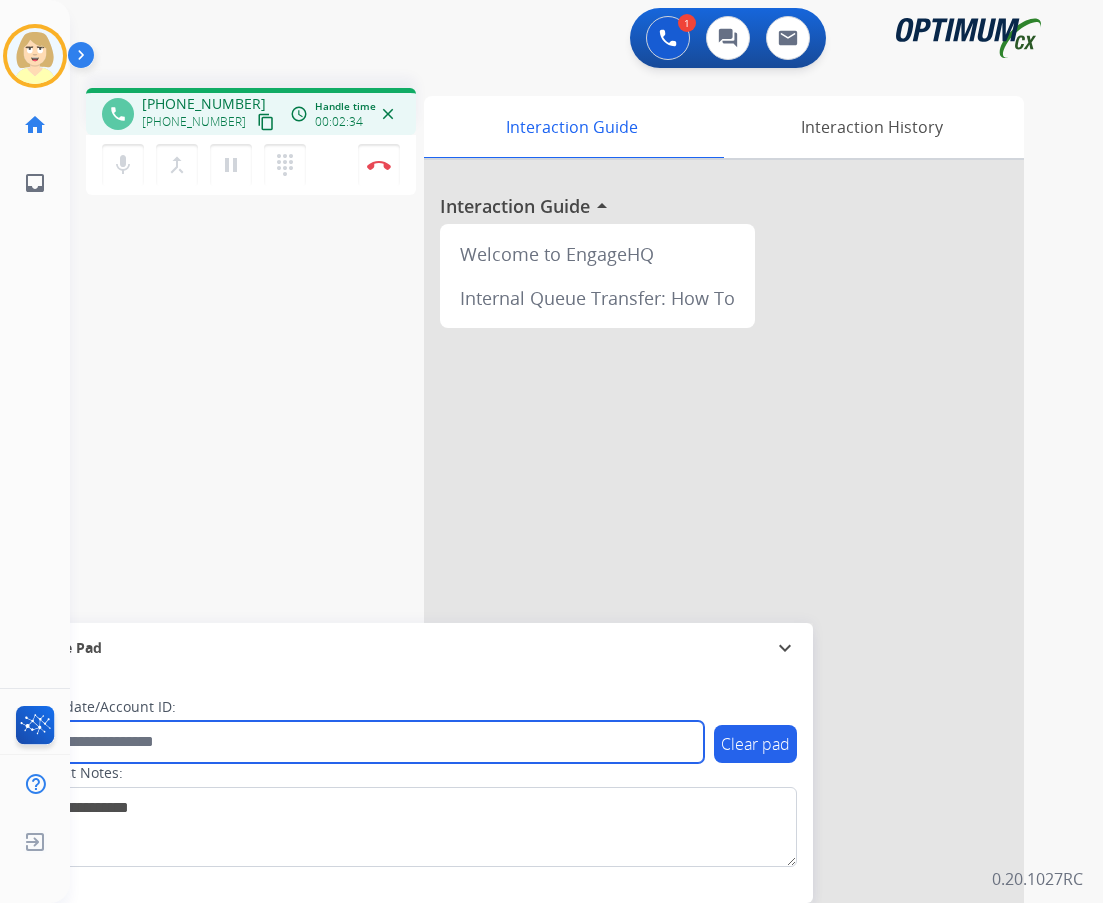 paste on "*******" 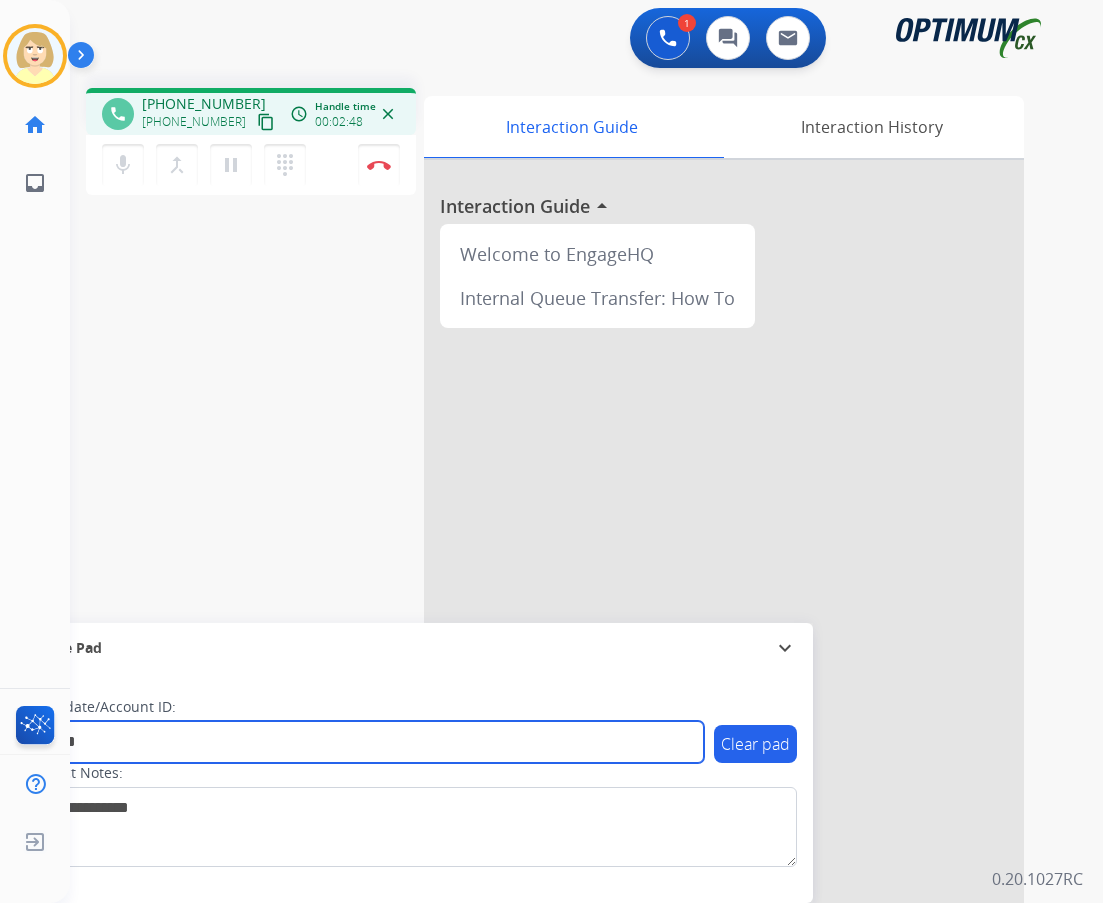 type on "*******" 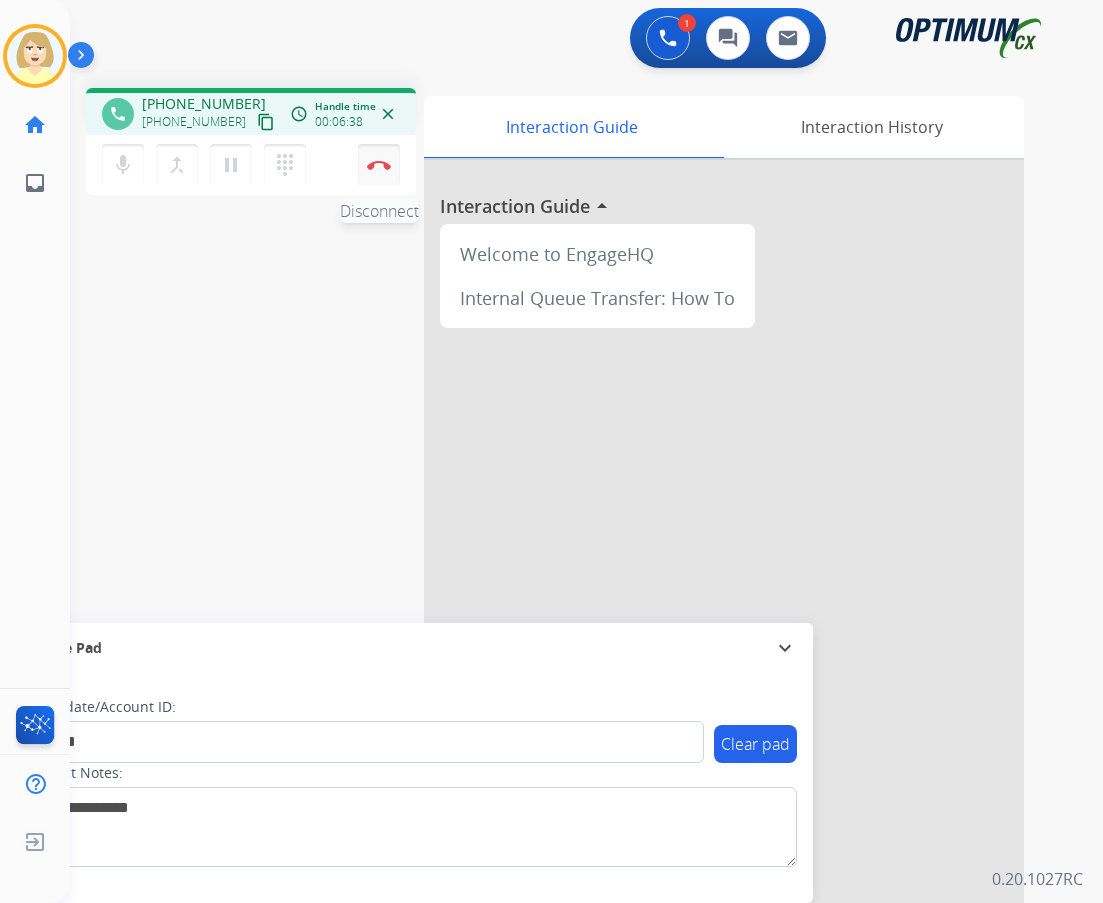 click on "Disconnect" at bounding box center (379, 165) 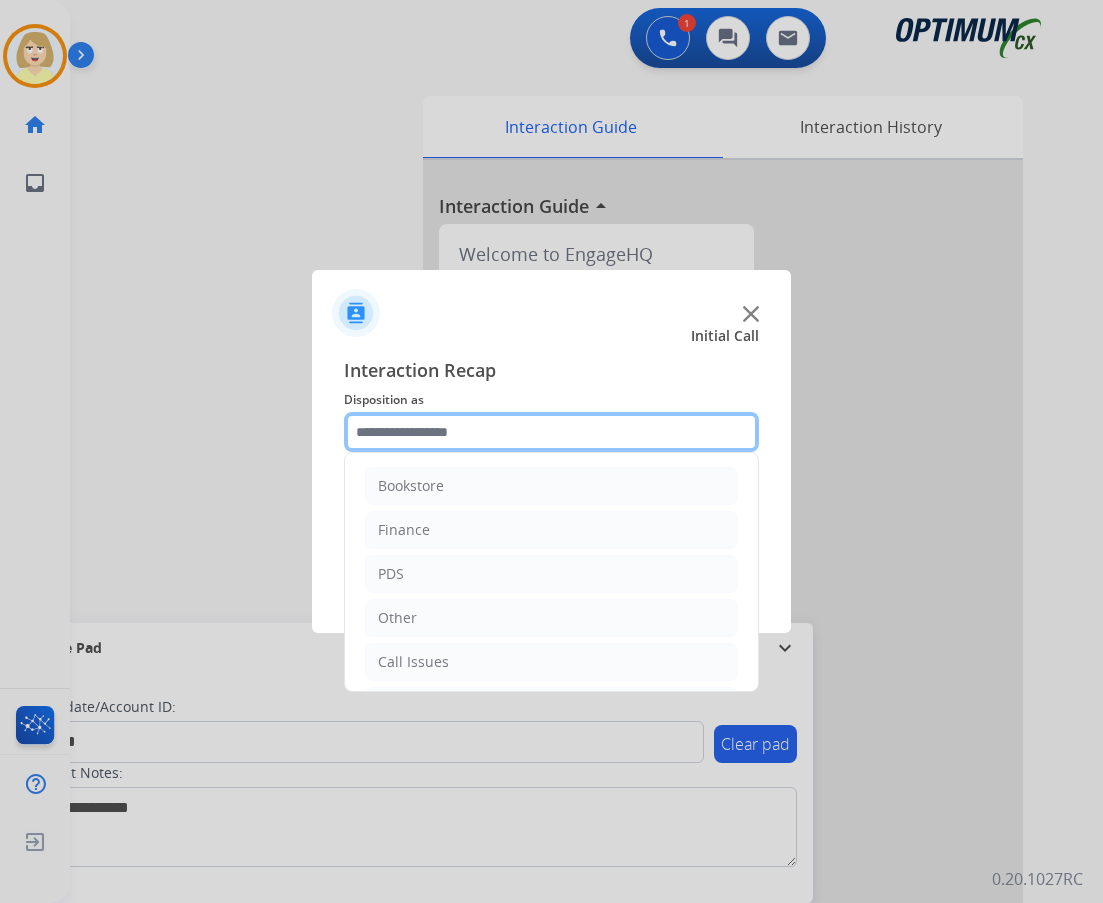 click 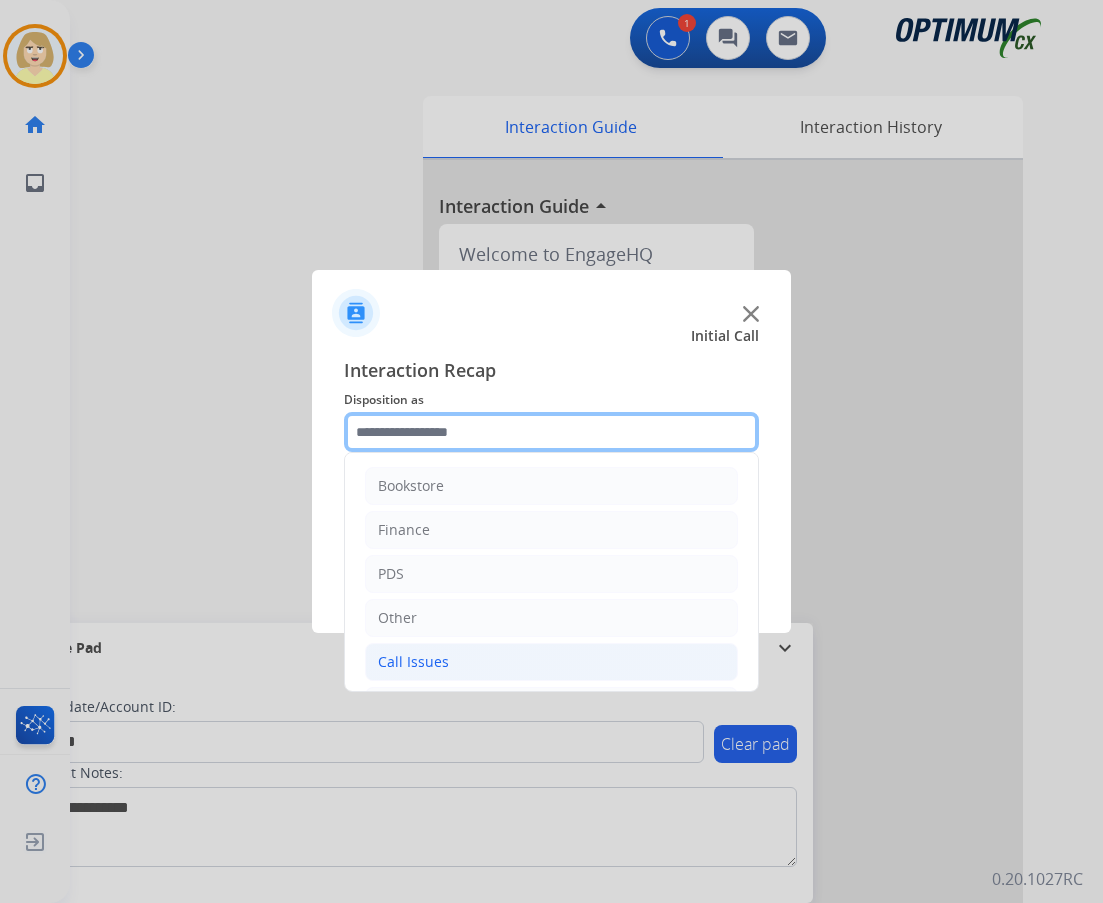 scroll, scrollTop: 136, scrollLeft: 0, axis: vertical 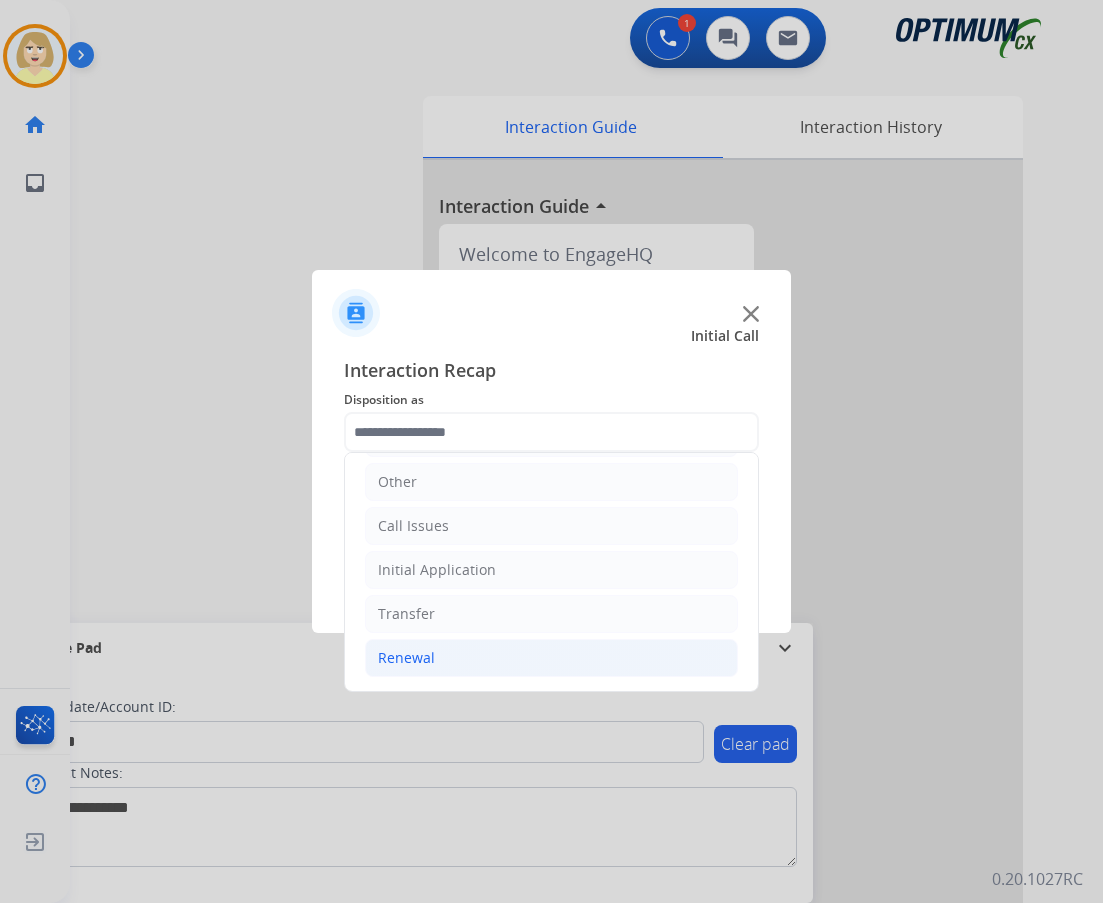 click on "Renewal" 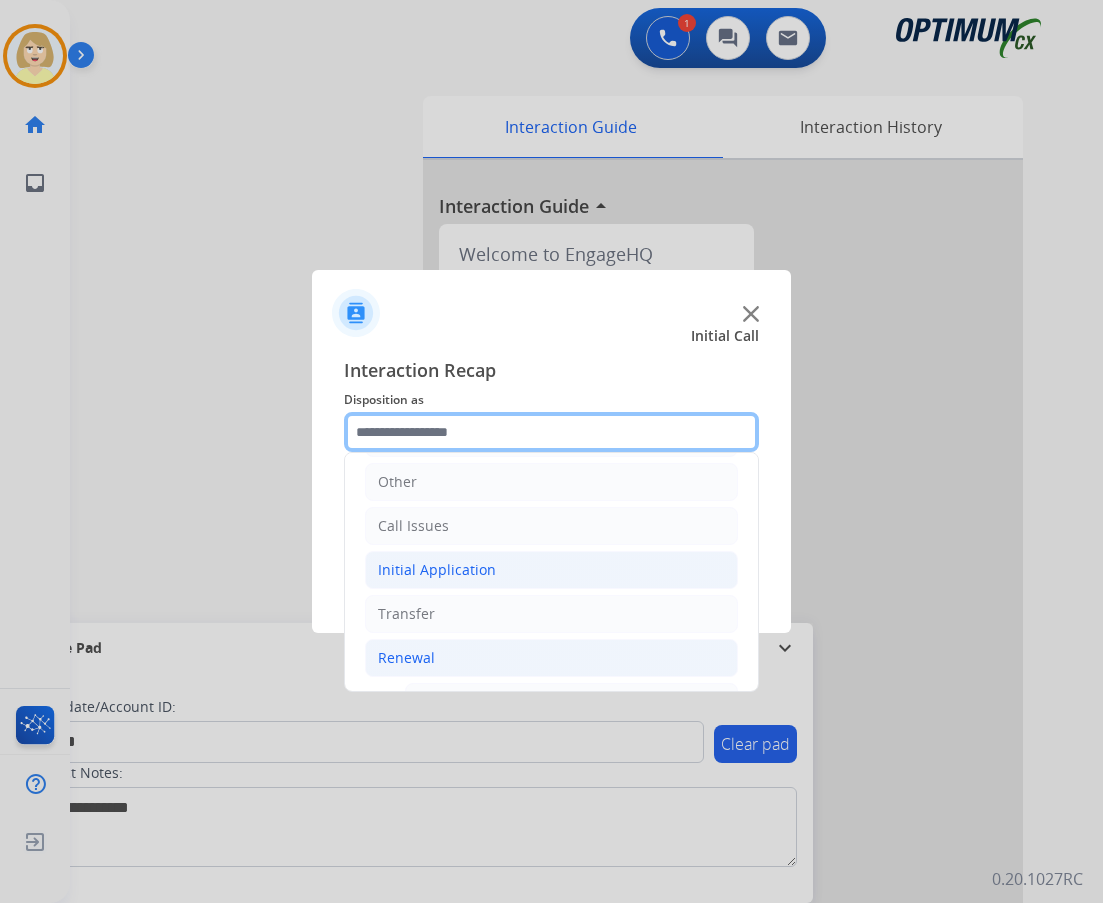 scroll, scrollTop: 436, scrollLeft: 0, axis: vertical 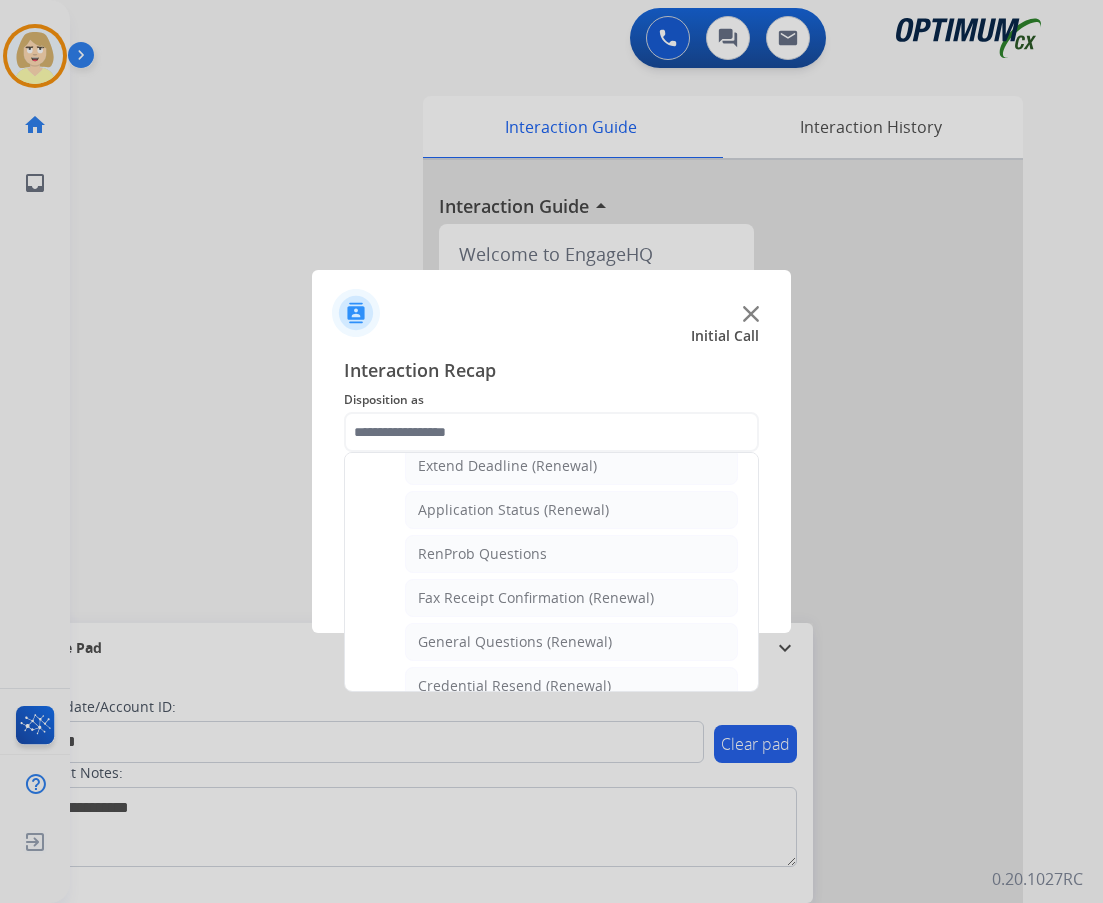 drag, startPoint x: 535, startPoint y: 638, endPoint x: 548, endPoint y: 642, distance: 13.601471 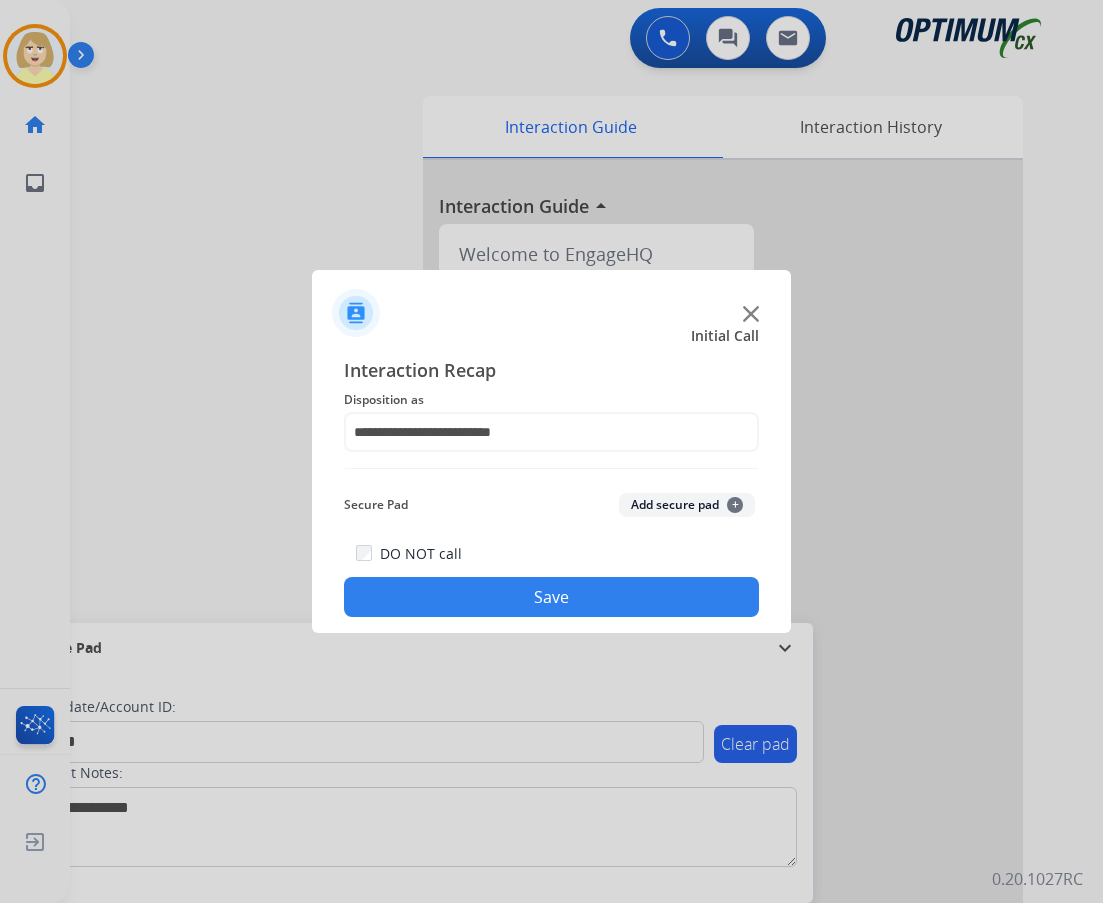 click on "Add secure pad  +" 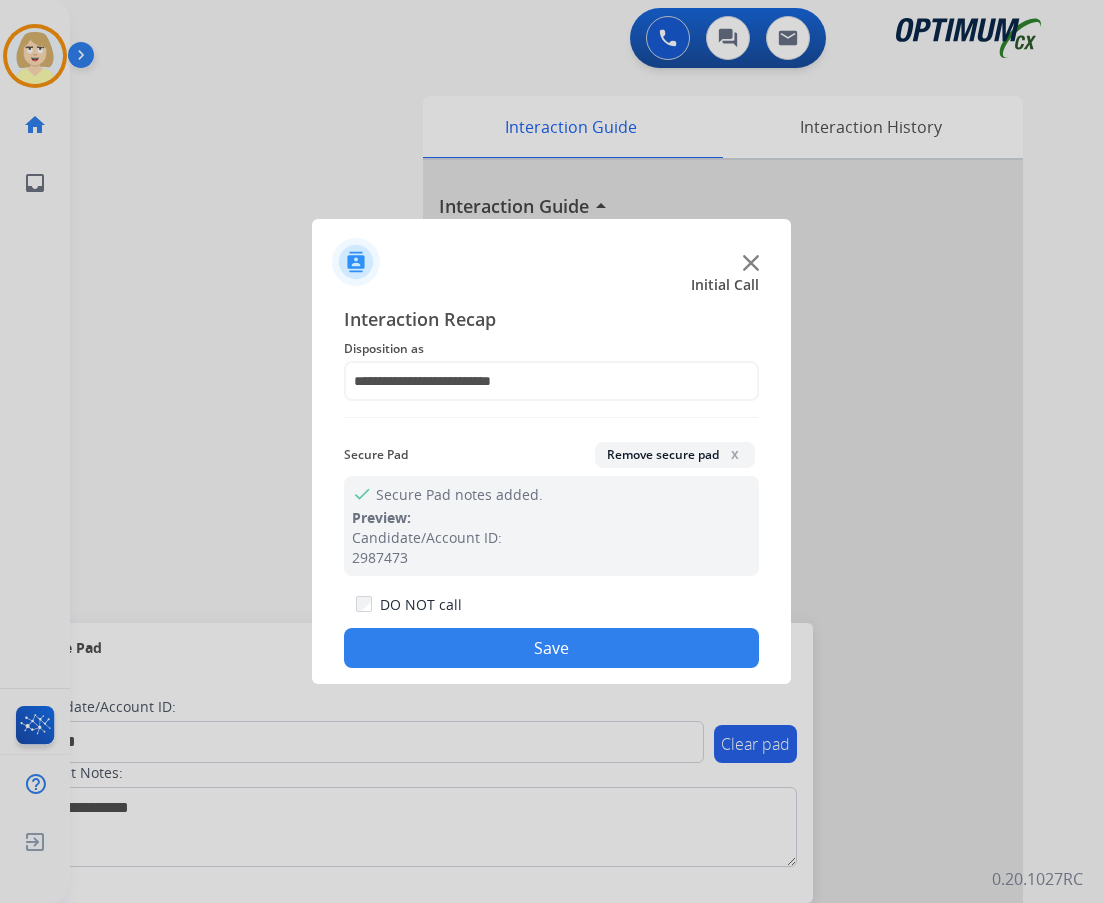 click on "Save" 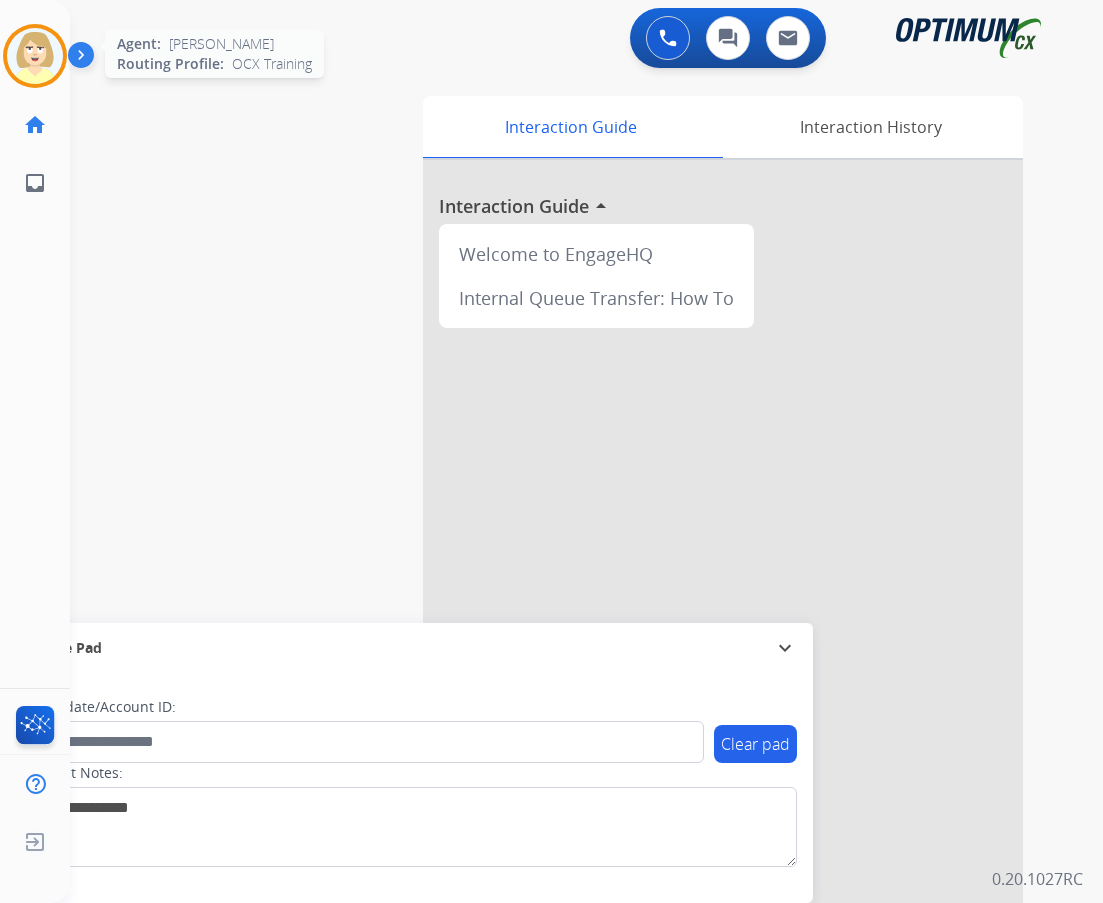 click at bounding box center (35, 56) 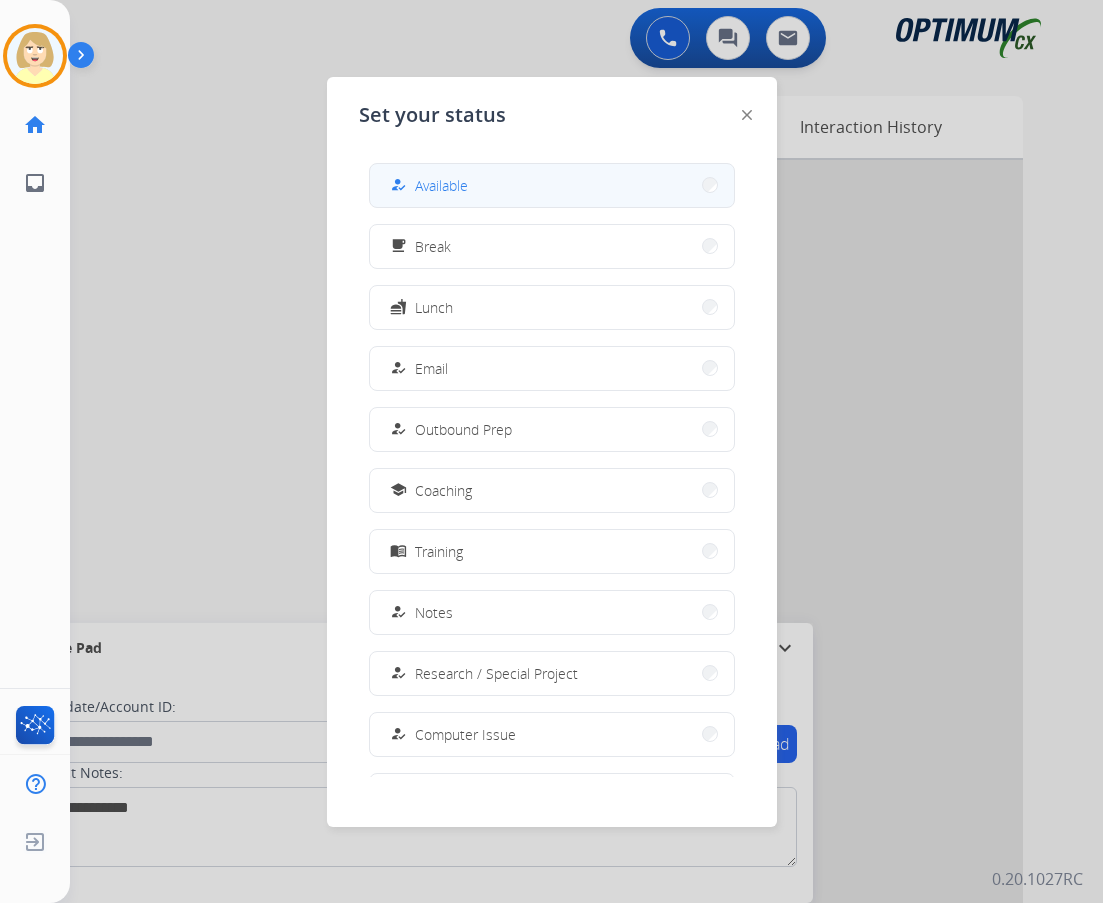click on "how_to_reg Available" at bounding box center [427, 185] 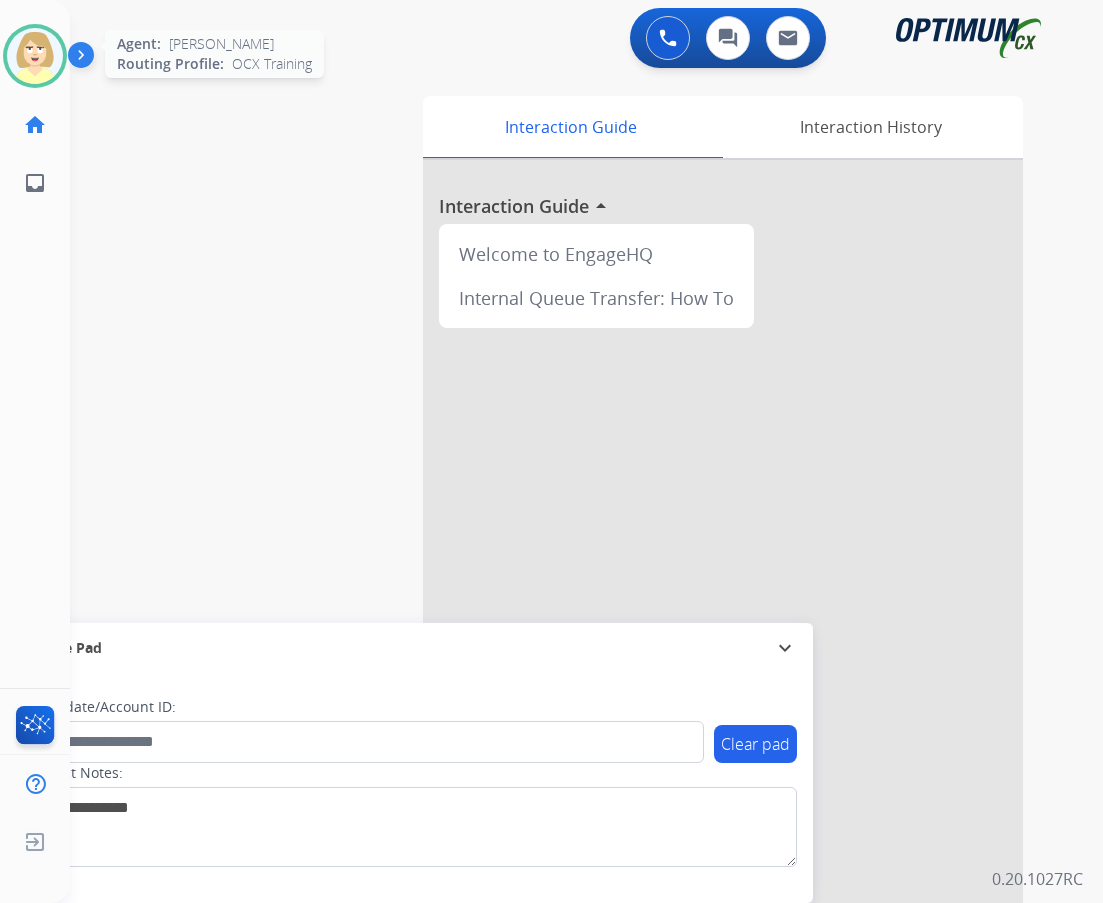 click at bounding box center [35, 56] 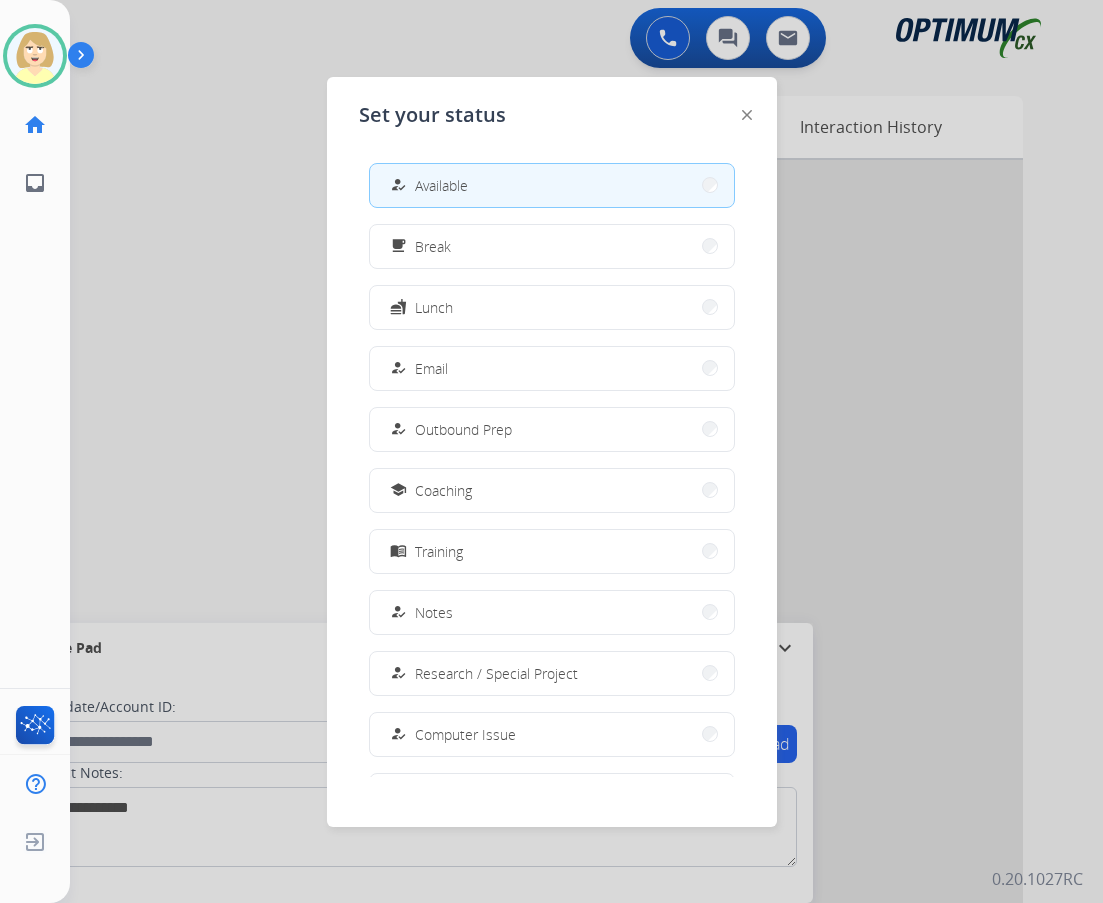 scroll, scrollTop: 189, scrollLeft: 0, axis: vertical 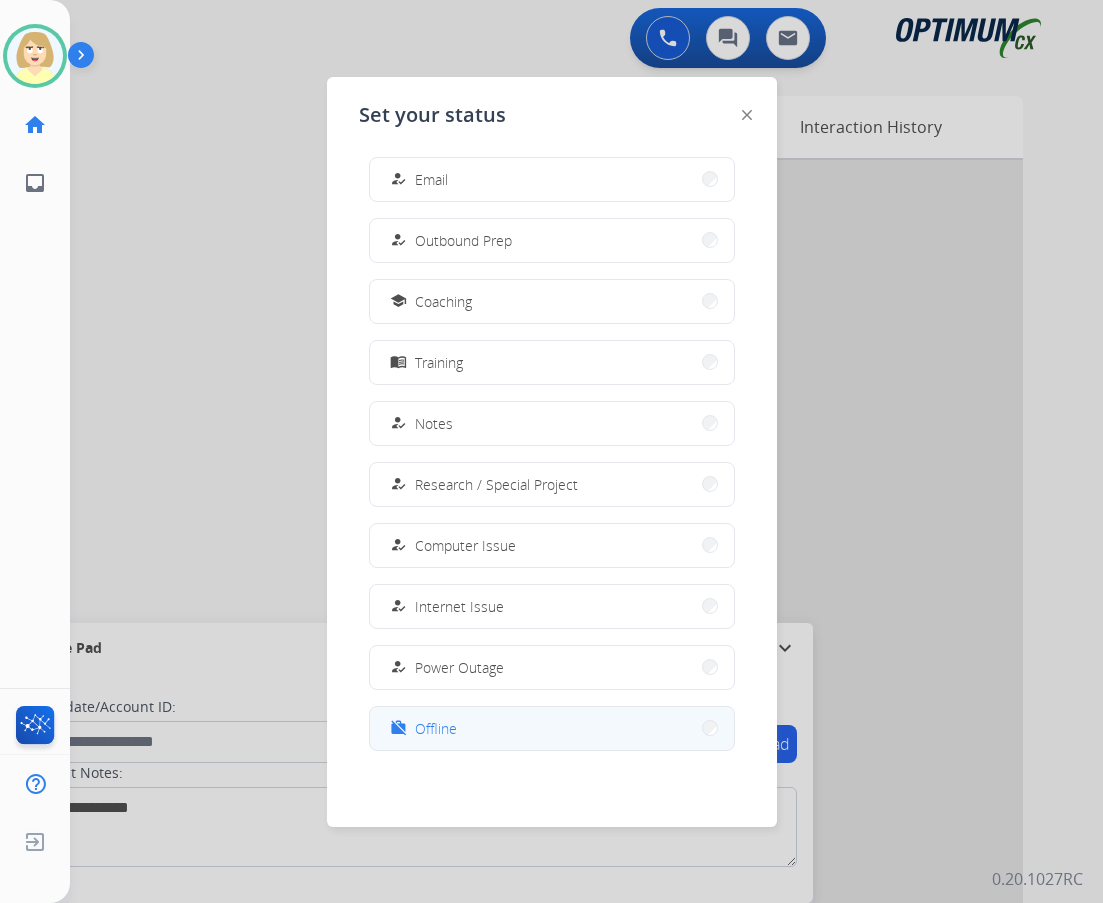 click on "Offline" at bounding box center (436, 728) 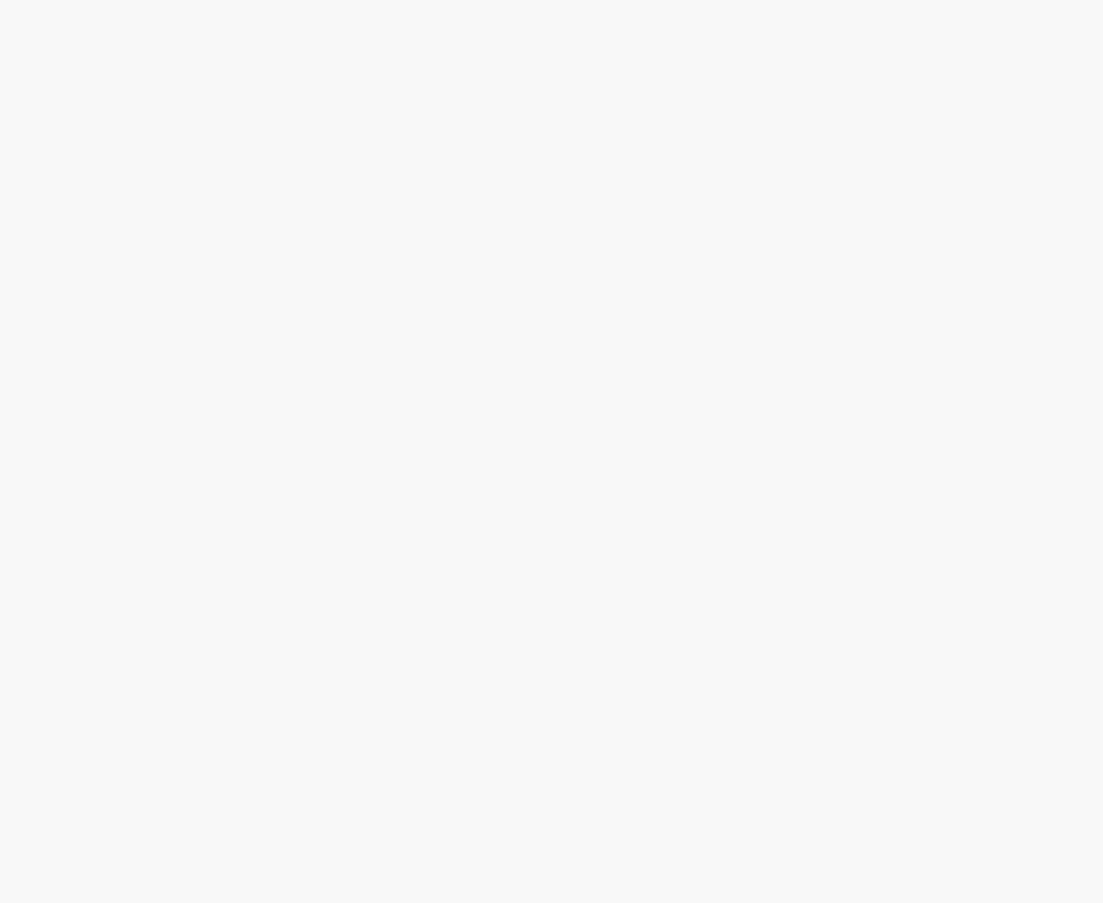 scroll, scrollTop: 0, scrollLeft: 0, axis: both 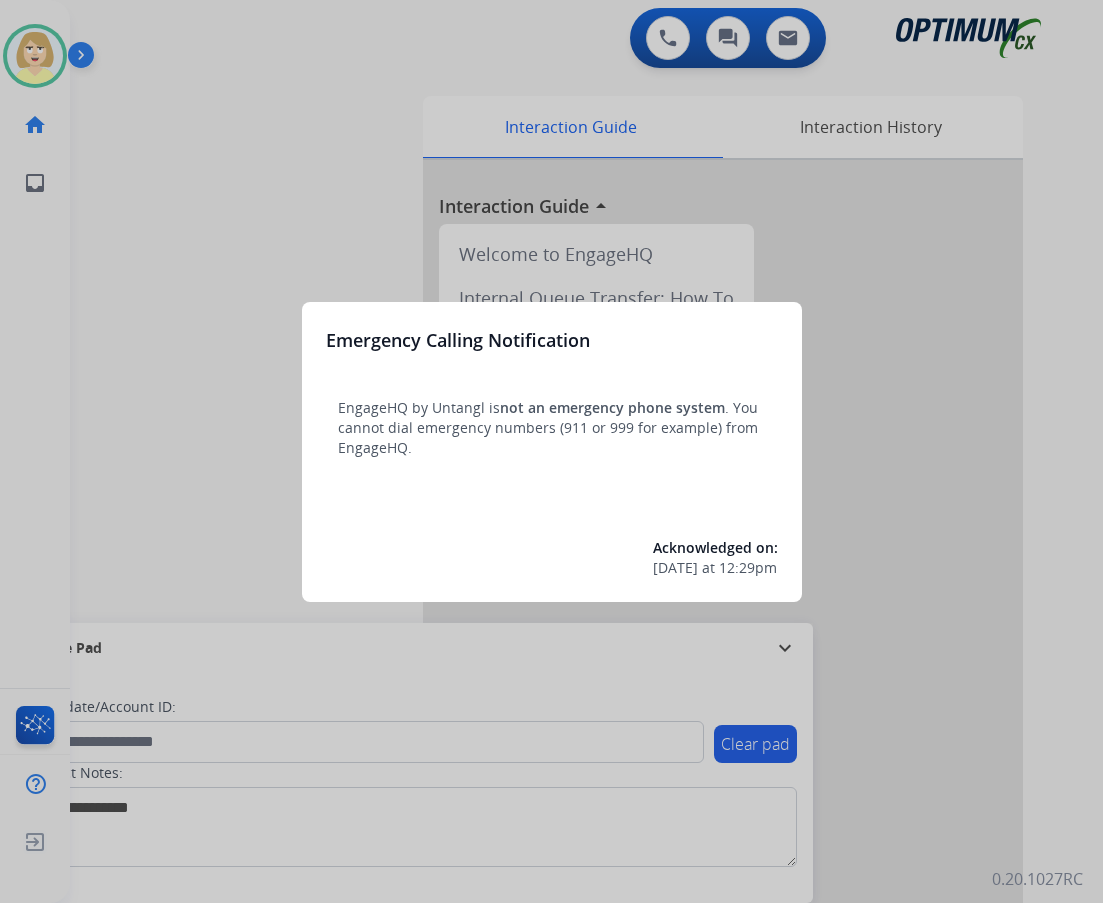 click at bounding box center (551, 451) 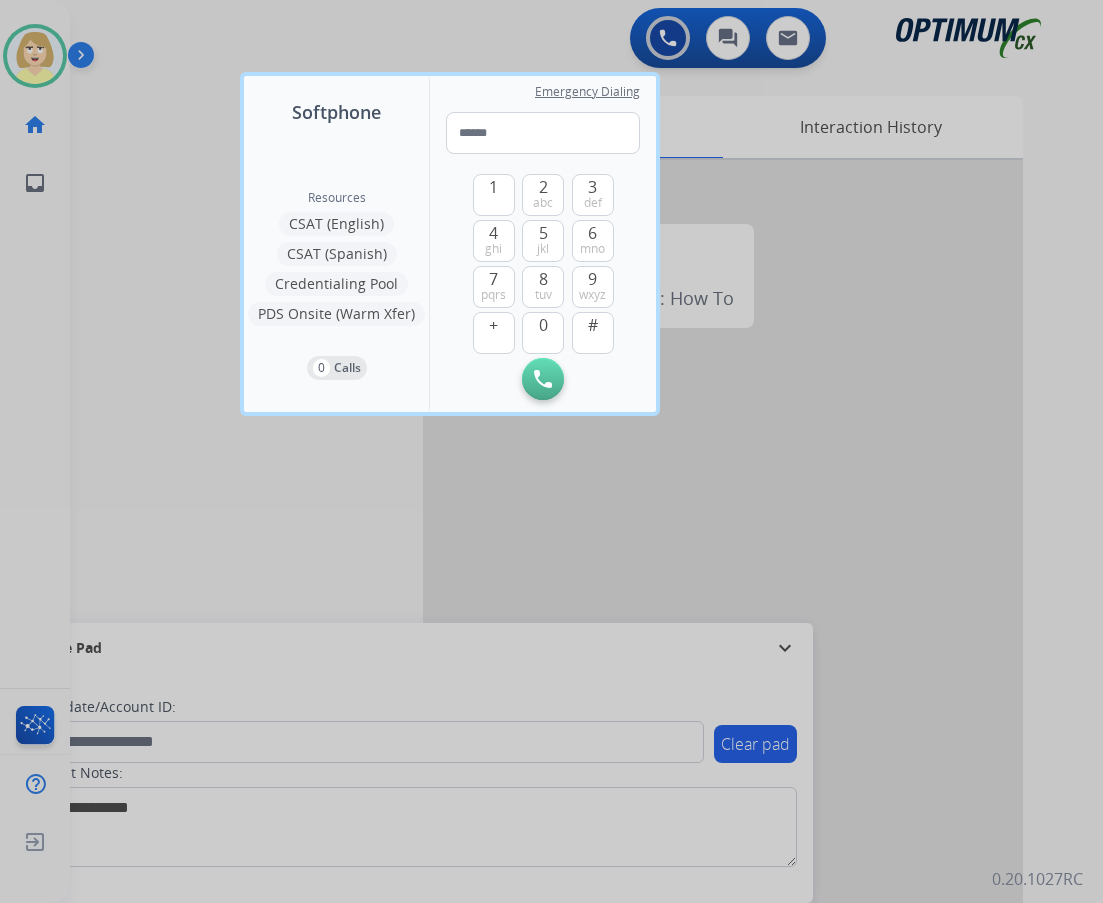 click at bounding box center (551, 451) 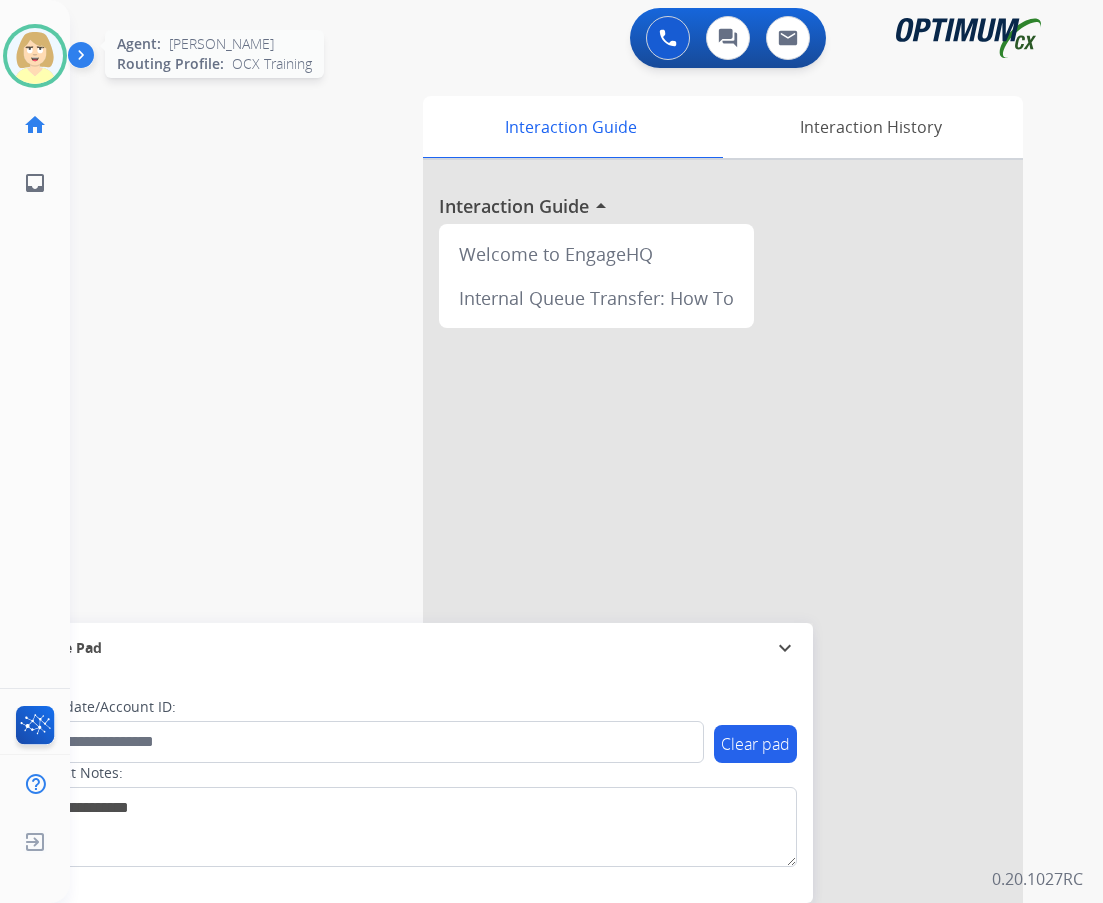 click at bounding box center [35, 56] 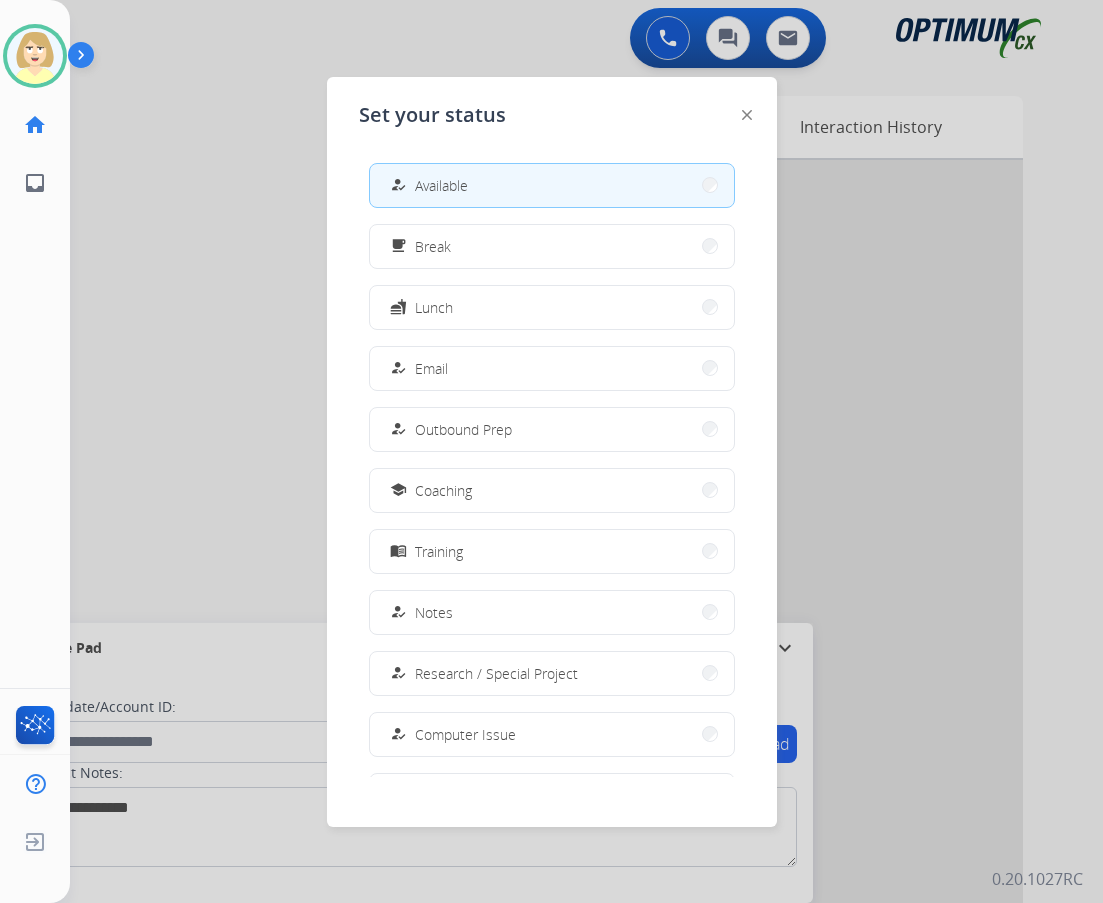scroll, scrollTop: 189, scrollLeft: 0, axis: vertical 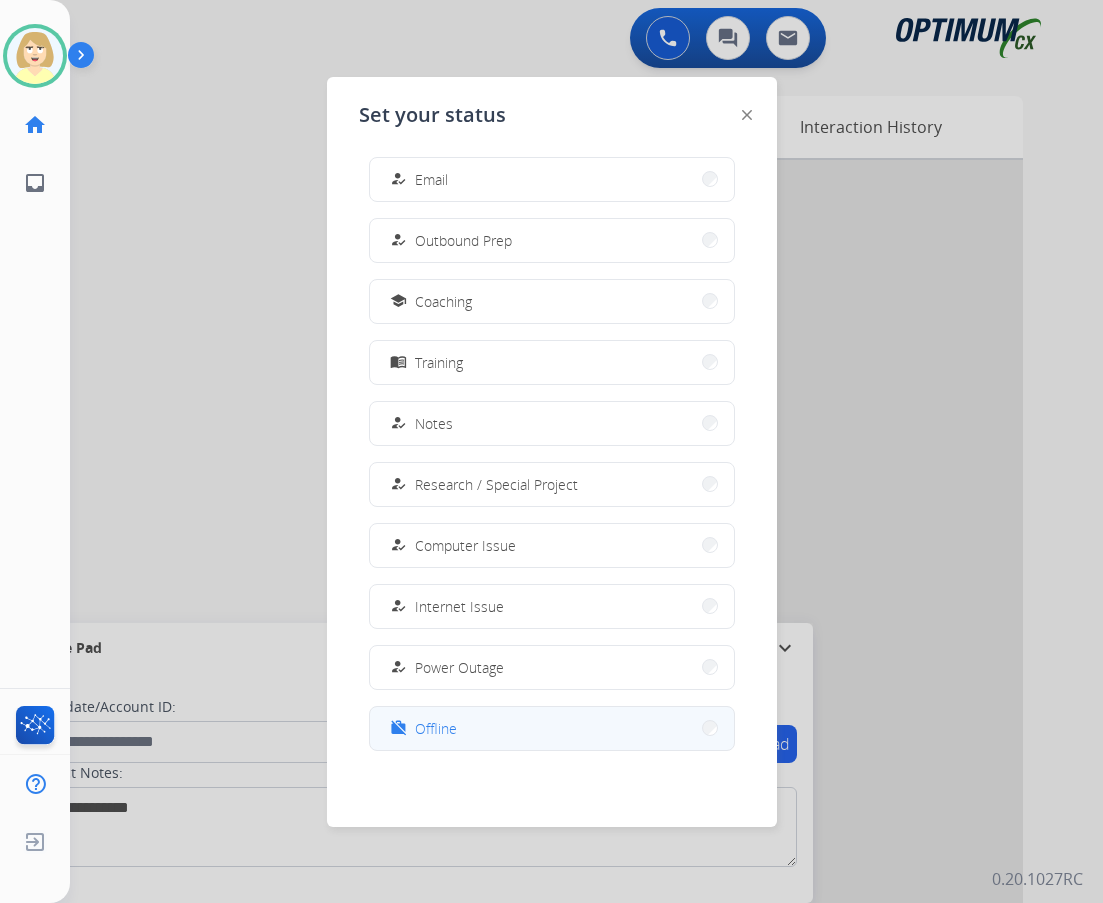 click on "Offline" at bounding box center (436, 728) 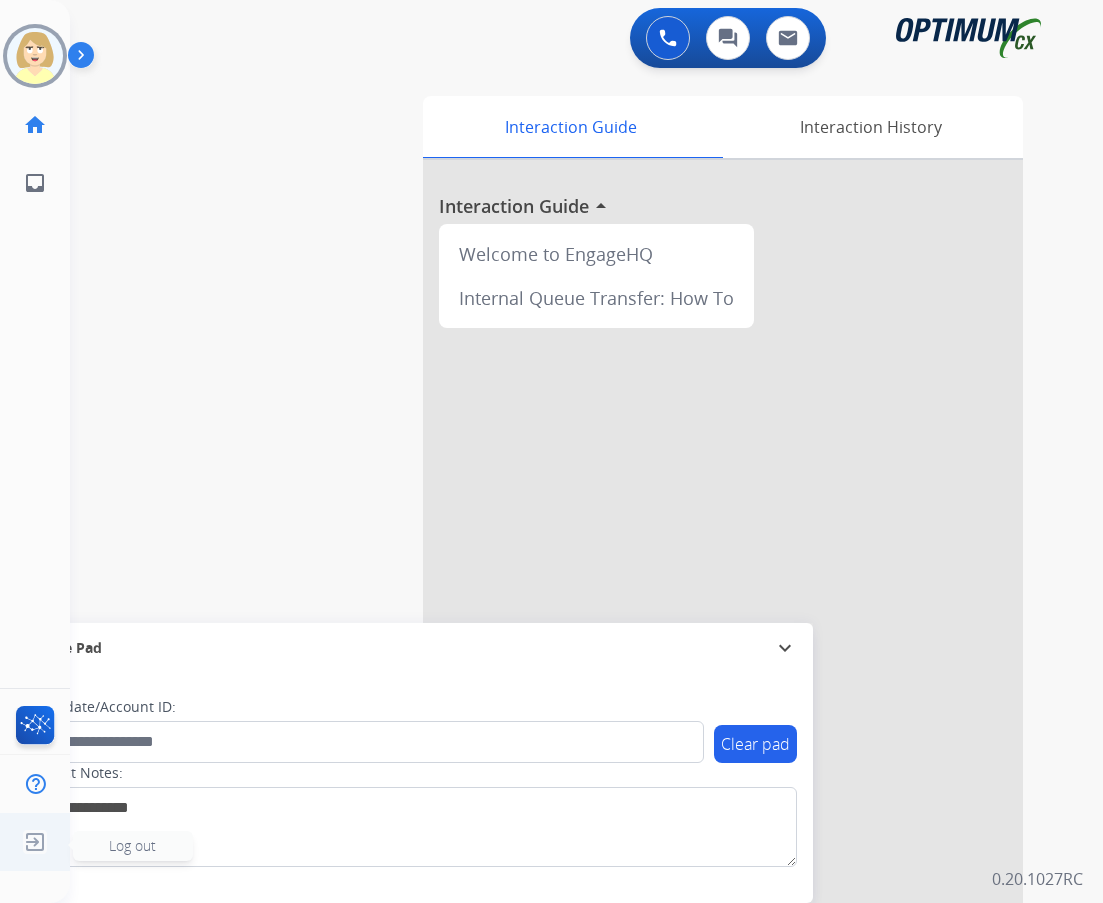 click on "Log out" 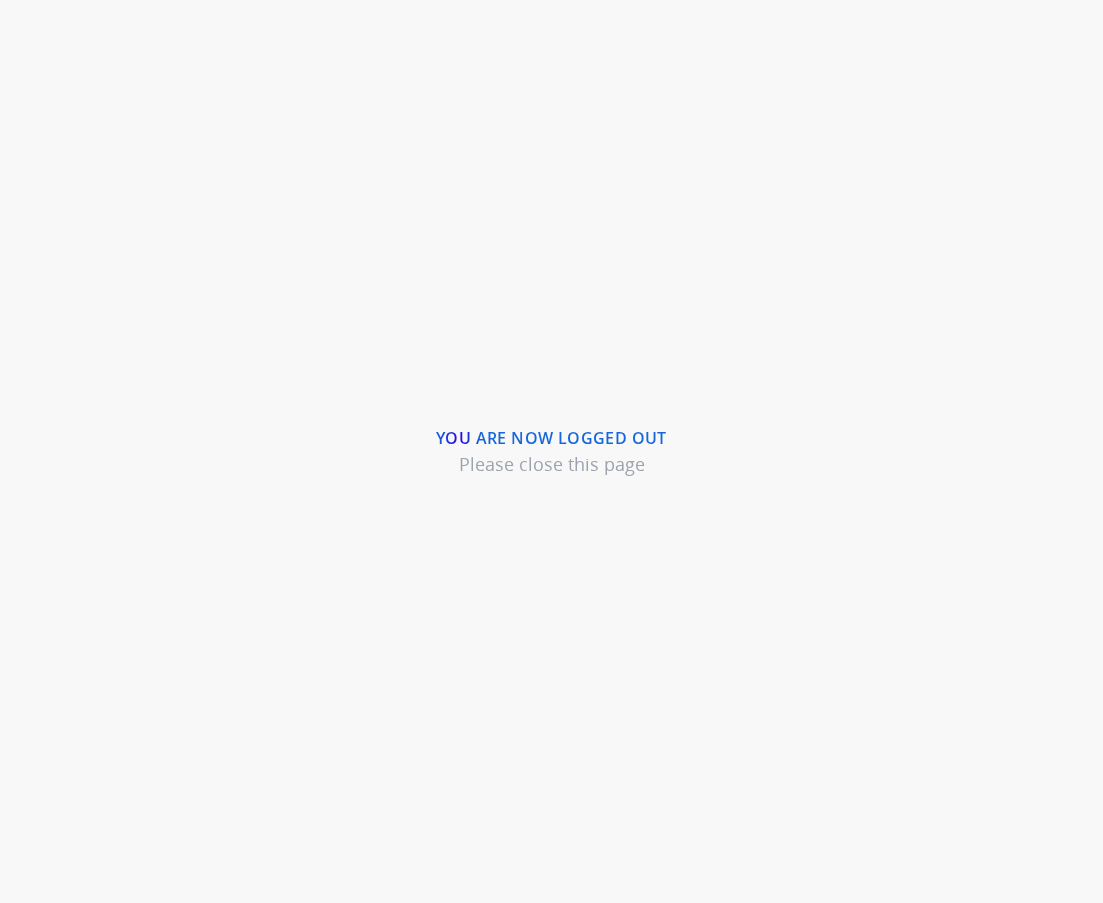 scroll, scrollTop: 0, scrollLeft: 0, axis: both 